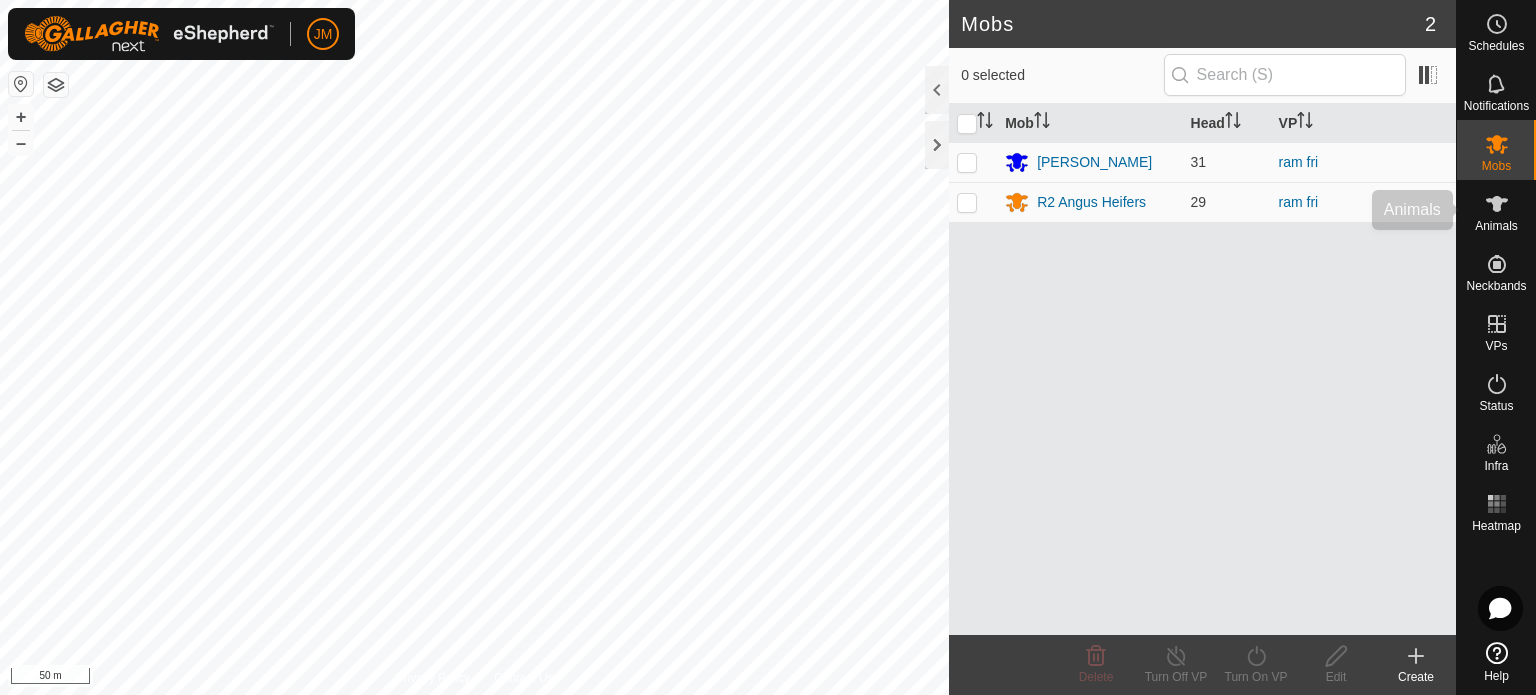 scroll, scrollTop: 0, scrollLeft: 0, axis: both 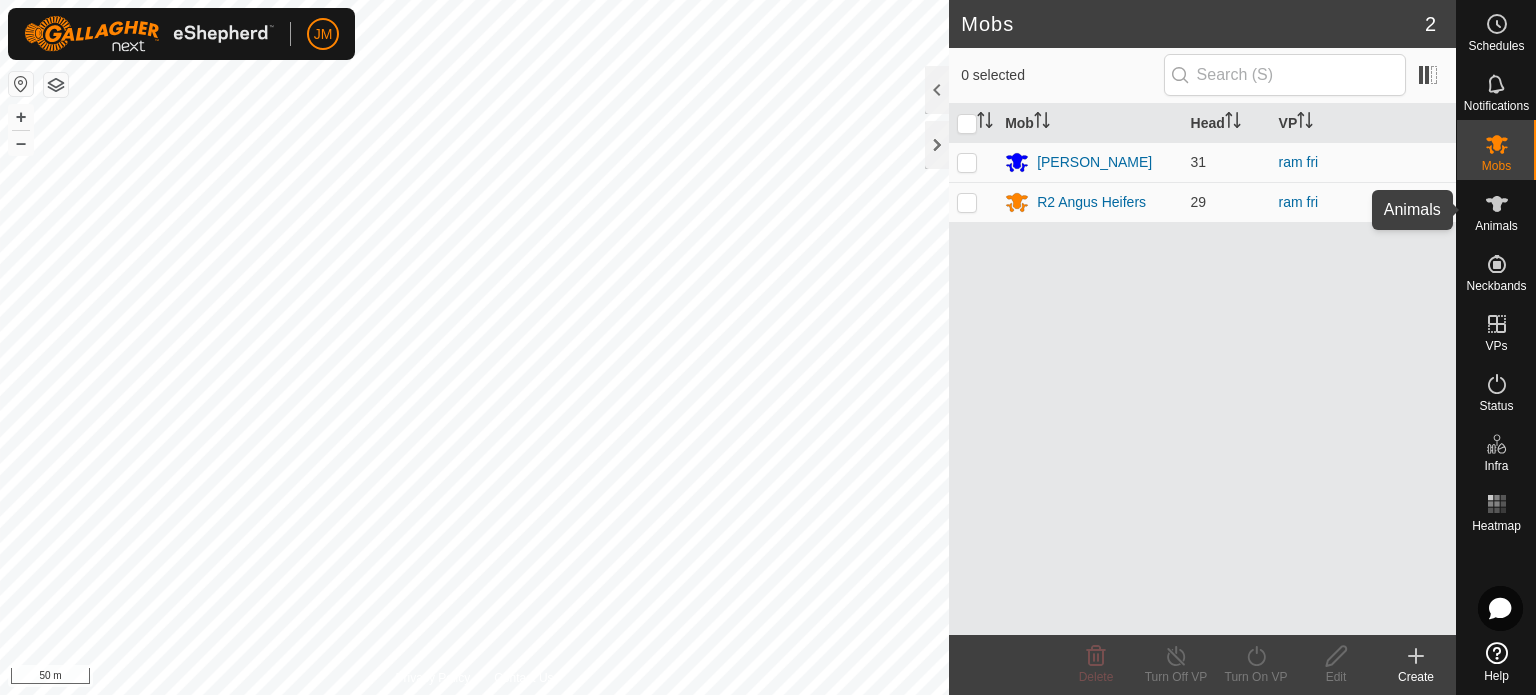 click on "Animals" at bounding box center [1496, 226] 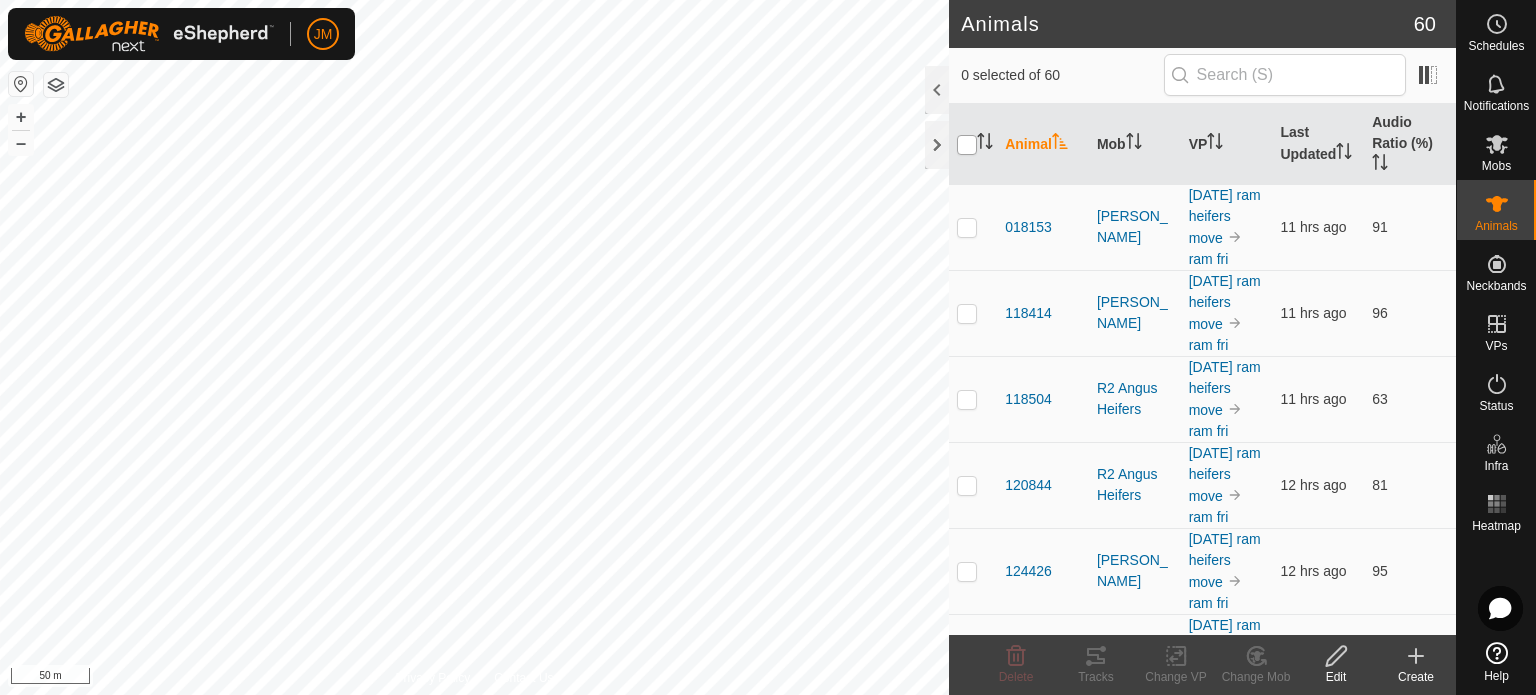 click at bounding box center (967, 145) 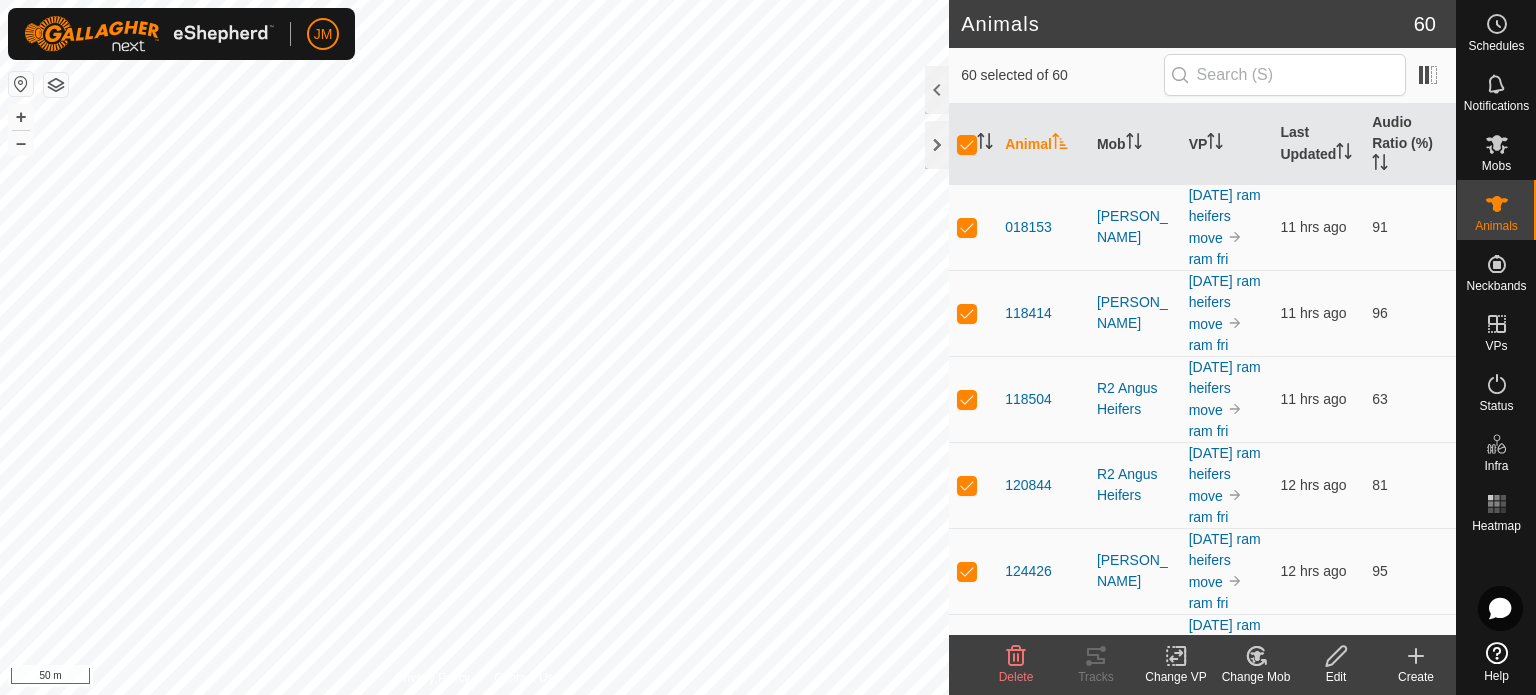 click 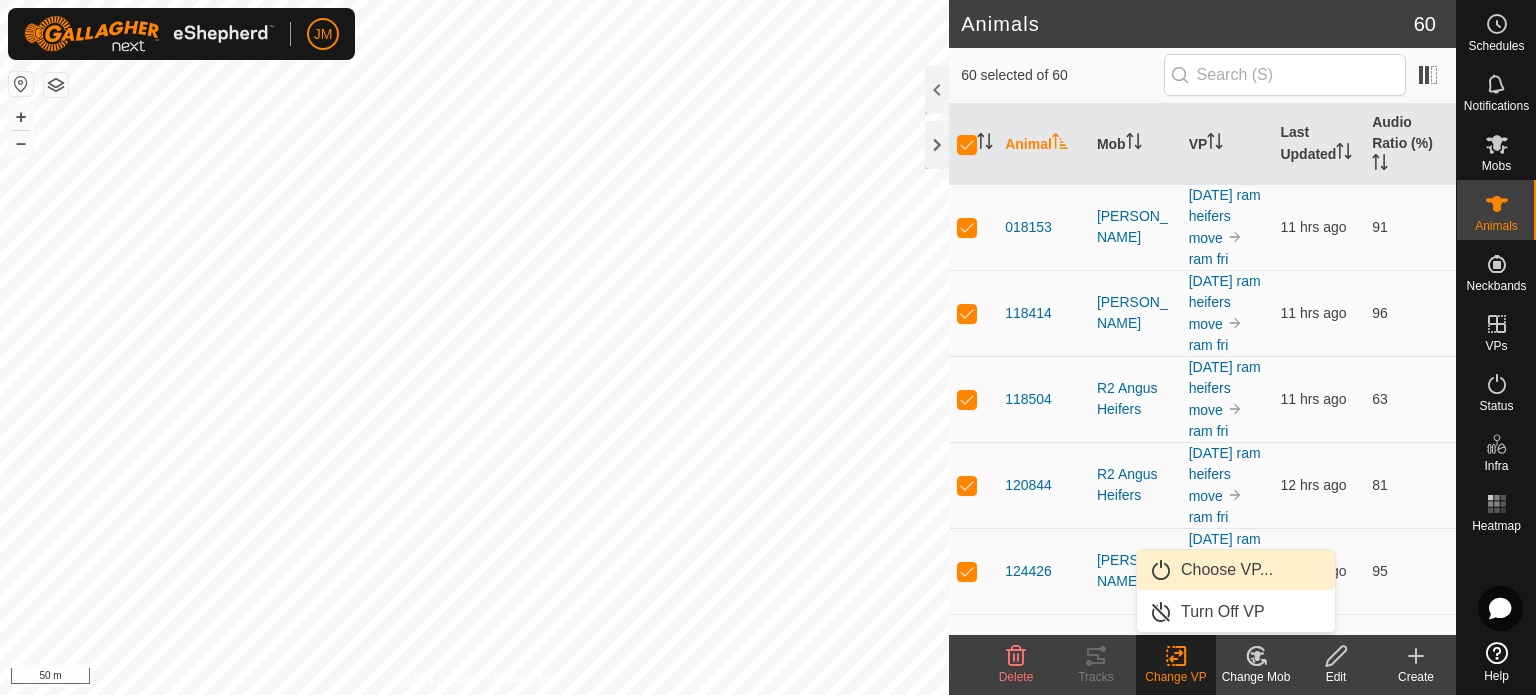 click on "Choose VP..." at bounding box center (1236, 570) 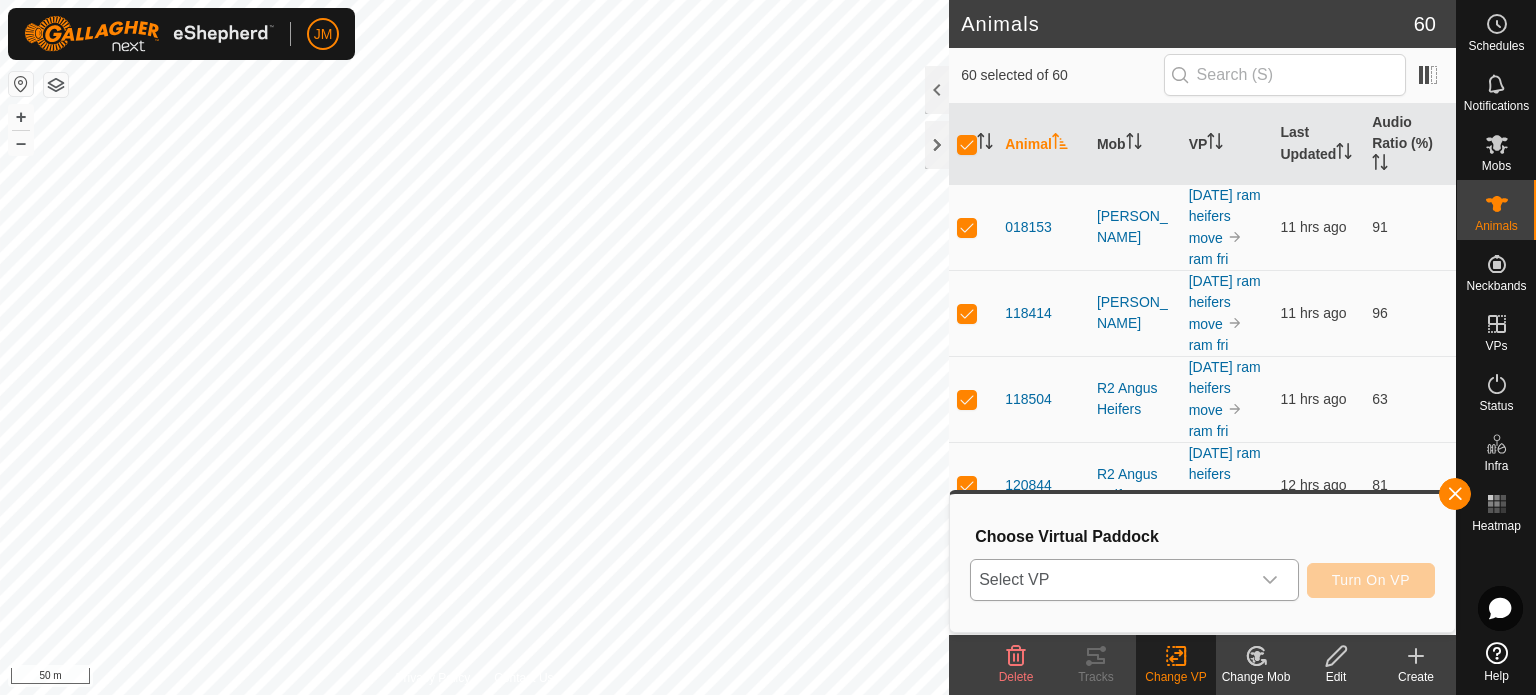 click on "Select VP" at bounding box center [1110, 580] 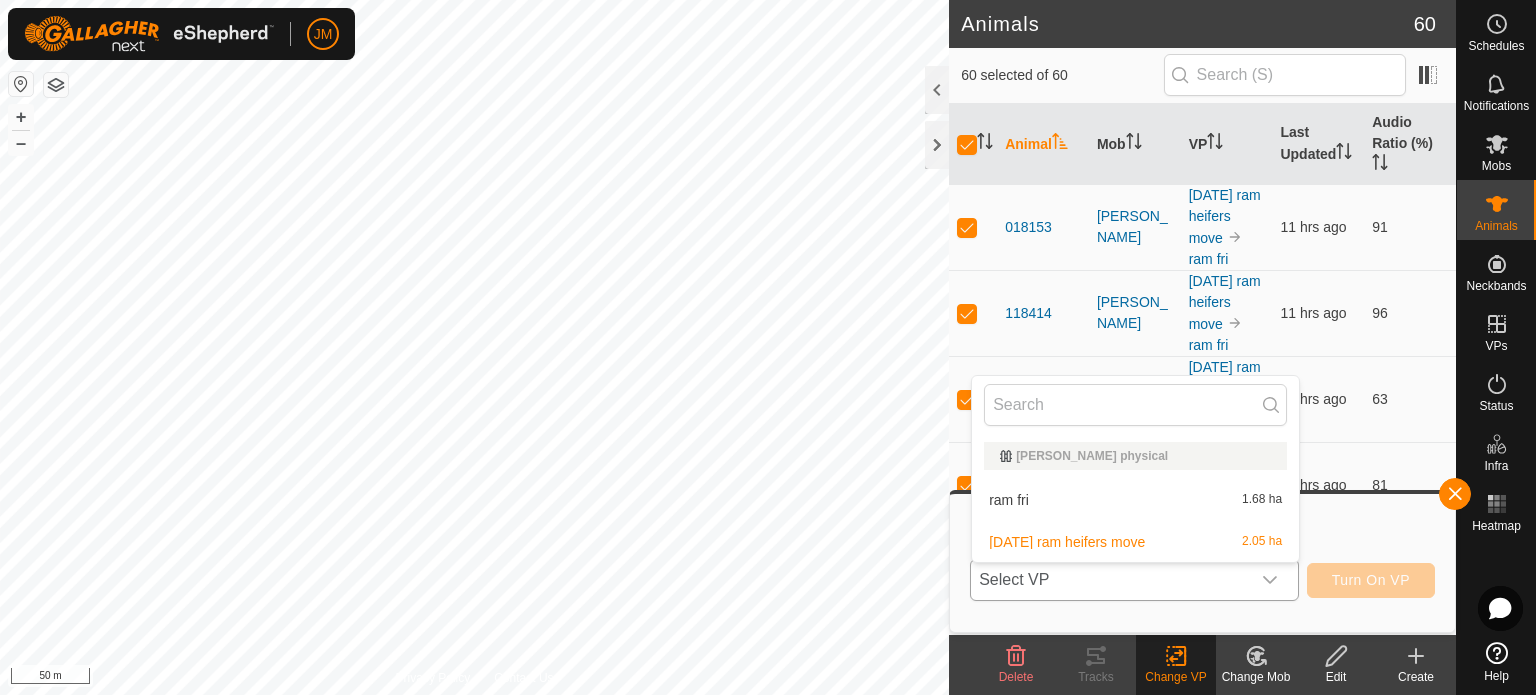 click on "ram fri  1.68 ha" at bounding box center [1135, 500] 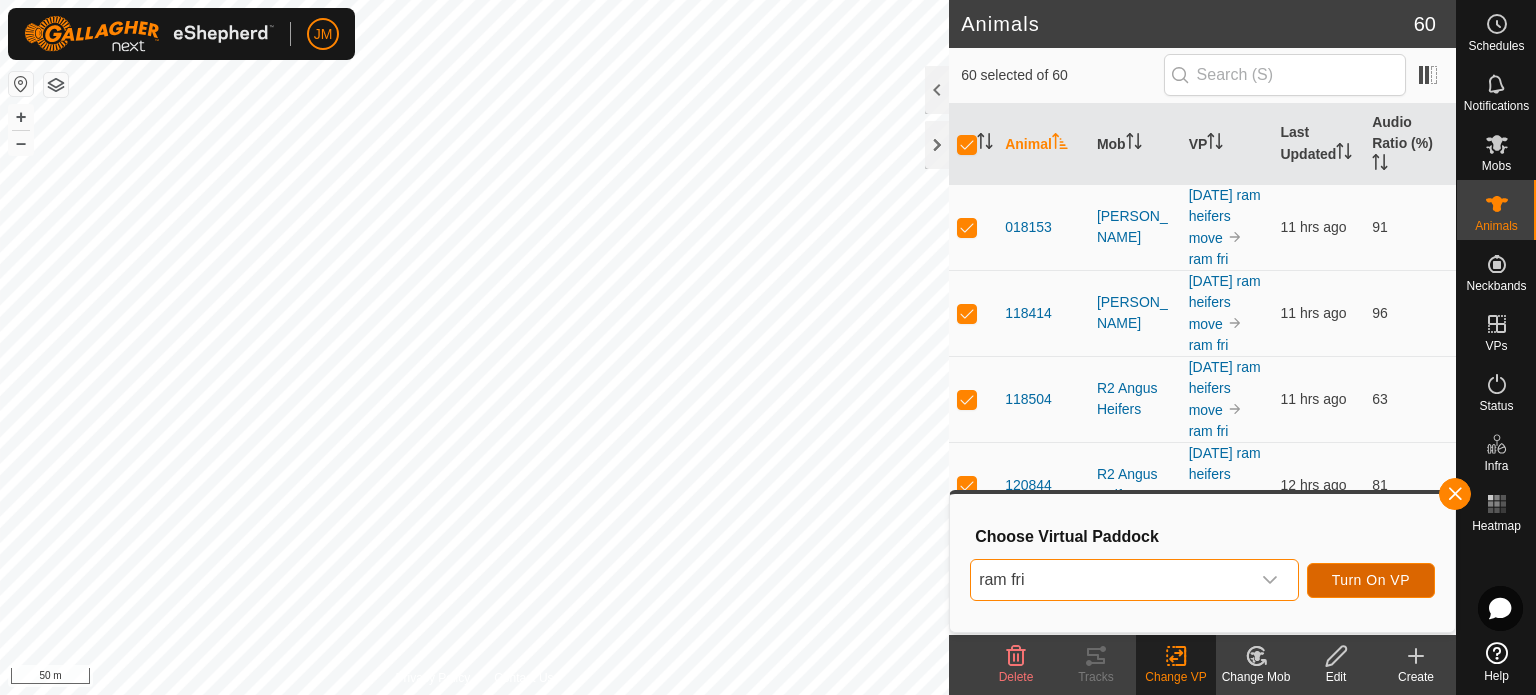 click on "Turn On VP" at bounding box center [1371, 580] 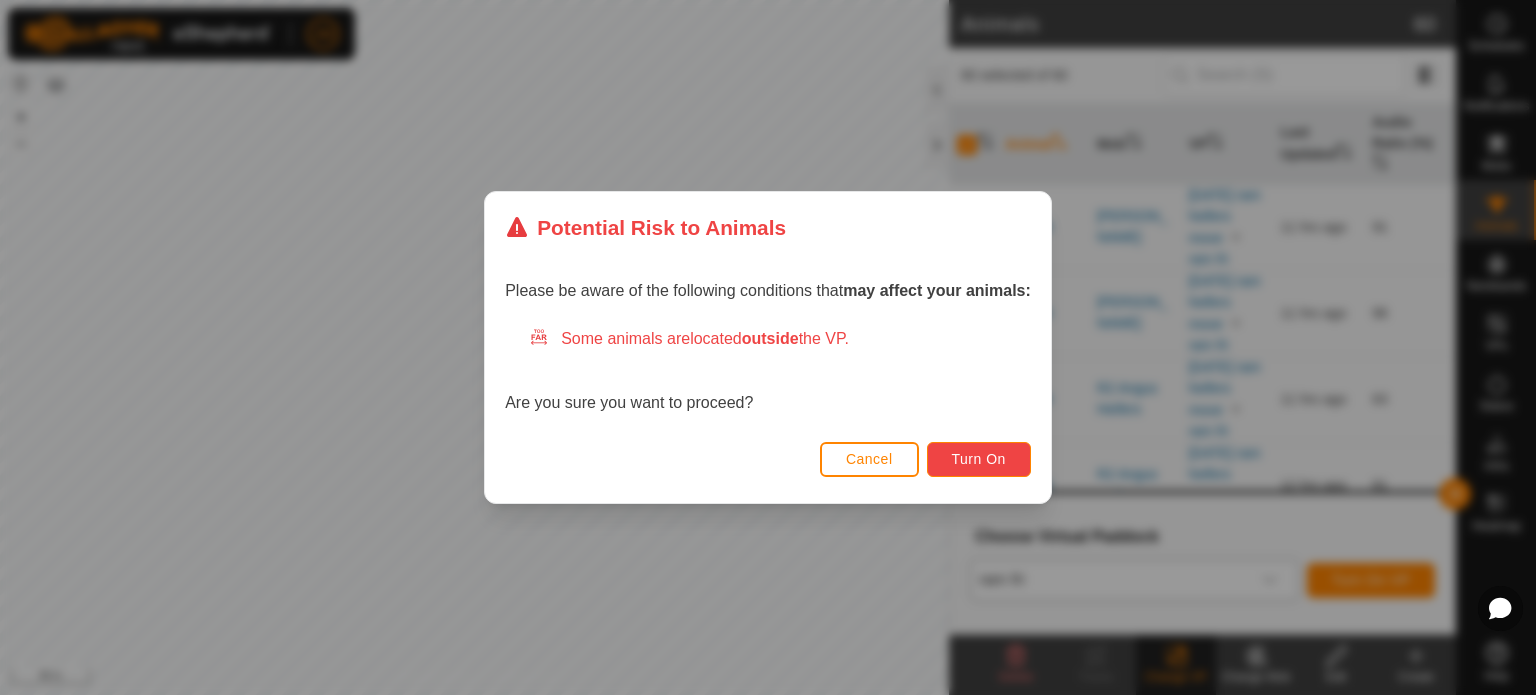 click on "Turn On" at bounding box center (979, 459) 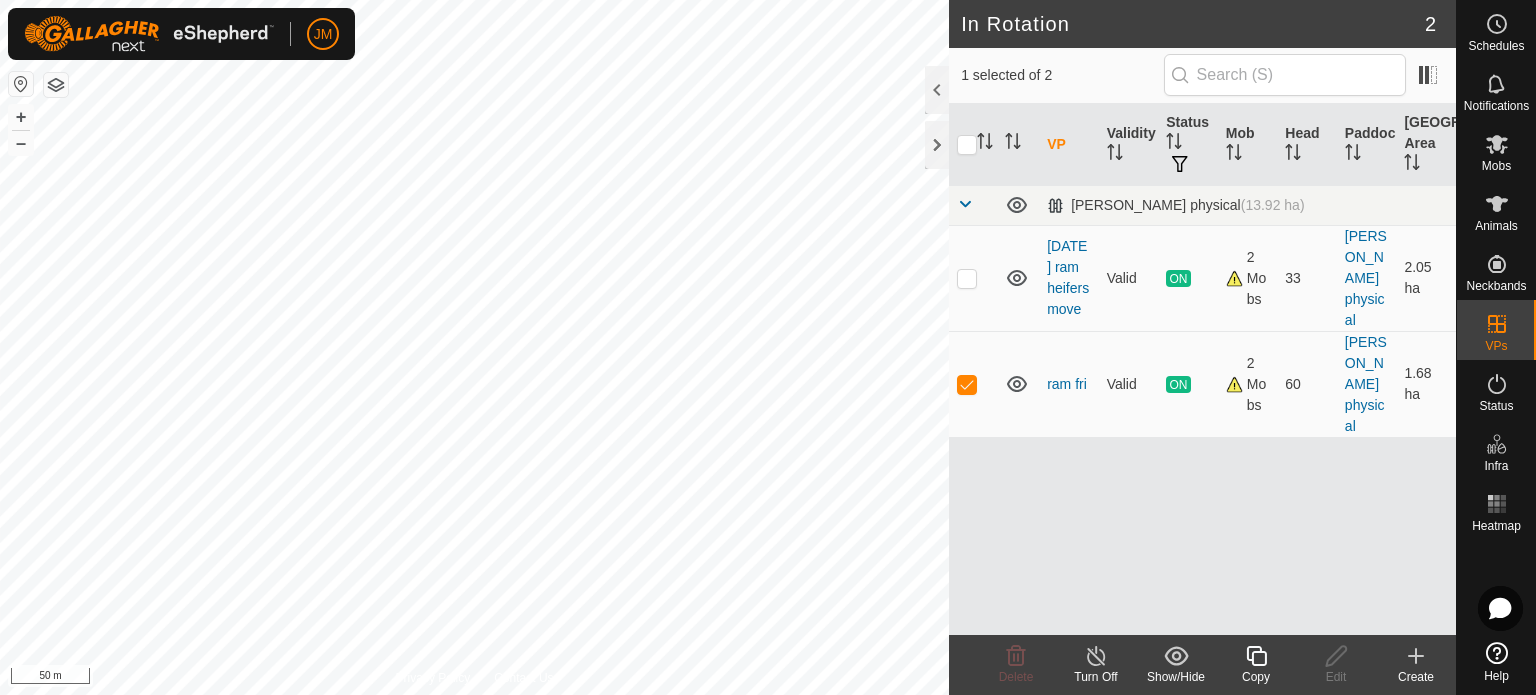 checkbox on "true" 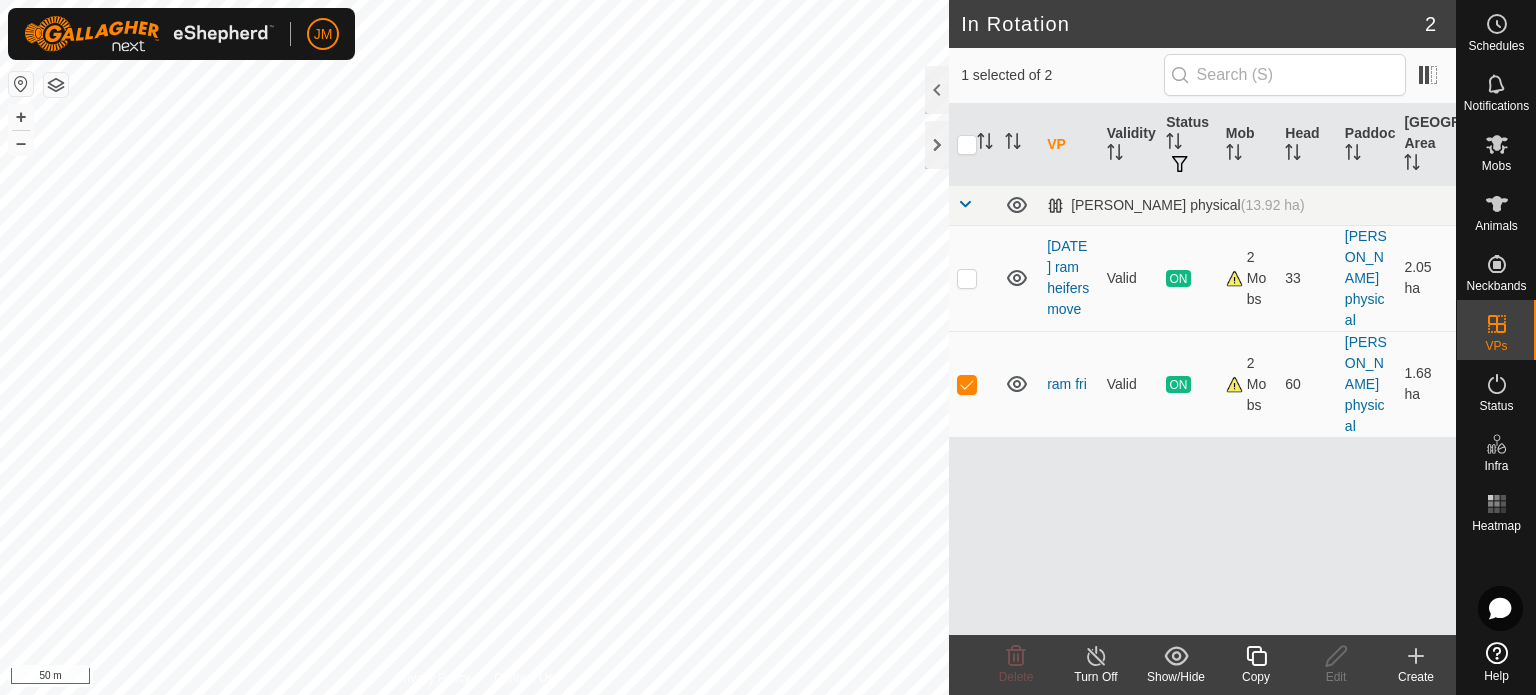 checkbox on "false" 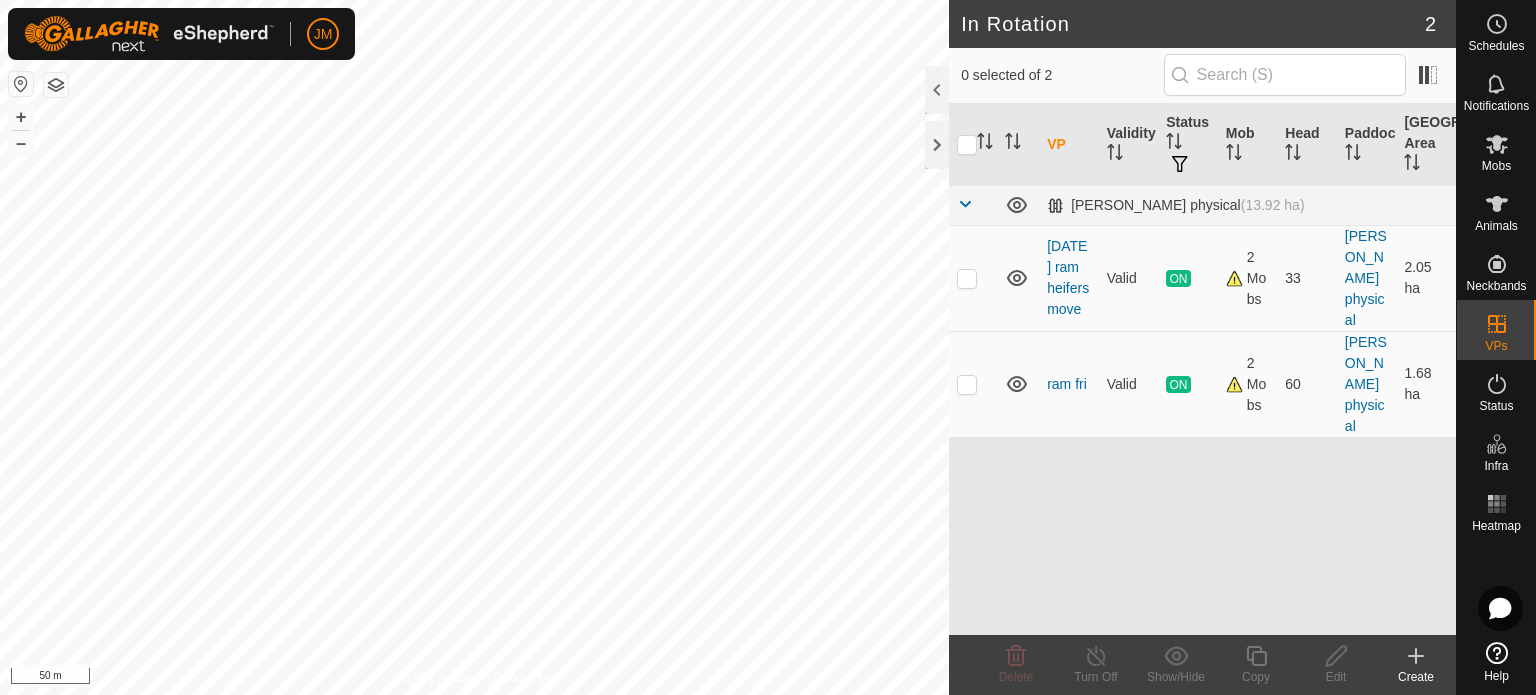 checkbox on "true" 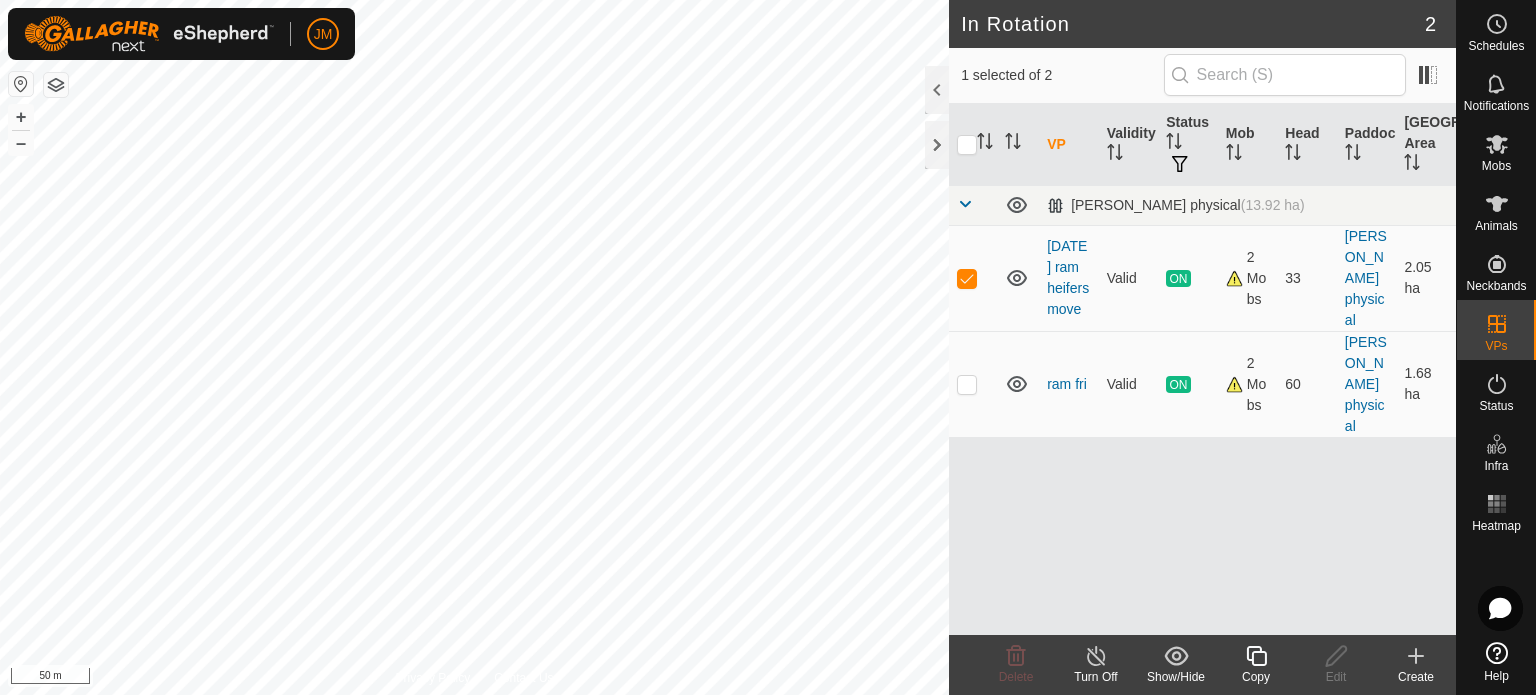 click 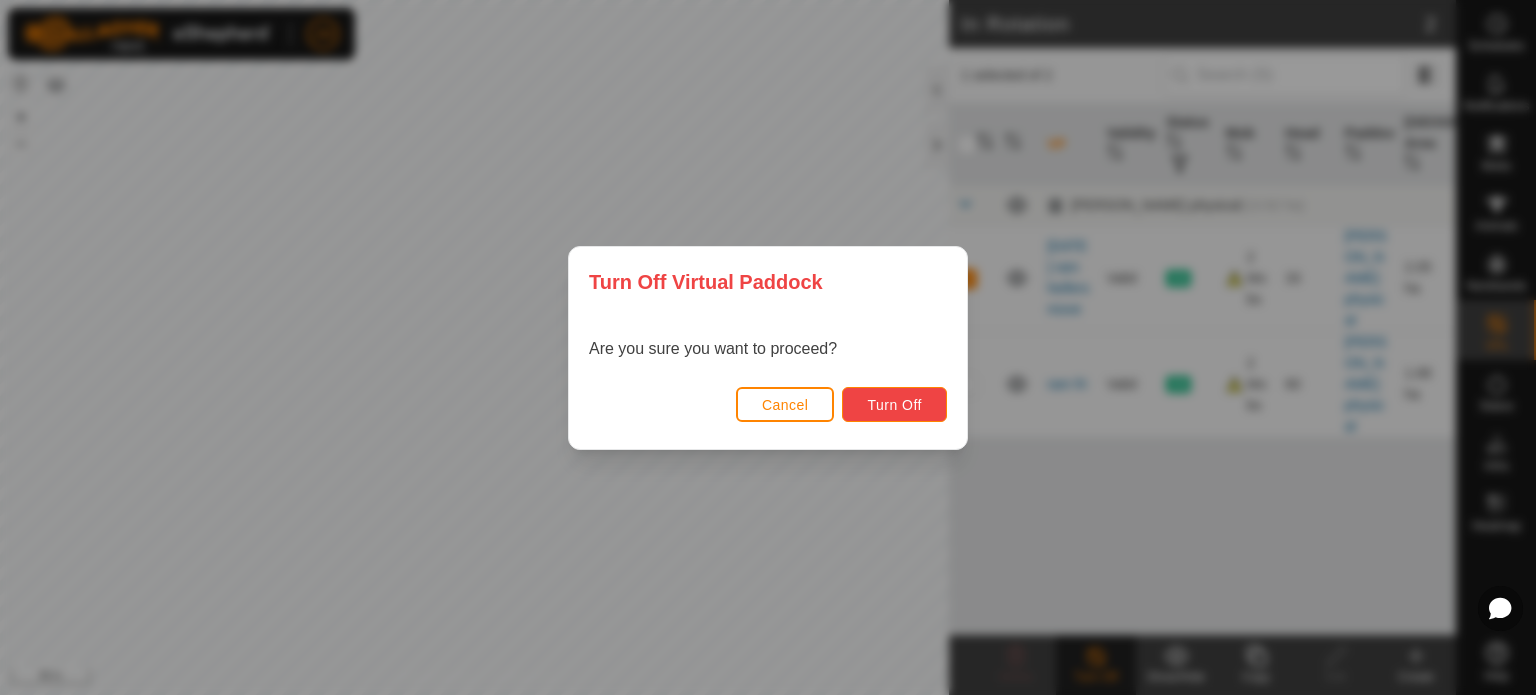 click on "Turn Off" at bounding box center [894, 405] 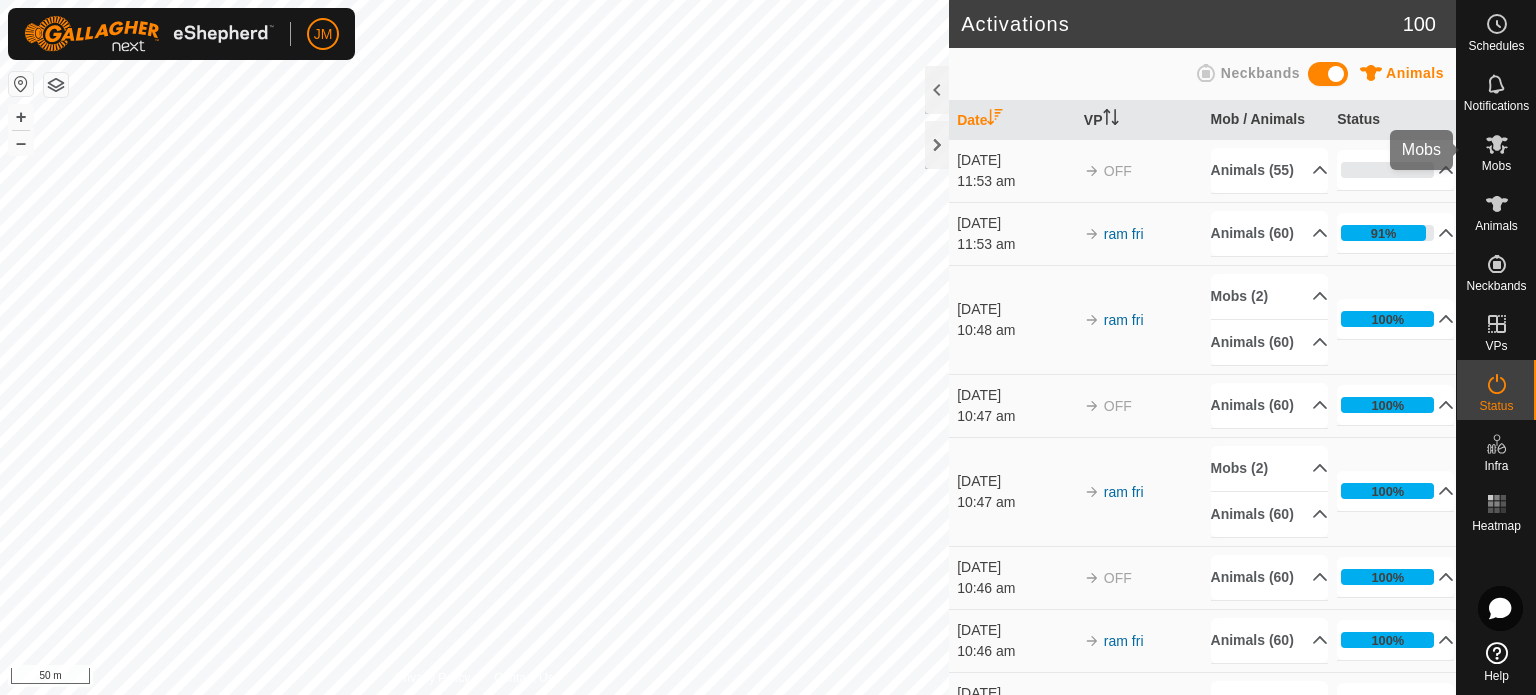 click 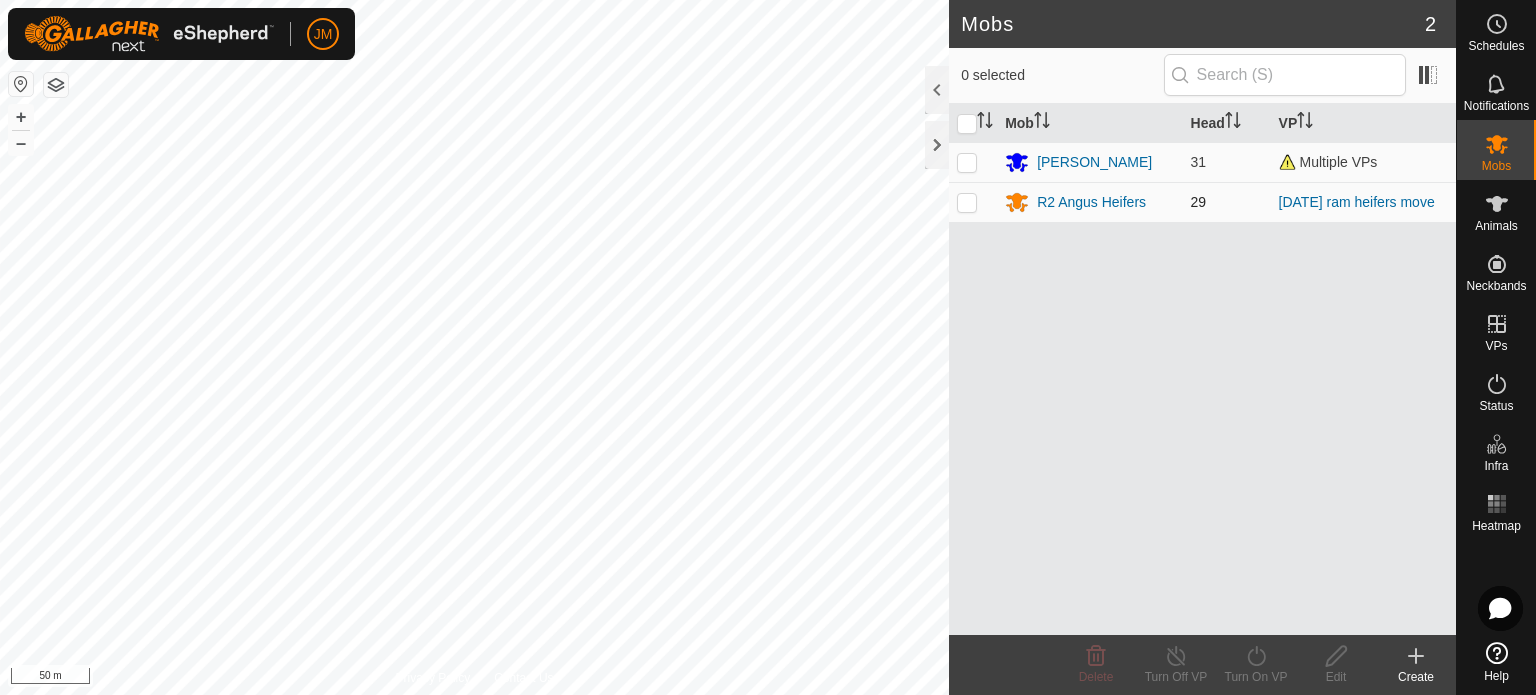 click at bounding box center (967, 202) 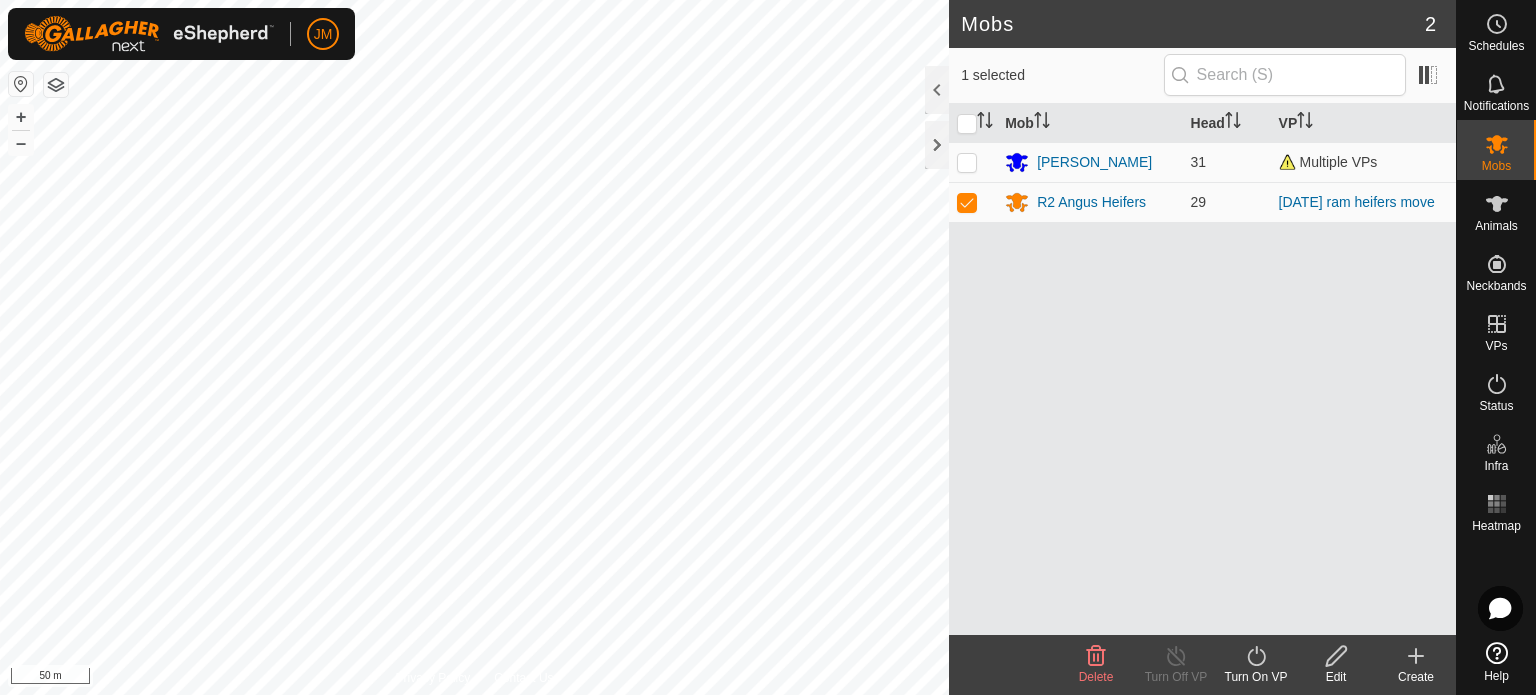 click 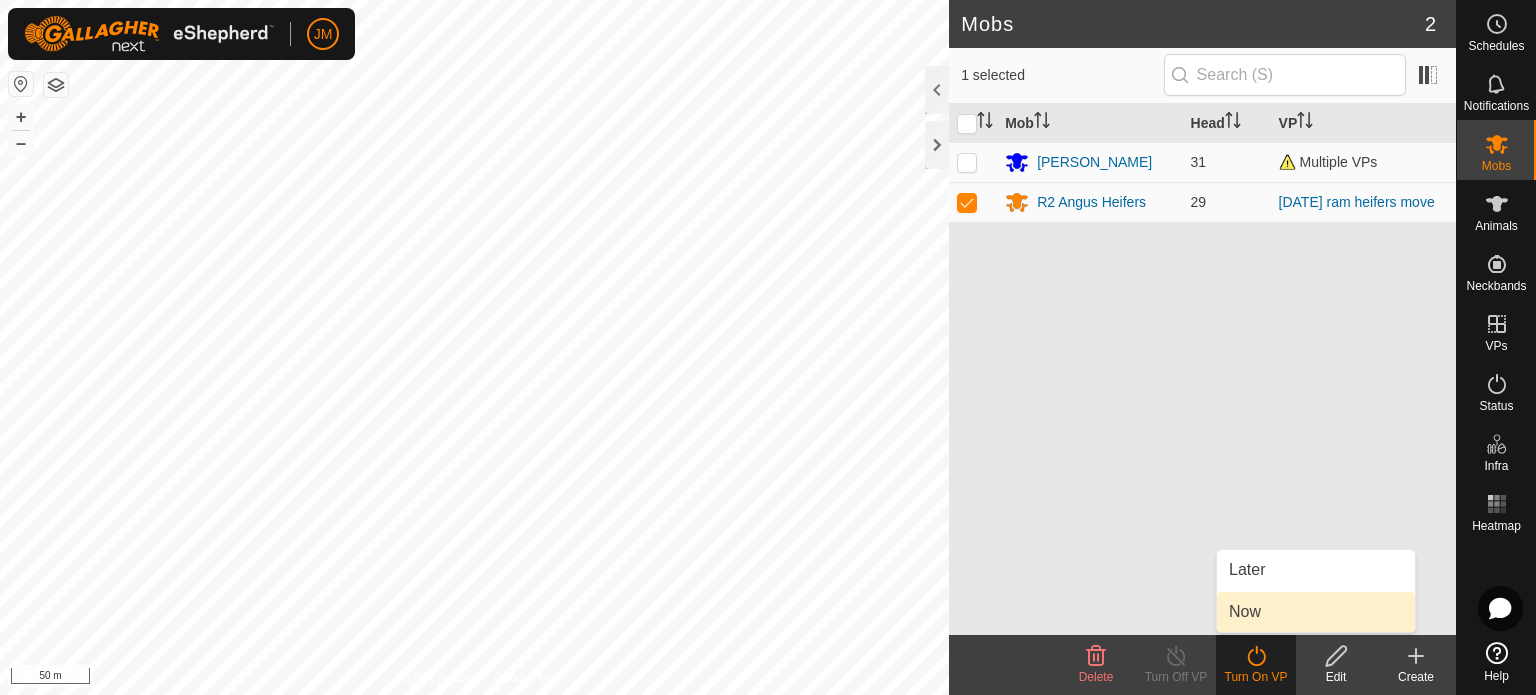 click on "Now" at bounding box center [1316, 612] 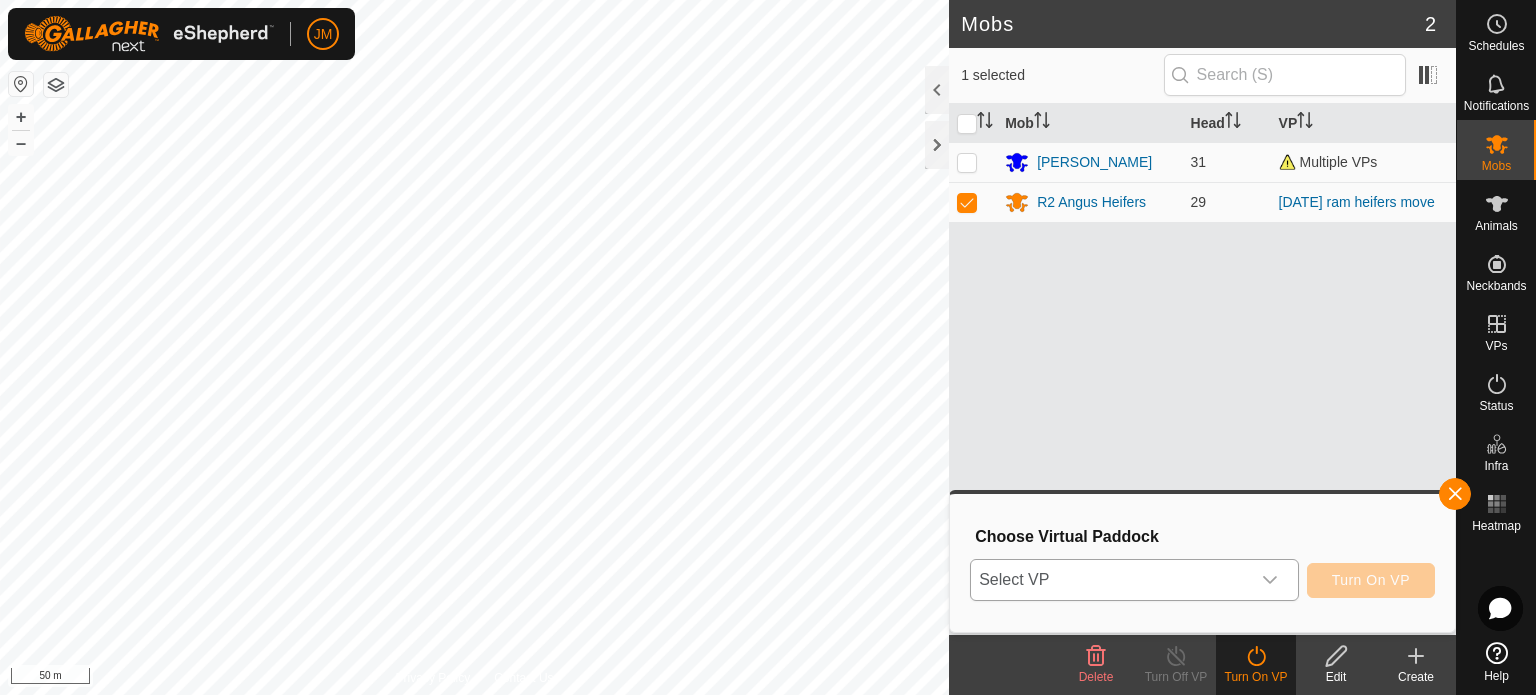 click on "Select VP" at bounding box center (1110, 580) 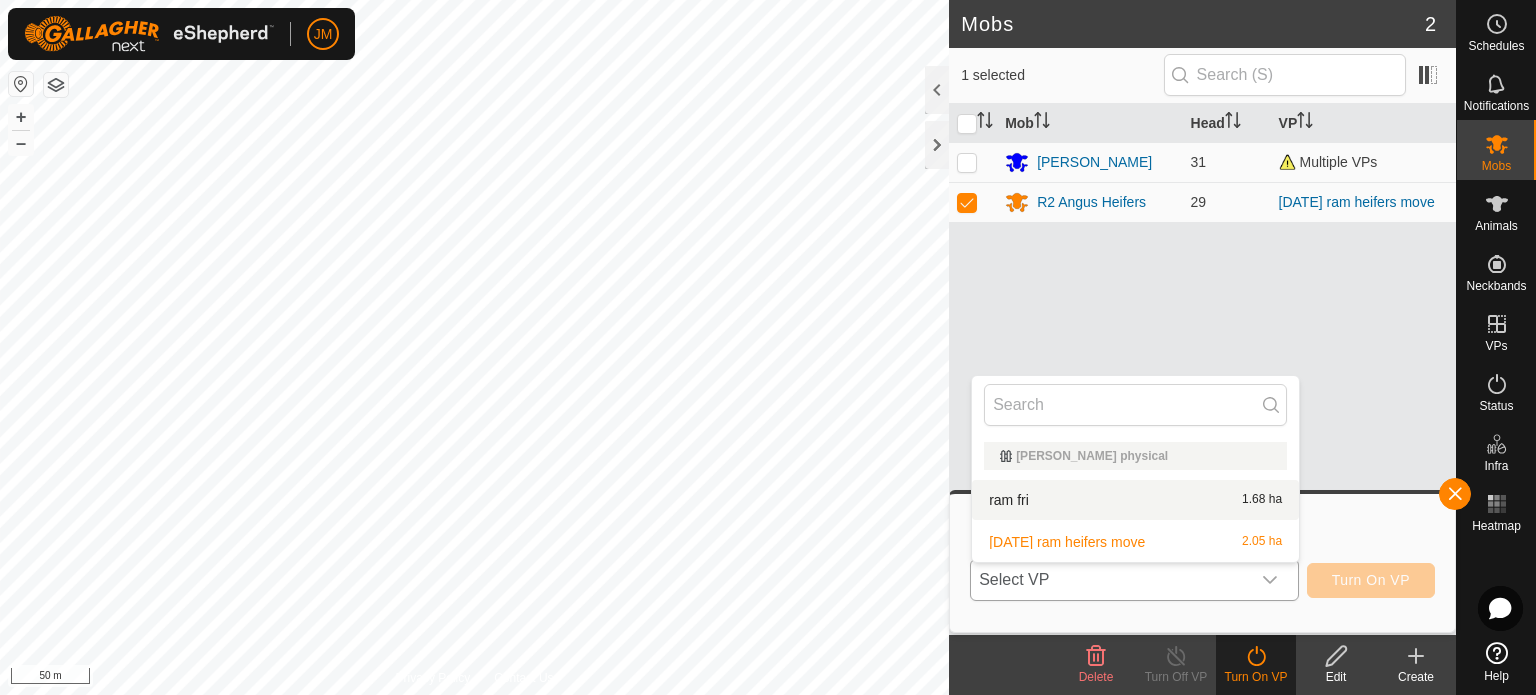 click on "ram fri  1.68 ha" at bounding box center (1135, 500) 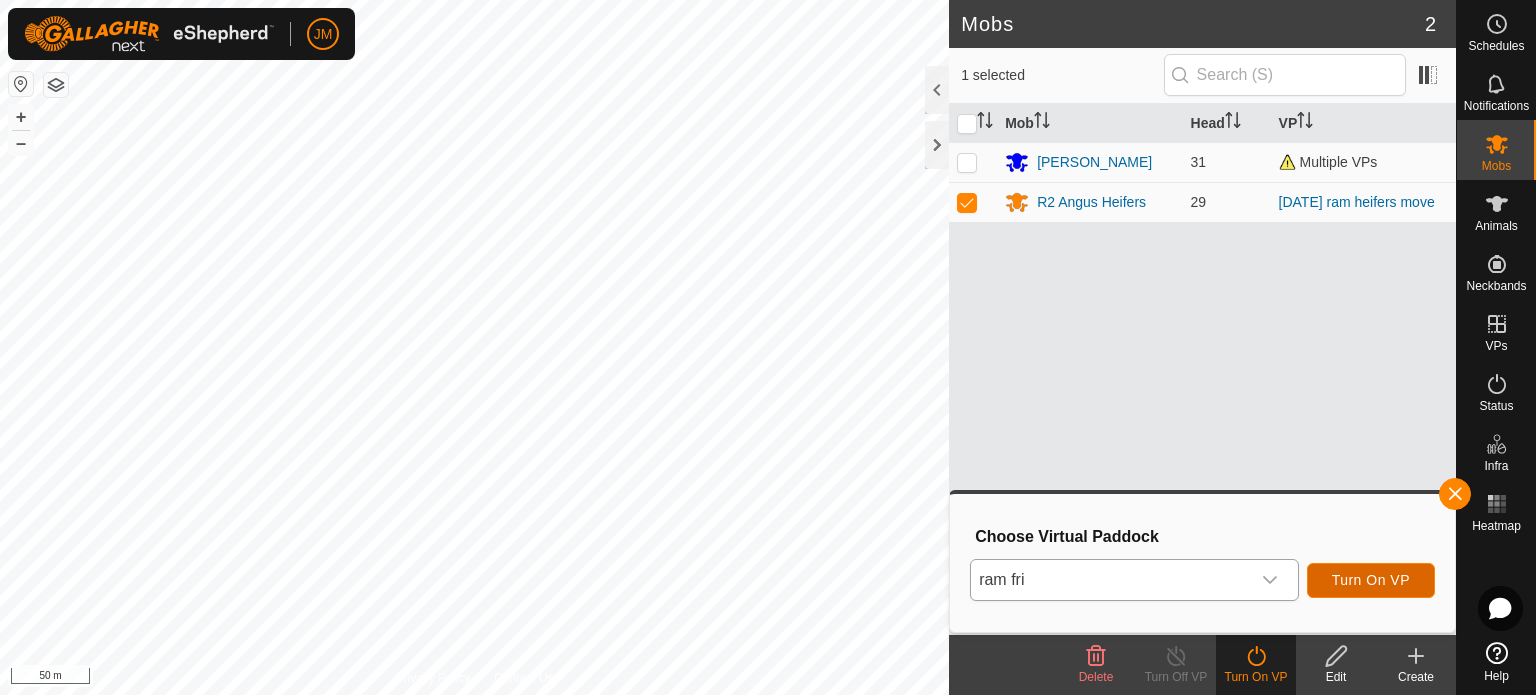 click on "Turn On VP" at bounding box center [1371, 580] 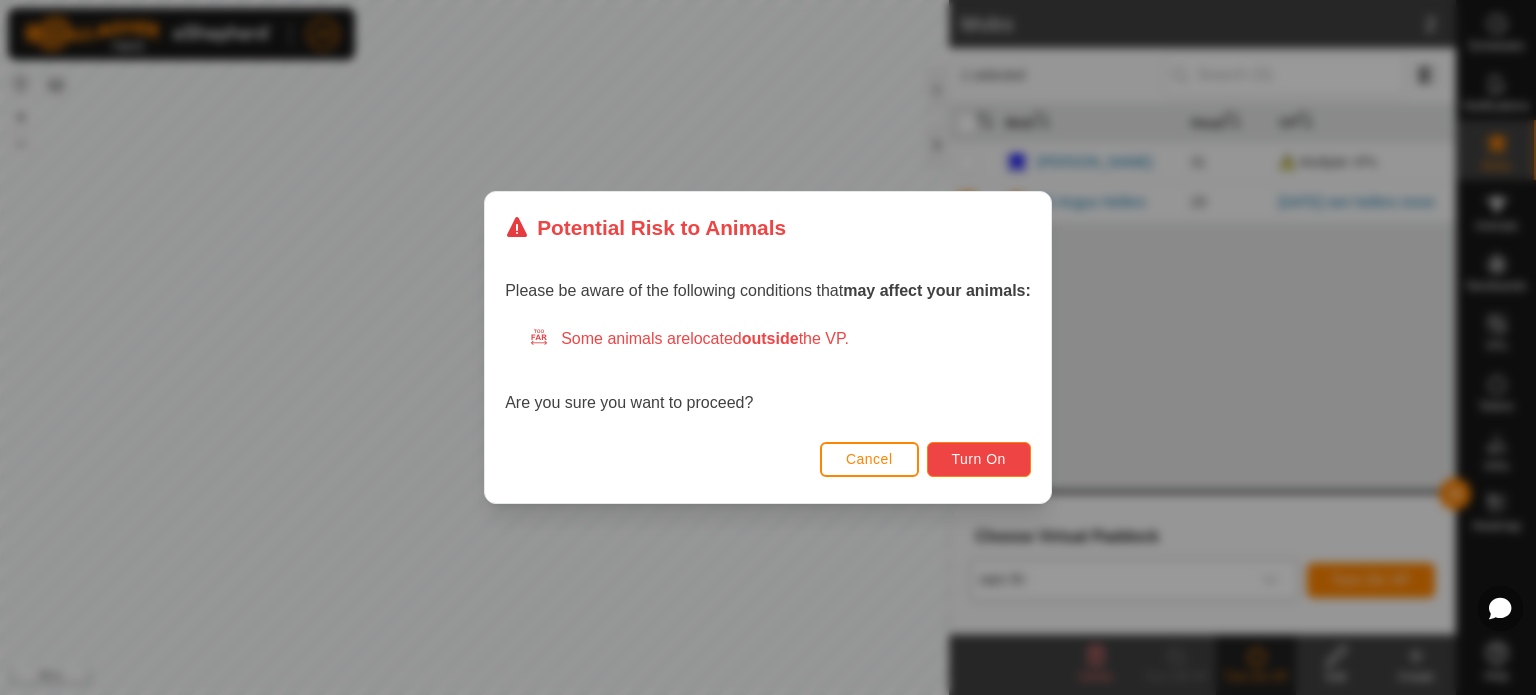 click on "Turn On" at bounding box center (979, 459) 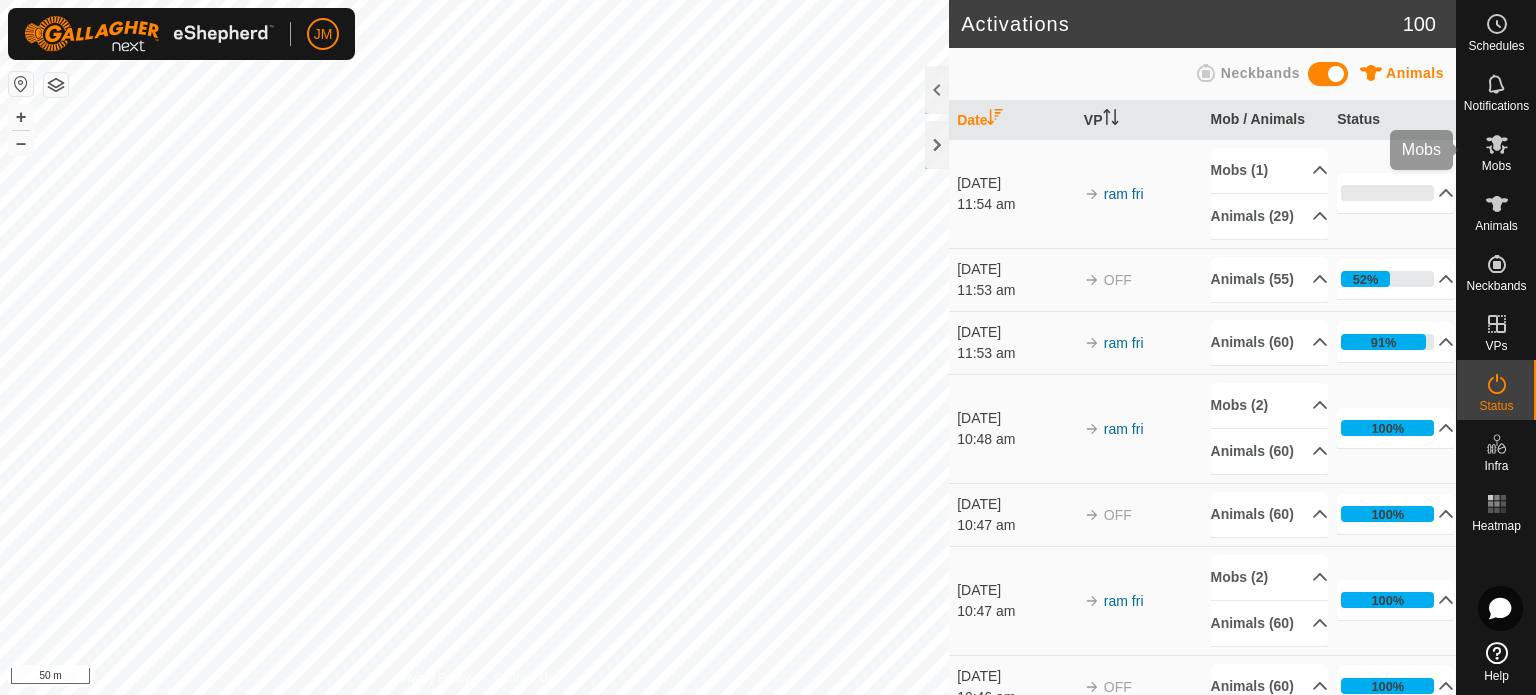 click 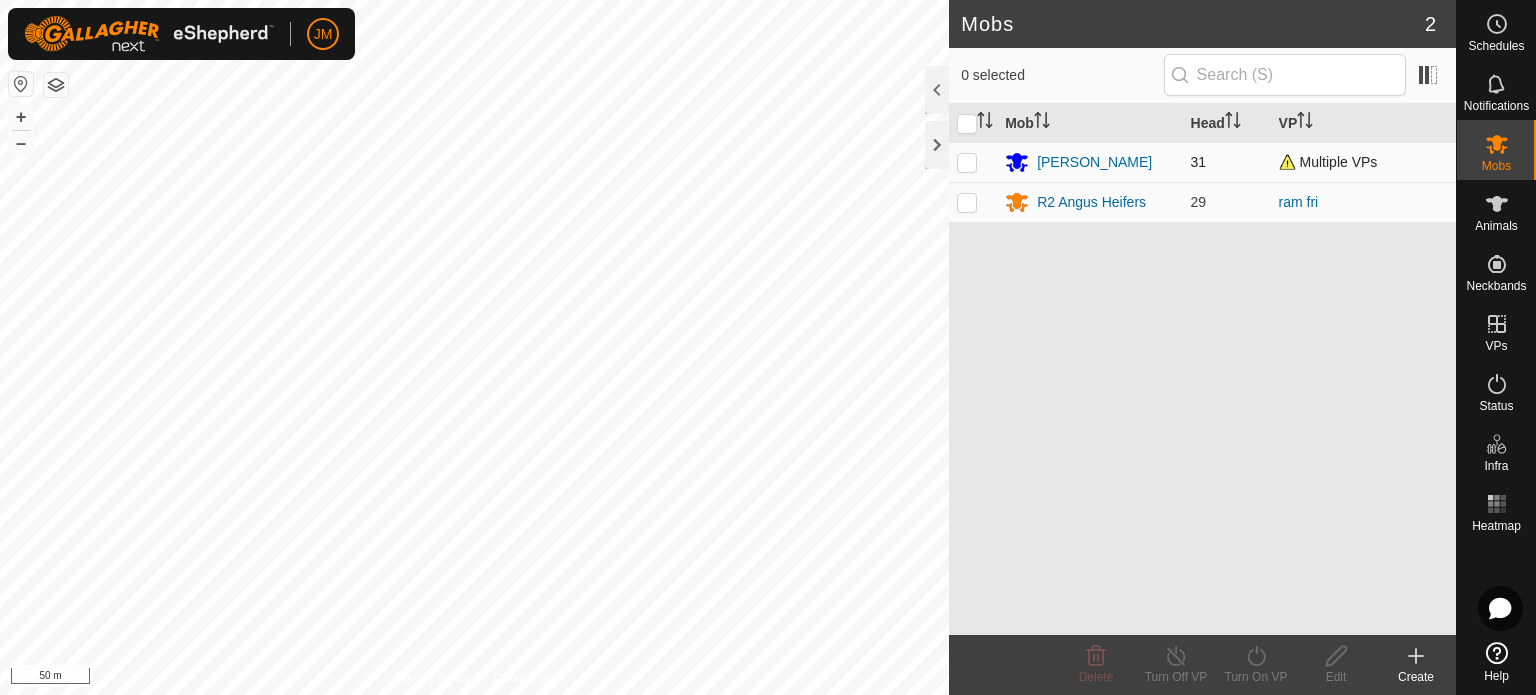click at bounding box center (967, 162) 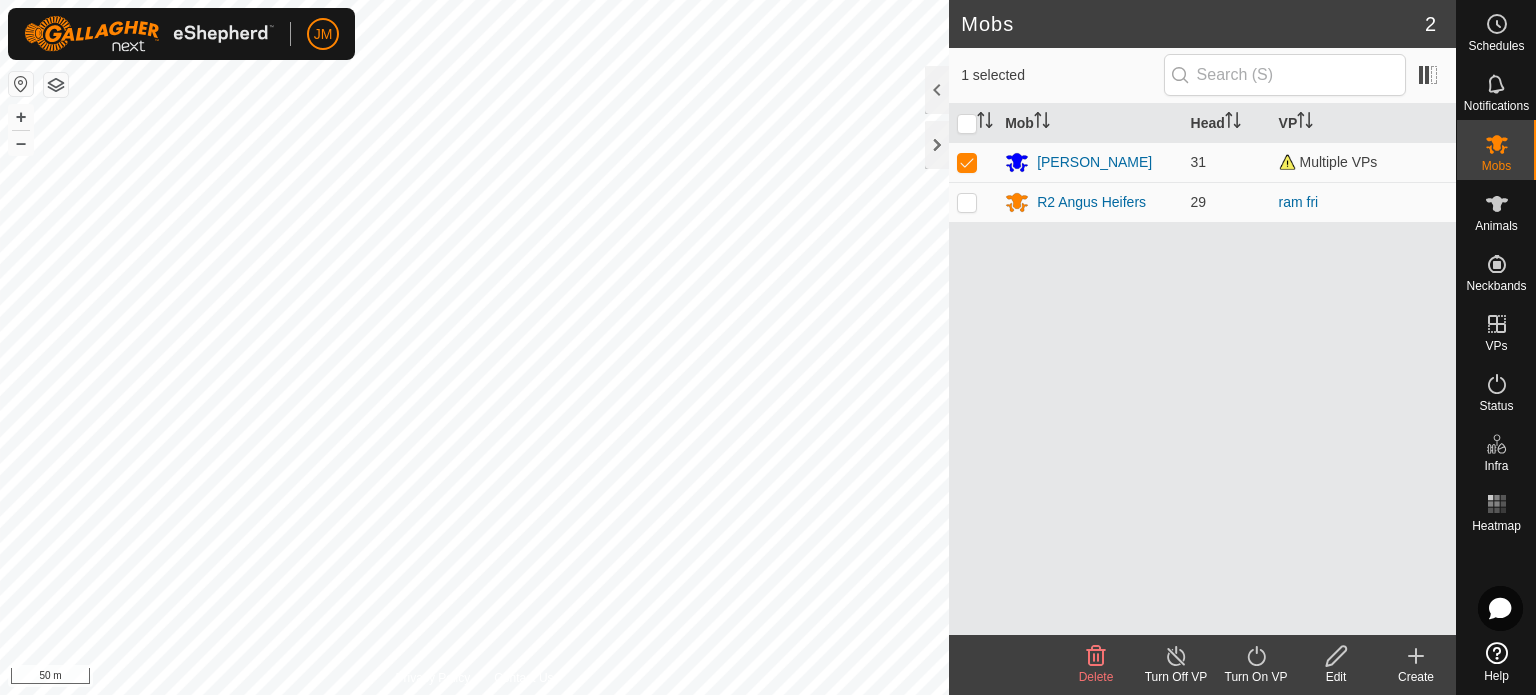 click 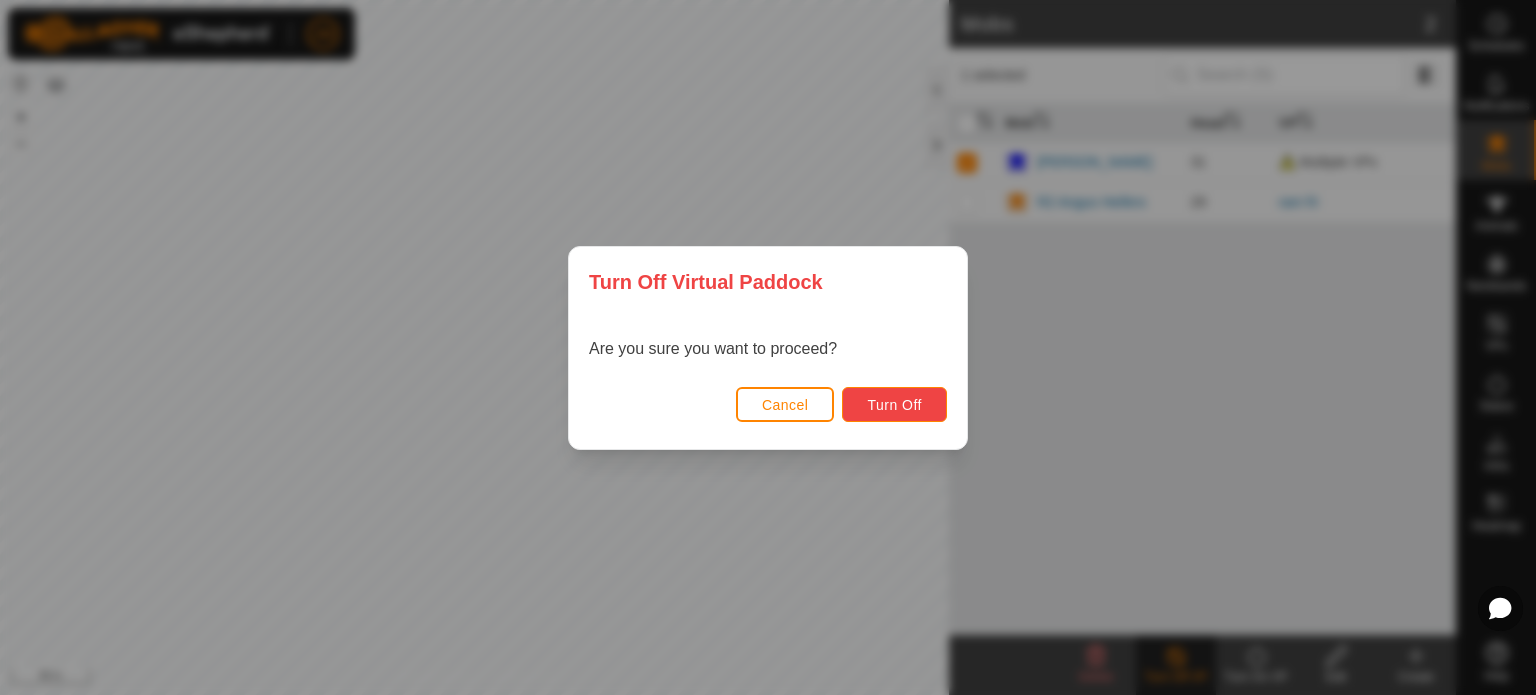 click on "Turn Off" at bounding box center [894, 405] 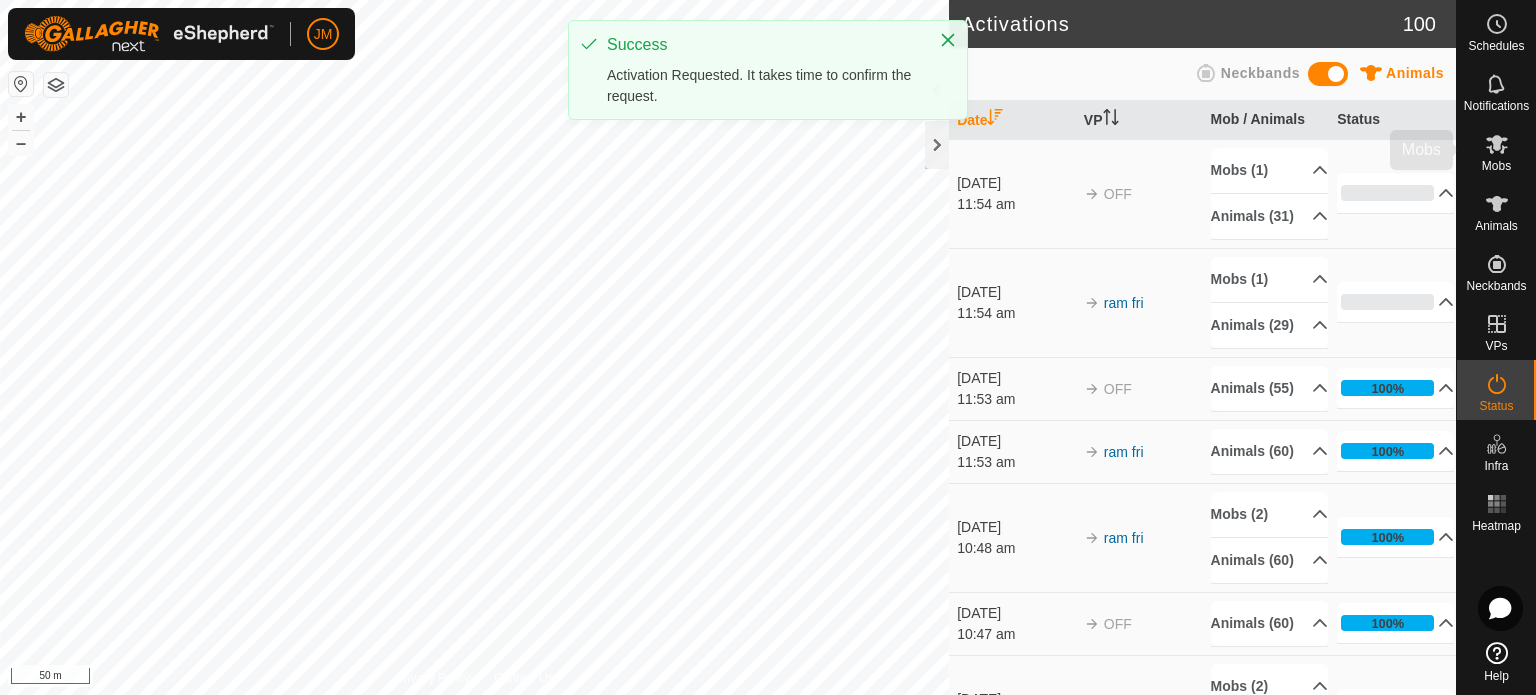 click on "Mobs" at bounding box center (1496, 166) 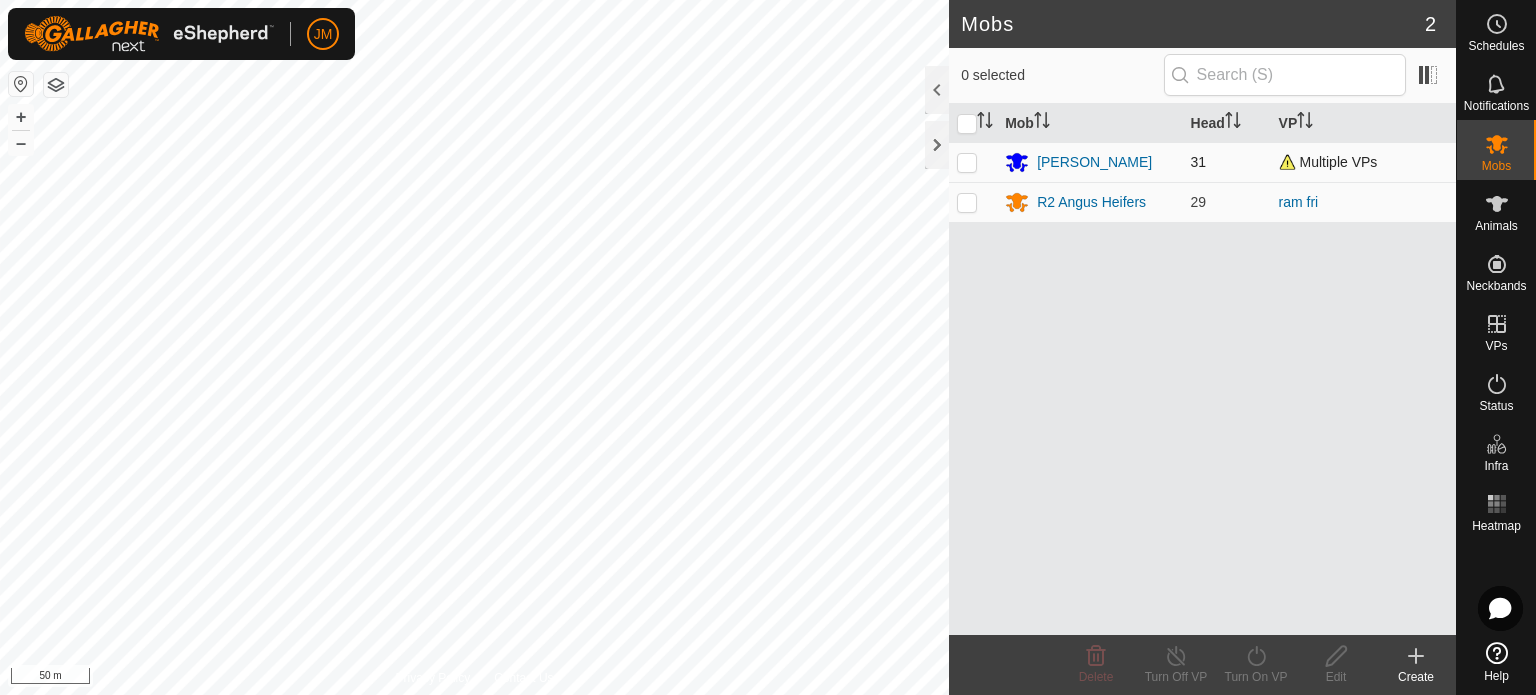 click at bounding box center (967, 162) 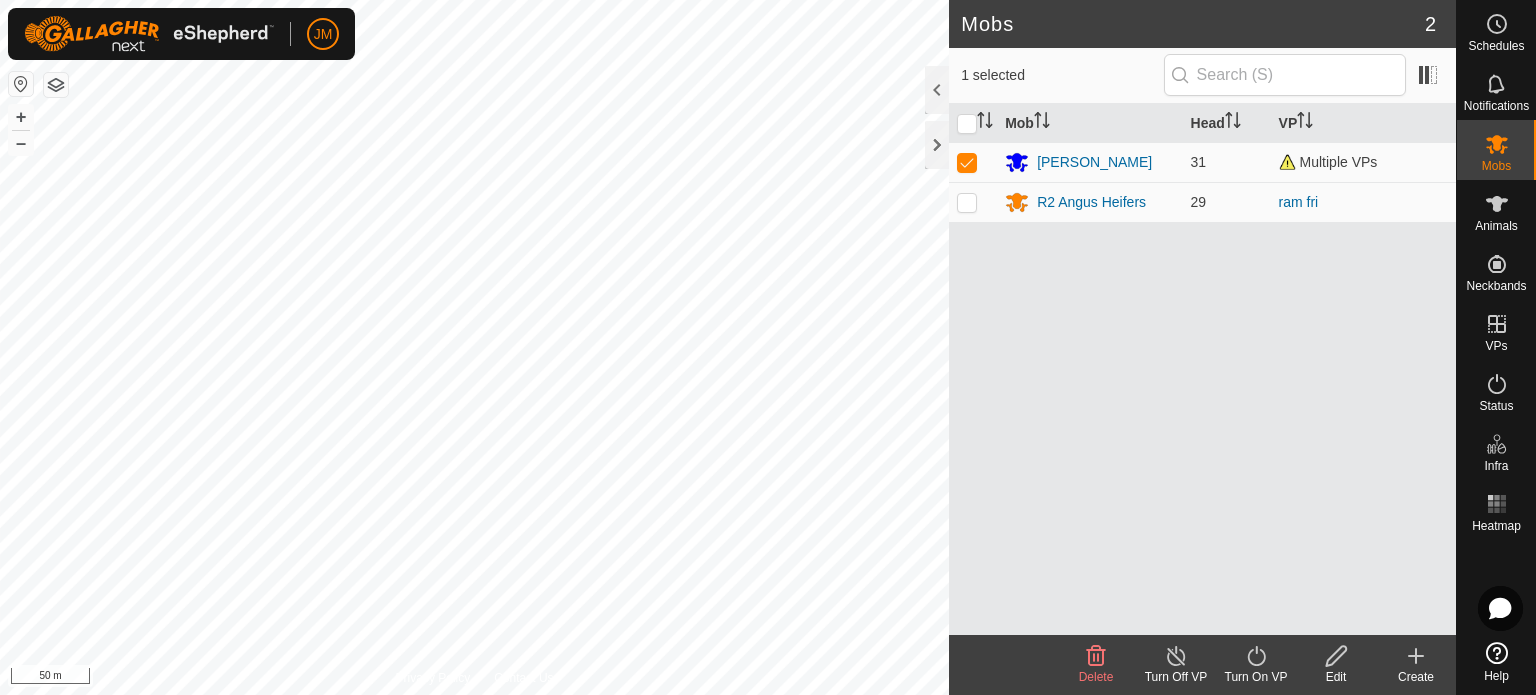 click 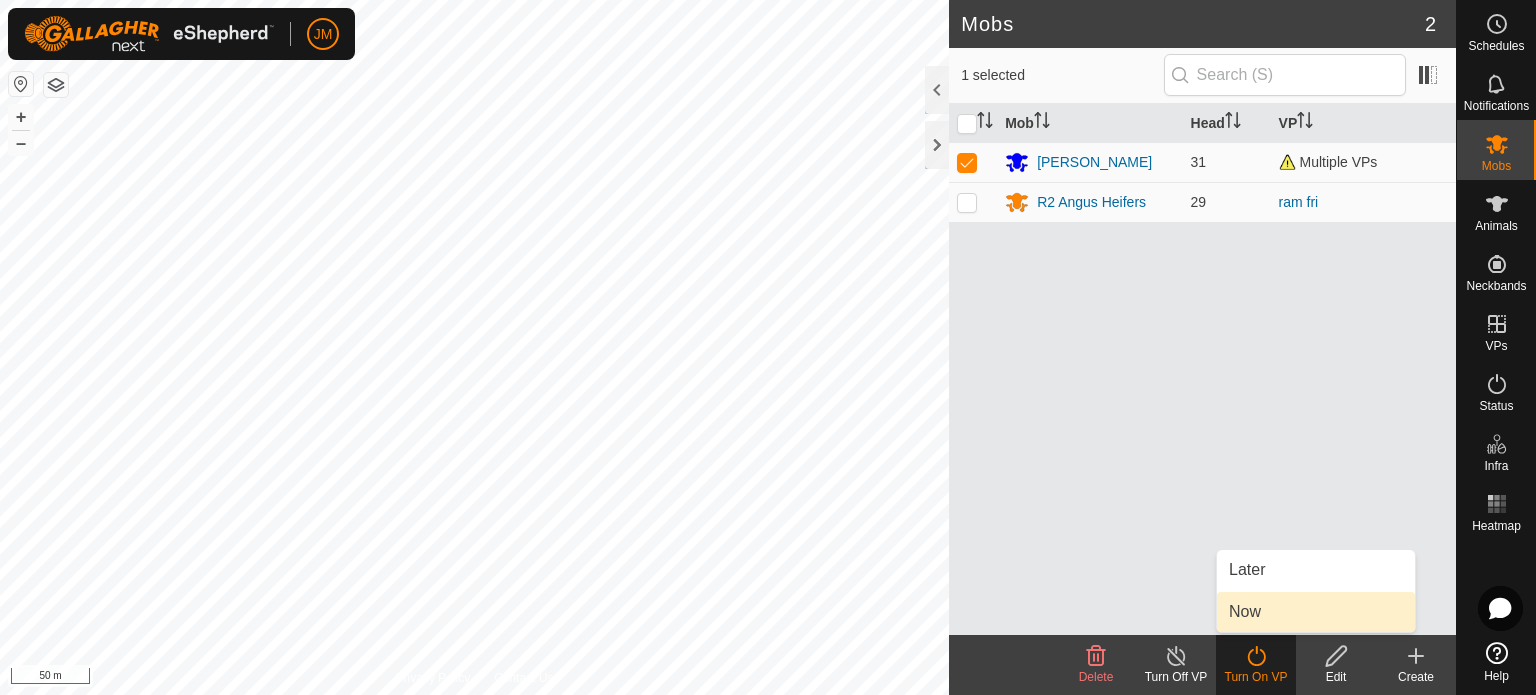 click on "Now" at bounding box center [1316, 612] 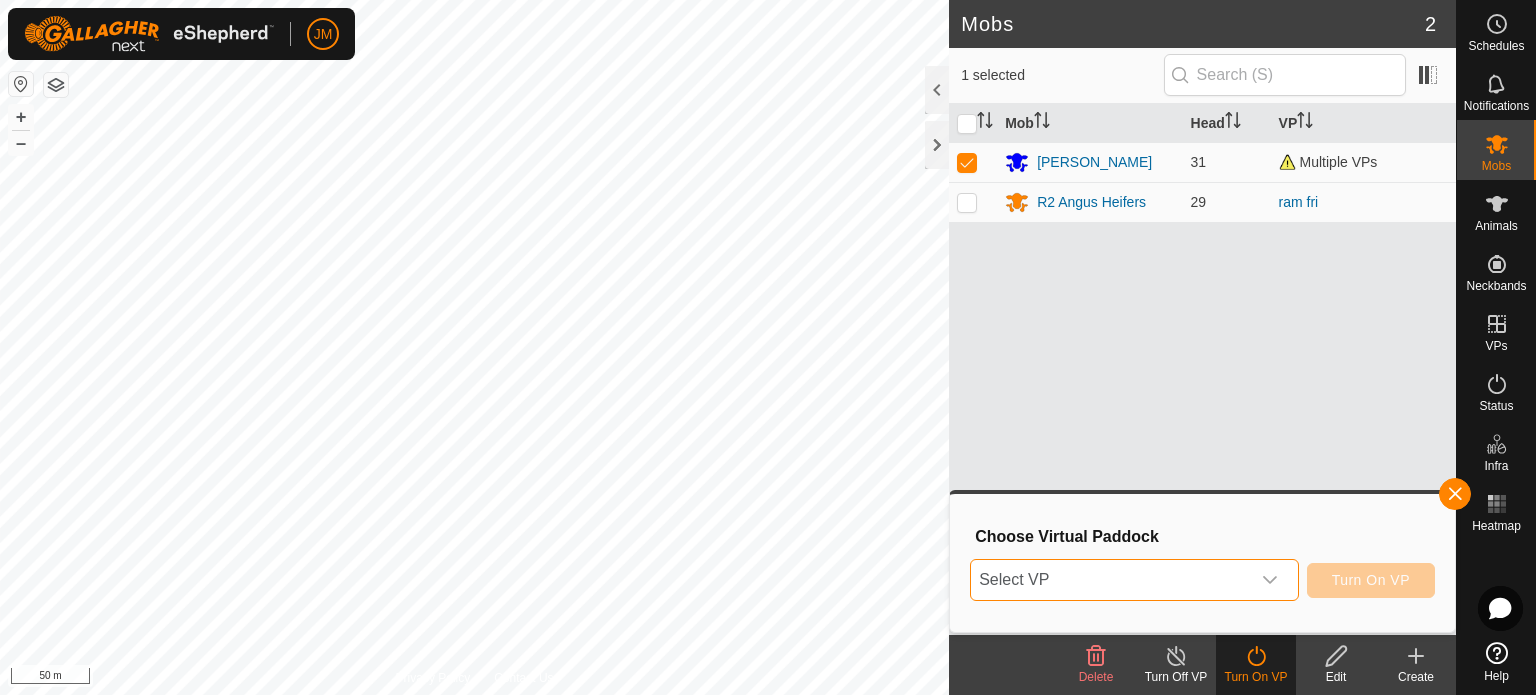 click on "Select VP" at bounding box center (1110, 580) 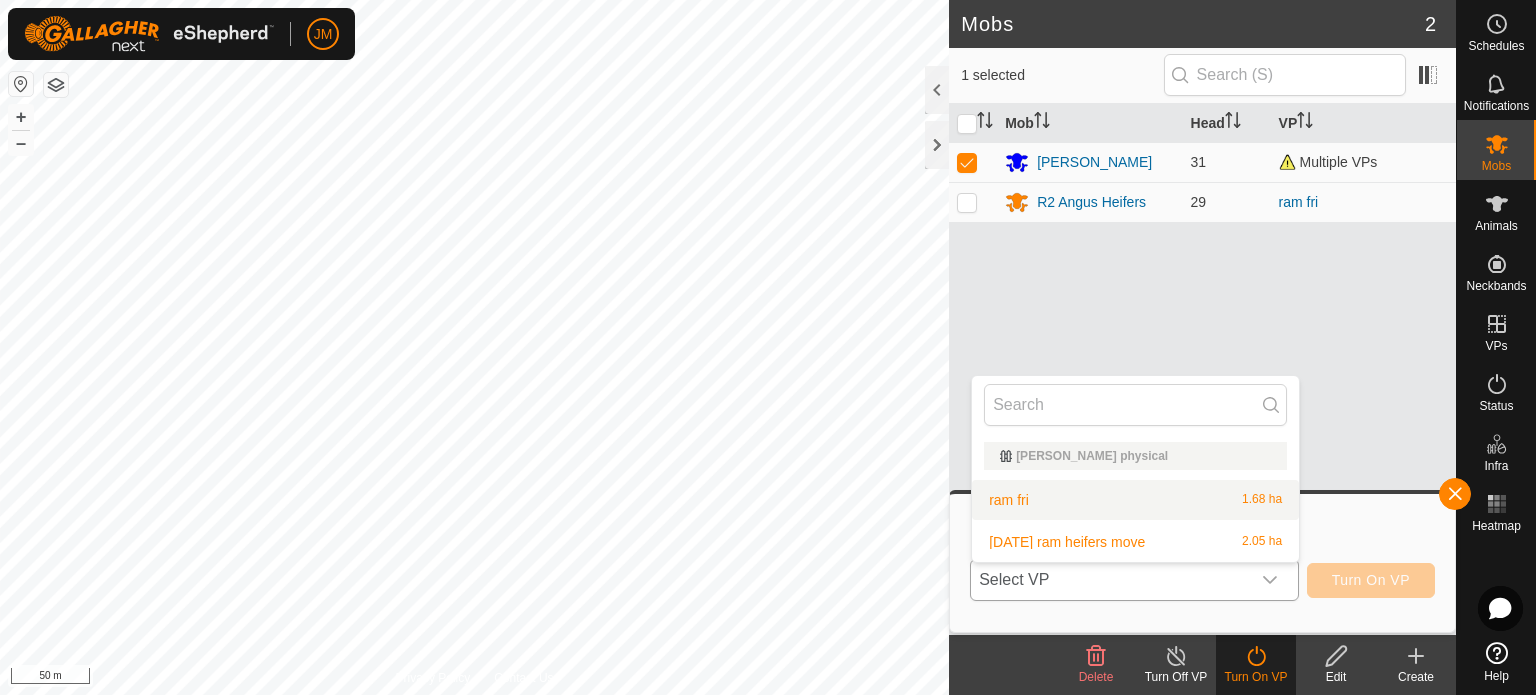 click on "ram fri  1.68 ha" at bounding box center (1135, 500) 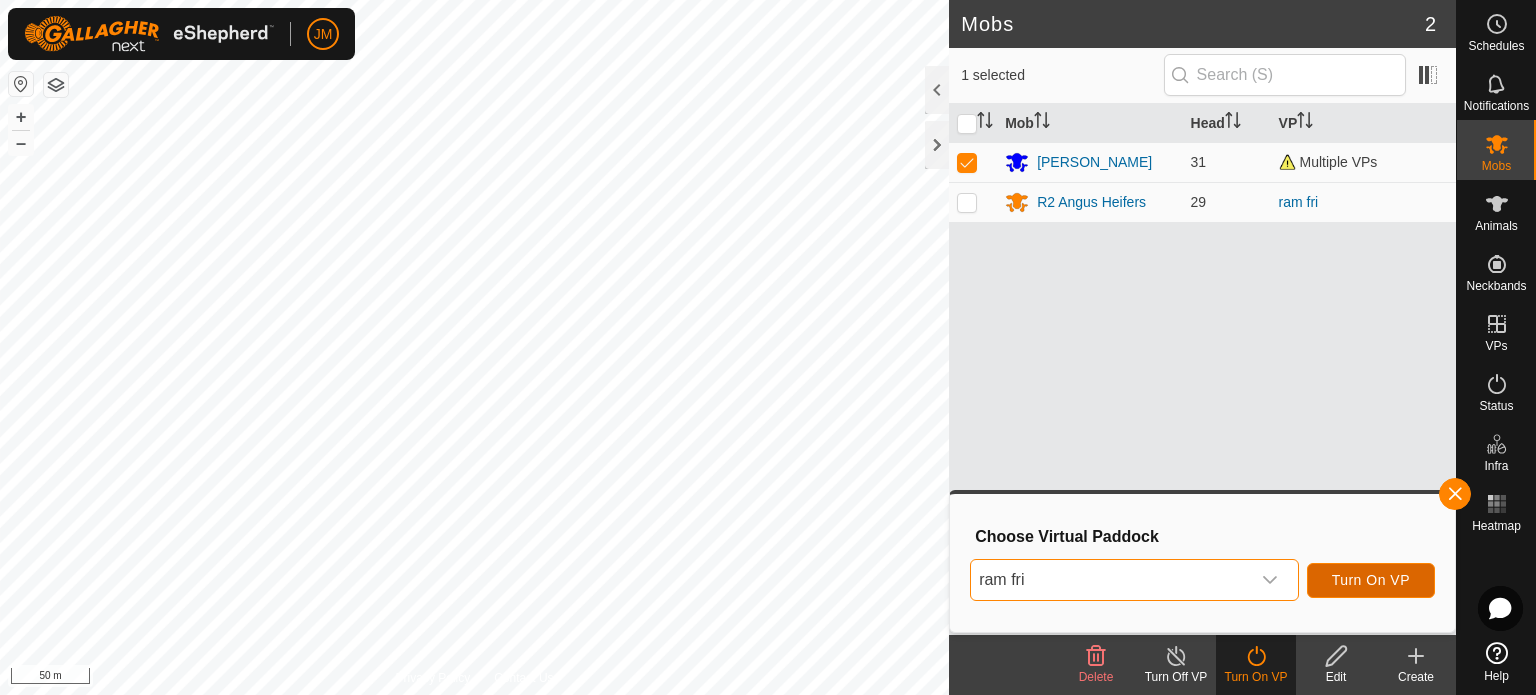 click on "Turn On VP" at bounding box center (1371, 580) 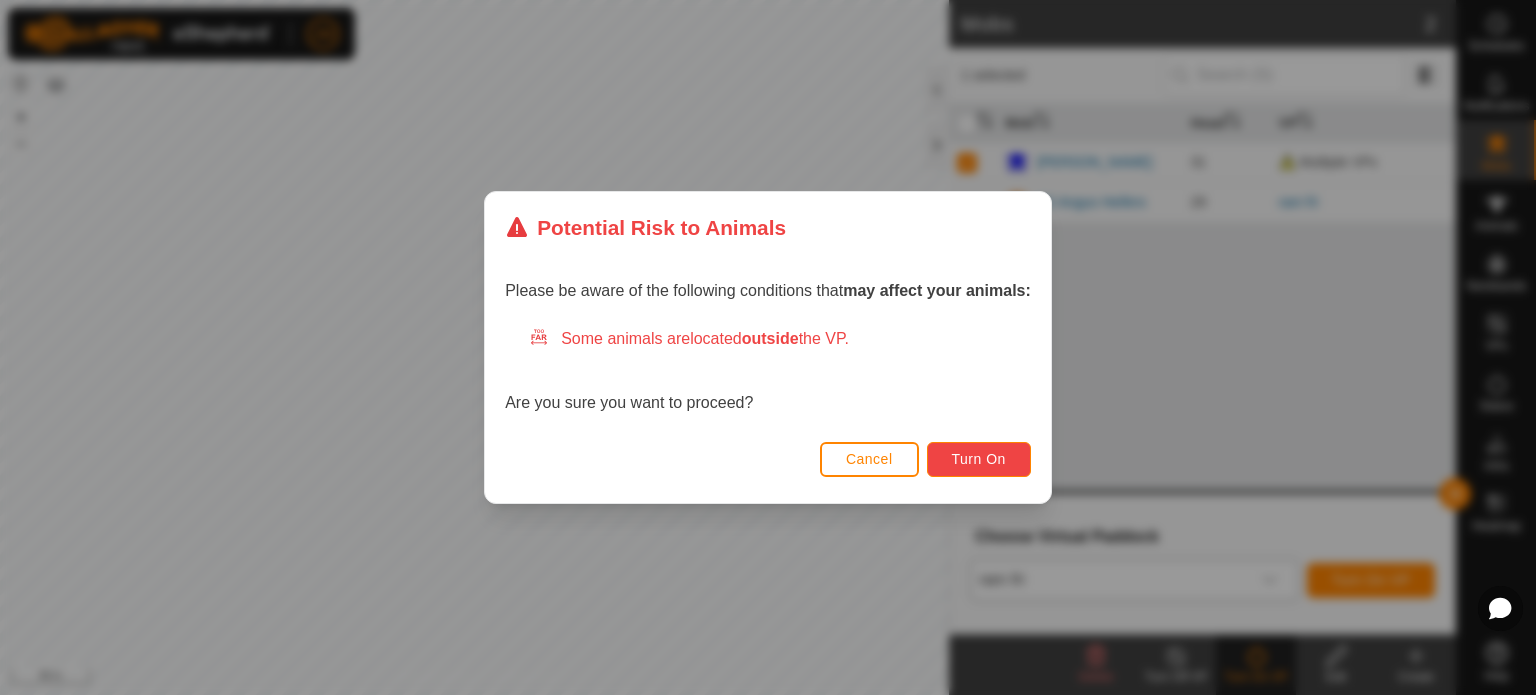 click on "Turn On" at bounding box center [979, 459] 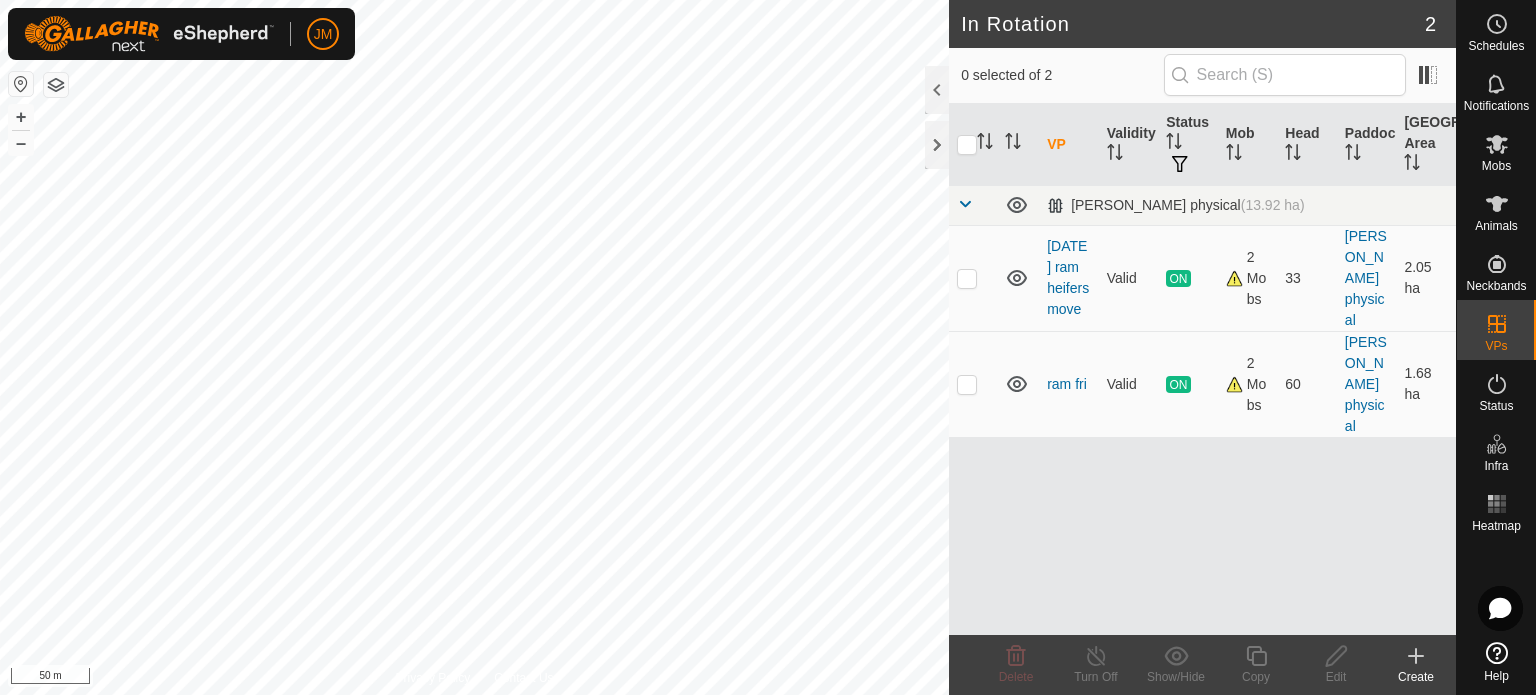 checkbox on "true" 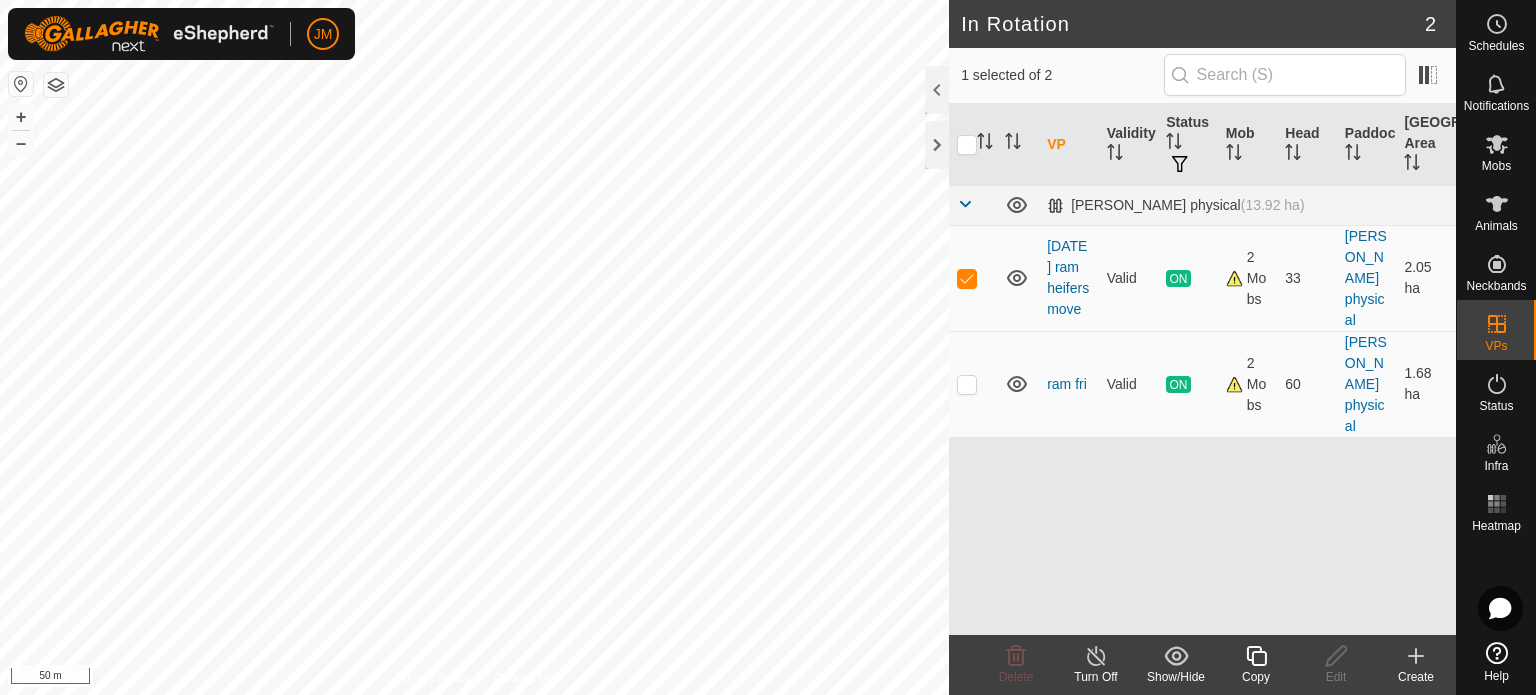 click 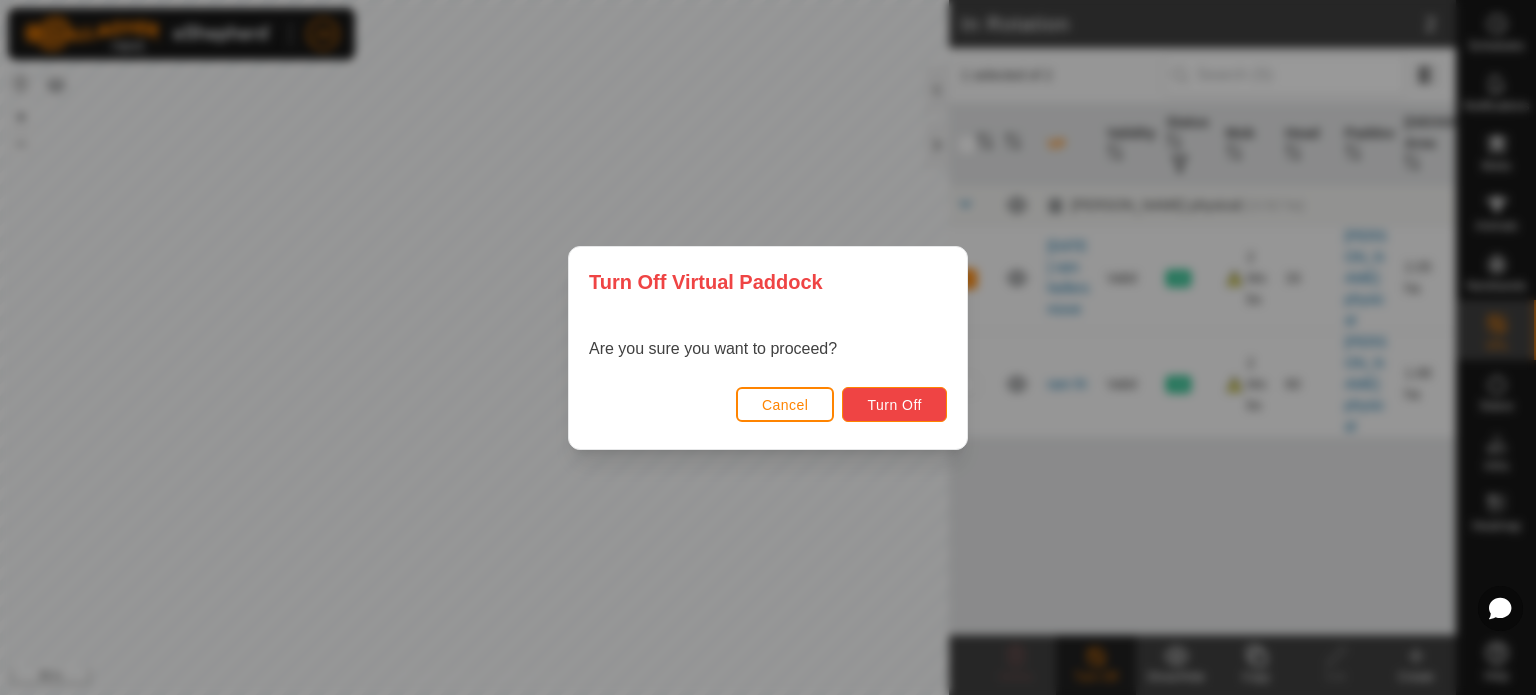 click on "Turn Off" at bounding box center [894, 404] 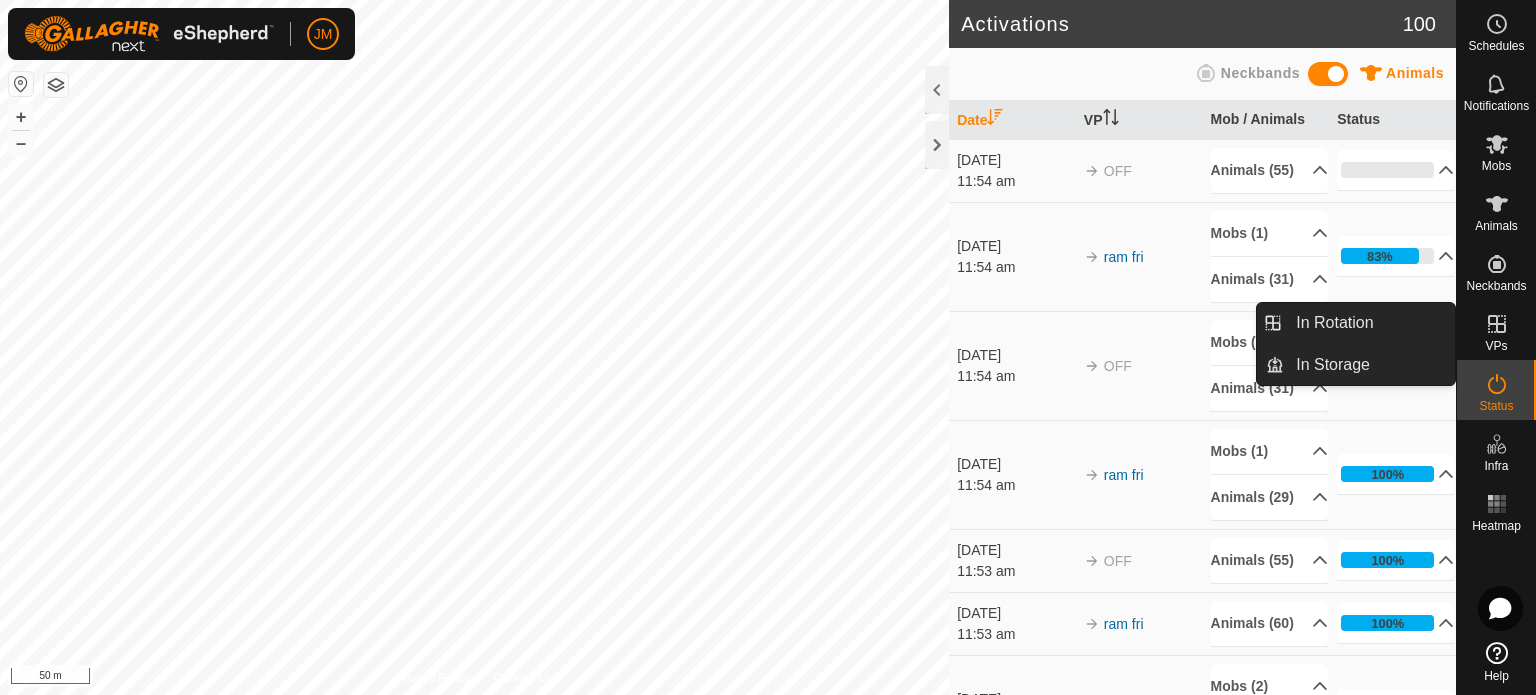 click on "VPs" at bounding box center (1496, 346) 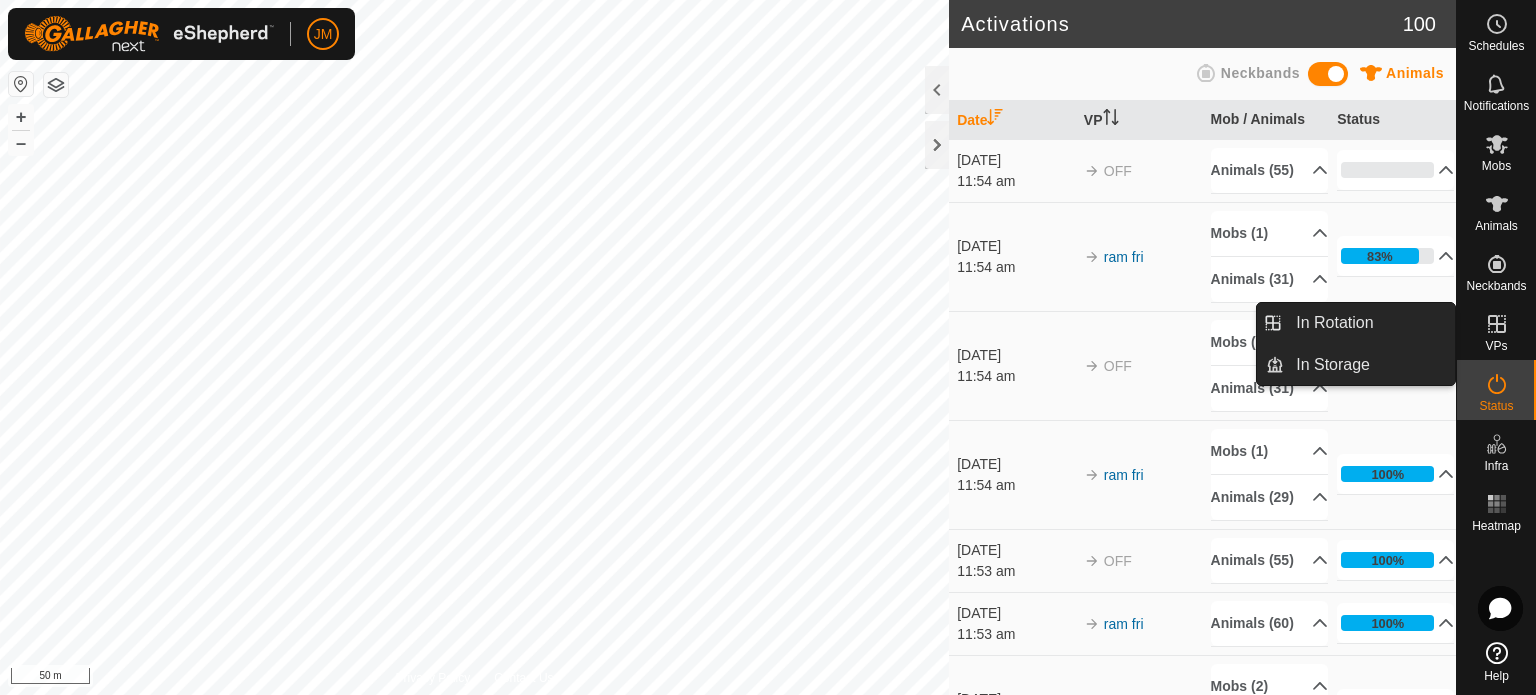 click on "In Rotation" at bounding box center (1369, 323) 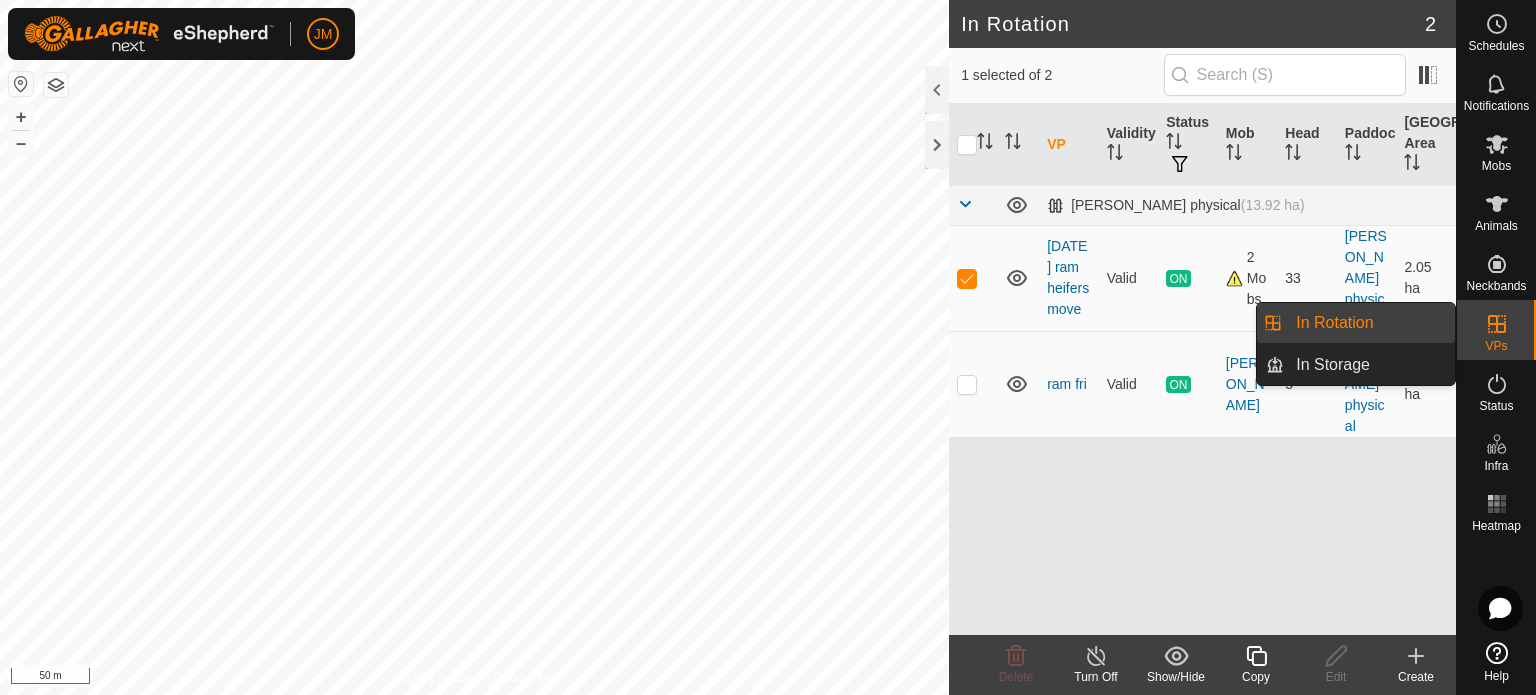 click on "In Rotation" at bounding box center [1369, 323] 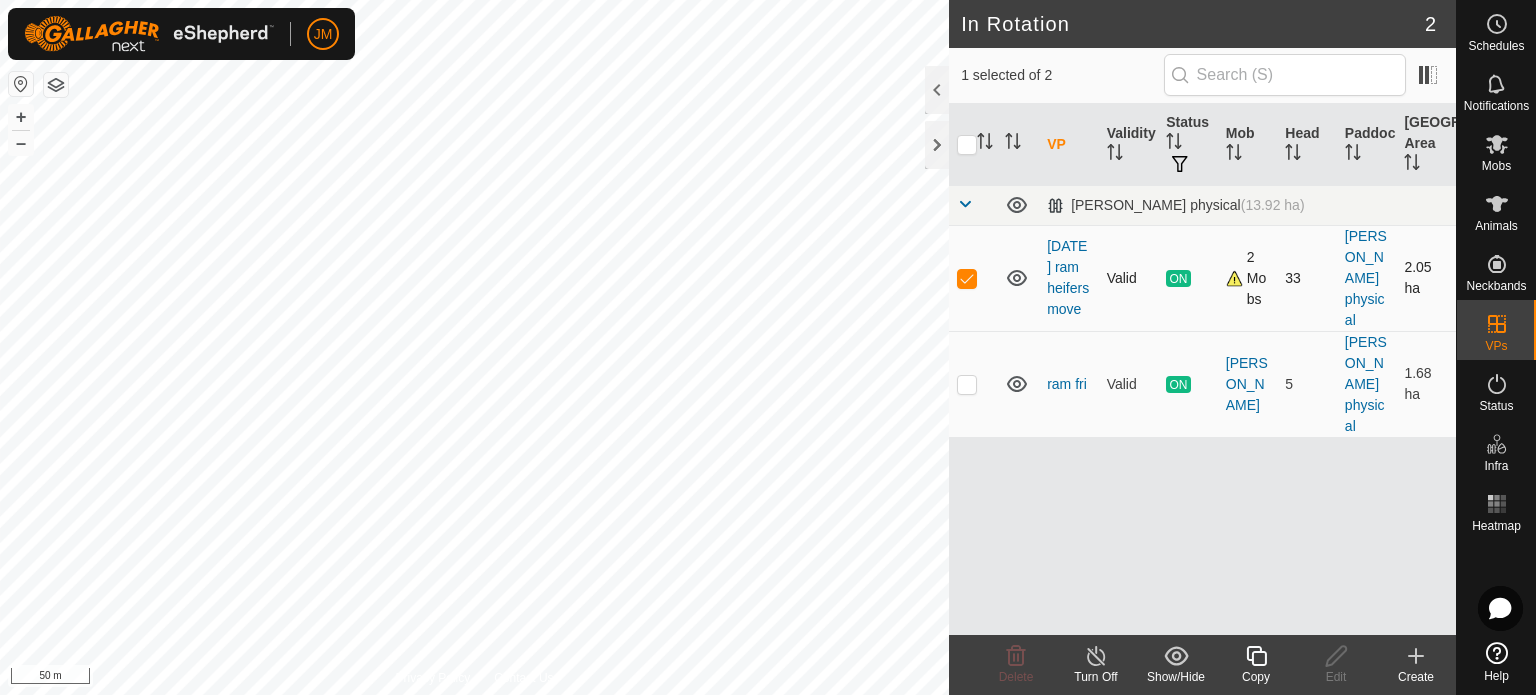 click at bounding box center (967, 278) 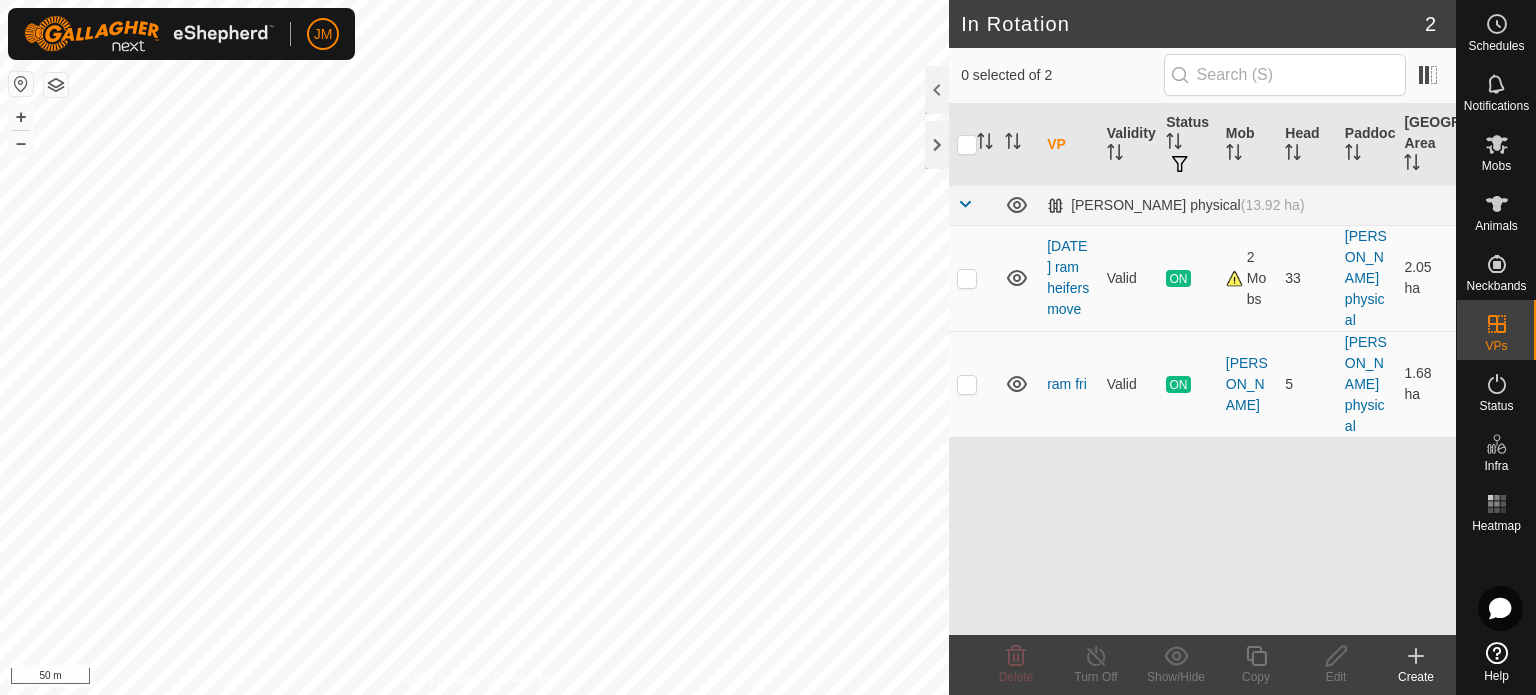 checkbox on "true" 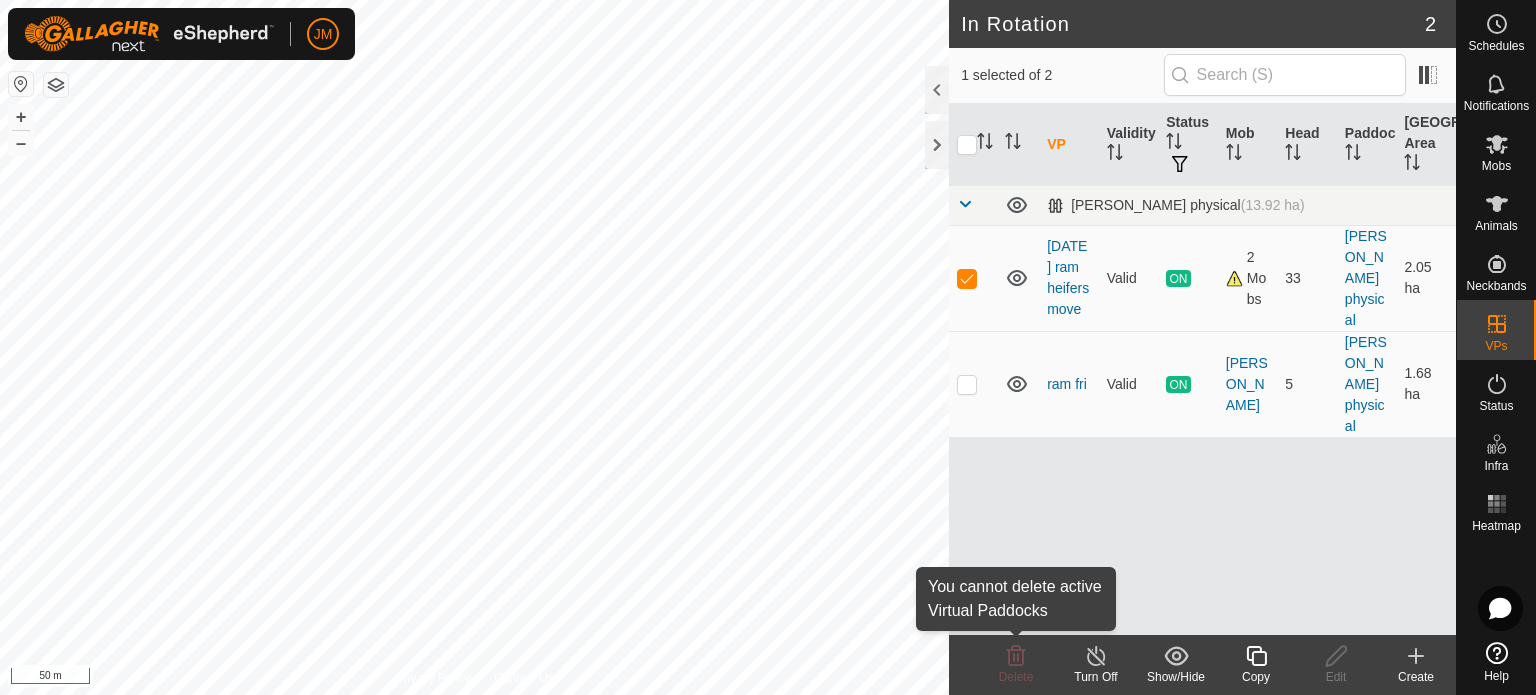 click 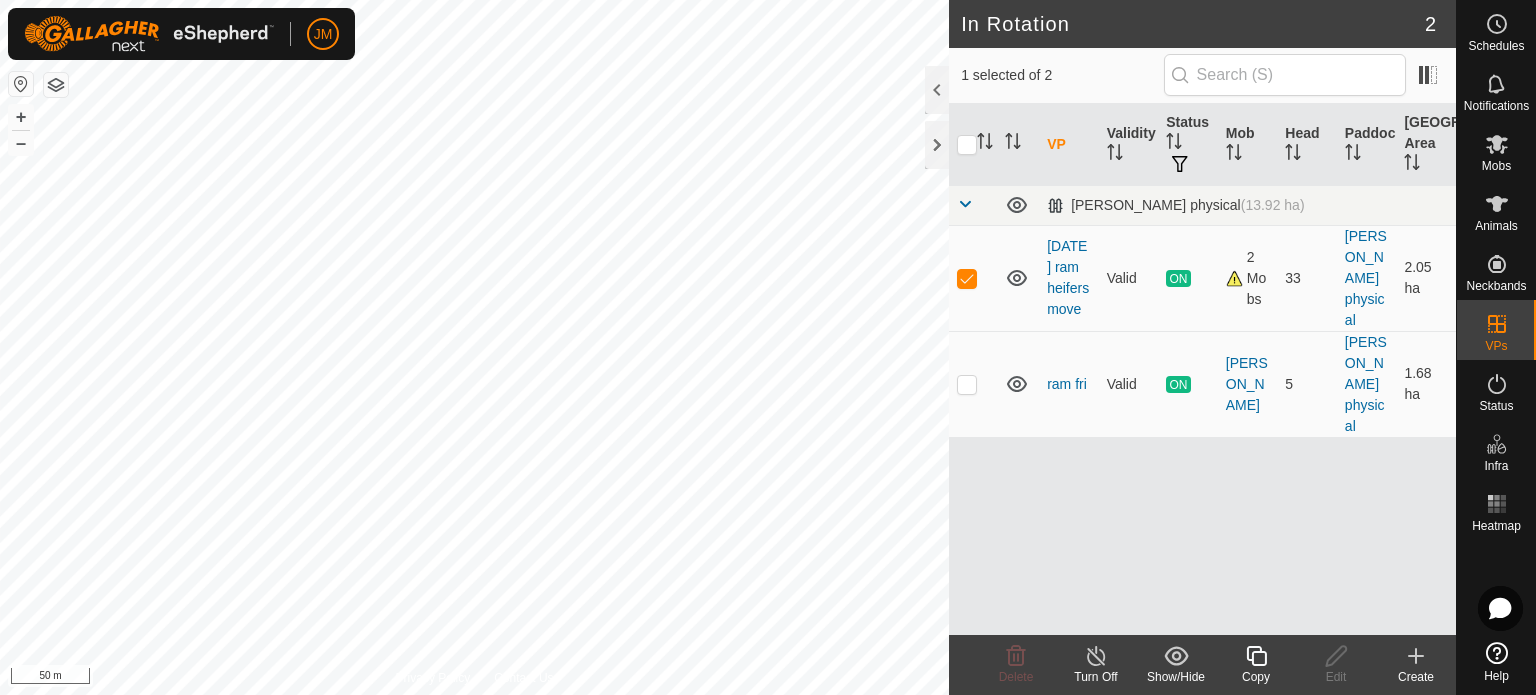 click 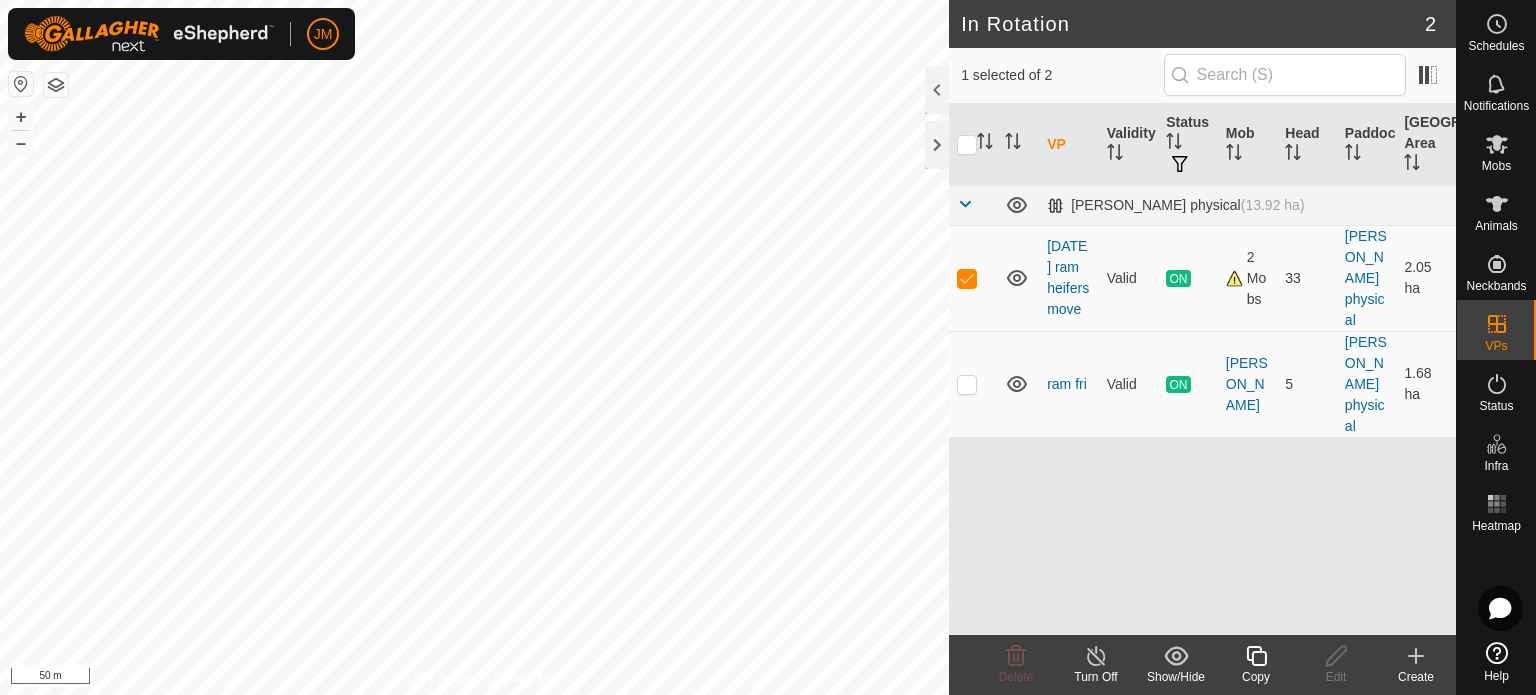 click 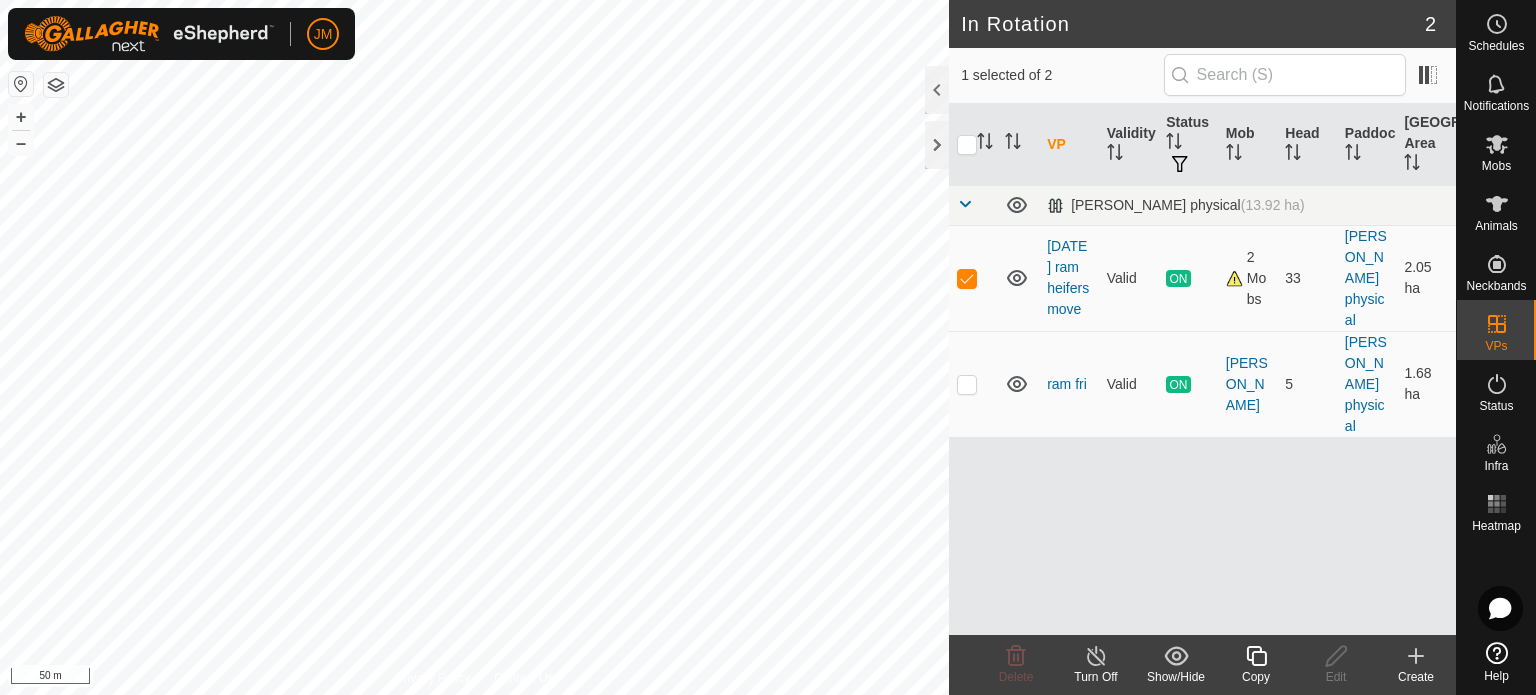 click 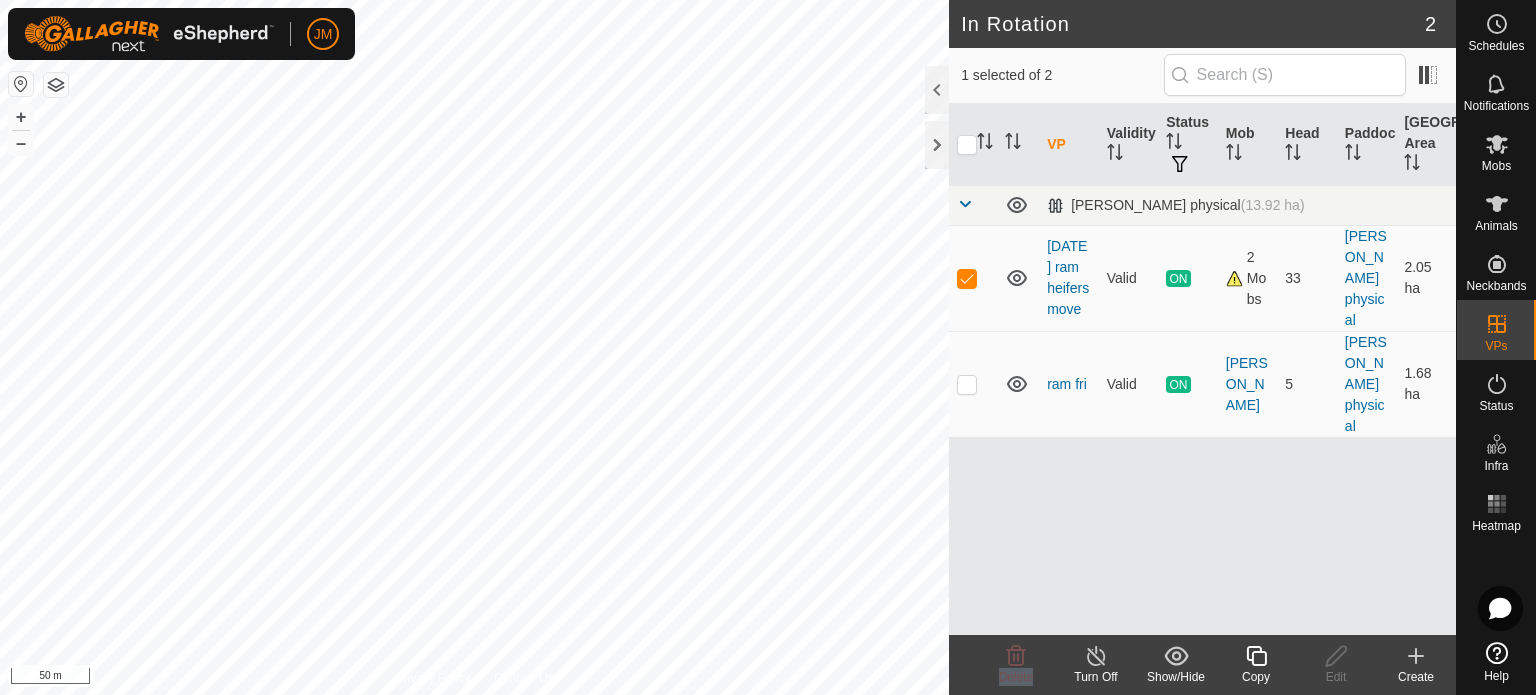 click 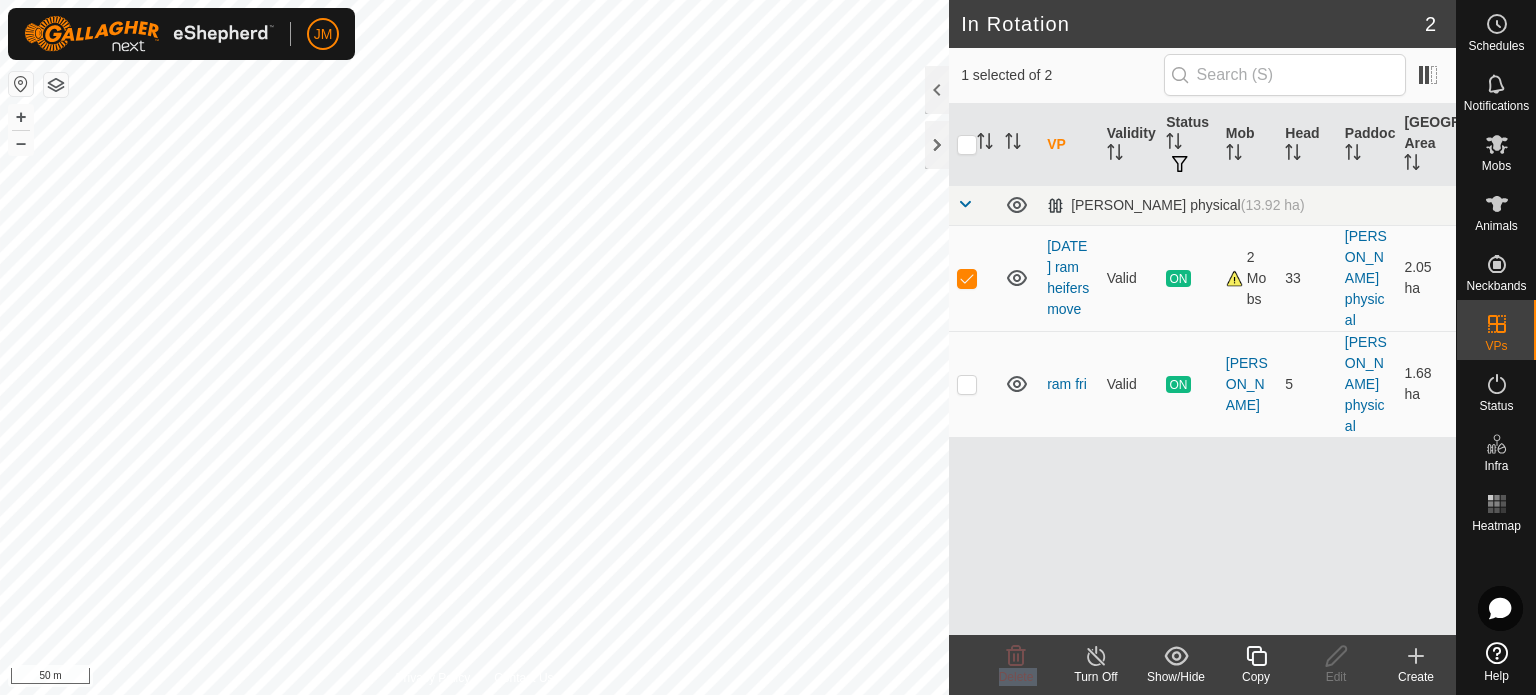 click 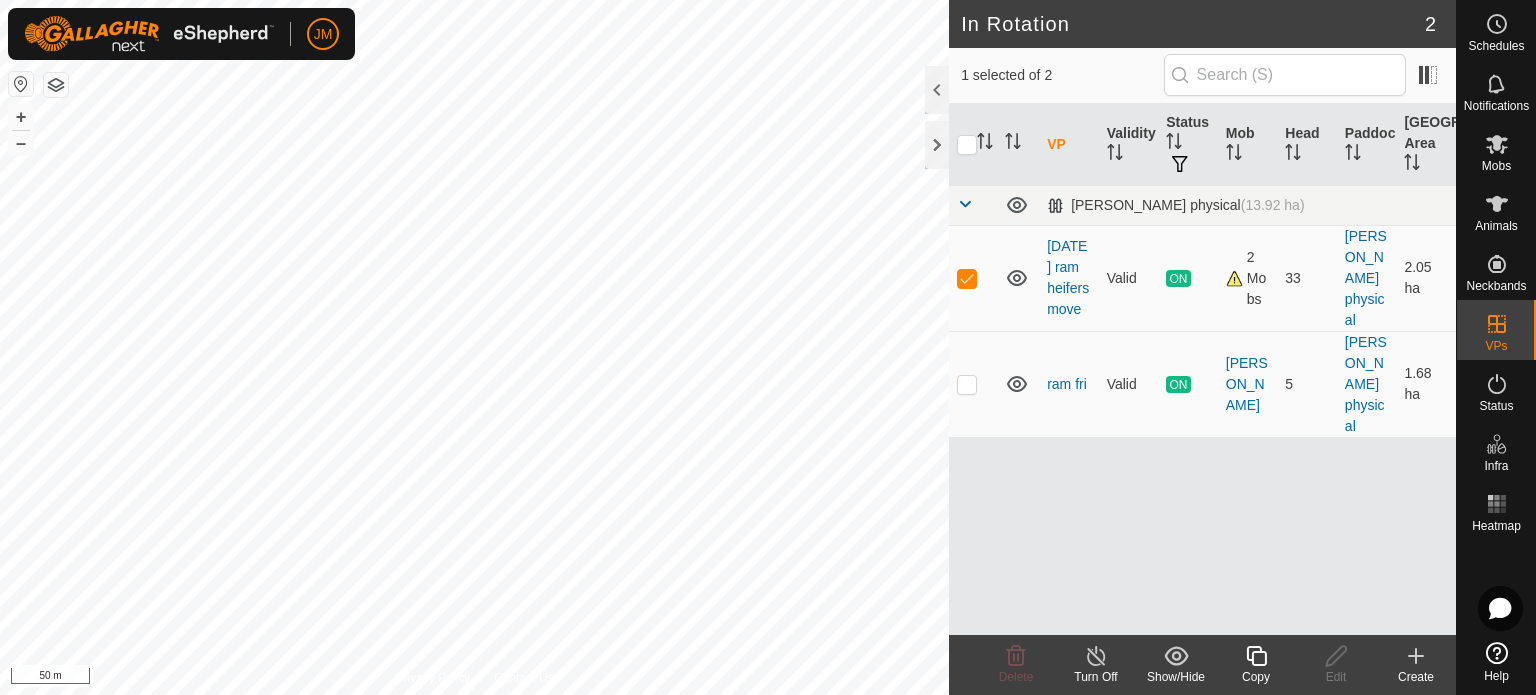 click 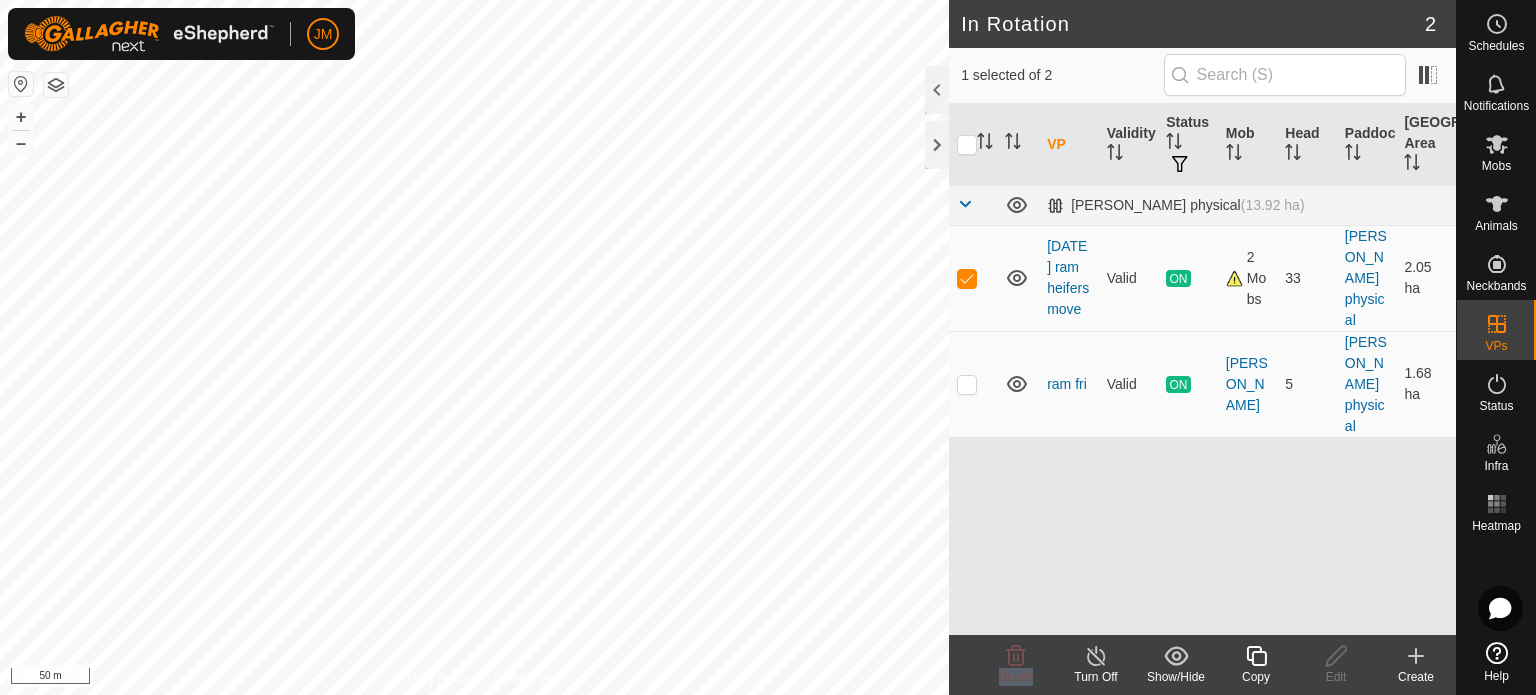 click 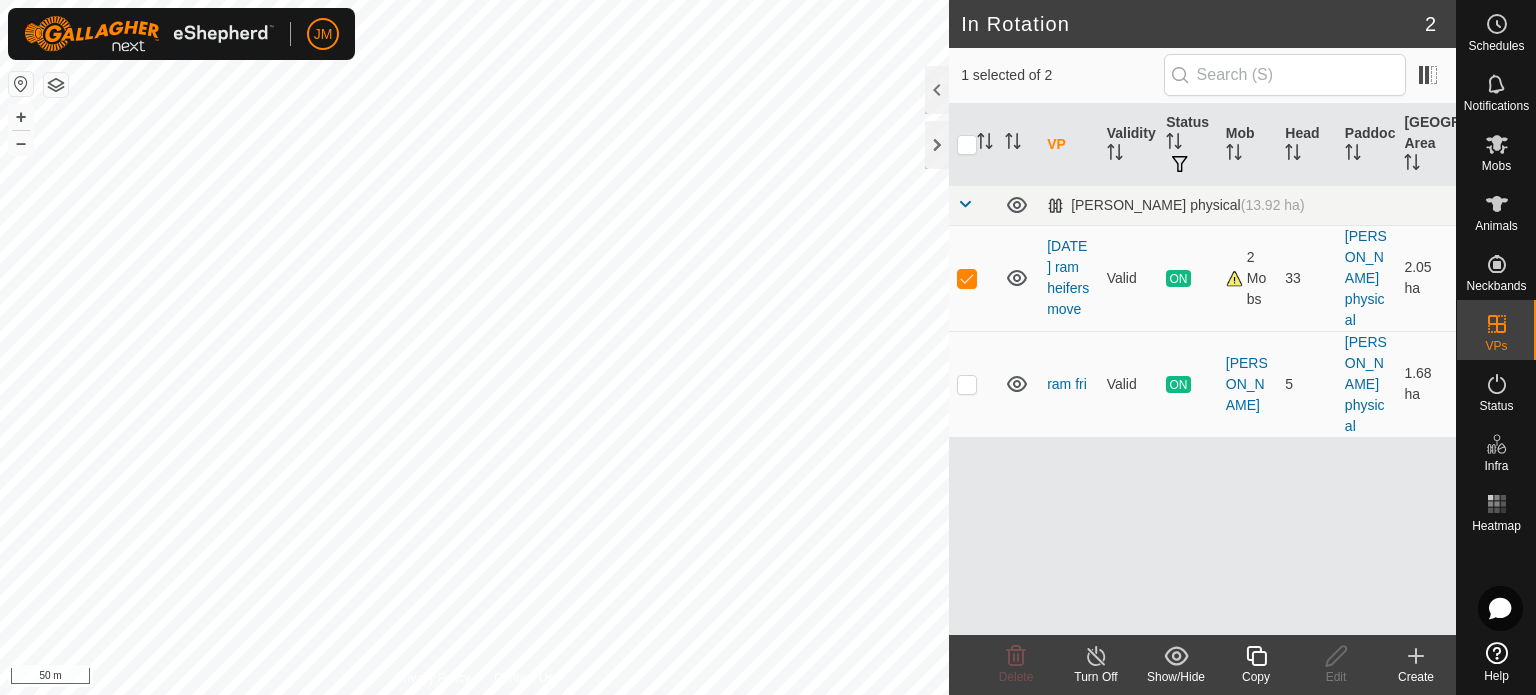 click 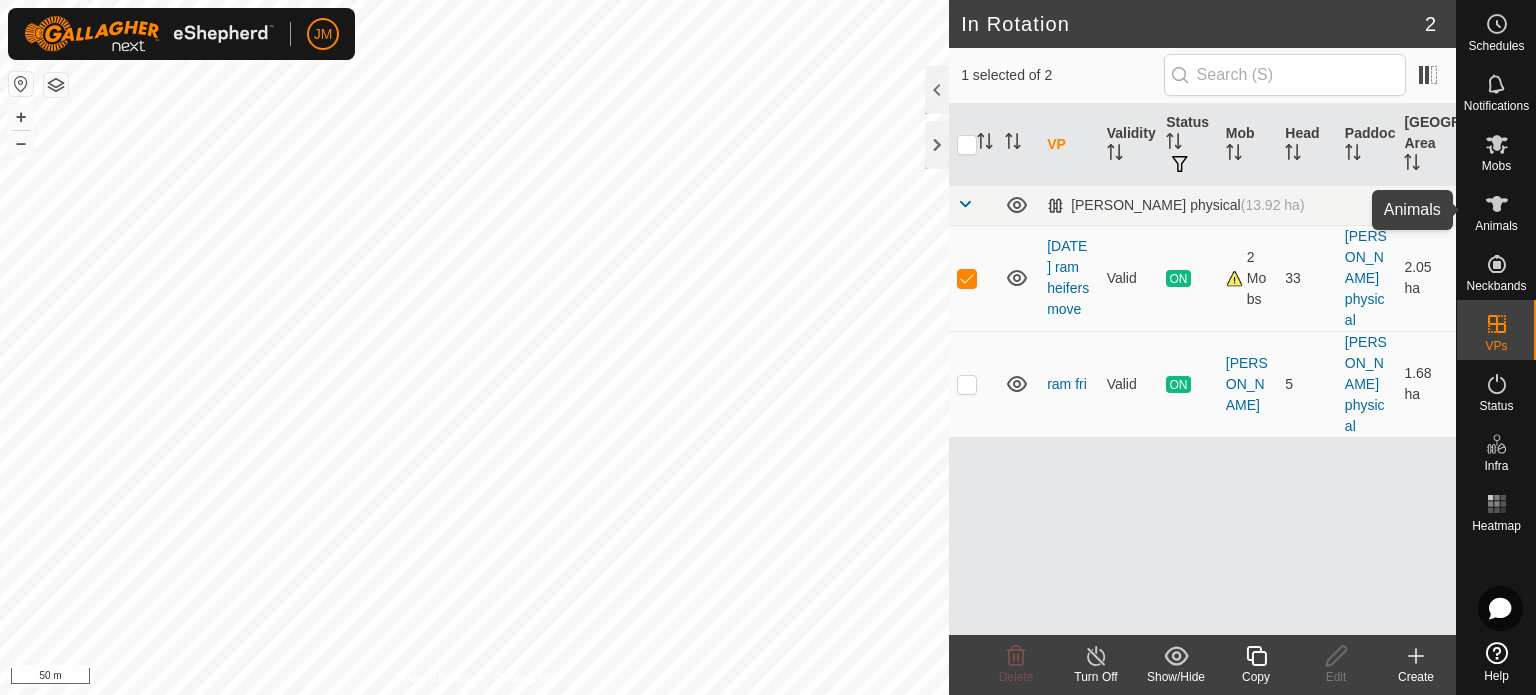 click 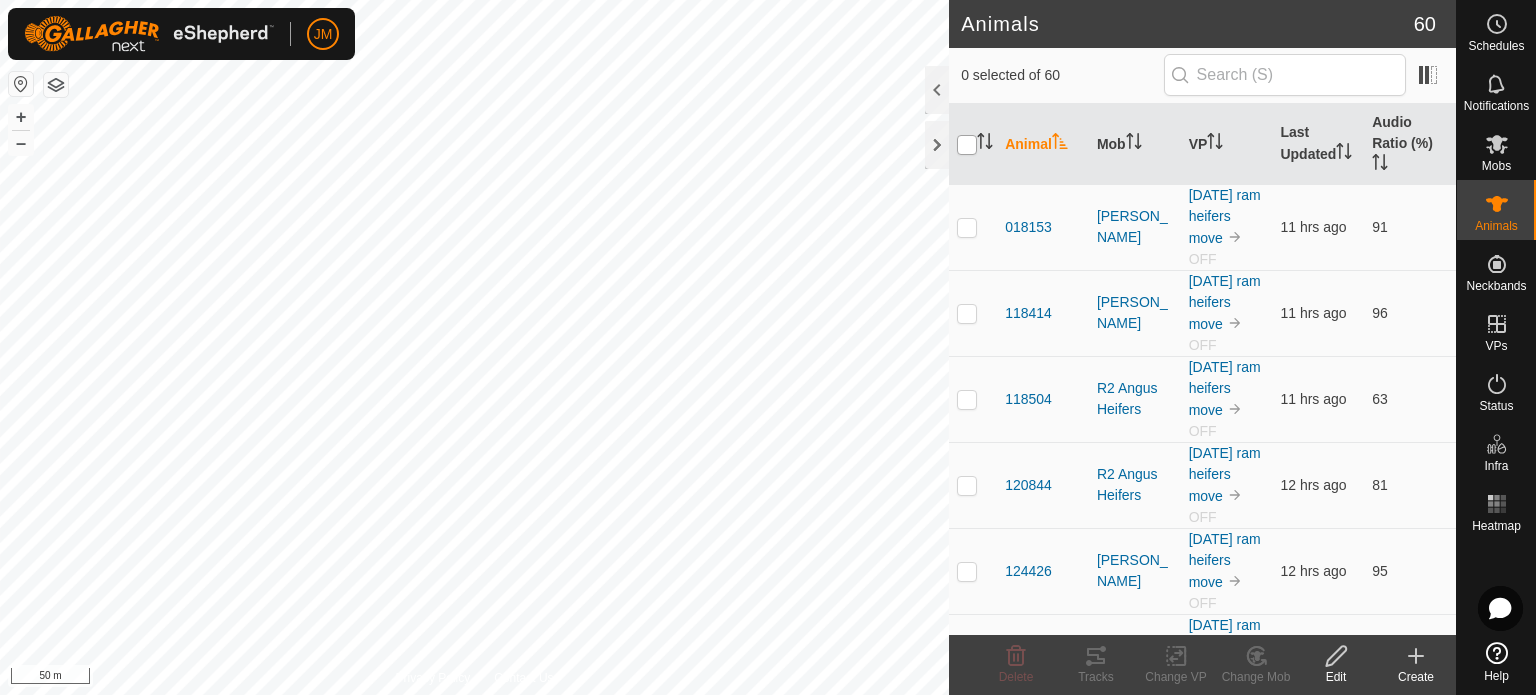 click at bounding box center [967, 145] 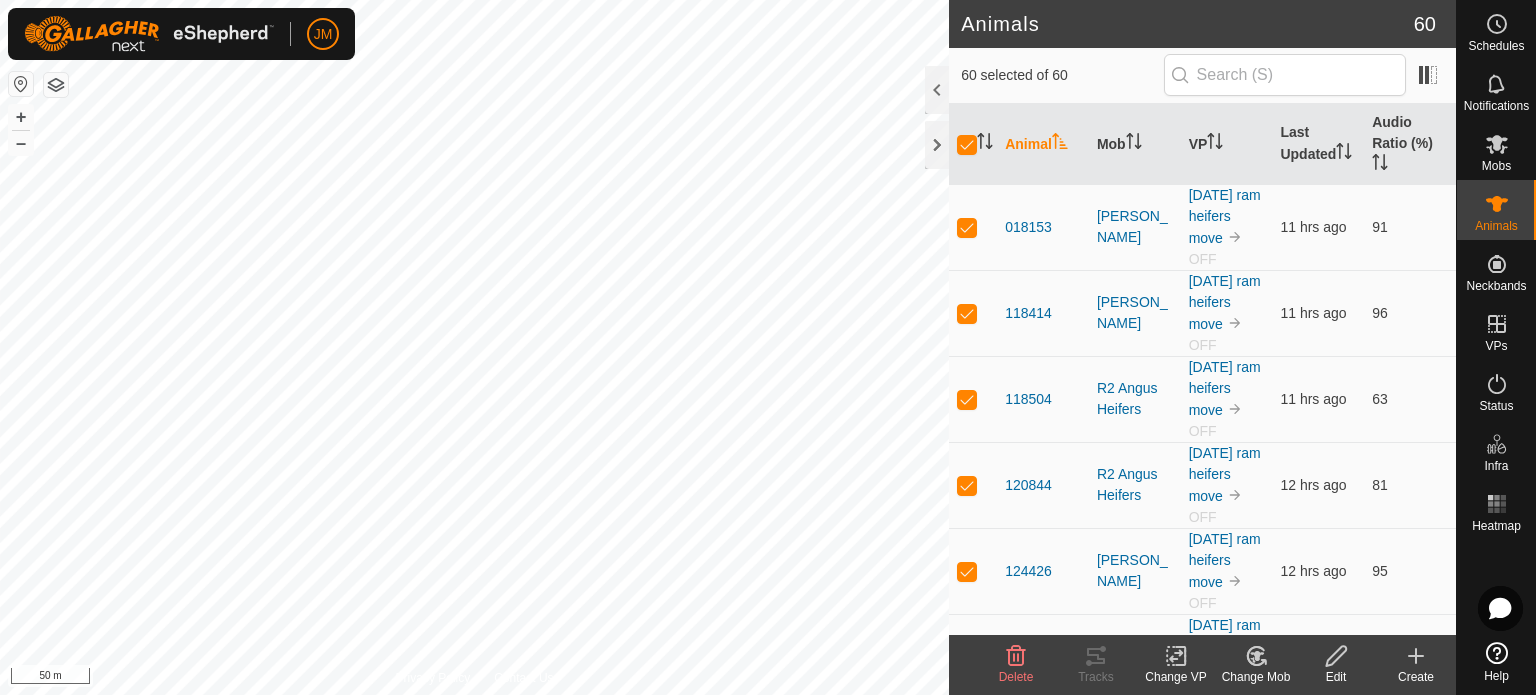 click 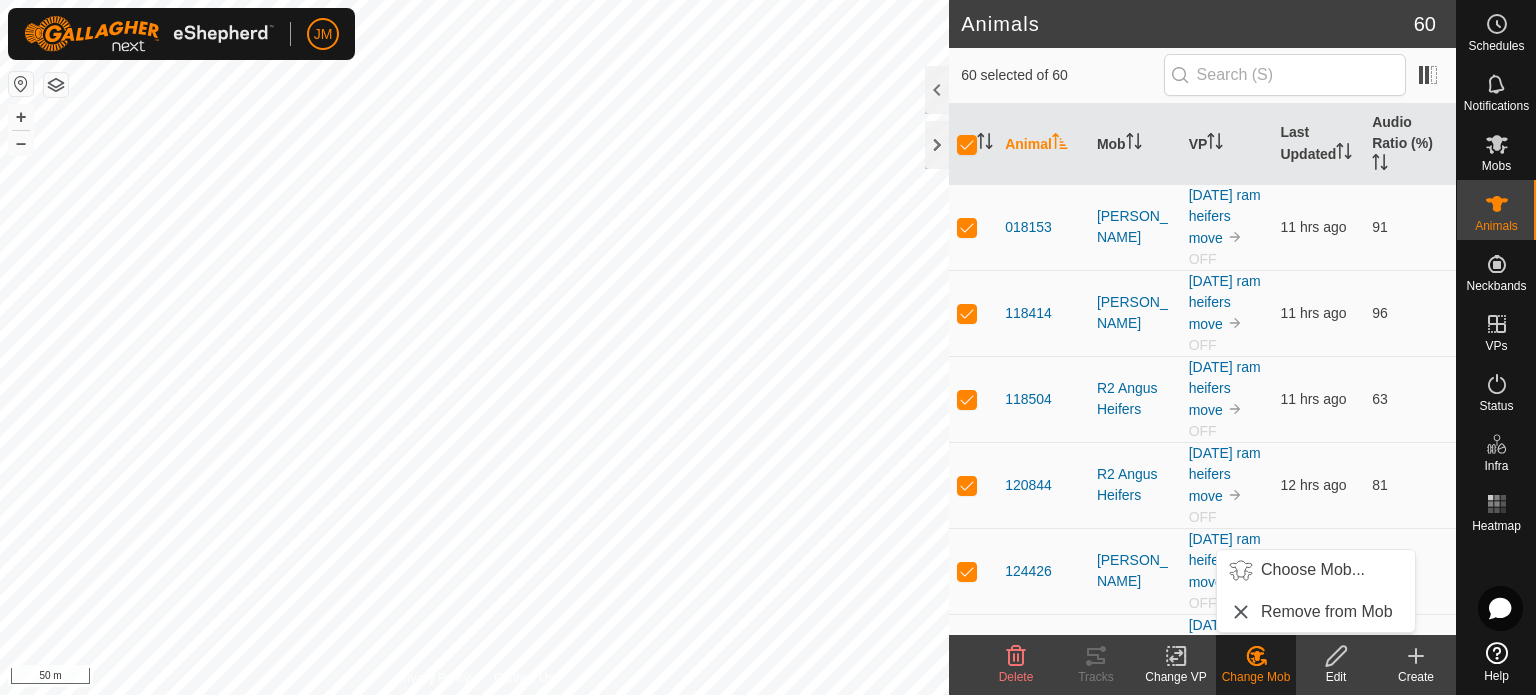click 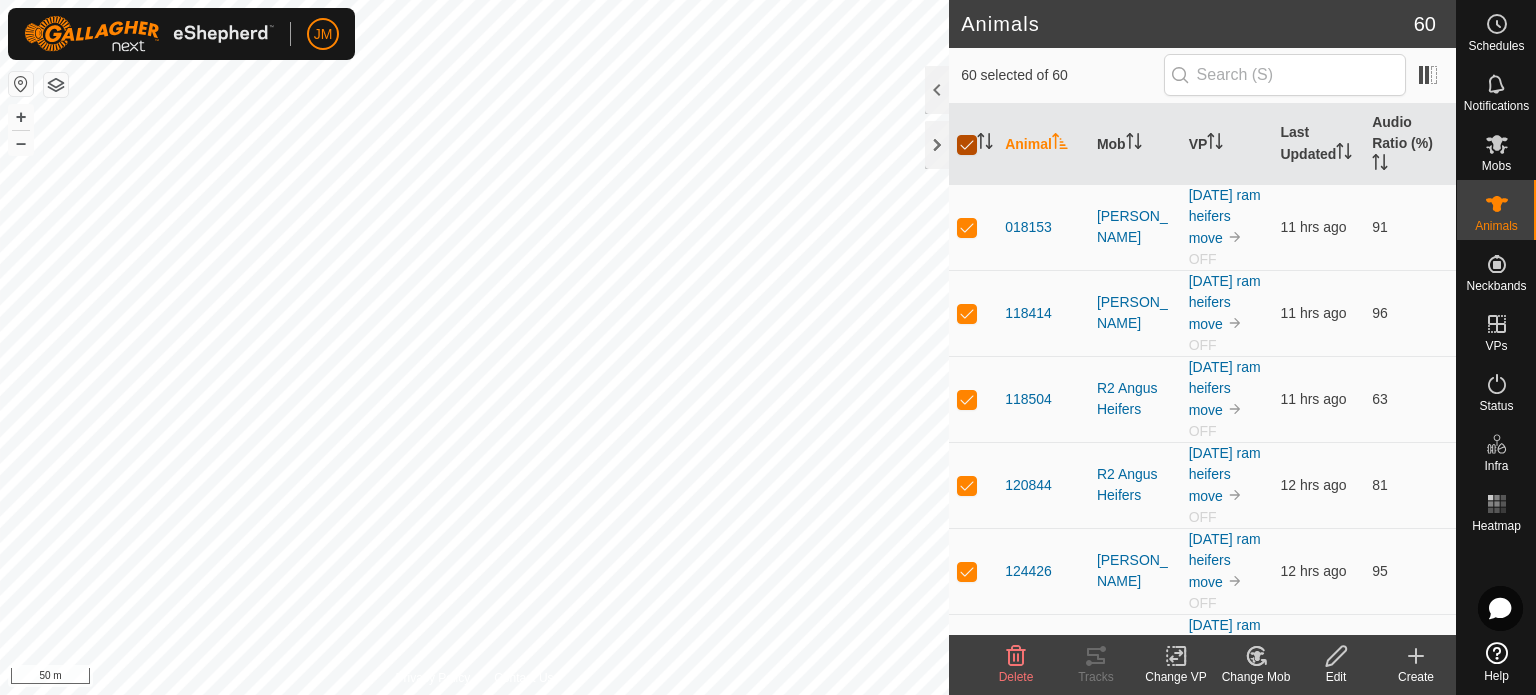 click at bounding box center [967, 145] 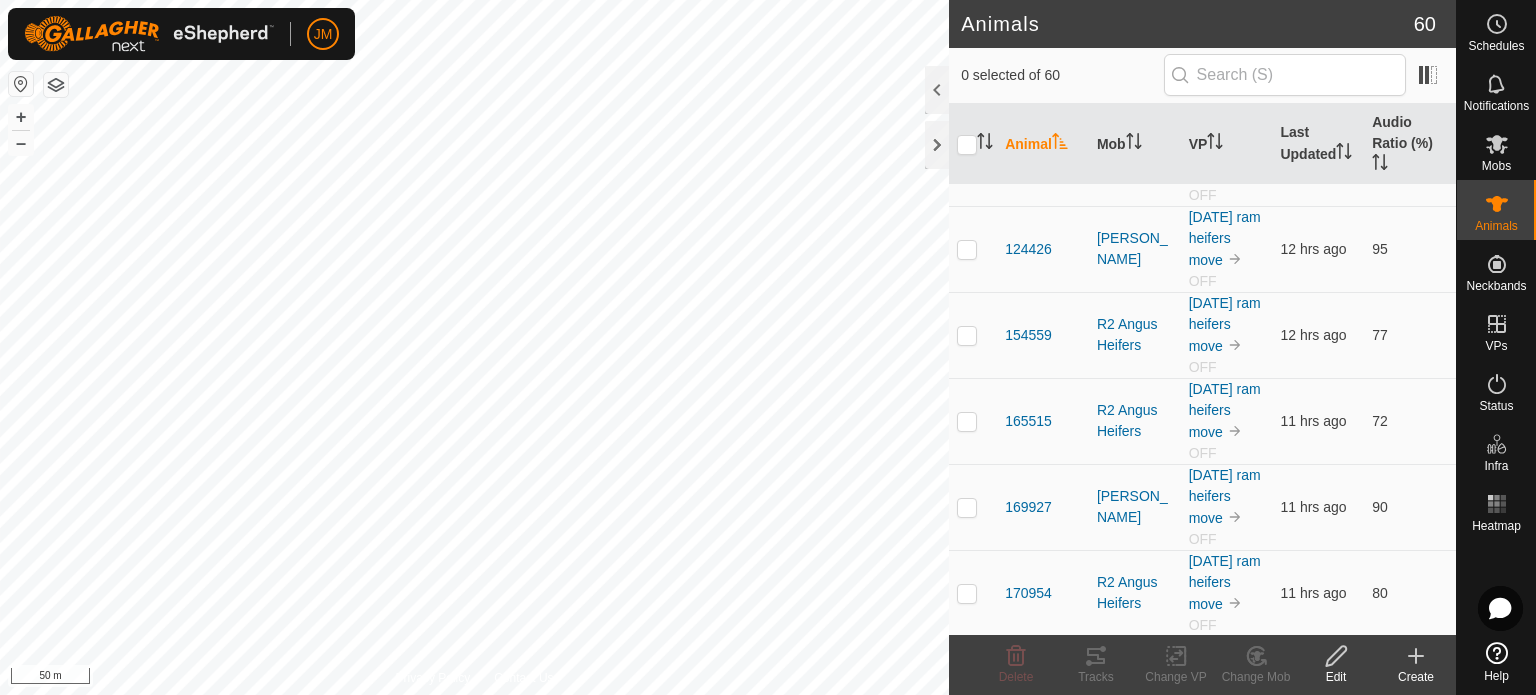 scroll, scrollTop: 200, scrollLeft: 0, axis: vertical 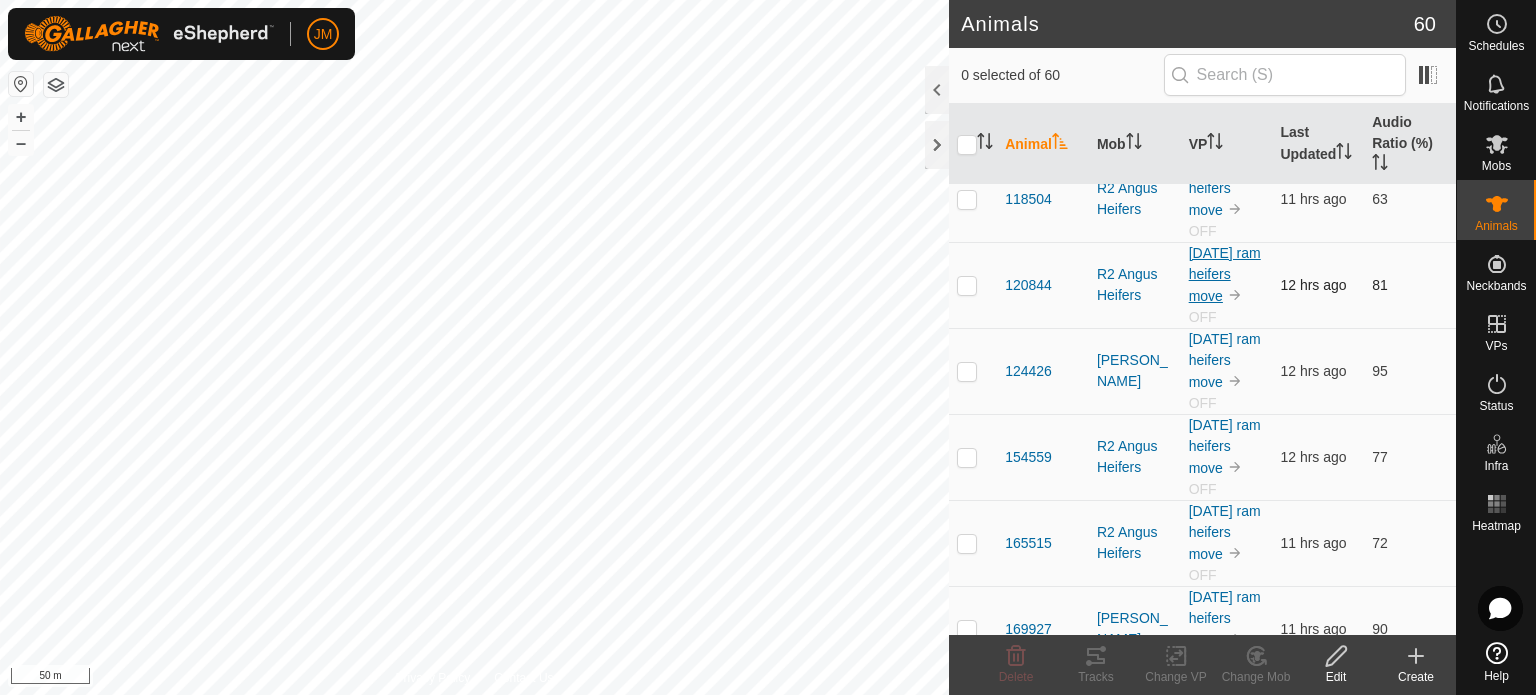 click on "018153   Angus Heifers  thursday ram heifers move OFF  11 hrs ago  91   118414   Angus Heifers  thursday ram heifers move OFF  11 hrs ago  96   118504   R2 Angus Heifers  thursday ram heifers move OFF  11 hrs ago  63   120844   R2 Angus Heifers  thursday ram heifers move OFF  12 hrs ago  81   124426   Angus Heifers  thursday ram heifers move OFF  12 hrs ago  95   154559   R2 Angus Heifers  thursday ram heifers move OFF  12 hrs ago  77   165515   R2 Angus Heifers  thursday ram heifers move OFF  11 hrs ago  72   169927   Angus Heifers  thursday ram heifers move OFF  11 hrs ago  90   170954   R2 Angus Heifers  thursday ram heifers move OFF  11 hrs ago  80   185718   R2 Angus Heifers  thursday ram heifers move OFF  11 hrs ago  76   192629   Angus Heifers  thursday ram heifers move OFF  11 hrs ago  97   196631   R2 Angus Heifers  thursday ram heifers move OFF  12 hrs ago  80   212964   R2 Angus Heifers  thursday ram heifers move OFF  11 hrs ago  83   233798   Angus Heifers  thursday ram heifers move OFF  98  OFF" at bounding box center [1202, 2459] 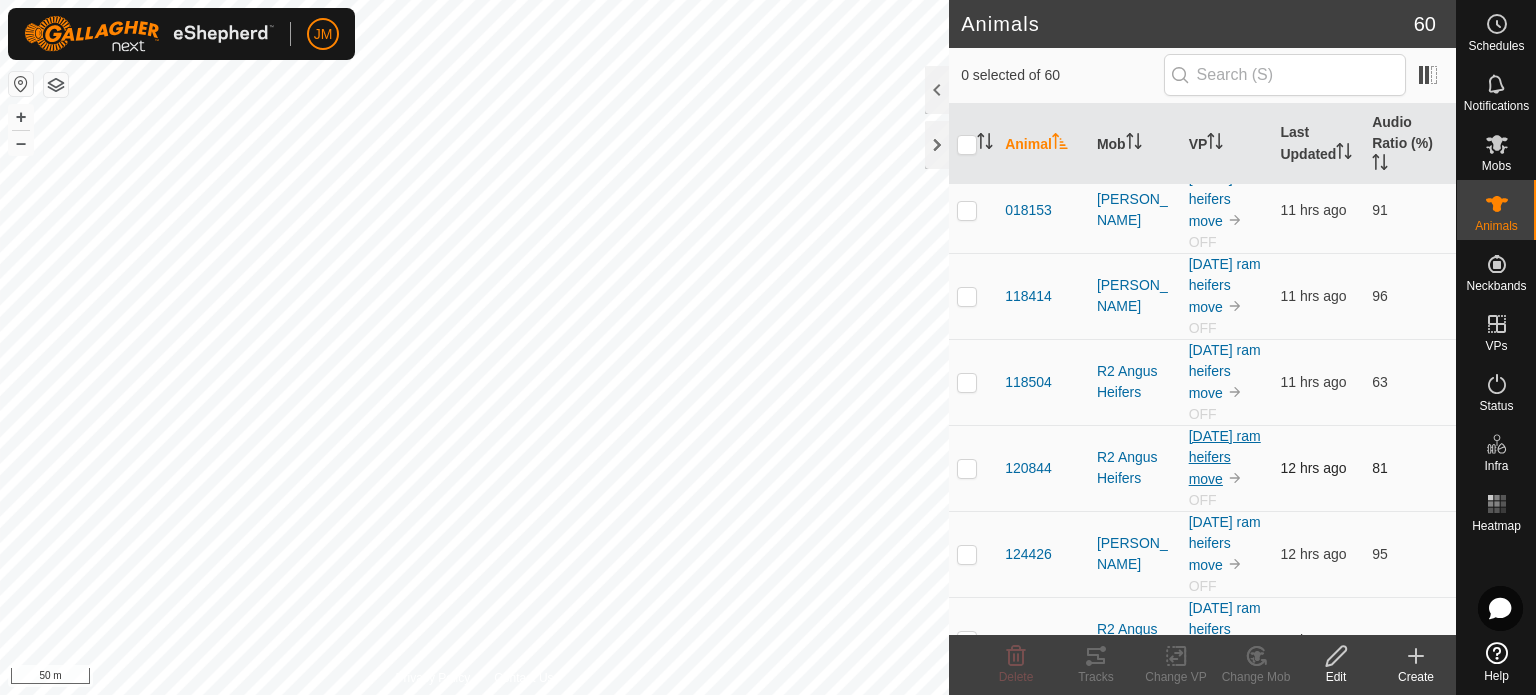 scroll, scrollTop: 0, scrollLeft: 0, axis: both 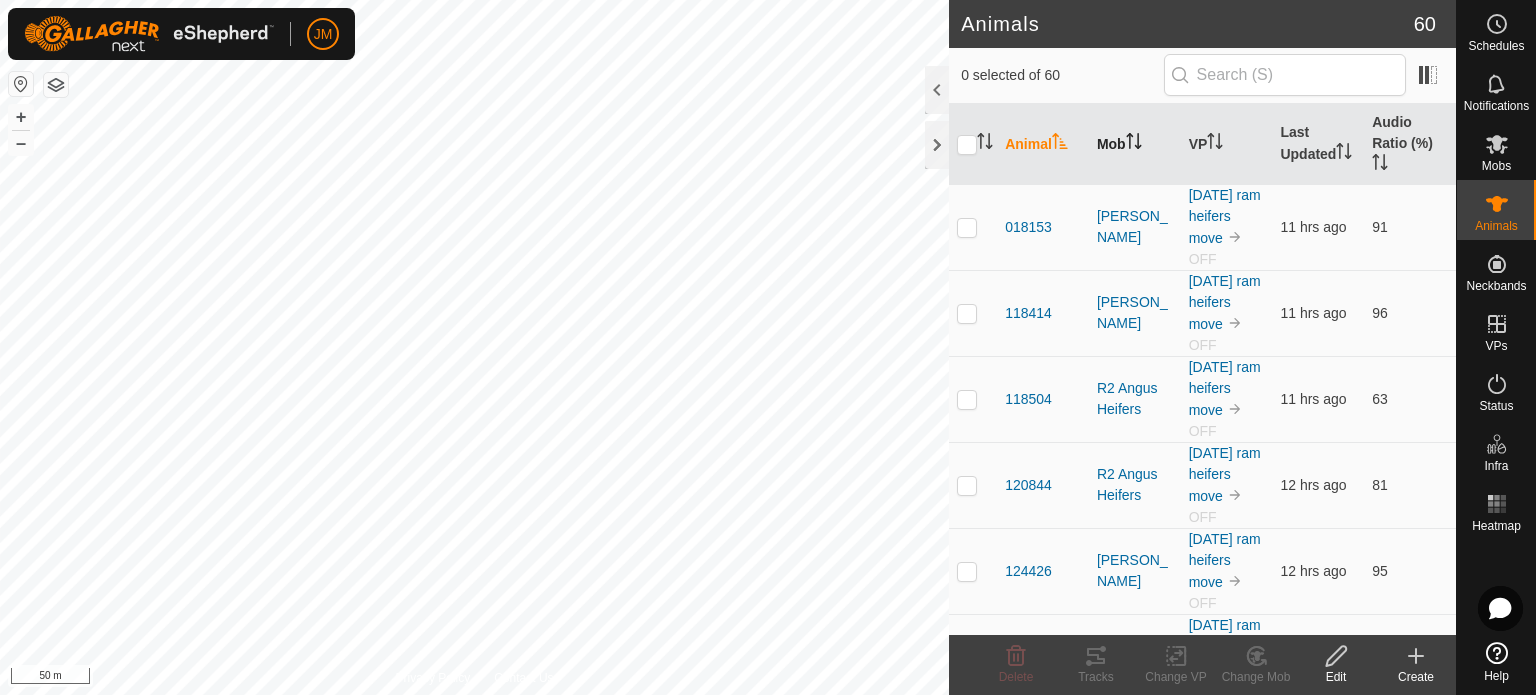 click on "Mob" at bounding box center (1135, 144) 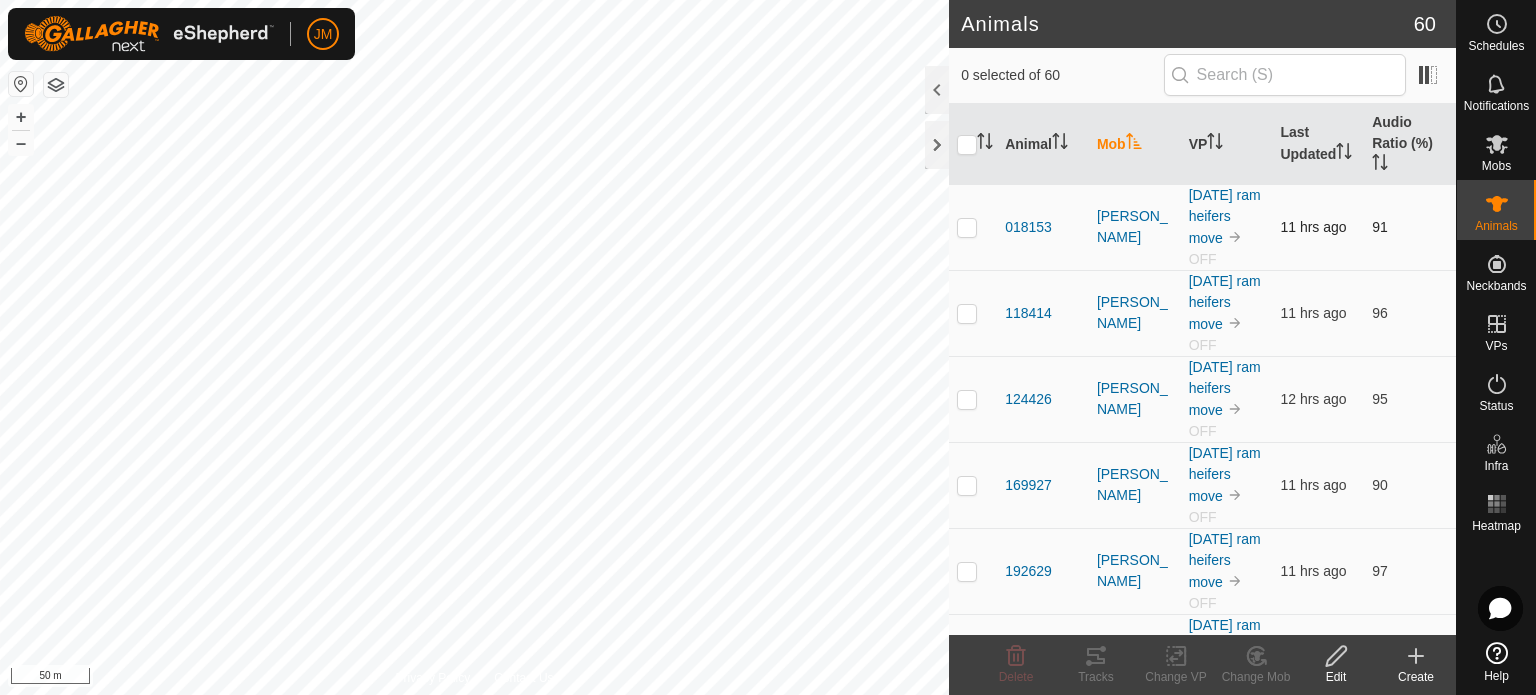 click at bounding box center (967, 227) 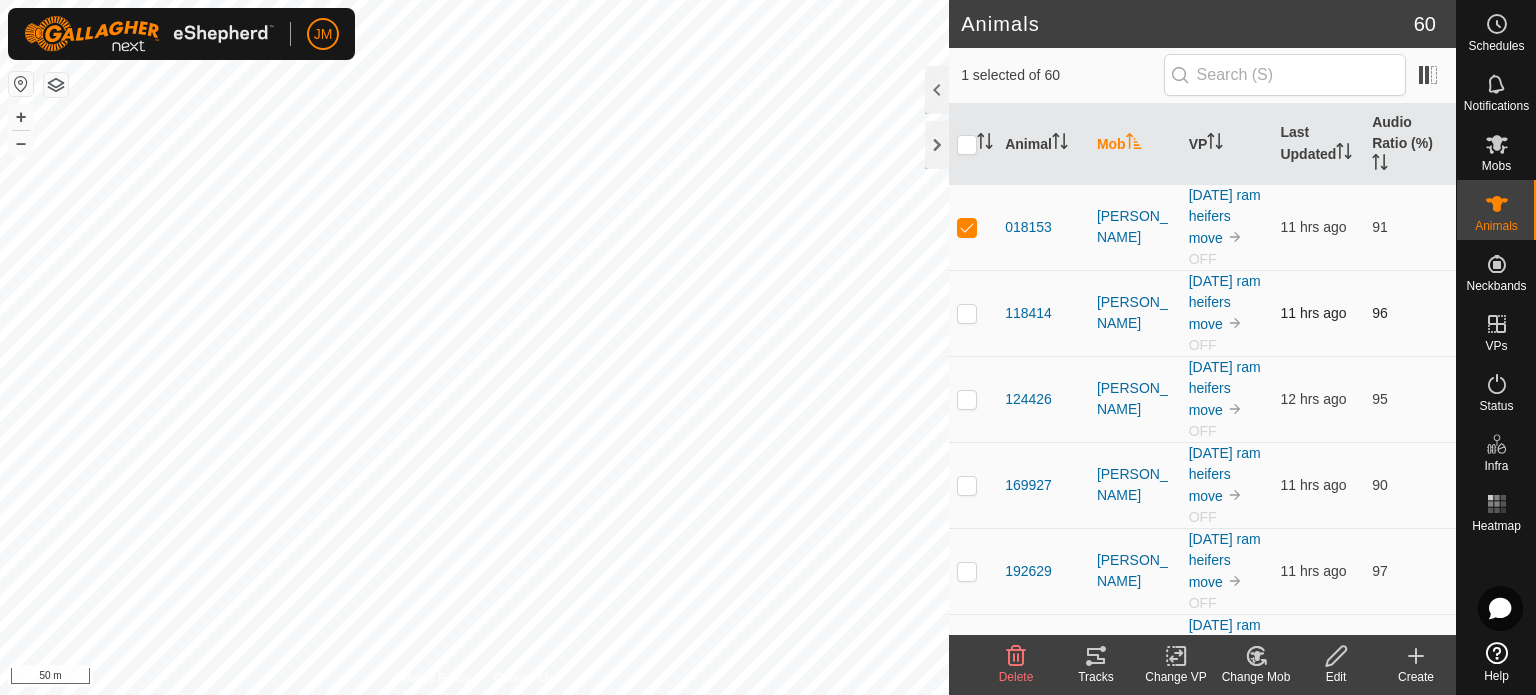 click at bounding box center (967, 313) 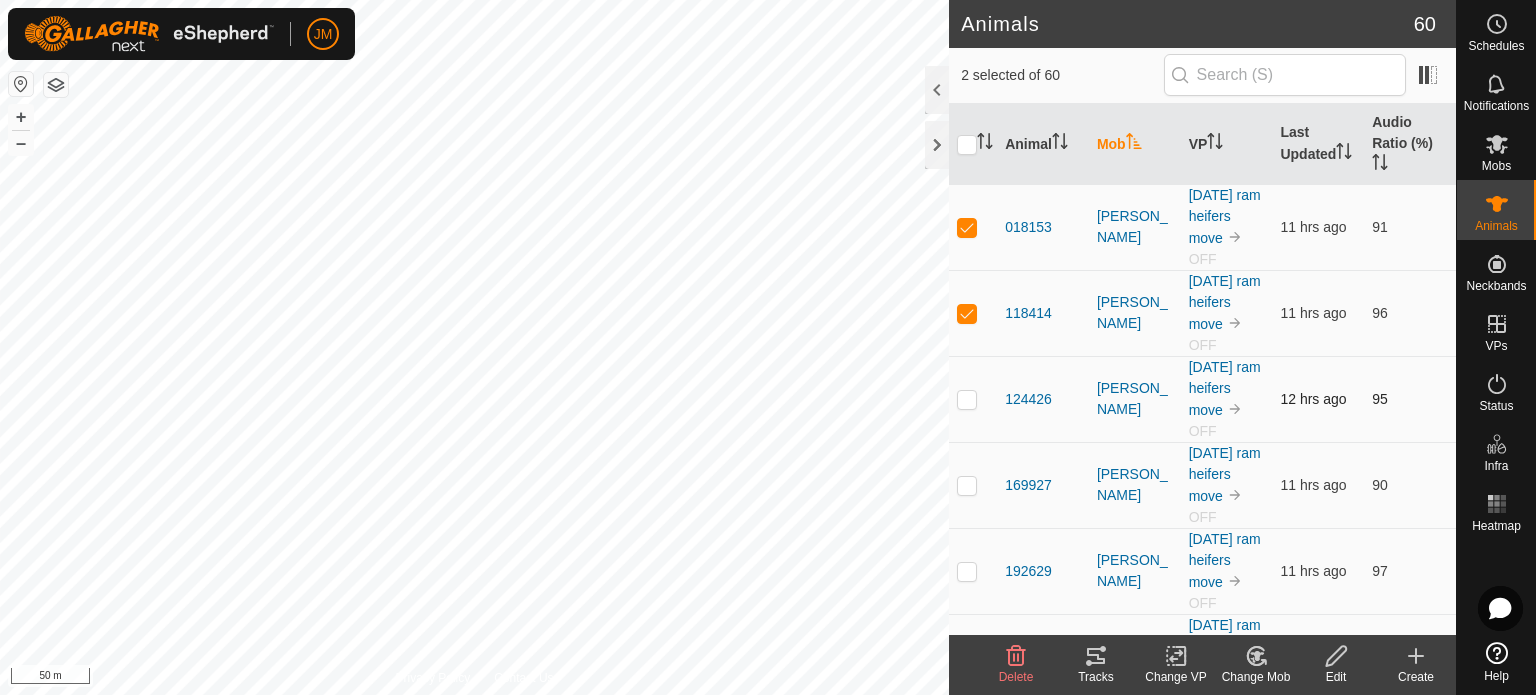 click at bounding box center (967, 399) 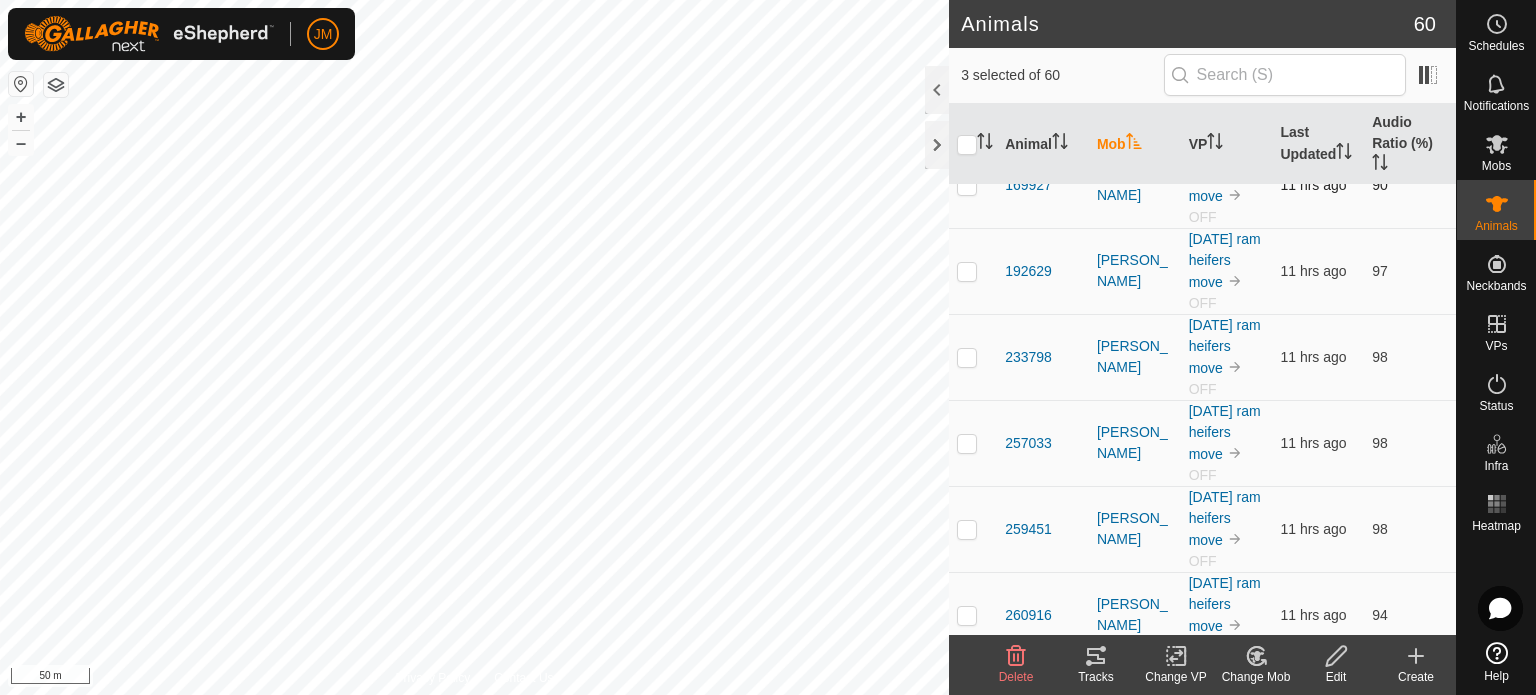 scroll, scrollTop: 200, scrollLeft: 0, axis: vertical 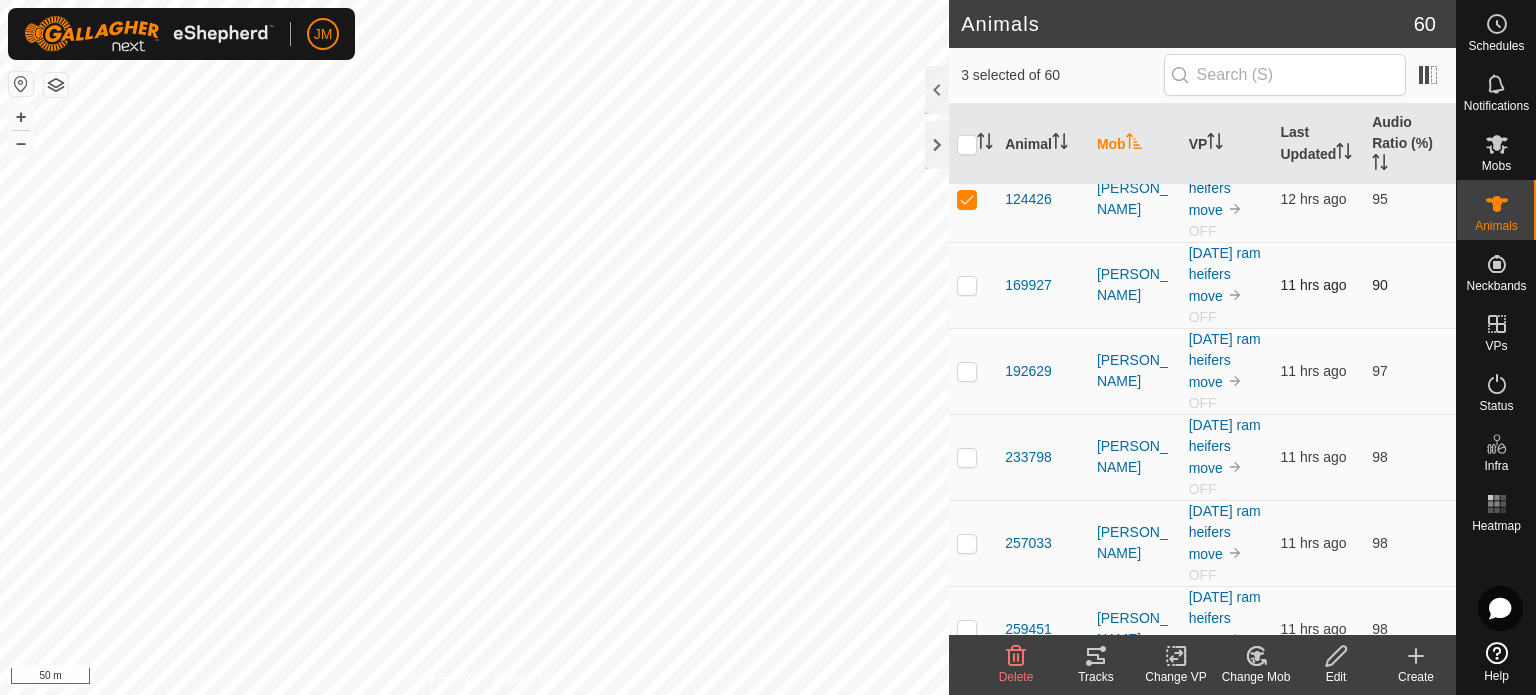 click at bounding box center (967, 285) 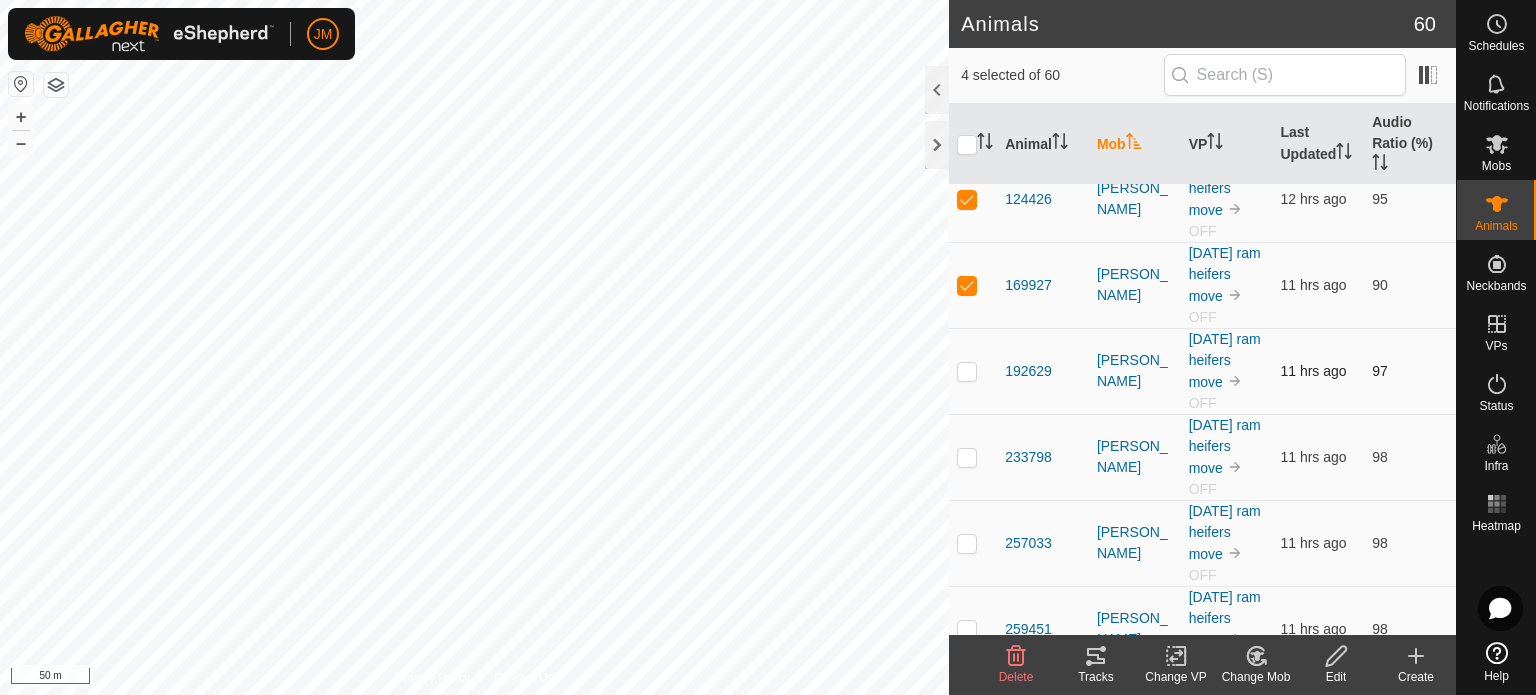 click at bounding box center [967, 371] 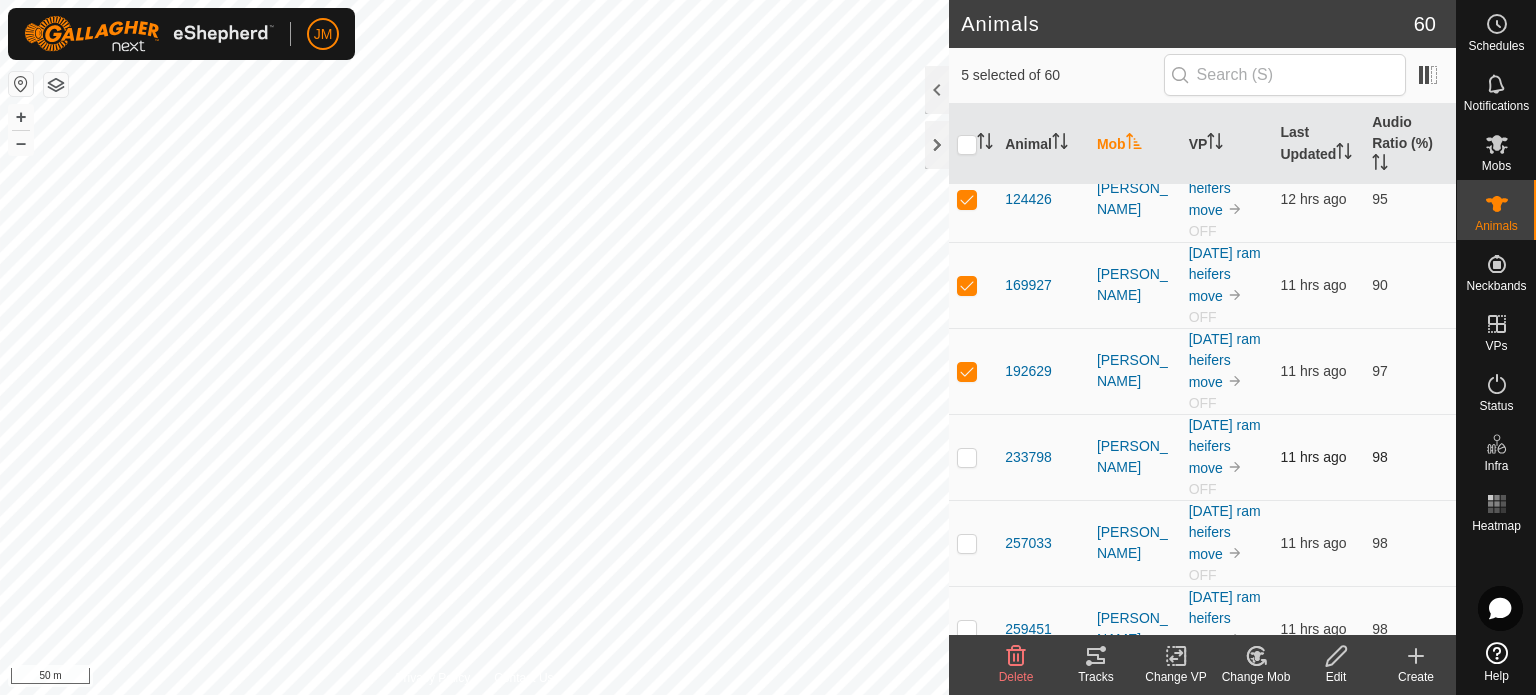 click at bounding box center (967, 457) 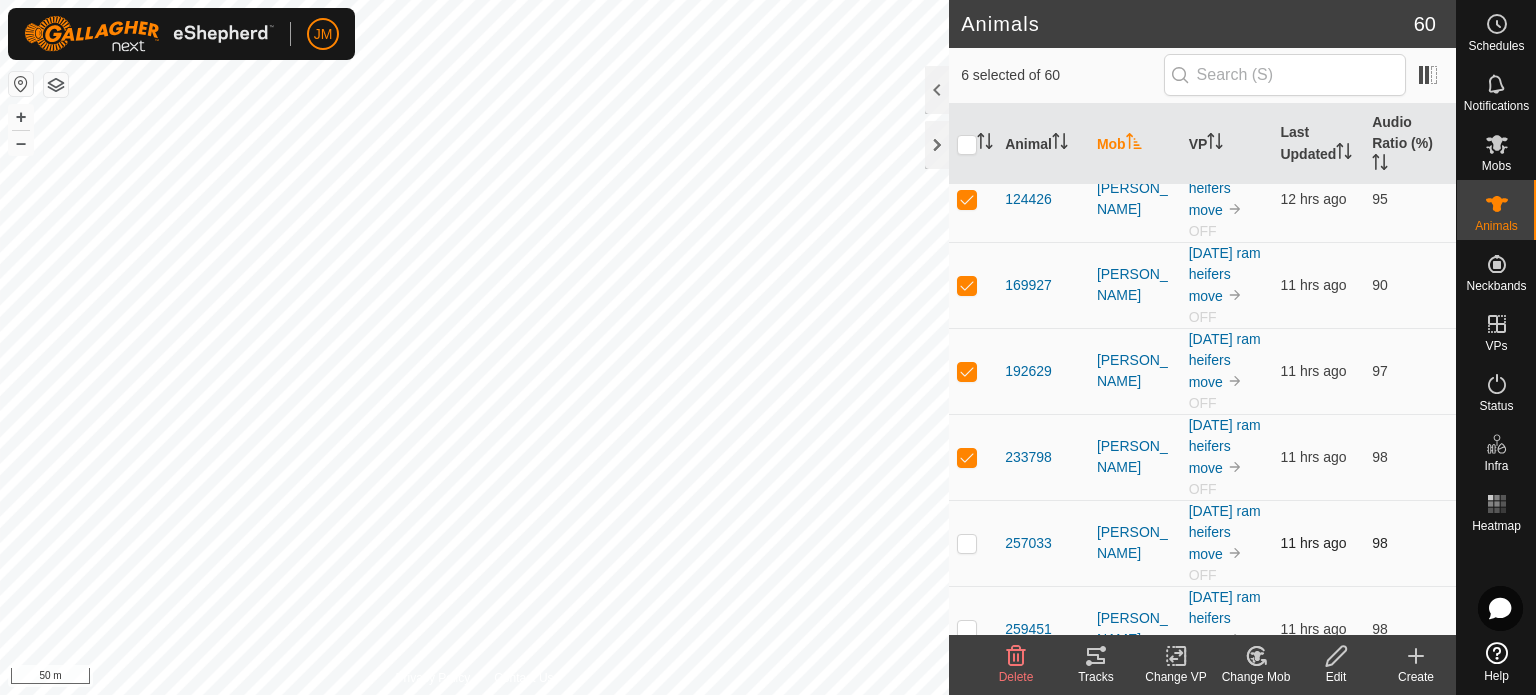 scroll, scrollTop: 400, scrollLeft: 0, axis: vertical 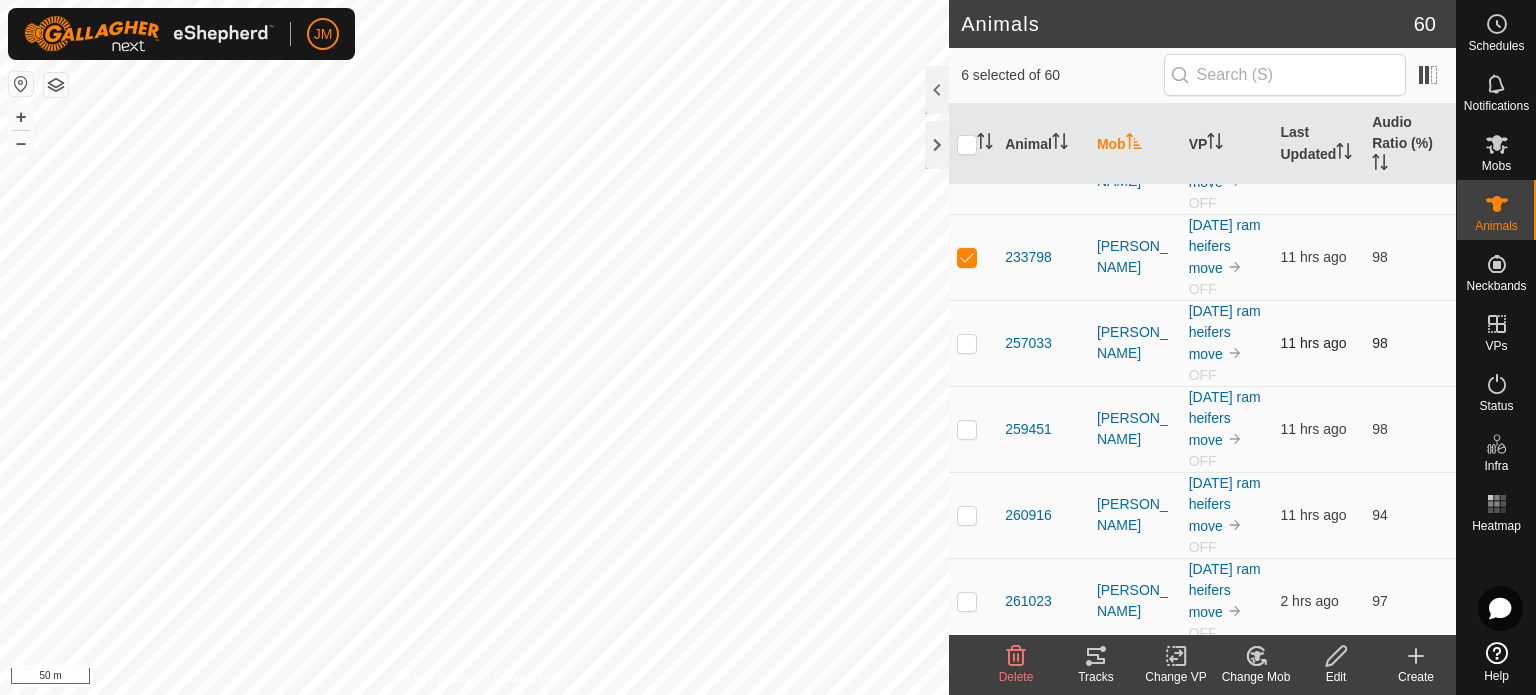 click at bounding box center (967, 343) 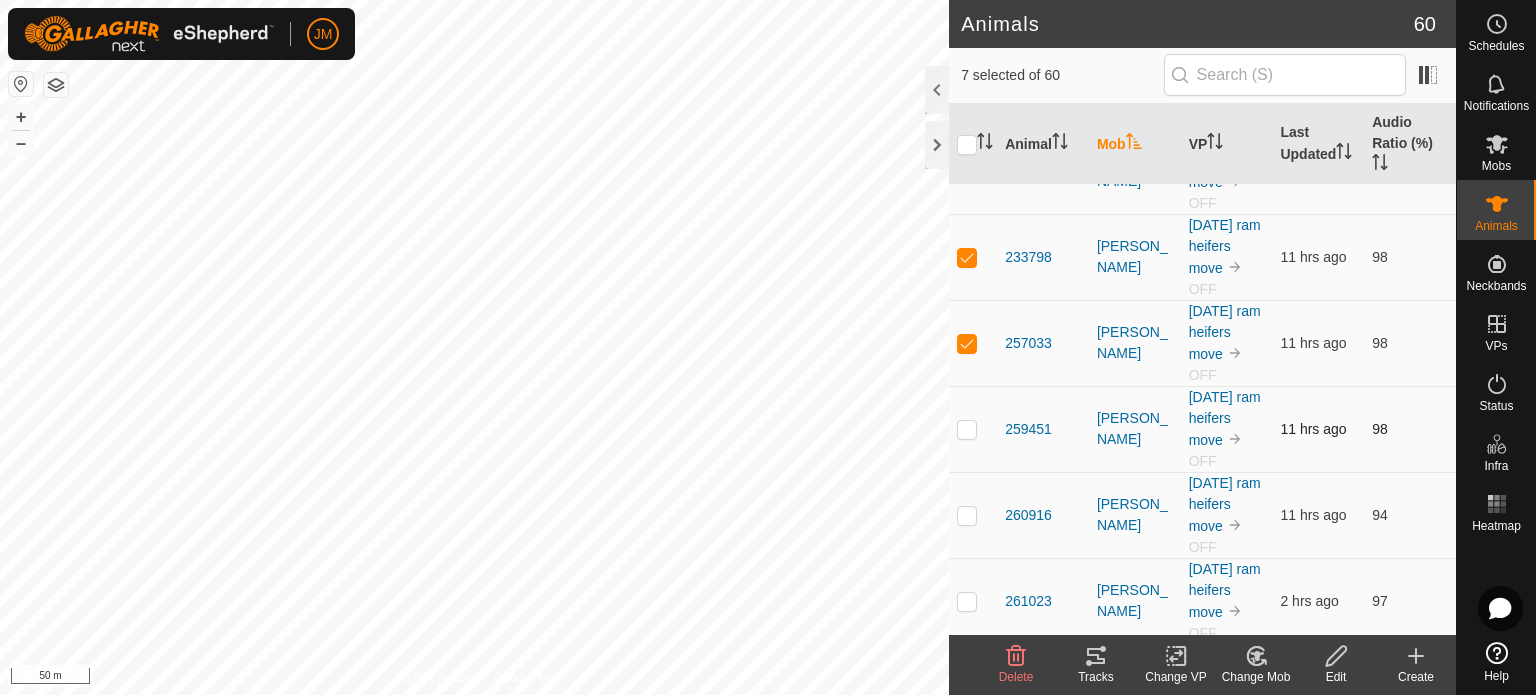click at bounding box center [967, 429] 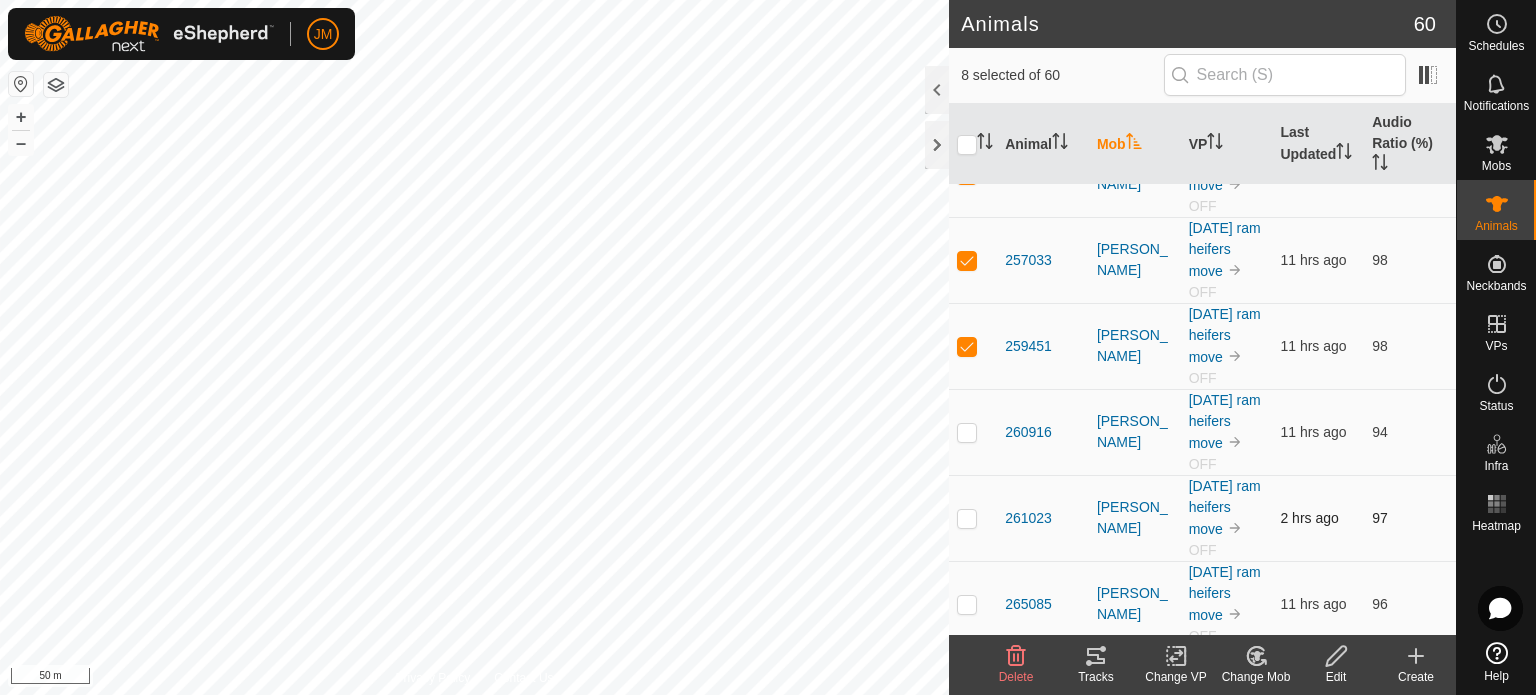scroll, scrollTop: 600, scrollLeft: 0, axis: vertical 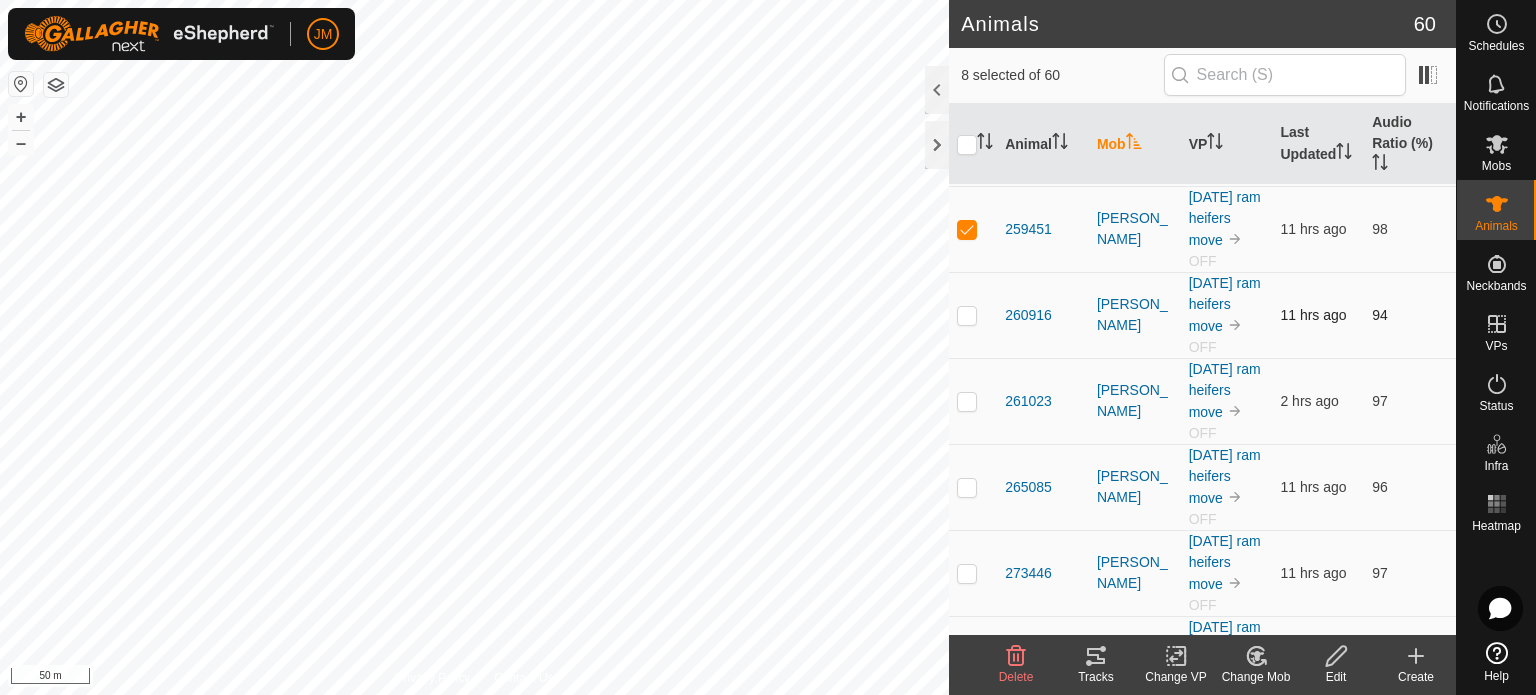 click at bounding box center [967, 315] 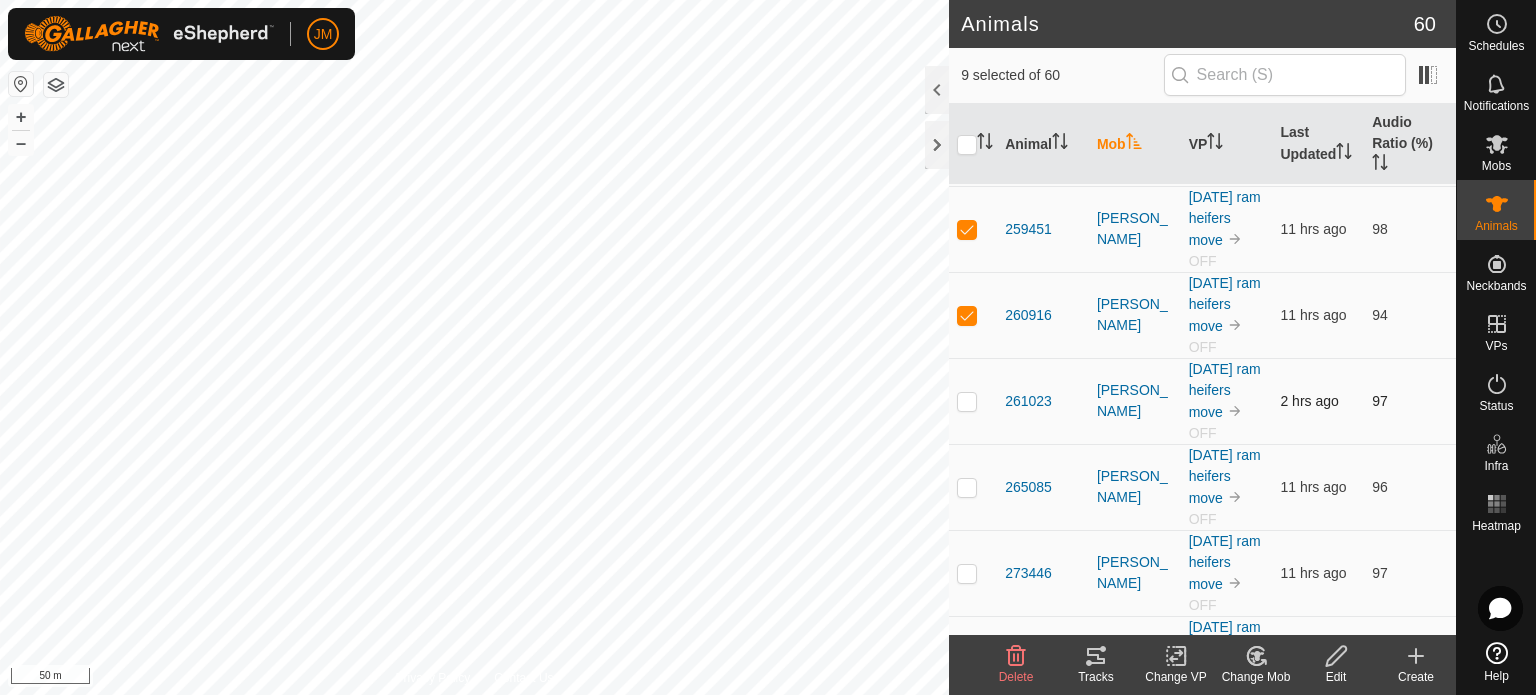 click at bounding box center (973, 401) 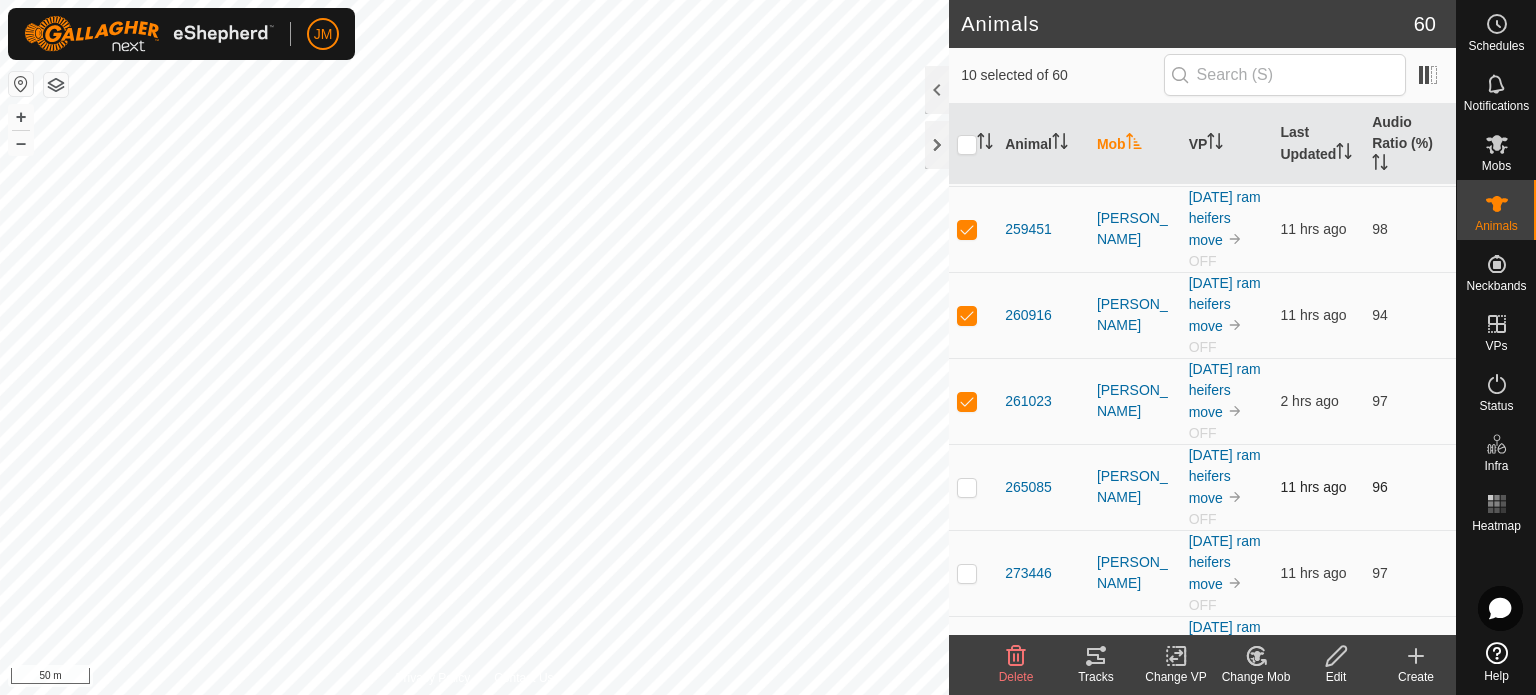 click at bounding box center (967, 487) 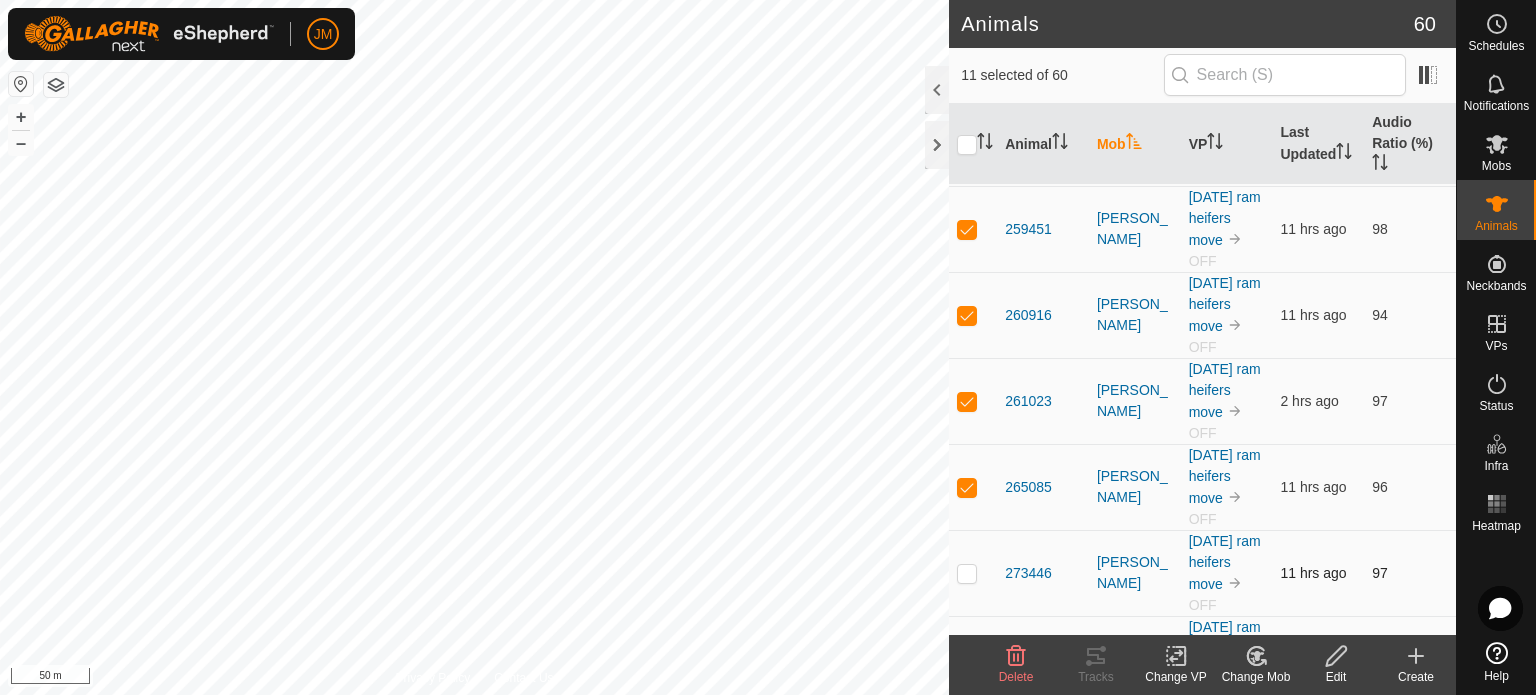 click at bounding box center [973, 573] 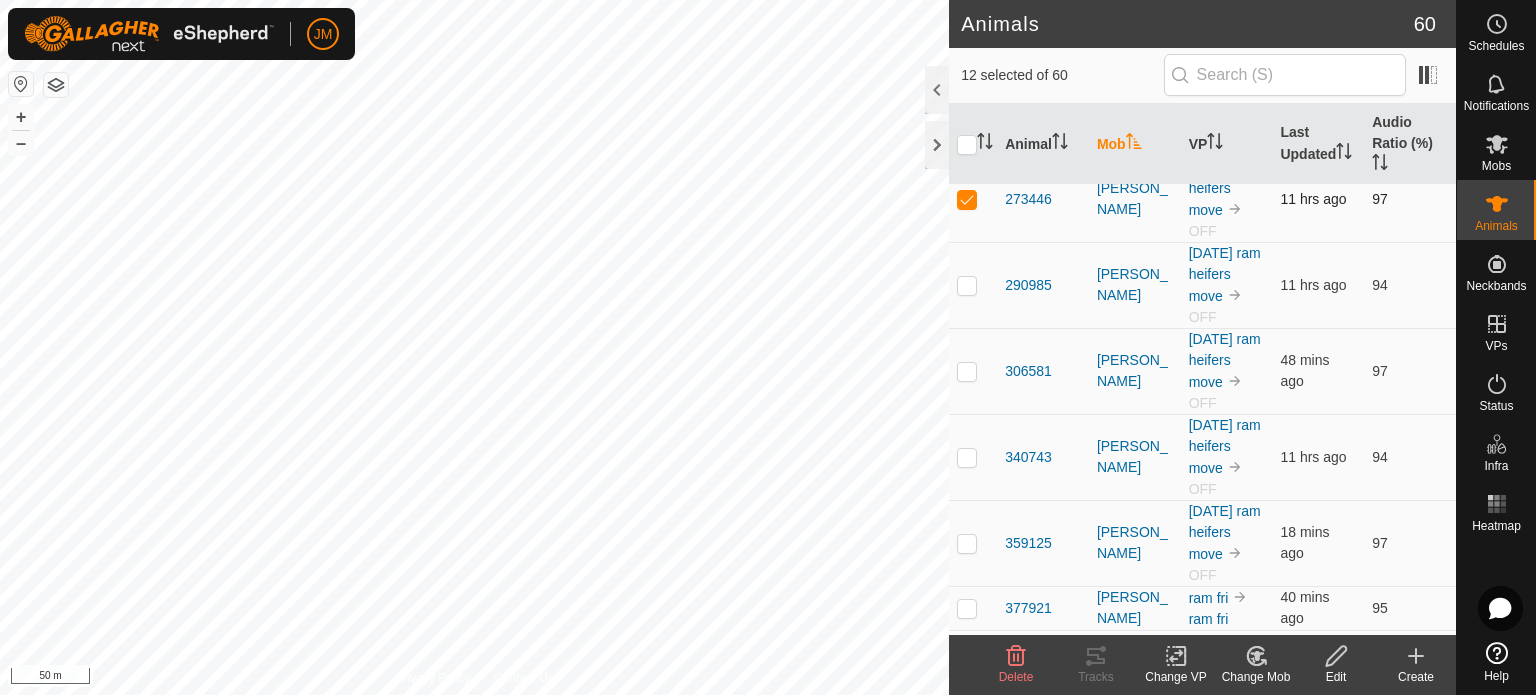 scroll, scrollTop: 1000, scrollLeft: 0, axis: vertical 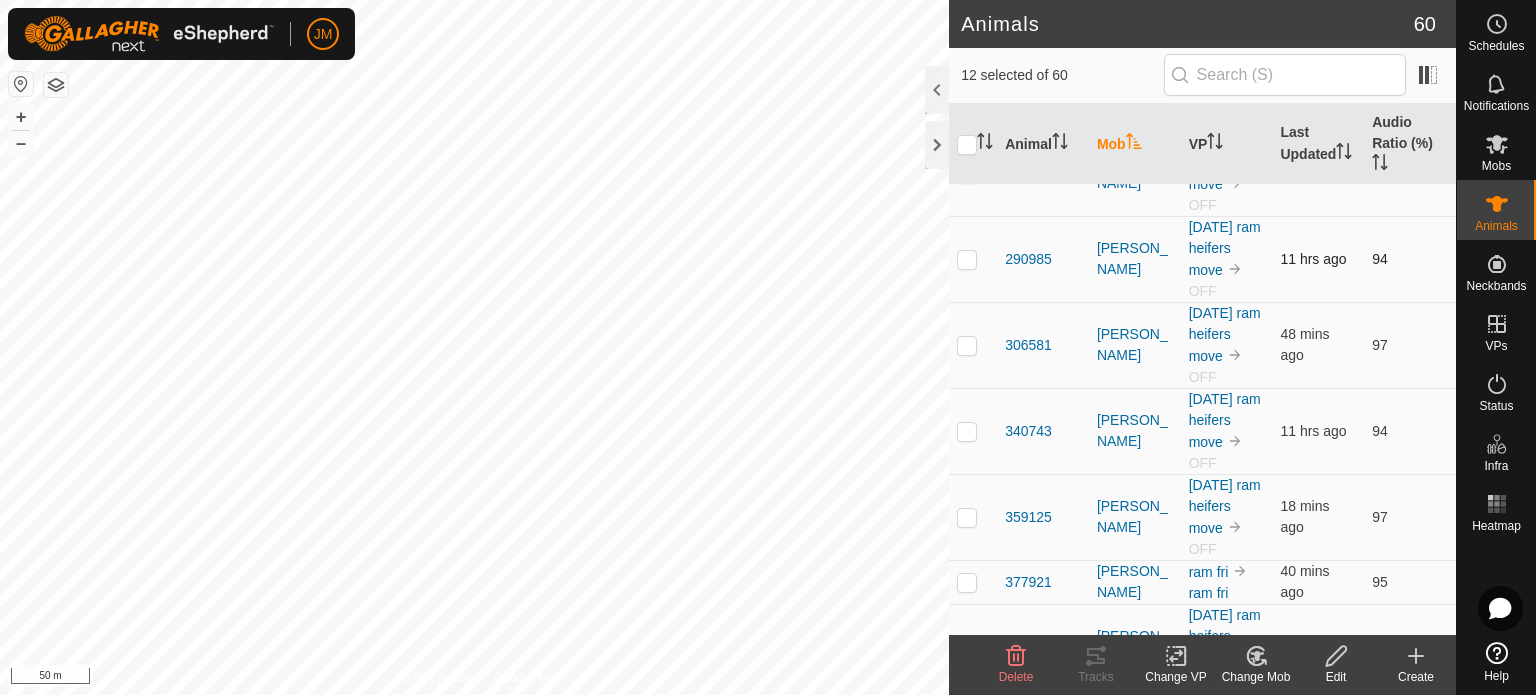 click at bounding box center (967, 259) 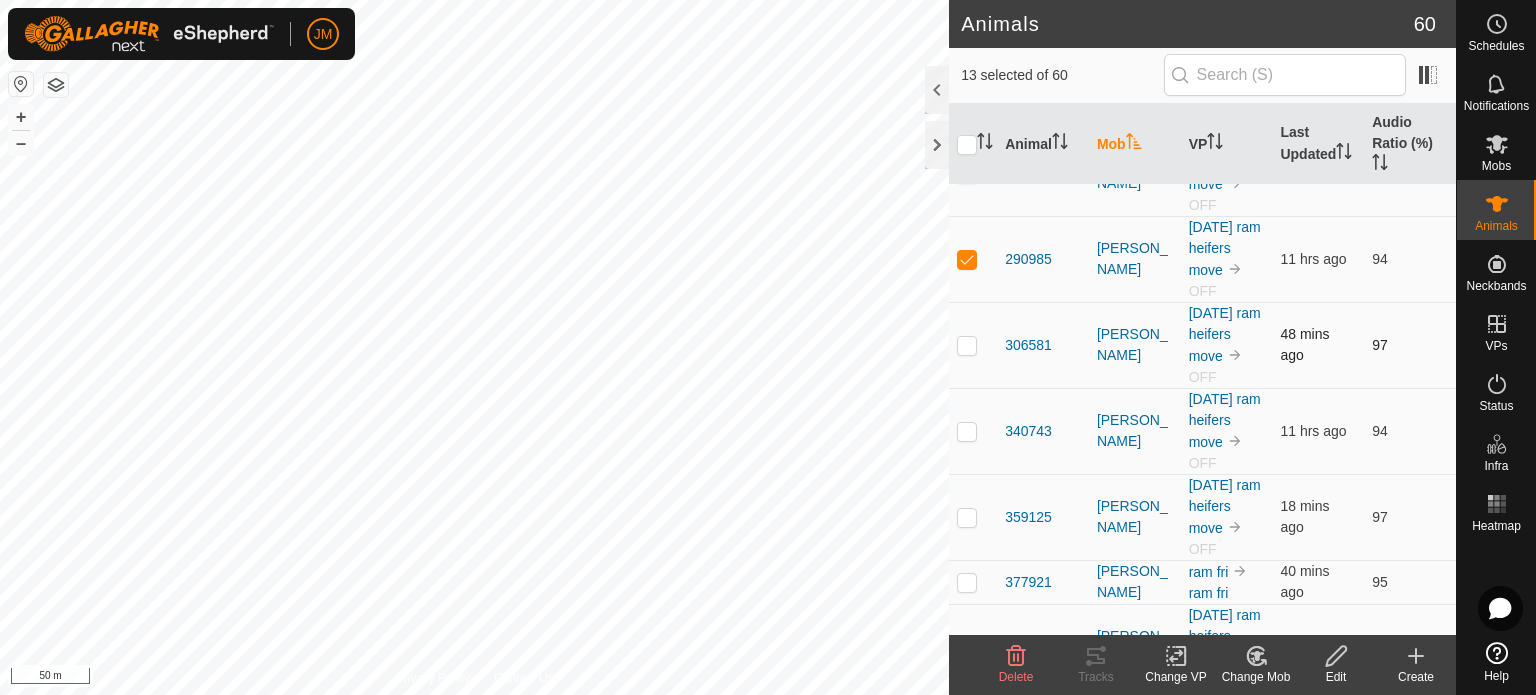 click at bounding box center [973, 345] 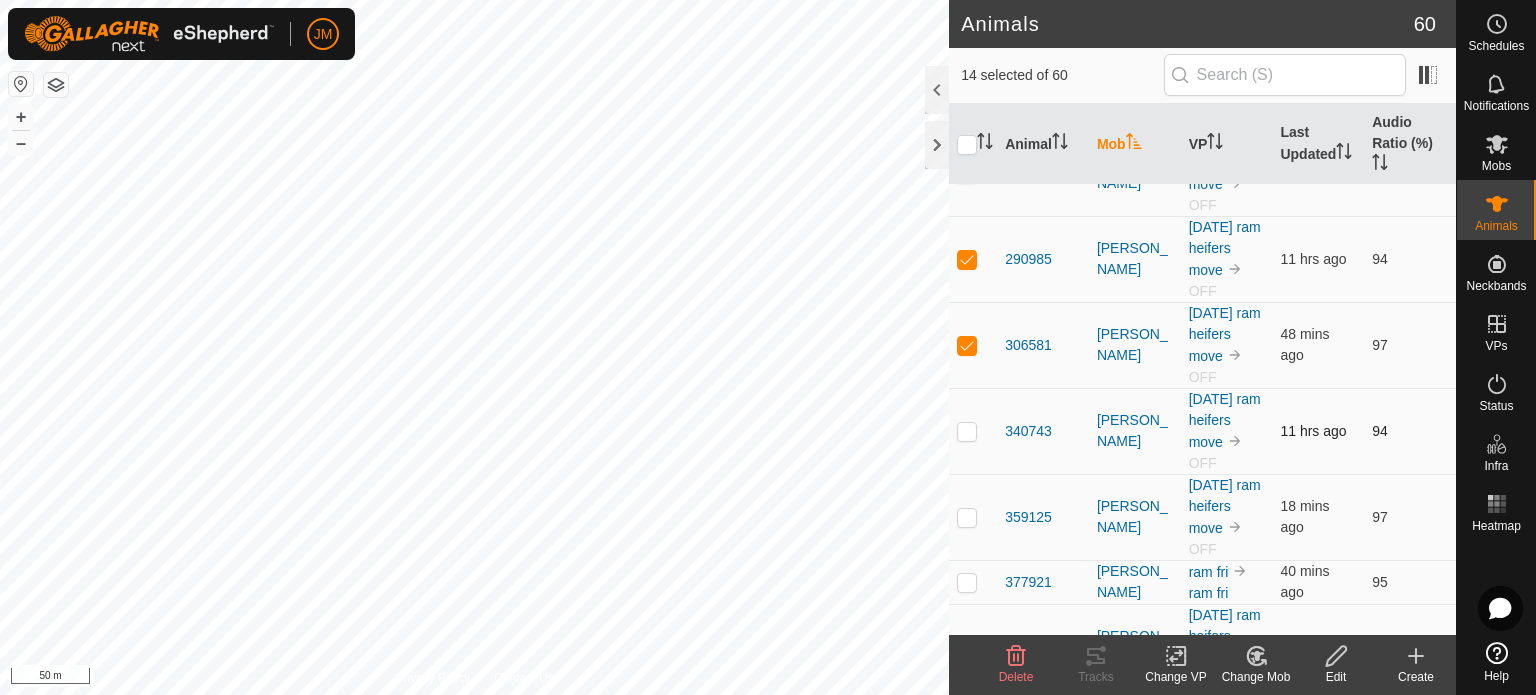 click at bounding box center [967, 431] 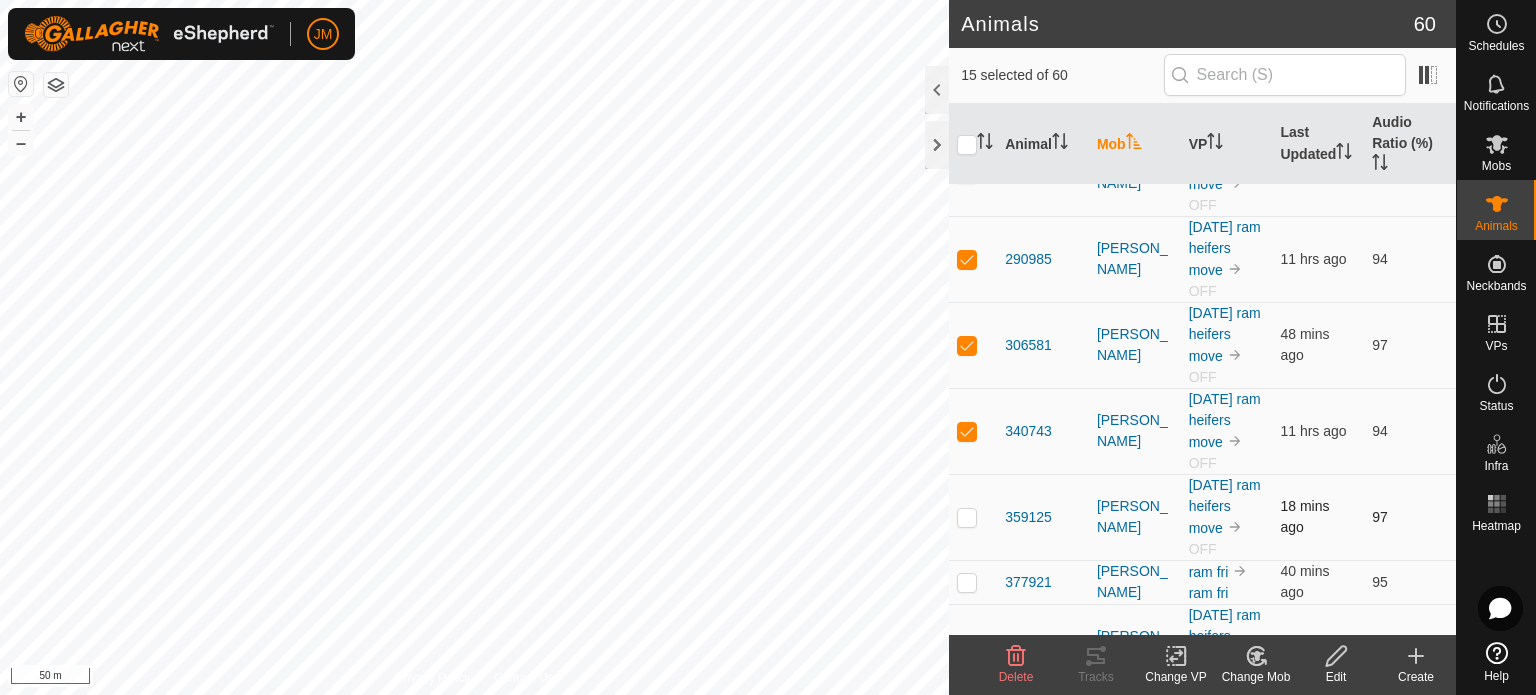 click at bounding box center (967, 517) 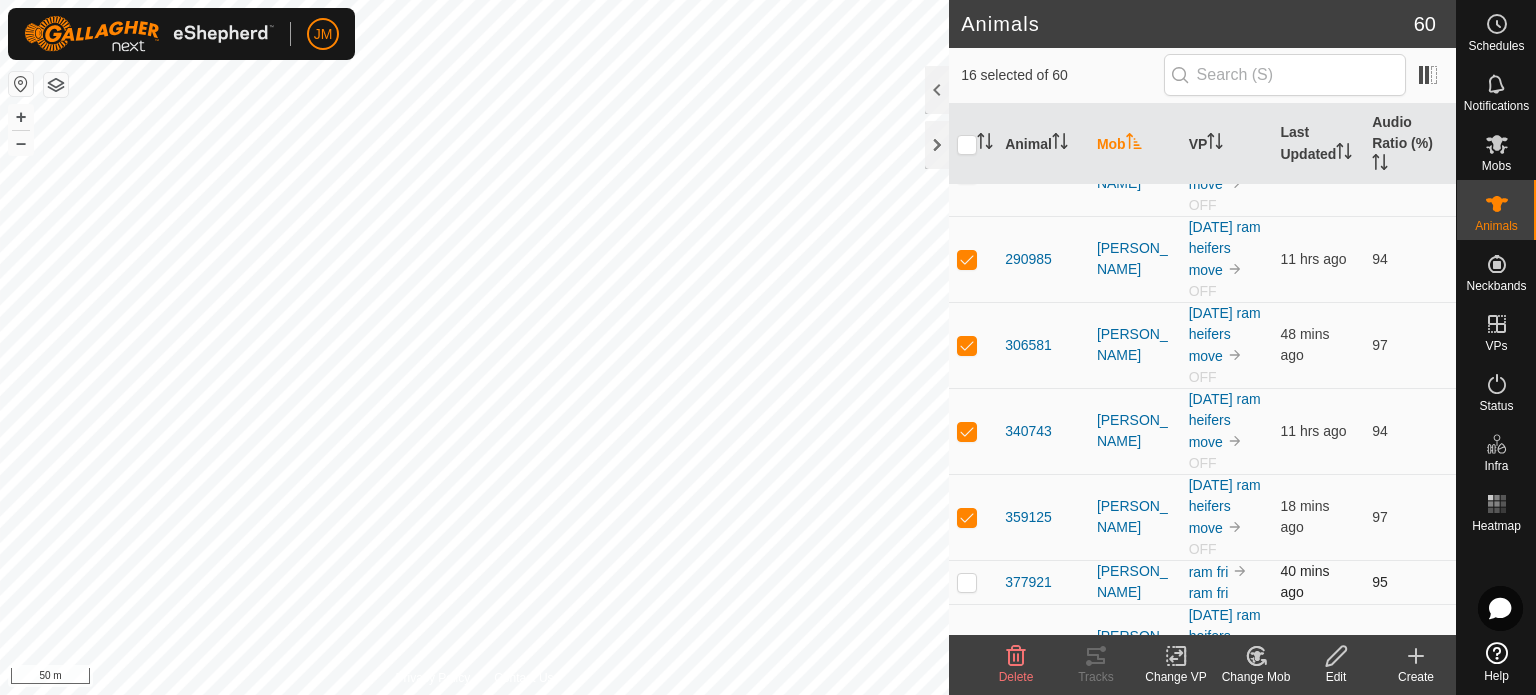 click at bounding box center (967, 582) 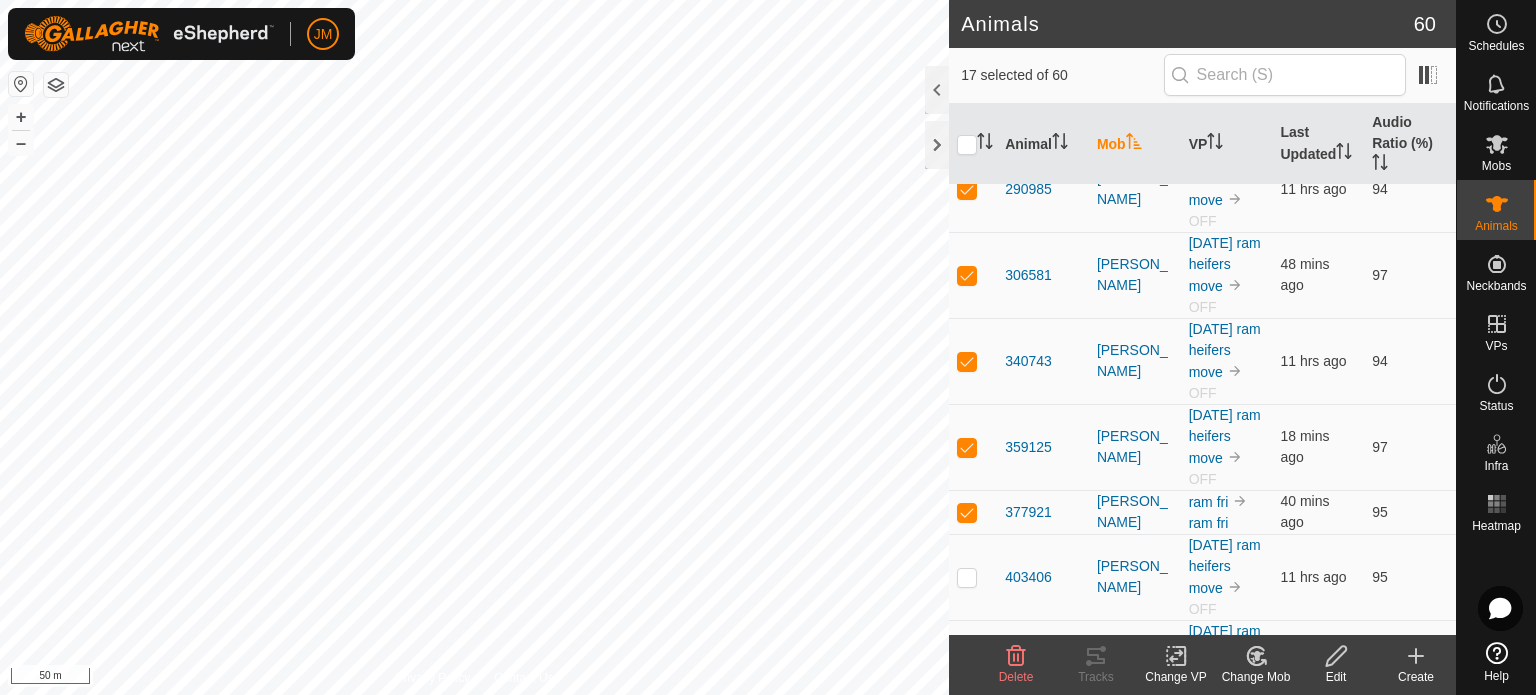scroll, scrollTop: 1300, scrollLeft: 0, axis: vertical 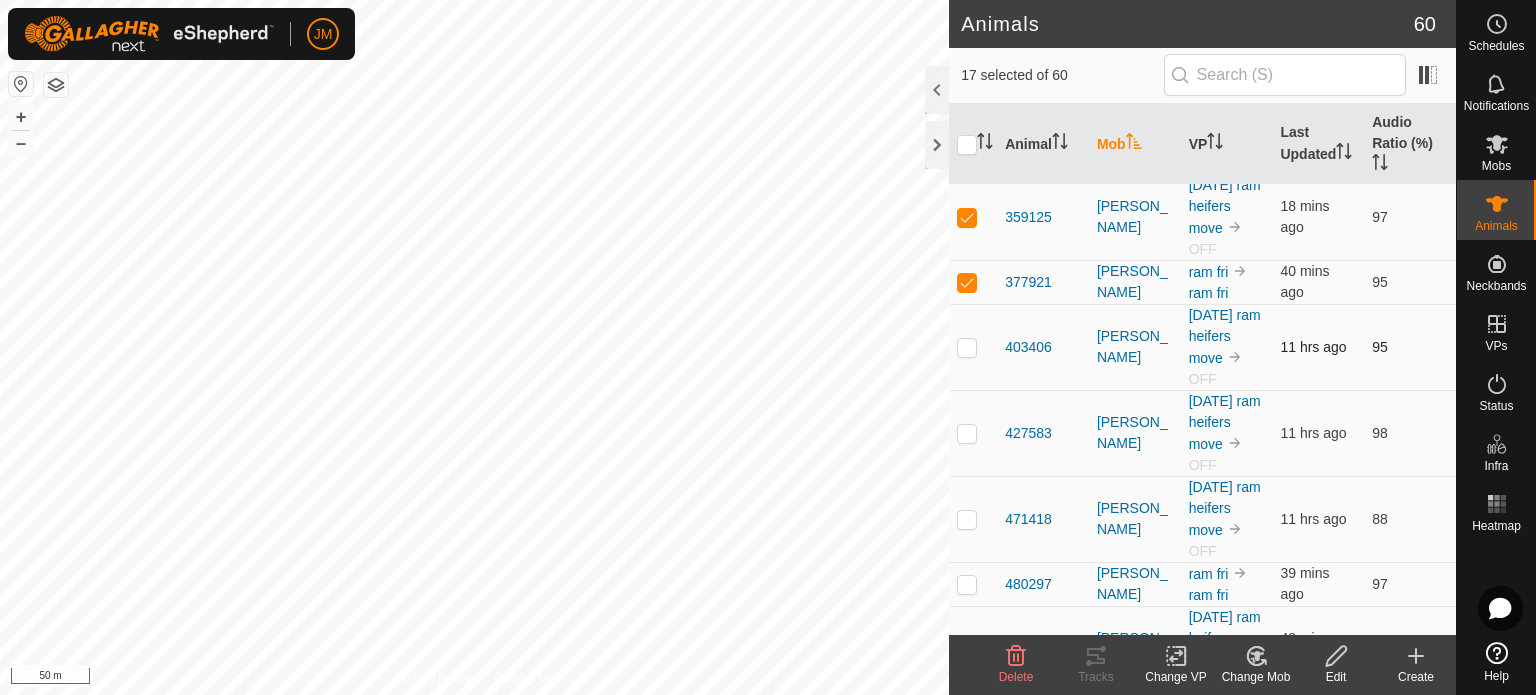 click at bounding box center [967, 347] 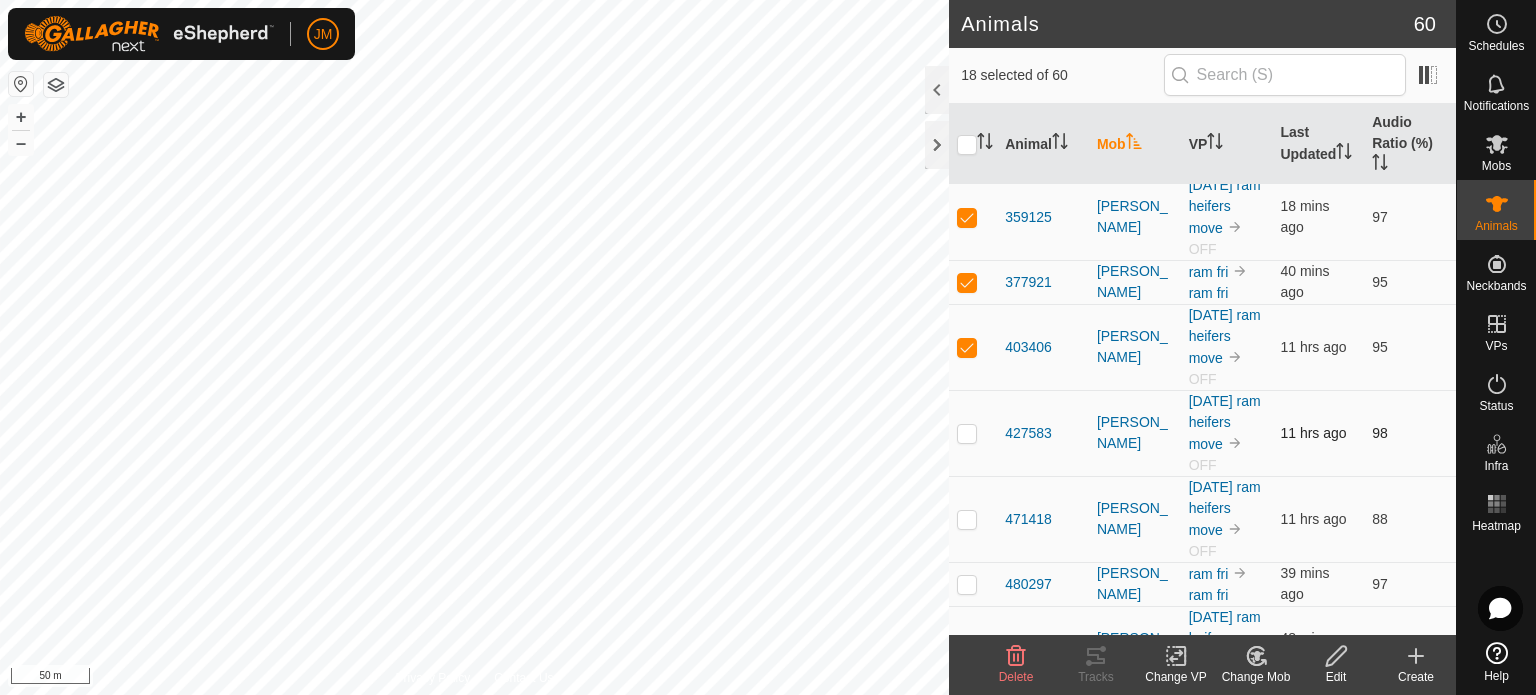 click at bounding box center [967, 433] 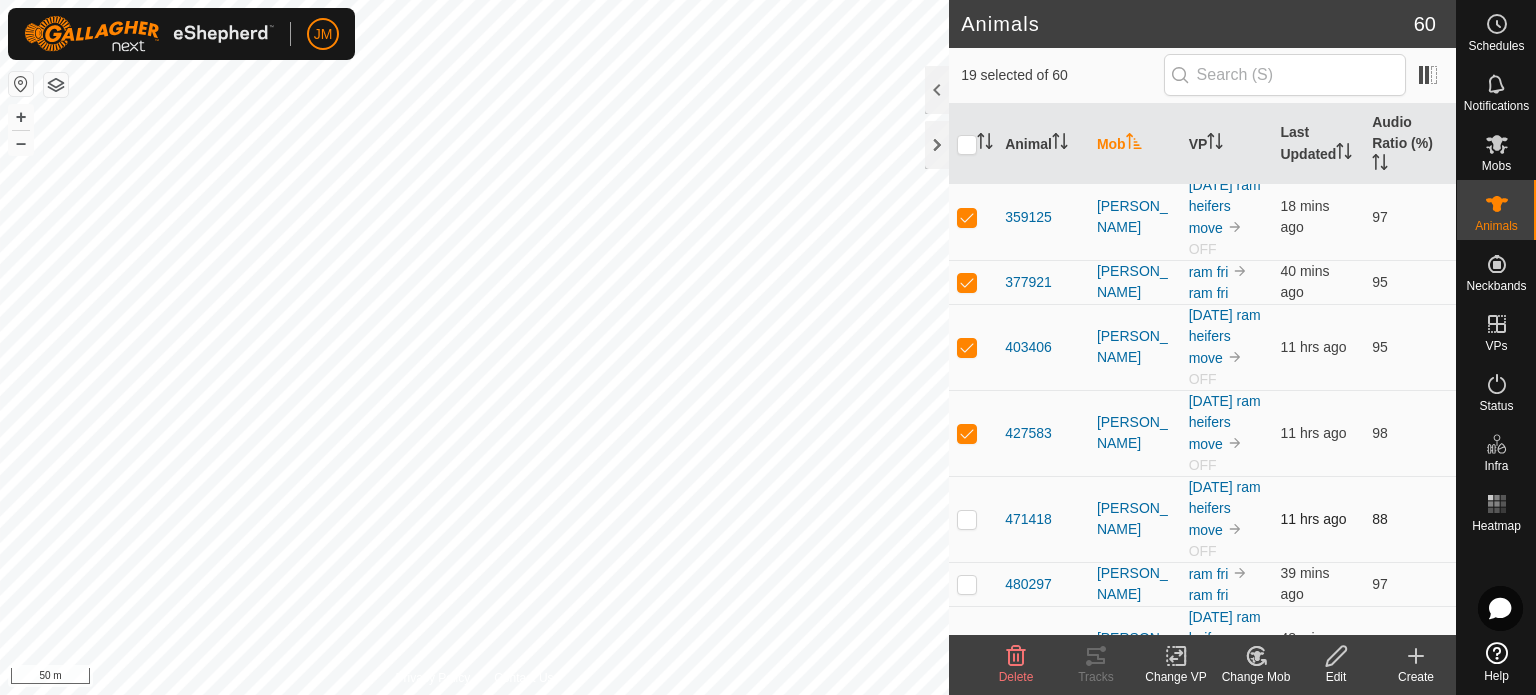 click at bounding box center [973, 519] 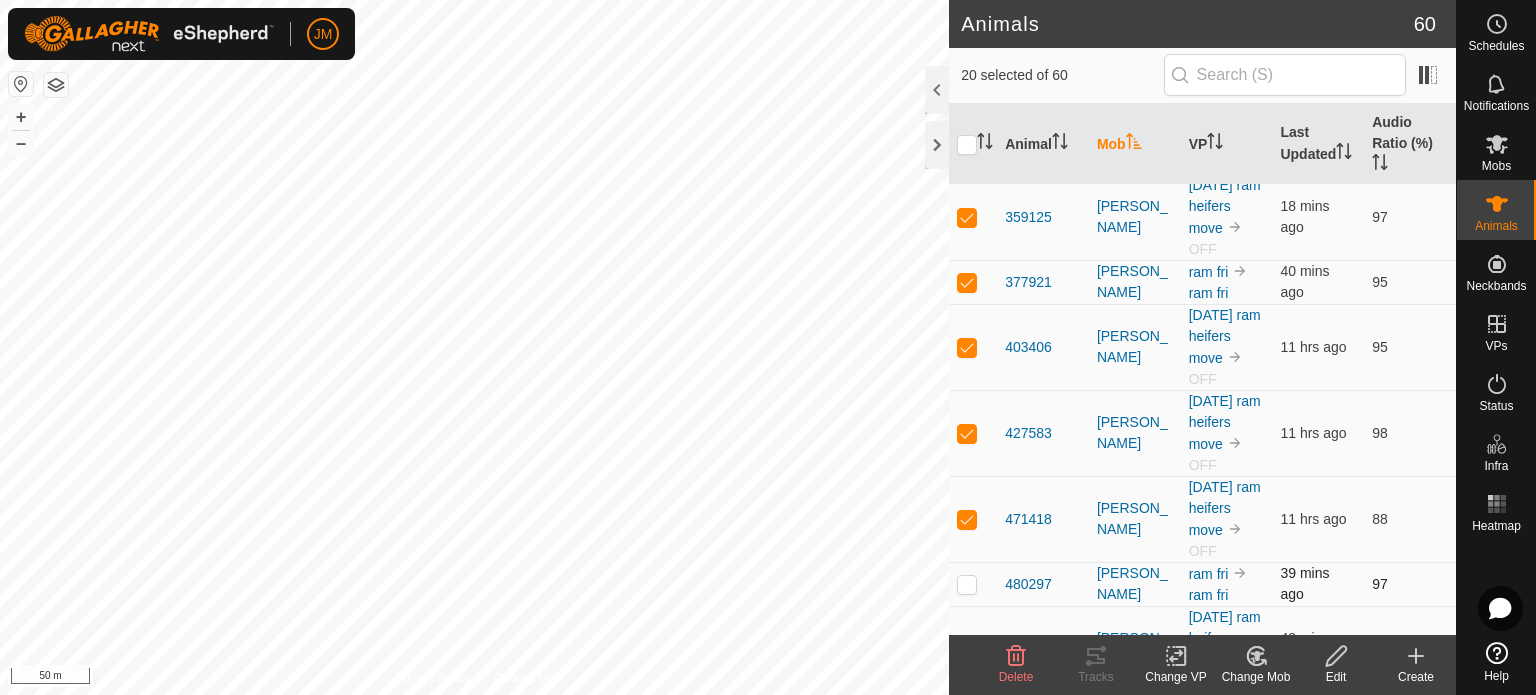 click at bounding box center [967, 584] 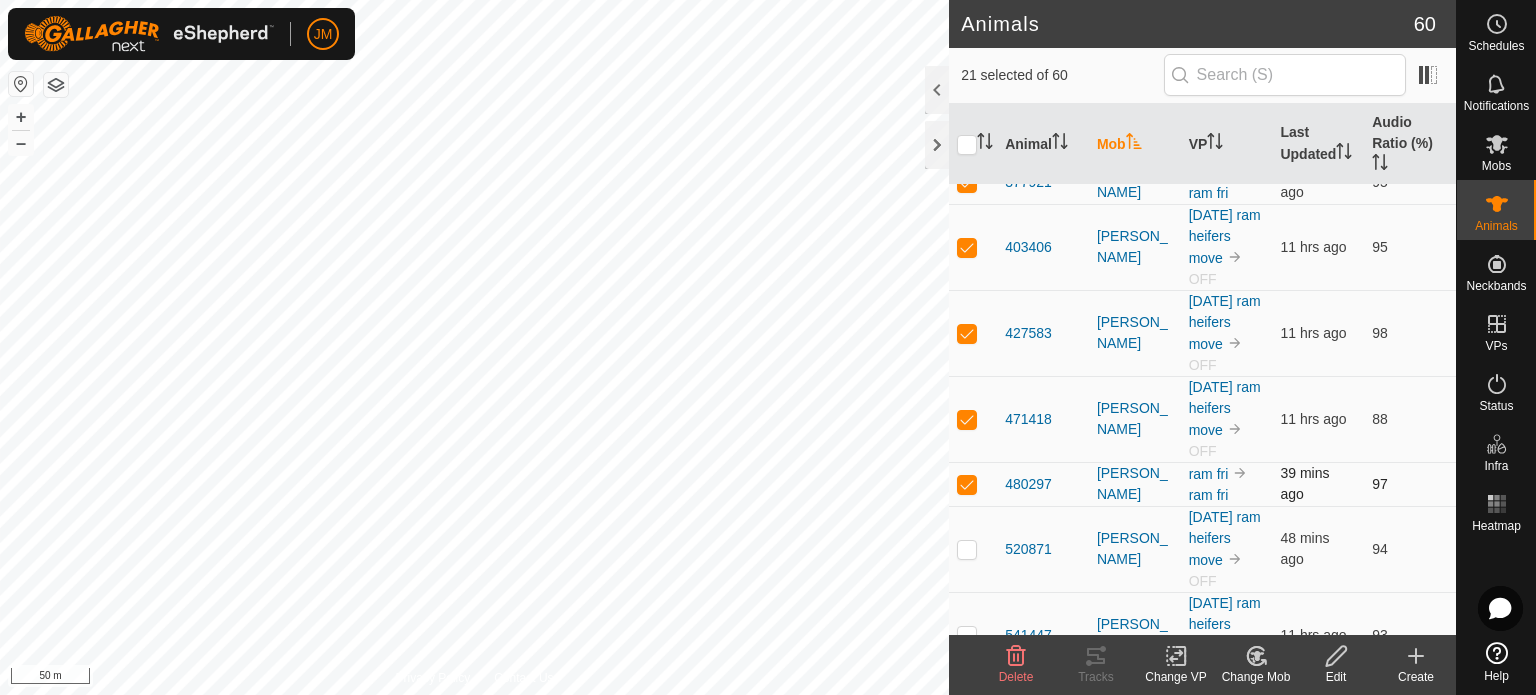 scroll, scrollTop: 1700, scrollLeft: 0, axis: vertical 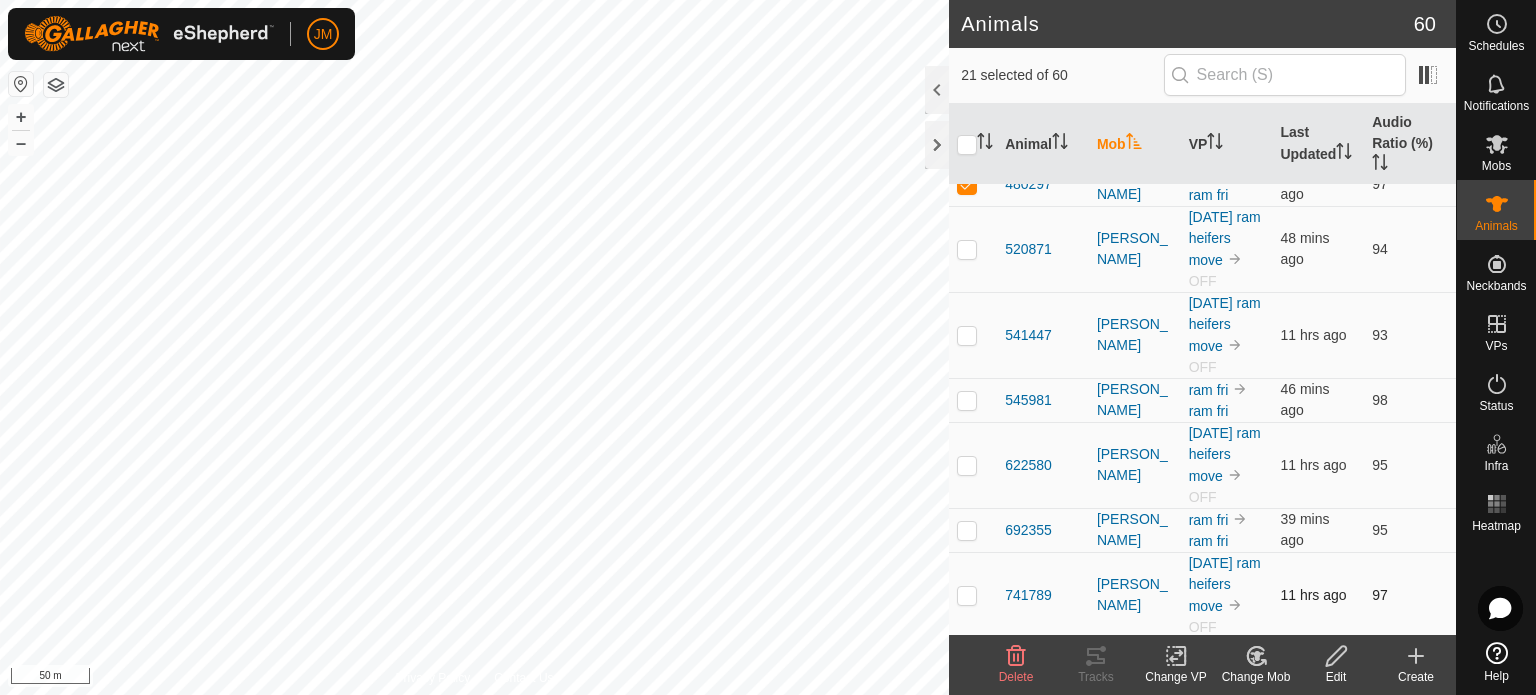 click at bounding box center [973, 595] 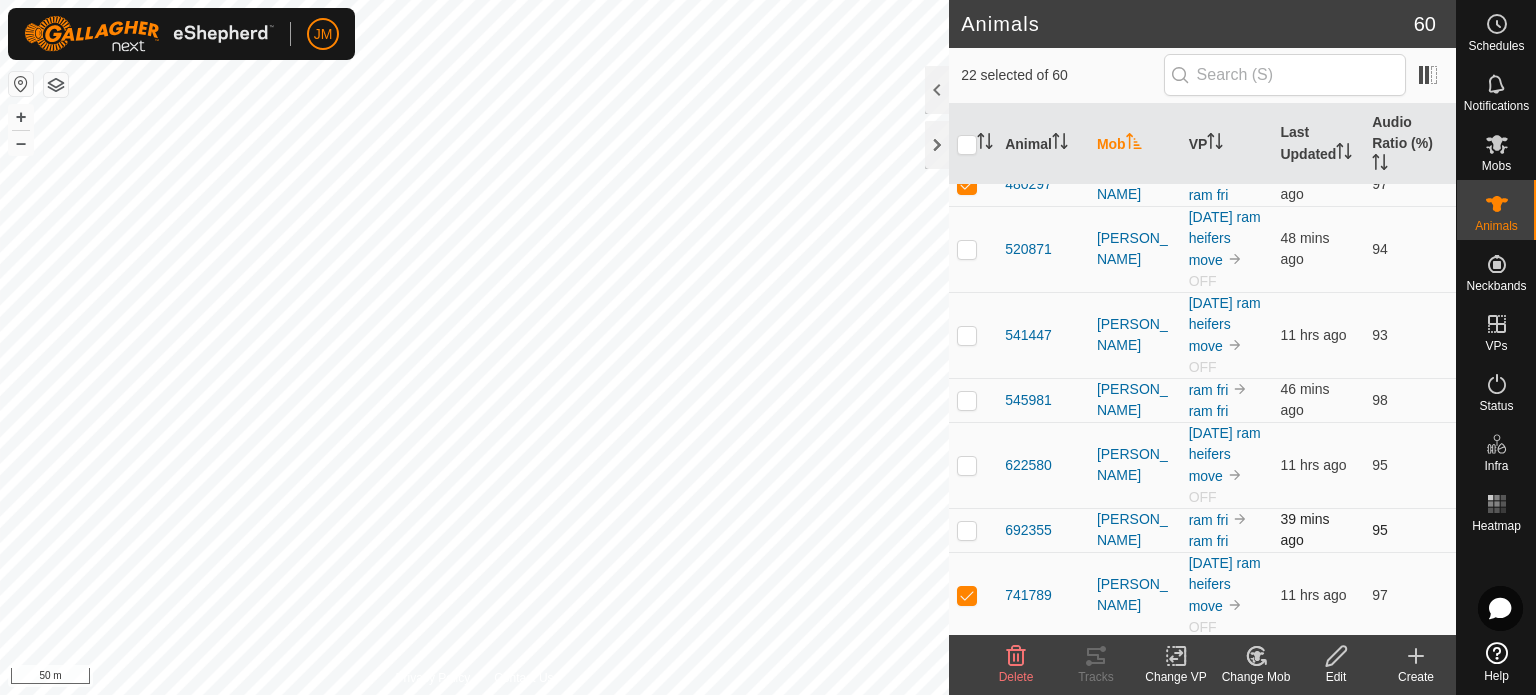 click at bounding box center (967, 530) 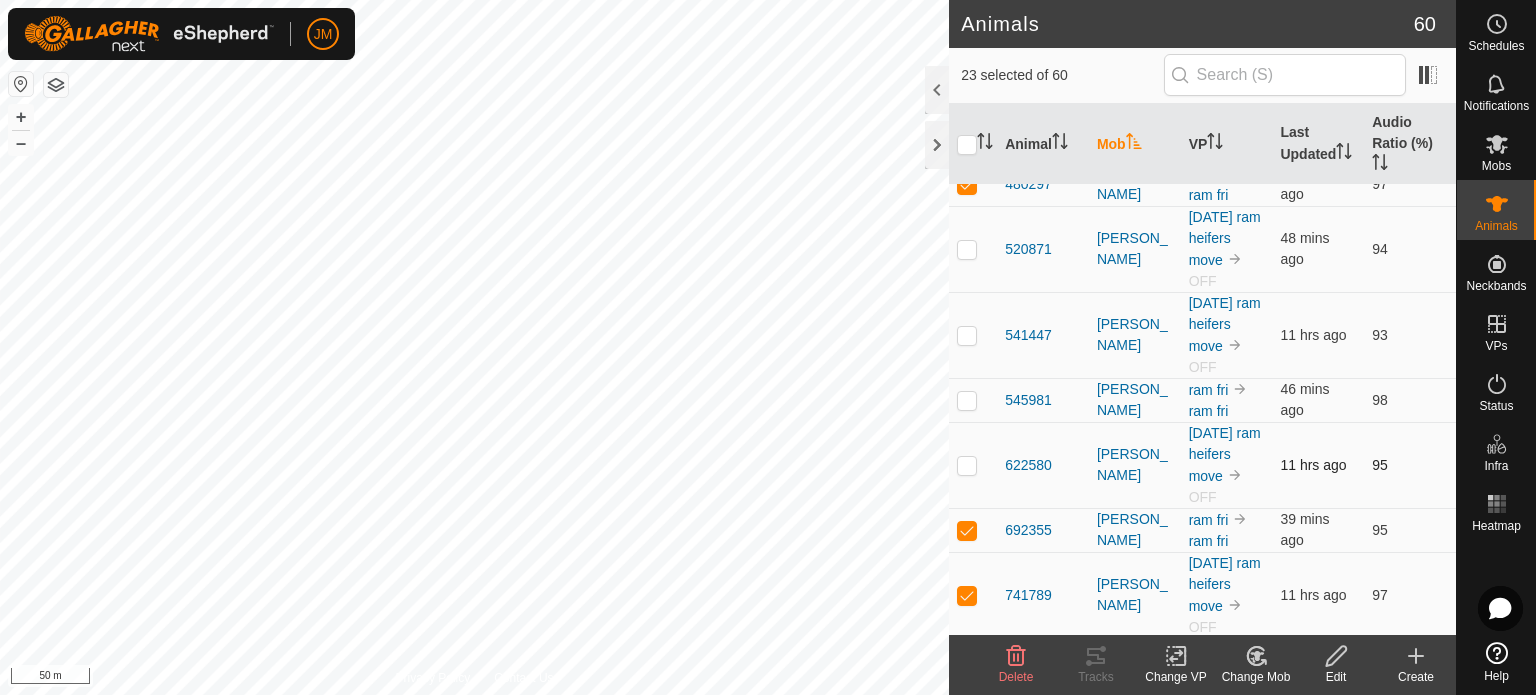 click at bounding box center [967, 465] 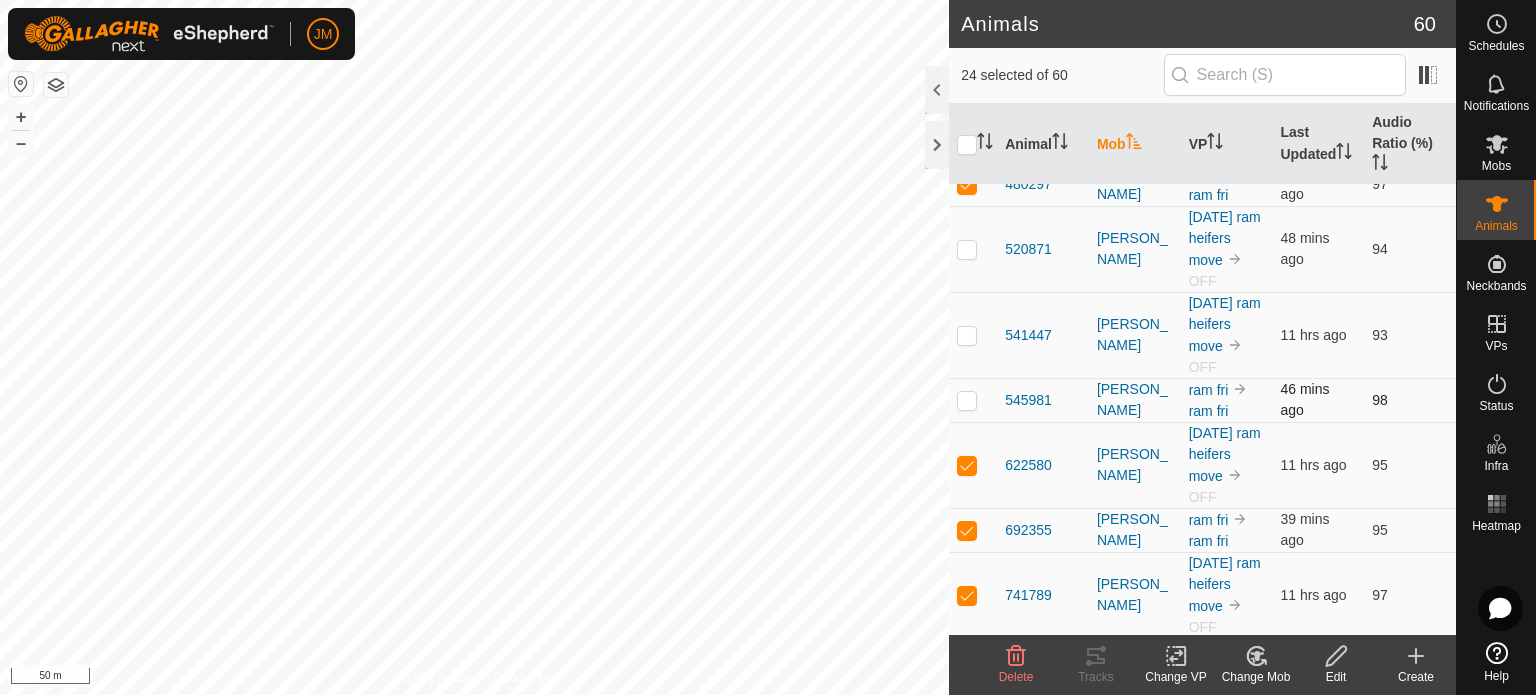click at bounding box center [973, 400] 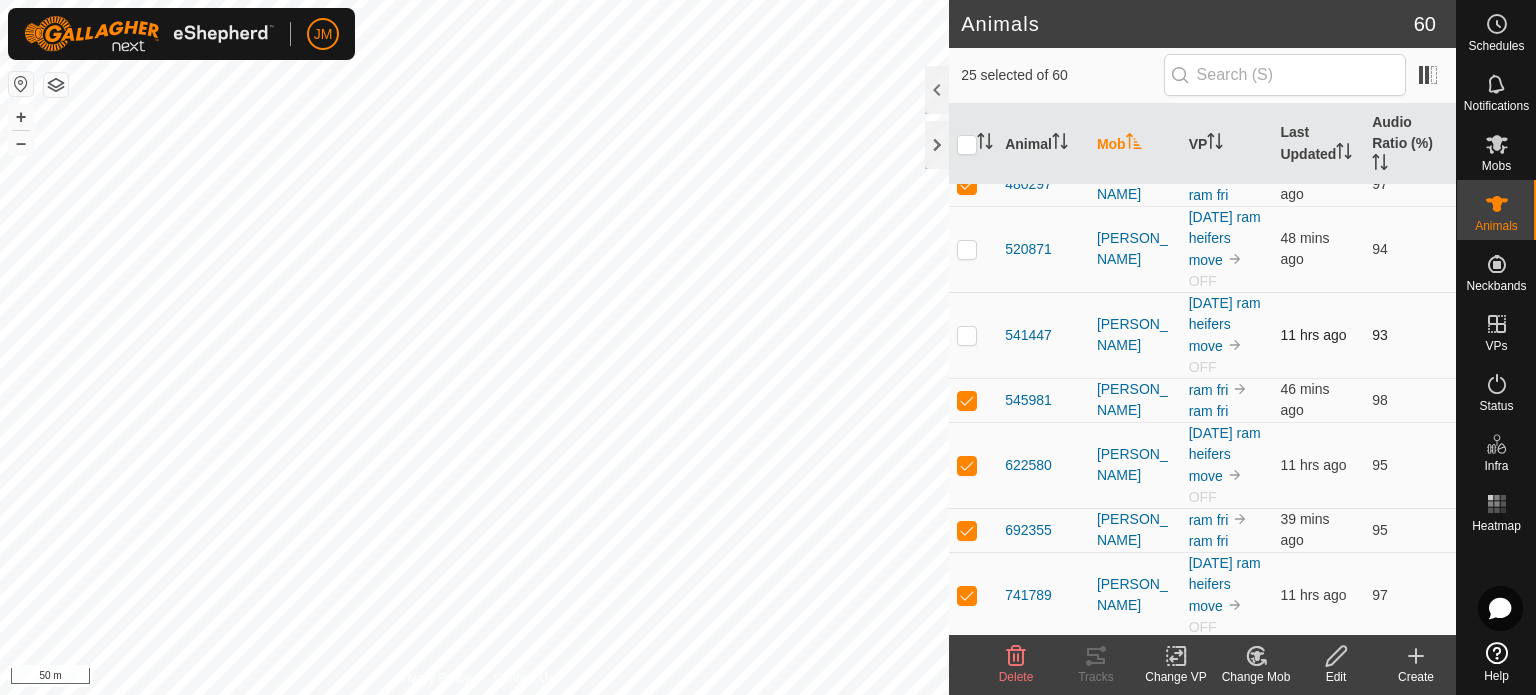 click at bounding box center [967, 335] 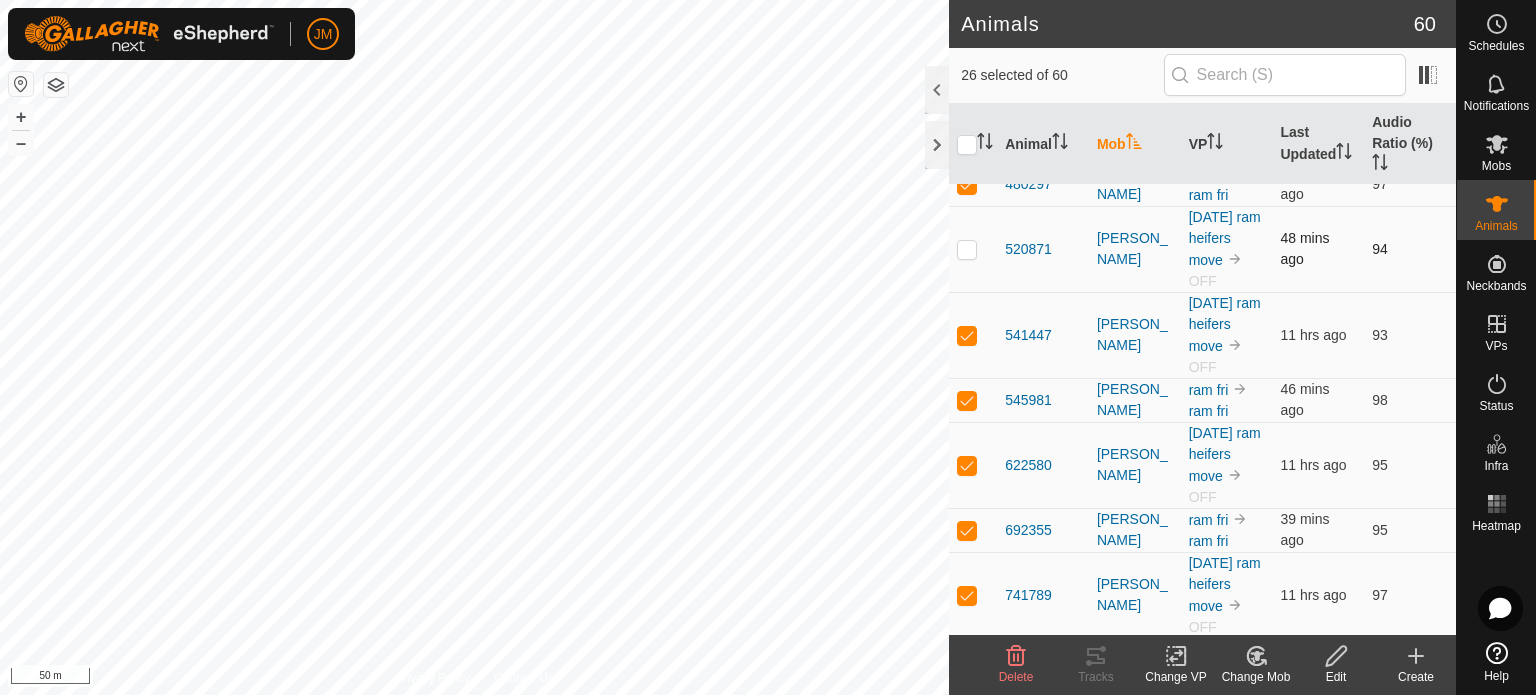 click at bounding box center (973, 249) 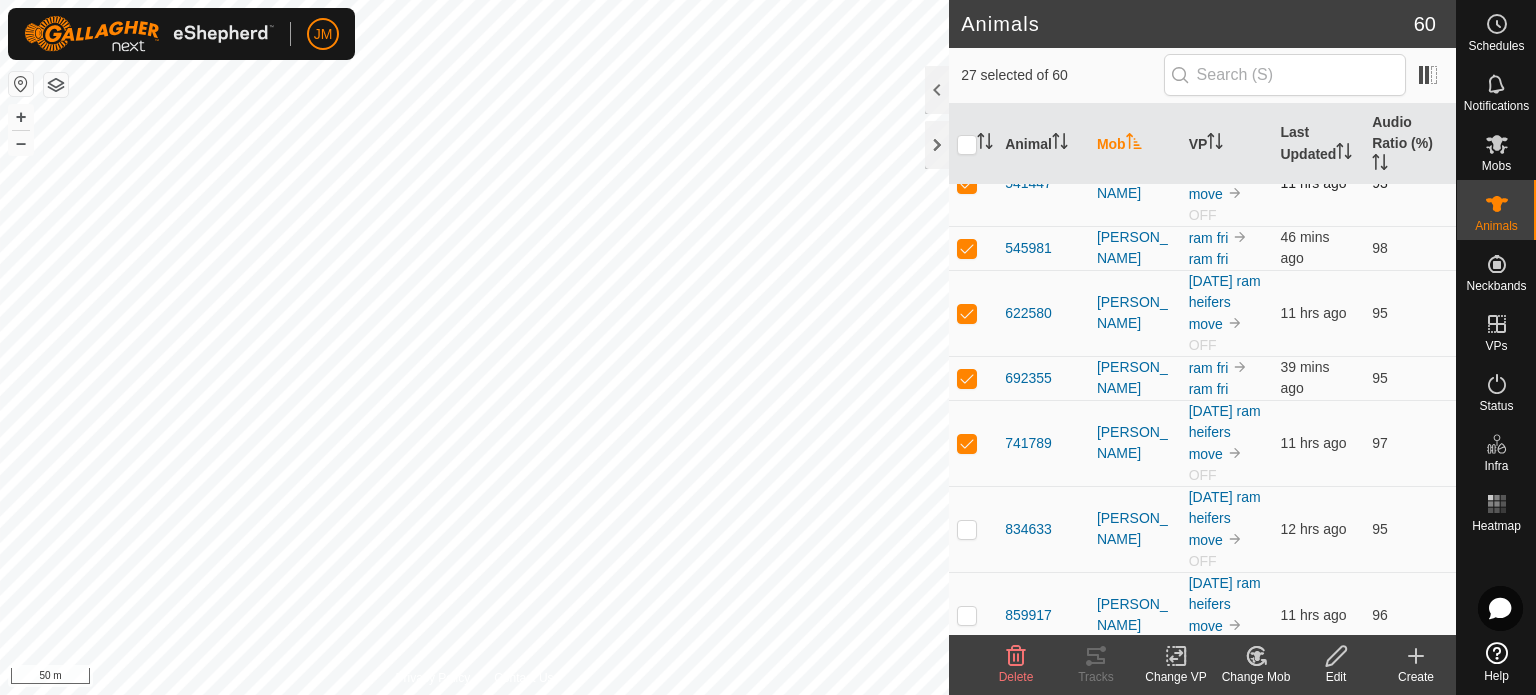 scroll, scrollTop: 2000, scrollLeft: 0, axis: vertical 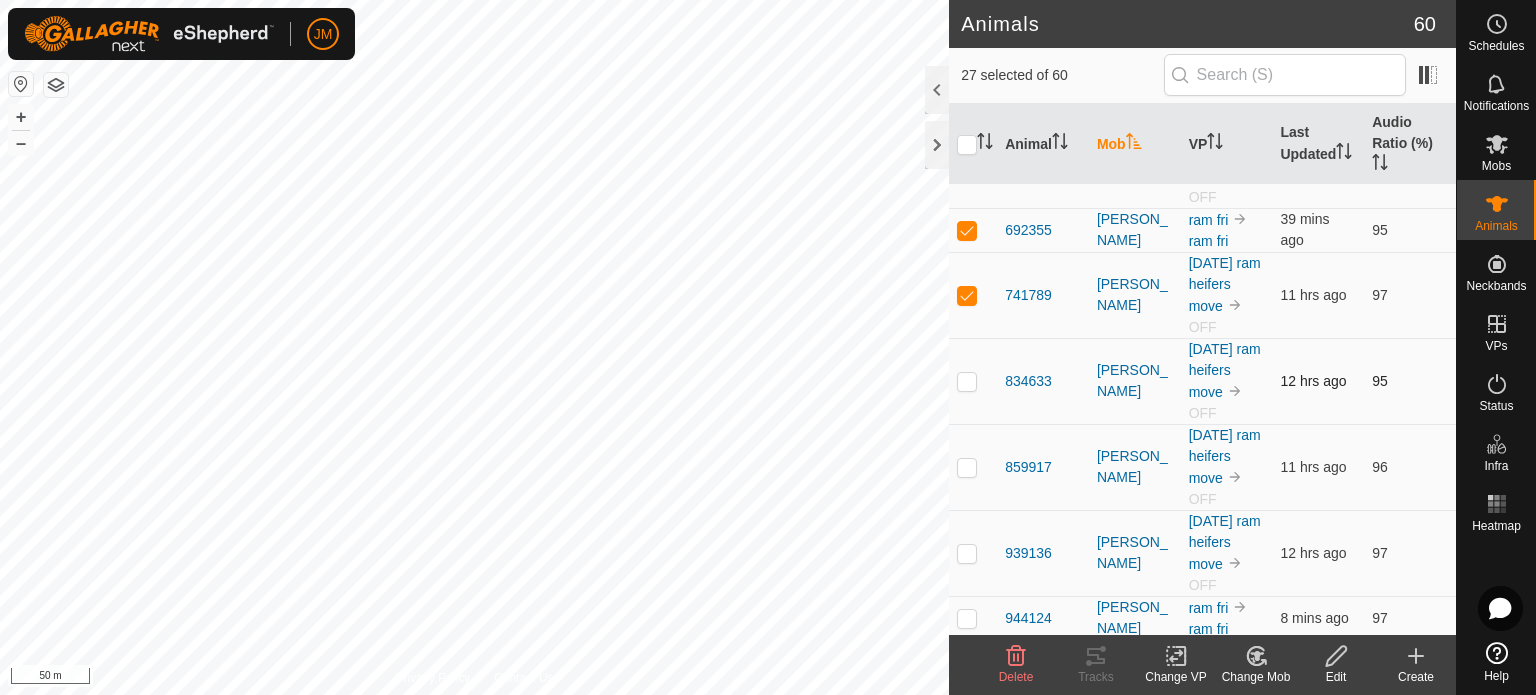 click at bounding box center [967, 381] 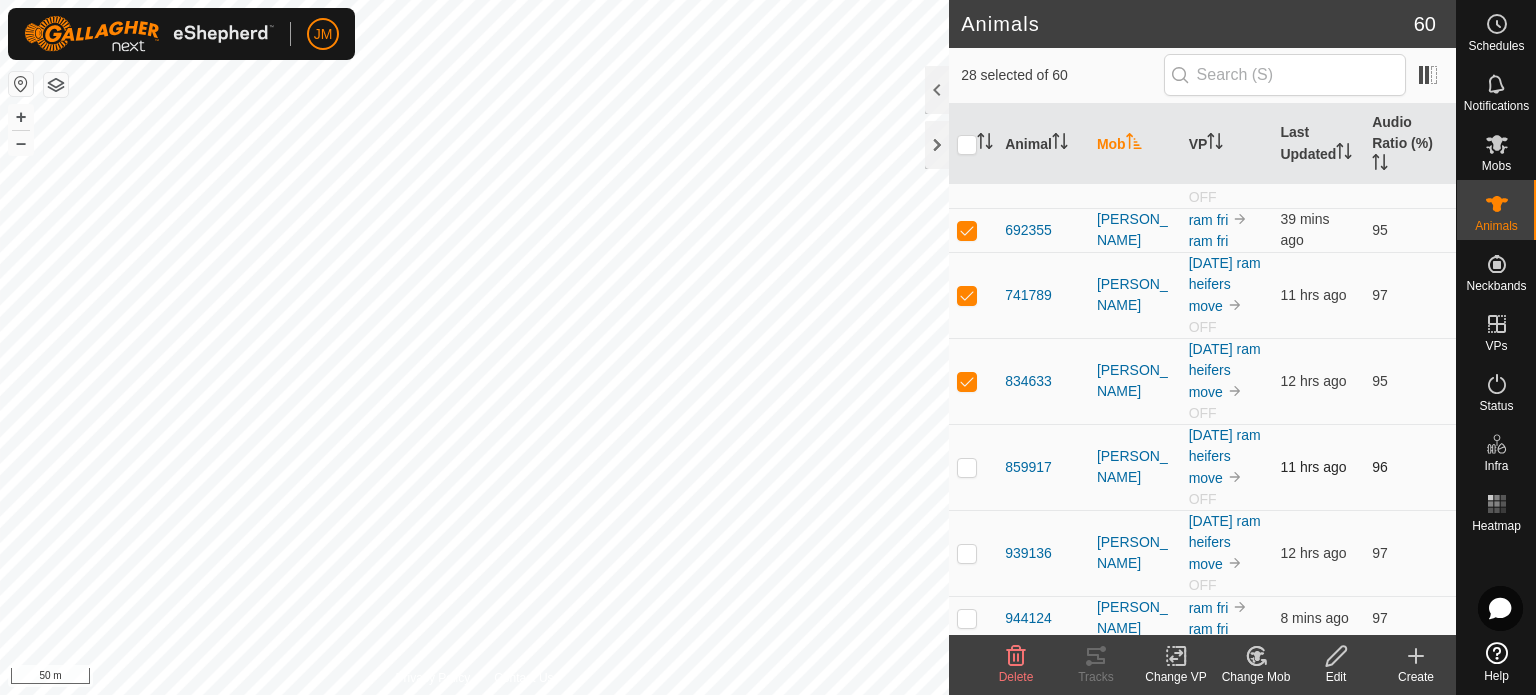 click at bounding box center [967, 467] 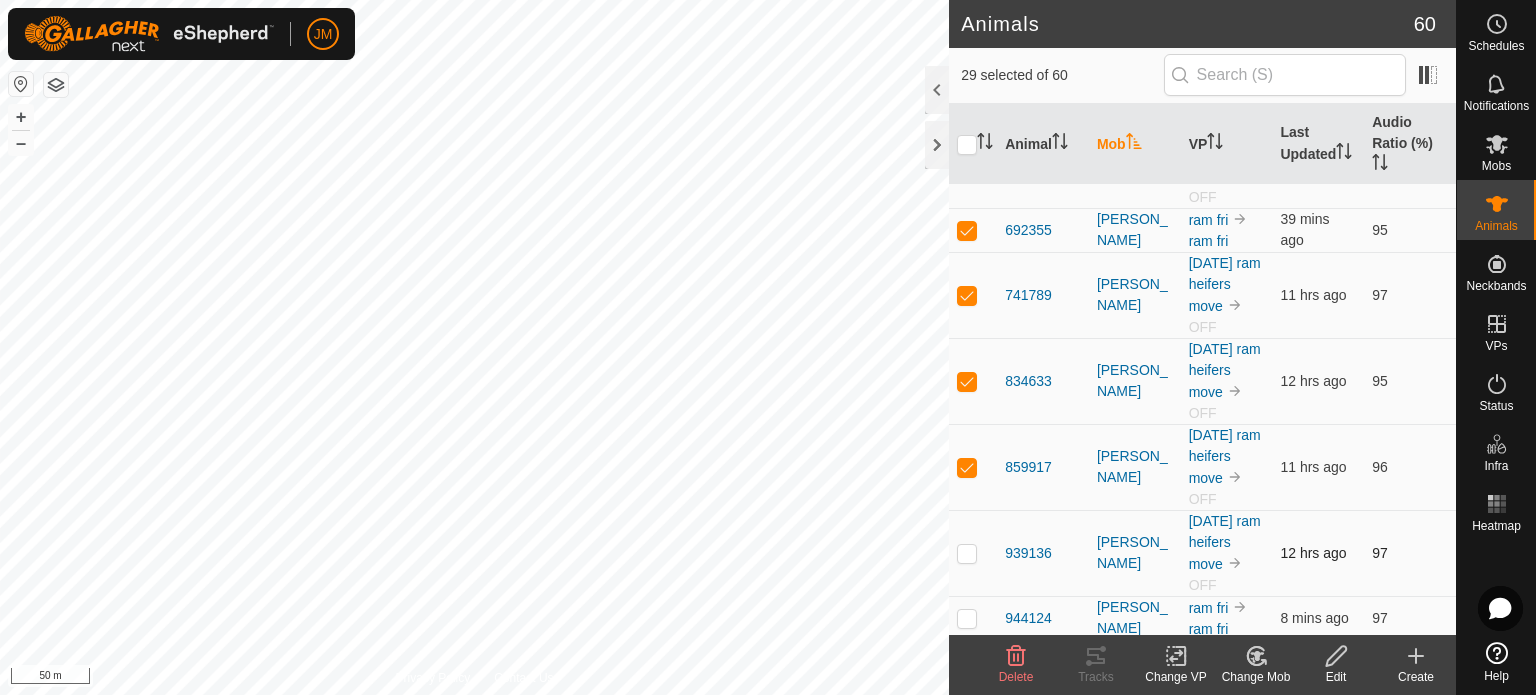 click at bounding box center [973, 553] 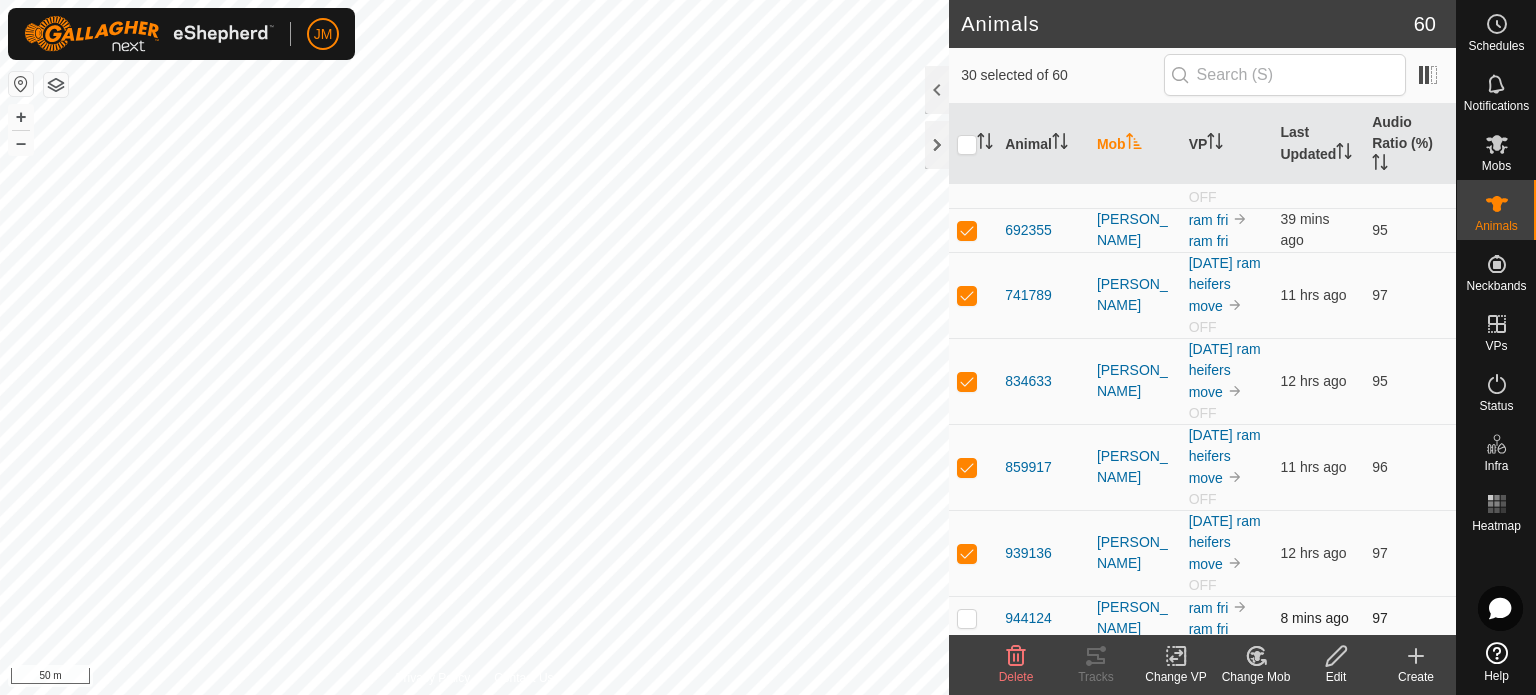 click at bounding box center (967, 618) 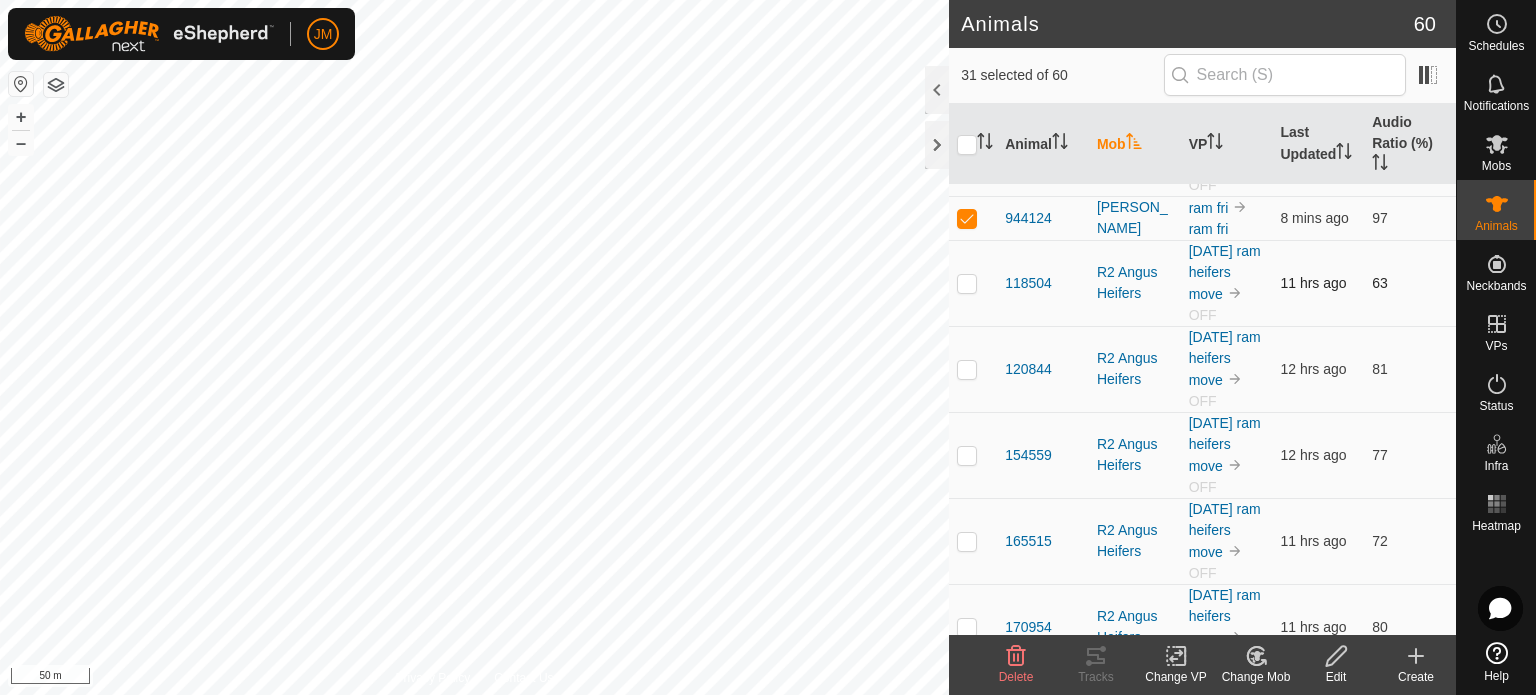 scroll, scrollTop: 2500, scrollLeft: 0, axis: vertical 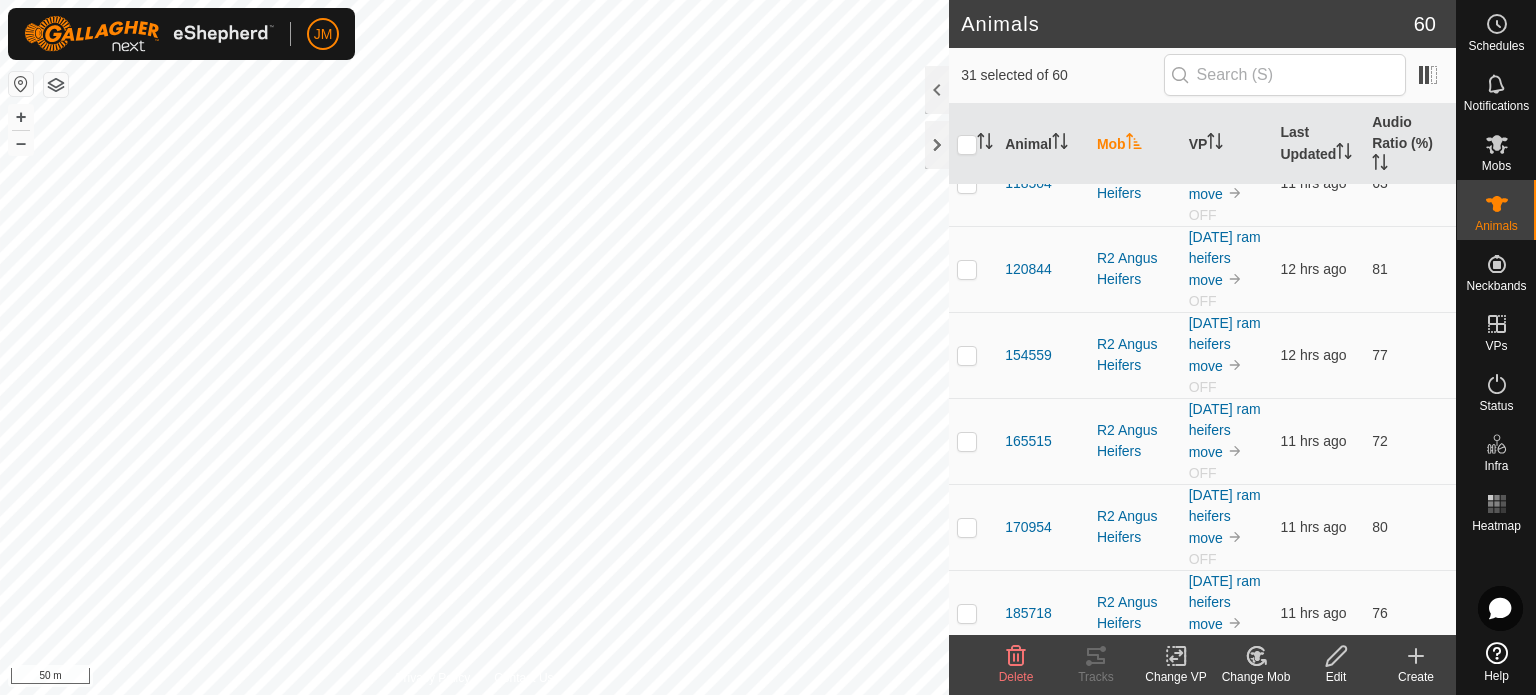 click 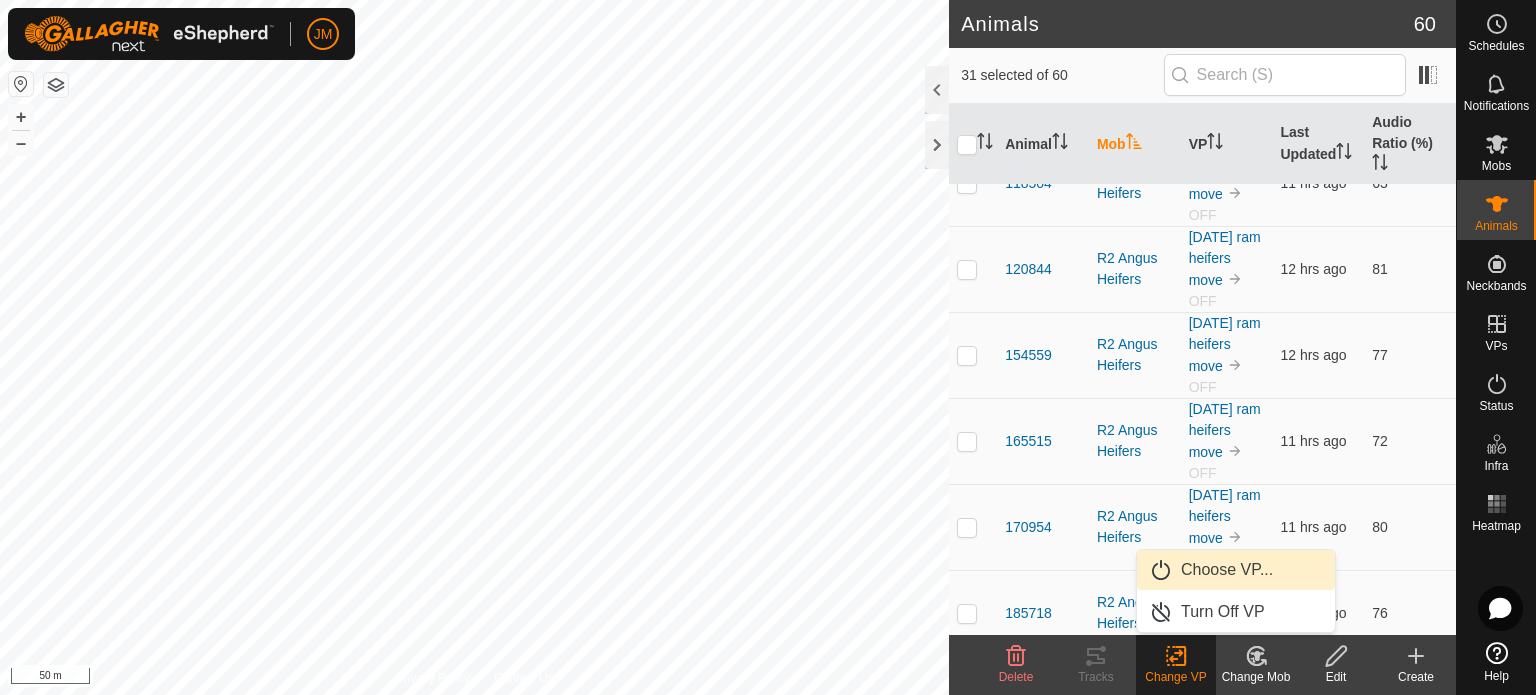 click on "Choose VP..." at bounding box center [1236, 570] 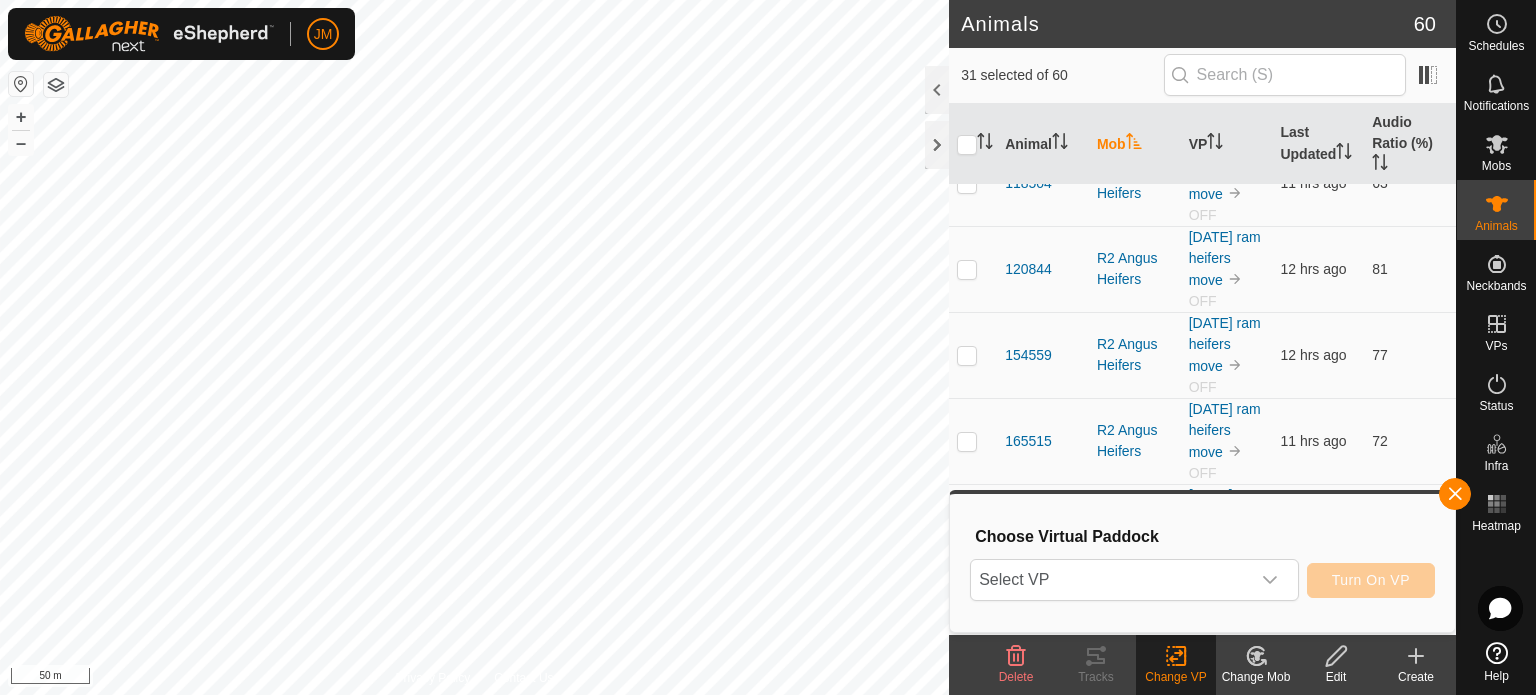 click on "Select VP" at bounding box center (1110, 580) 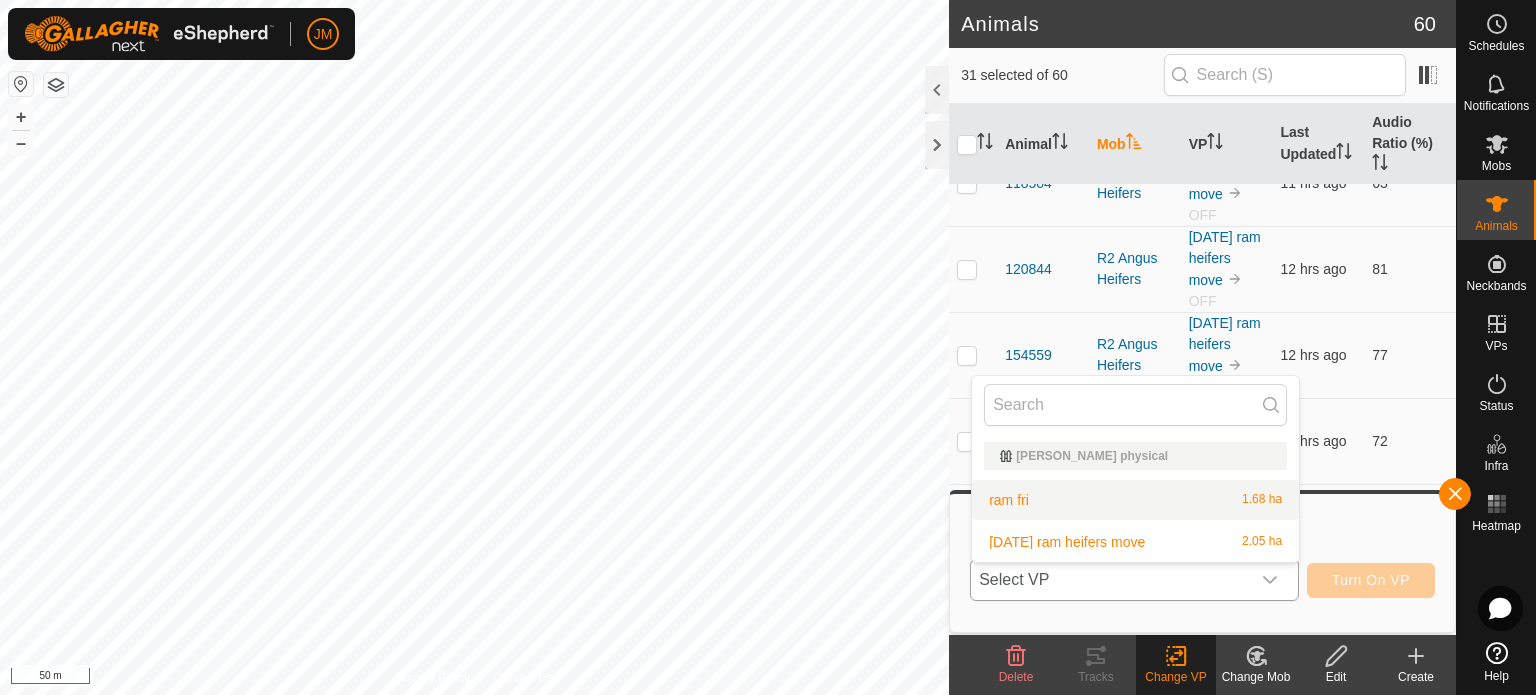 click on "ram fri  1.68 ha" at bounding box center (1135, 500) 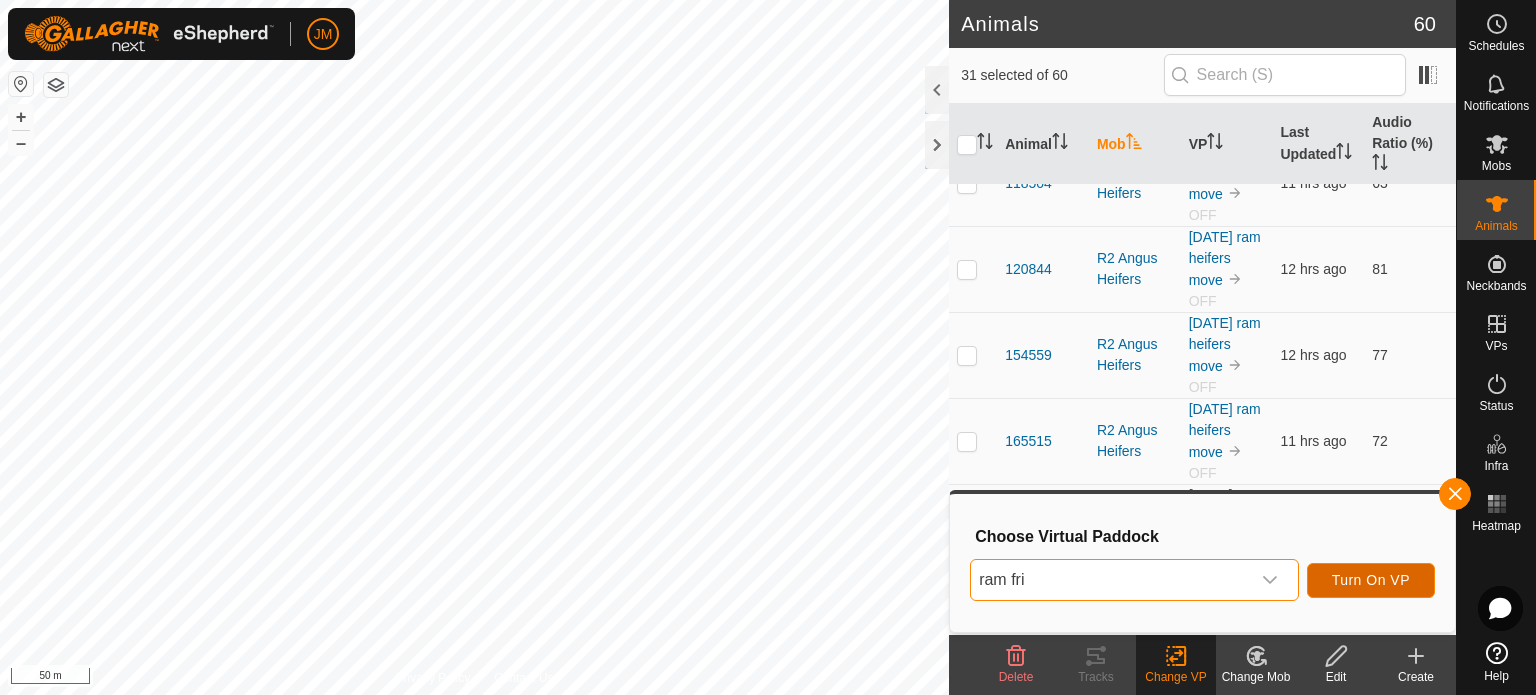 click on "Turn On VP" at bounding box center (1371, 580) 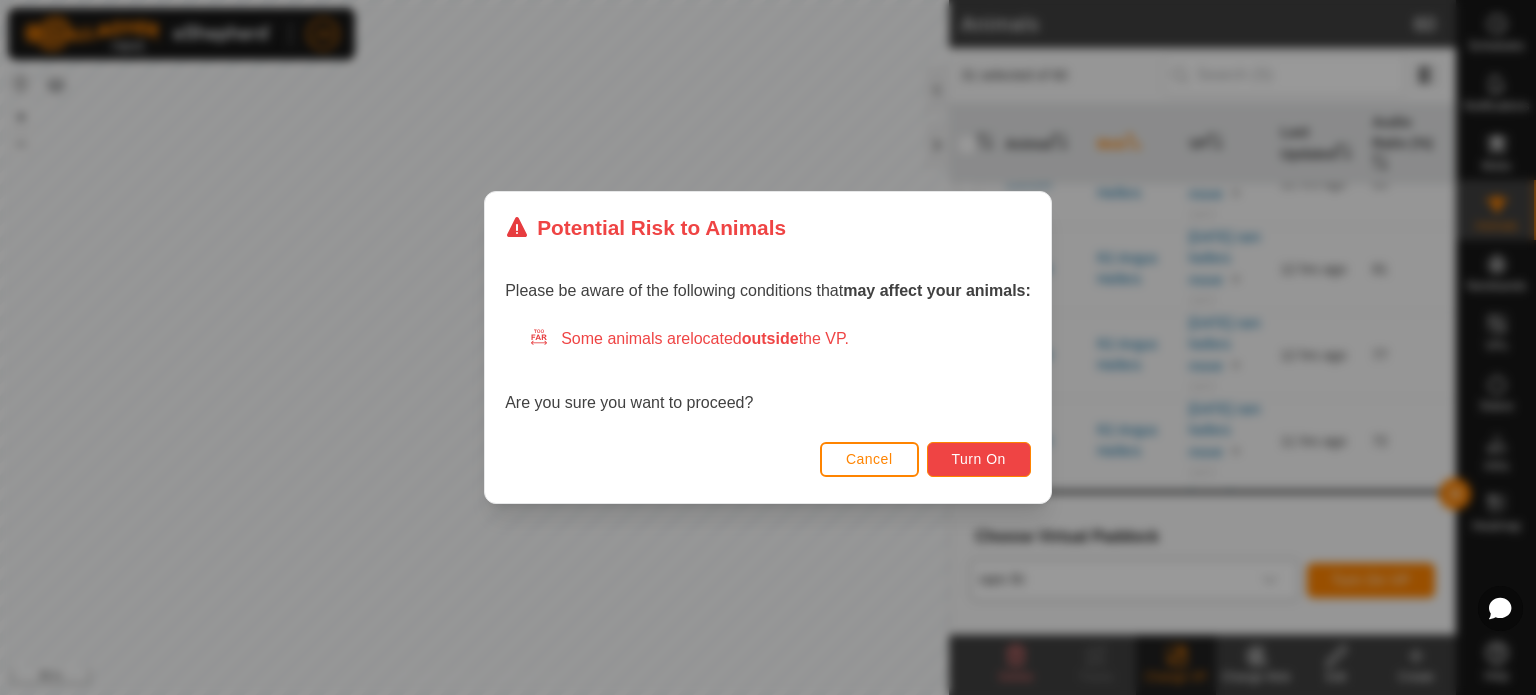 click on "Turn On" at bounding box center [979, 459] 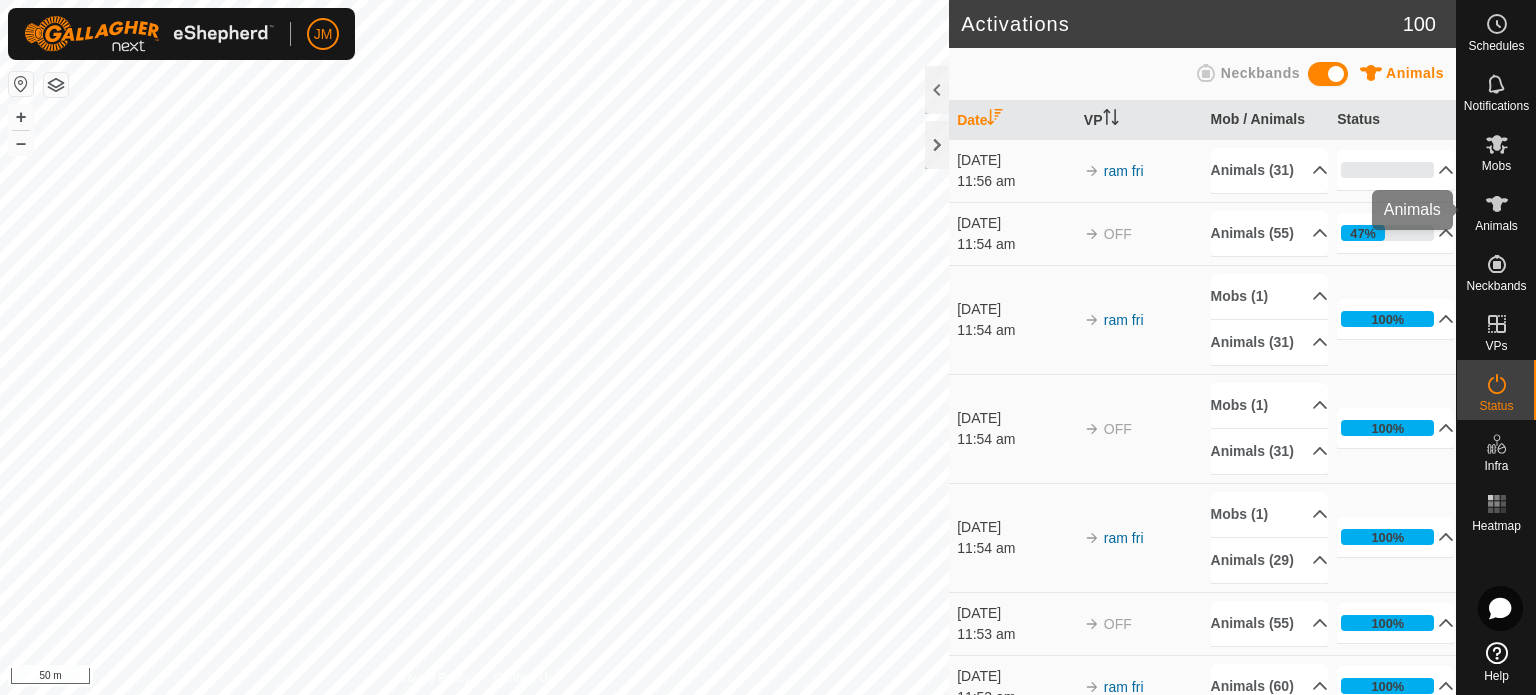 click 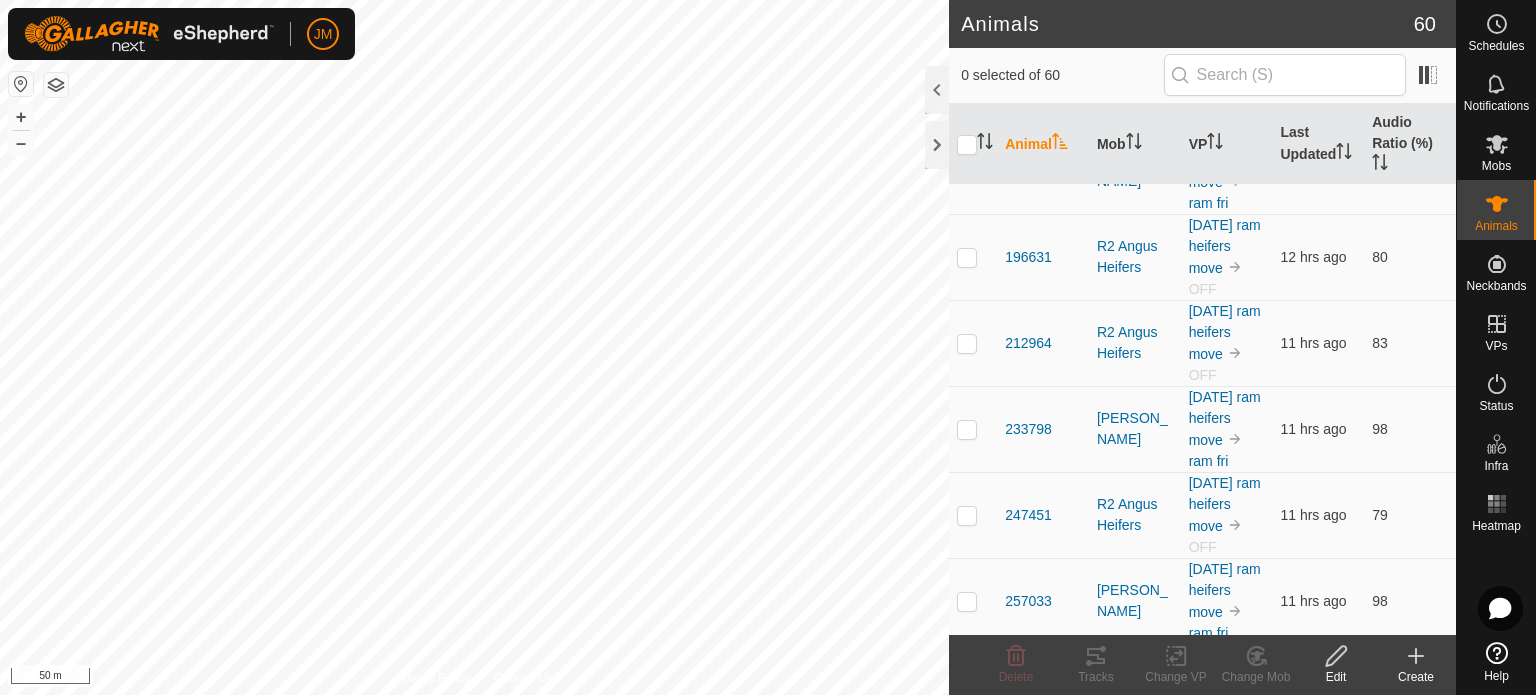 scroll, scrollTop: 900, scrollLeft: 0, axis: vertical 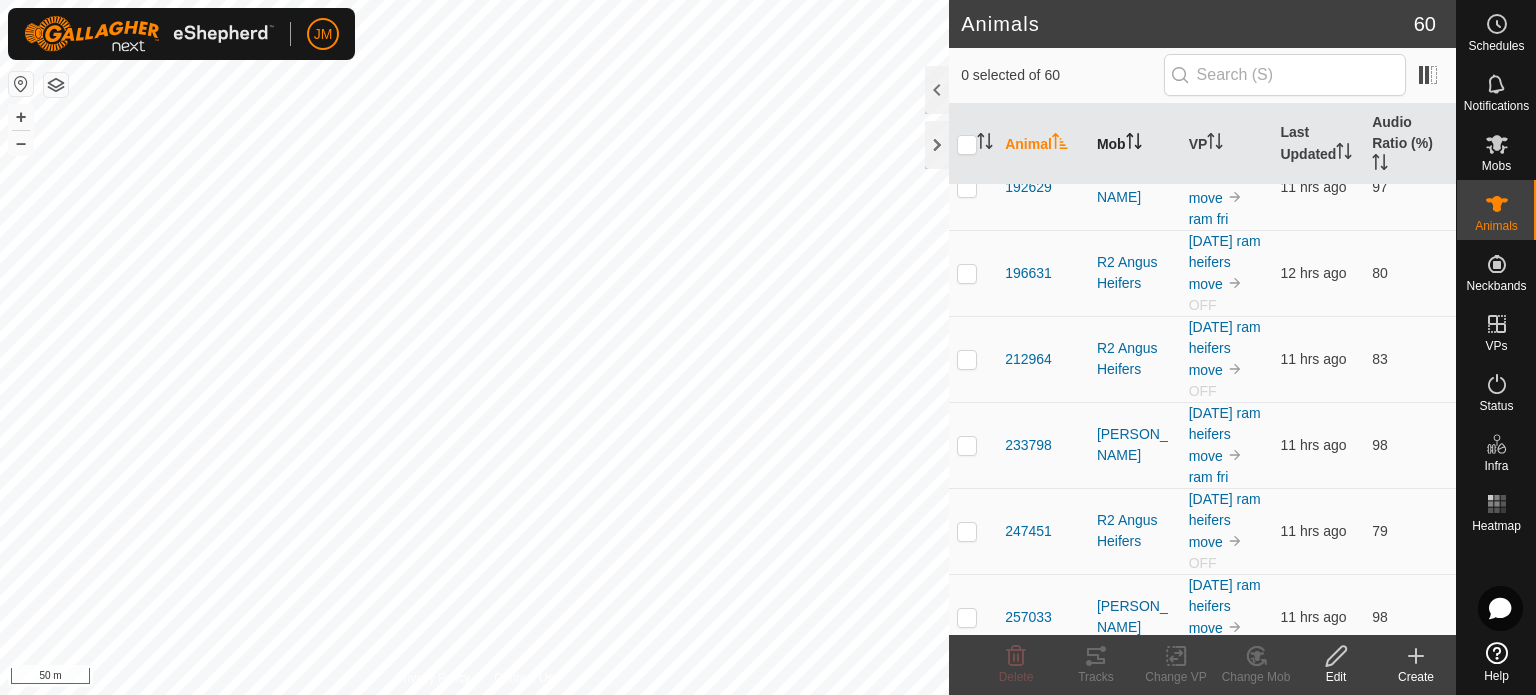 click on "Mob" at bounding box center (1135, 144) 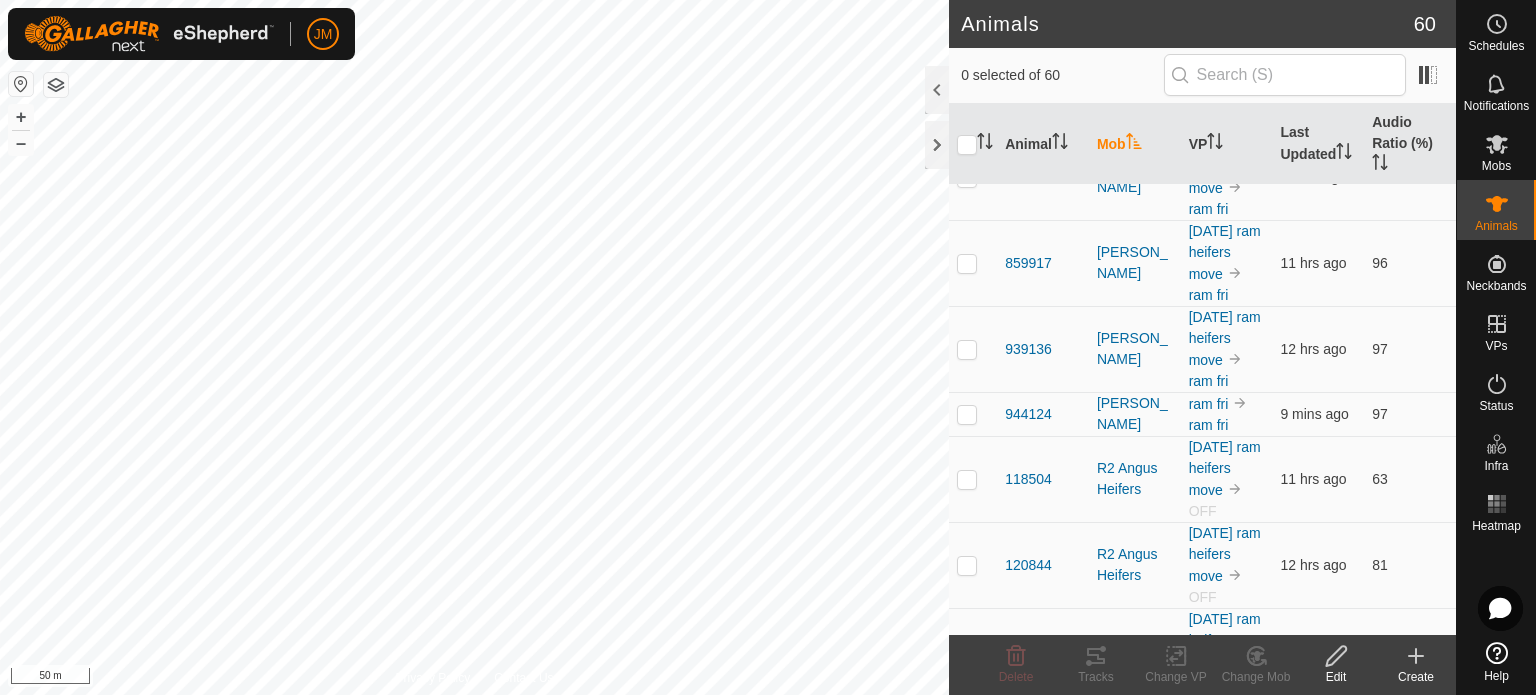 scroll, scrollTop: 2200, scrollLeft: 0, axis: vertical 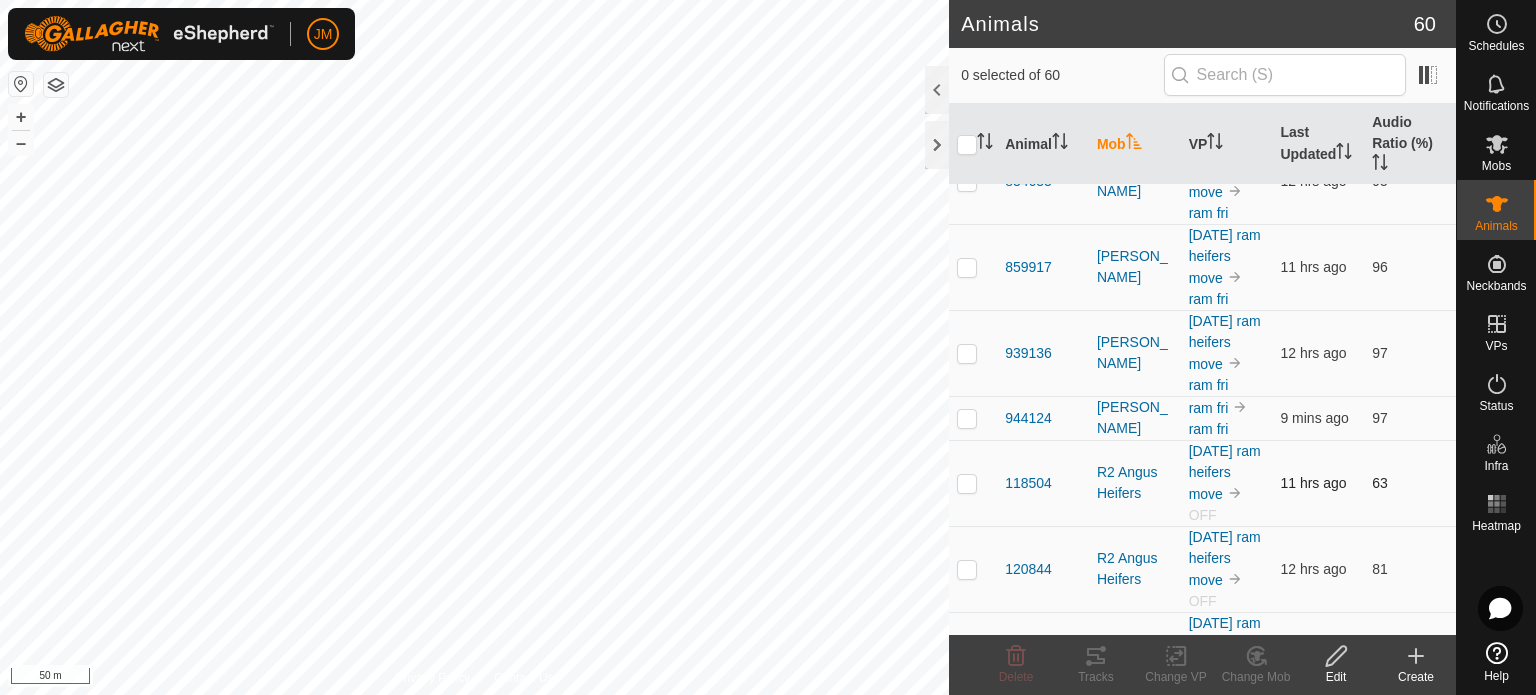 click at bounding box center (967, 483) 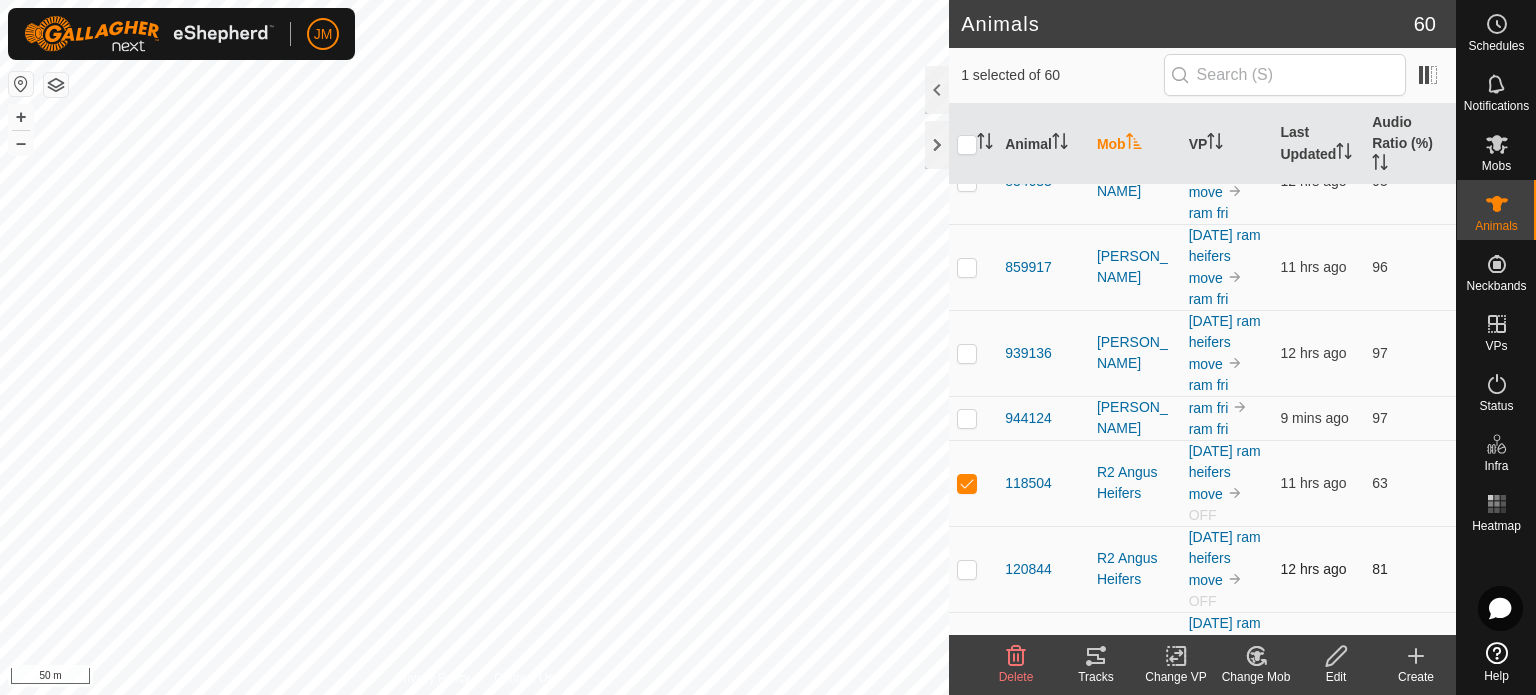click at bounding box center (967, 569) 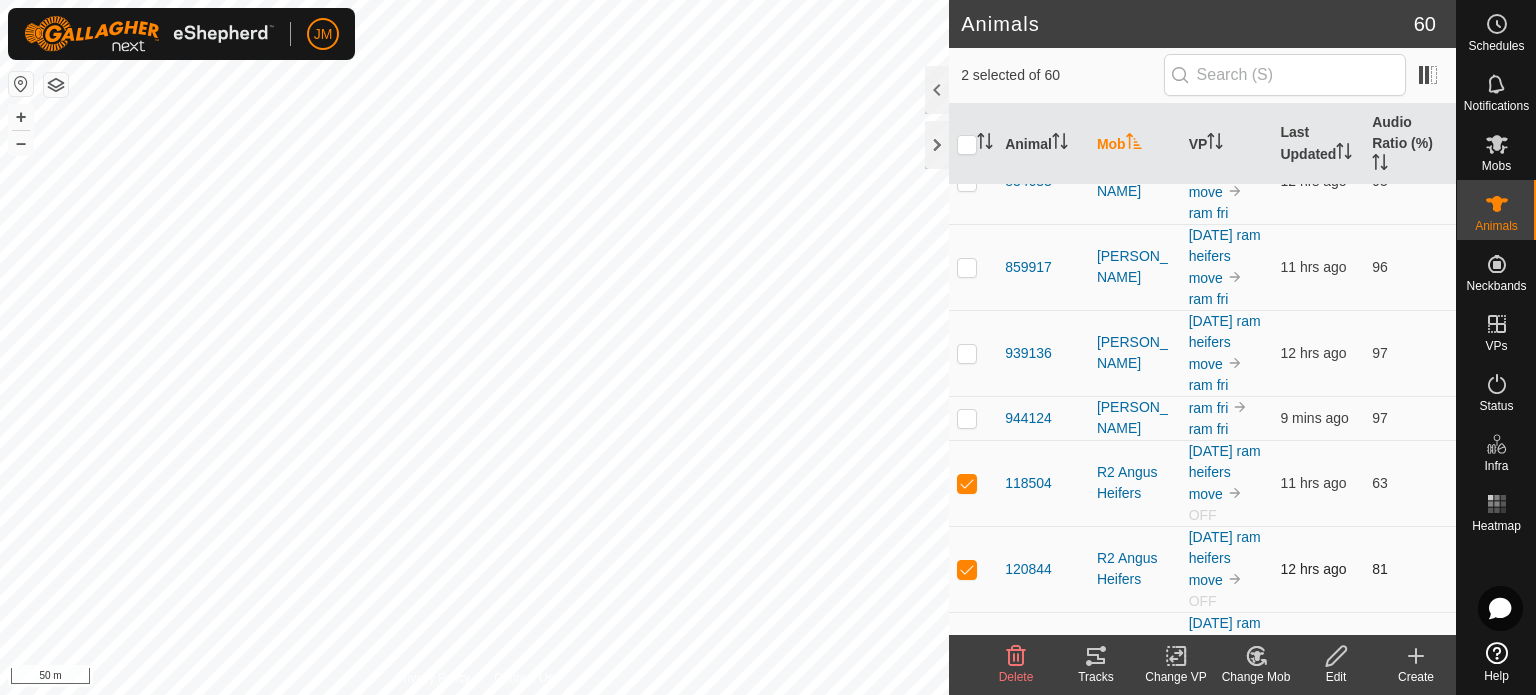 scroll, scrollTop: 2500, scrollLeft: 0, axis: vertical 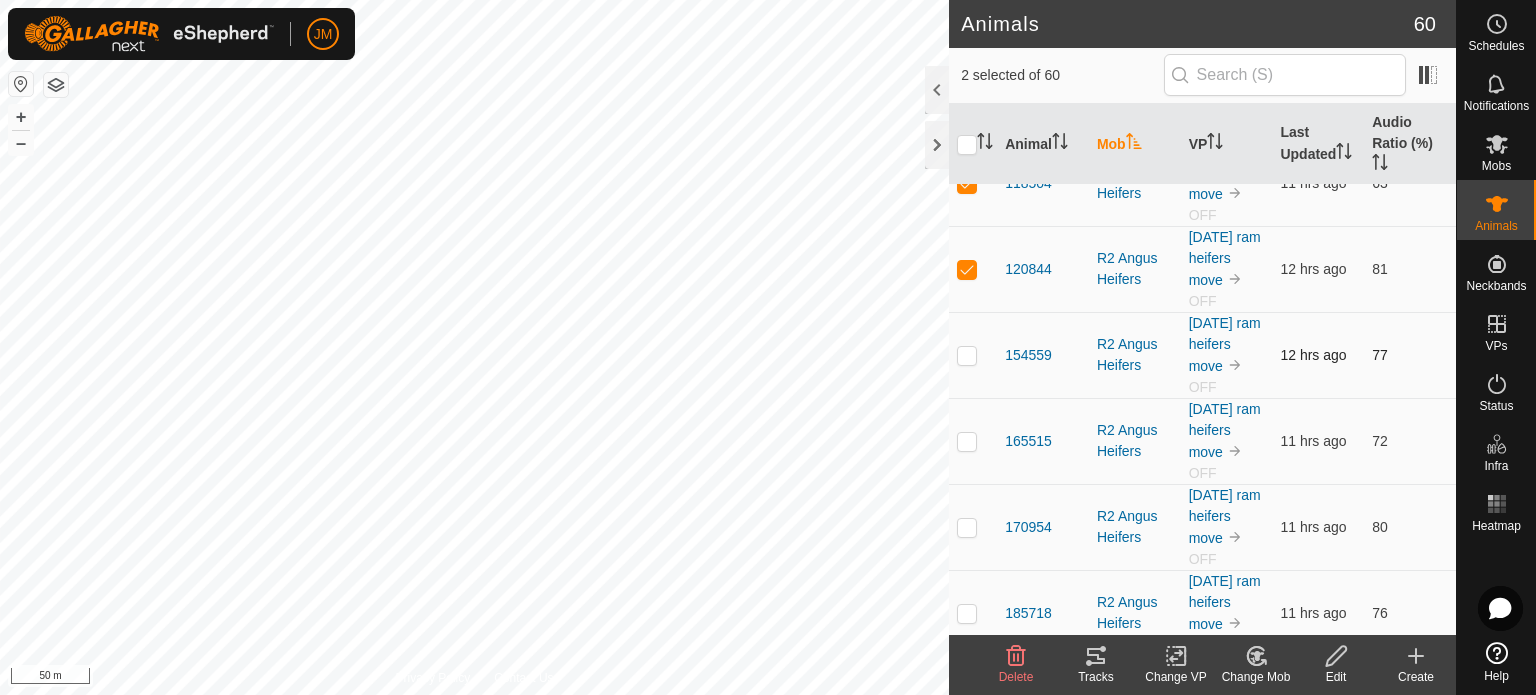 click at bounding box center [967, 355] 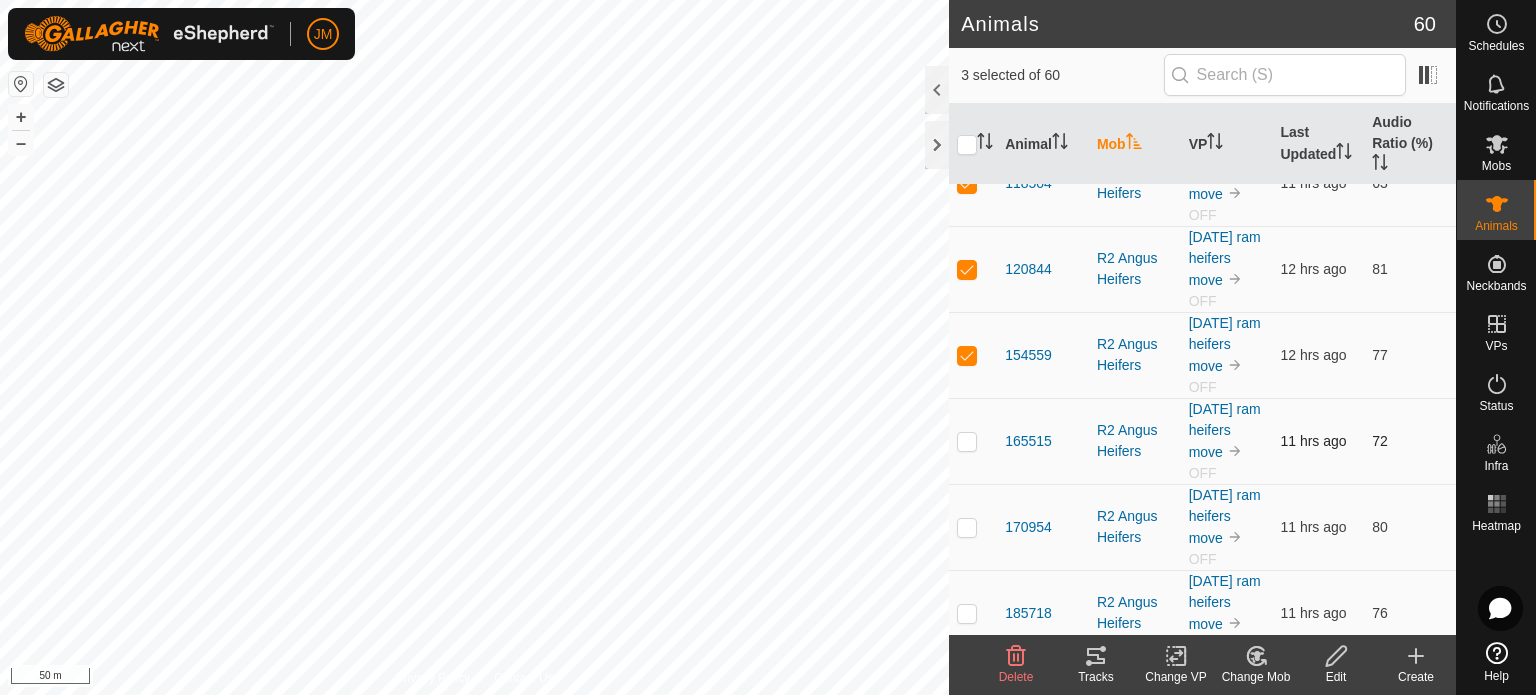 click at bounding box center [967, 441] 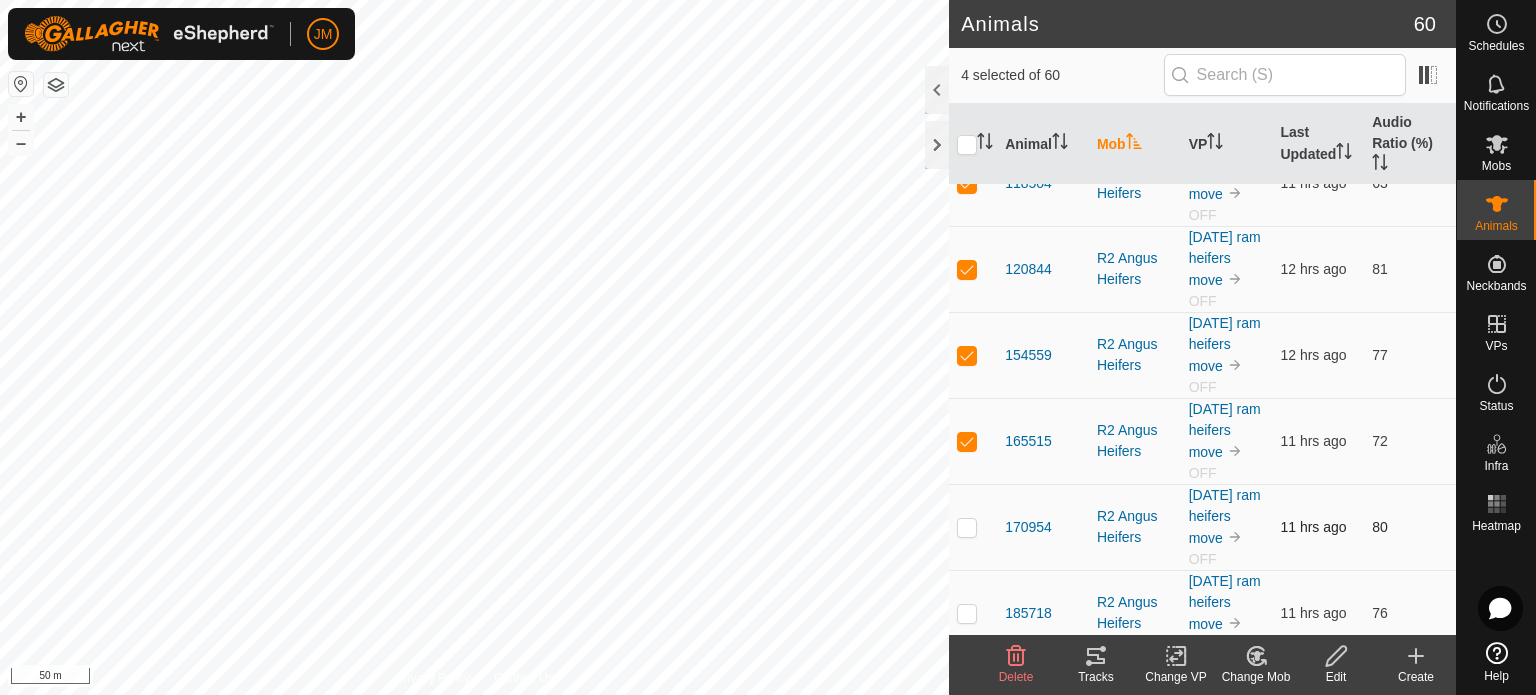 click at bounding box center [967, 527] 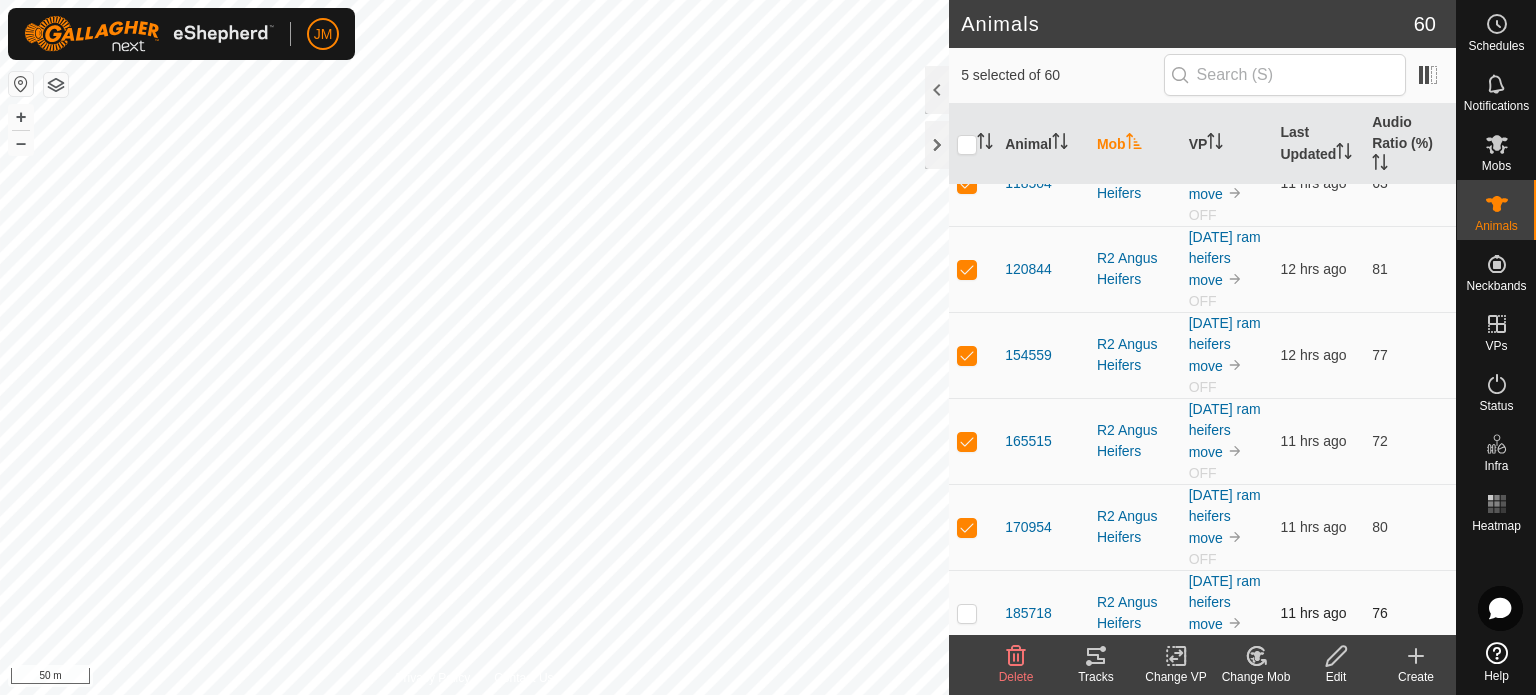 click at bounding box center (967, 613) 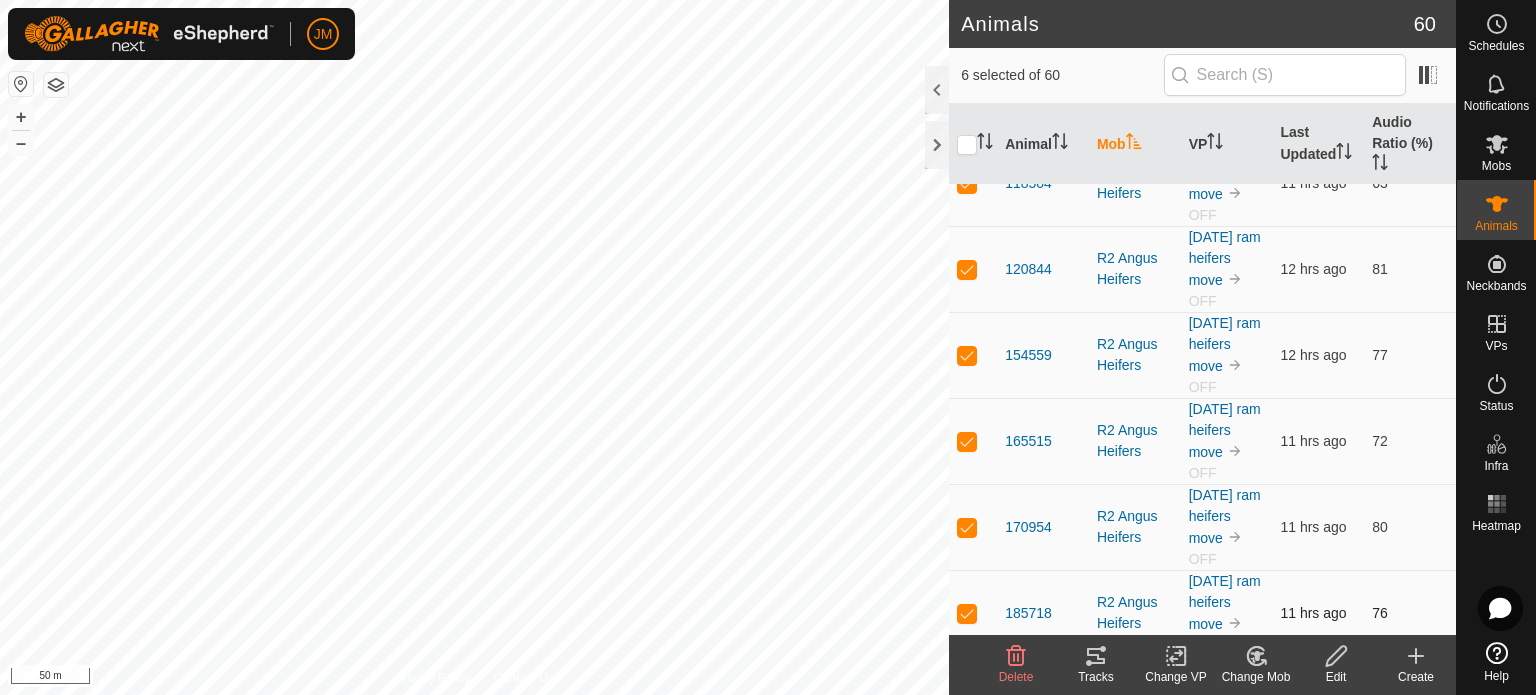 scroll, scrollTop: 2800, scrollLeft: 0, axis: vertical 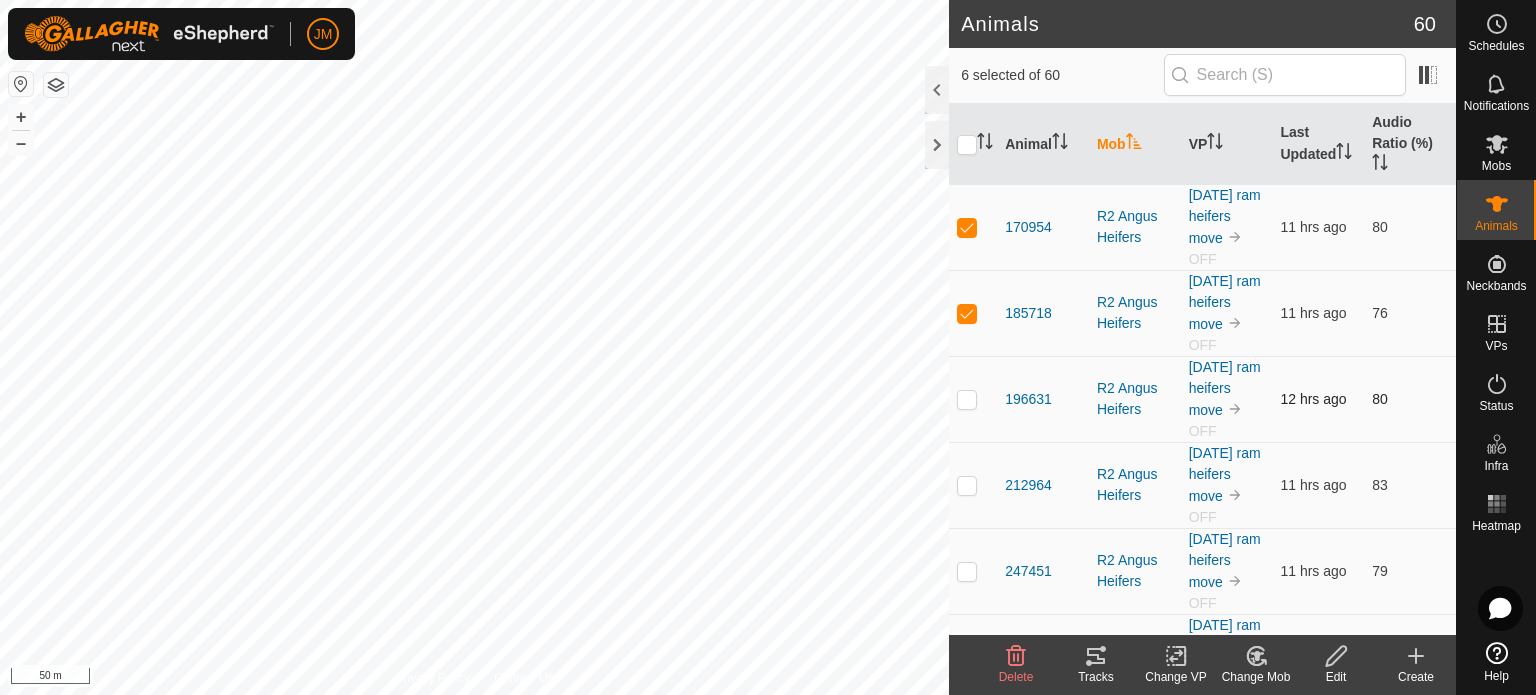 click at bounding box center [967, 399] 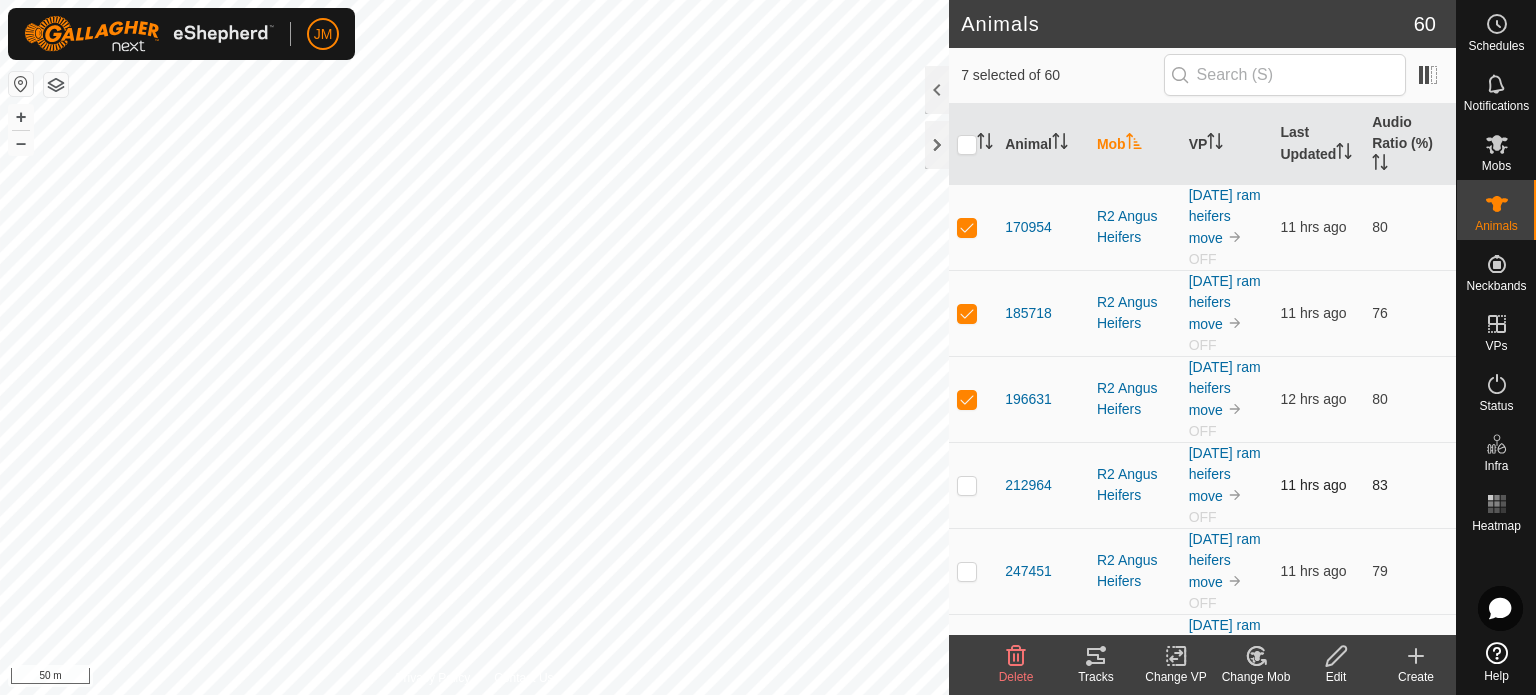 click at bounding box center (967, 485) 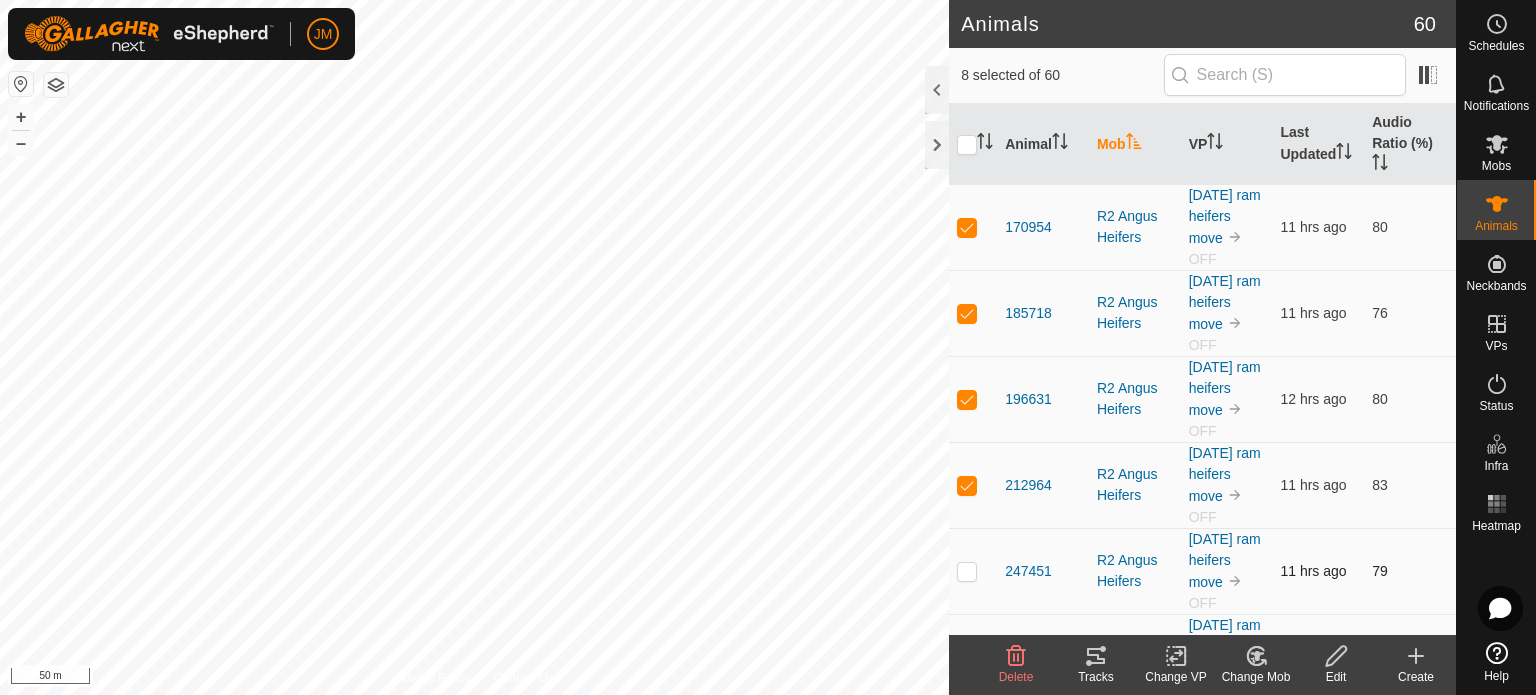 click at bounding box center [973, 571] 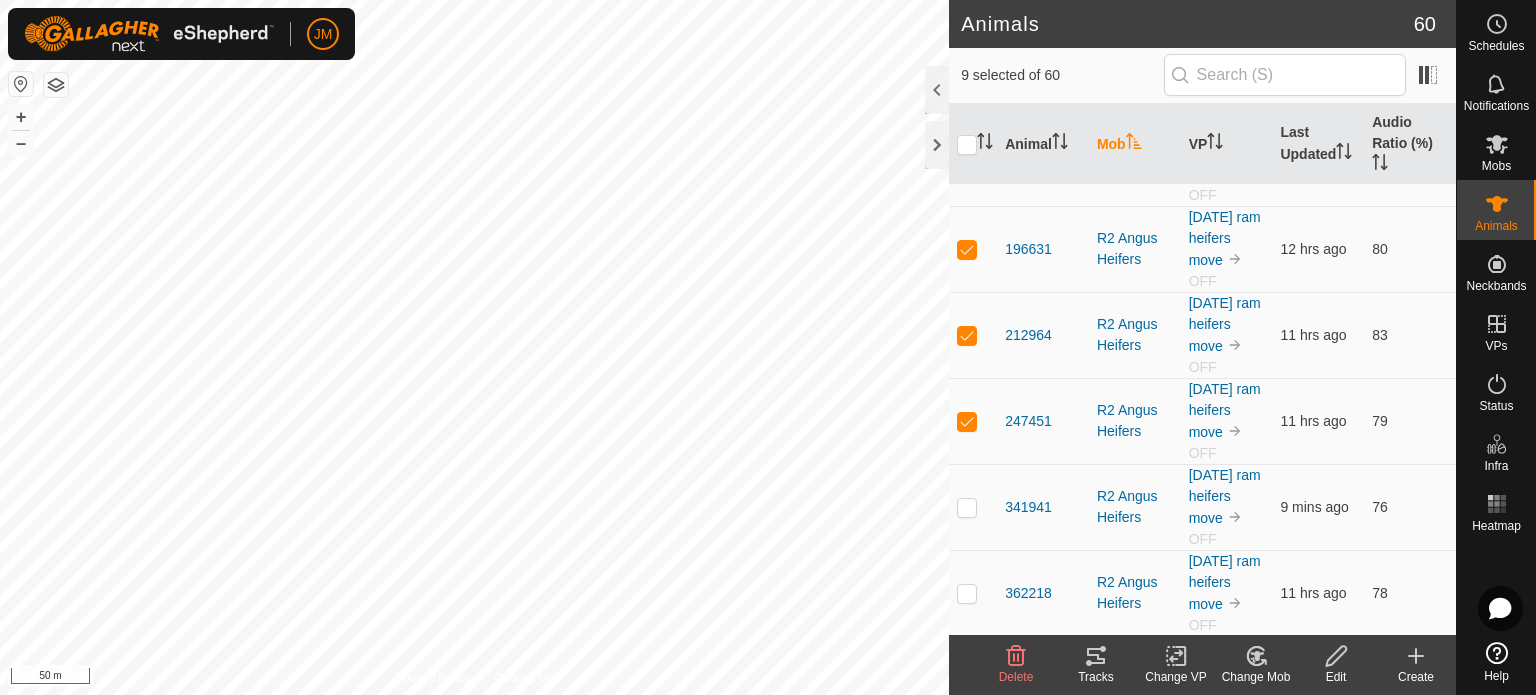 scroll, scrollTop: 3200, scrollLeft: 0, axis: vertical 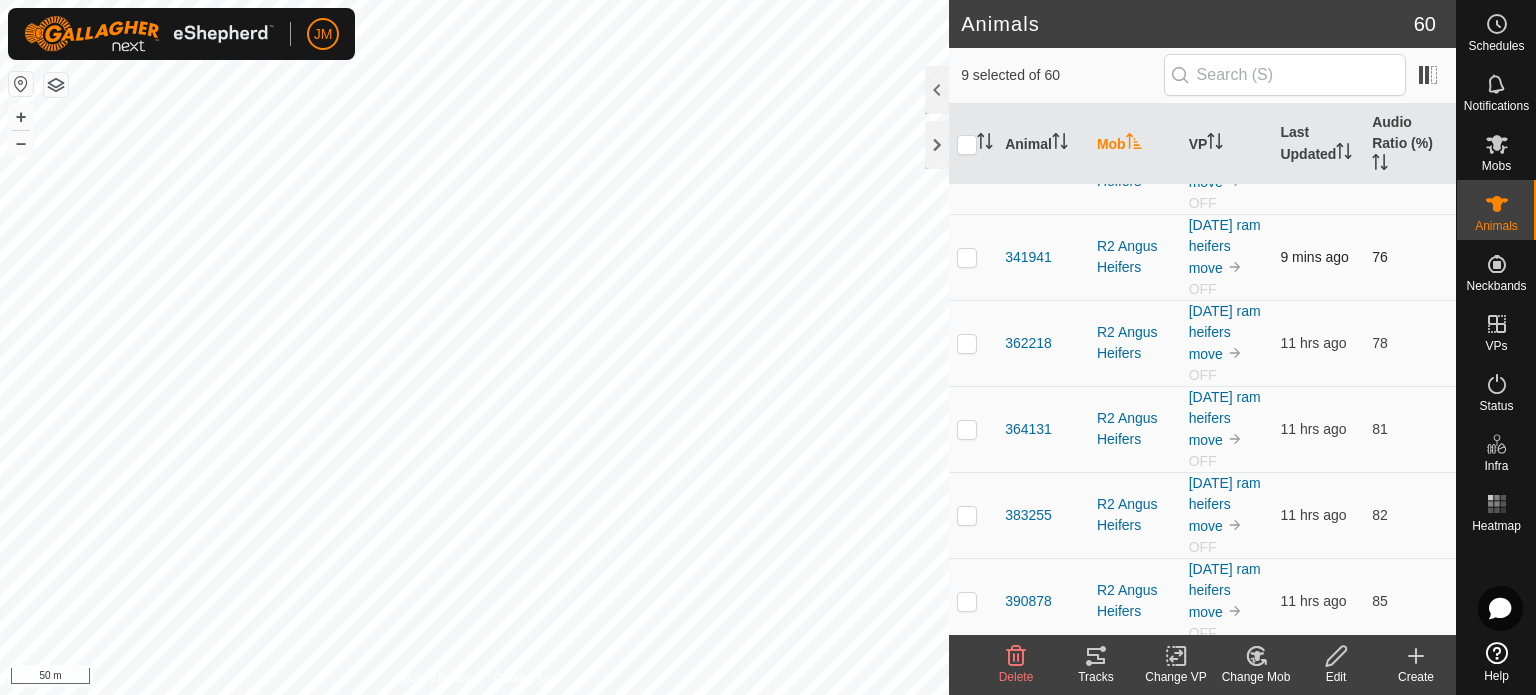 click at bounding box center (967, 257) 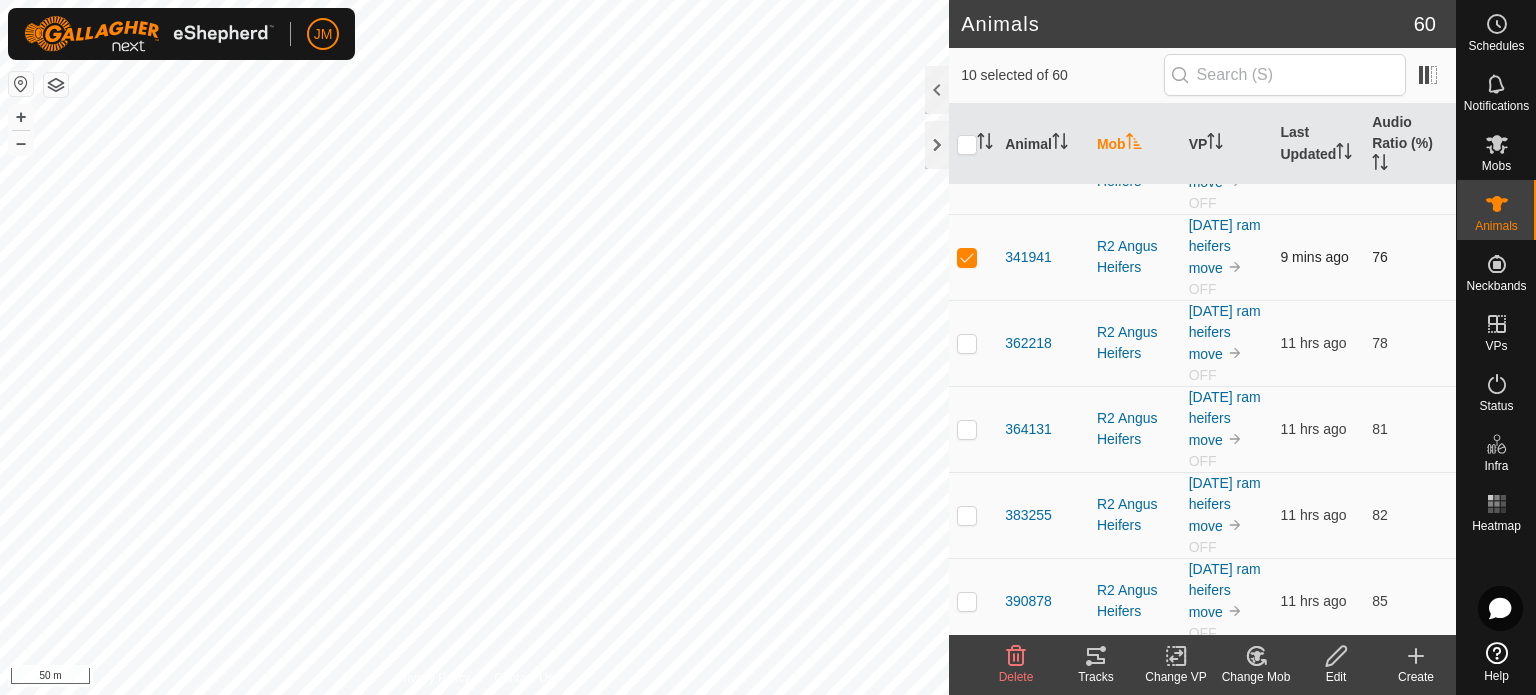 scroll, scrollTop: 3100, scrollLeft: 0, axis: vertical 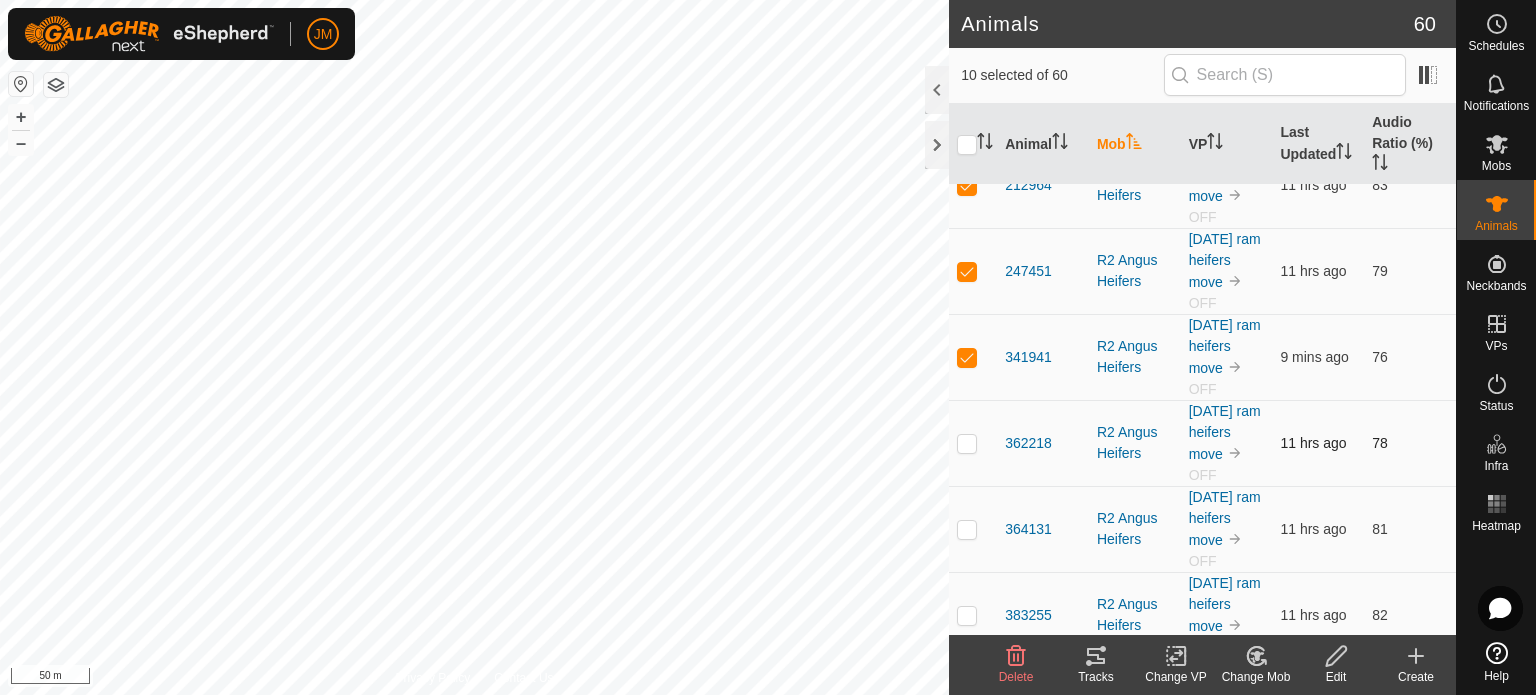 click at bounding box center (973, 443) 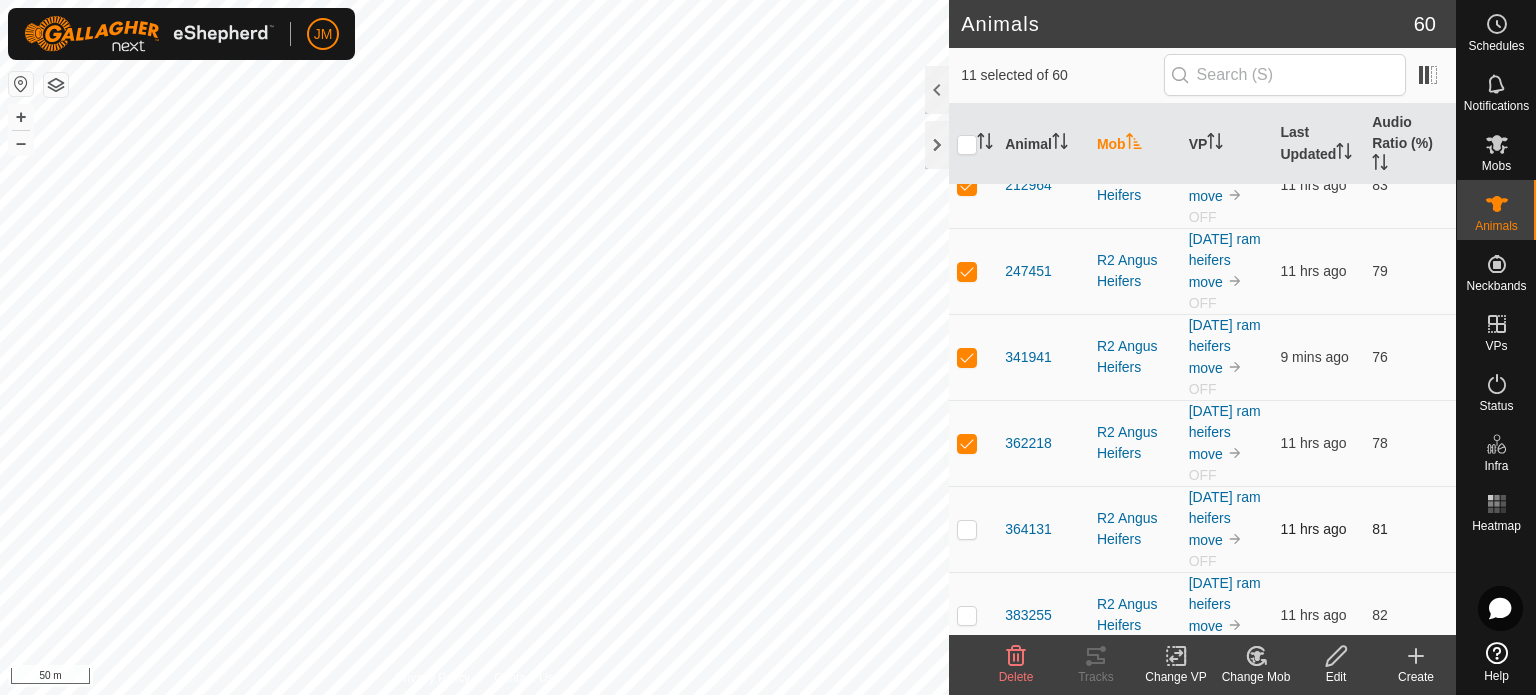 click at bounding box center [967, 529] 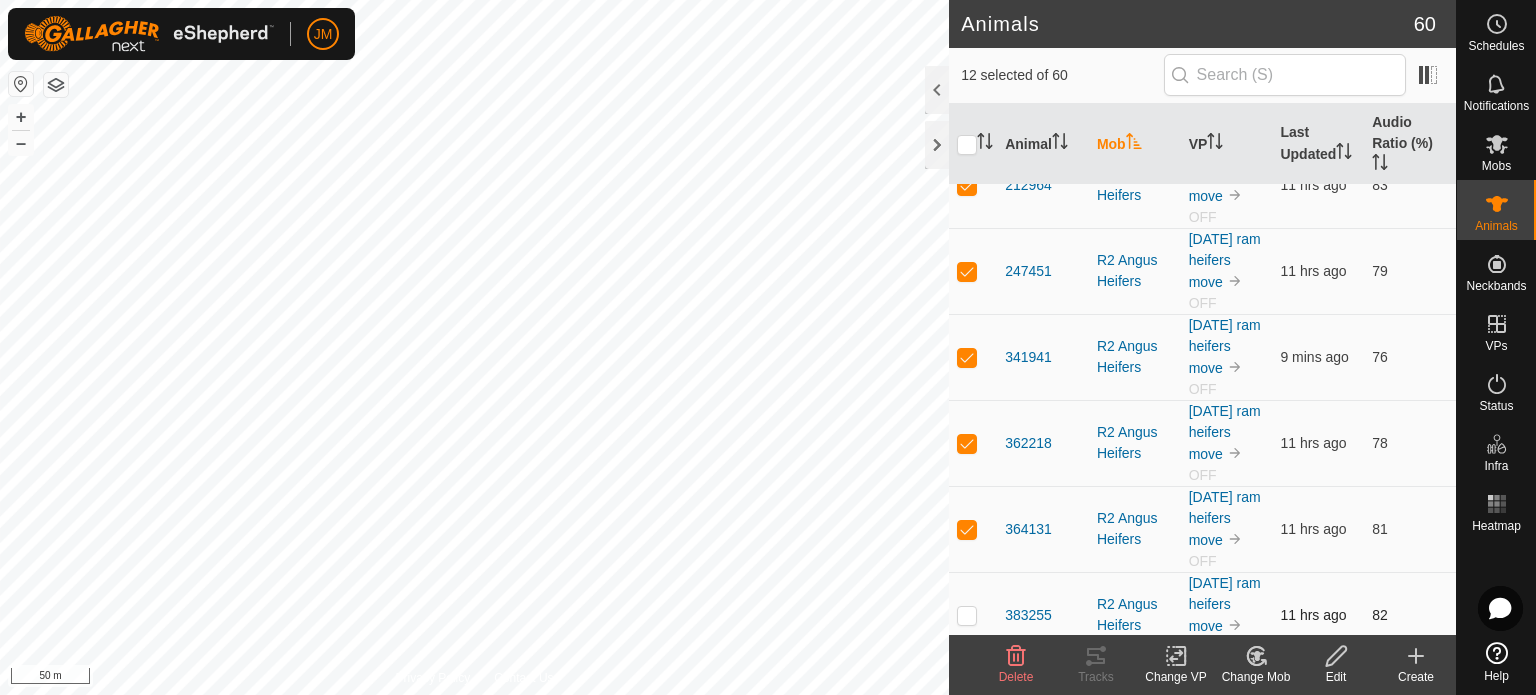 click at bounding box center (967, 615) 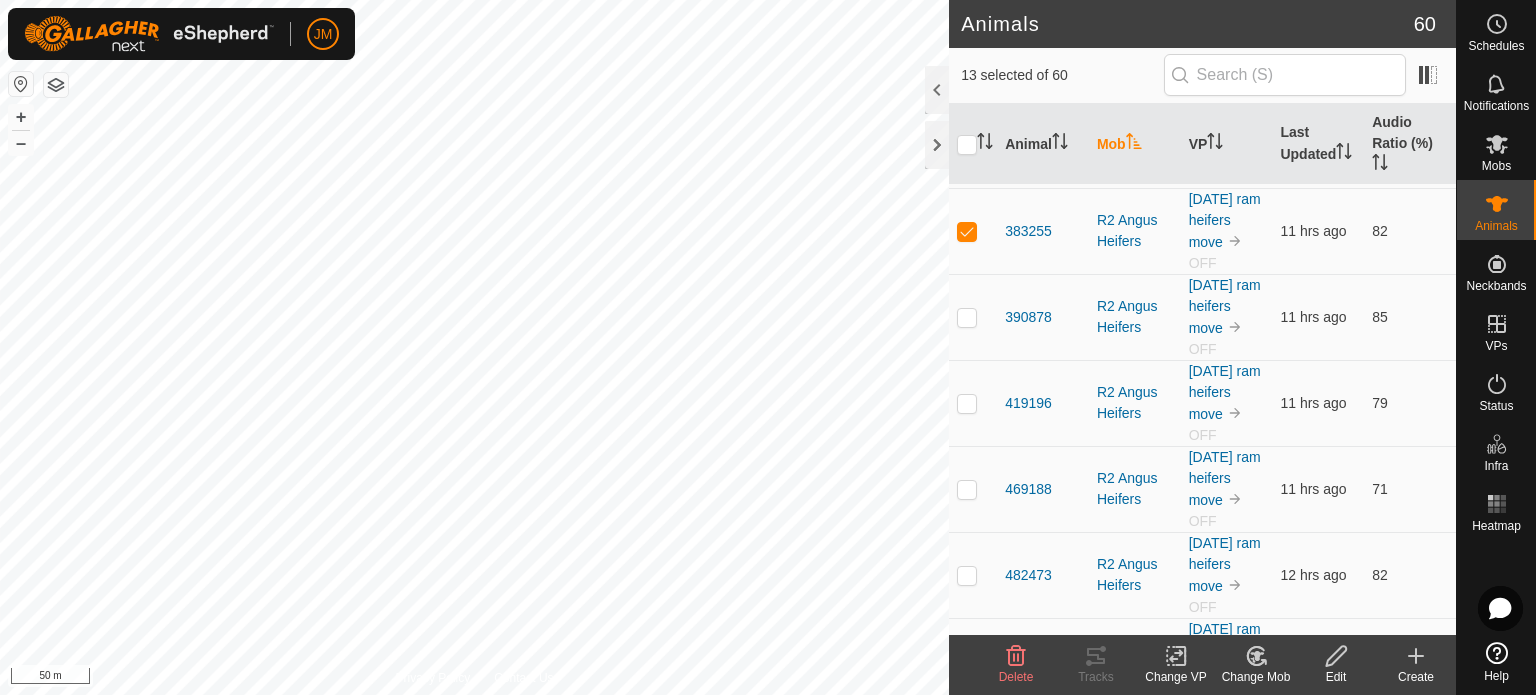 scroll, scrollTop: 3500, scrollLeft: 0, axis: vertical 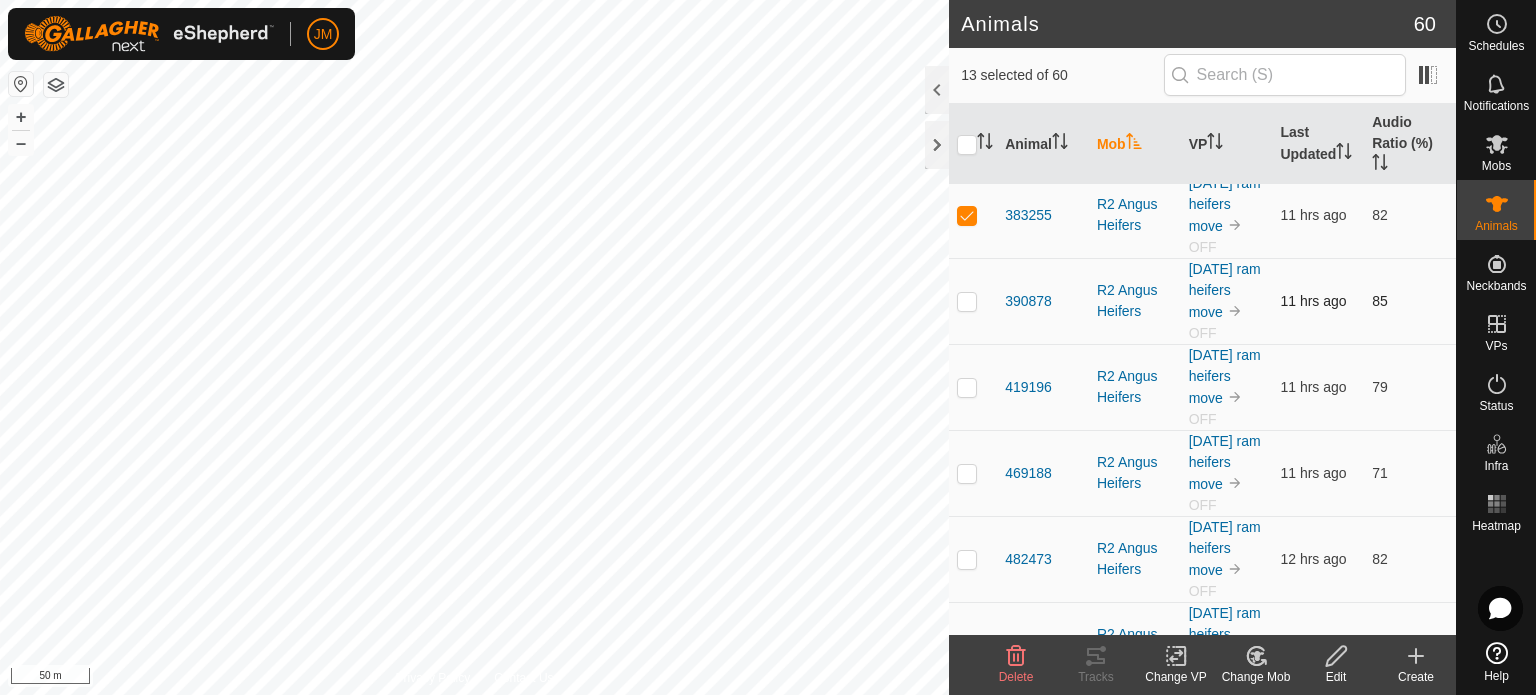 click at bounding box center (973, 301) 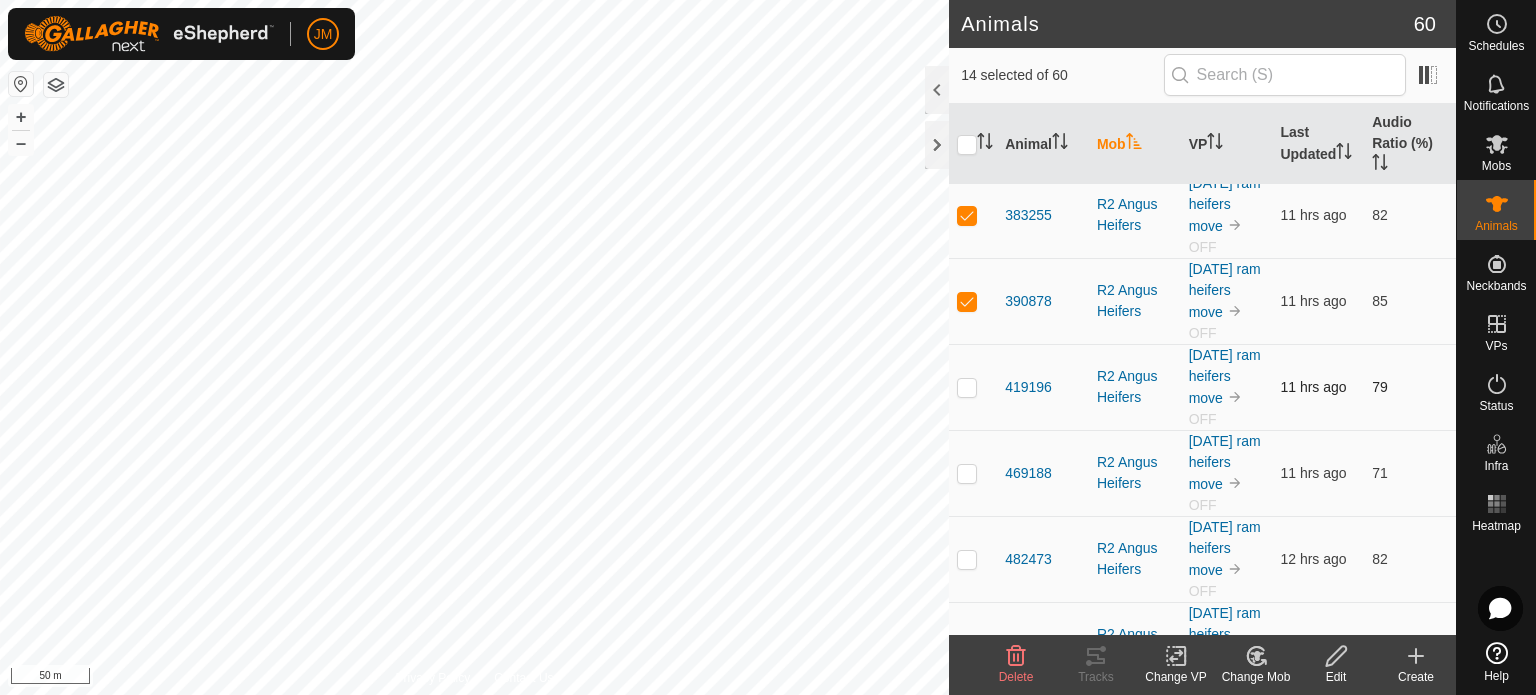click at bounding box center (967, 387) 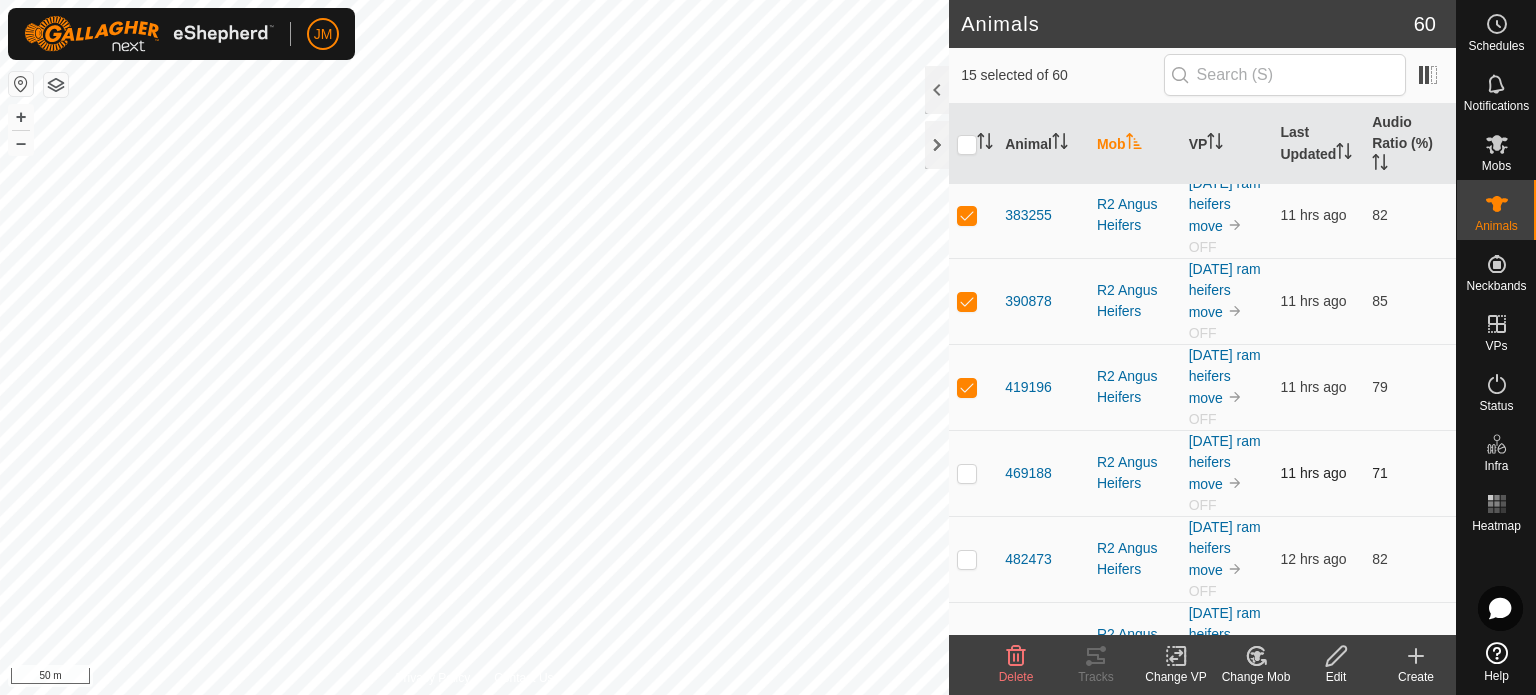 click at bounding box center (967, 473) 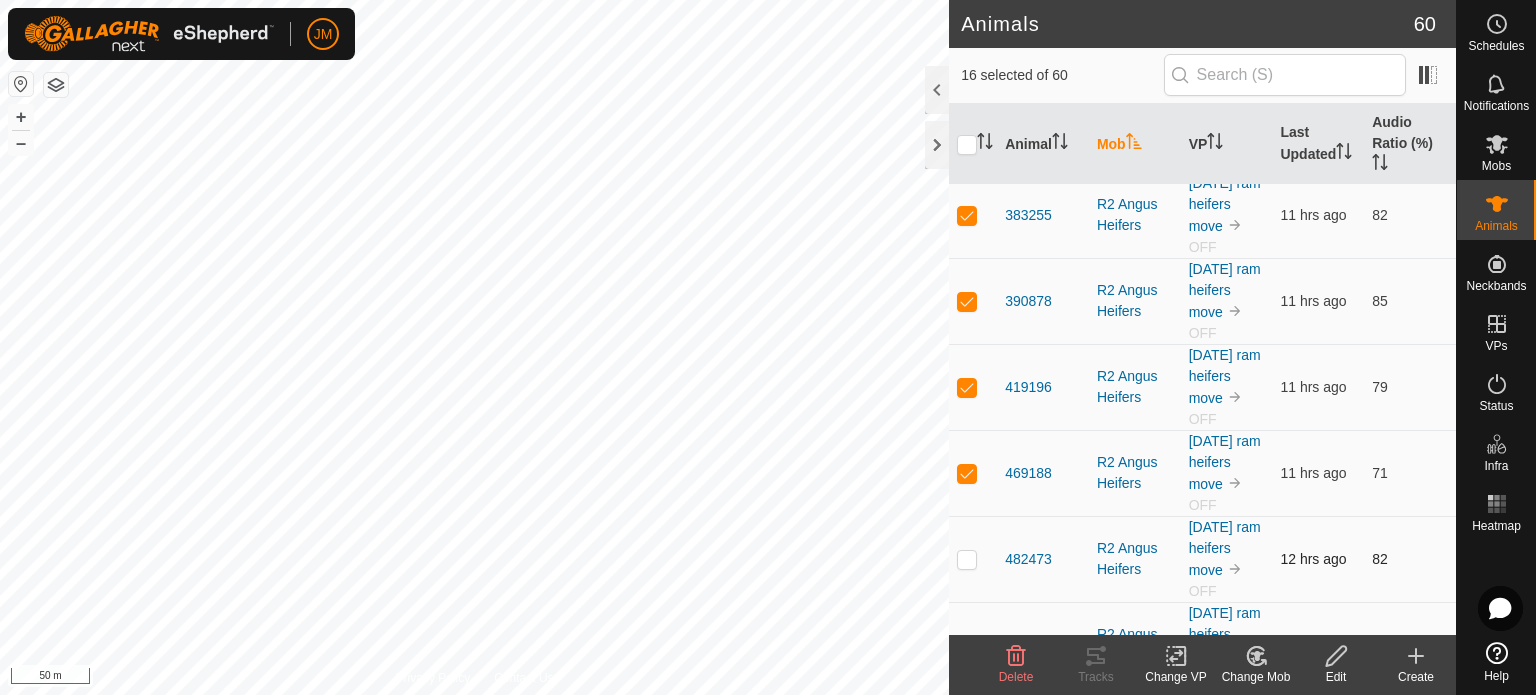 click at bounding box center (967, 559) 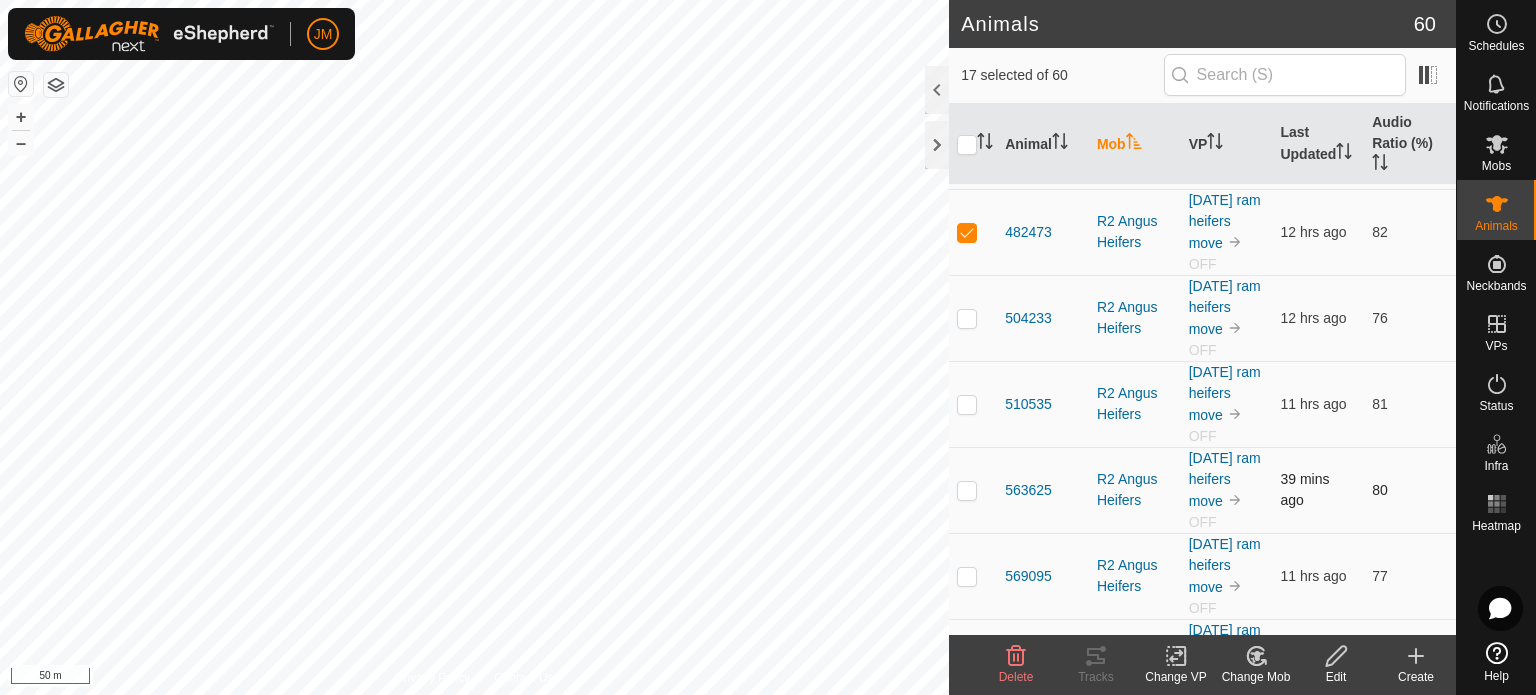 scroll, scrollTop: 3800, scrollLeft: 0, axis: vertical 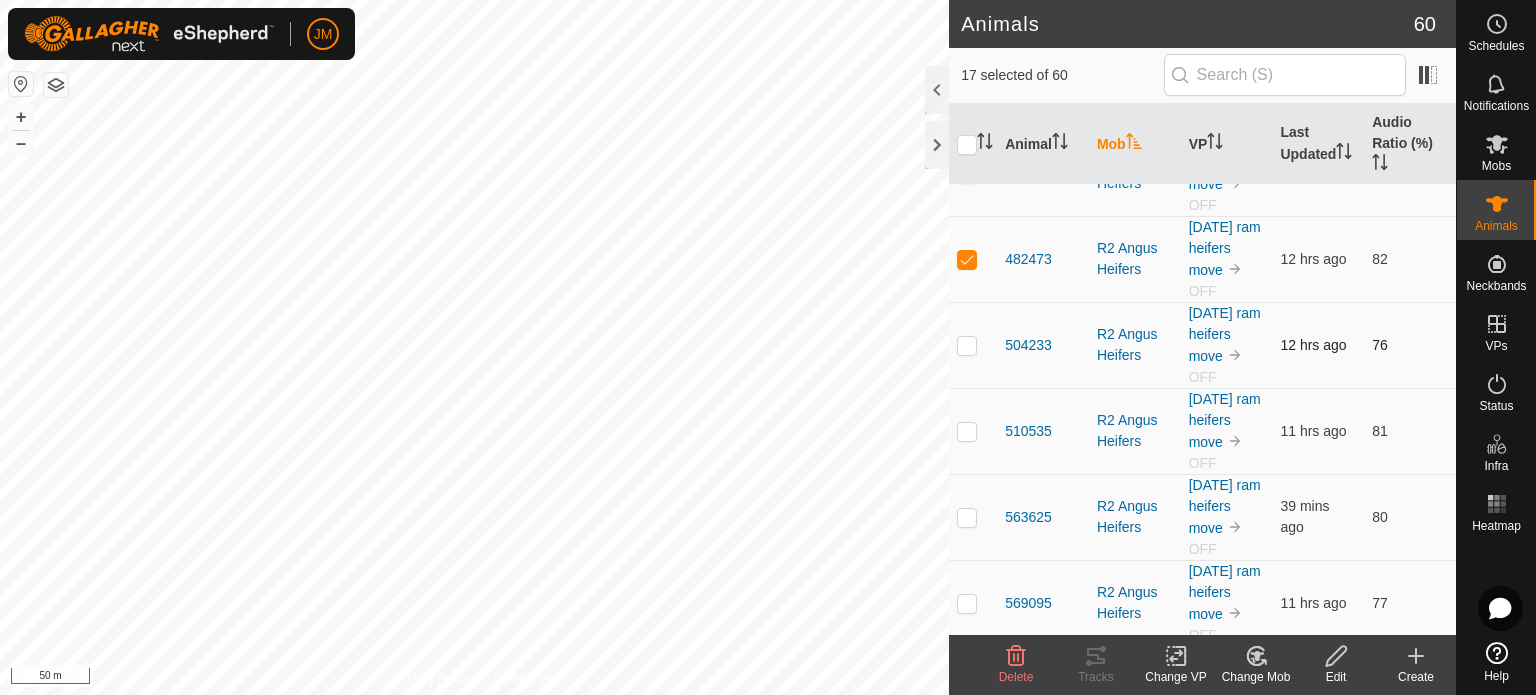 click at bounding box center [967, 345] 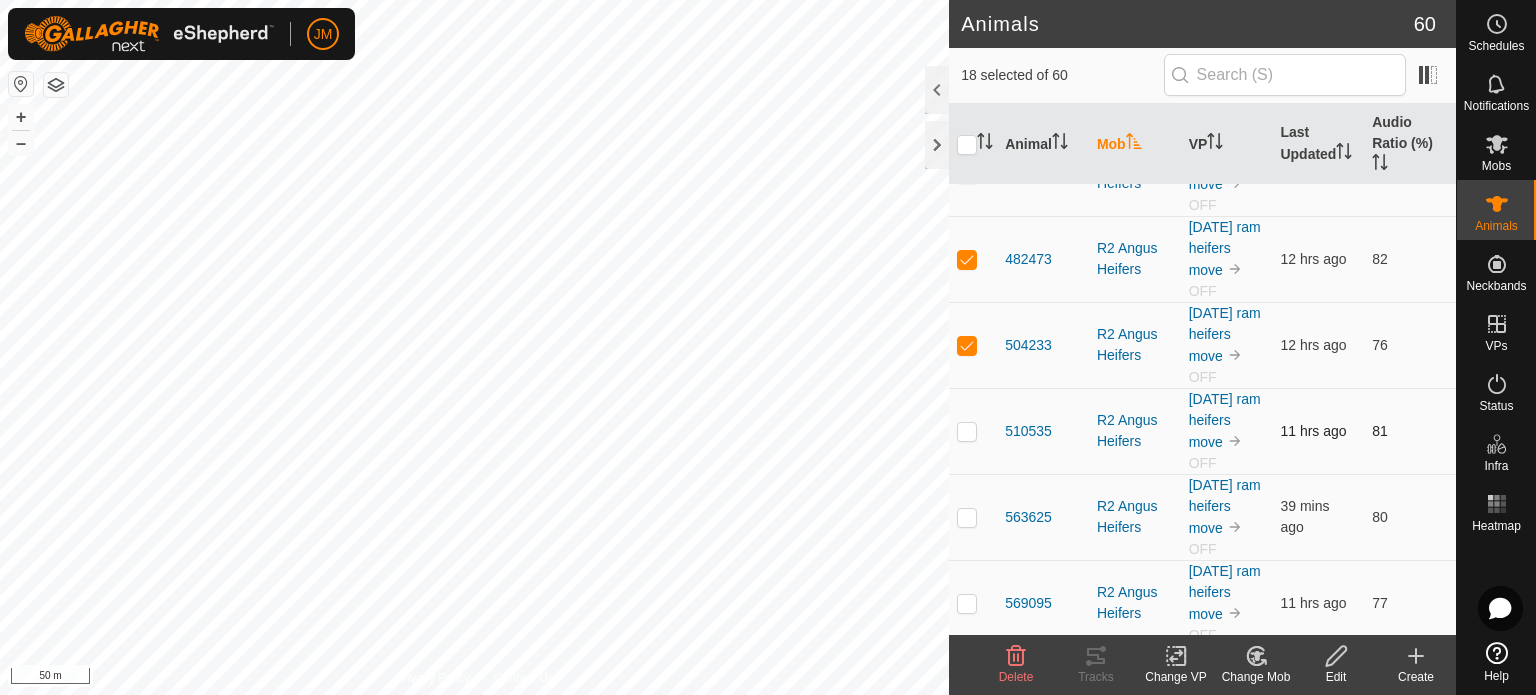 click at bounding box center [967, 431] 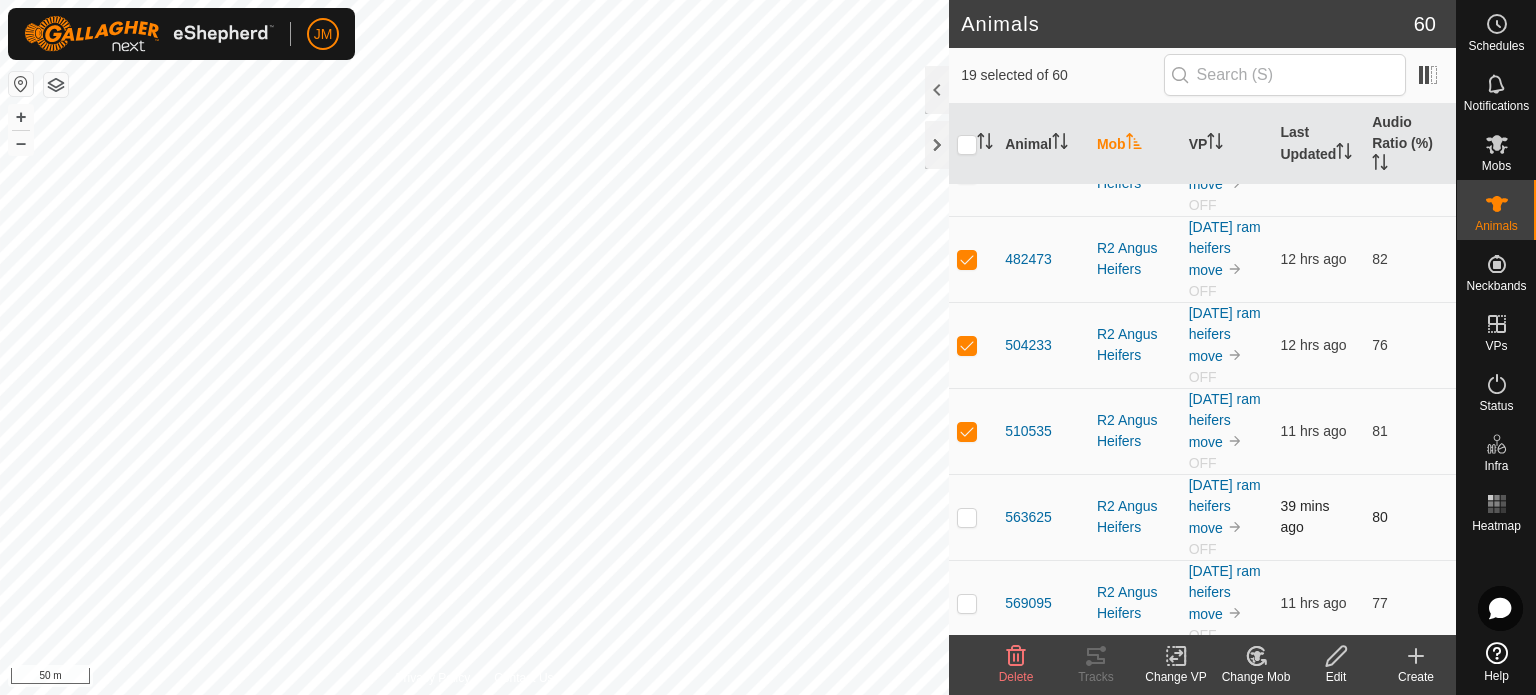 click at bounding box center (973, 517) 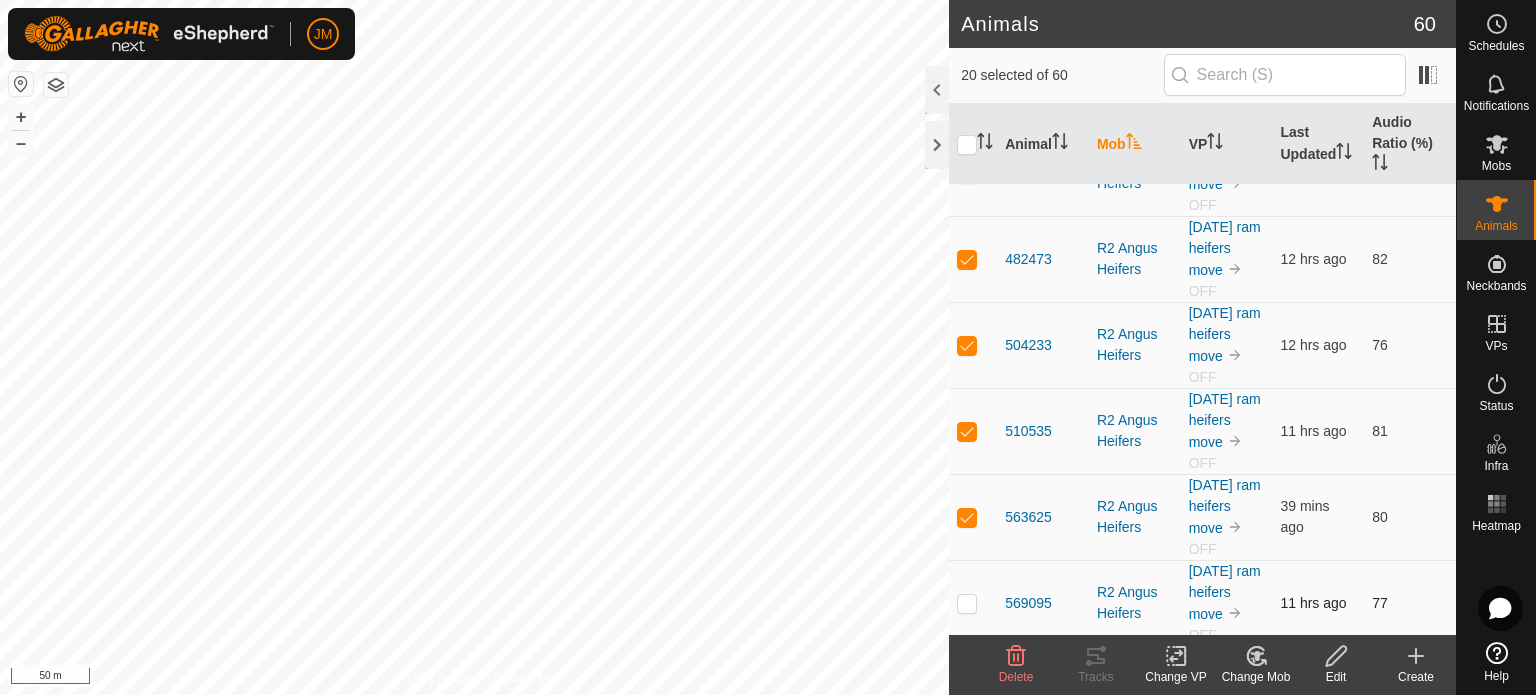 click at bounding box center [967, 603] 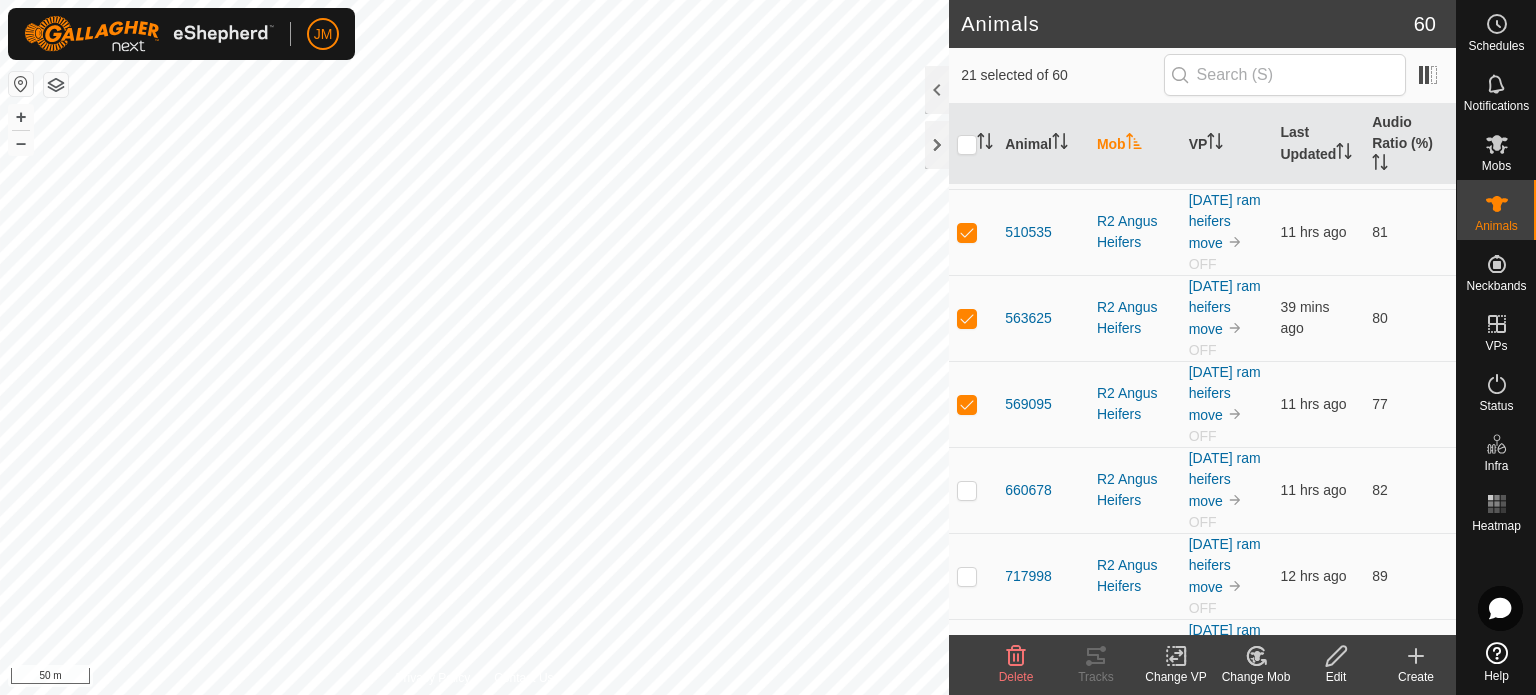 scroll, scrollTop: 4200, scrollLeft: 0, axis: vertical 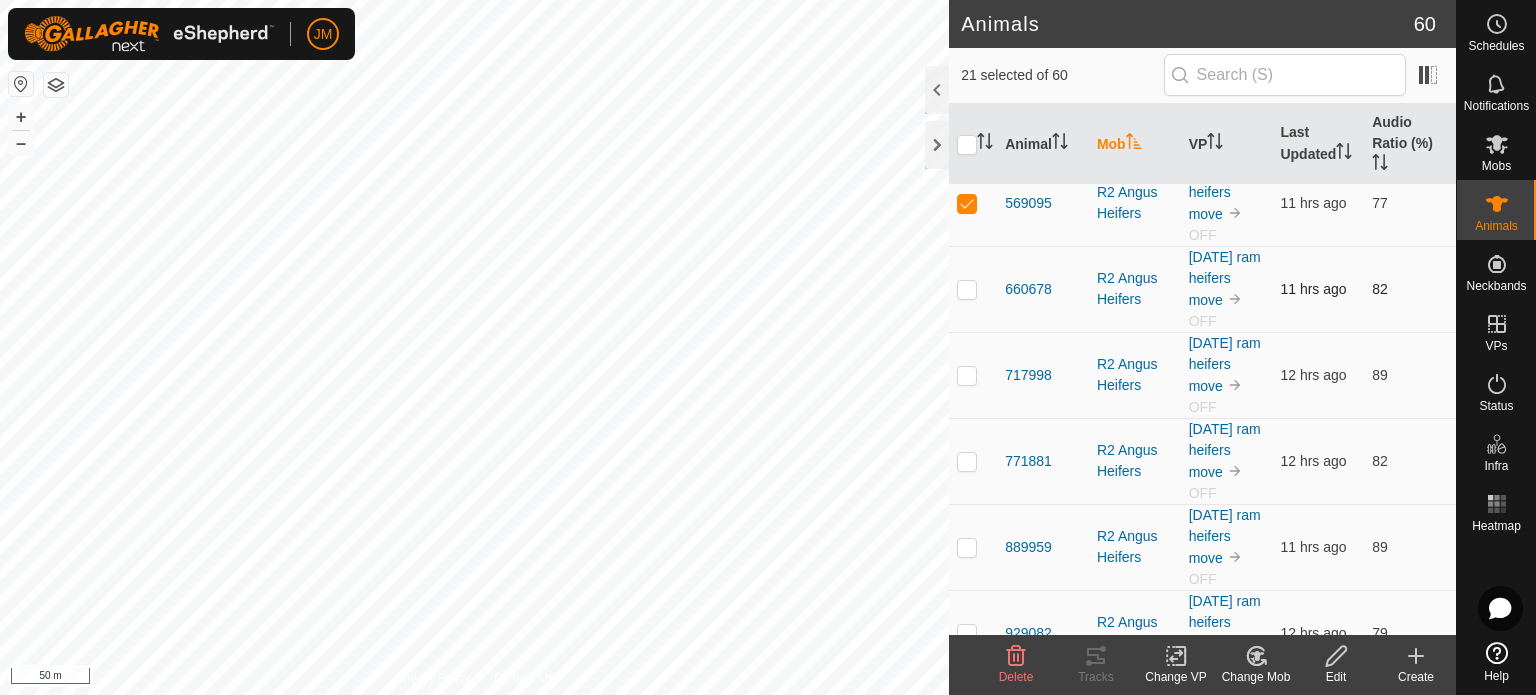 click at bounding box center [967, 289] 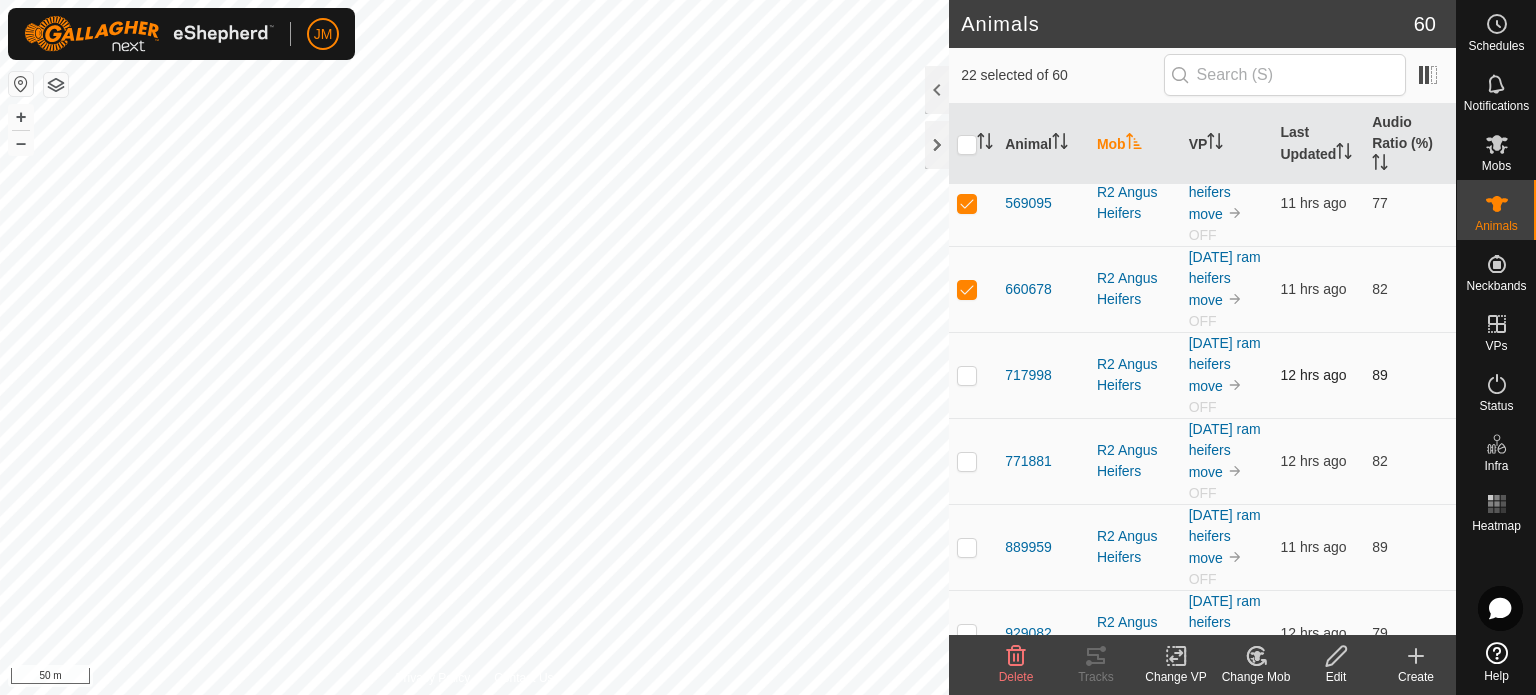 click at bounding box center [973, 375] 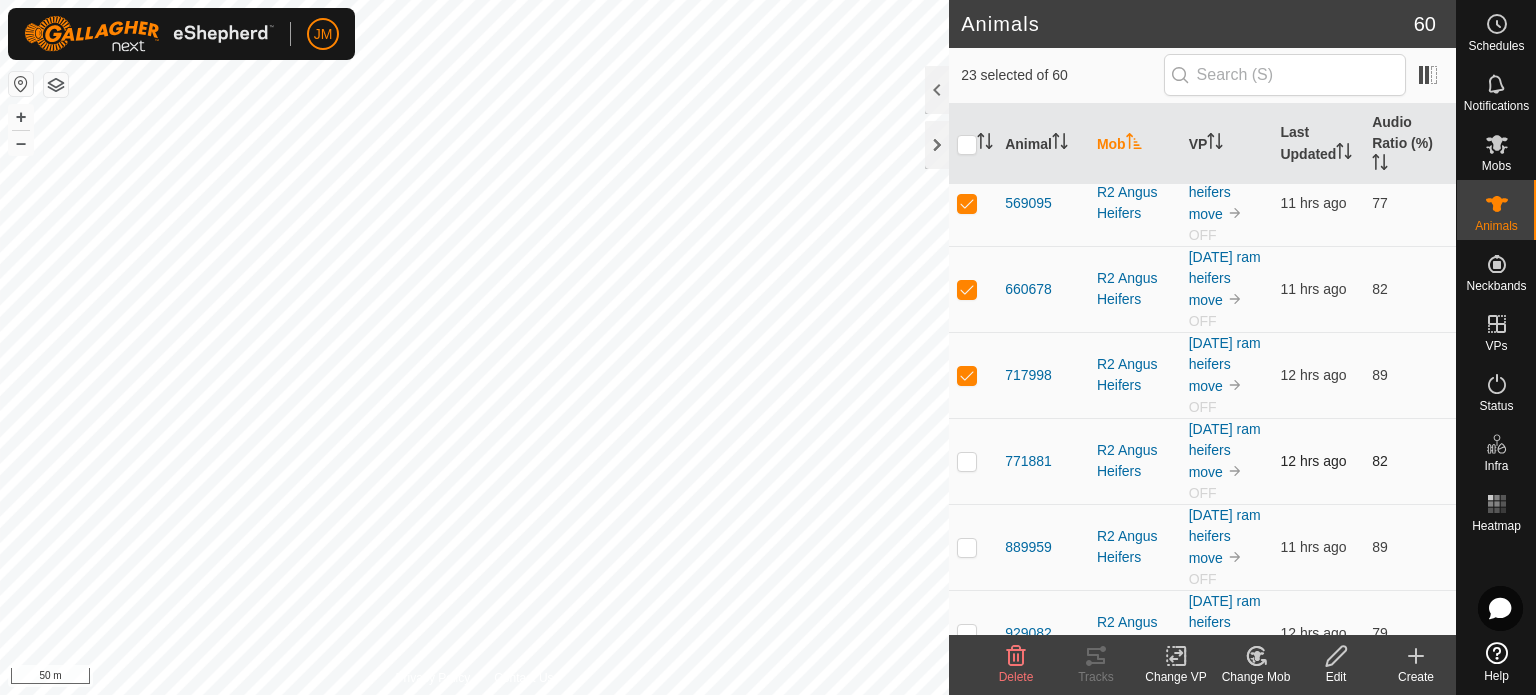 click at bounding box center (967, 461) 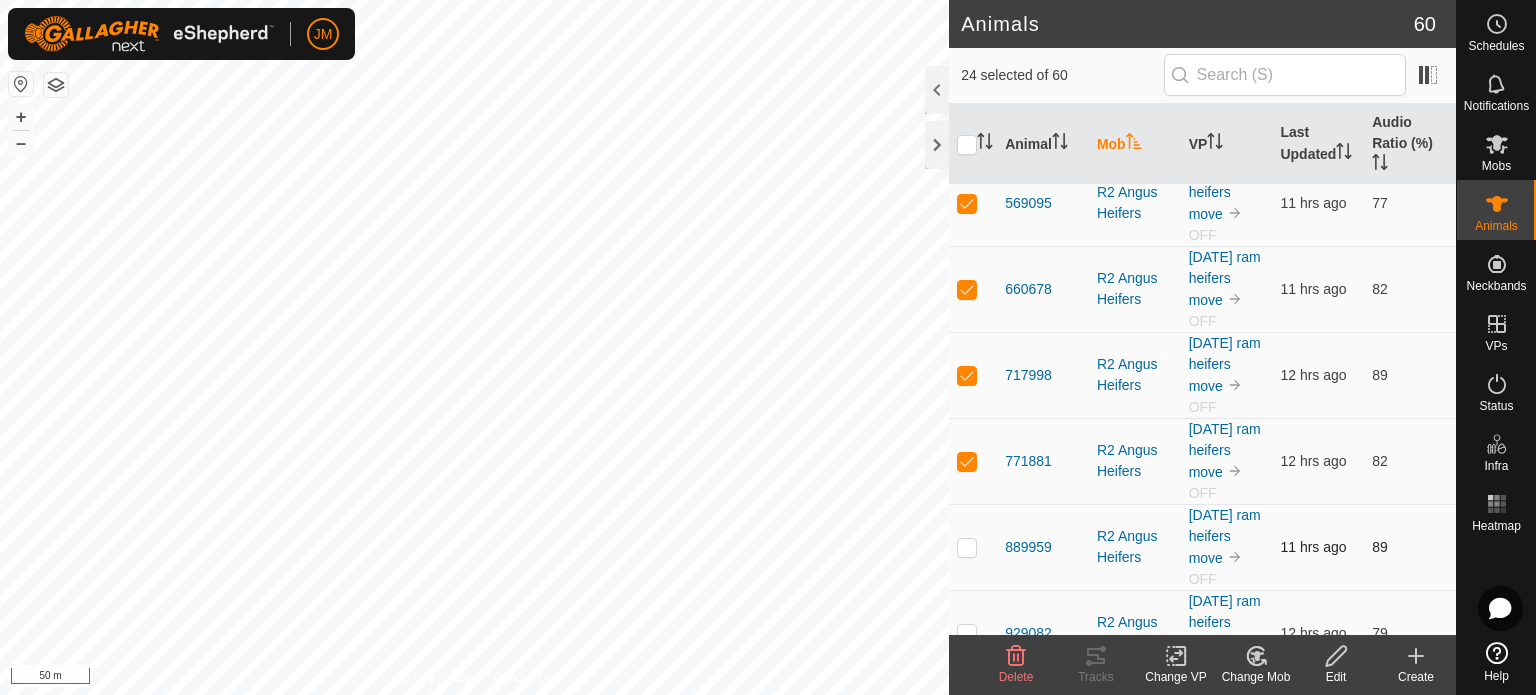 click at bounding box center (973, 547) 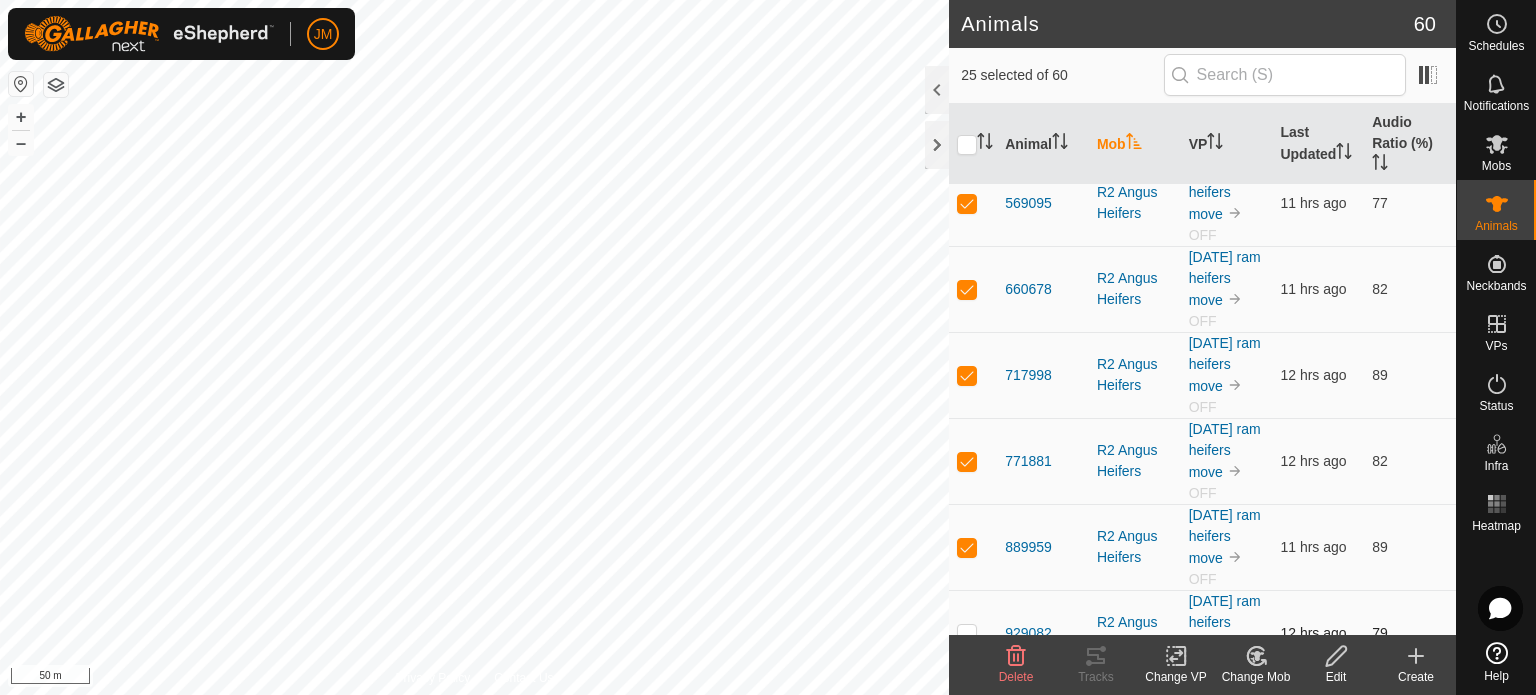 click at bounding box center (973, 633) 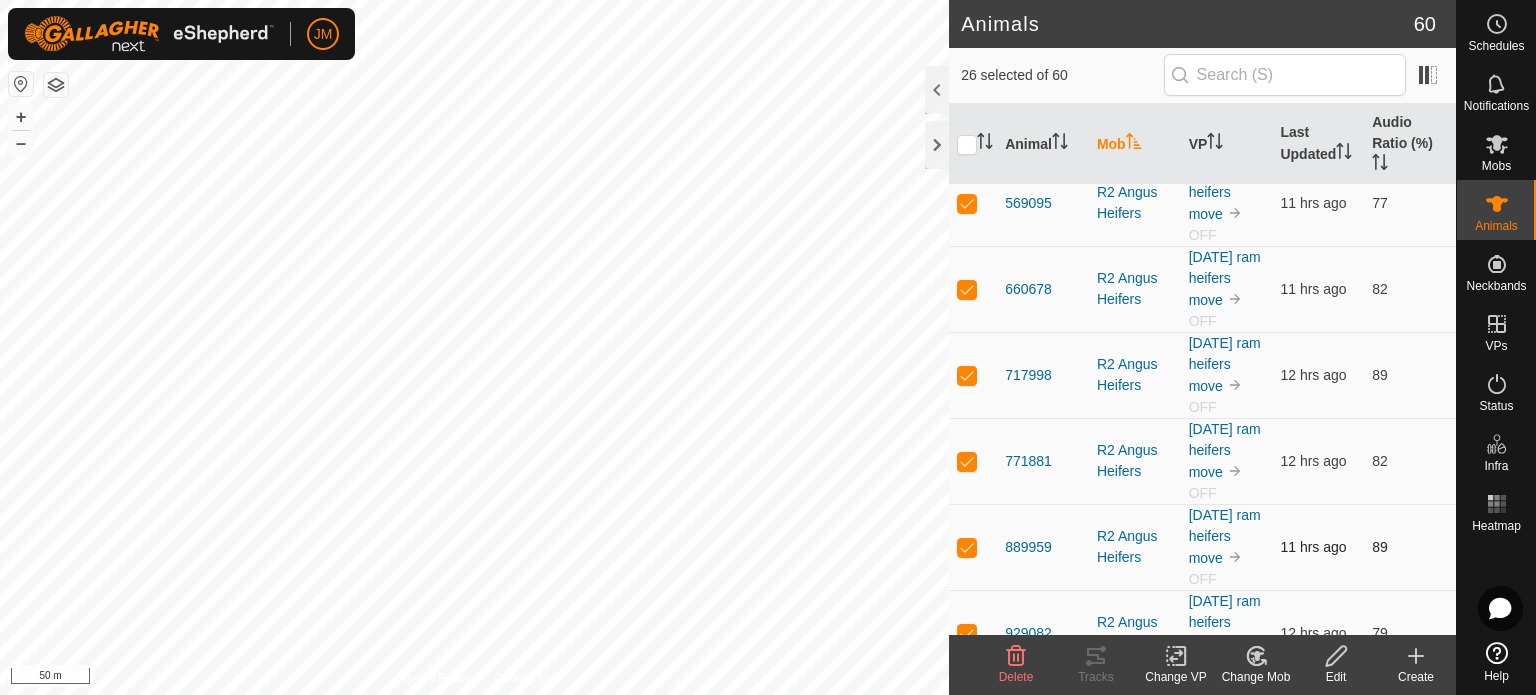 scroll, scrollTop: 4474, scrollLeft: 0, axis: vertical 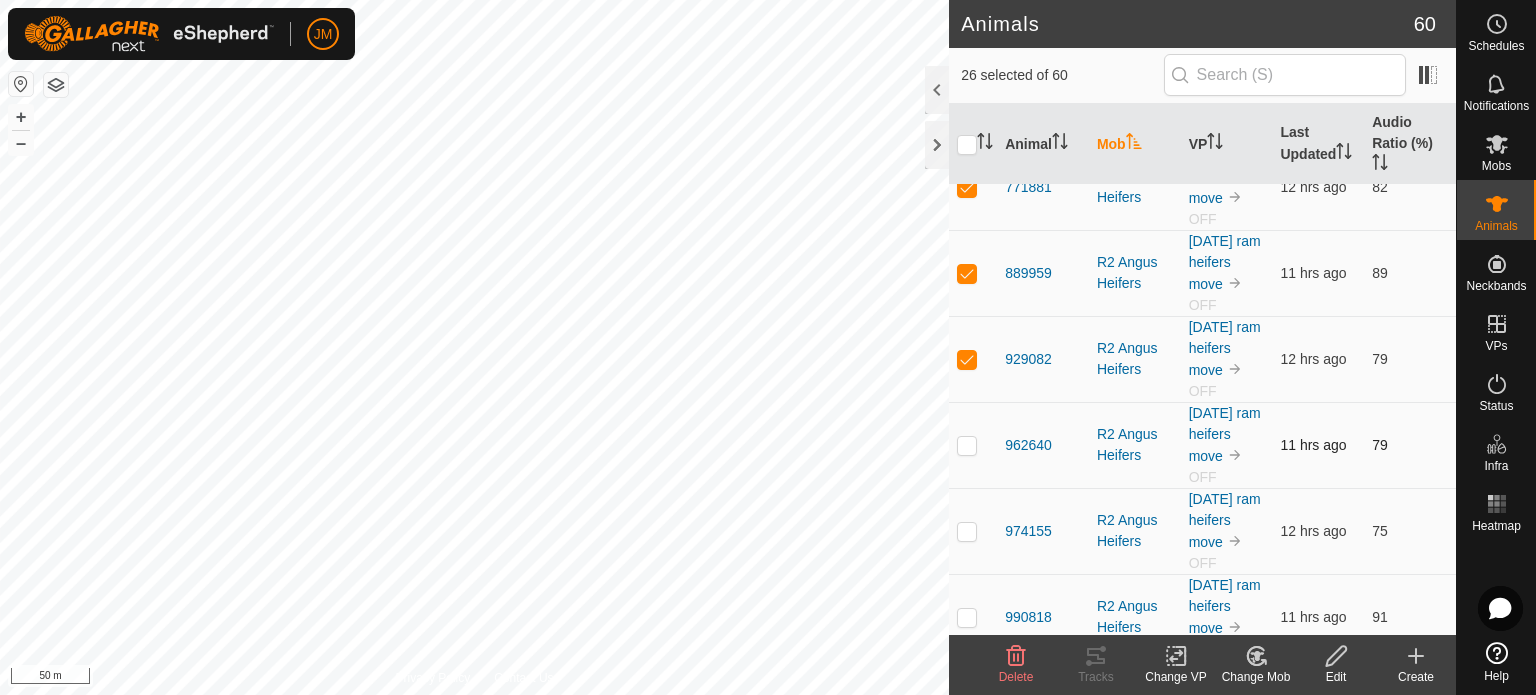 click at bounding box center [973, 445] 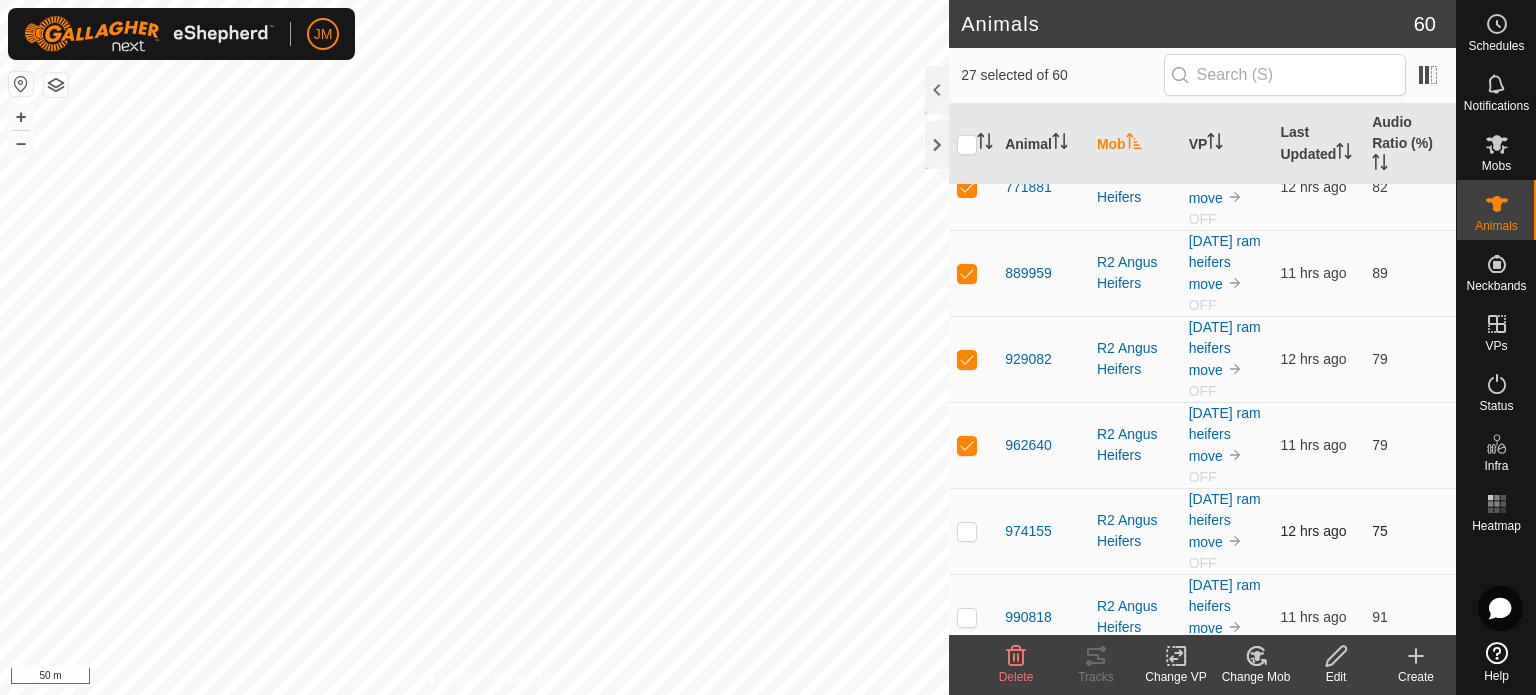 click at bounding box center [973, 531] 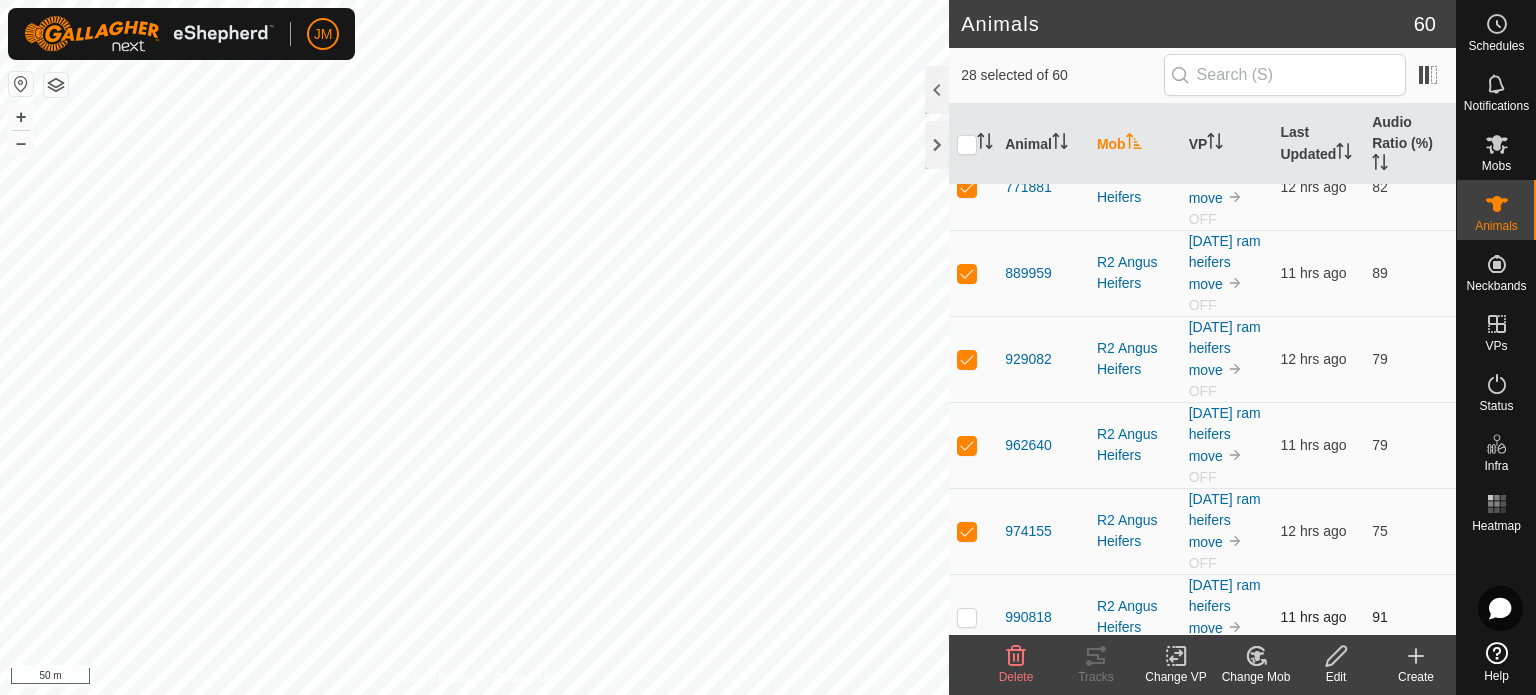 click at bounding box center [967, 617] 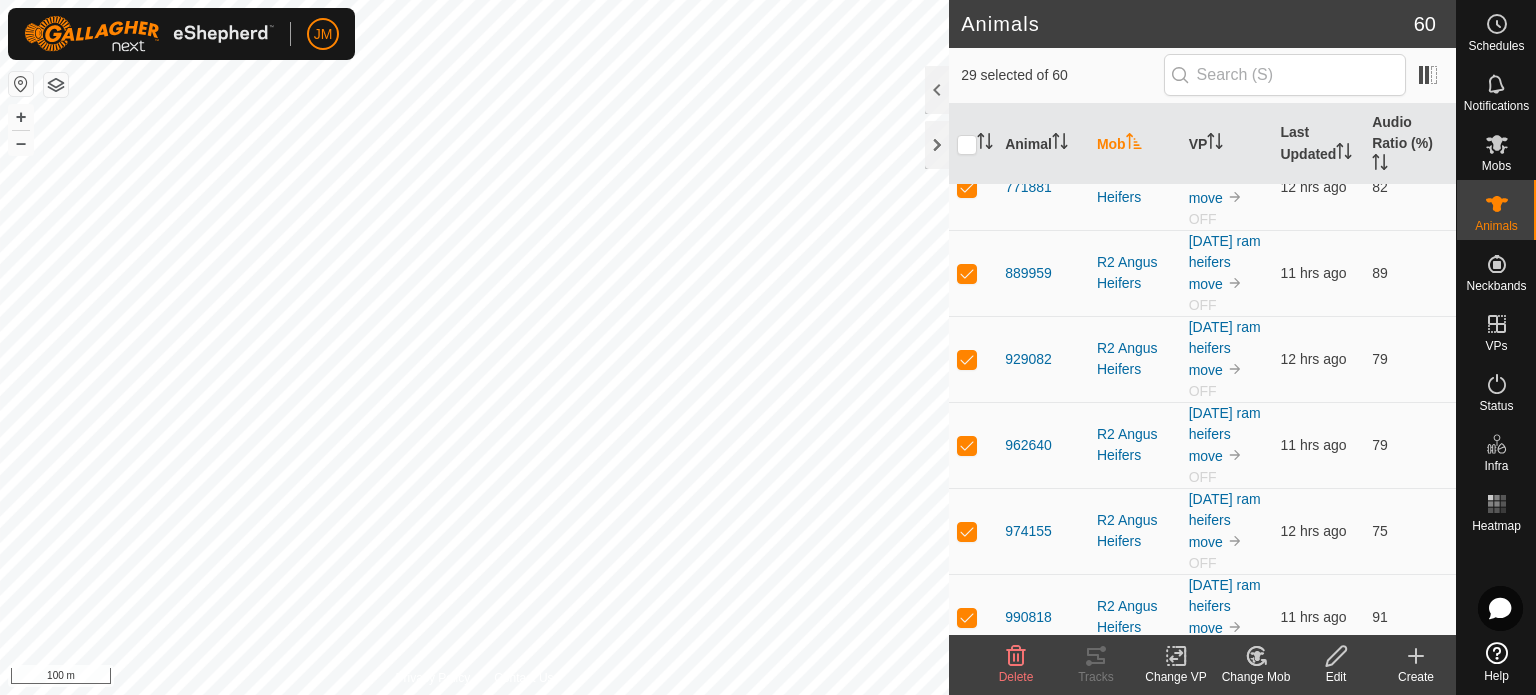 click 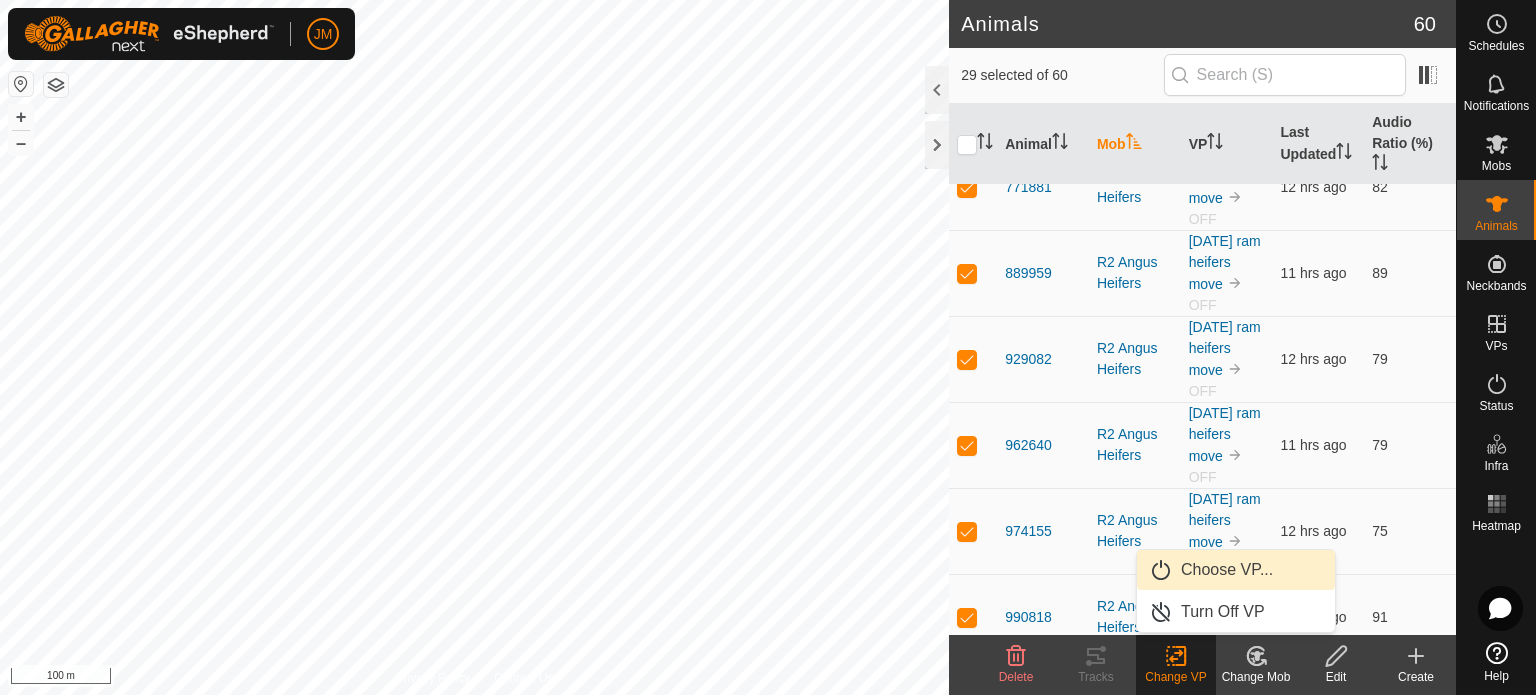 click on "Choose VP..." at bounding box center (1236, 570) 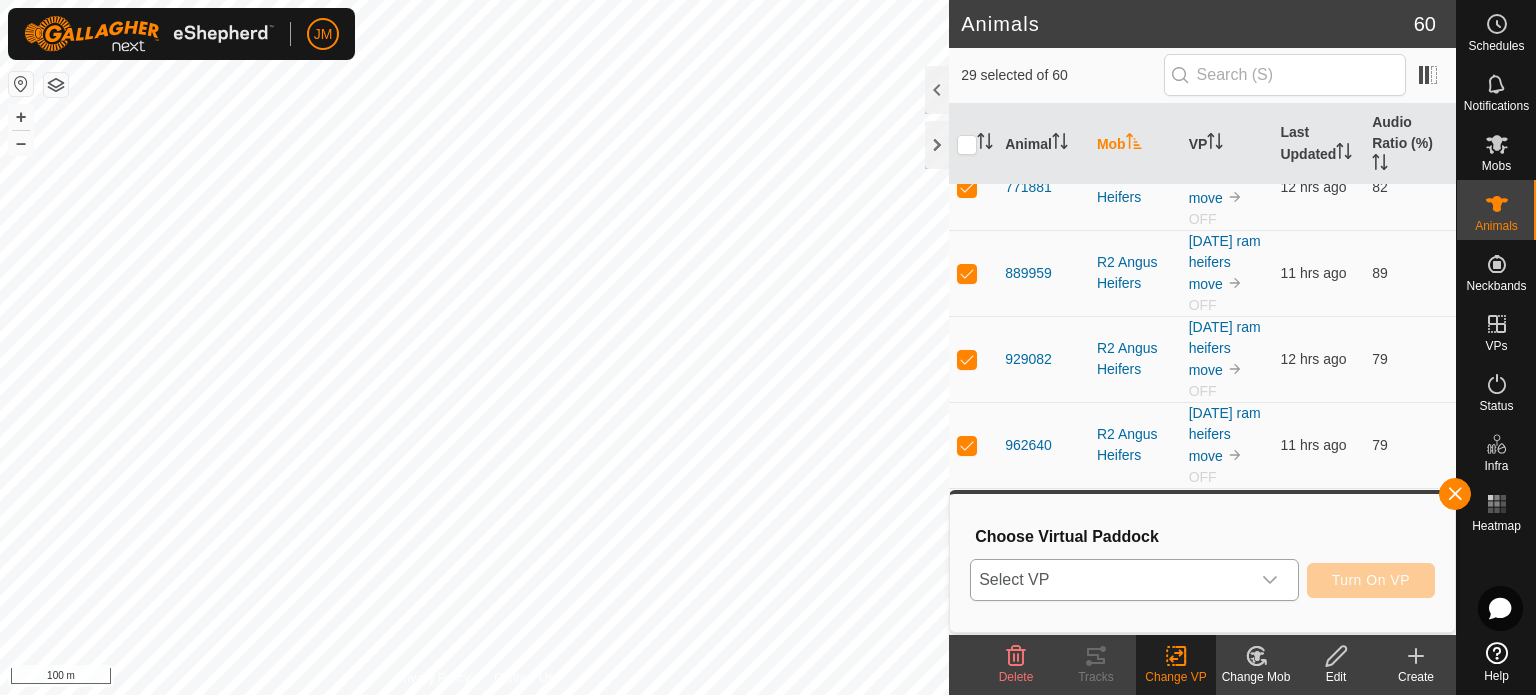 click on "Select VP" at bounding box center [1110, 580] 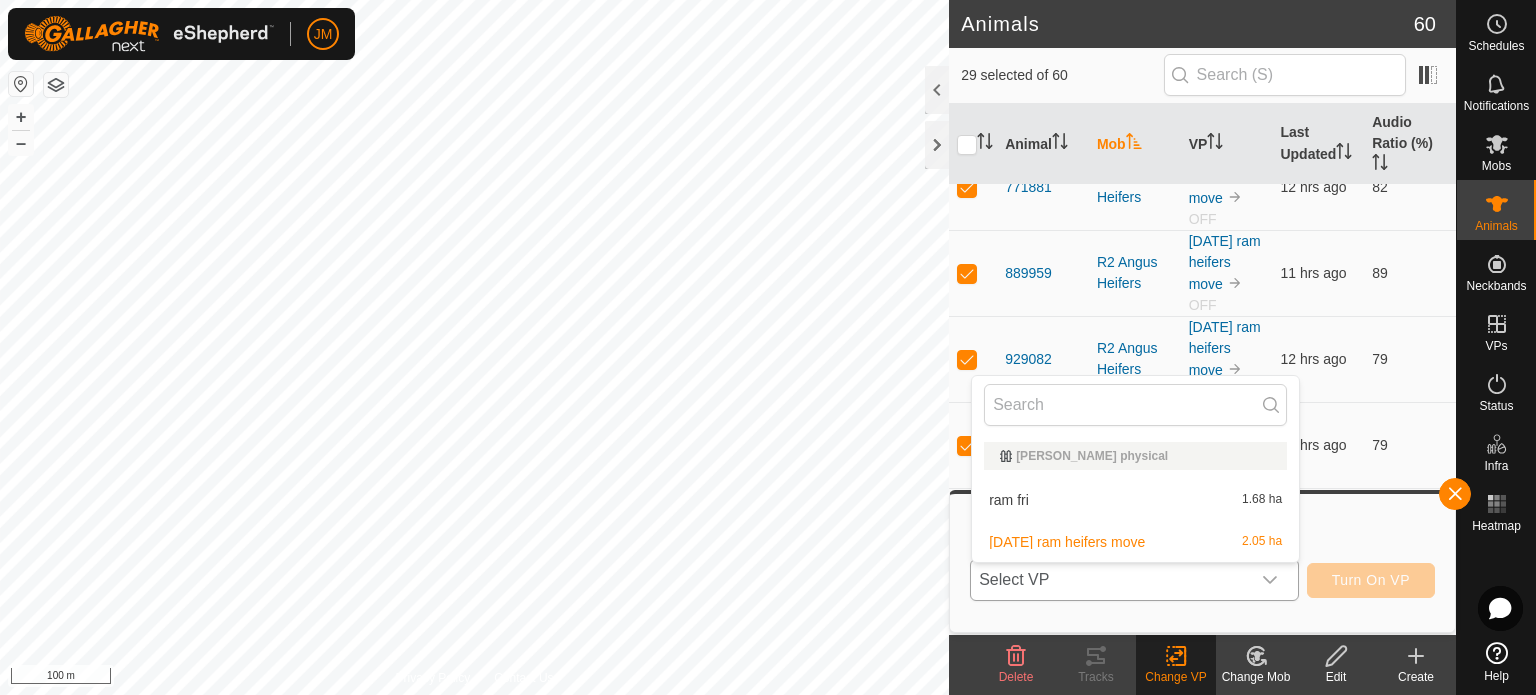 click on "ram fri  1.68 ha" at bounding box center (1135, 500) 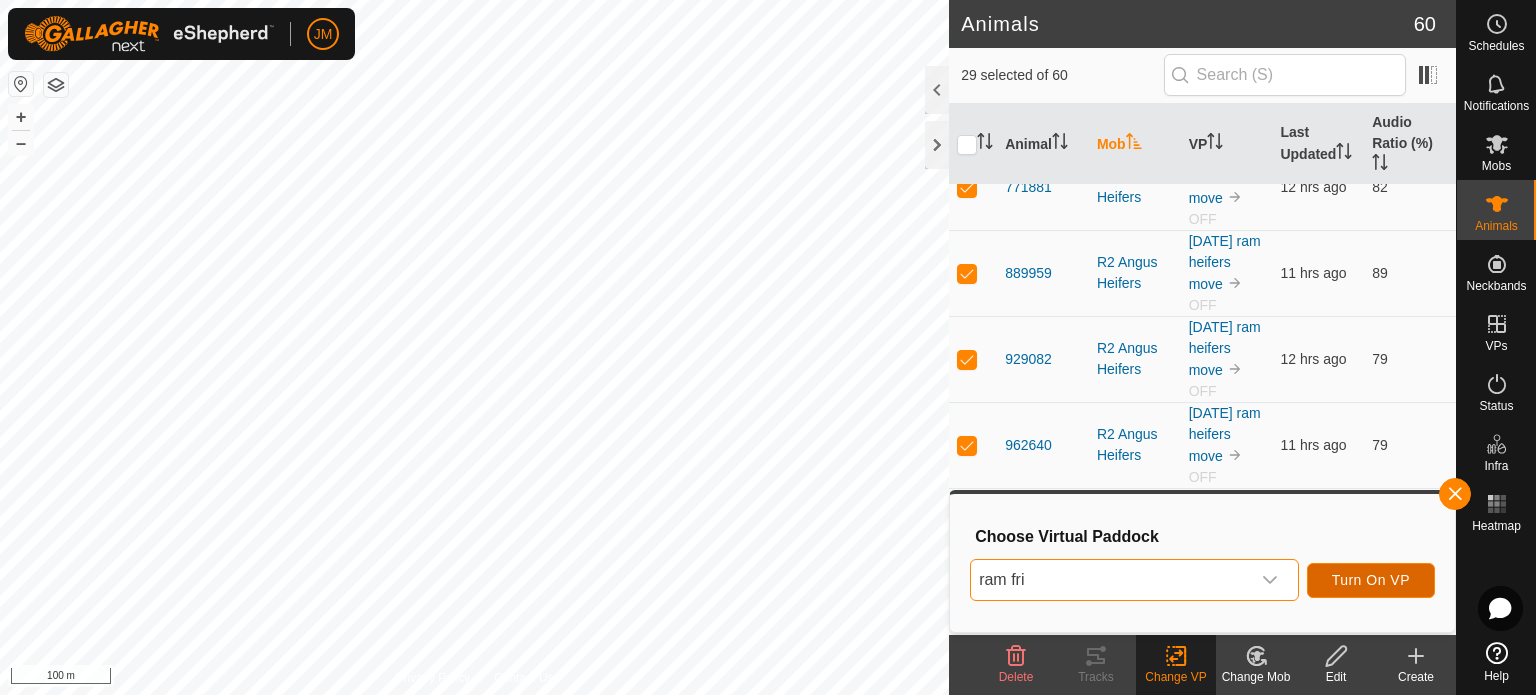 click on "Turn On VP" at bounding box center (1371, 580) 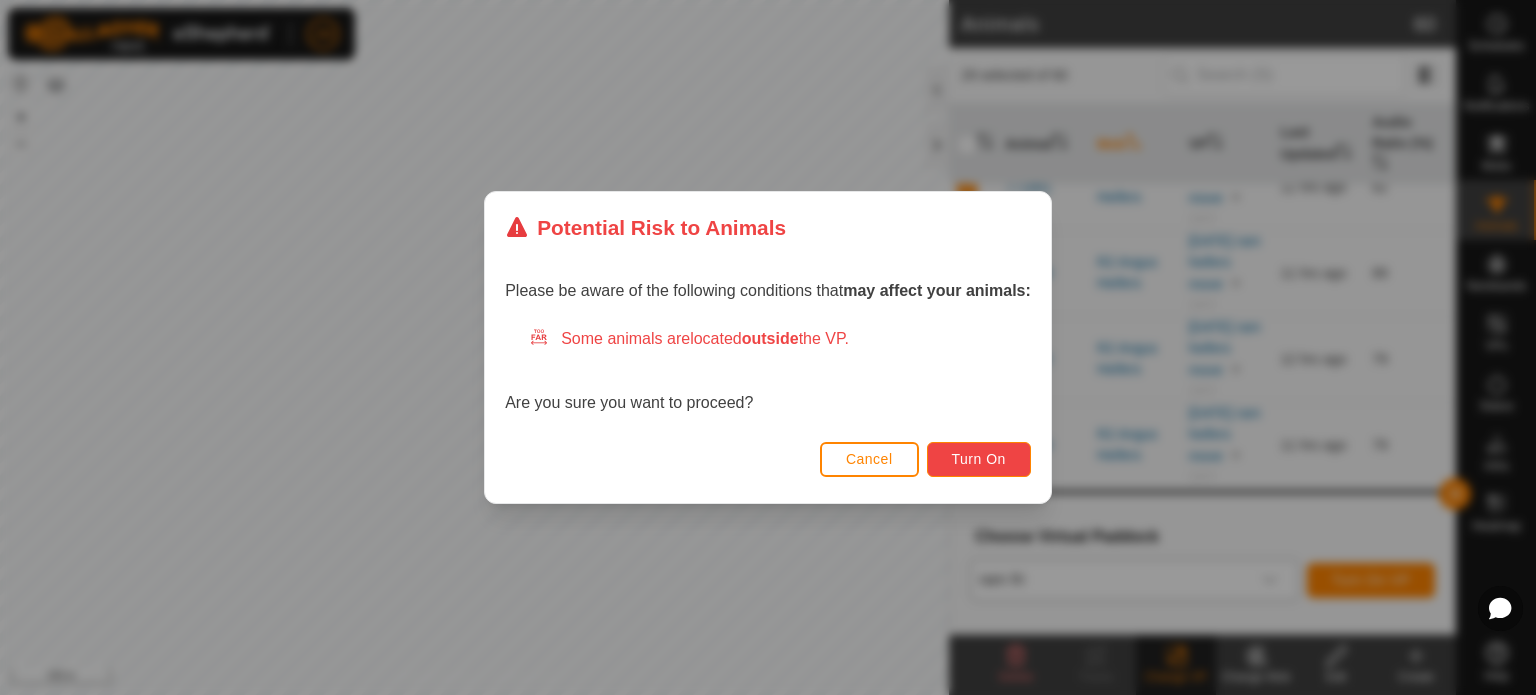 click on "Turn On" at bounding box center [979, 459] 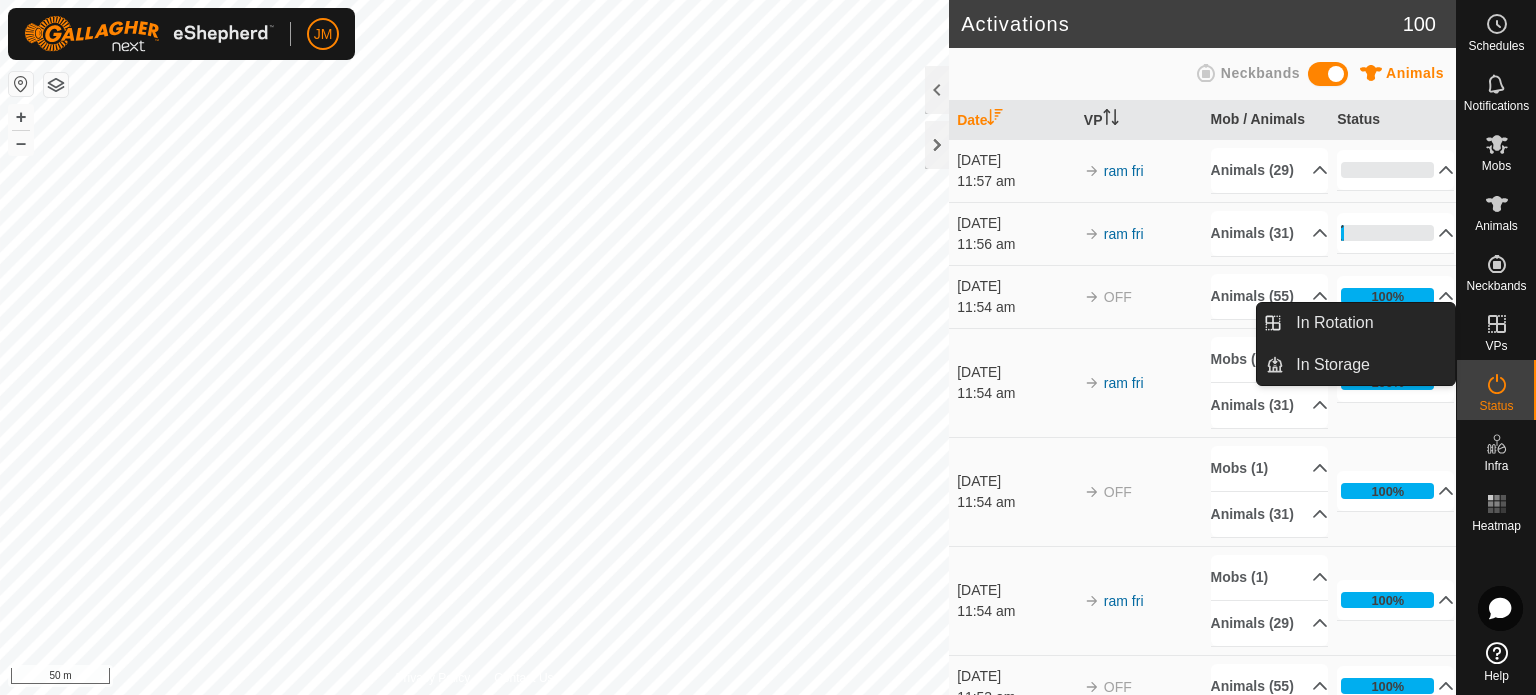 click at bounding box center [1497, 324] 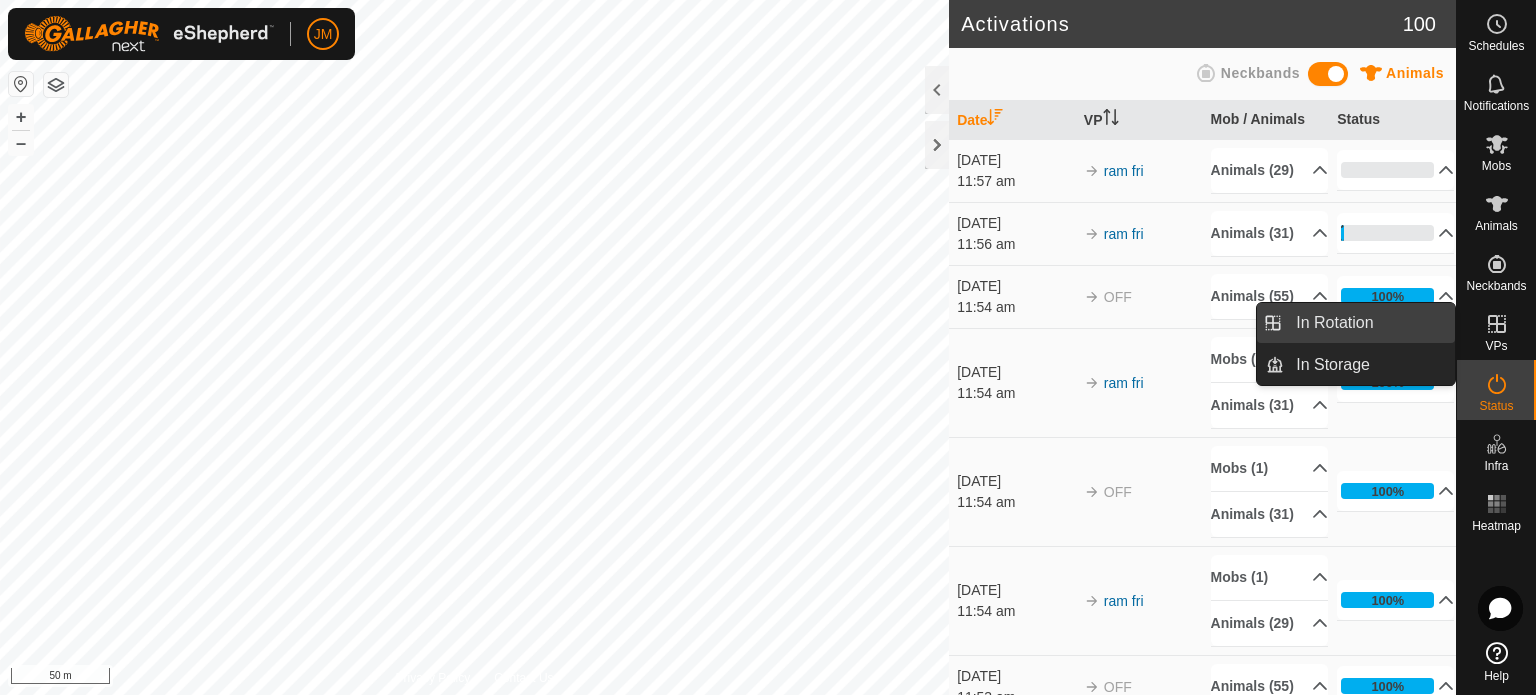 click on "In Rotation" at bounding box center (1369, 323) 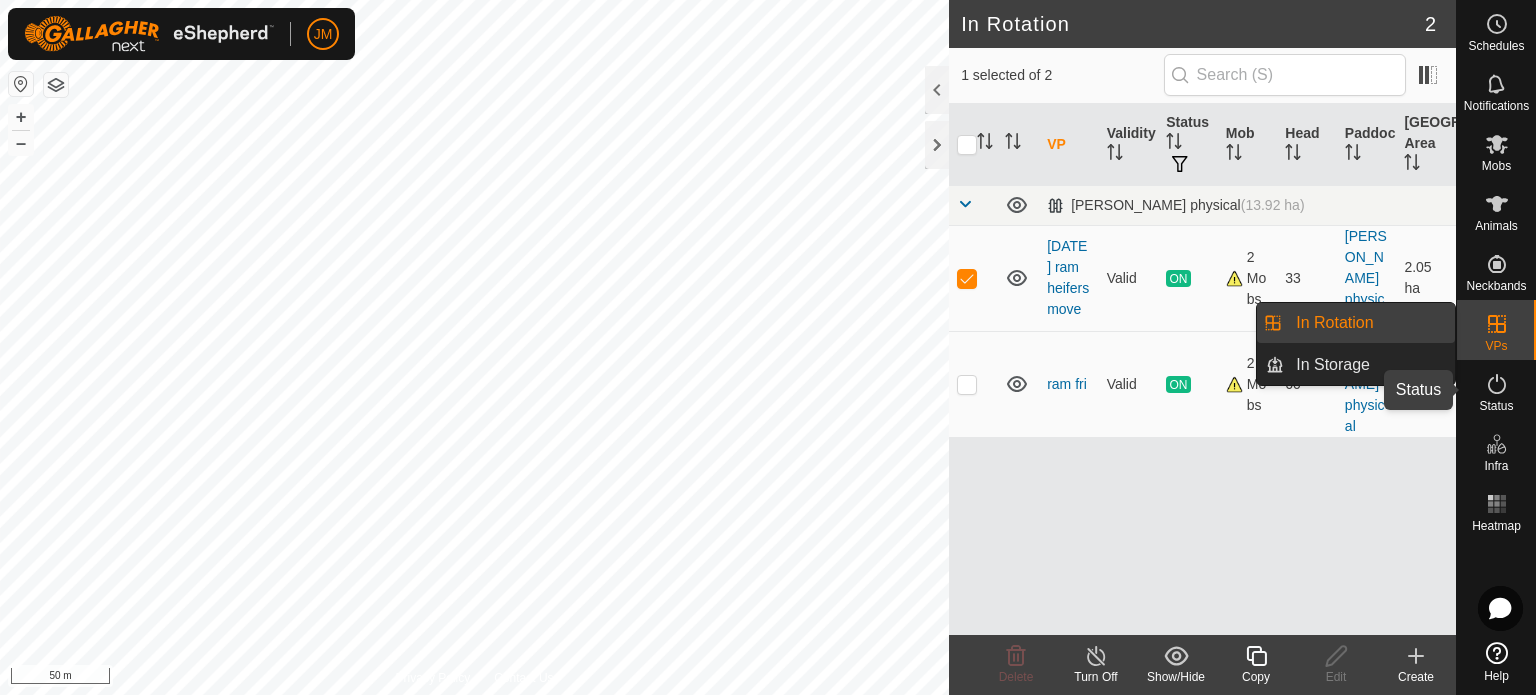 click 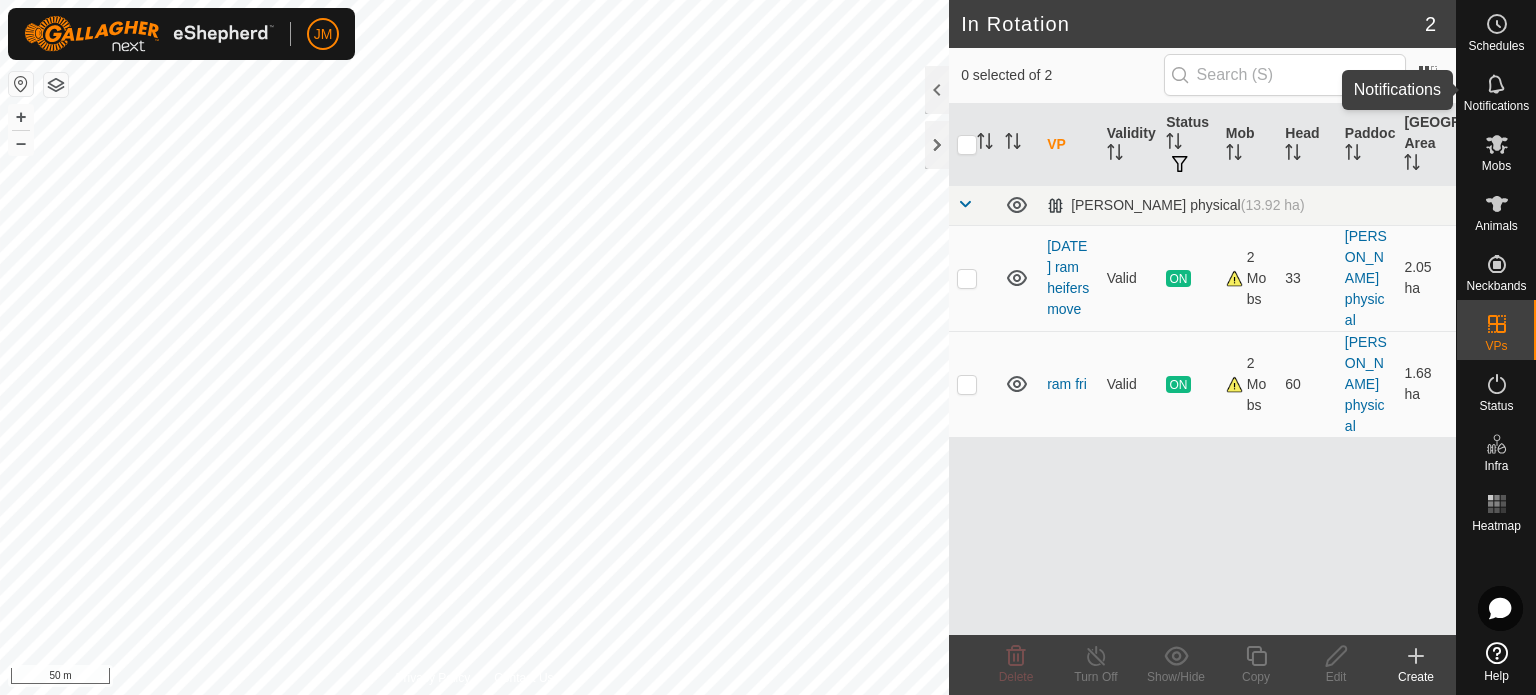 click 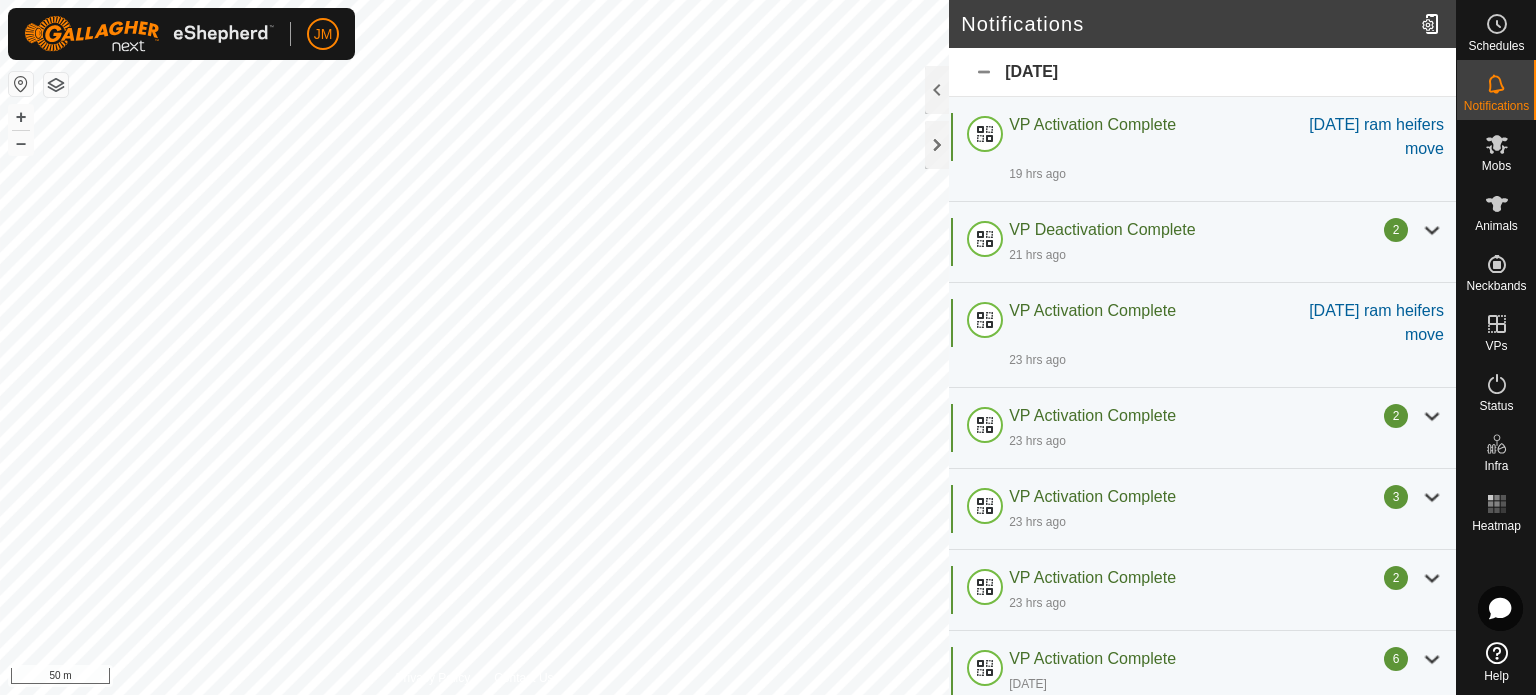 click on "[DATE]" 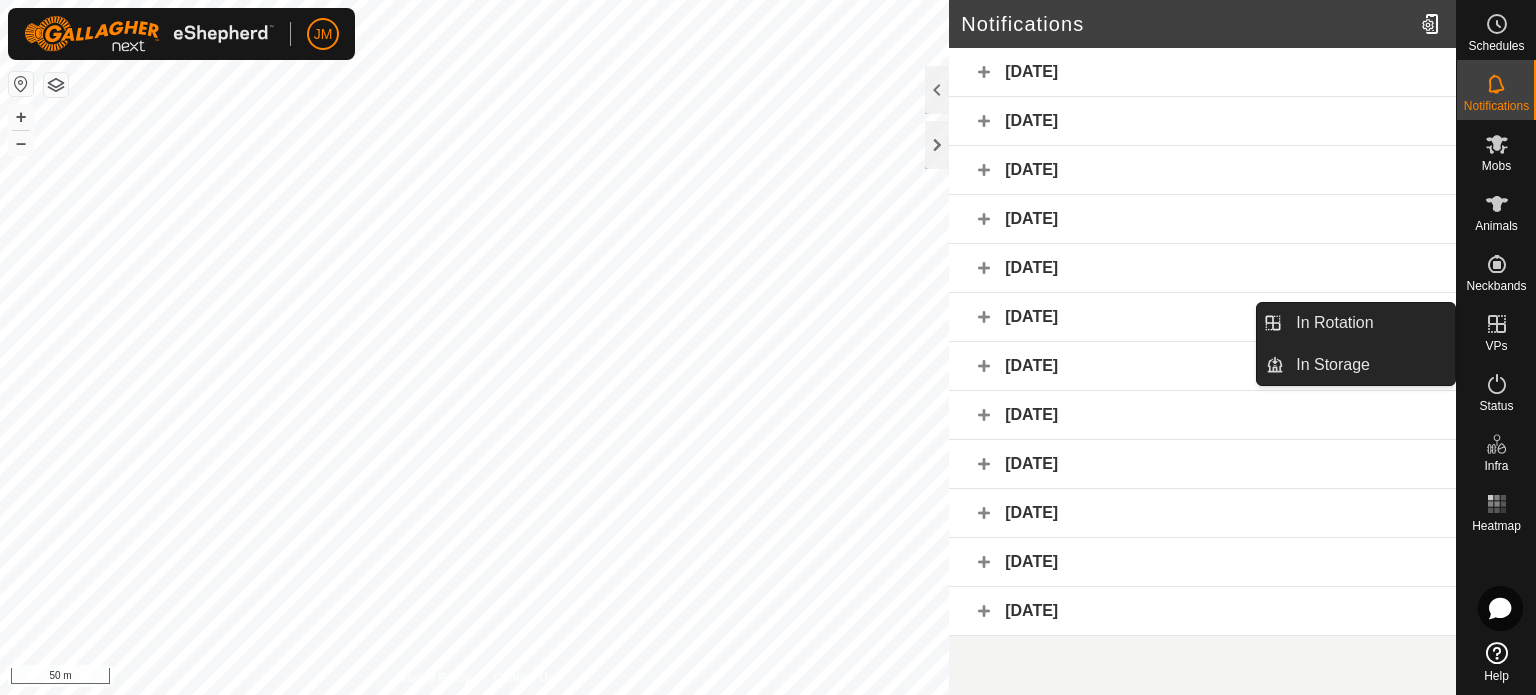 click on "VPs" at bounding box center [1496, 346] 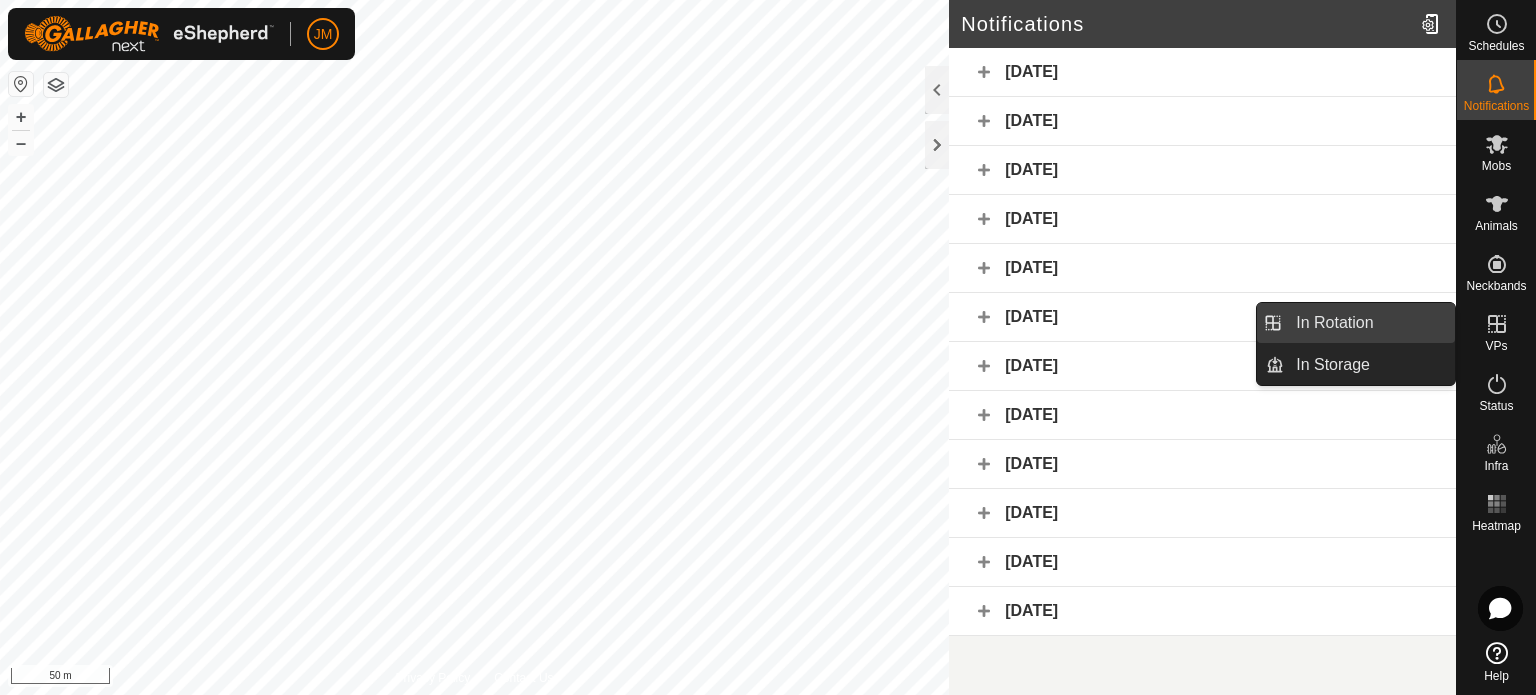 click on "In Rotation" at bounding box center (1369, 323) 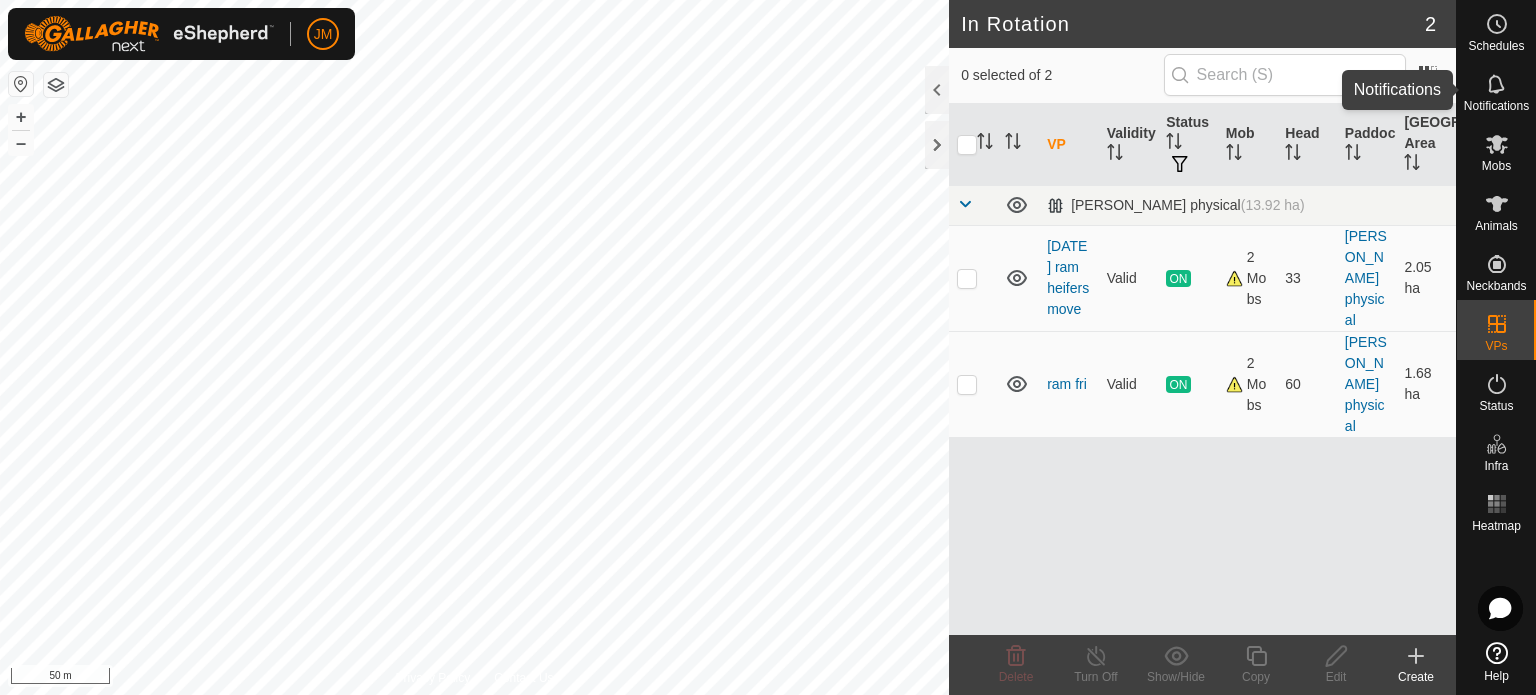 click 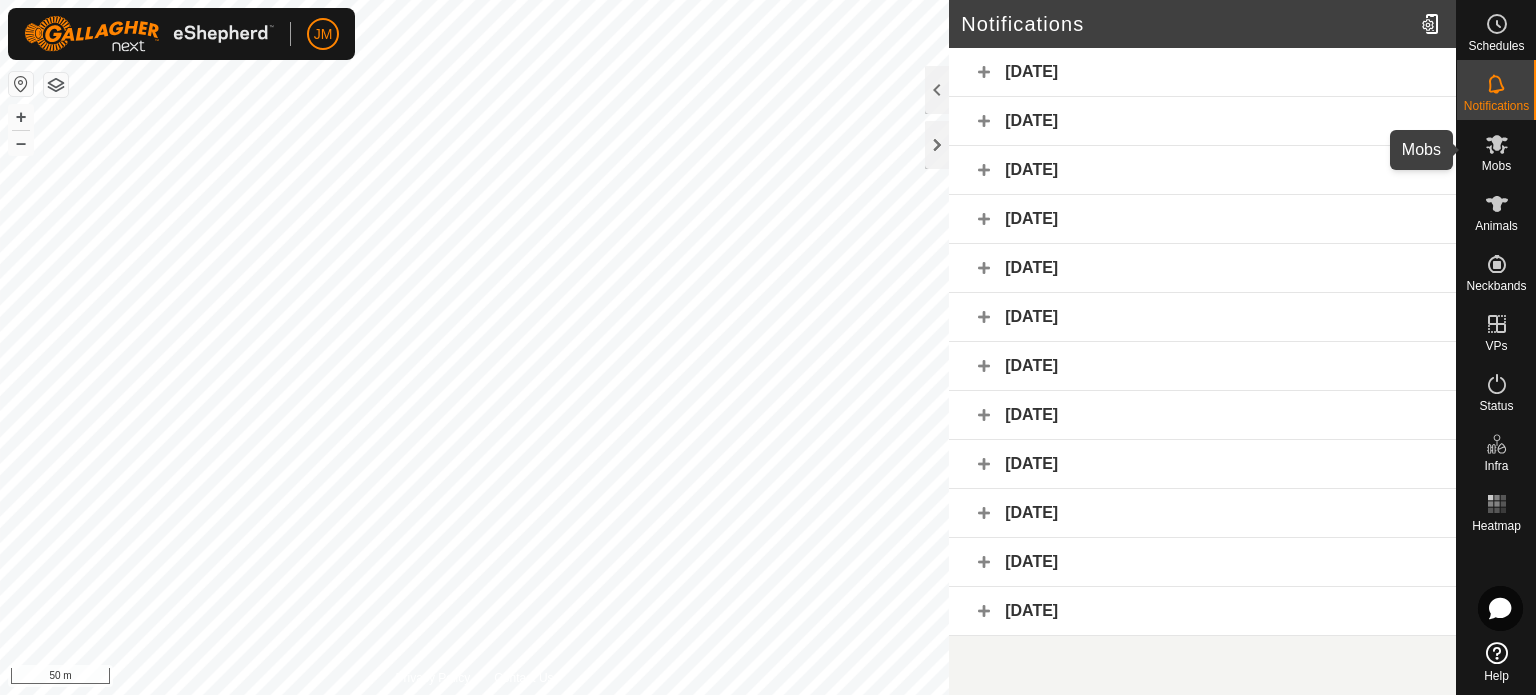click 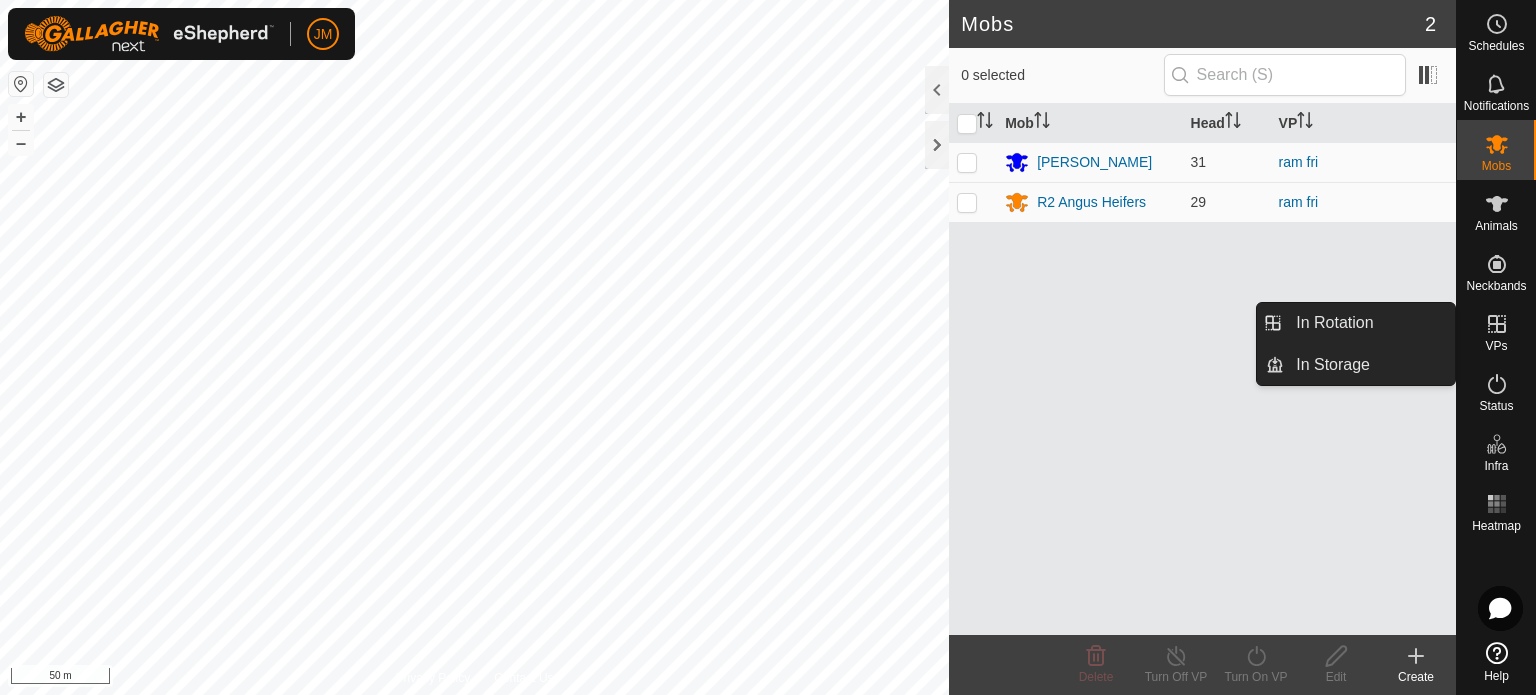 click 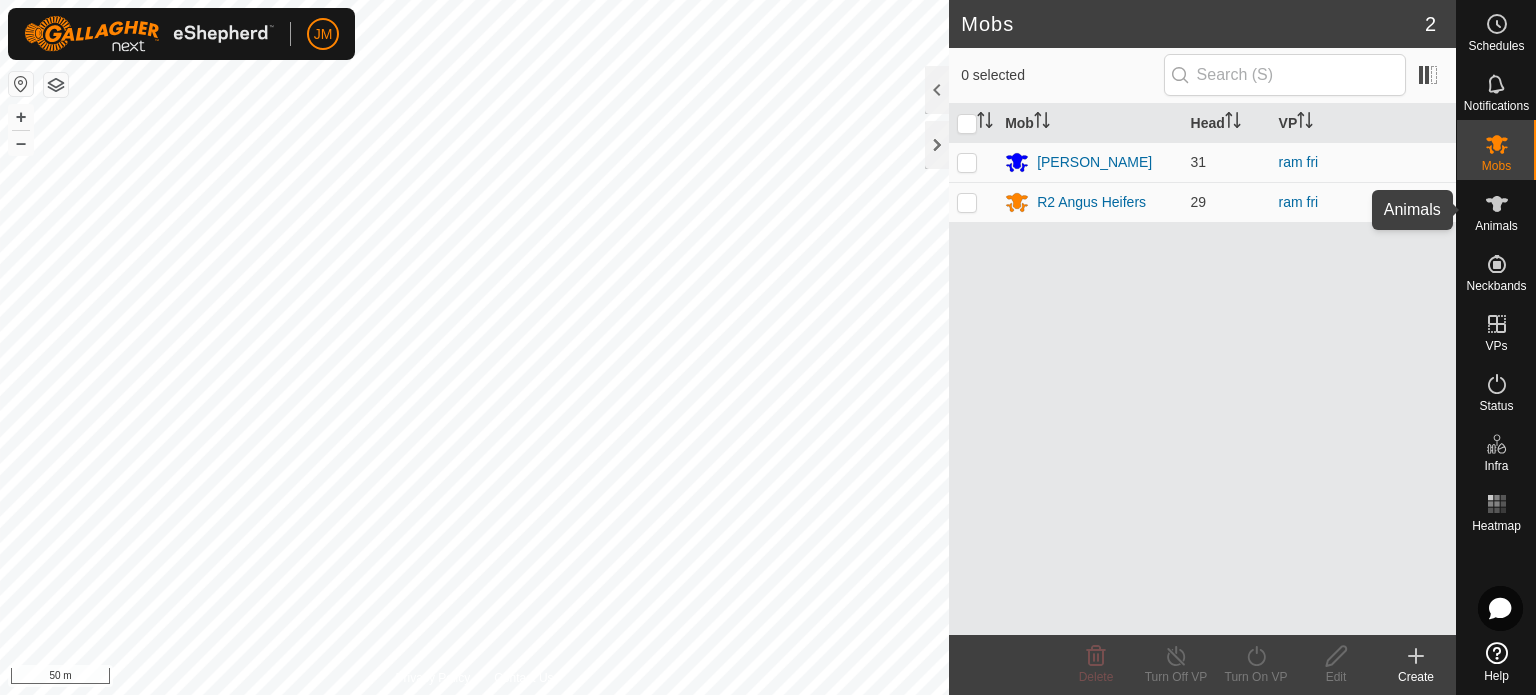 click 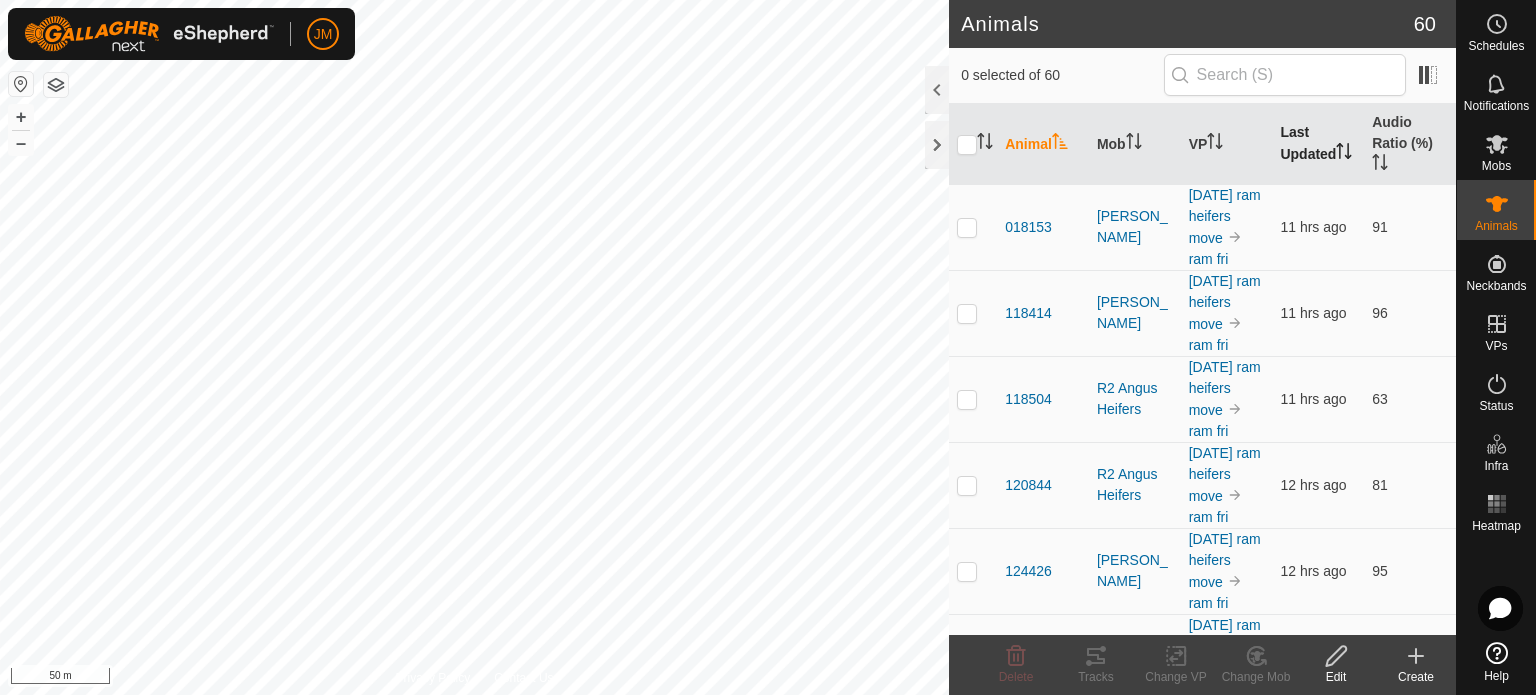 click on "Last Updated" at bounding box center [1318, 144] 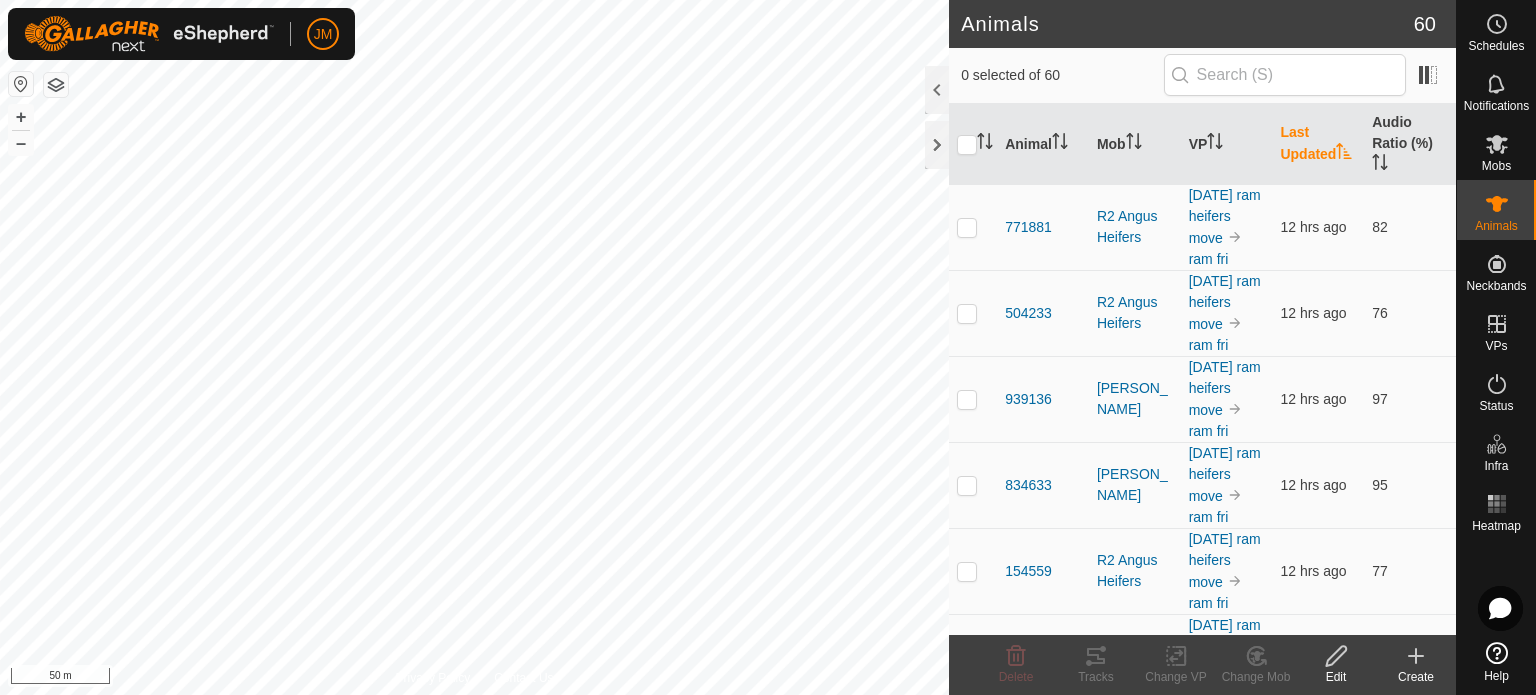 click on "Last Updated" at bounding box center [1318, 144] 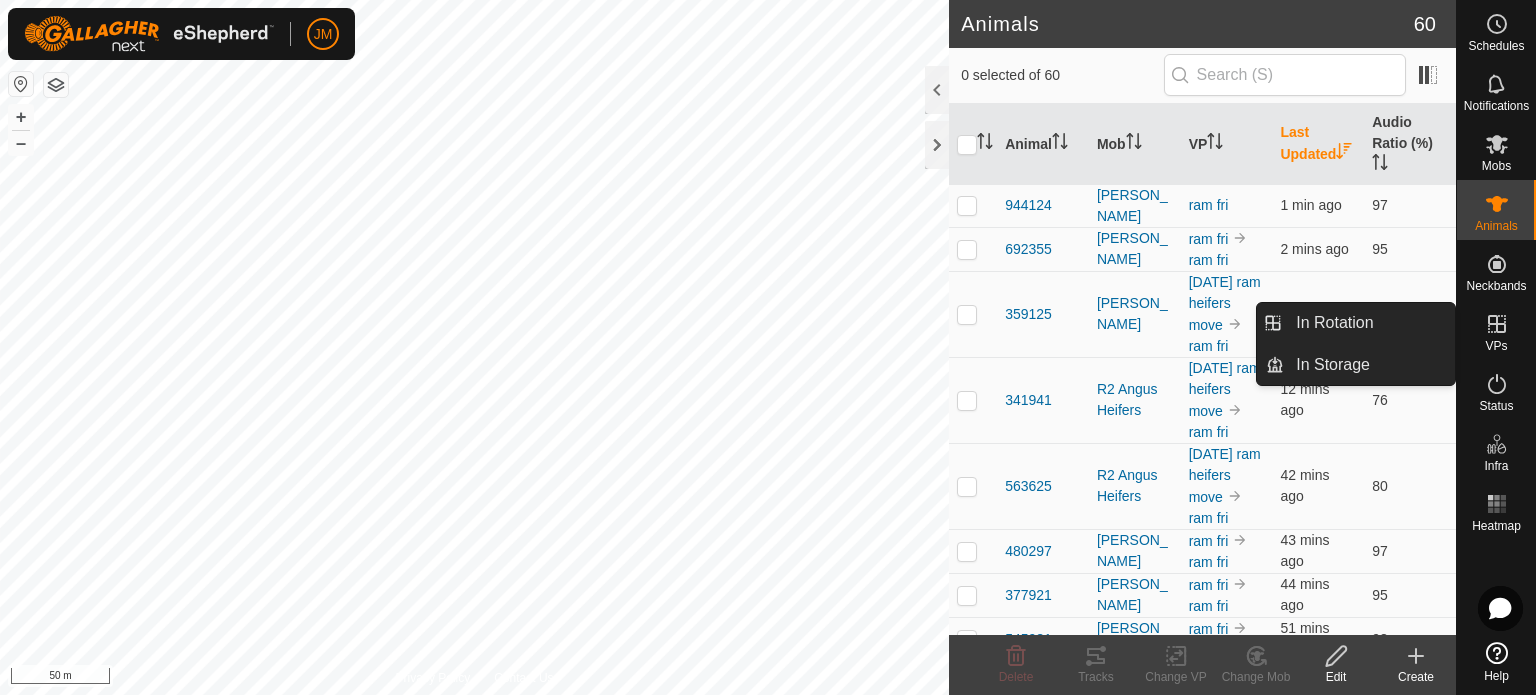click 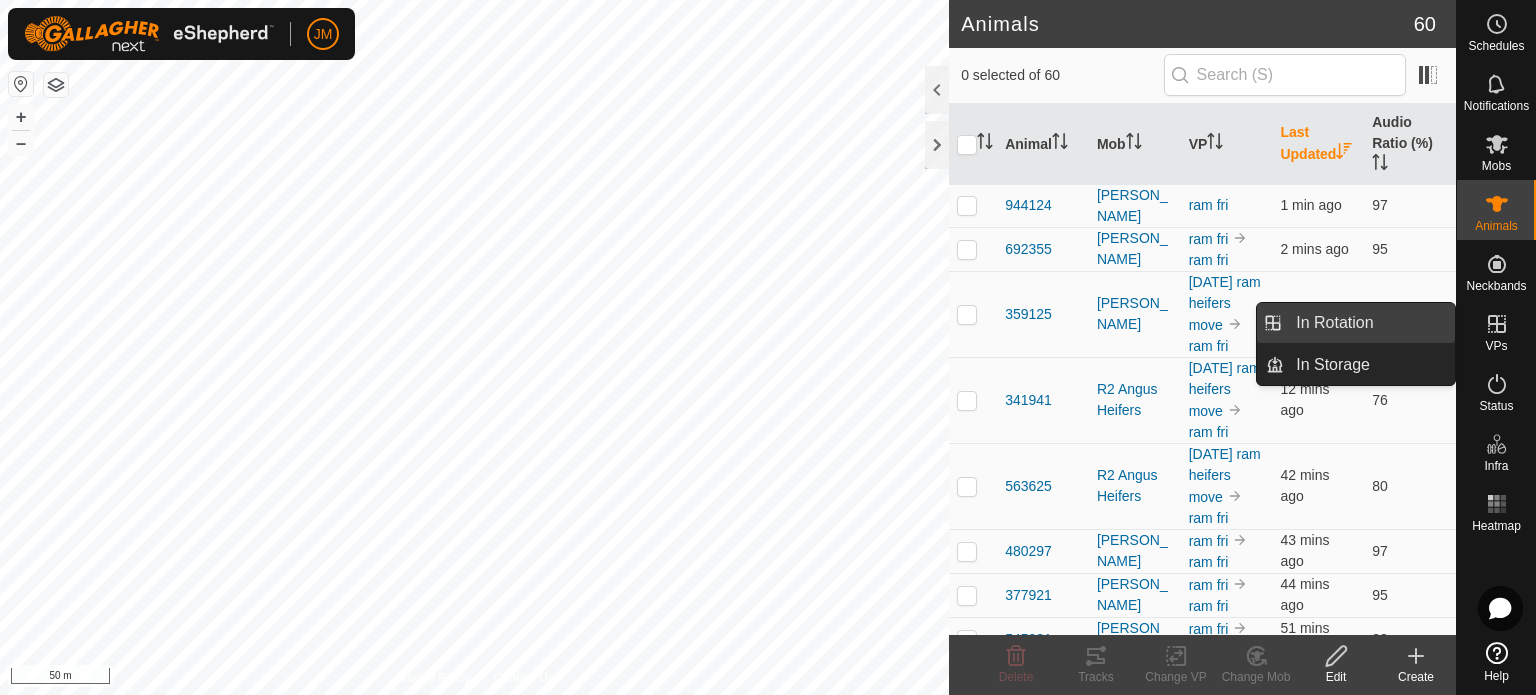 drag, startPoint x: 1443, startPoint y: 325, endPoint x: 1416, endPoint y: 319, distance: 27.658634 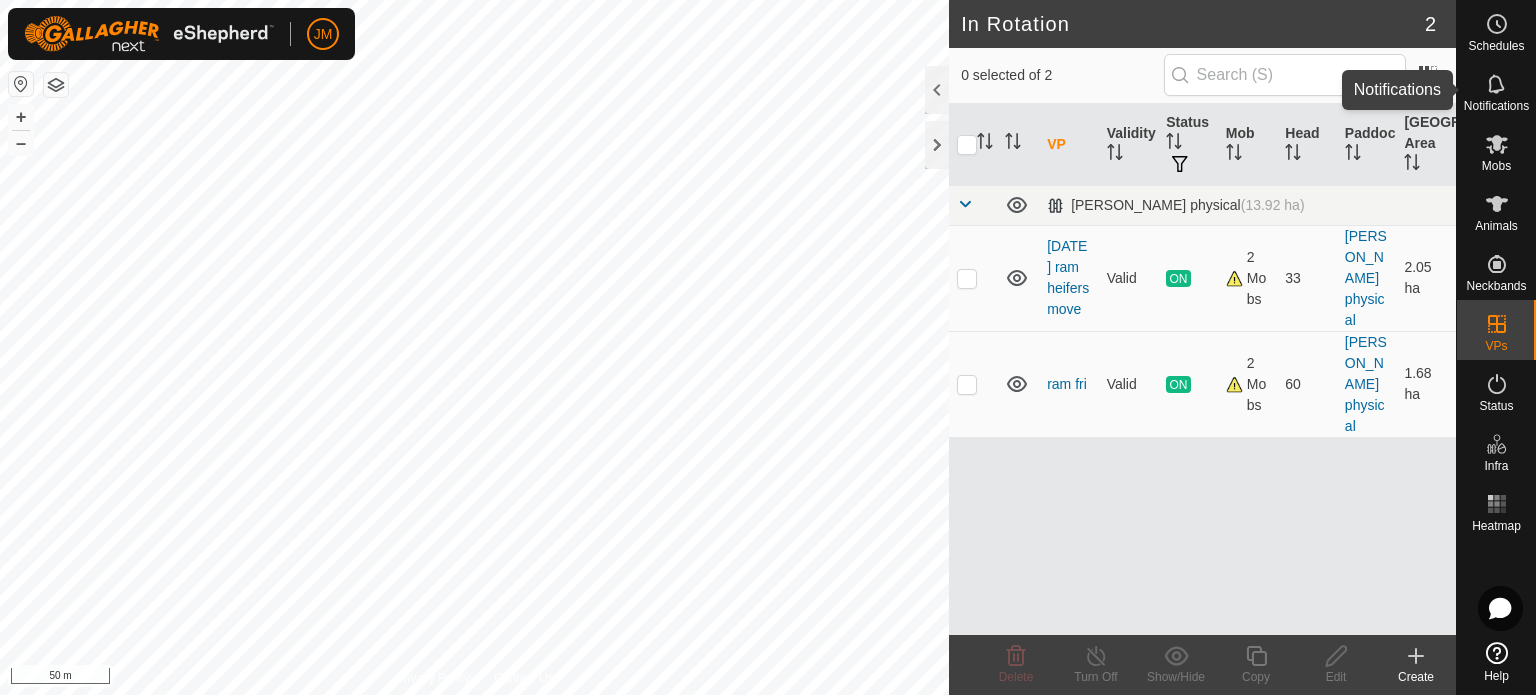 click 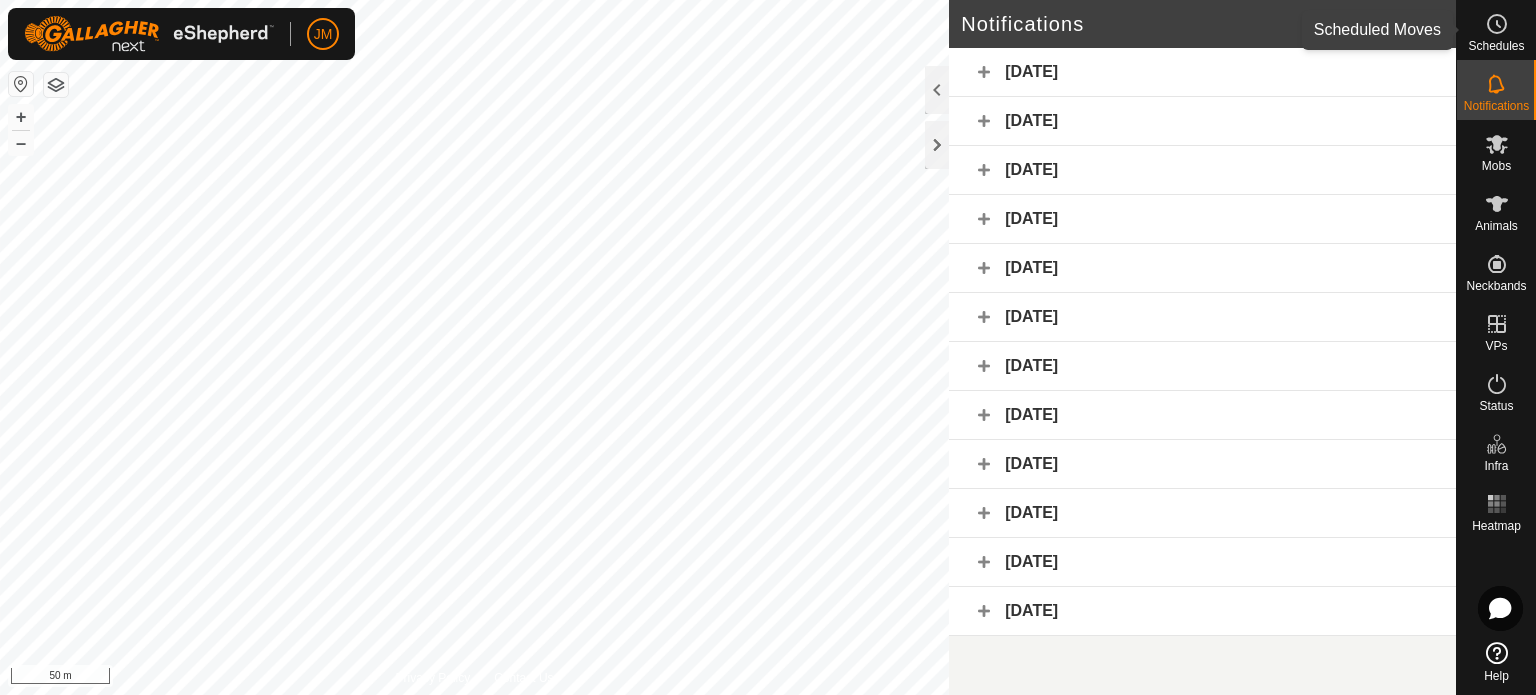 click at bounding box center (1497, 24) 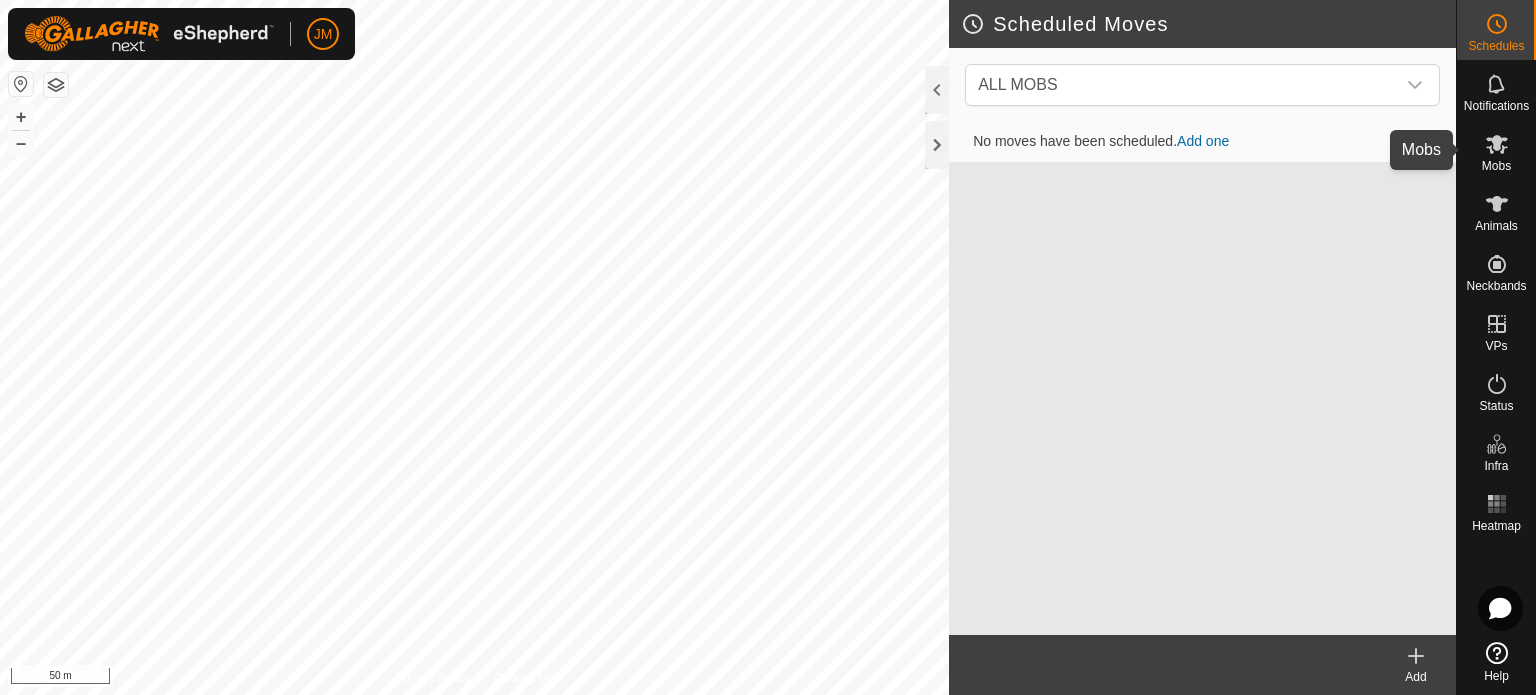 click 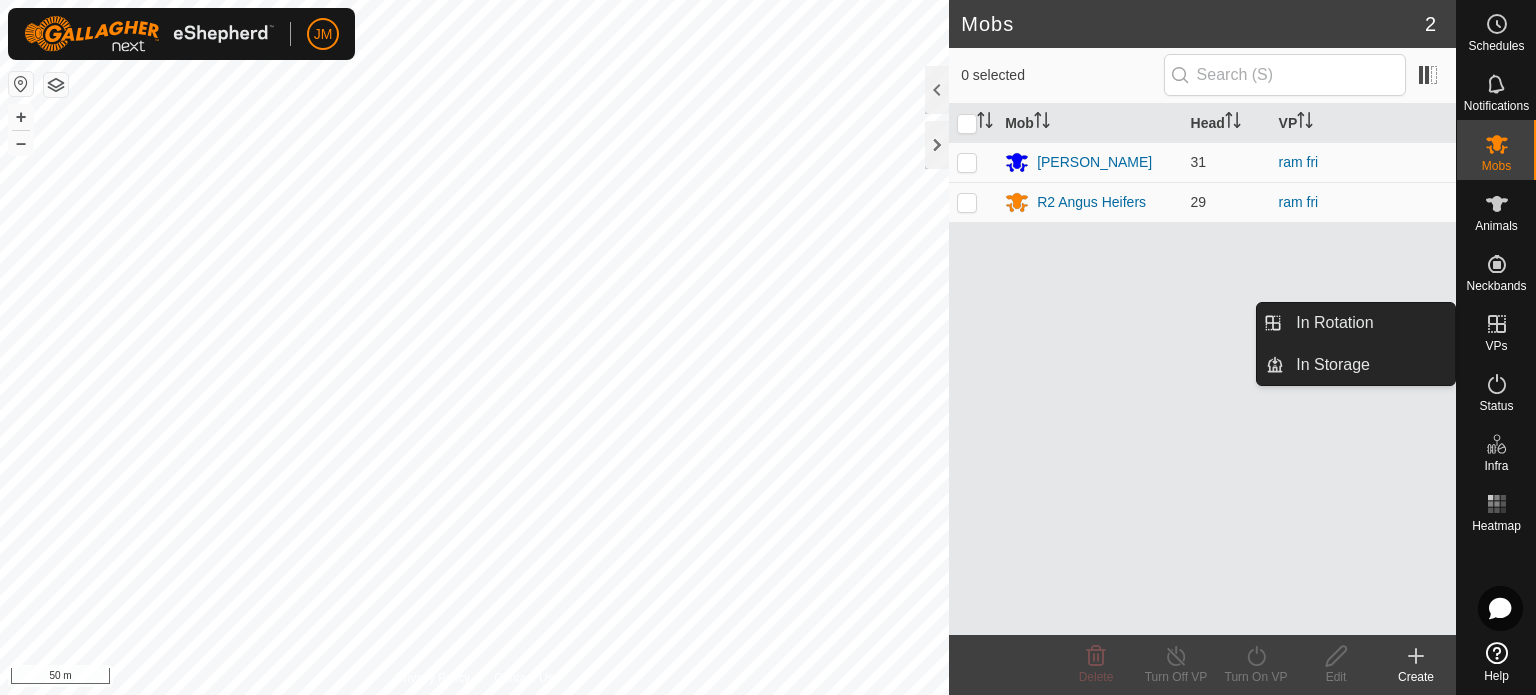click 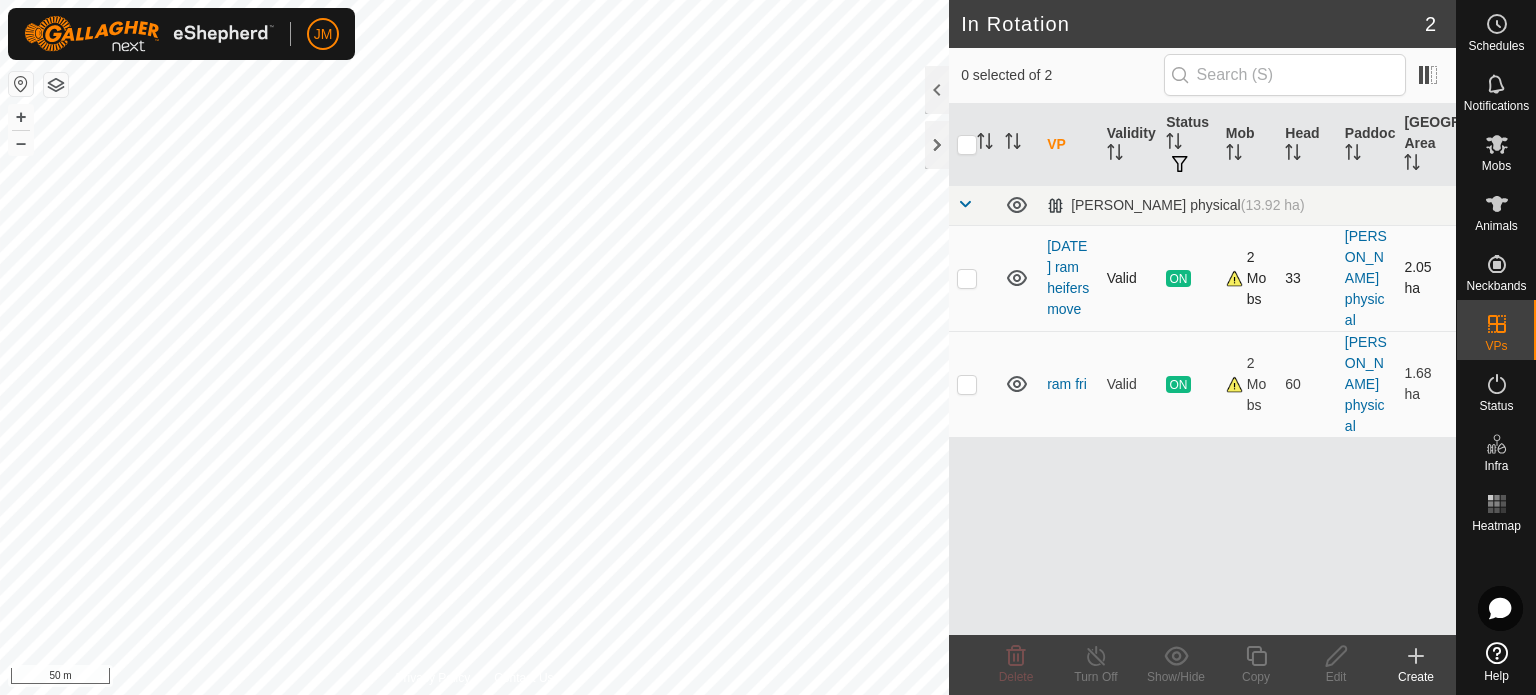 click at bounding box center (967, 278) 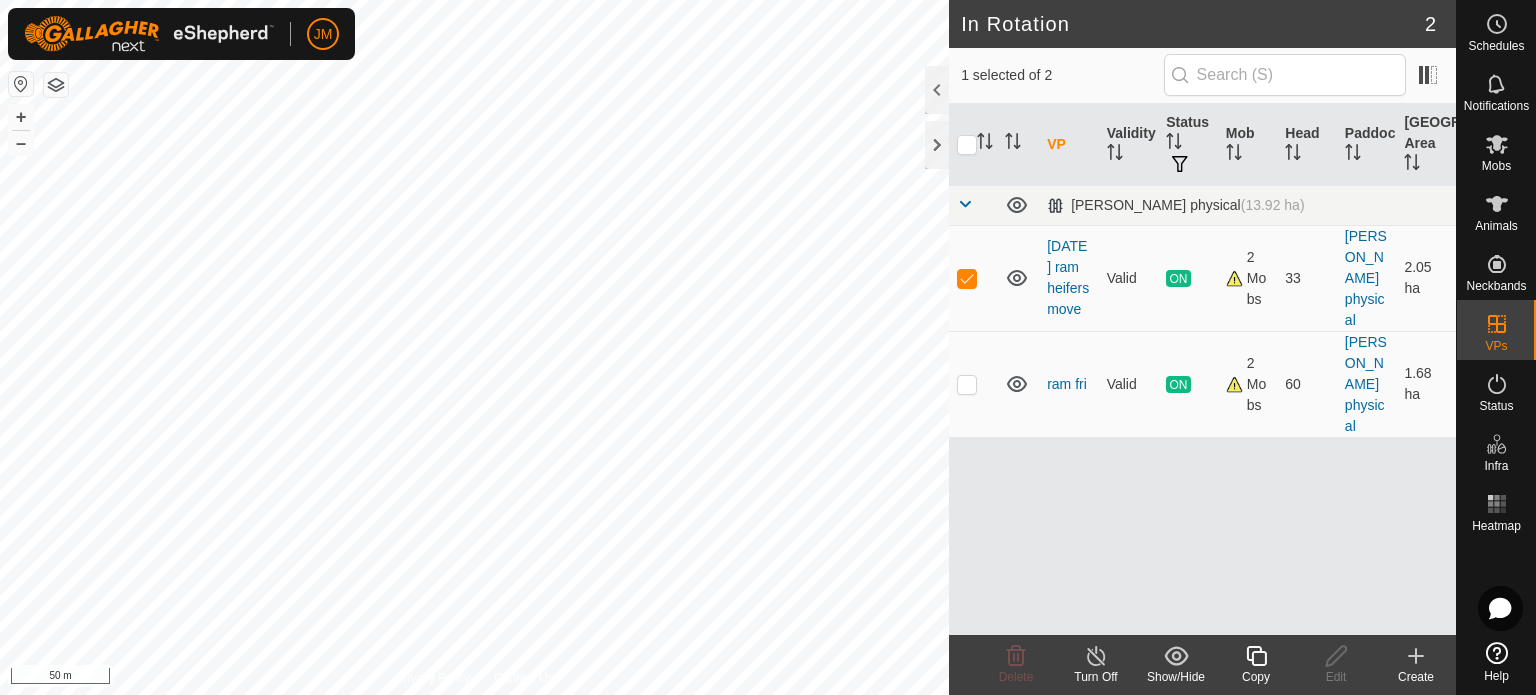 click 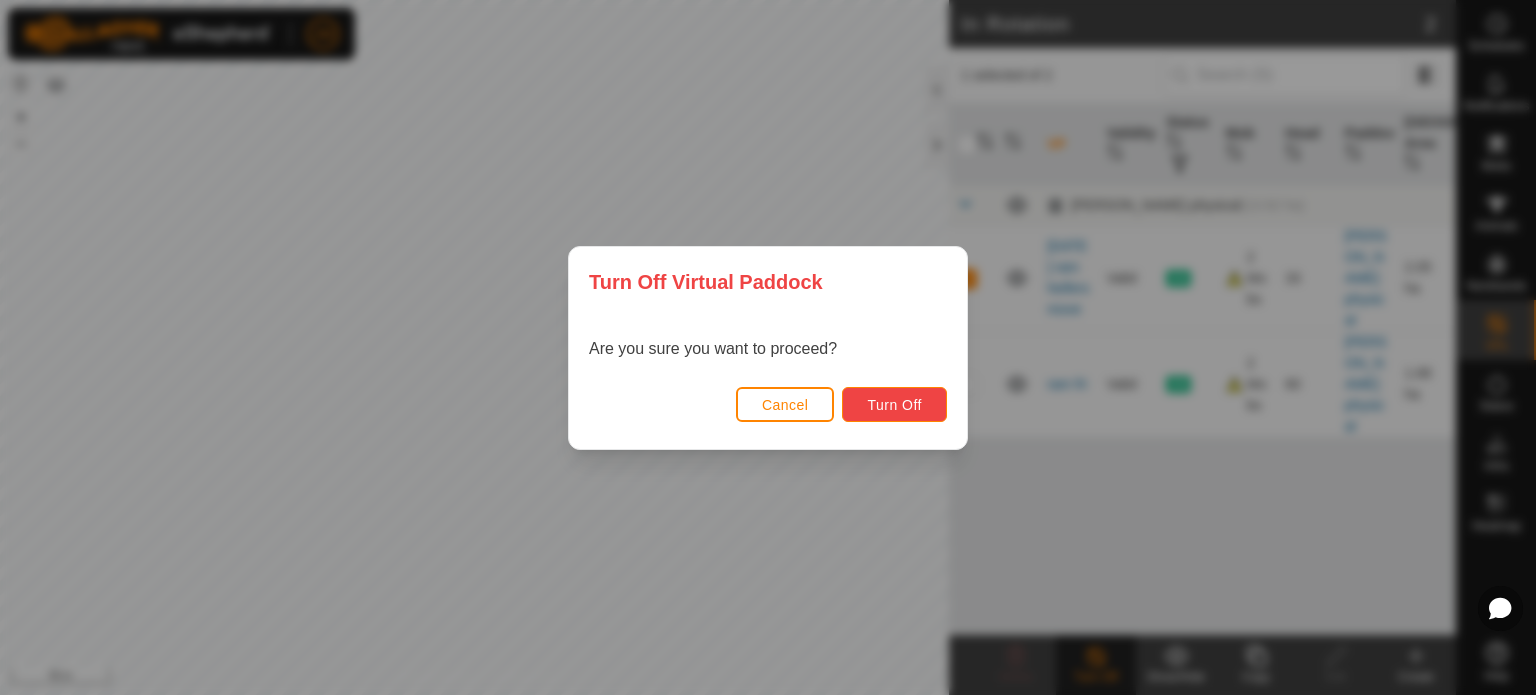 click on "Turn Off" at bounding box center (894, 405) 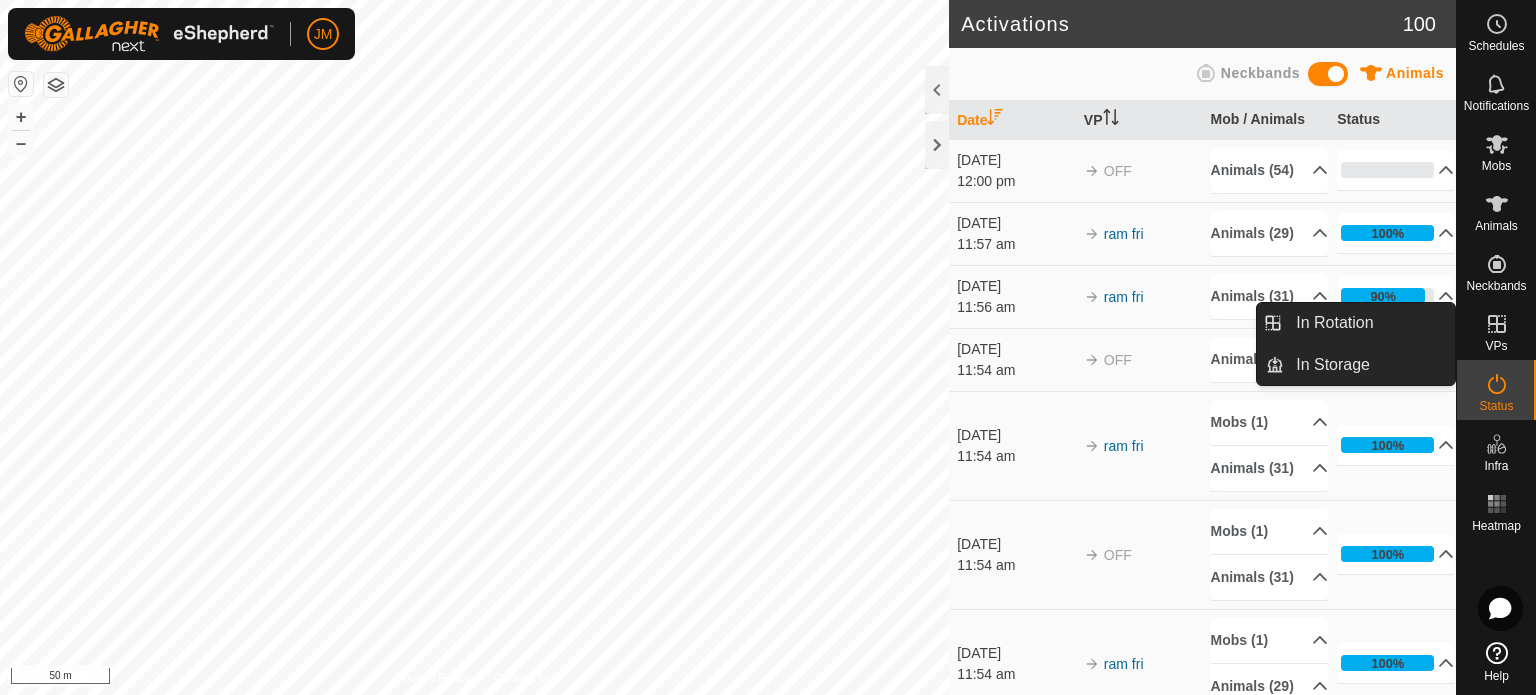 drag, startPoint x: 1481, startPoint y: 354, endPoint x: 1500, endPoint y: 322, distance: 37.215588 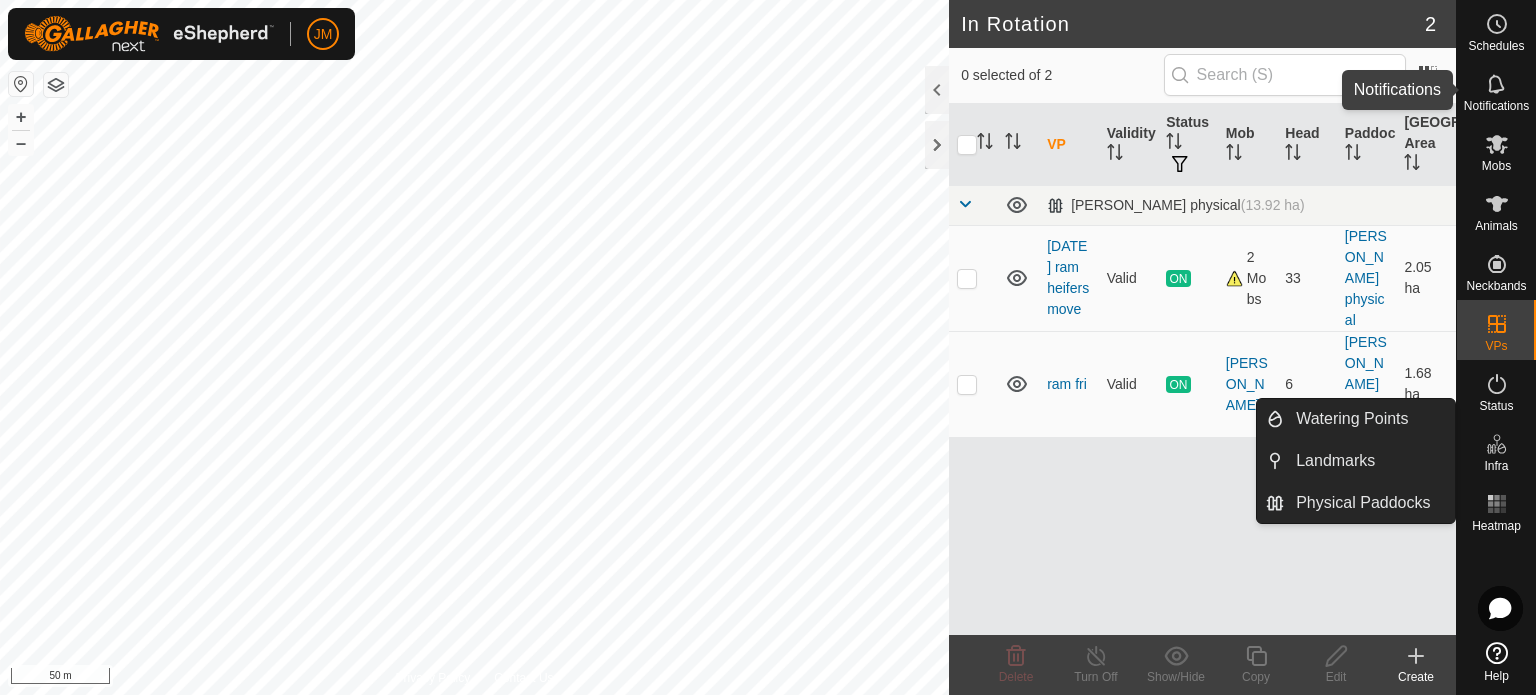 click at bounding box center (1497, 84) 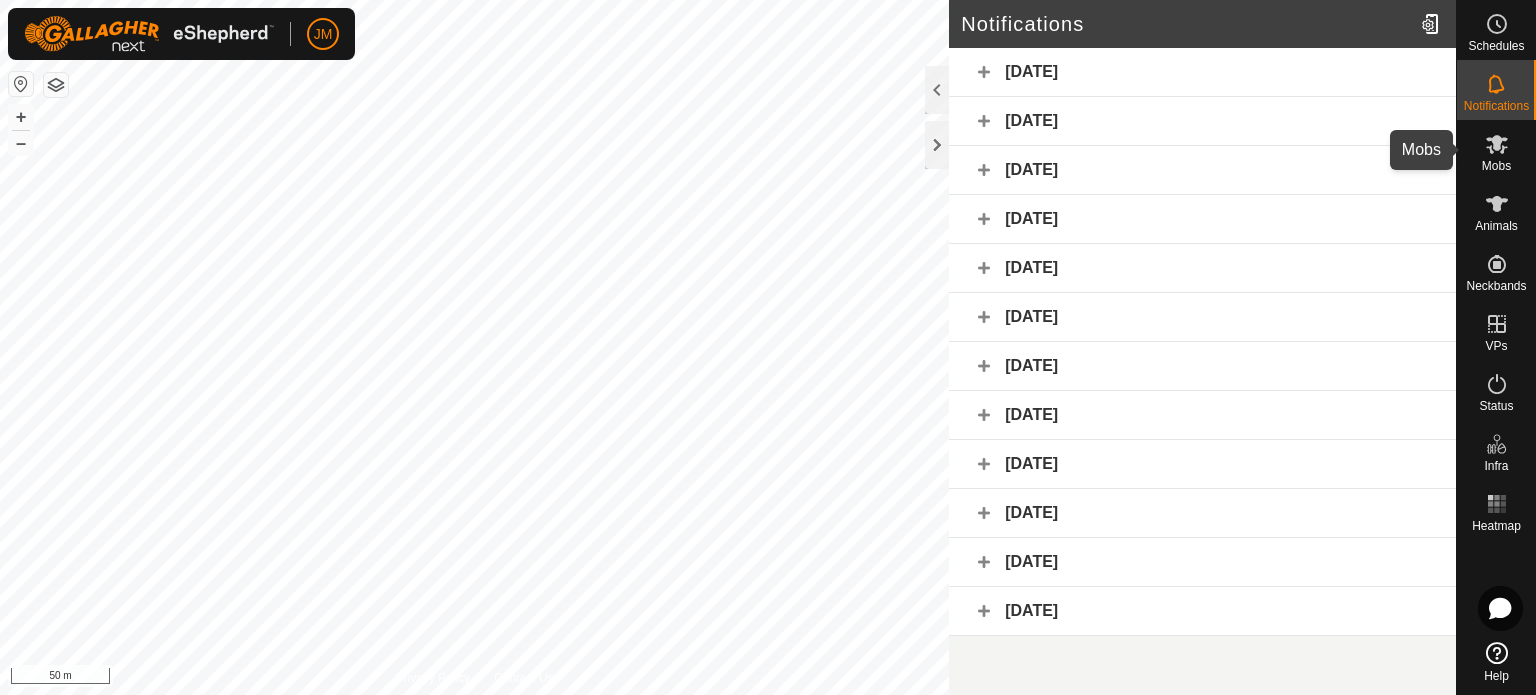 click 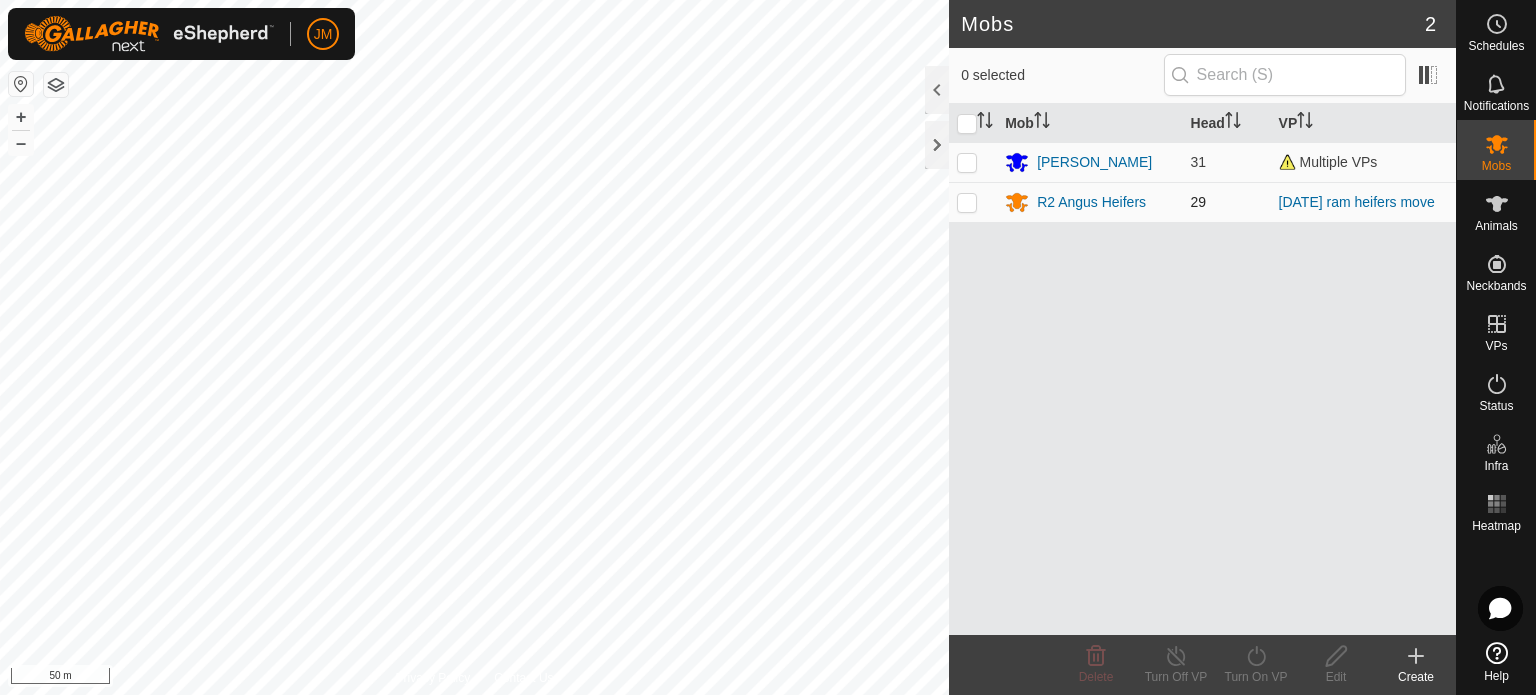 click at bounding box center [967, 202] 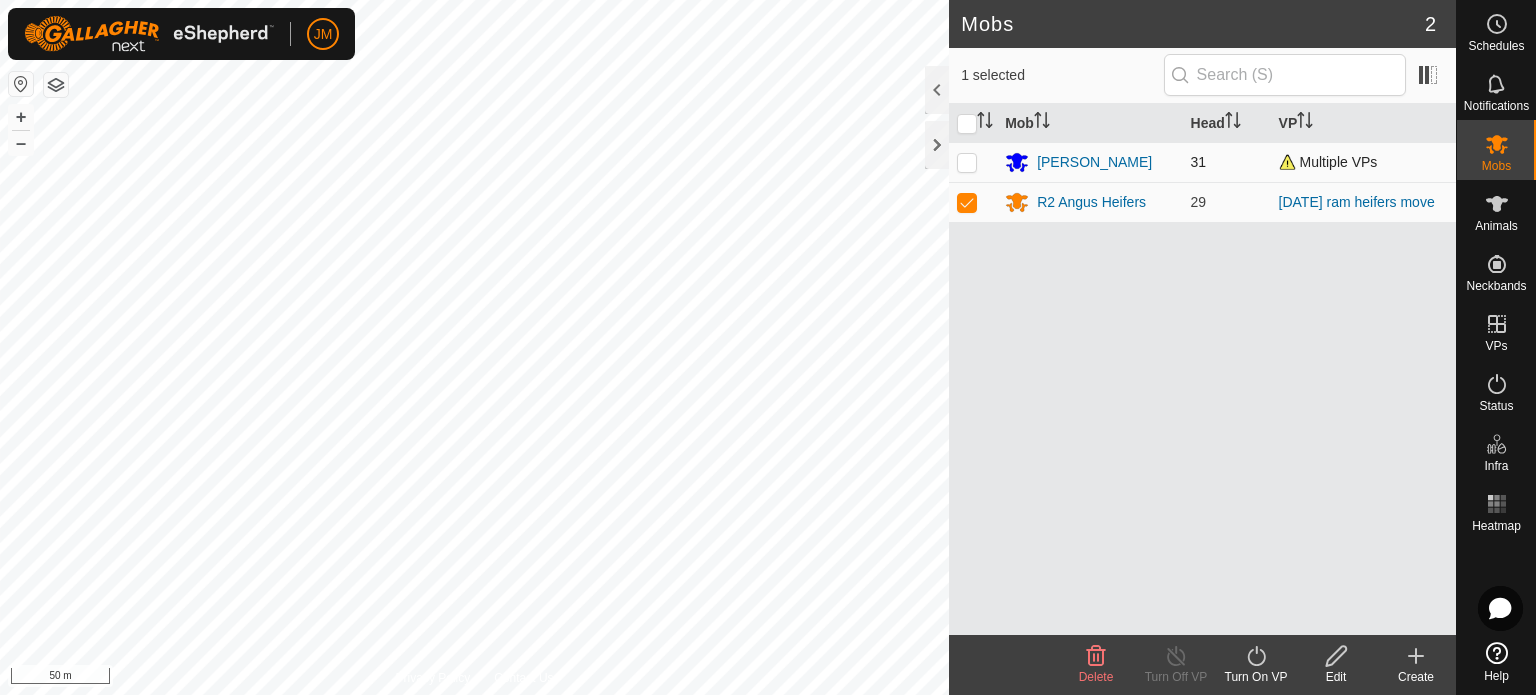 click at bounding box center (967, 162) 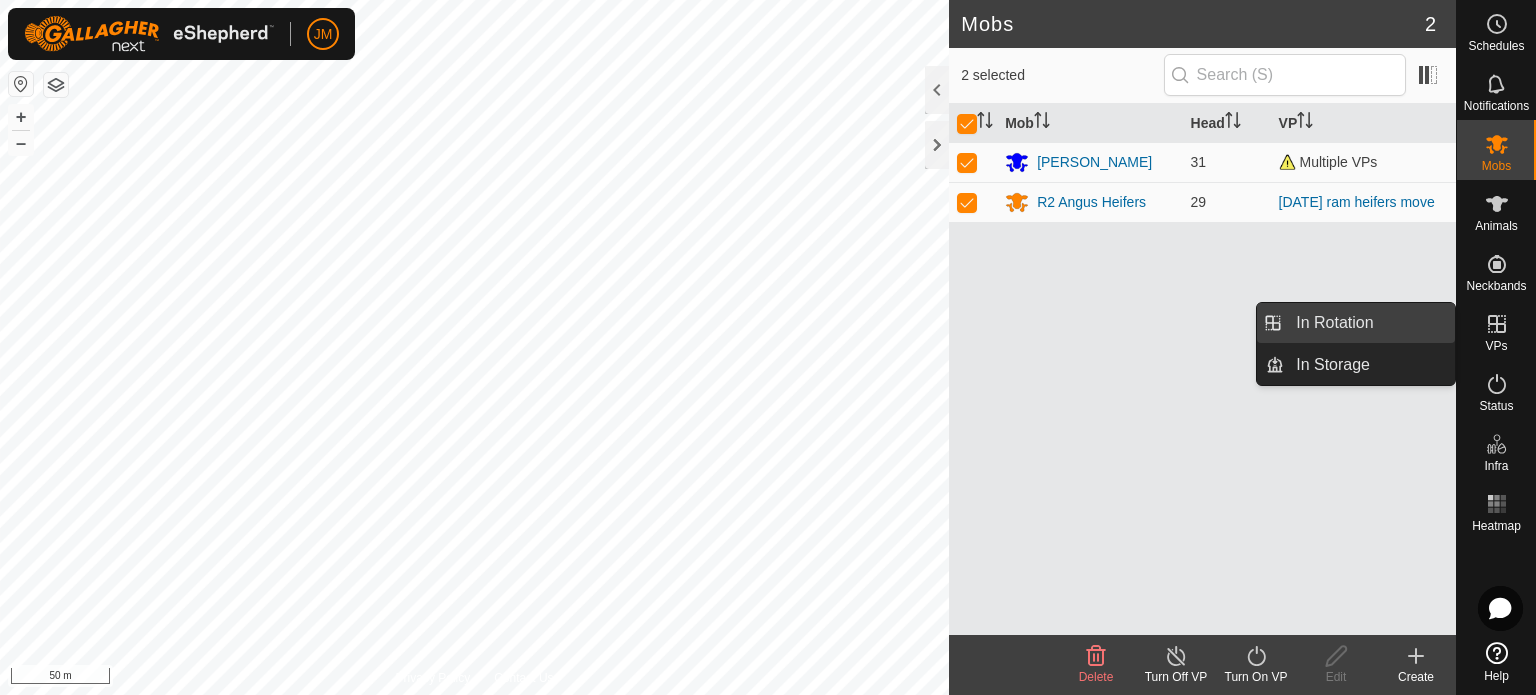 click on "In Rotation" at bounding box center (1369, 323) 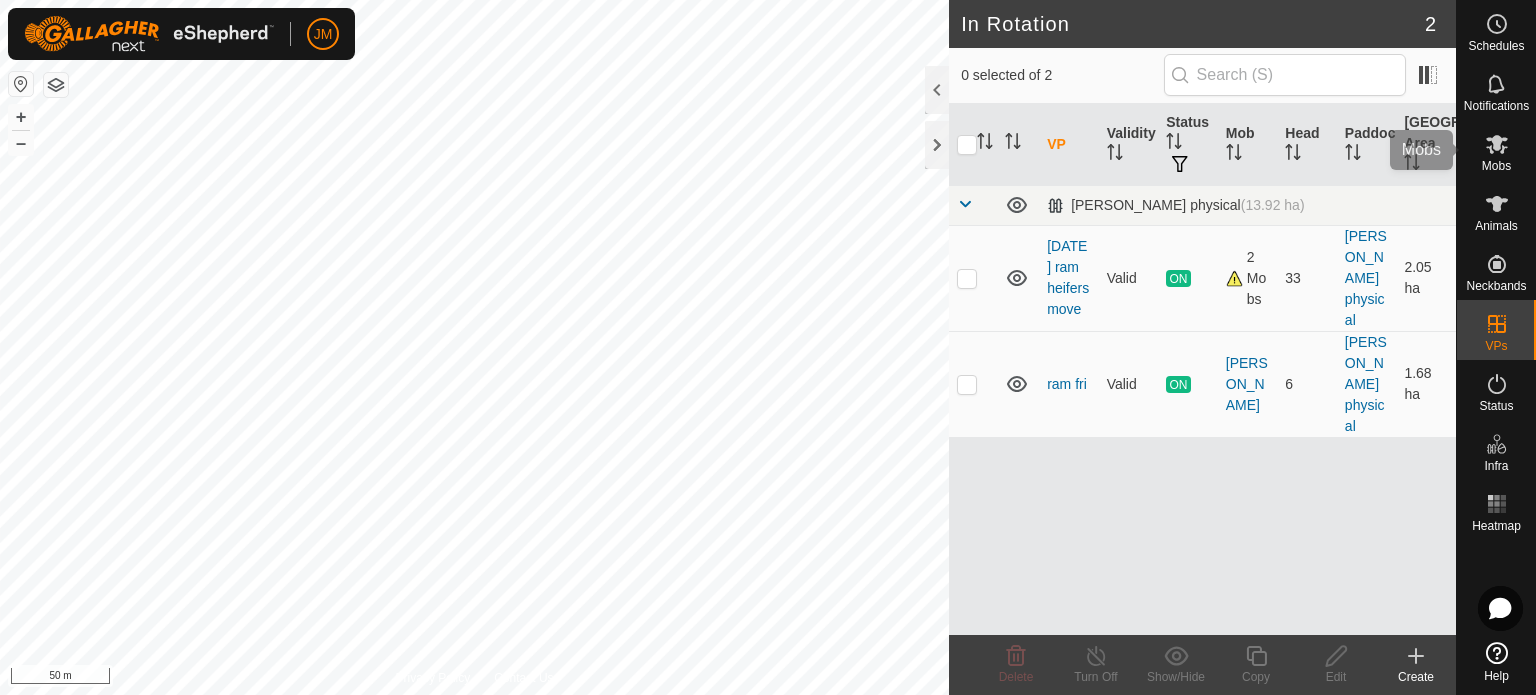 click at bounding box center [1497, 144] 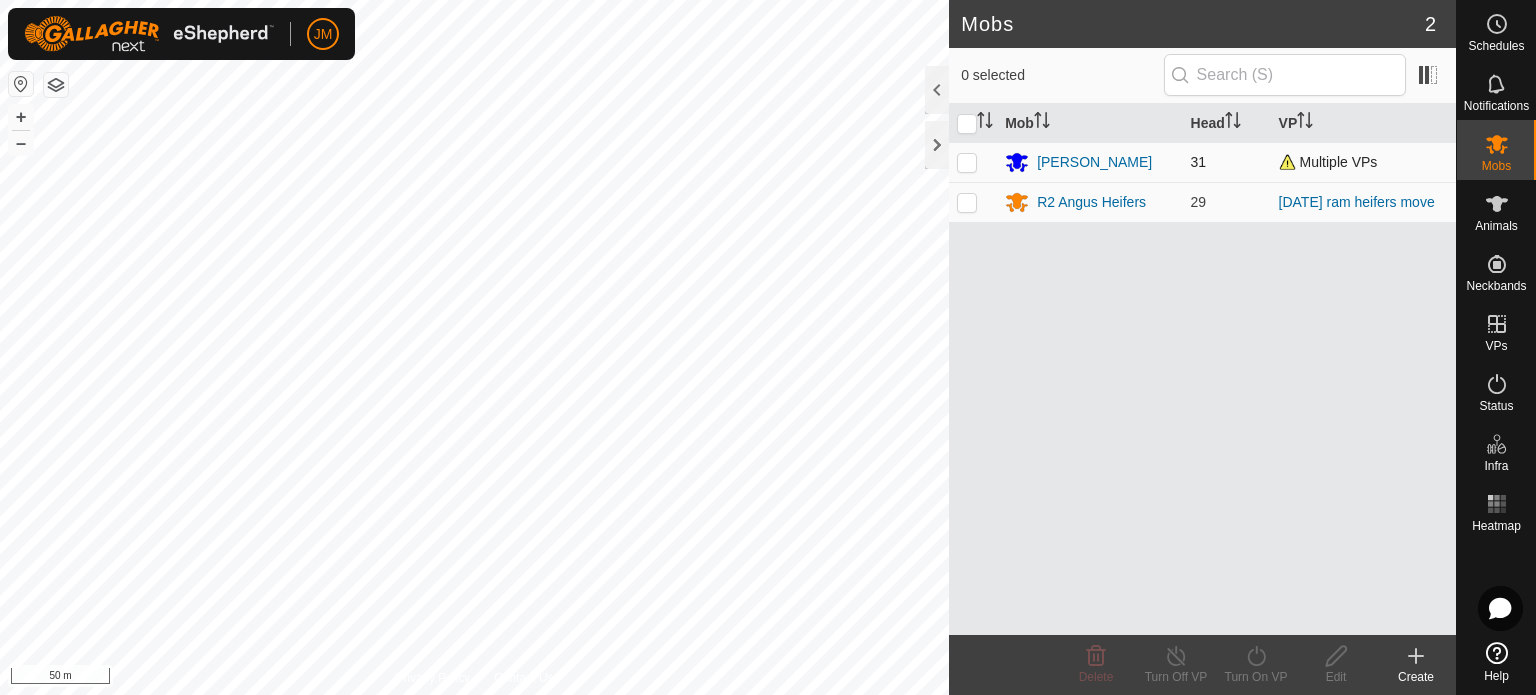 click at bounding box center (967, 162) 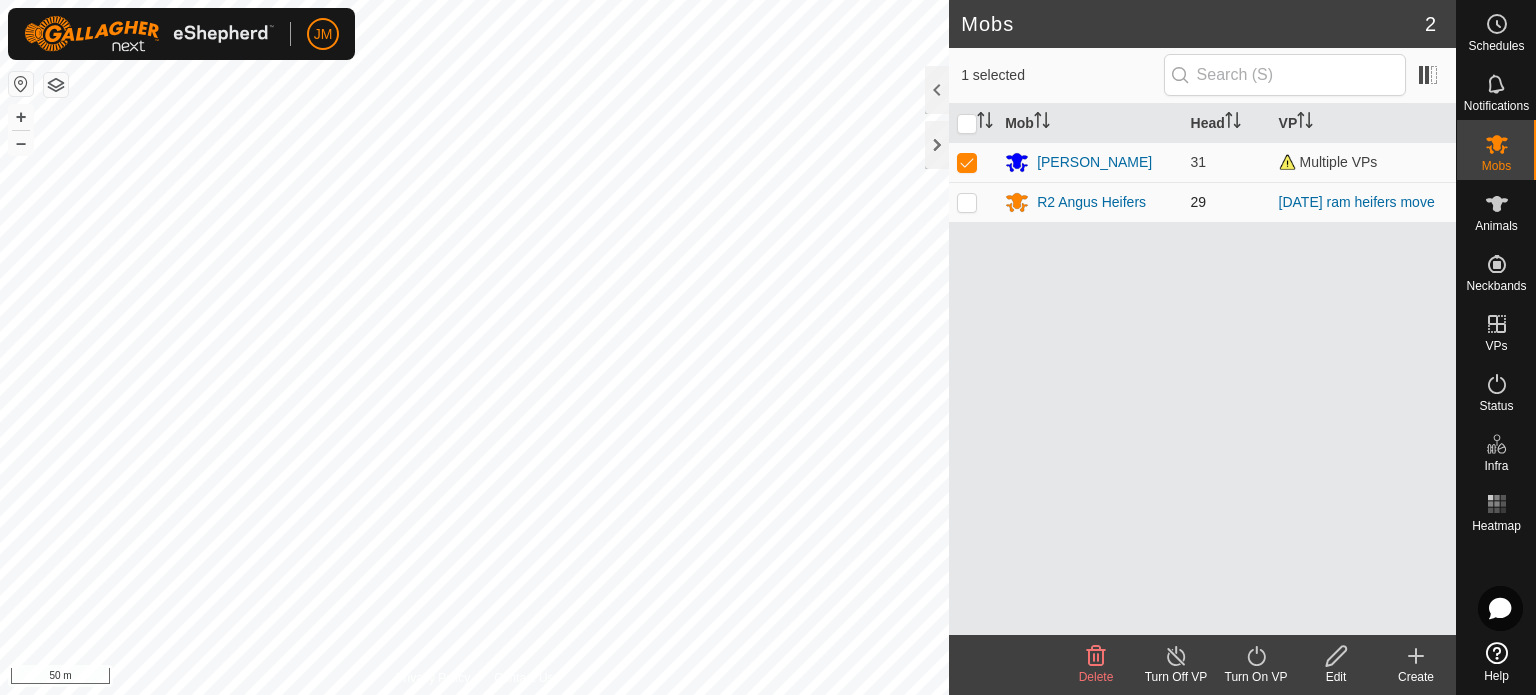 click at bounding box center (967, 202) 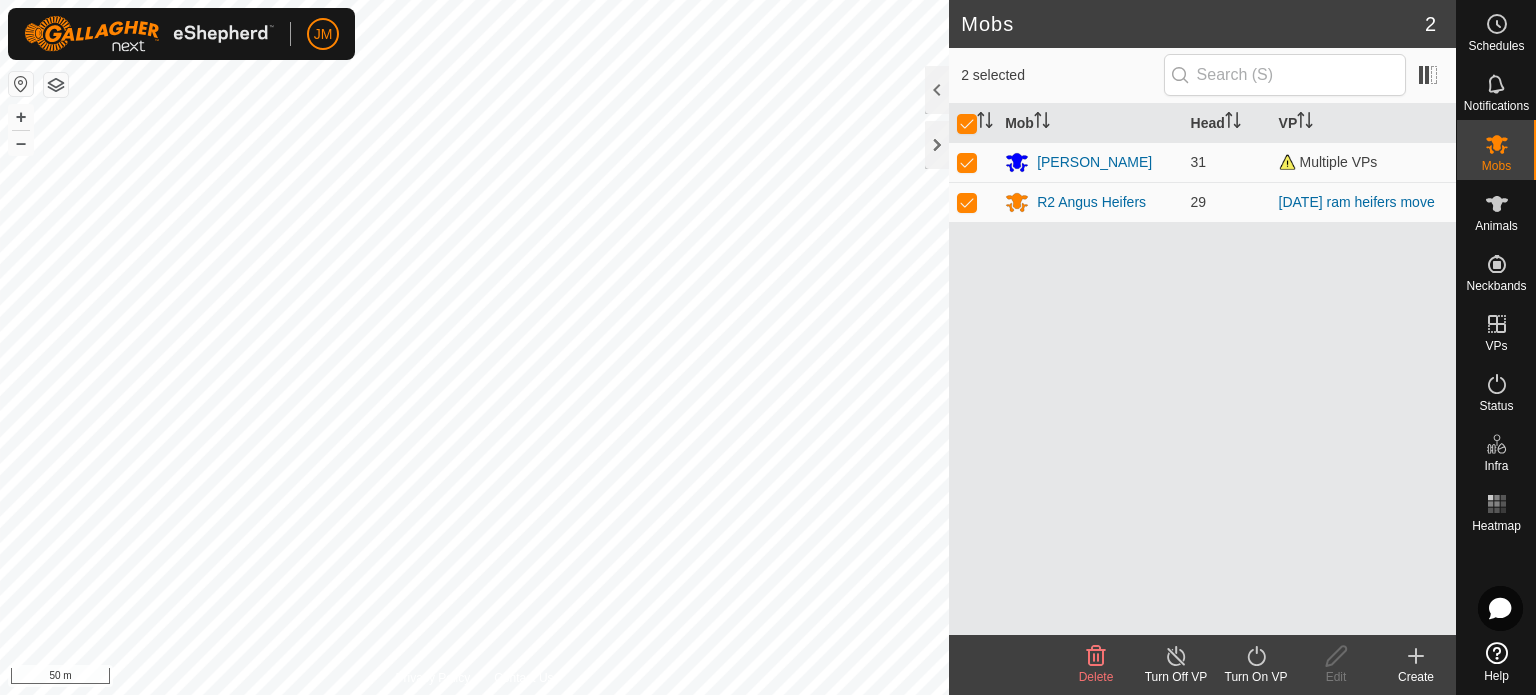 click 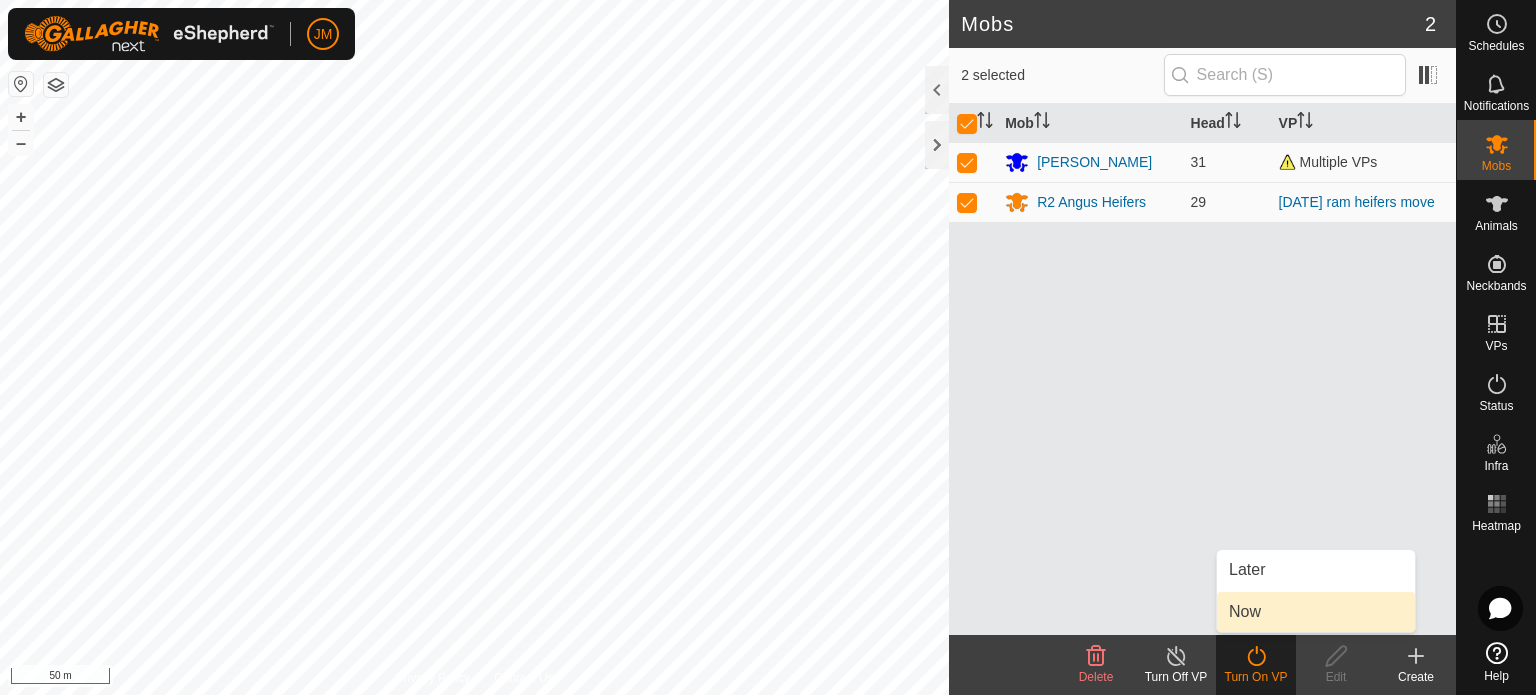 click on "Now" at bounding box center (1316, 612) 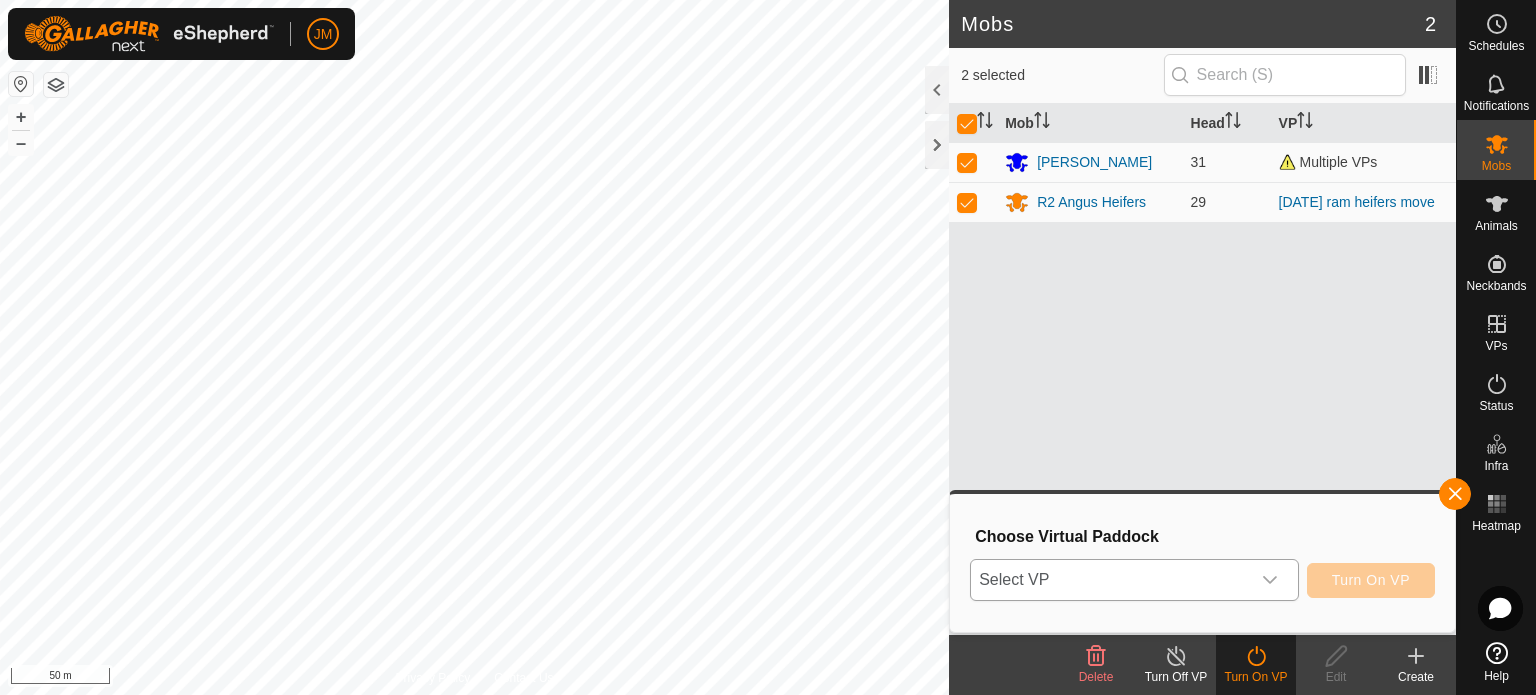 click on "Select VP" at bounding box center (1110, 580) 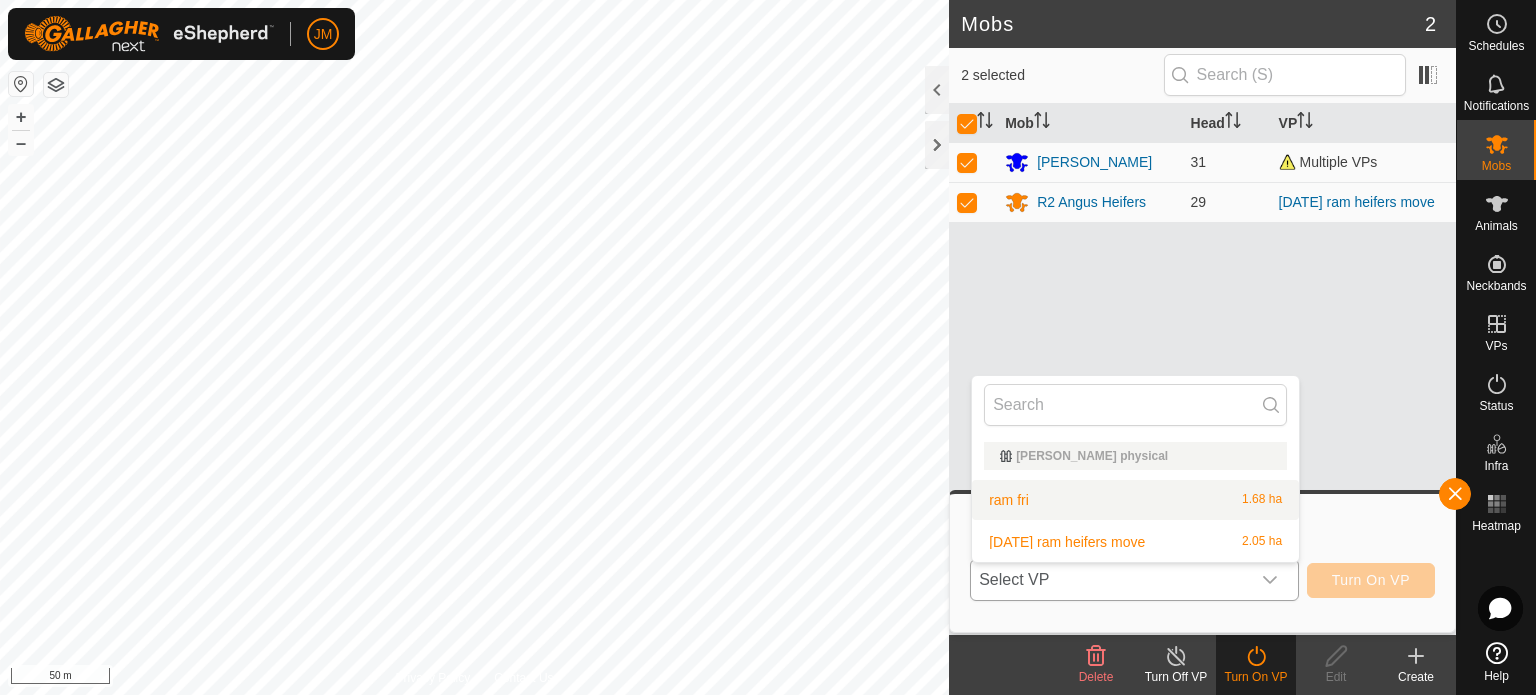 click on "ram fri  1.68 ha" at bounding box center (1135, 500) 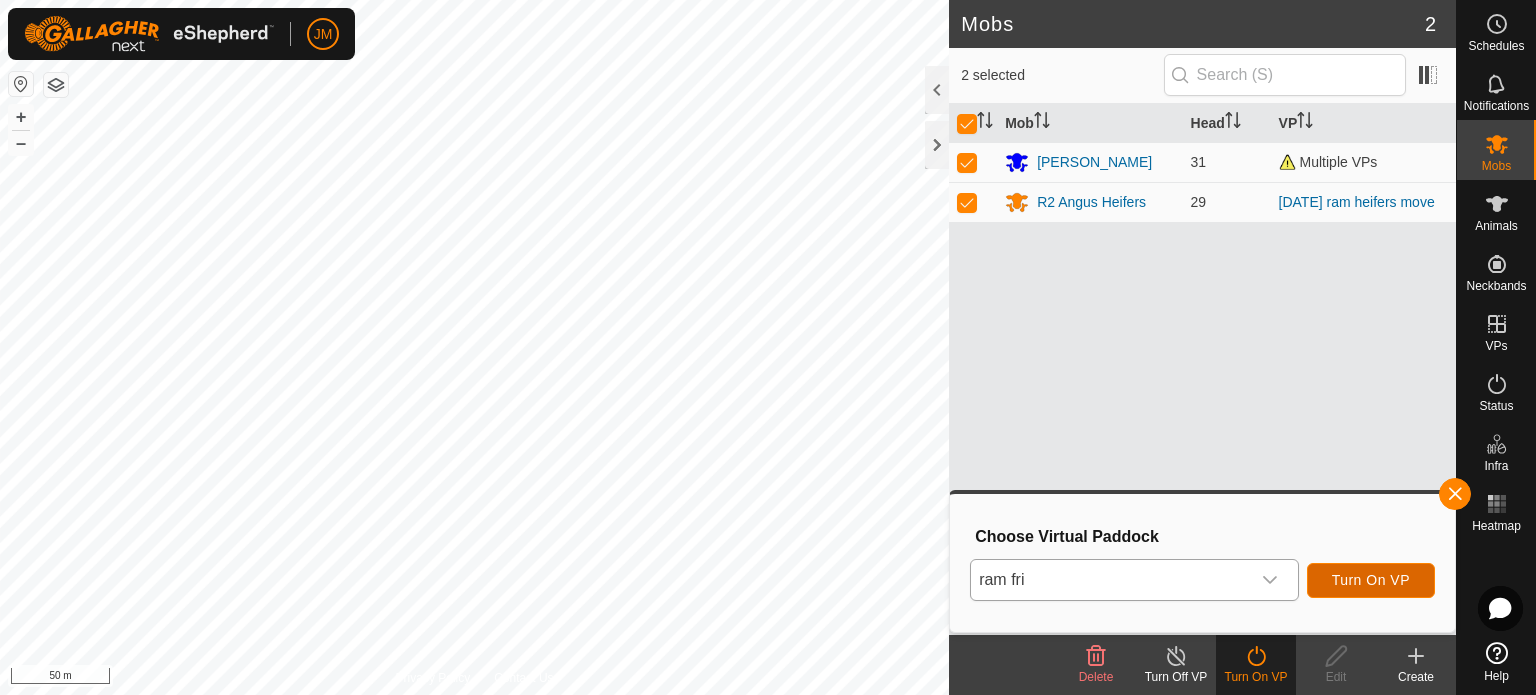click on "Turn On VP" at bounding box center [1371, 580] 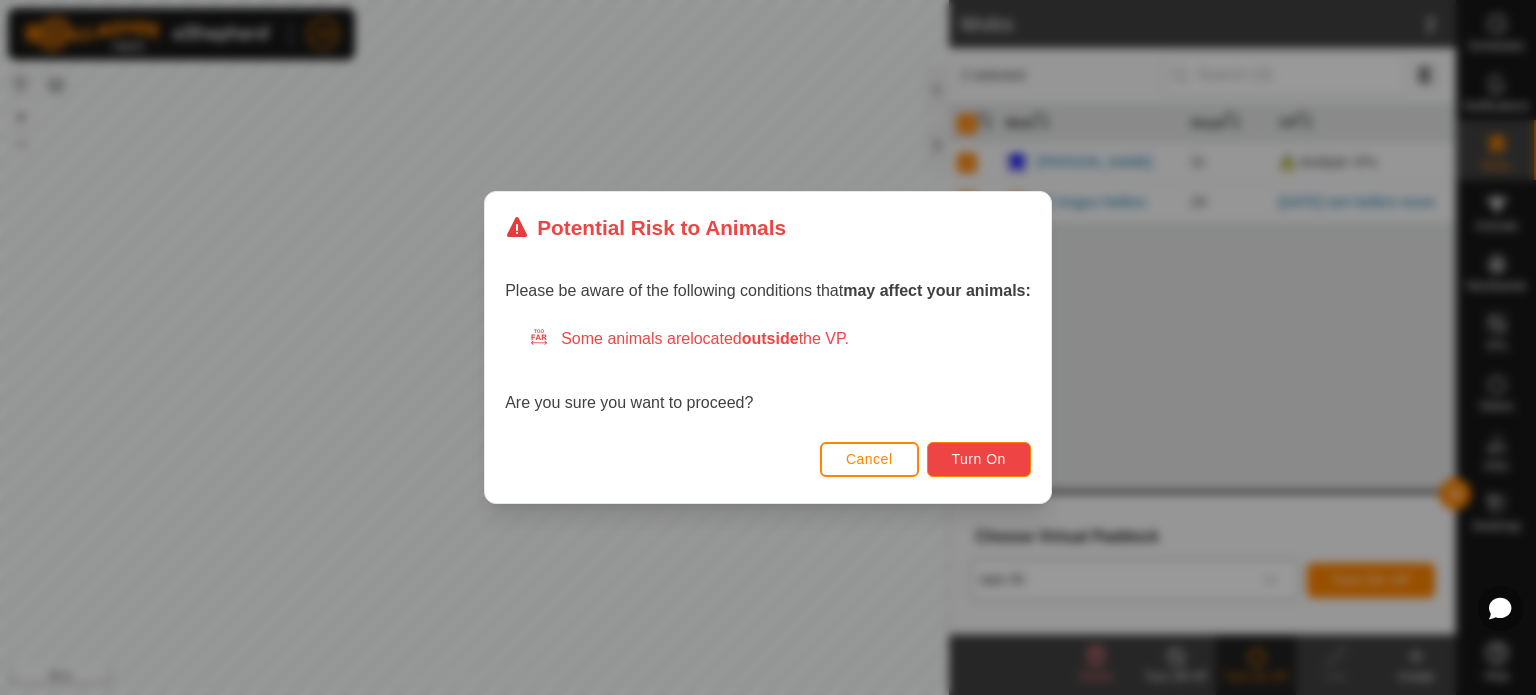 click on "Turn On" at bounding box center [979, 459] 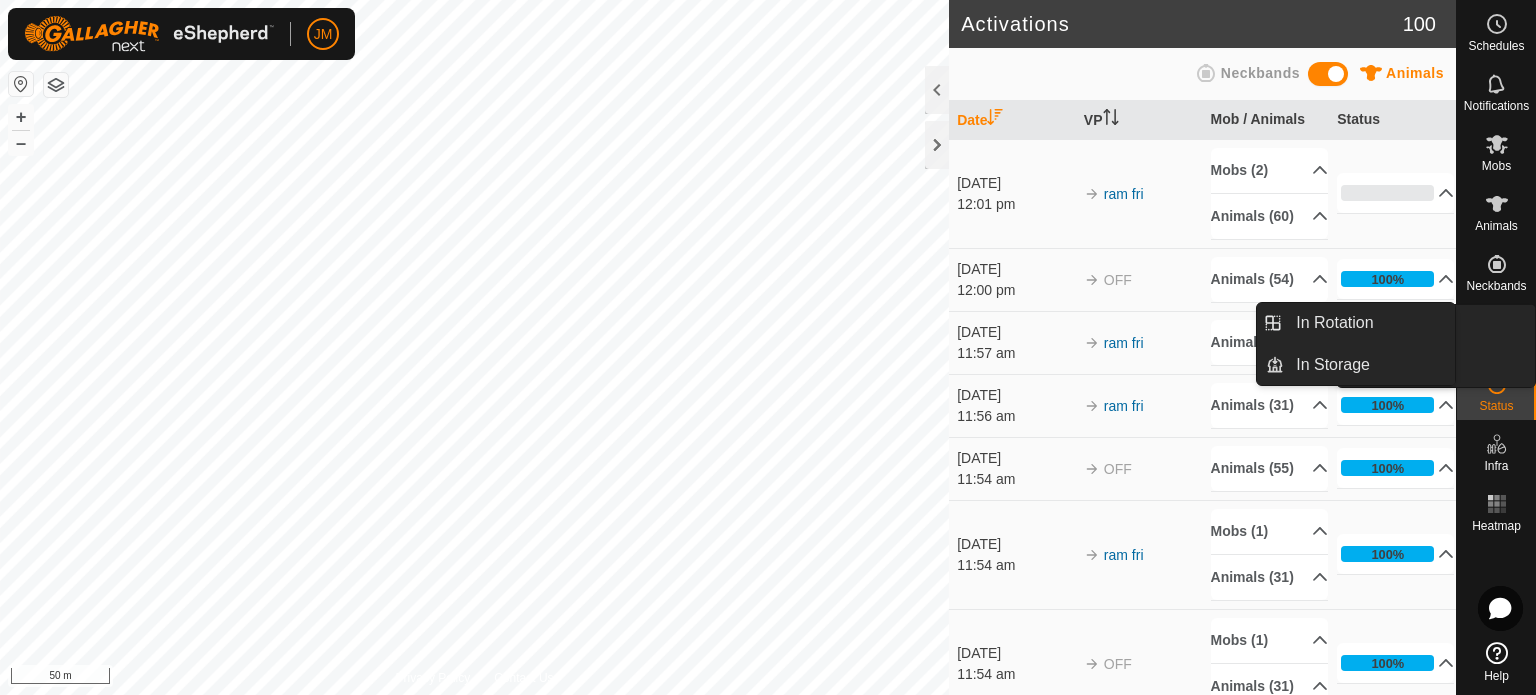 click 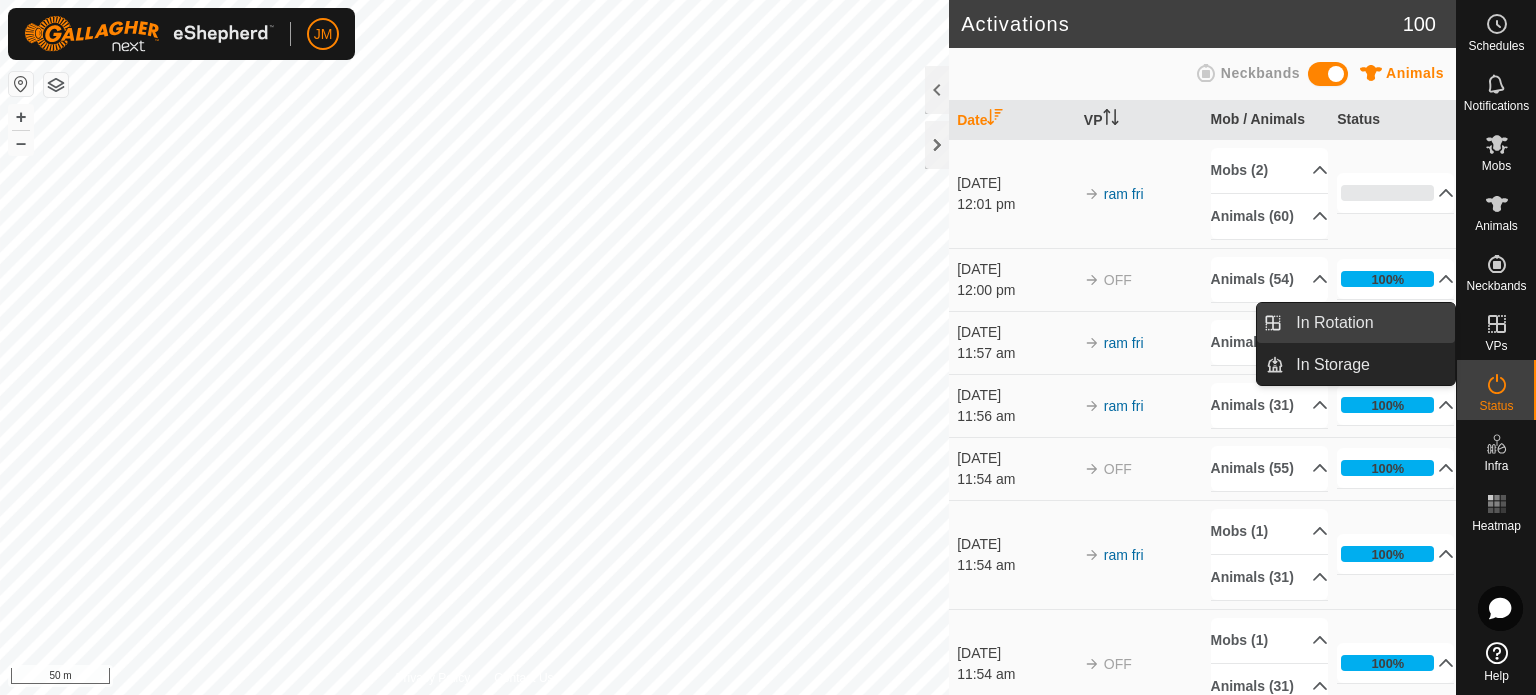 click on "In Rotation" at bounding box center [1369, 323] 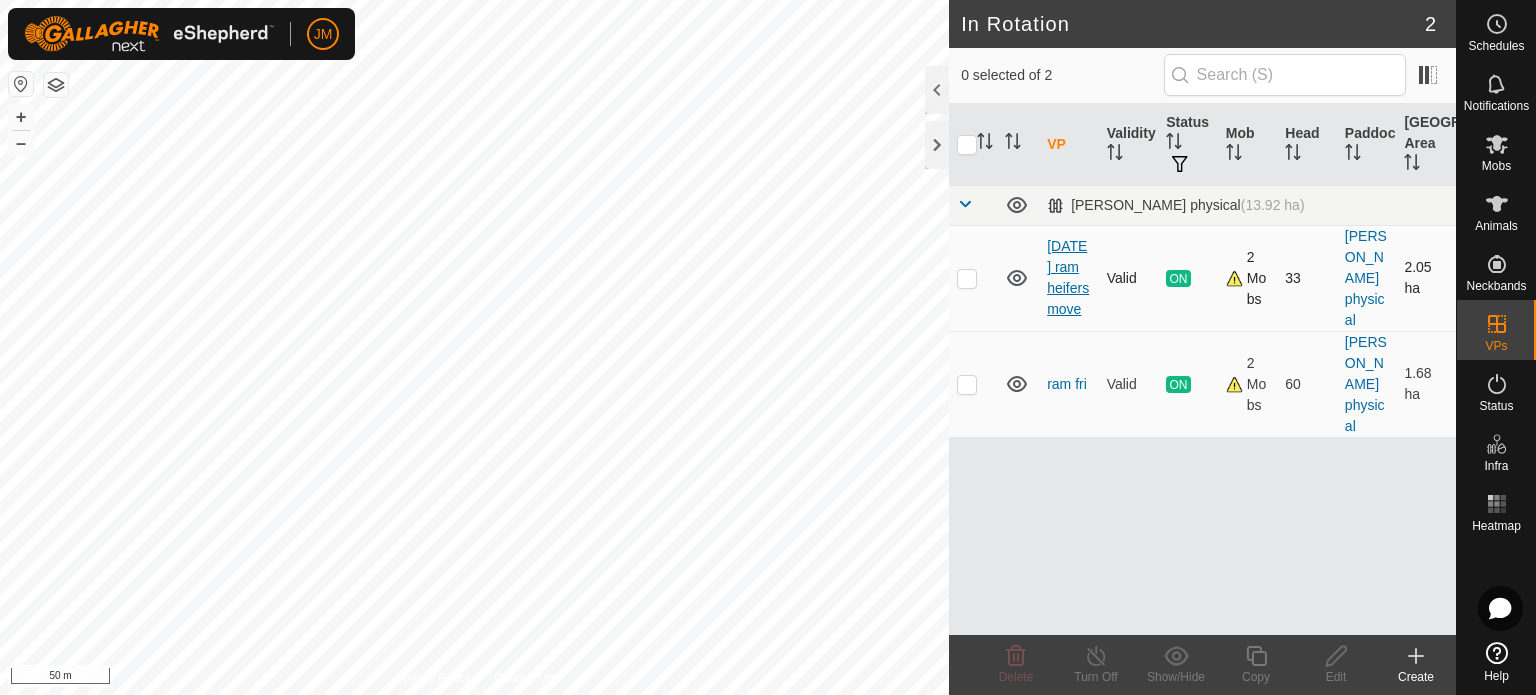 click on "[DATE] ram heifers move" at bounding box center (1068, 277) 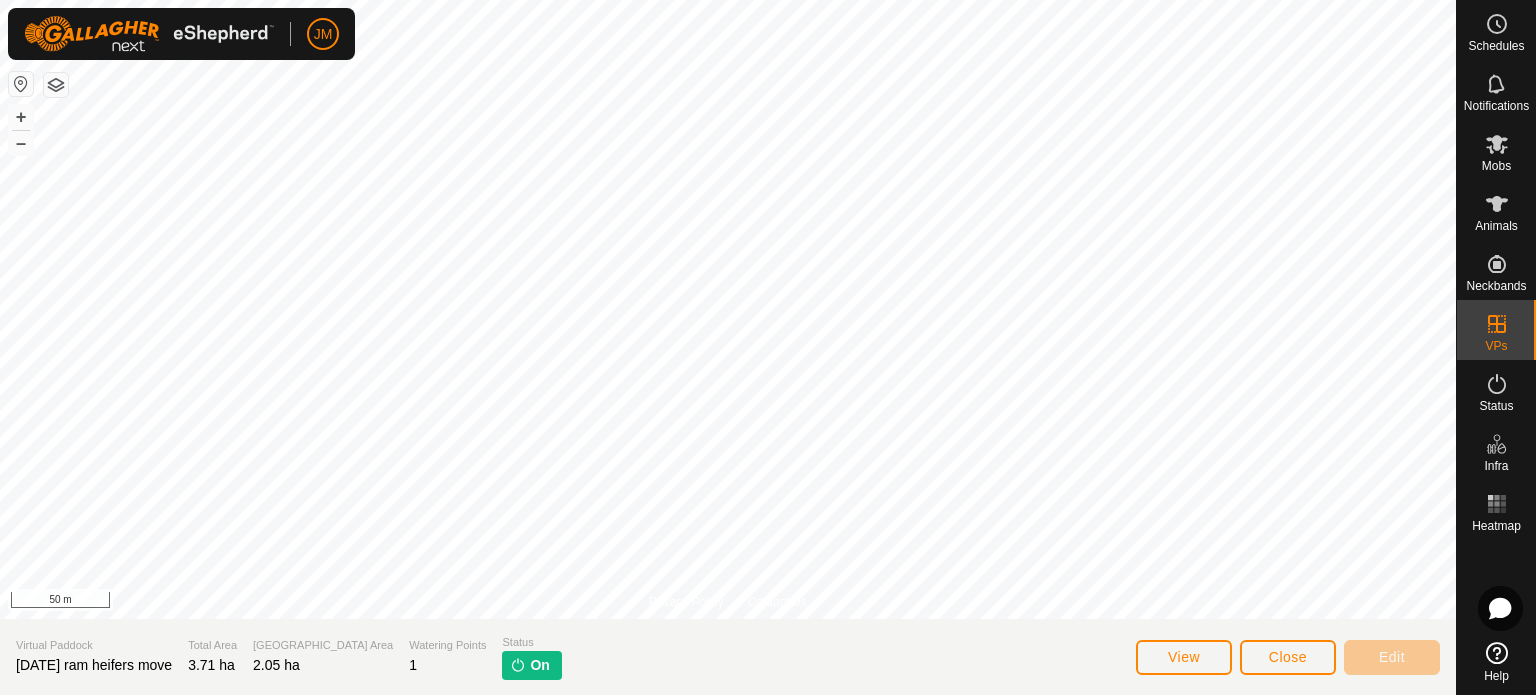 click on "On" 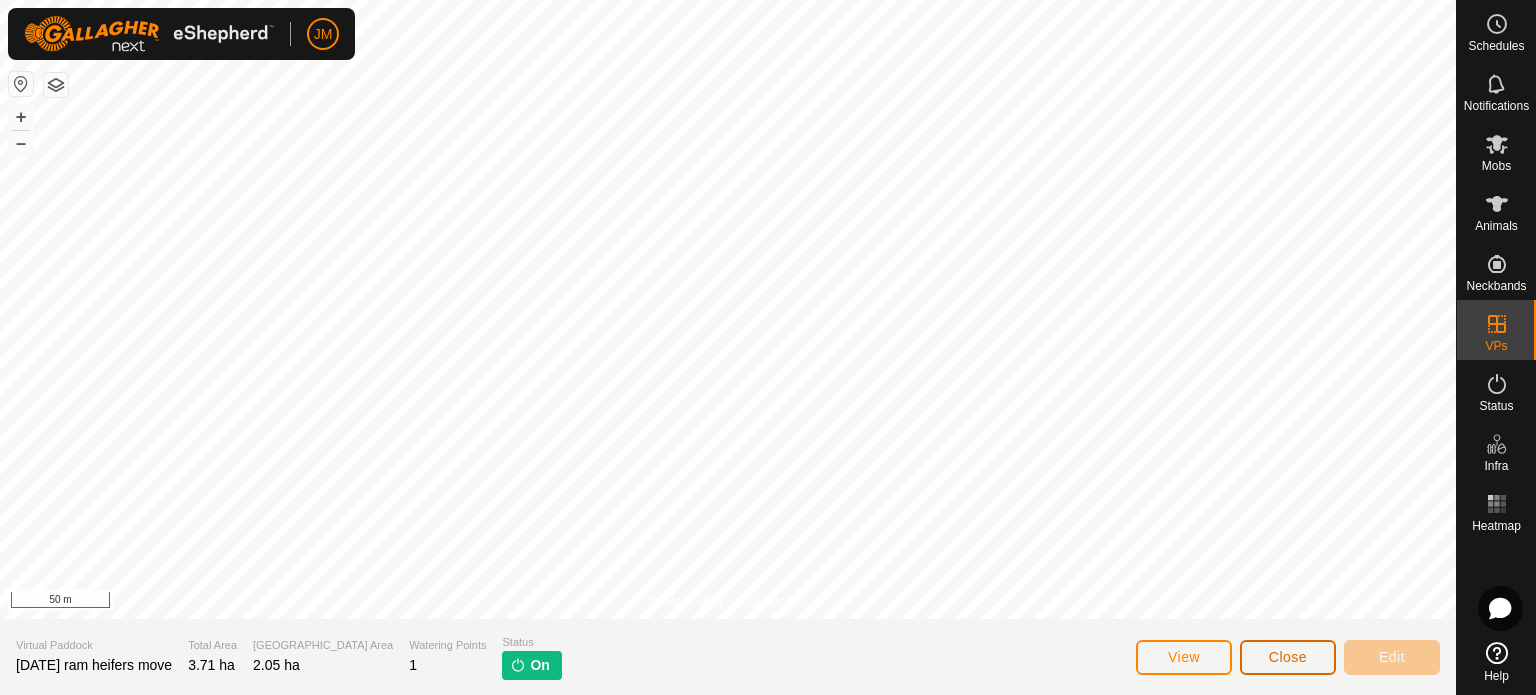 click on "Close" 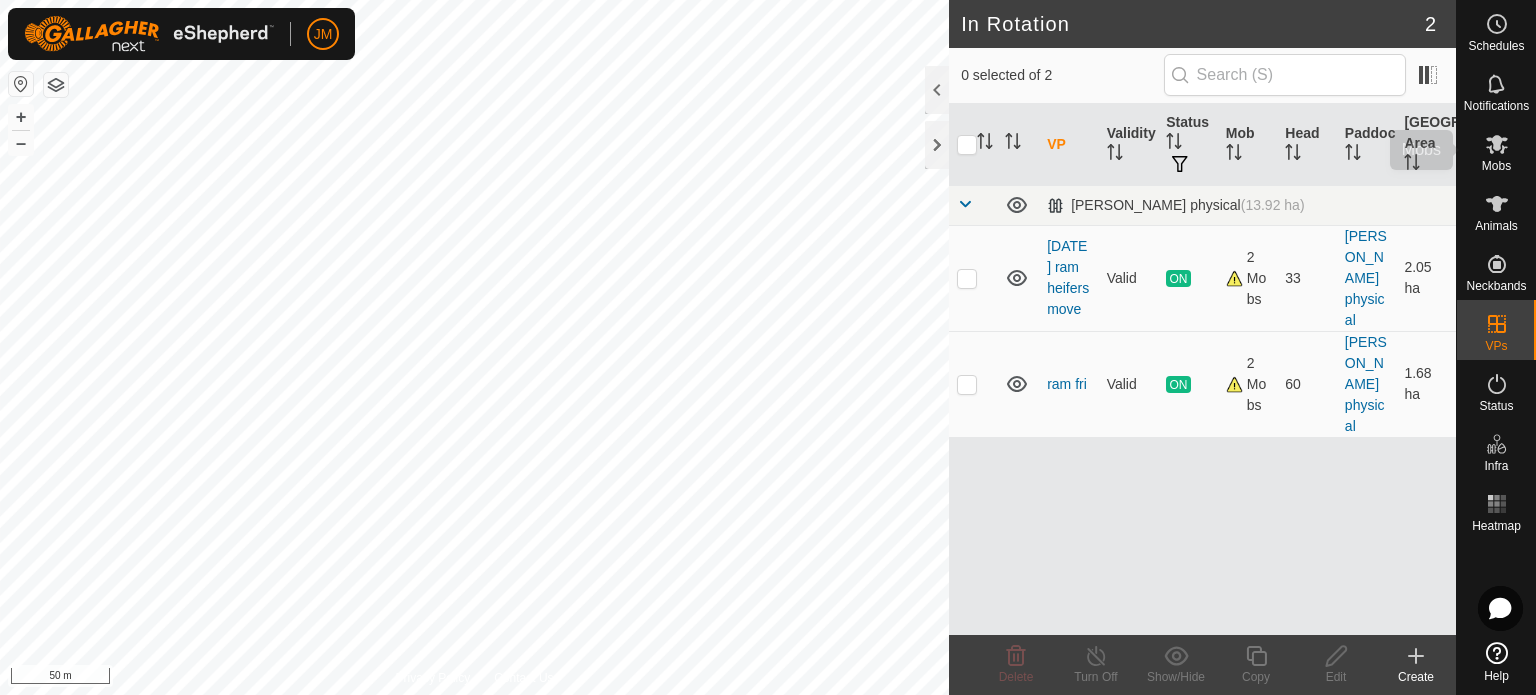 click 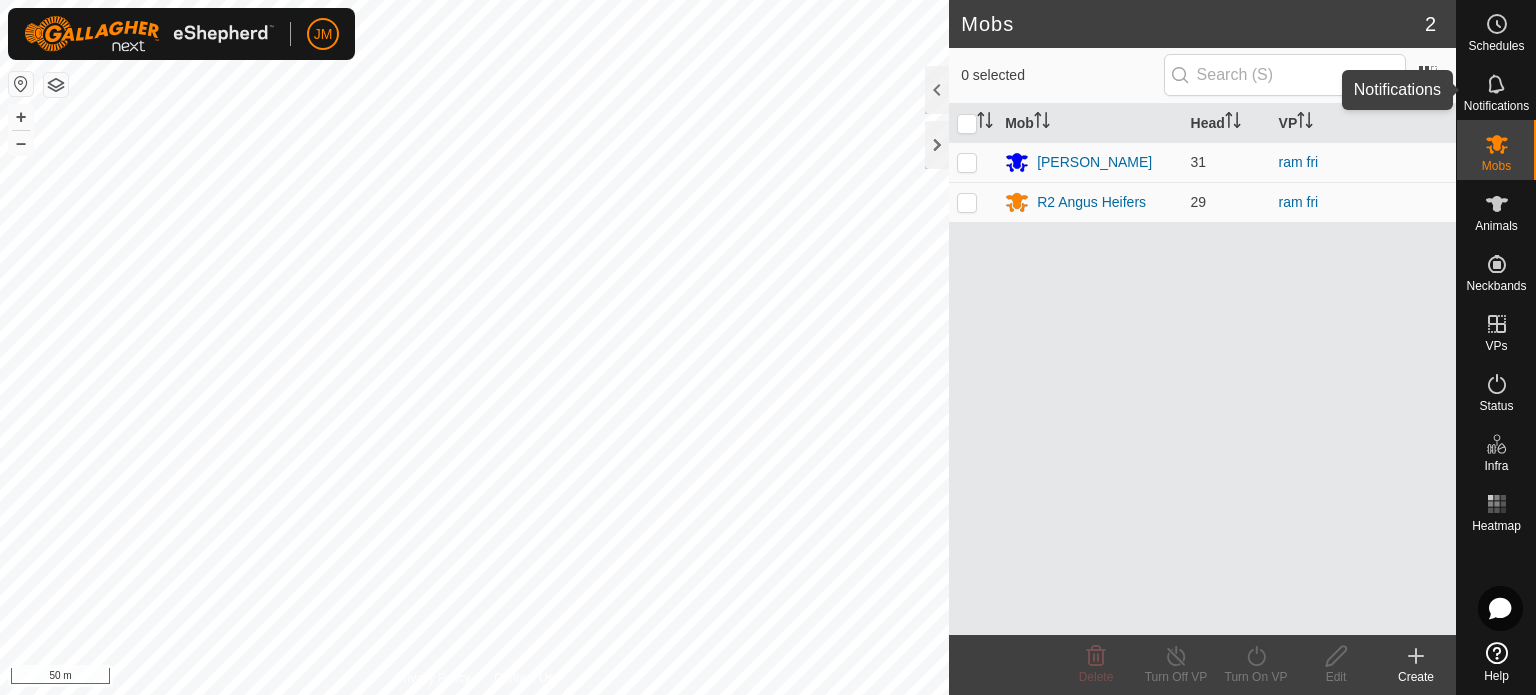 click on "Notifications" at bounding box center (1496, 106) 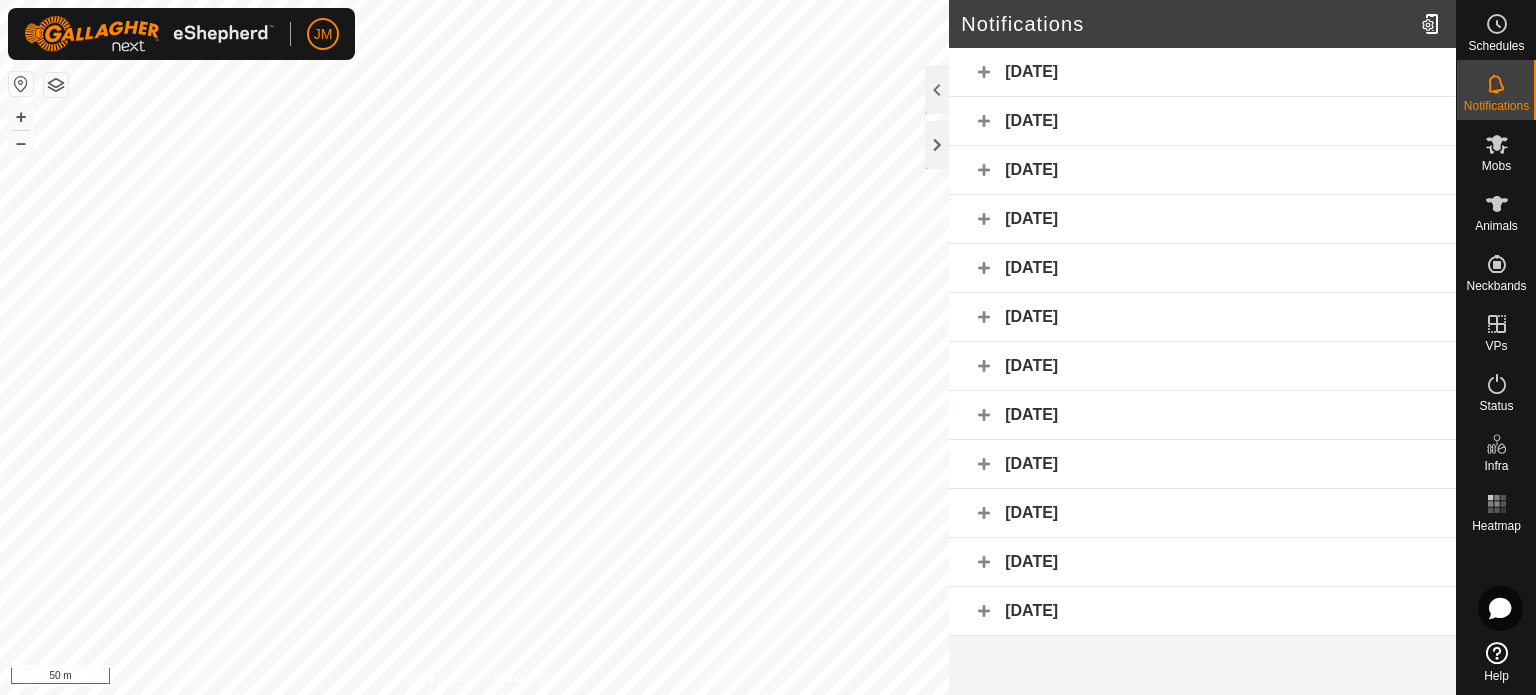 drag, startPoint x: 1388, startPoint y: 219, endPoint x: 1364, endPoint y: 323, distance: 106.733315 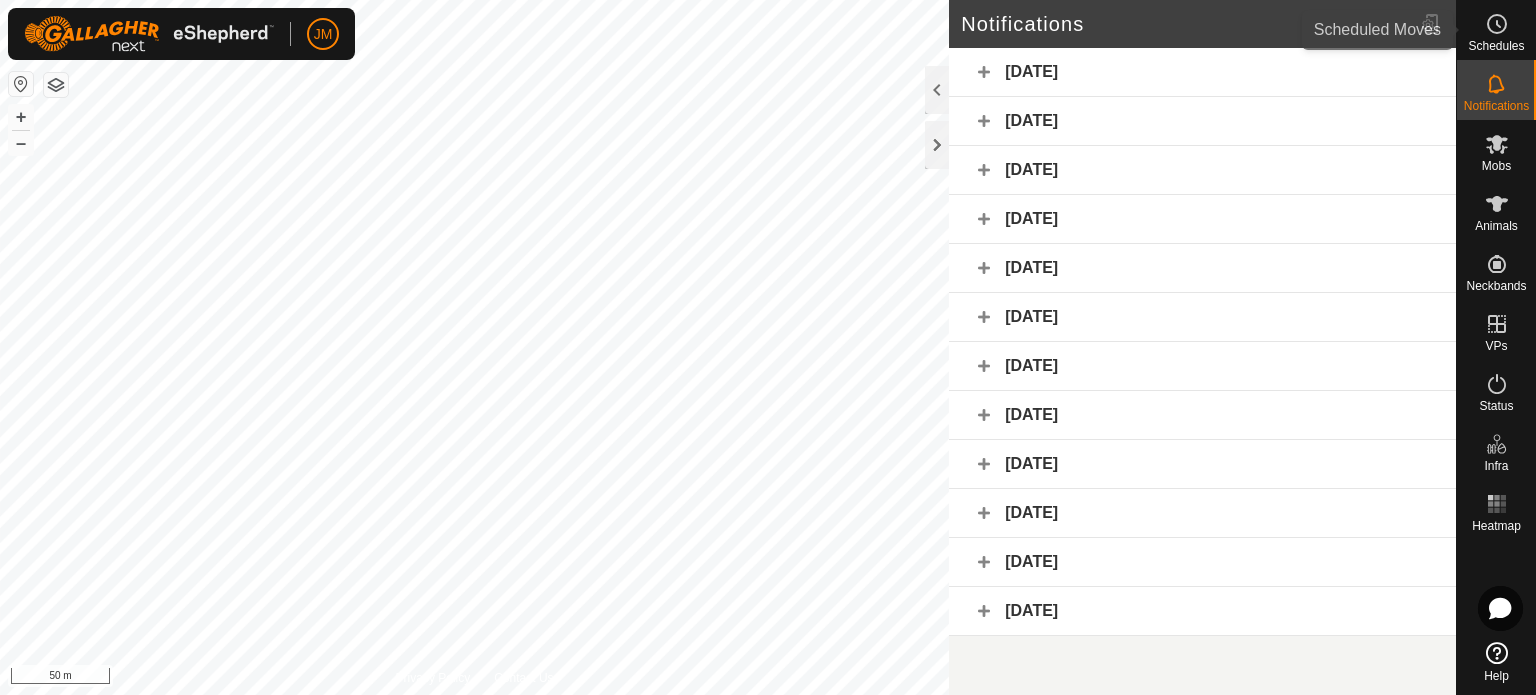click on "Schedules" at bounding box center (1496, 46) 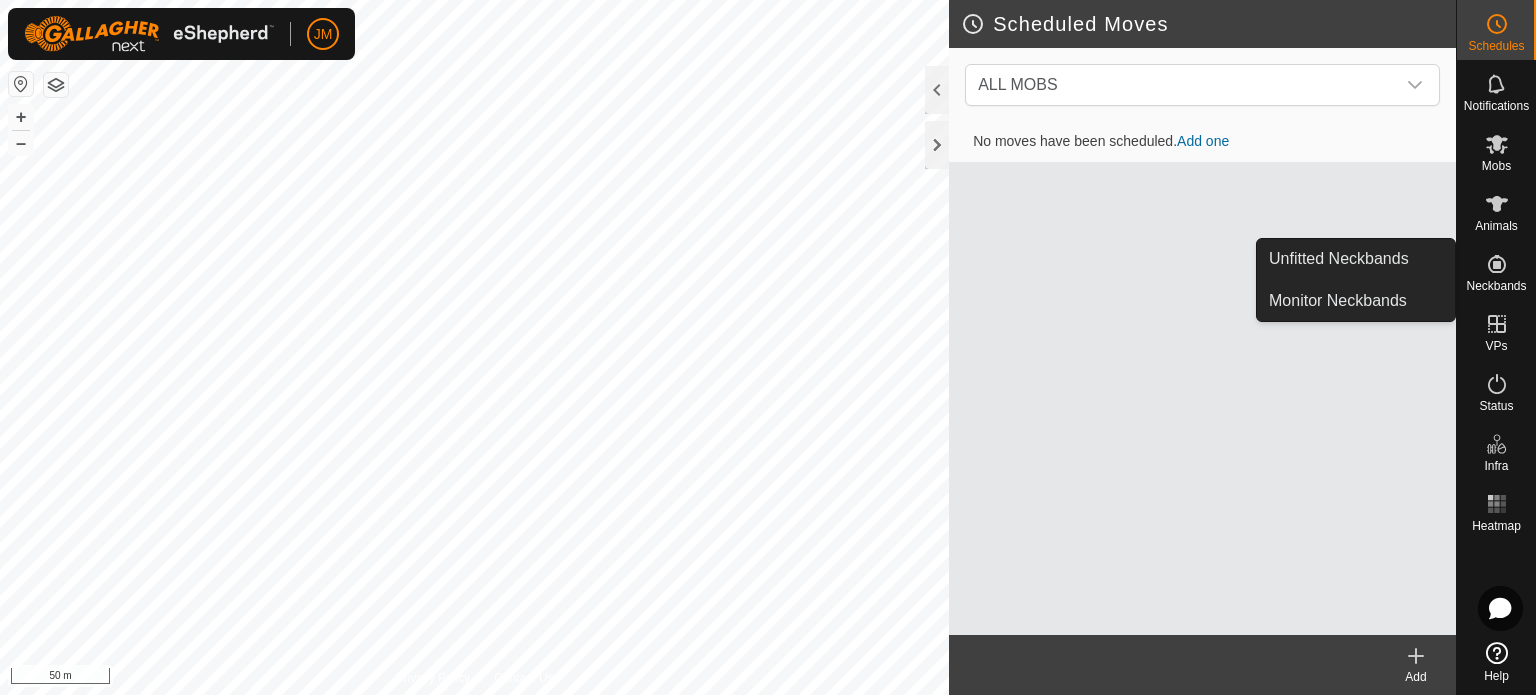 click 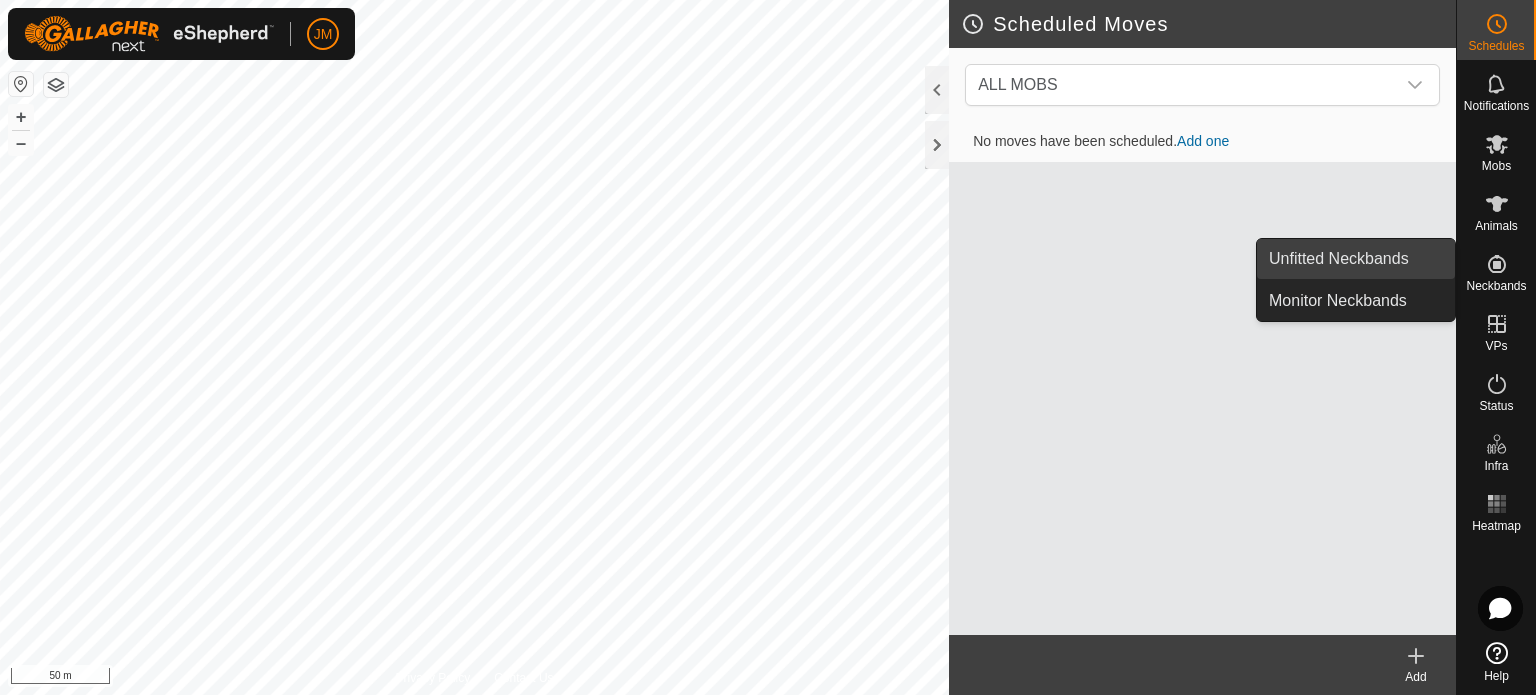 click on "Unfitted Neckbands" at bounding box center (1356, 259) 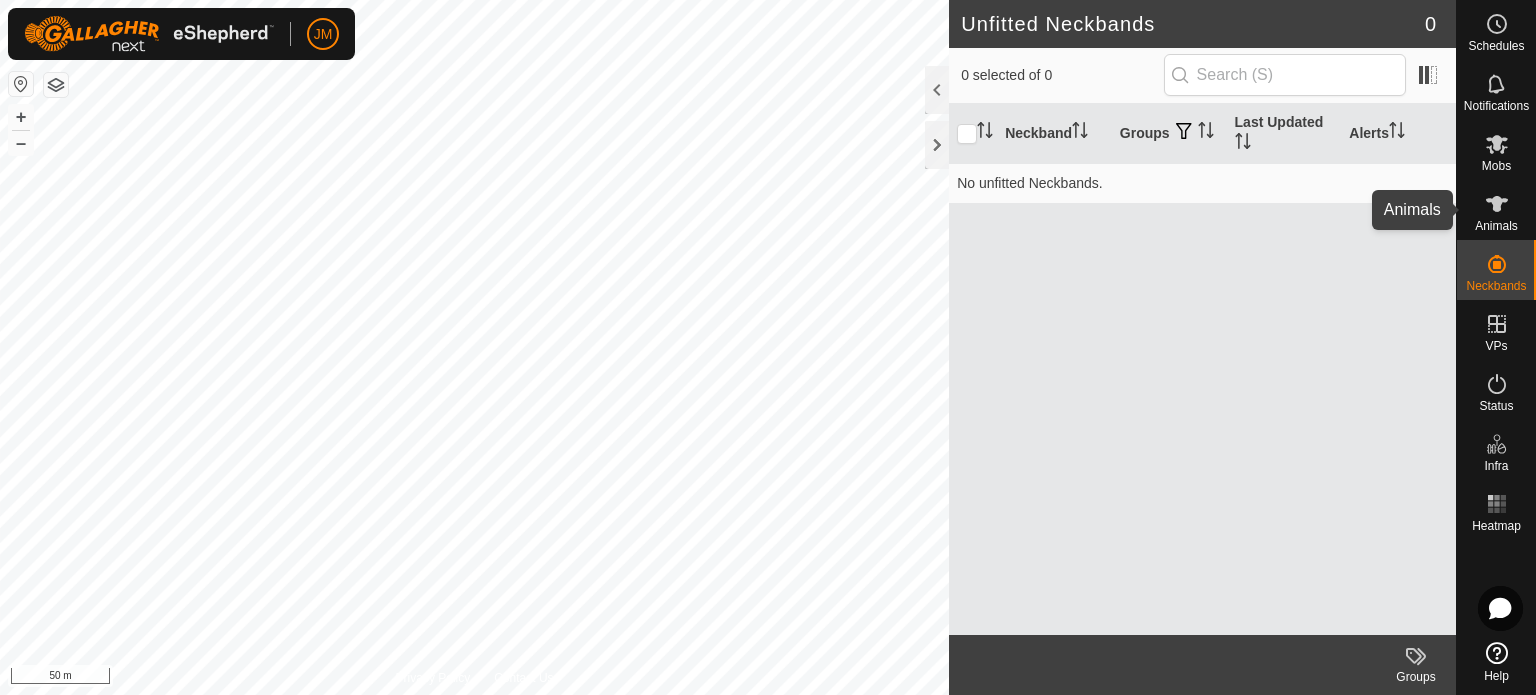 click 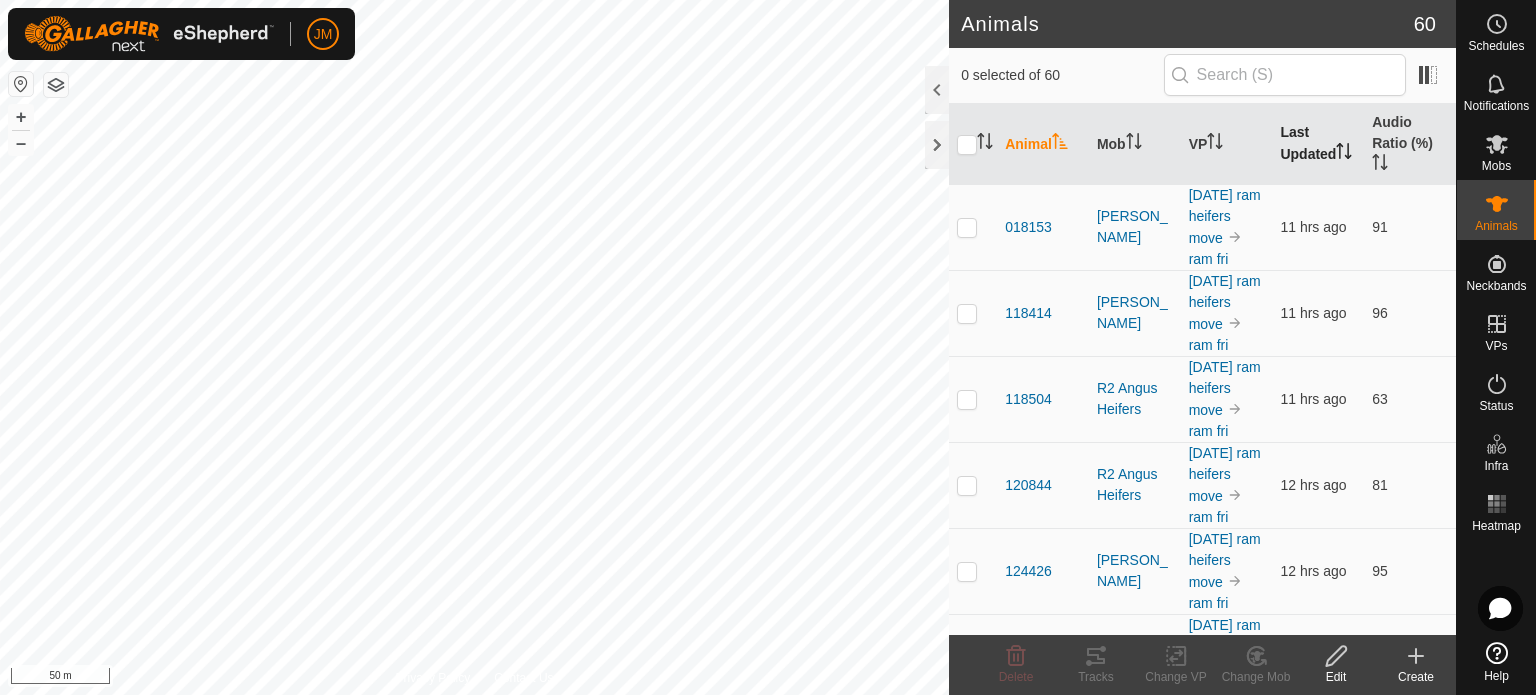click on "Last Updated" at bounding box center [1318, 144] 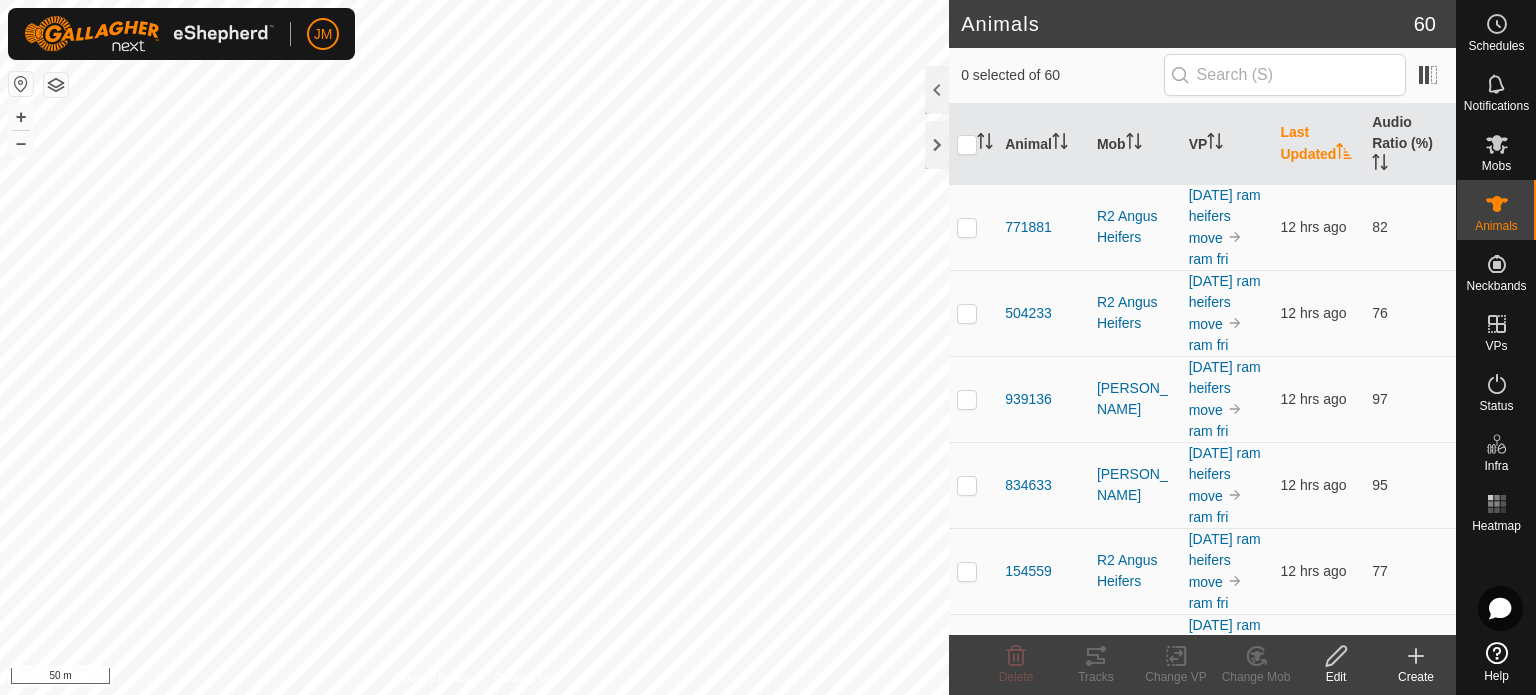 click on "Last Updated" at bounding box center (1318, 144) 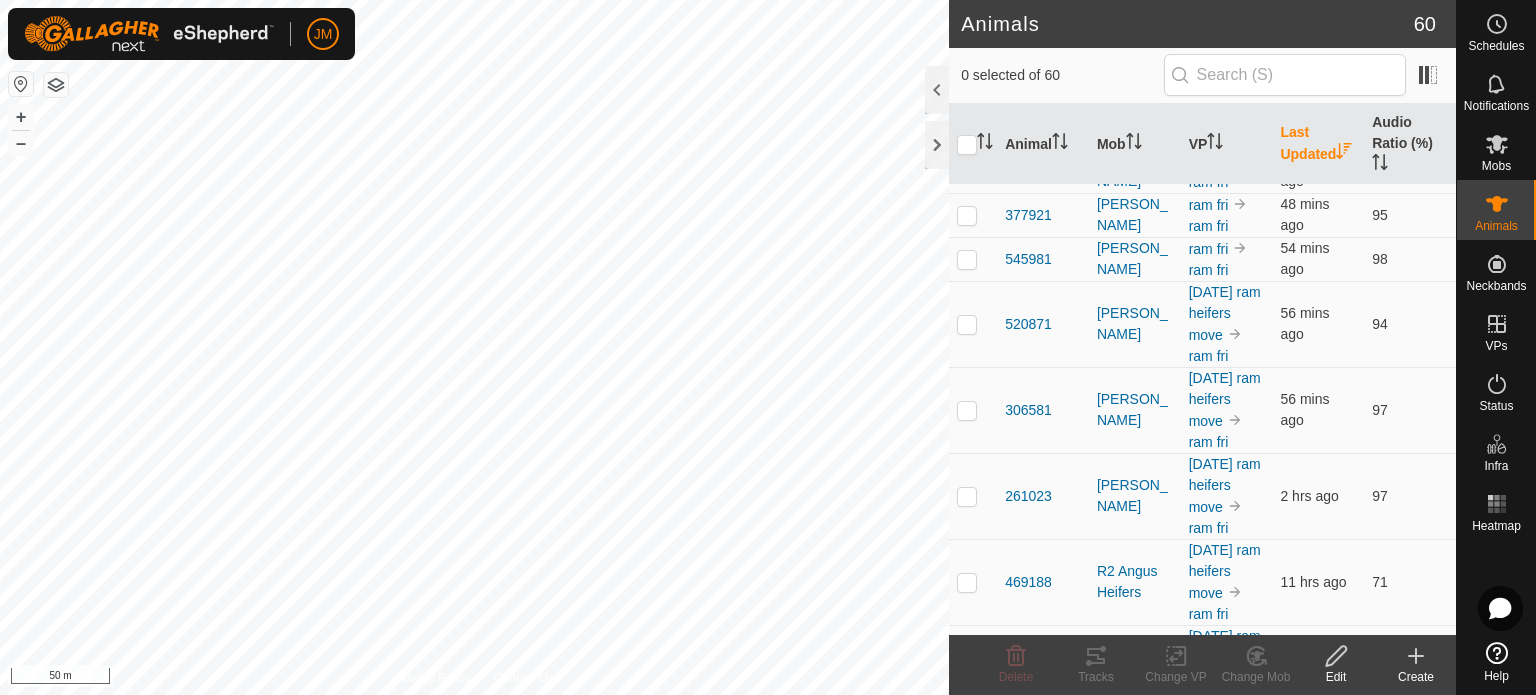 scroll, scrollTop: 0, scrollLeft: 0, axis: both 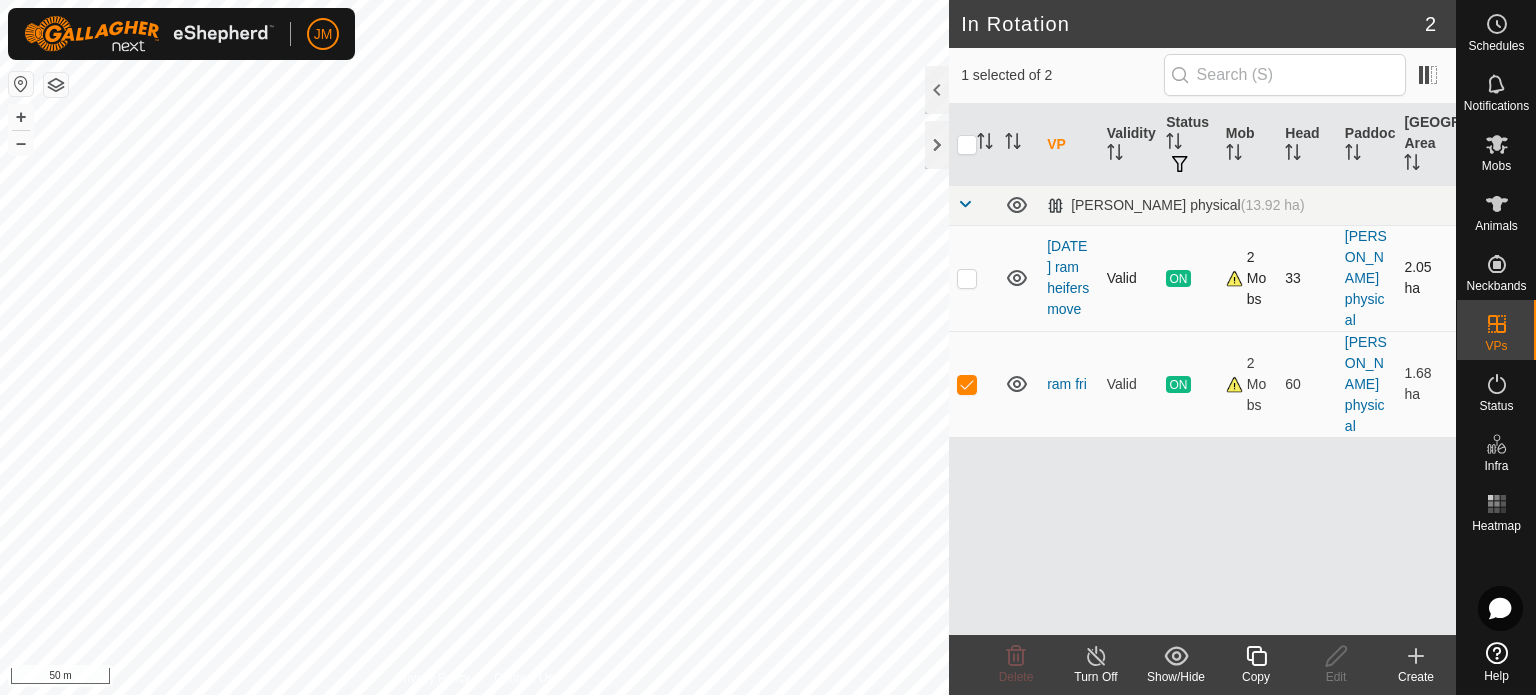 click at bounding box center (967, 278) 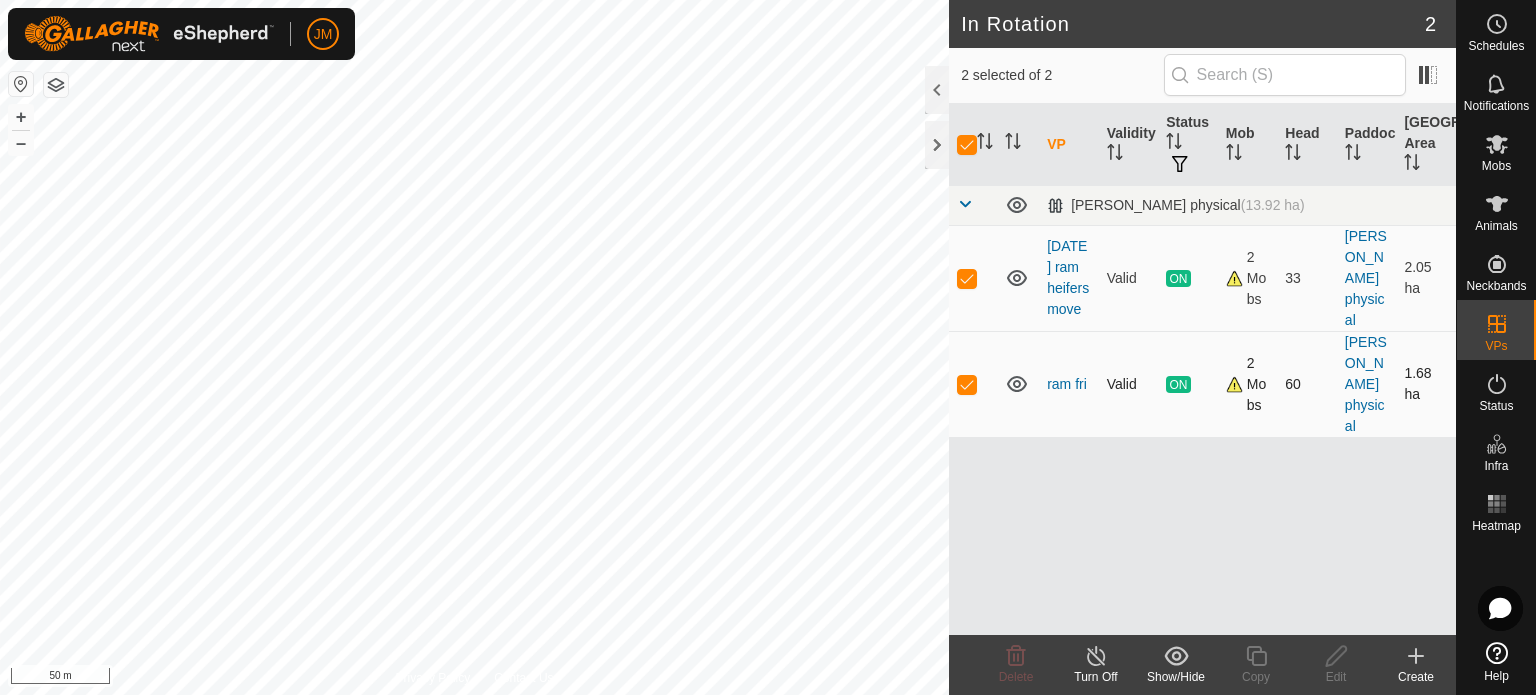 click at bounding box center [967, 384] 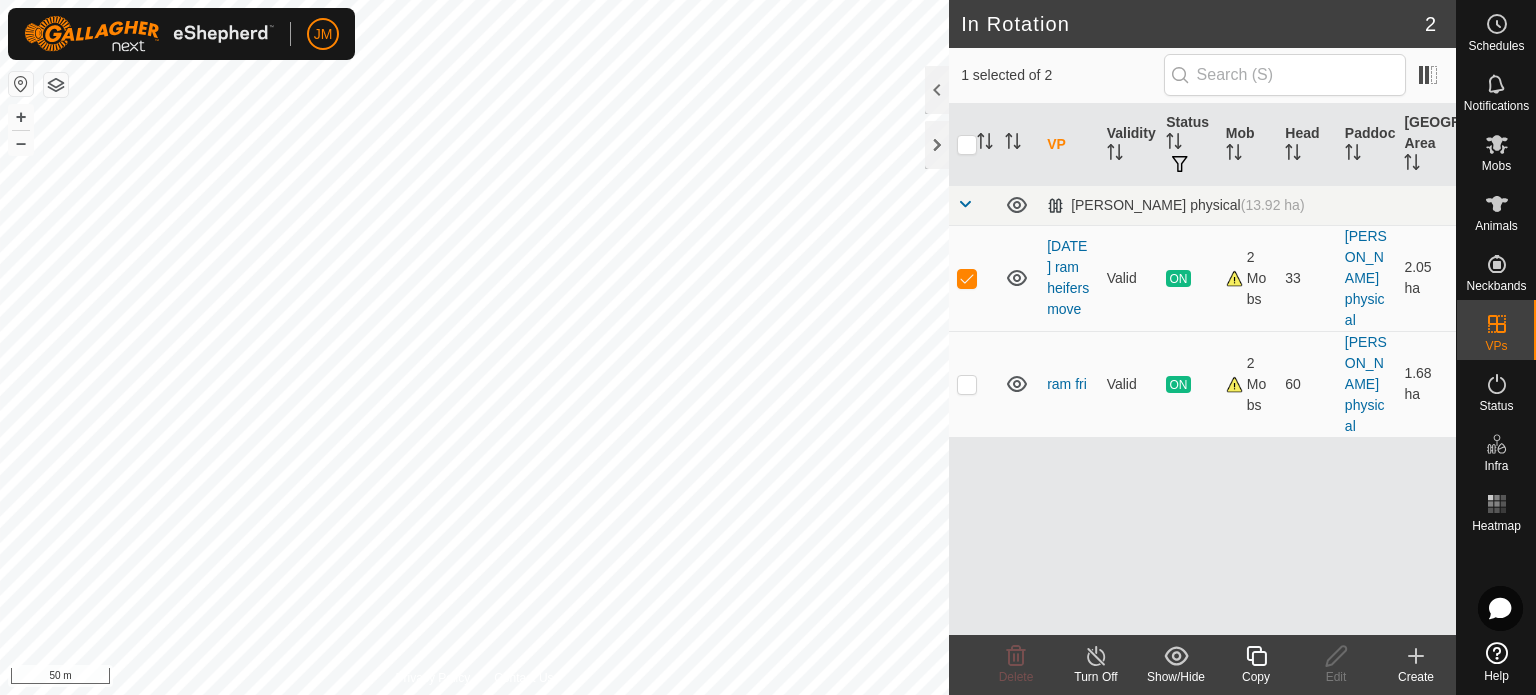 click 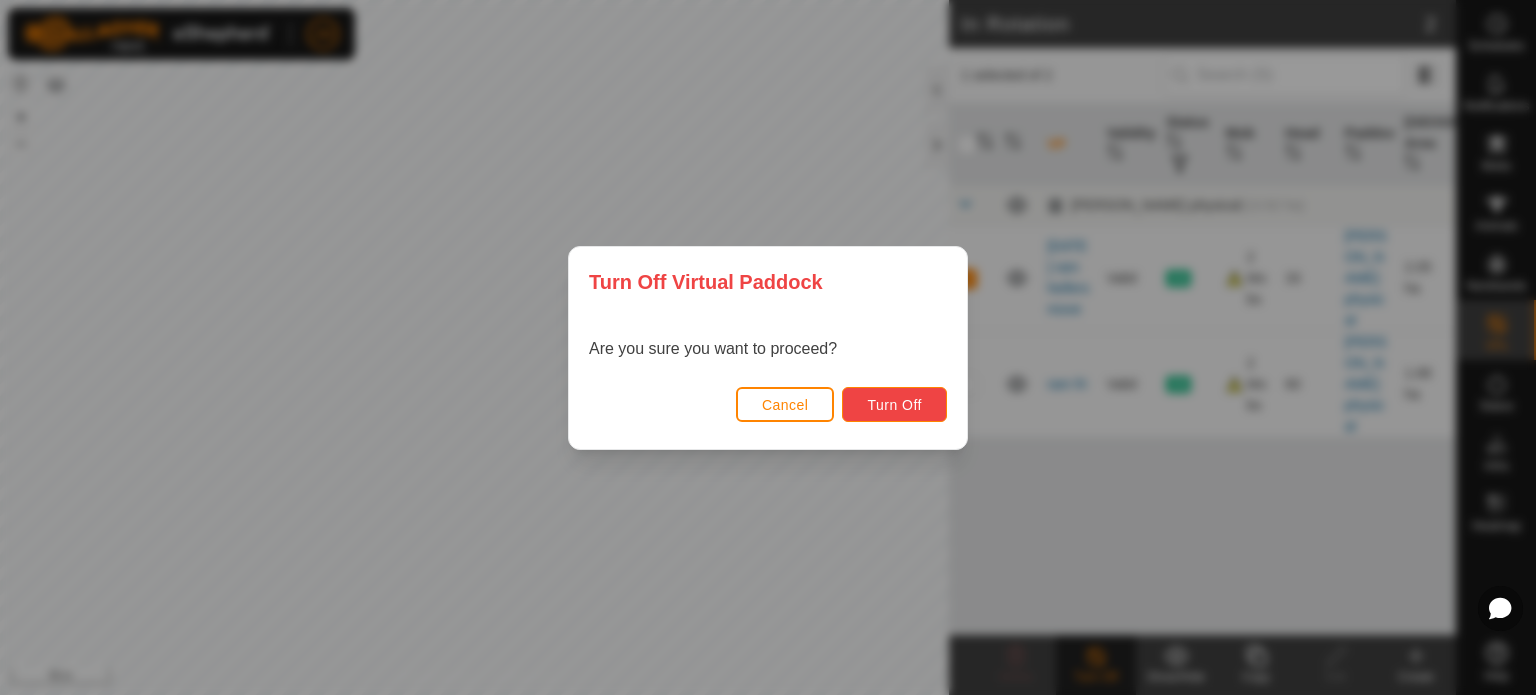 click on "Turn Off" at bounding box center (894, 405) 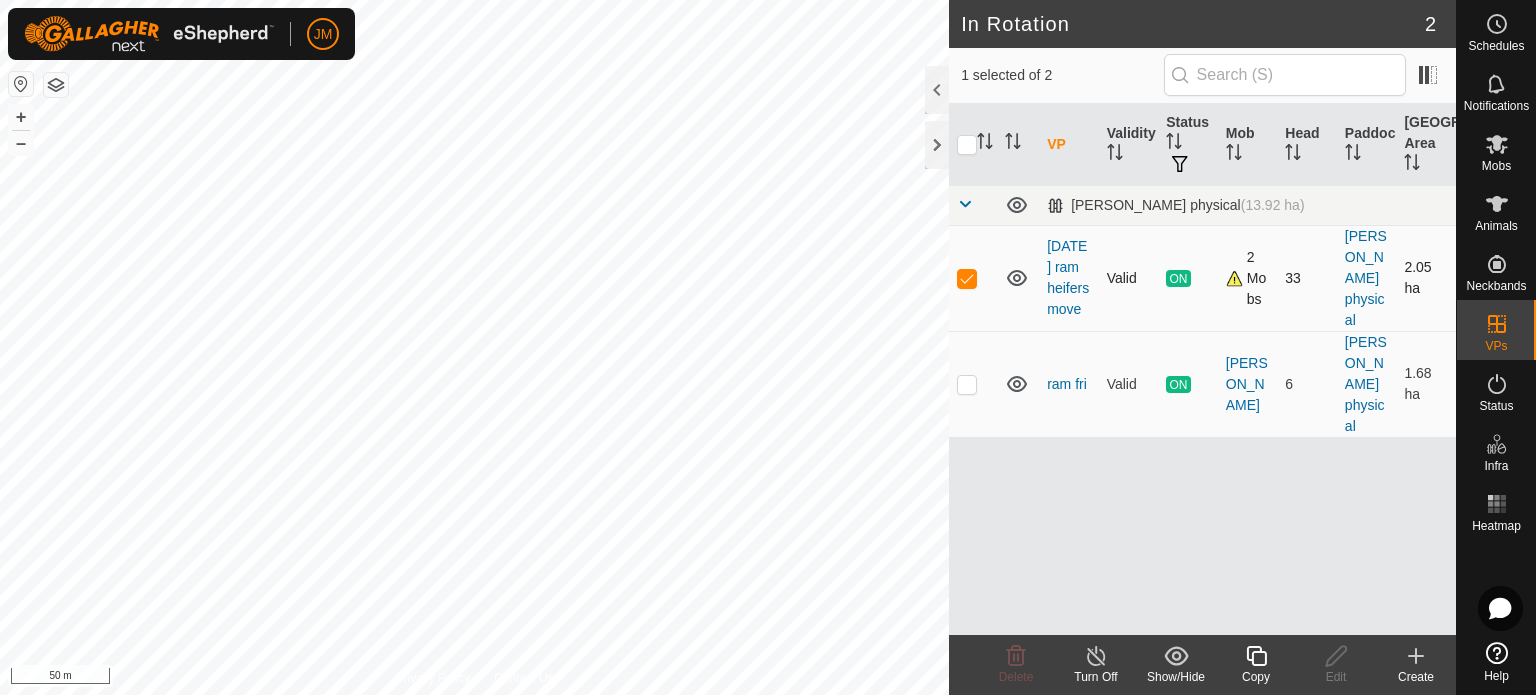 click at bounding box center [967, 278] 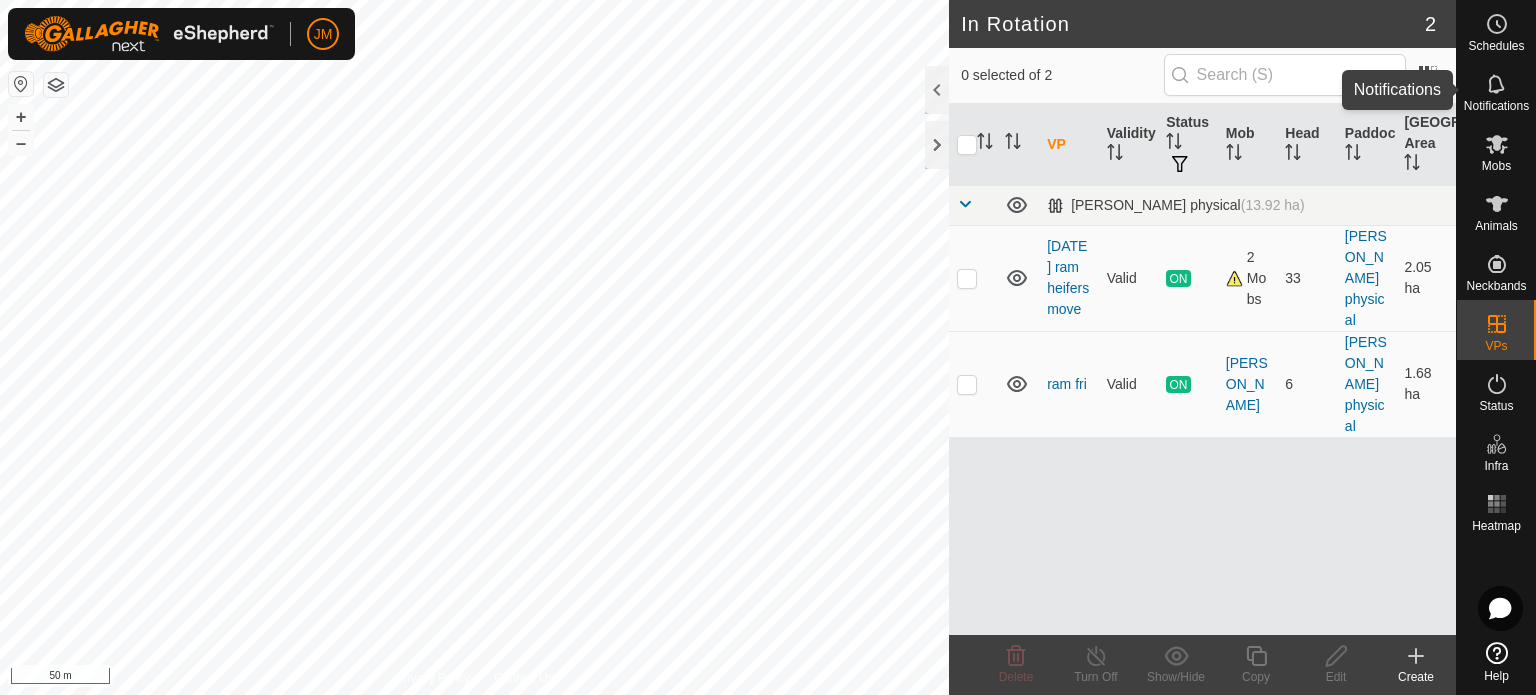 click 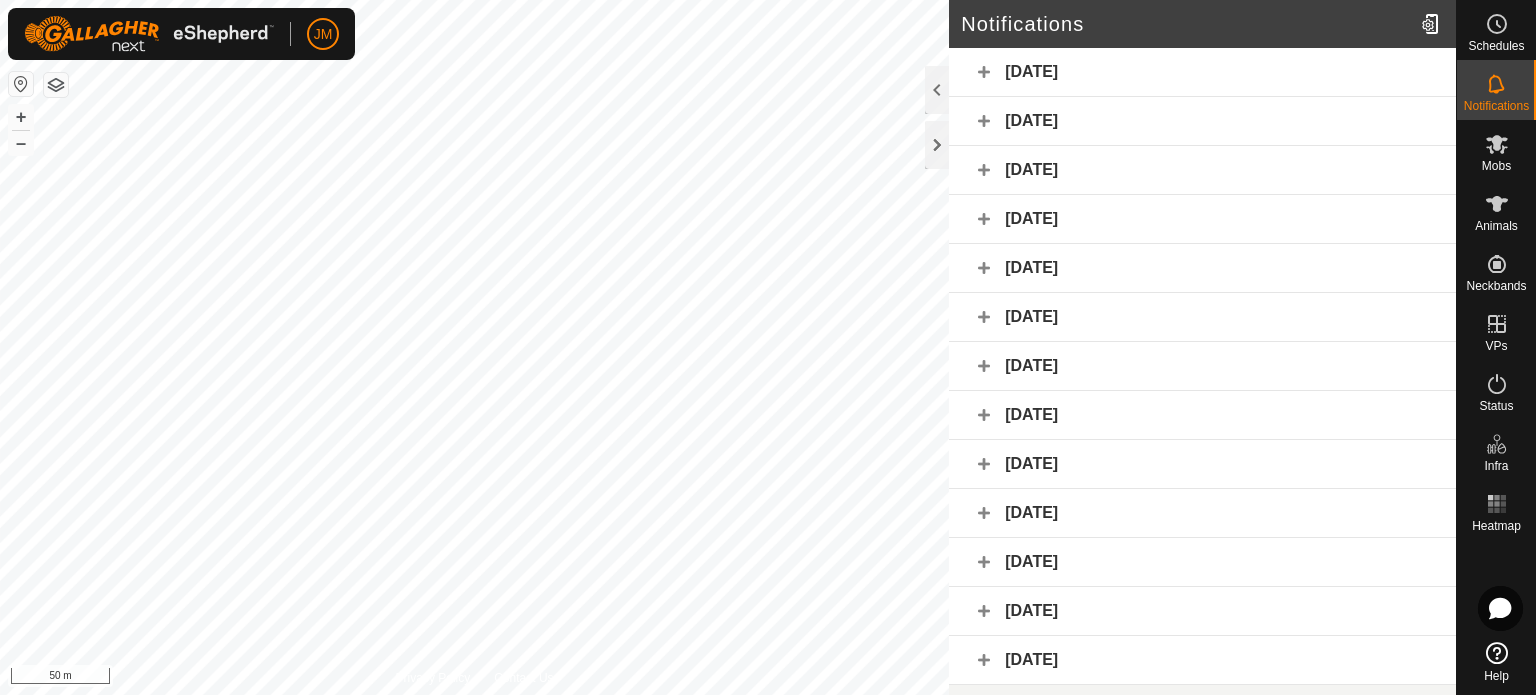 click on "[DATE]" 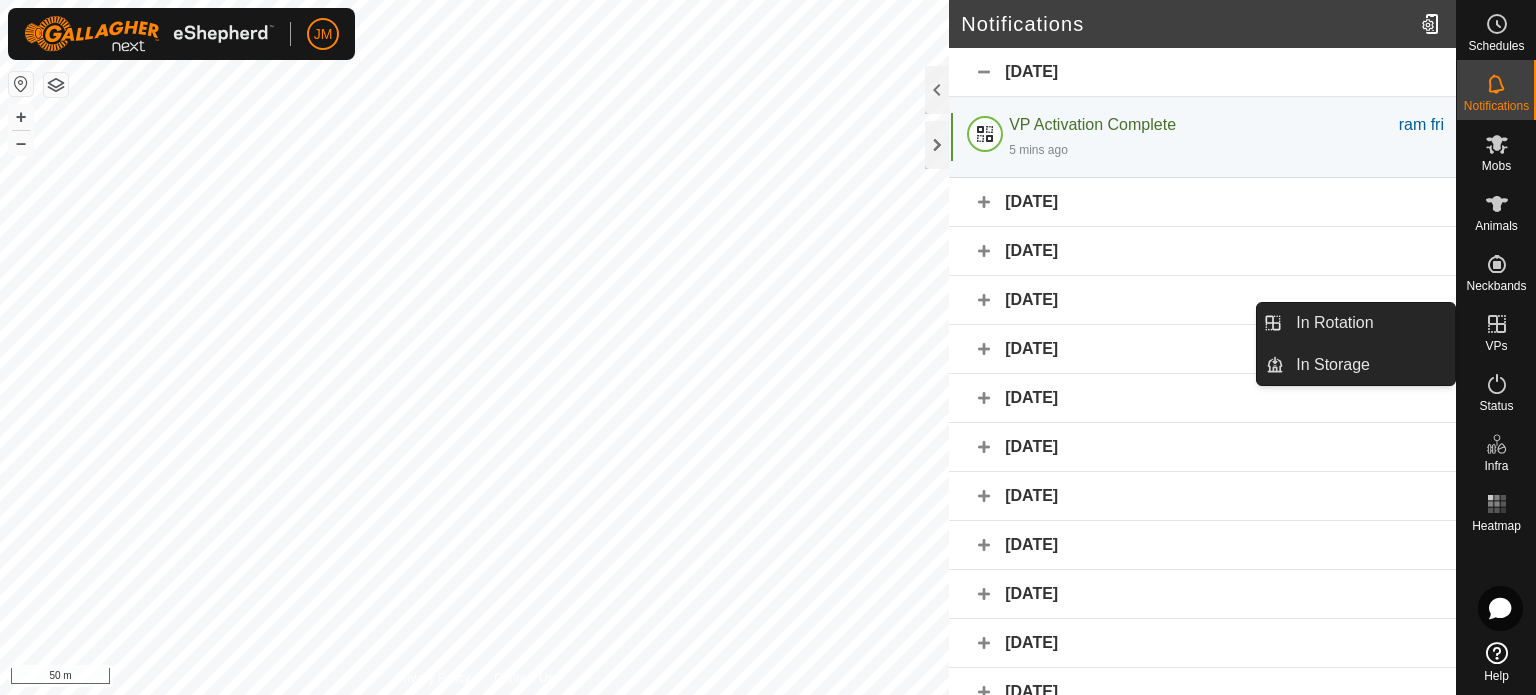 click on "In Rotation" at bounding box center [1369, 323] 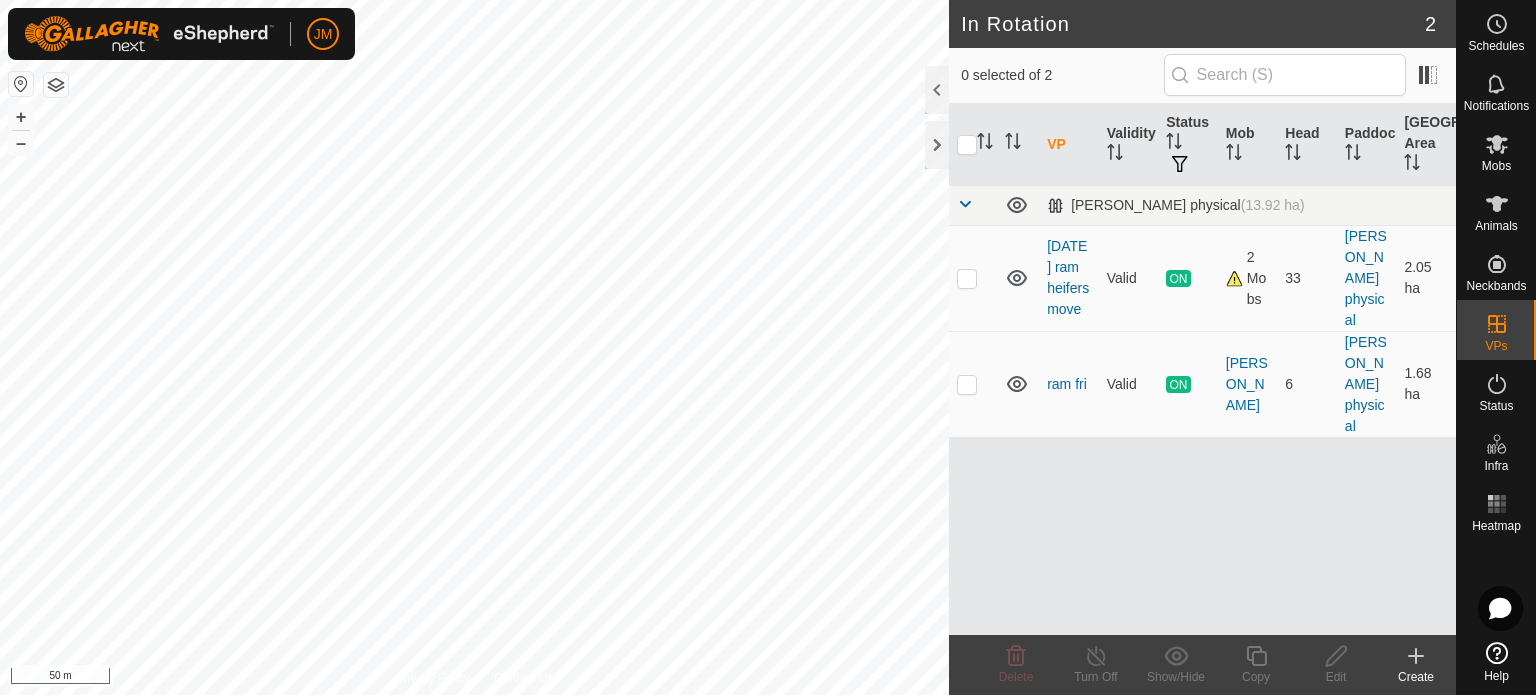 click 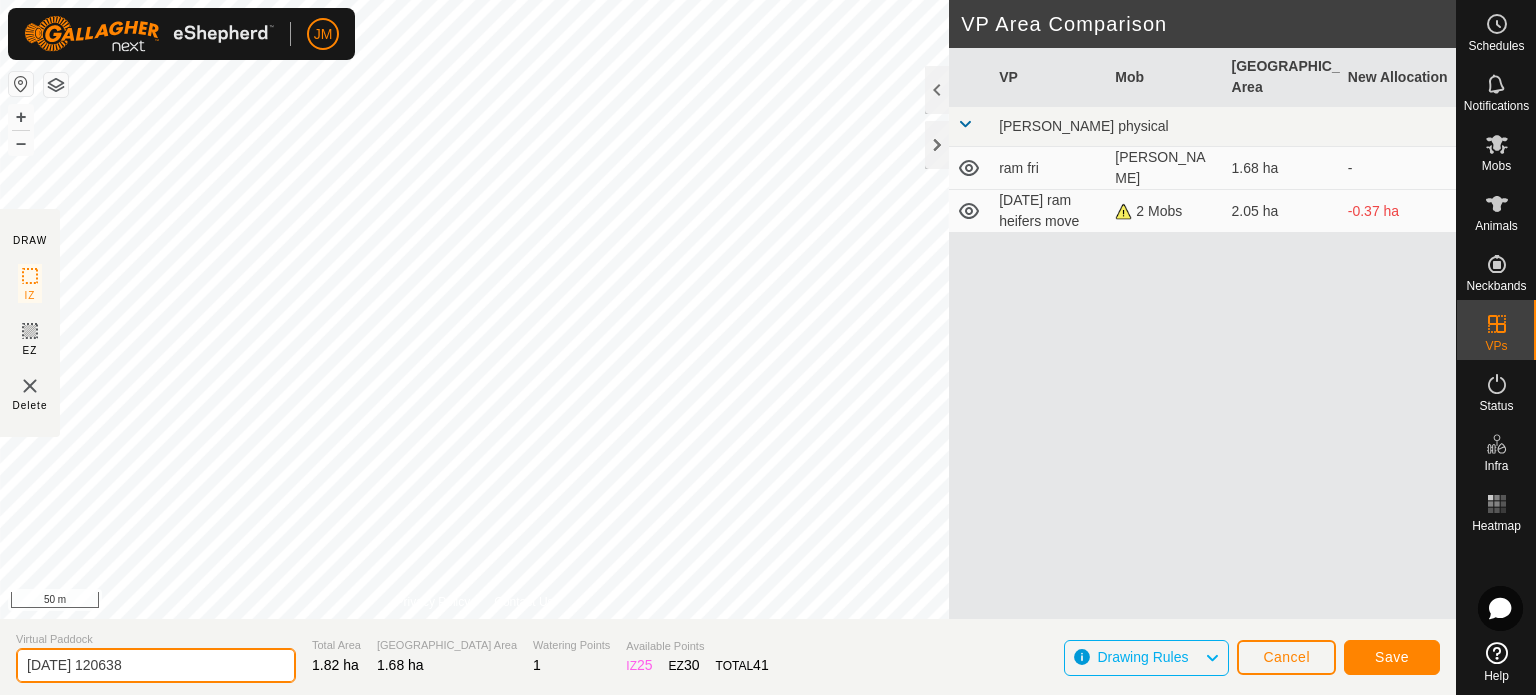 click on "2025-07-25 120638" 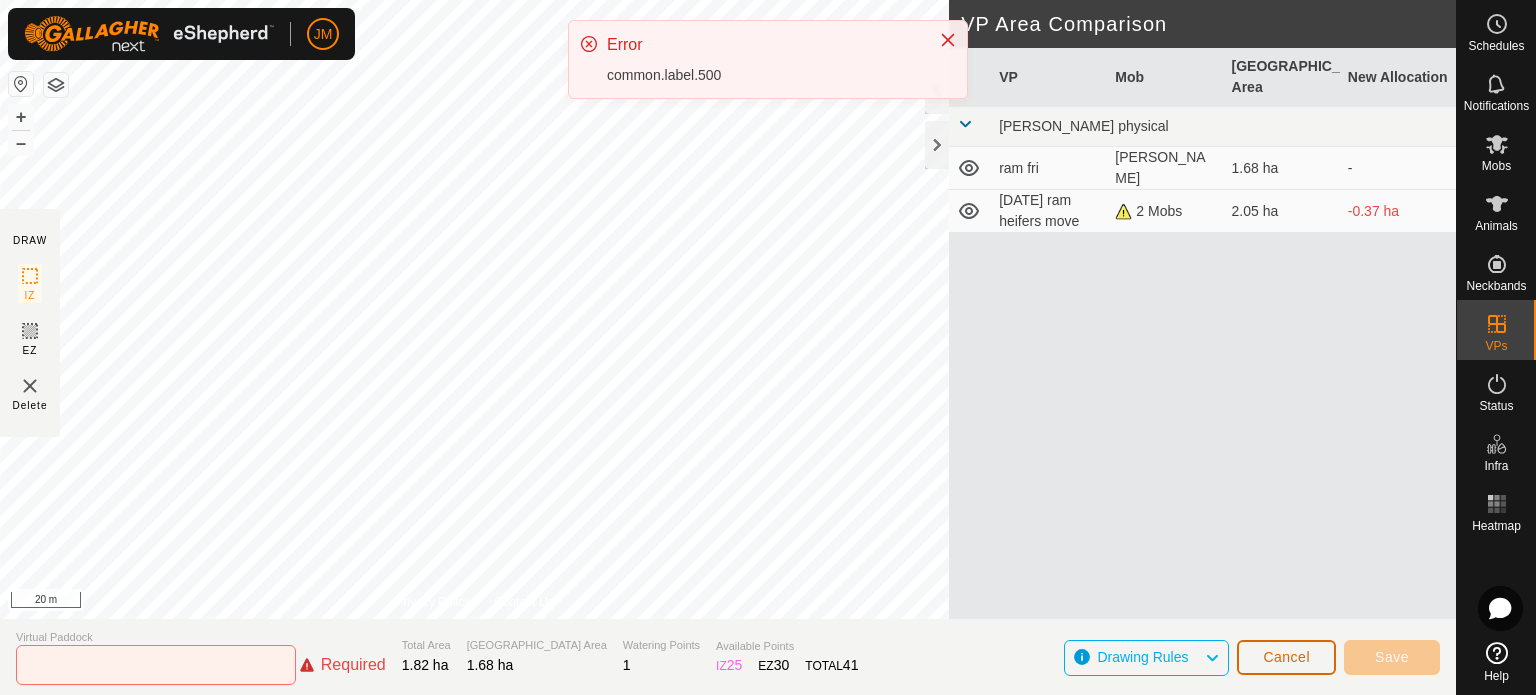 click on "Cancel" 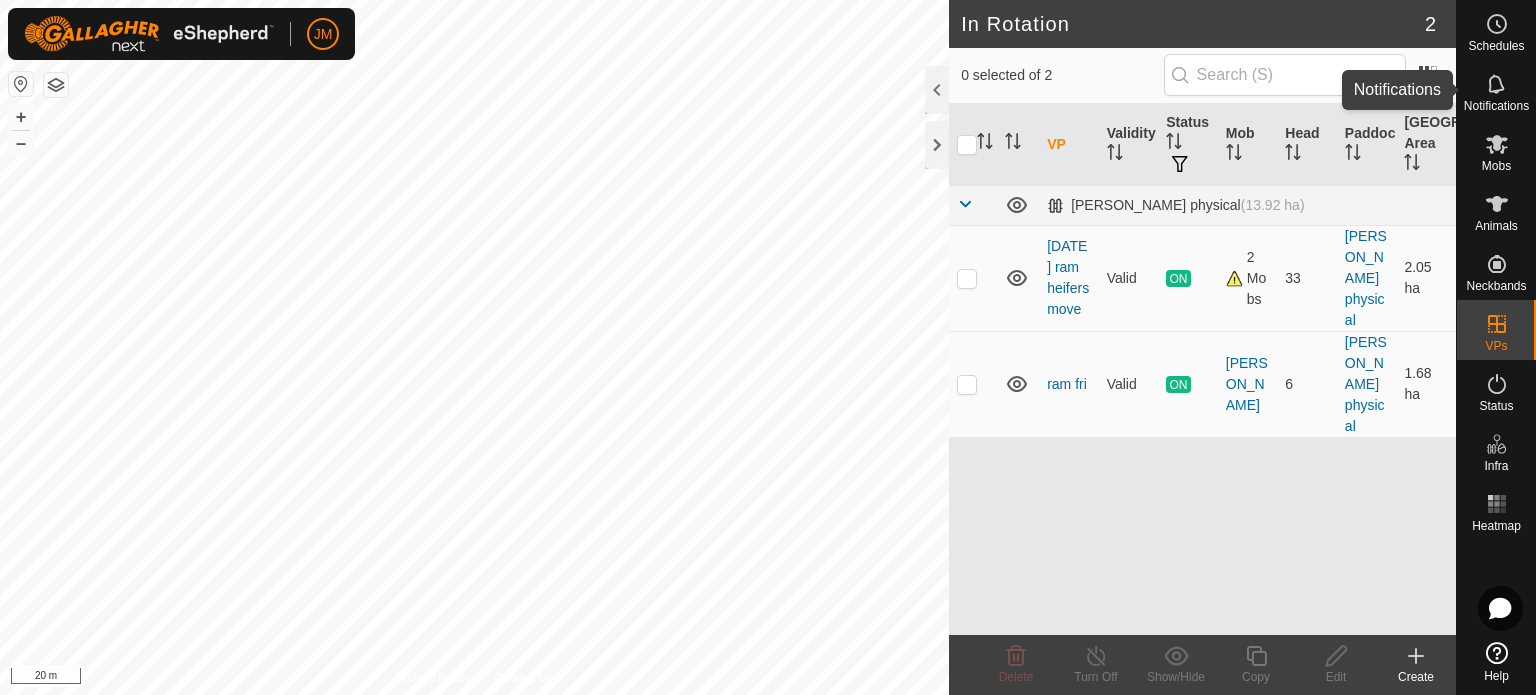 click 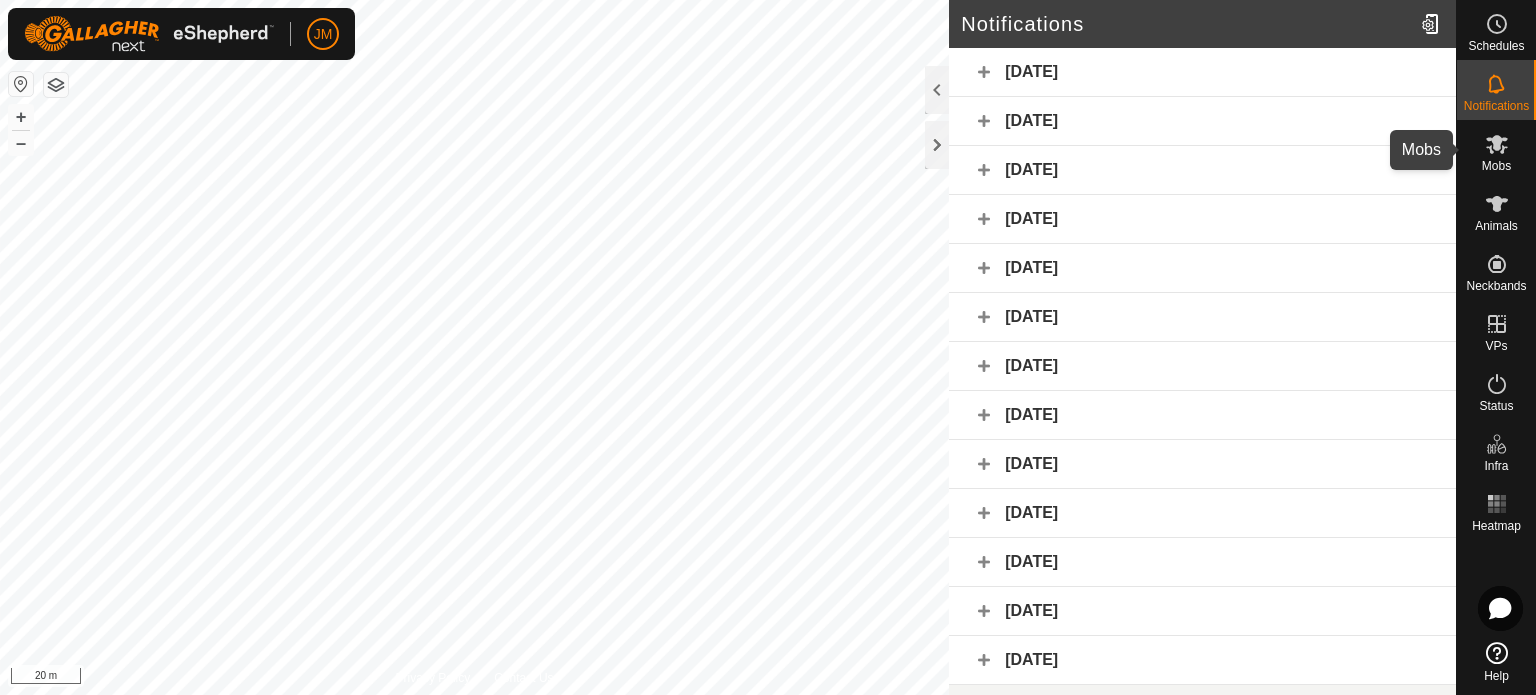click on "Mobs" at bounding box center (1496, 150) 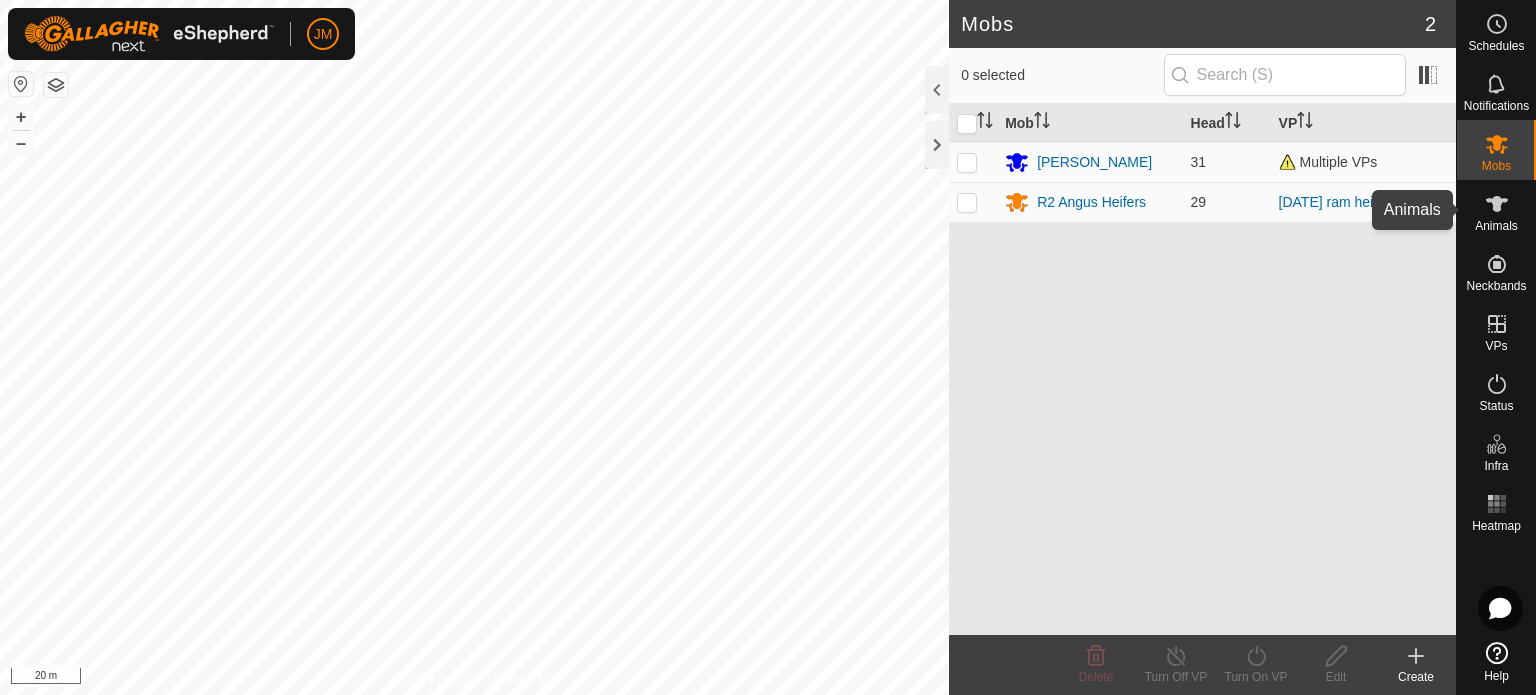 click 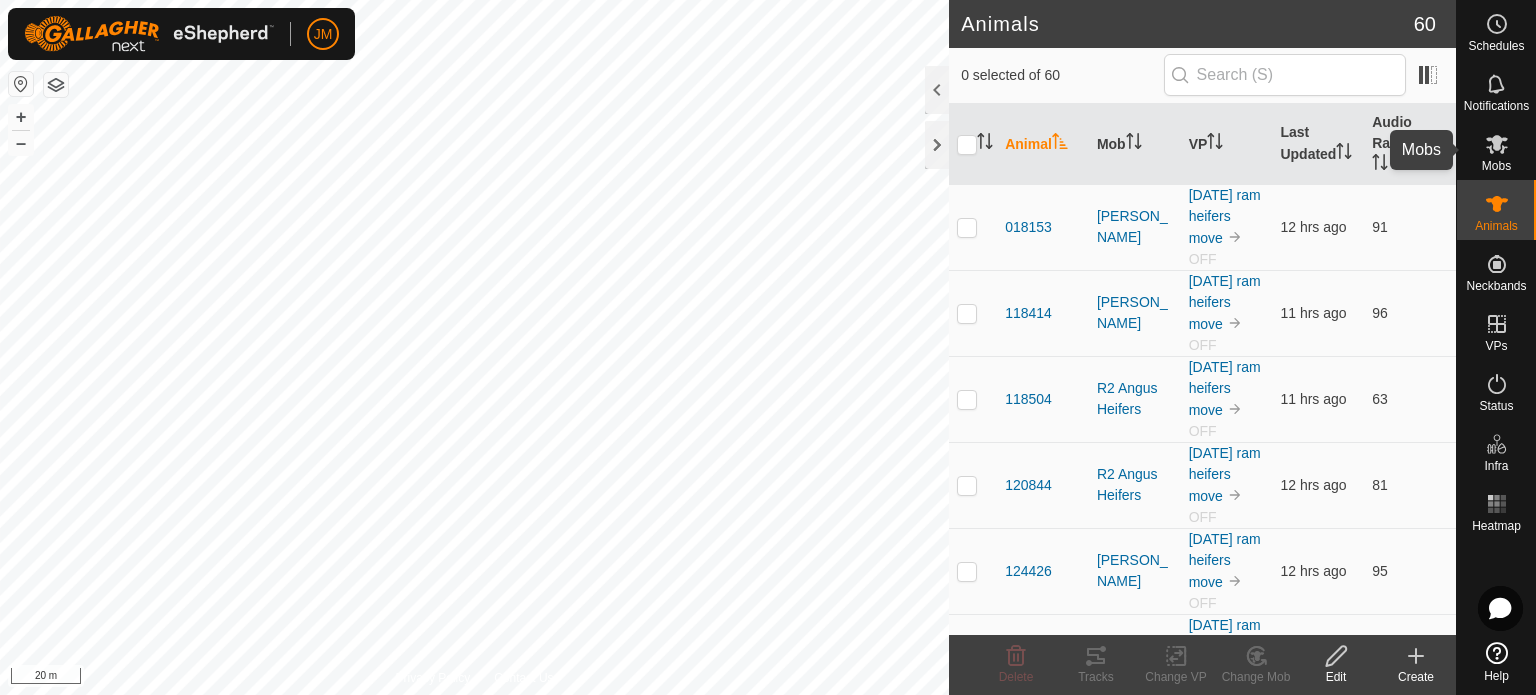 click at bounding box center [1497, 144] 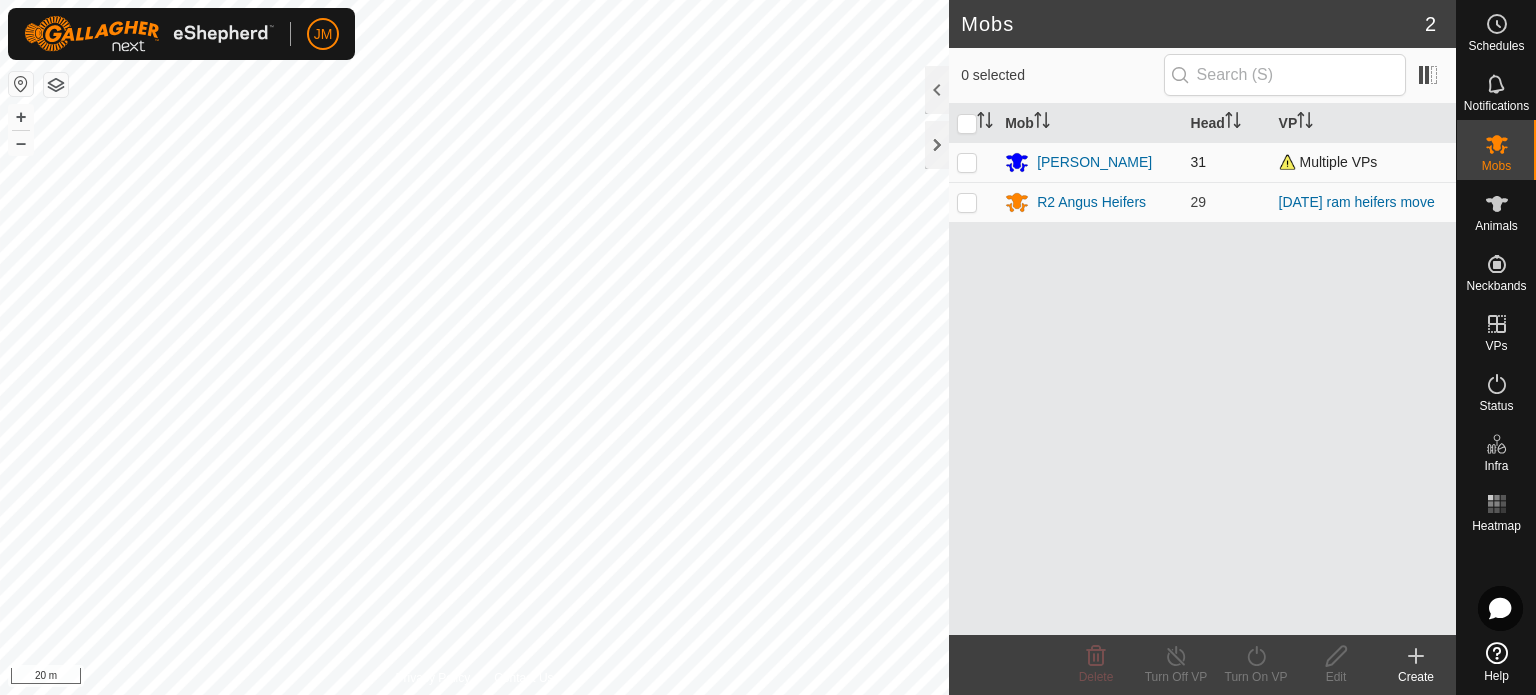 click at bounding box center [967, 162] 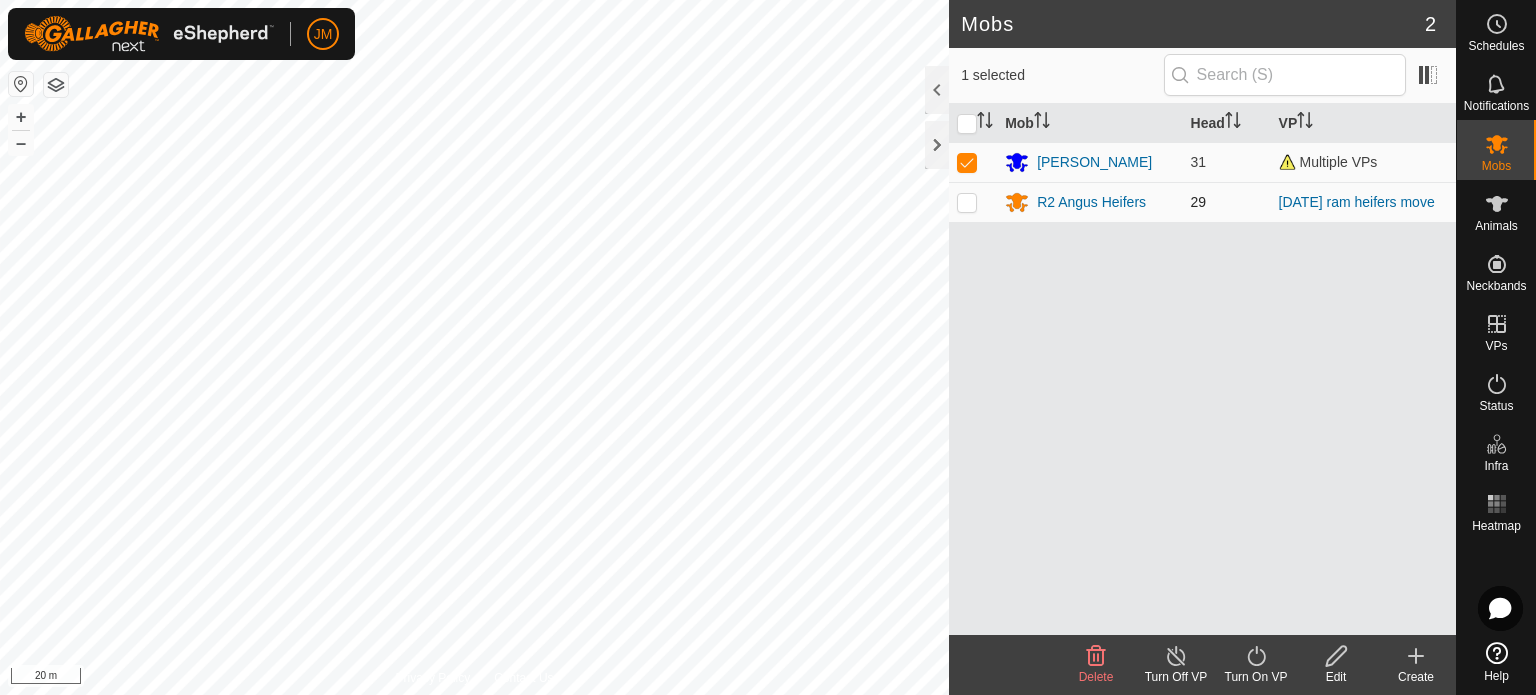 click at bounding box center [967, 202] 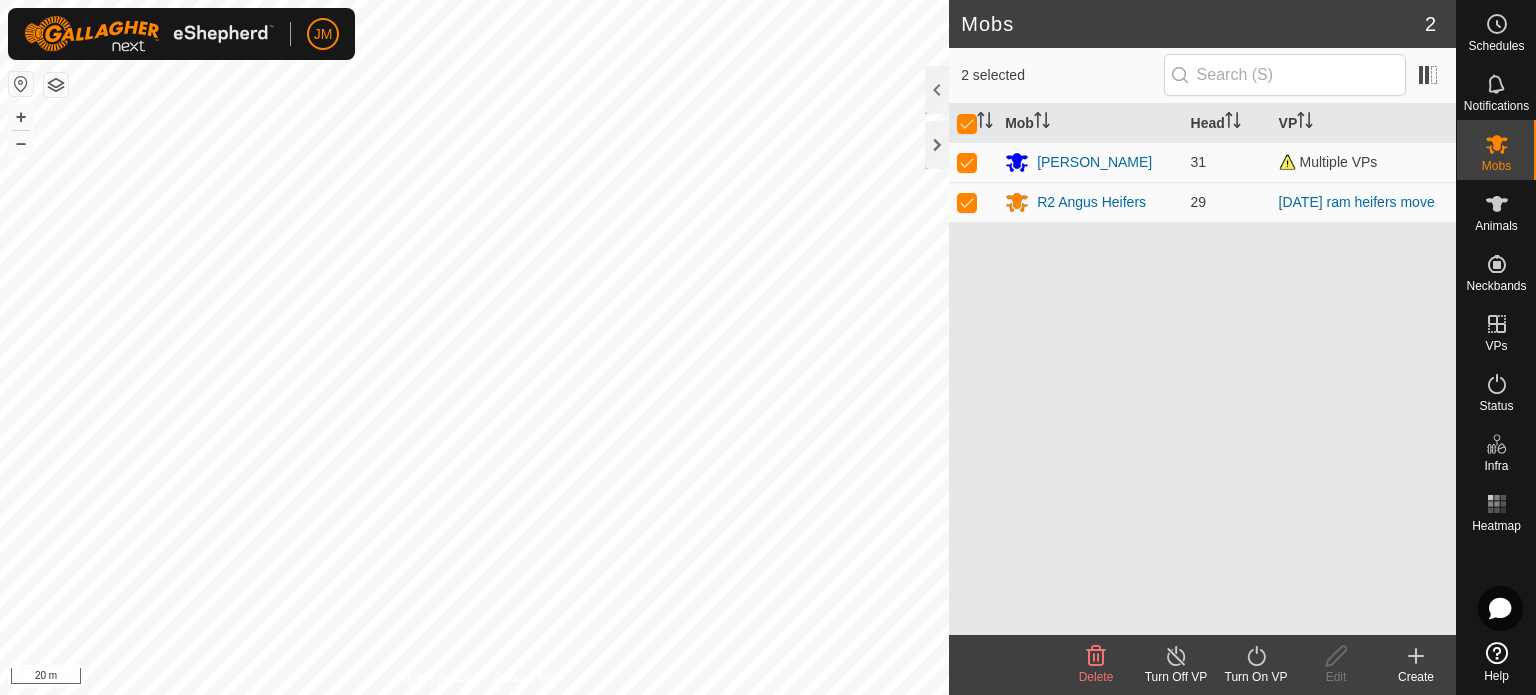 click 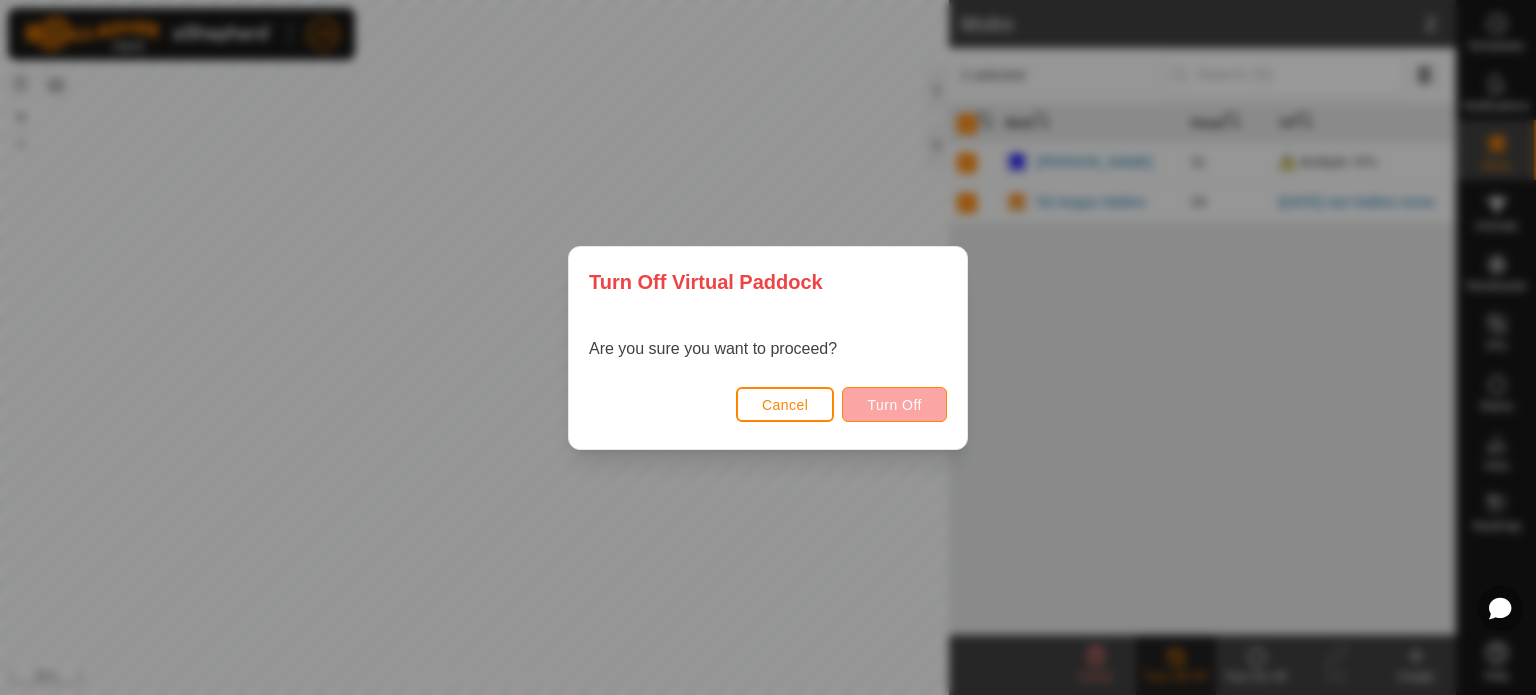 click on "Turn Off" at bounding box center [894, 404] 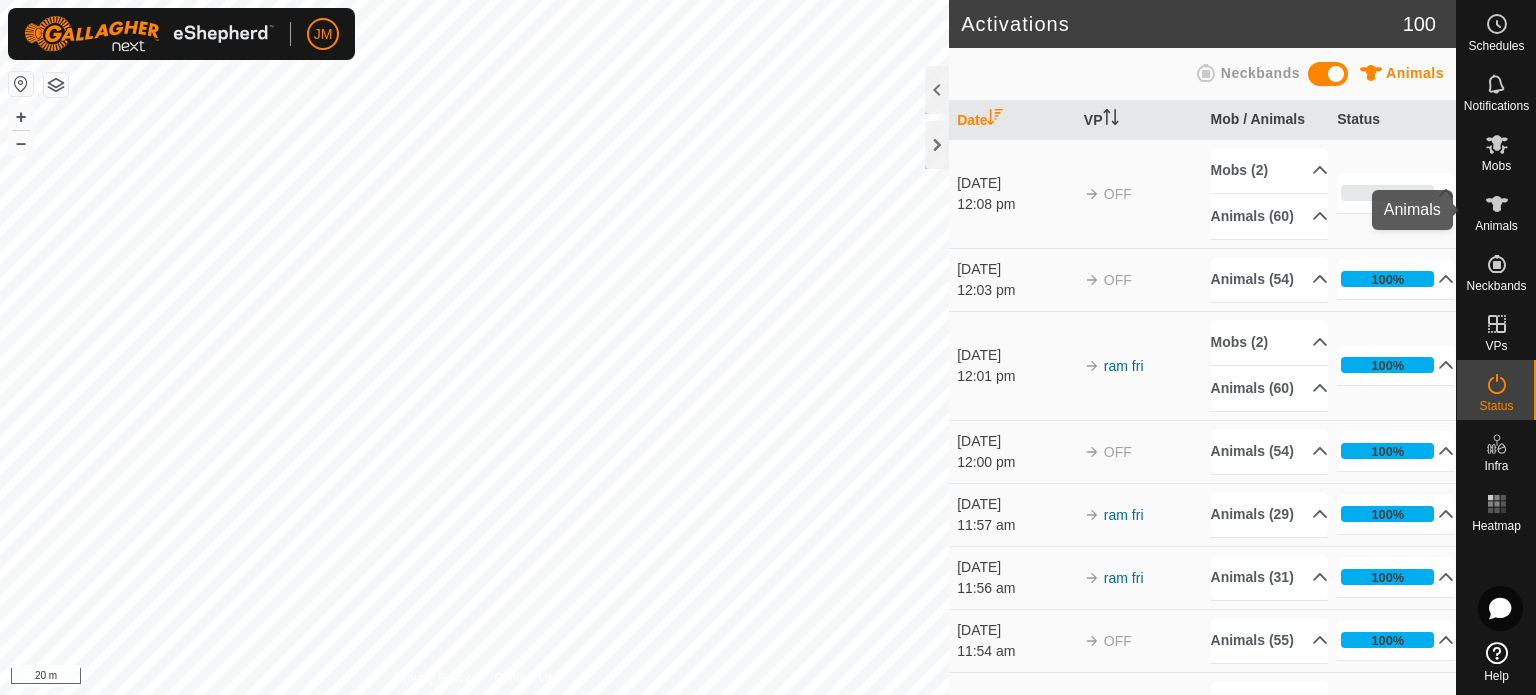 click 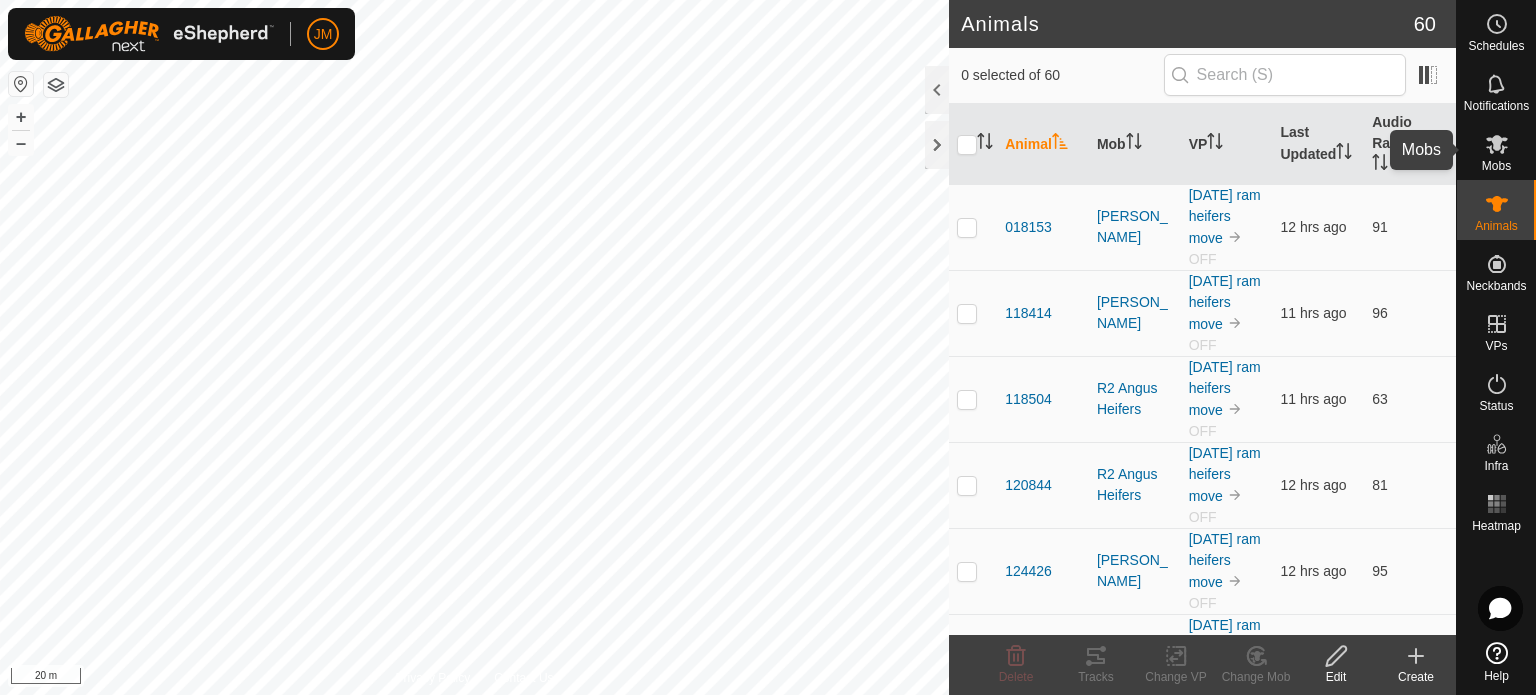 click 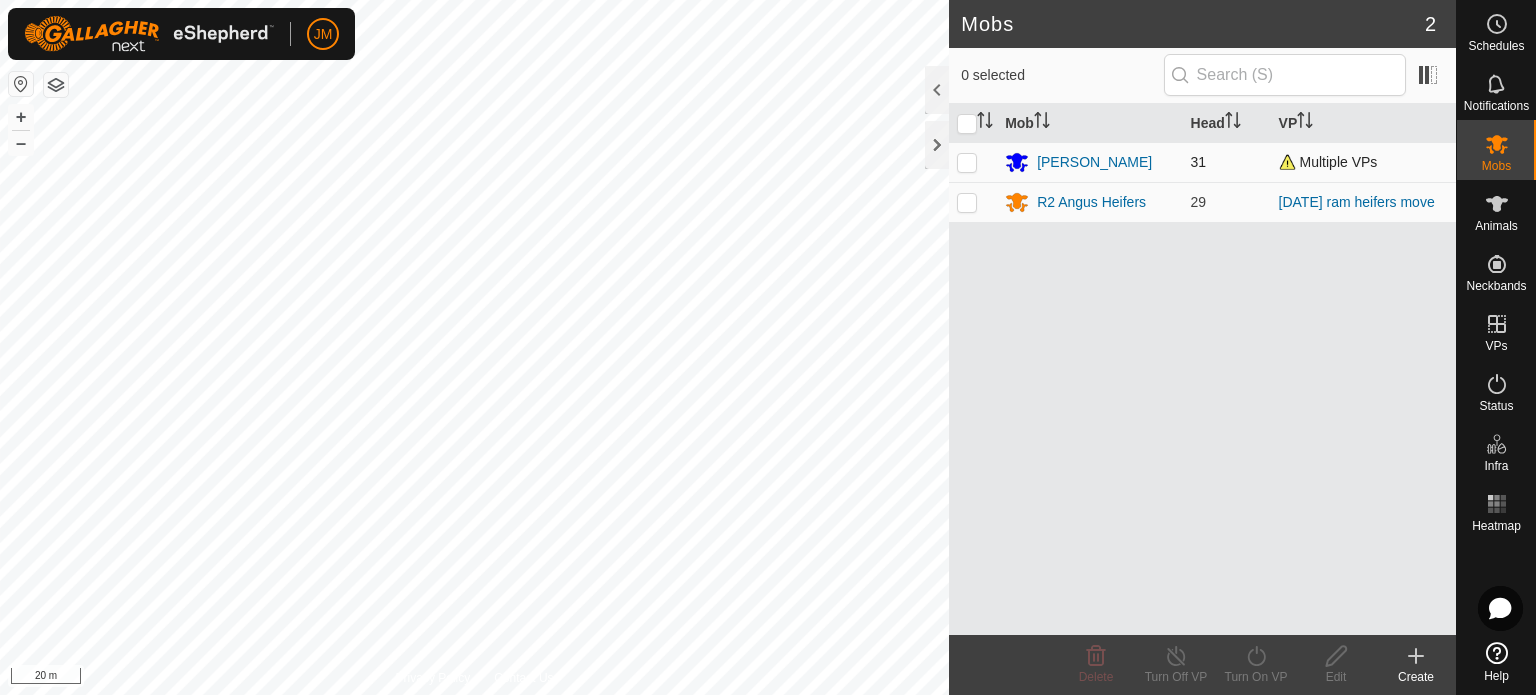 click at bounding box center (967, 162) 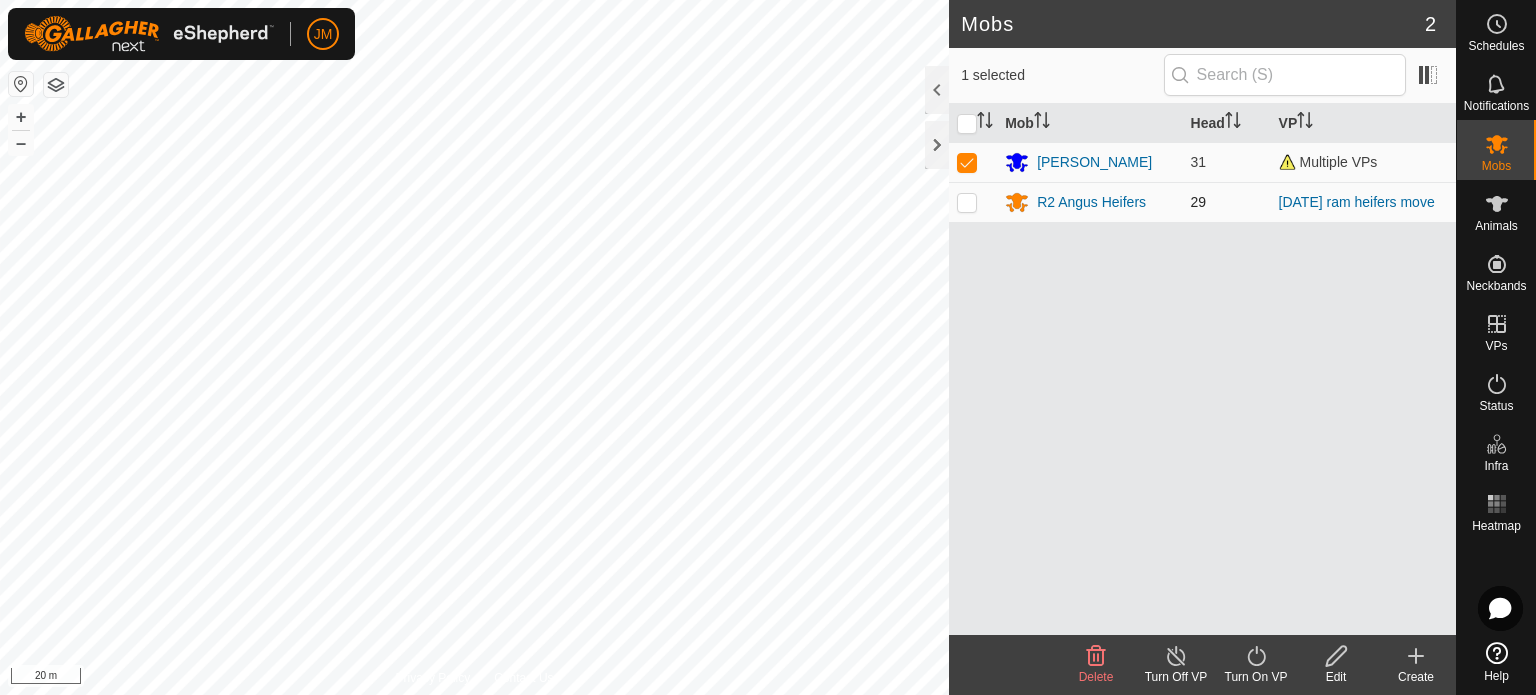 click at bounding box center (967, 202) 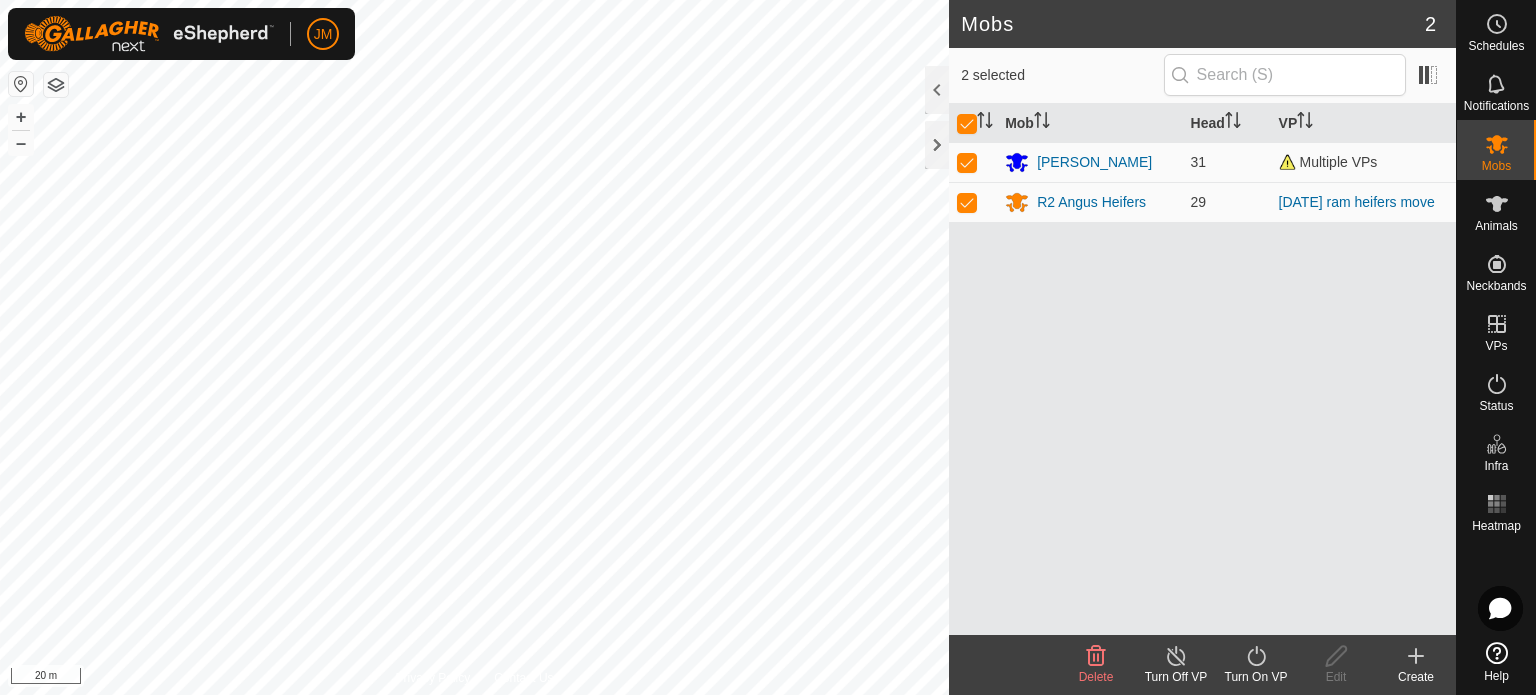 click 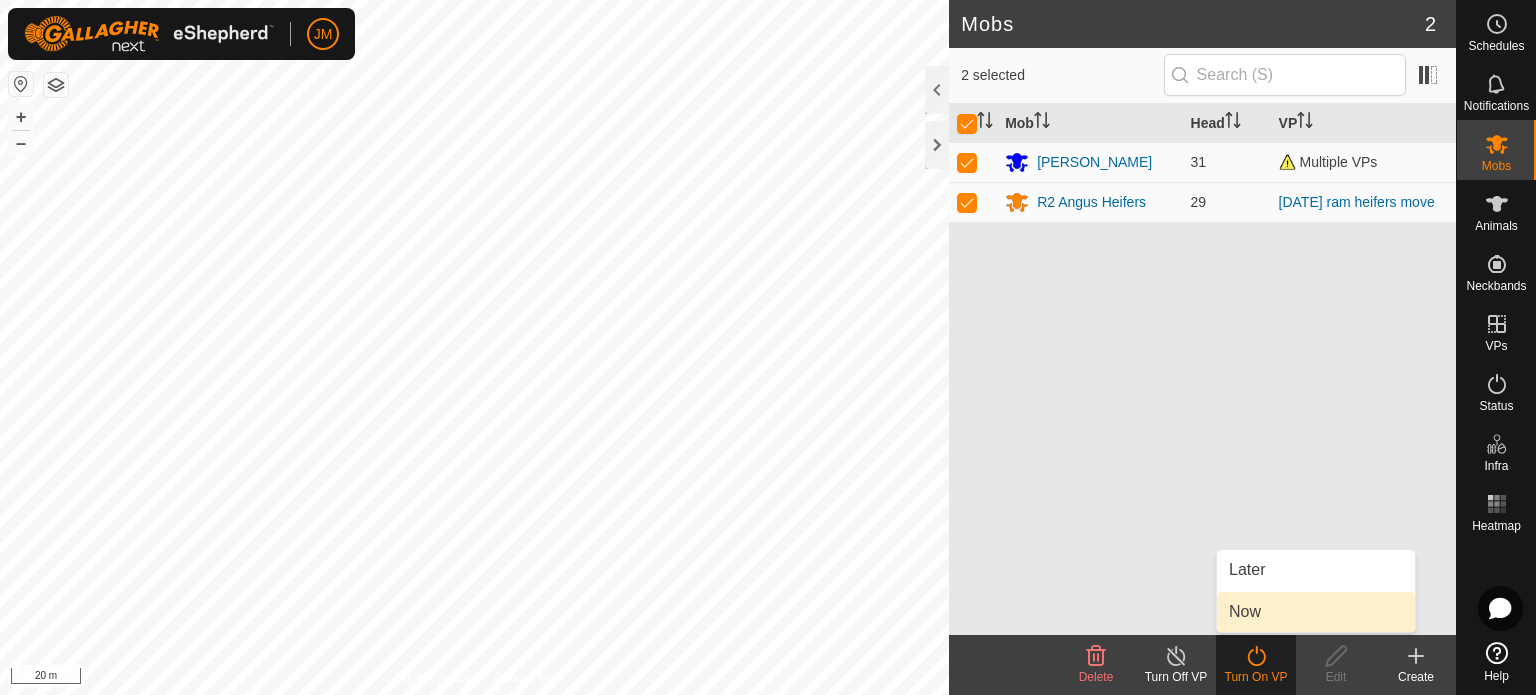 click on "Now" at bounding box center (1316, 612) 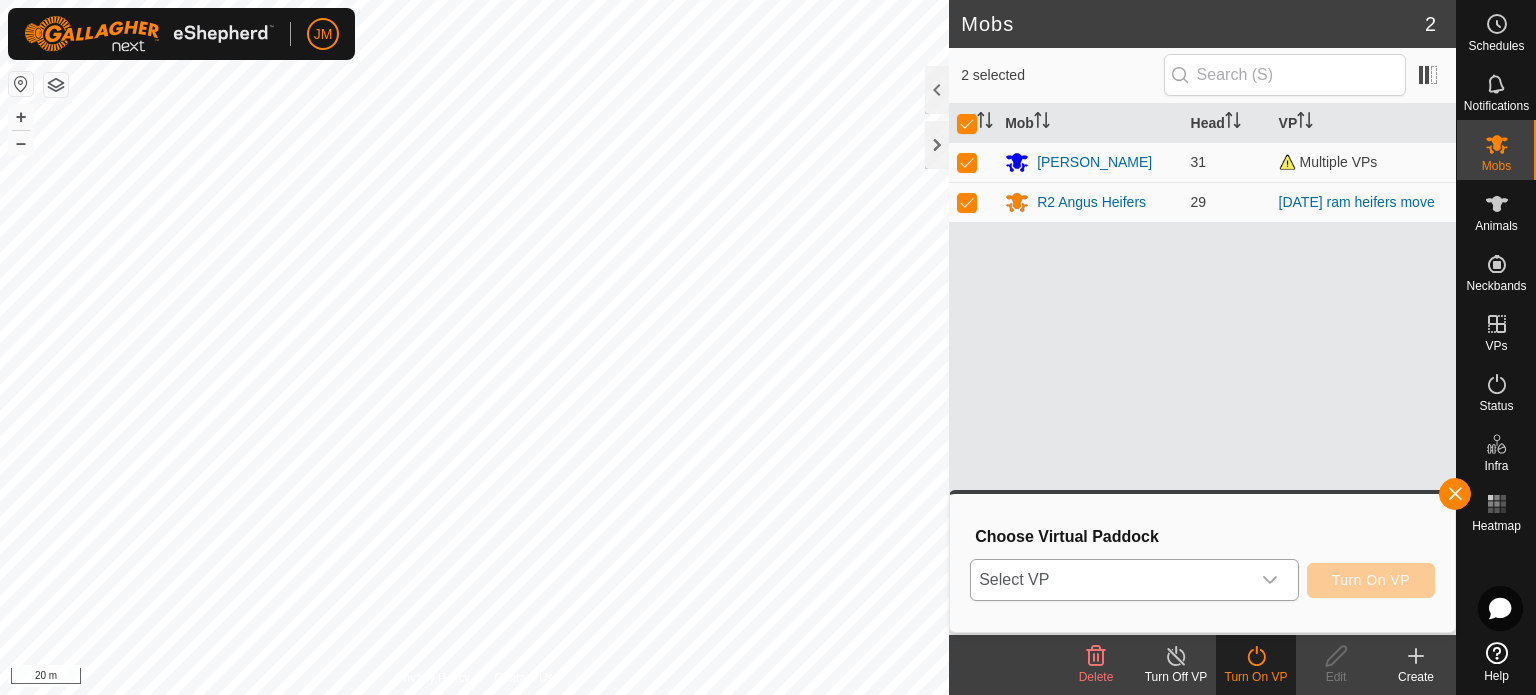 click on "Select VP" at bounding box center [1110, 580] 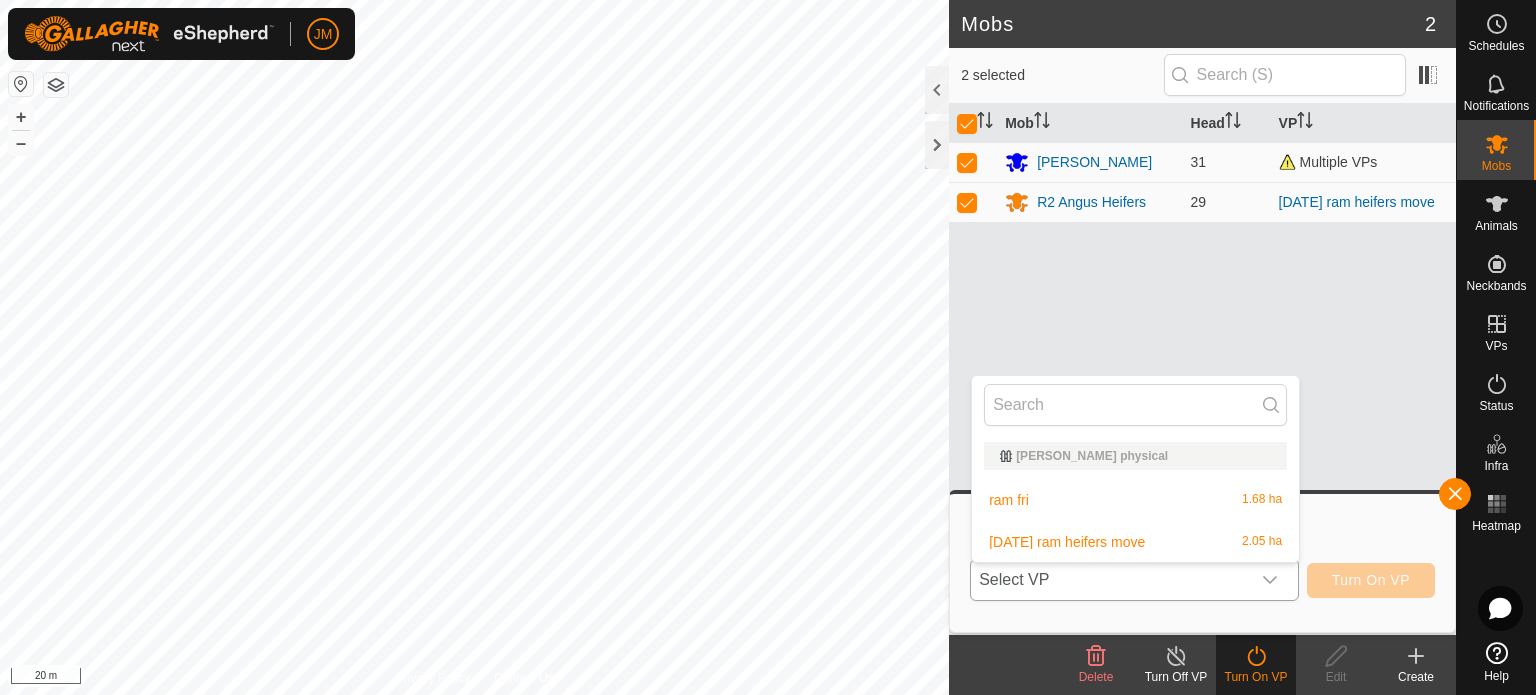 click on "ram fri  1.68 ha" at bounding box center (1135, 500) 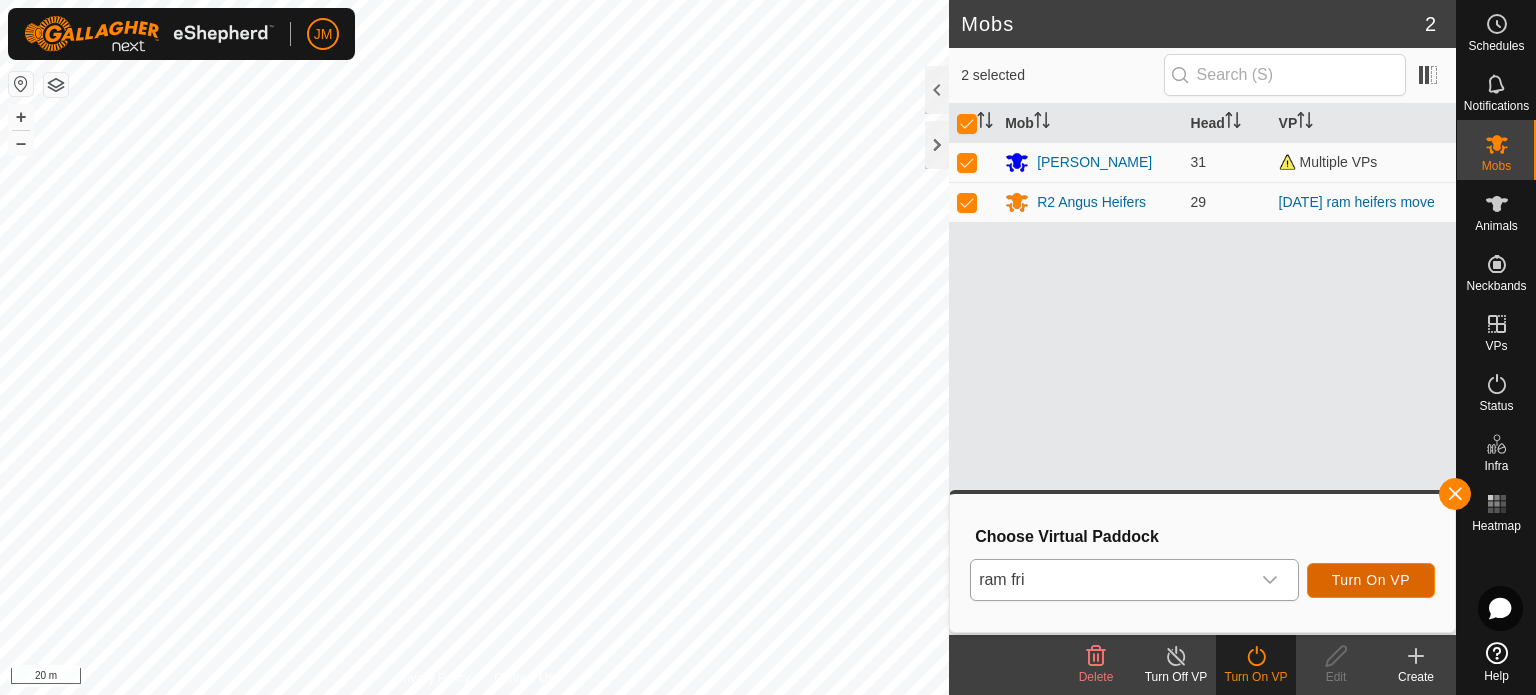 click on "Turn On VP" at bounding box center [1371, 580] 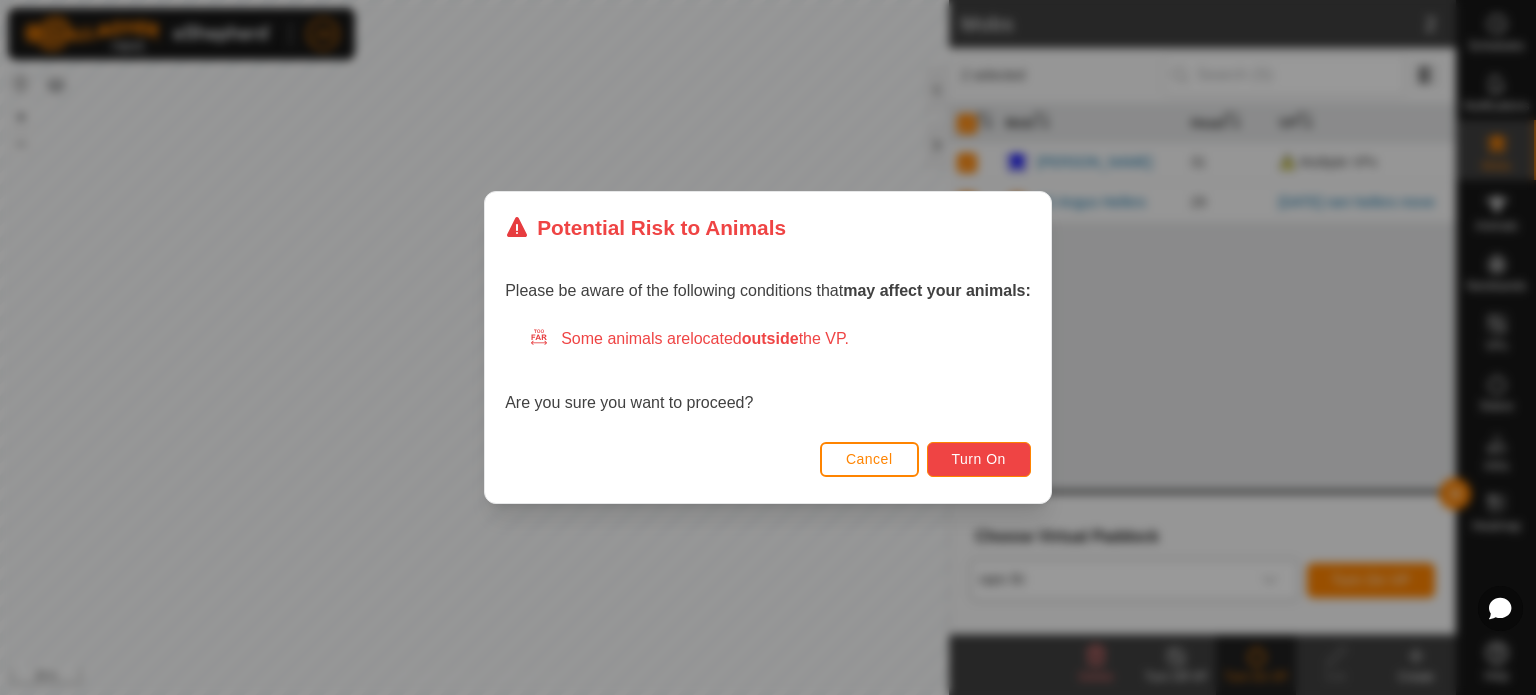 click on "Turn On" at bounding box center [979, 459] 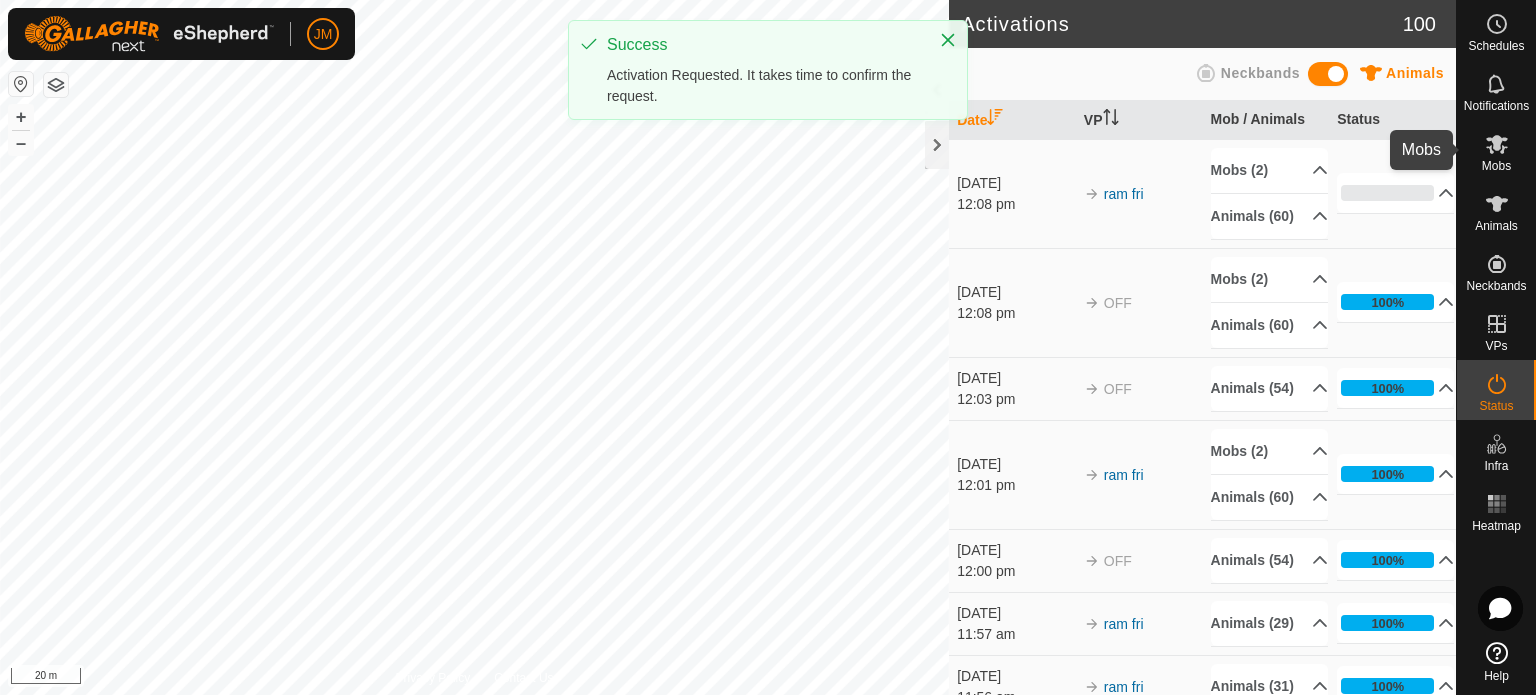 click on "Mobs" at bounding box center [1496, 166] 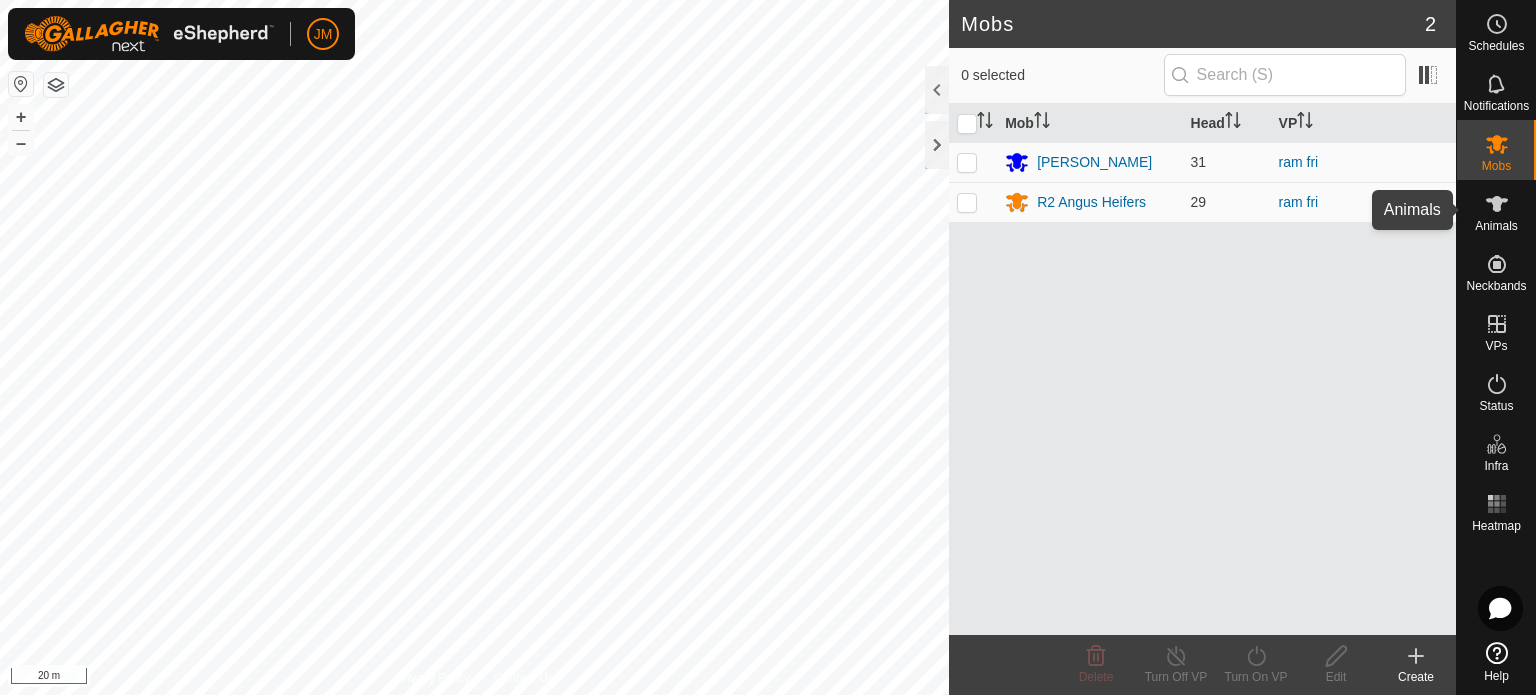 click on "Animals" at bounding box center (1496, 226) 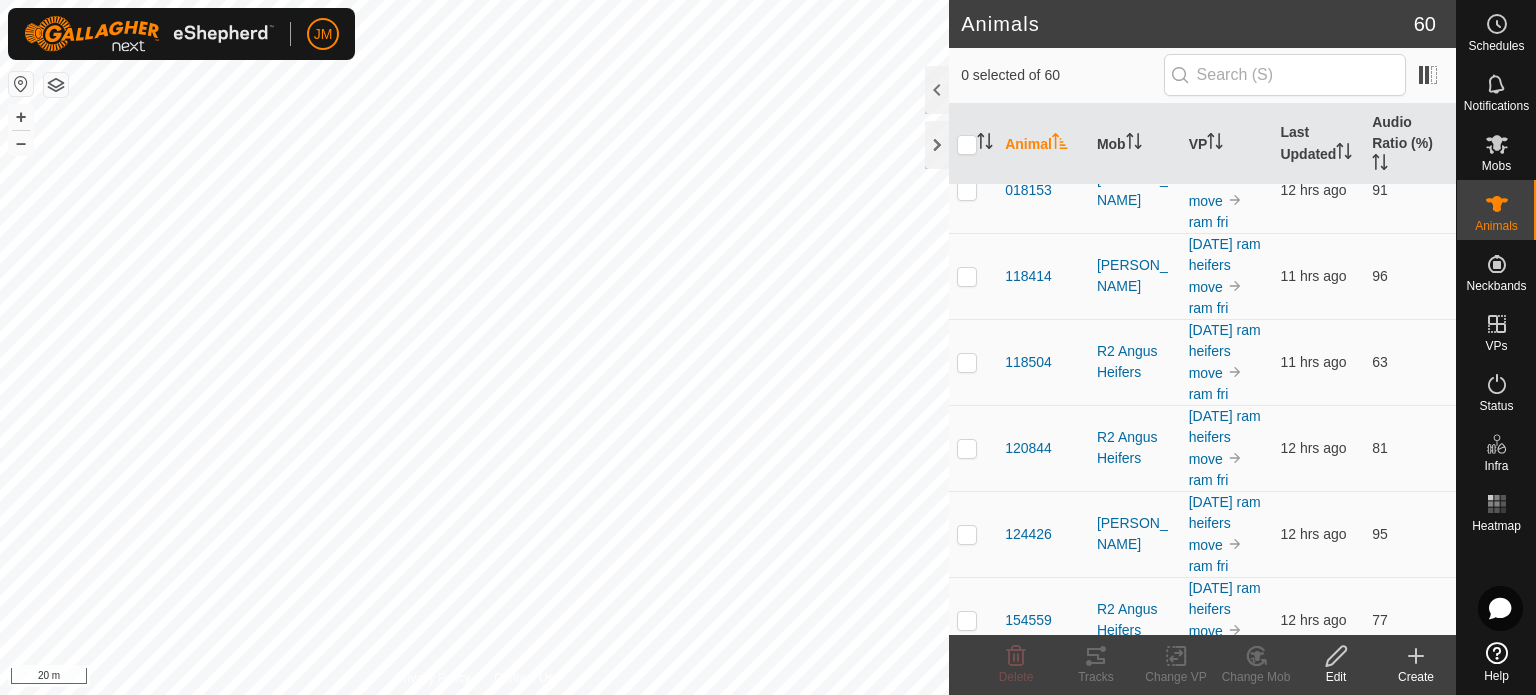 scroll, scrollTop: 0, scrollLeft: 0, axis: both 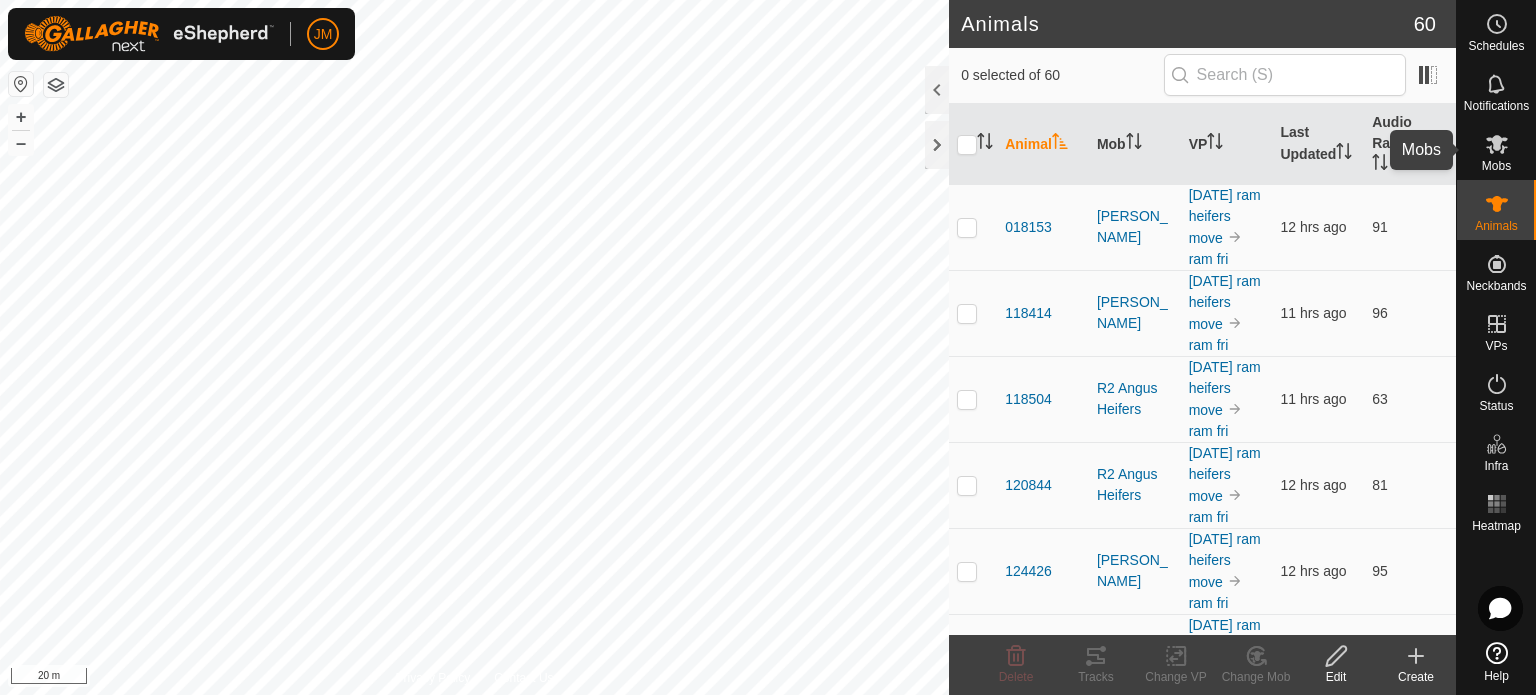 click 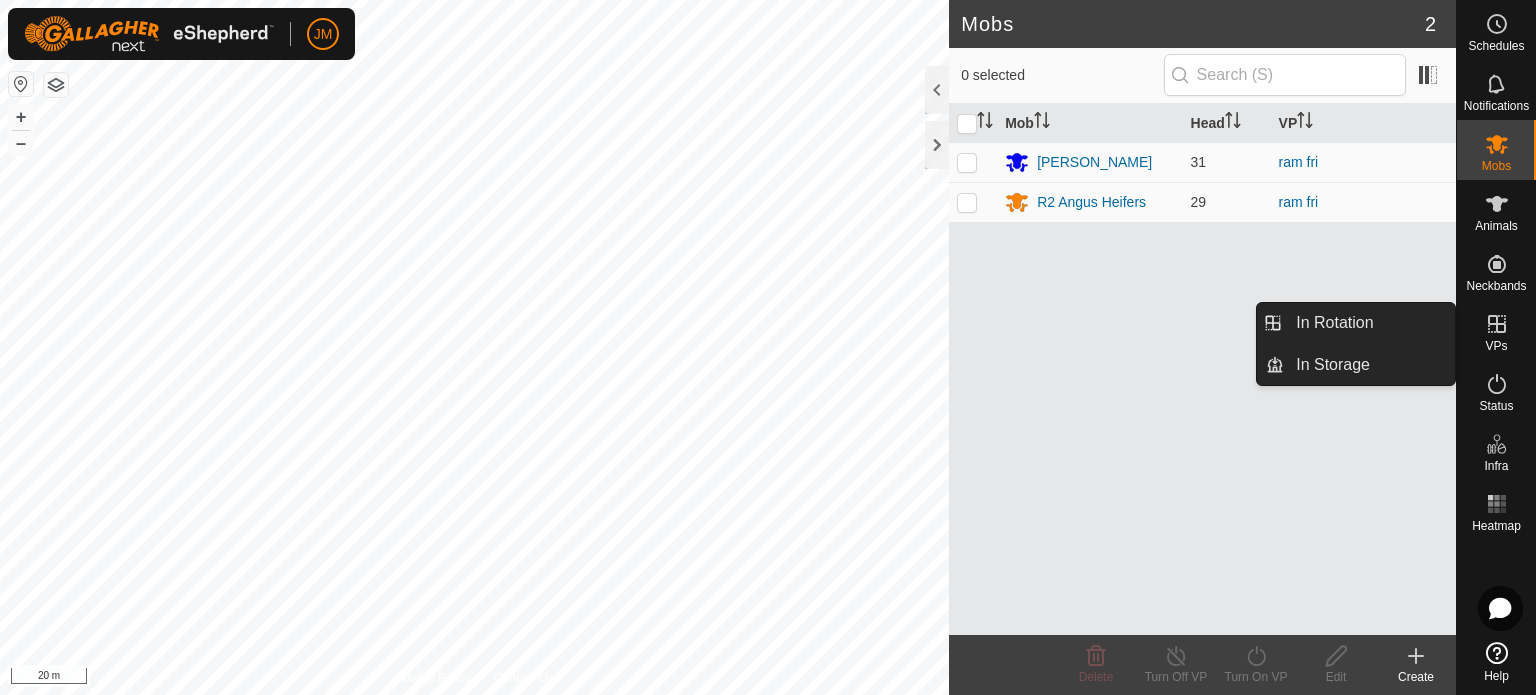 click 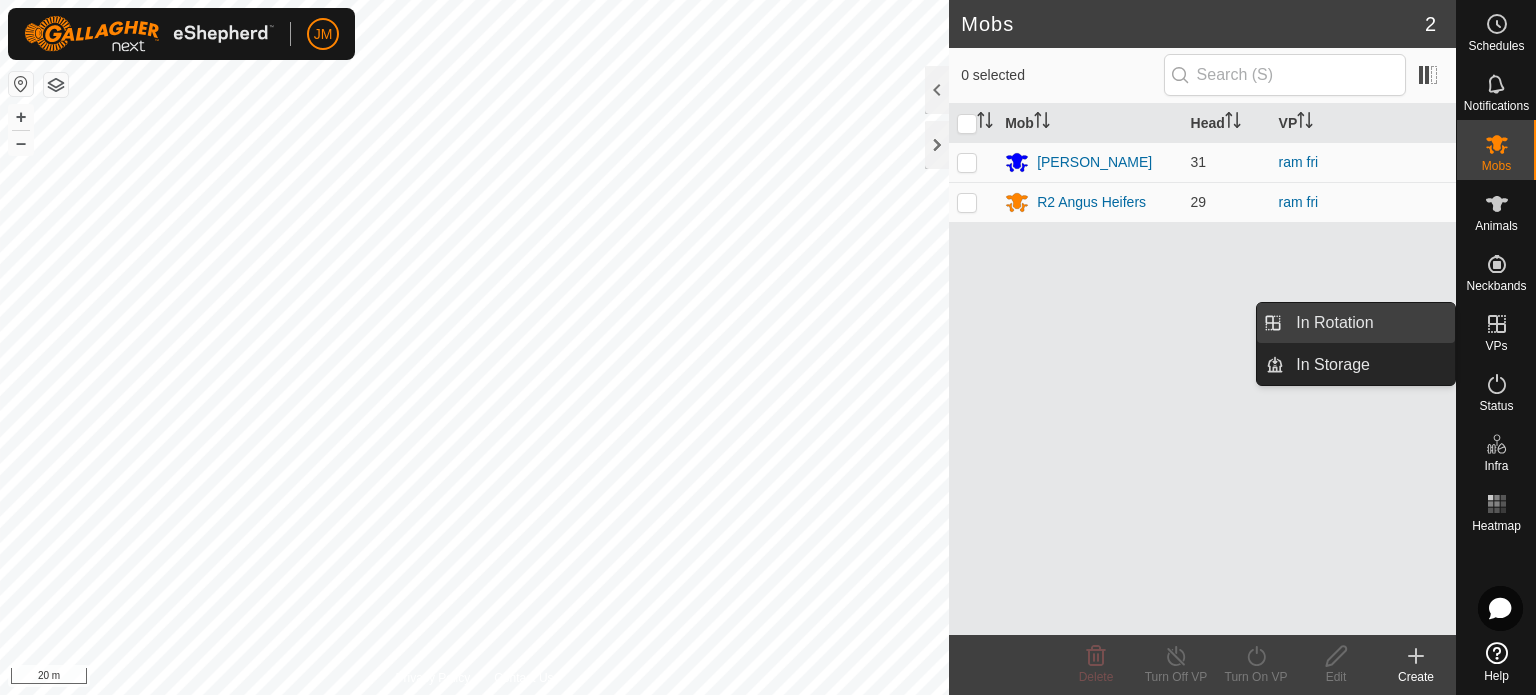 click on "In Rotation" at bounding box center [1369, 323] 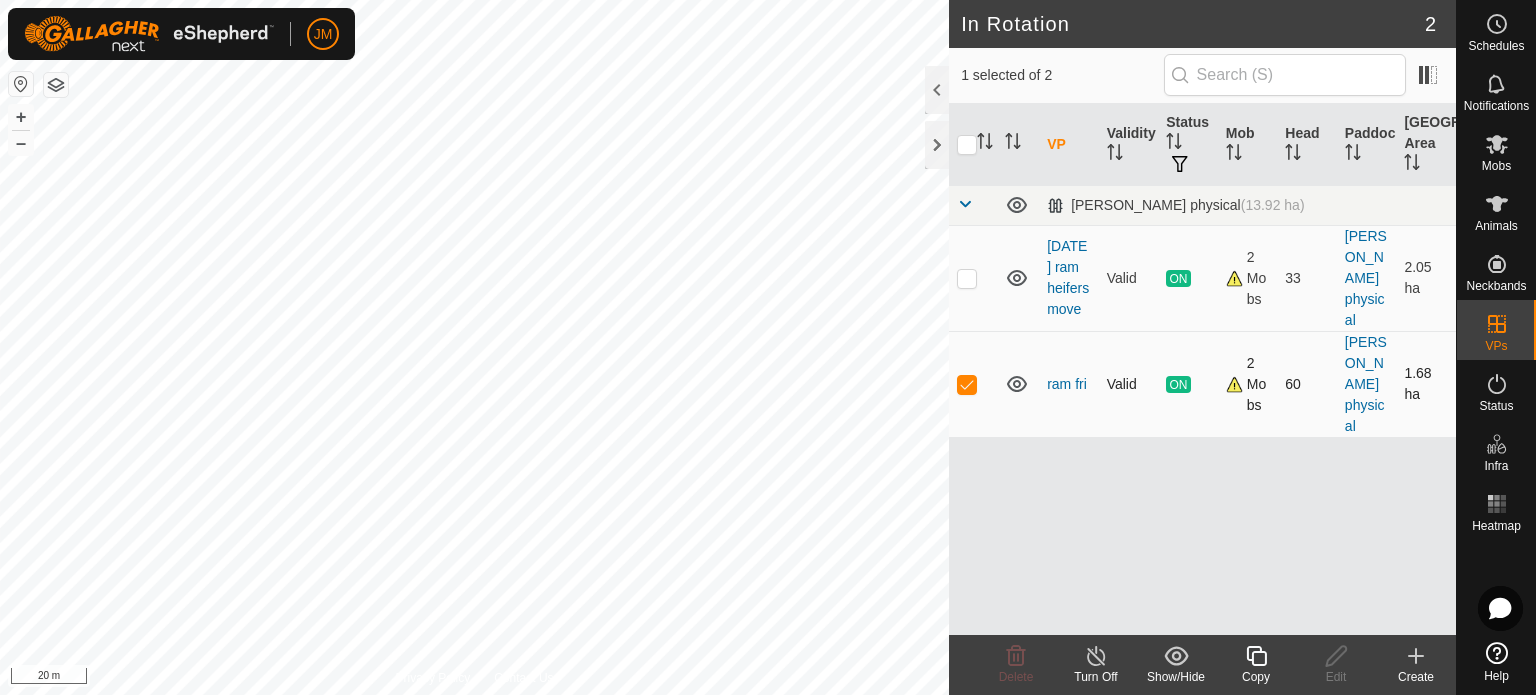 click at bounding box center [967, 384] 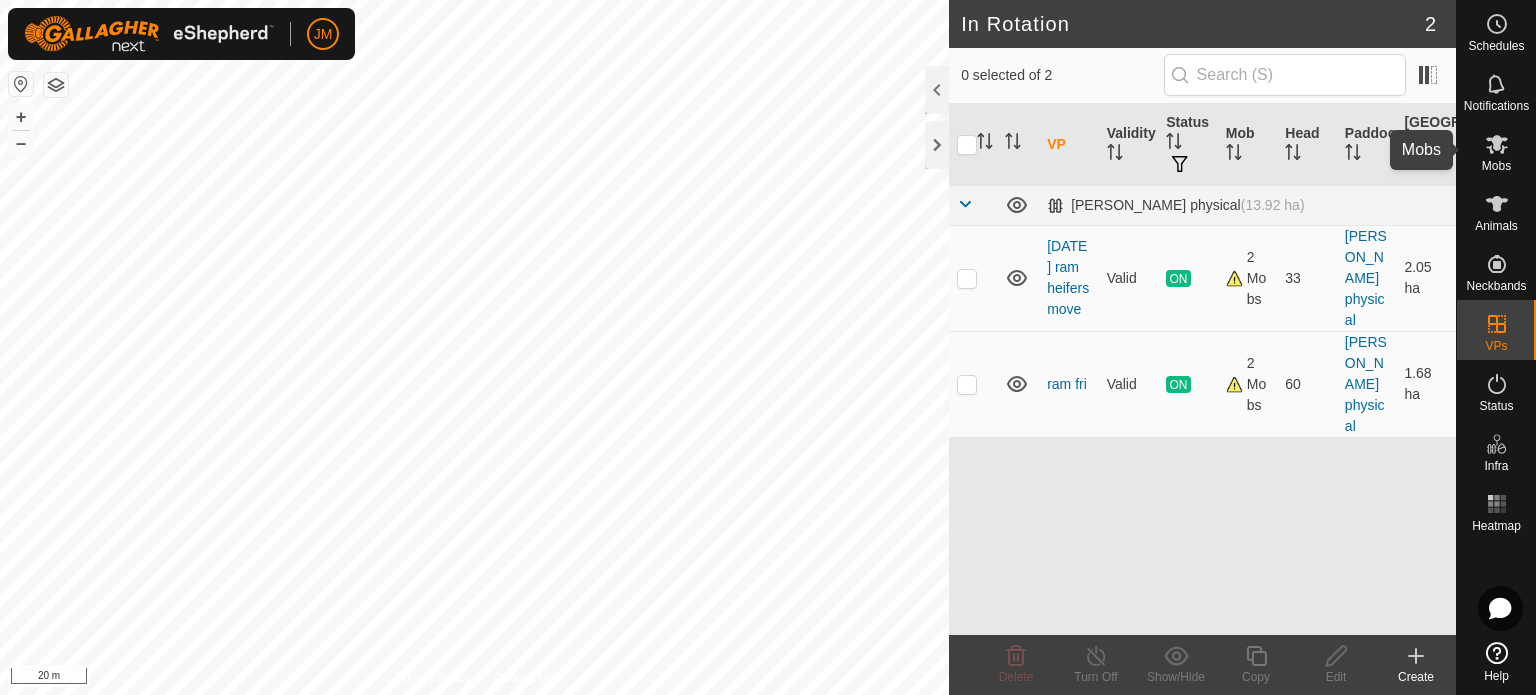 click 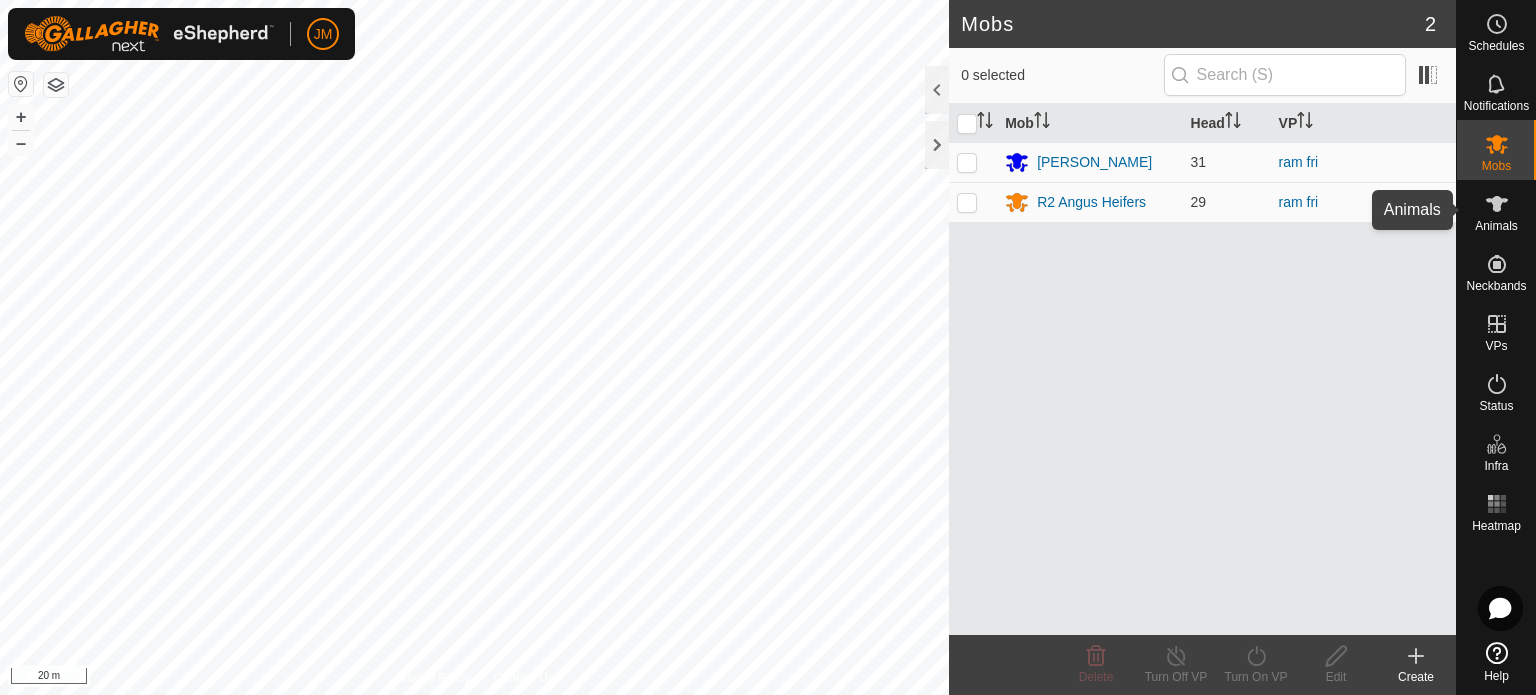 click 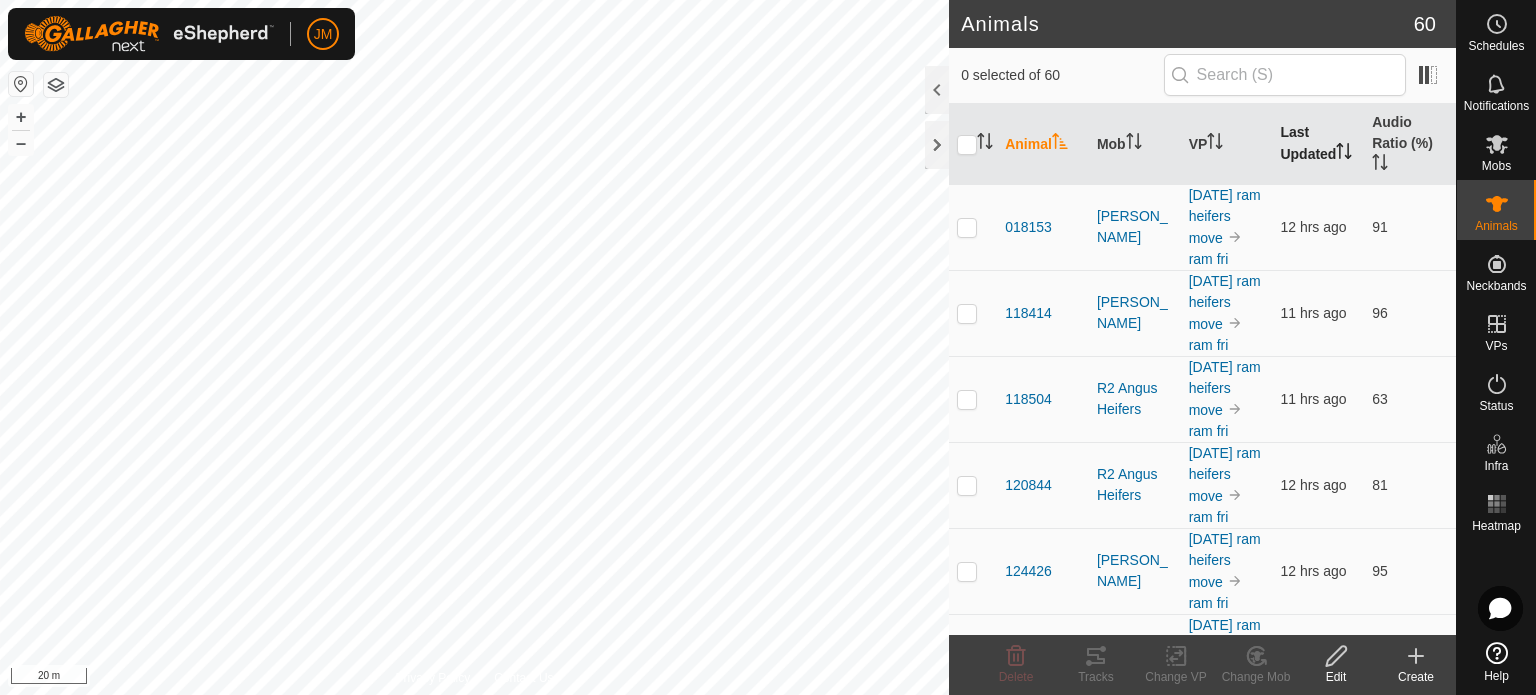 click on "Last Updated" at bounding box center (1318, 144) 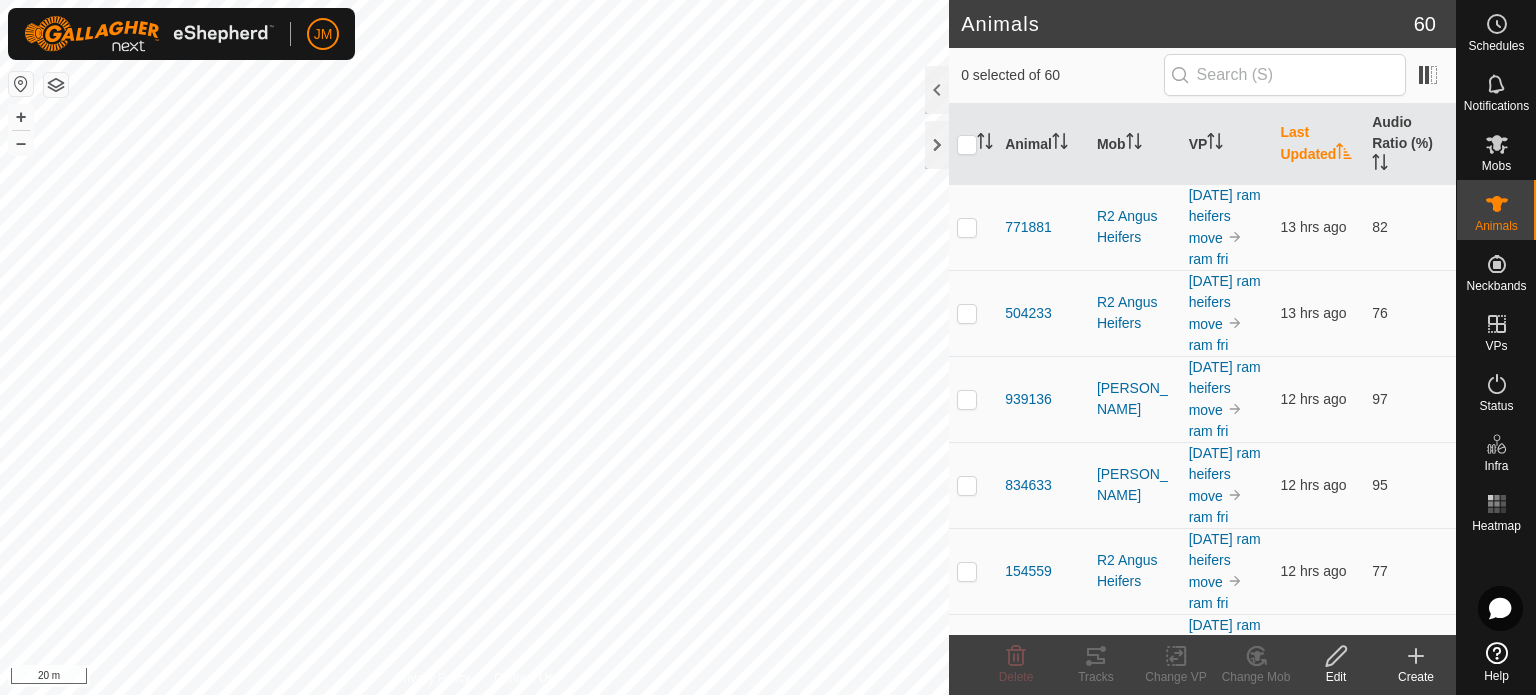 click on "Last Updated" at bounding box center (1318, 144) 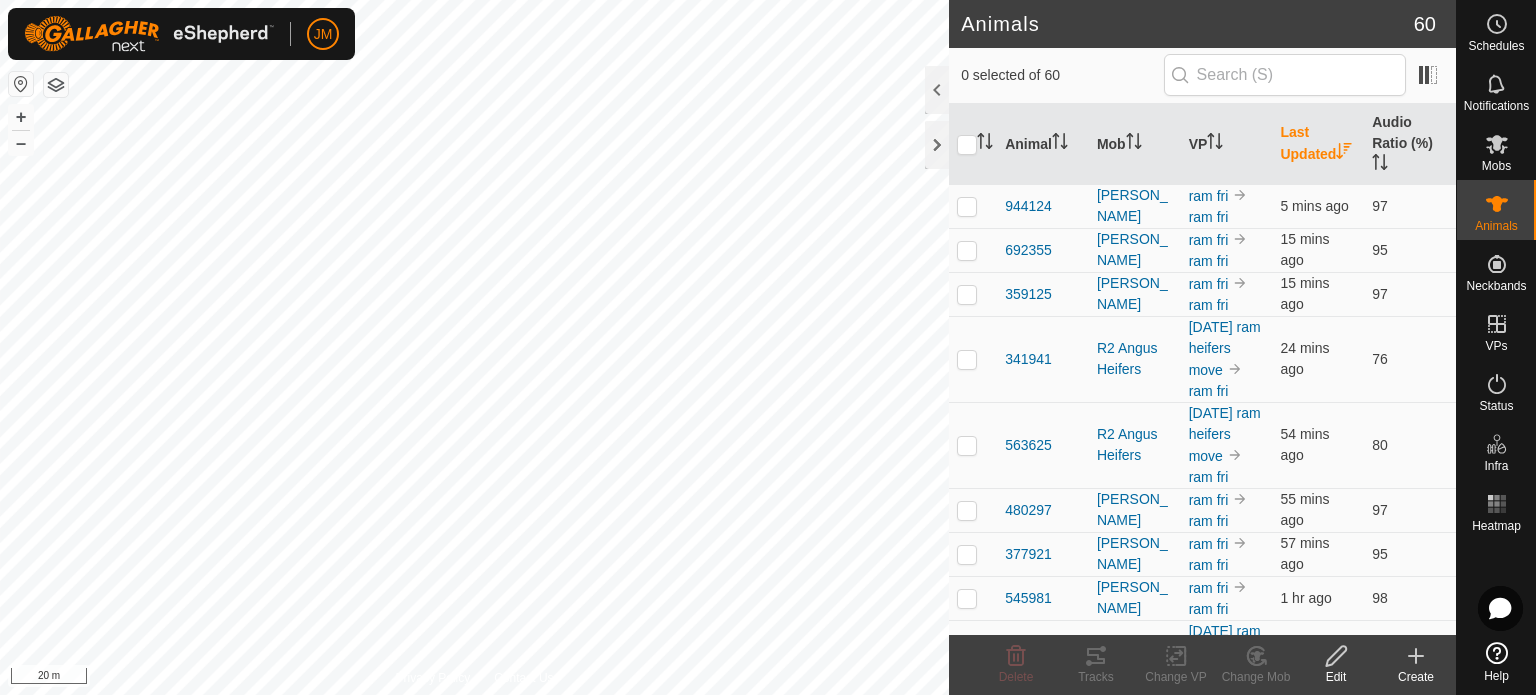 scroll, scrollTop: 100, scrollLeft: 0, axis: vertical 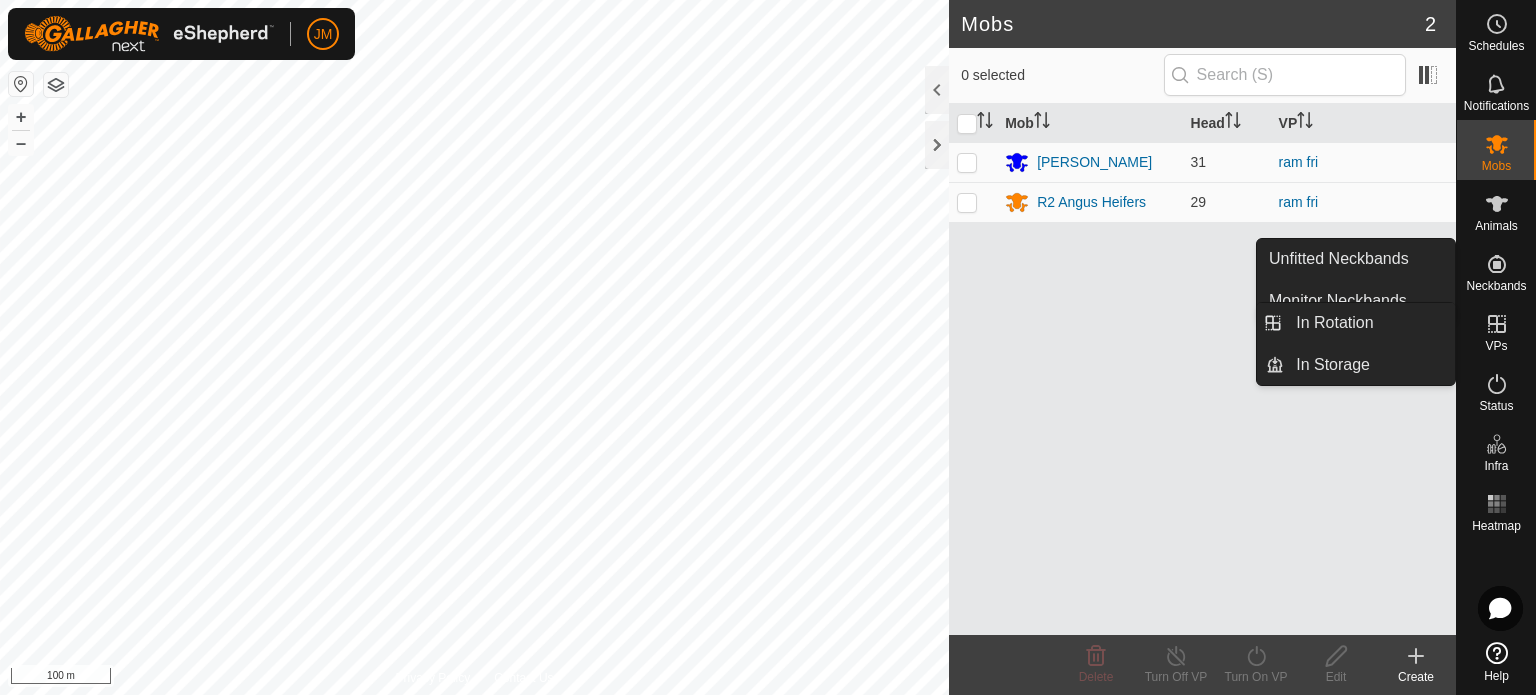 click on "In Rotation" at bounding box center [1369, 323] 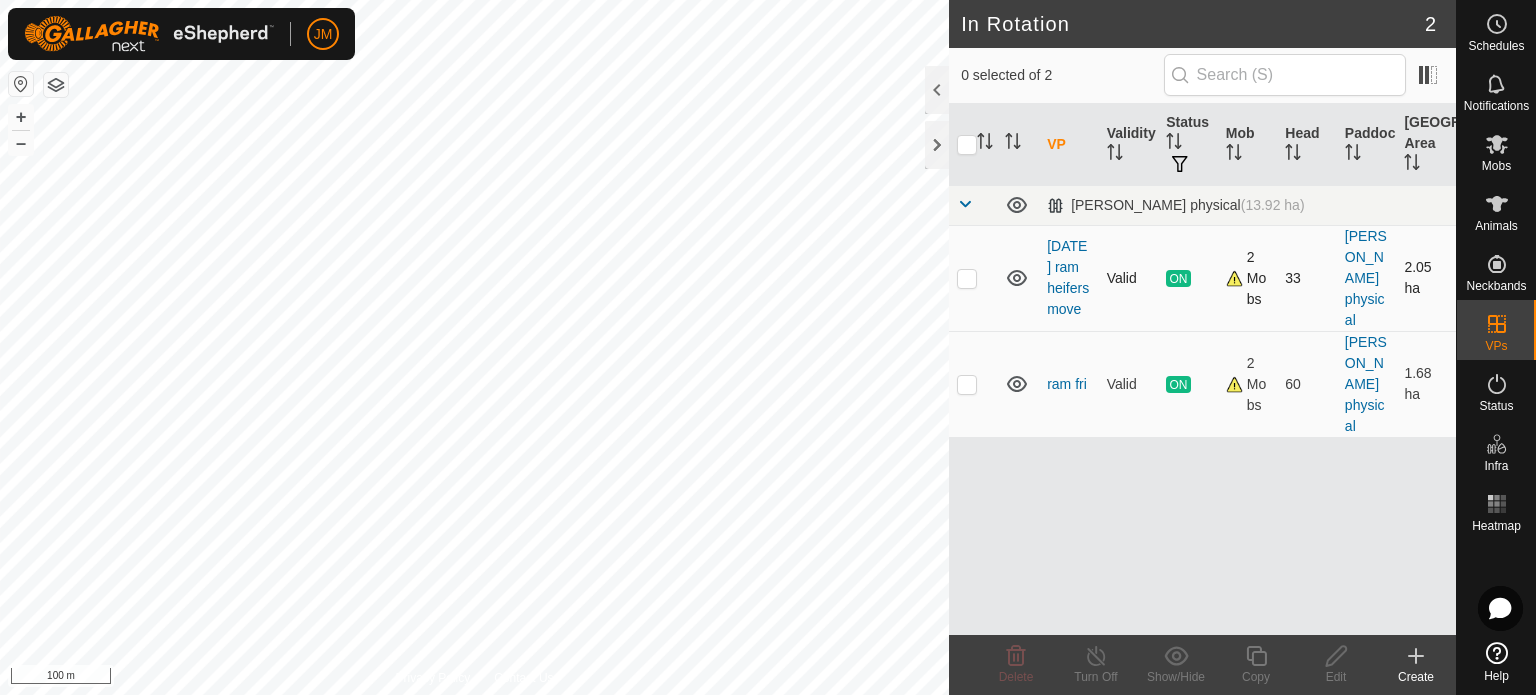 click at bounding box center [967, 278] 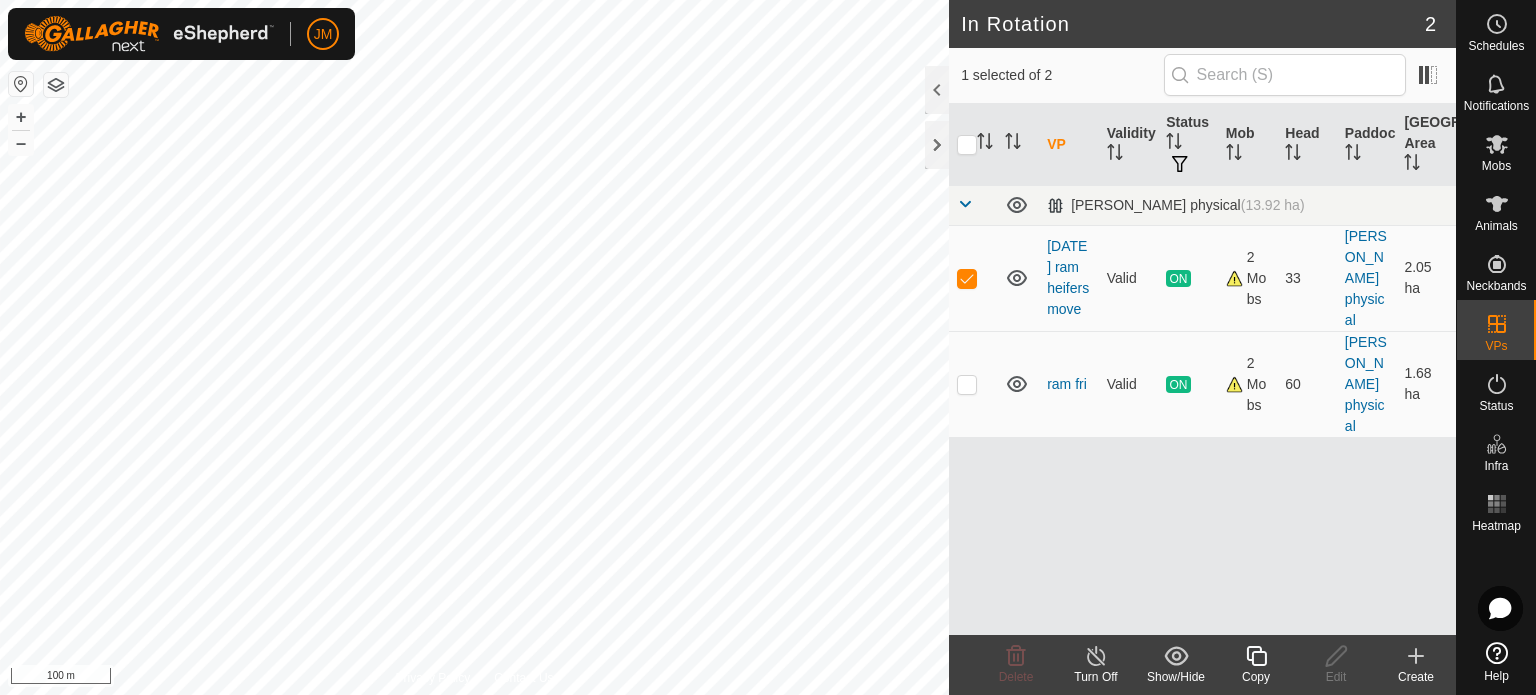 click 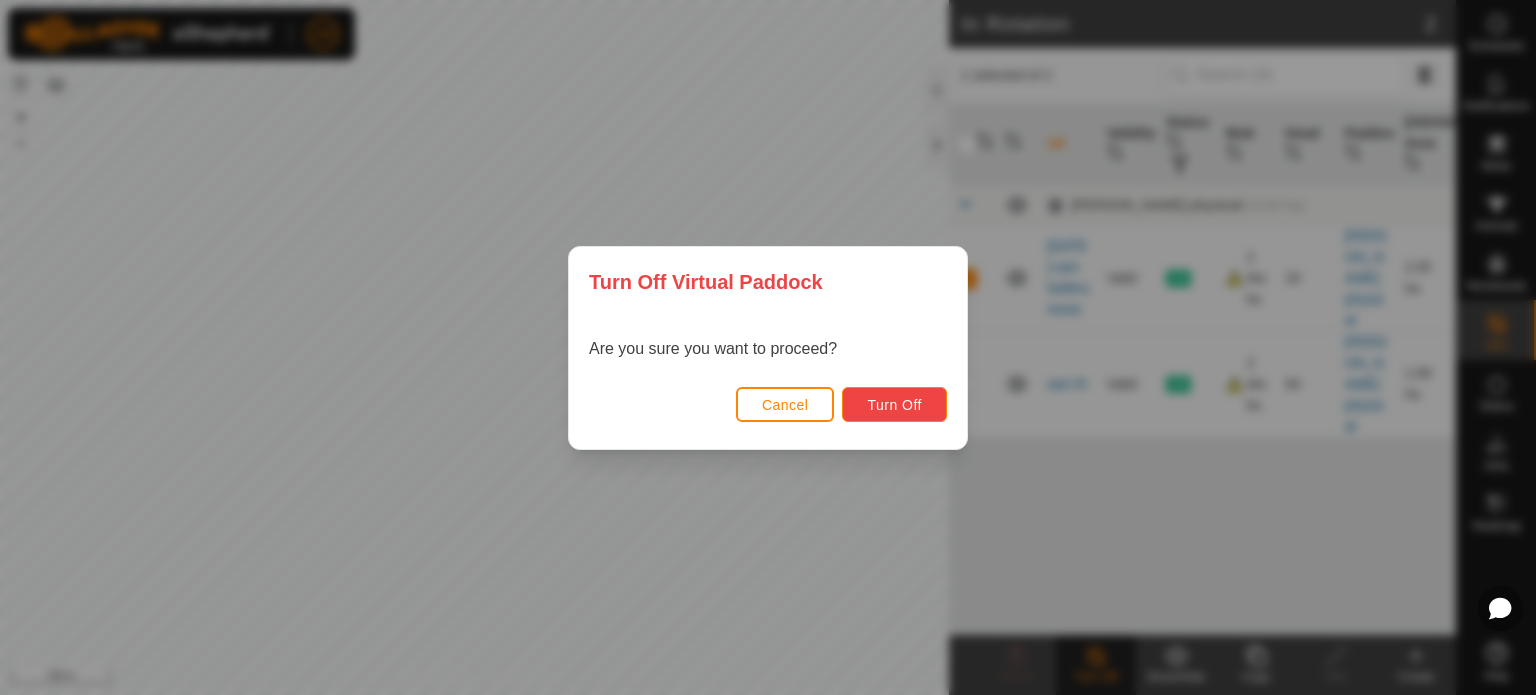 click on "Turn Off" at bounding box center [894, 405] 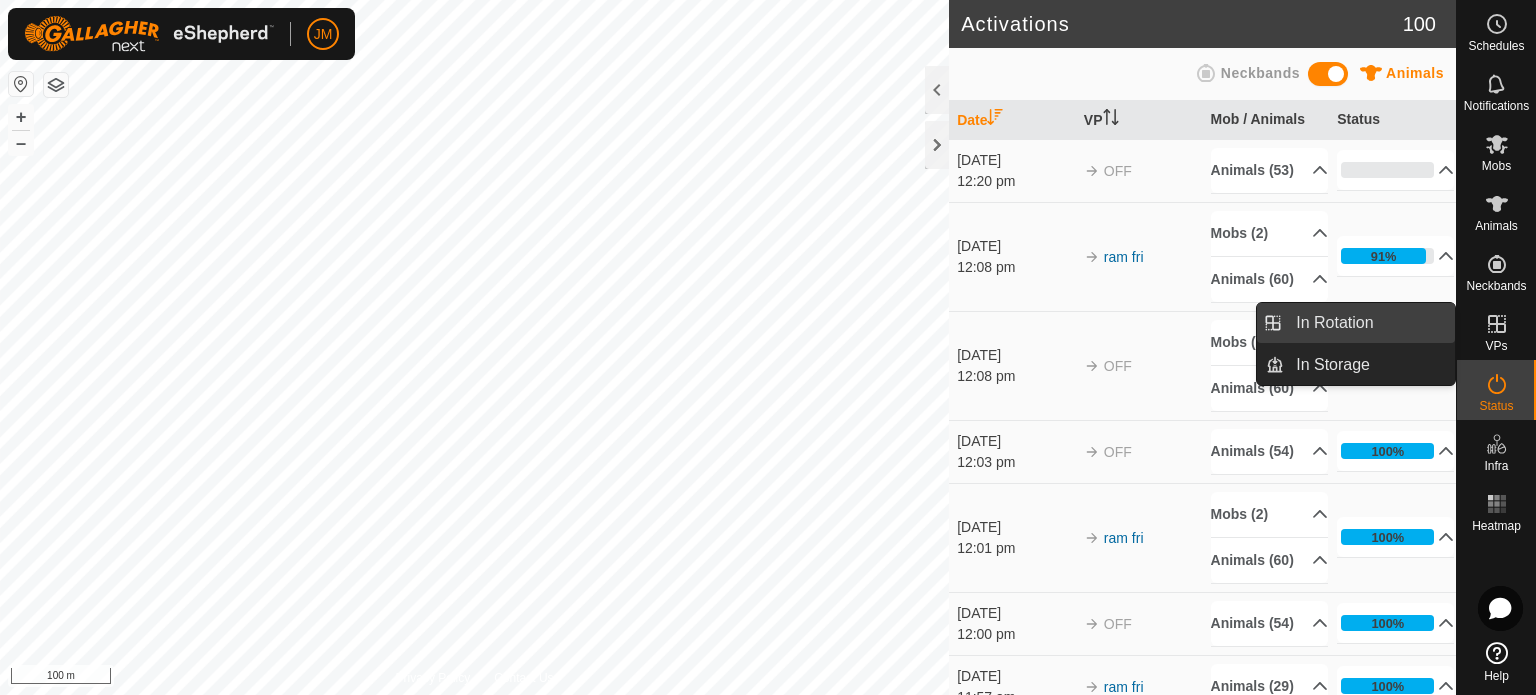 click on "In Rotation" at bounding box center [1369, 323] 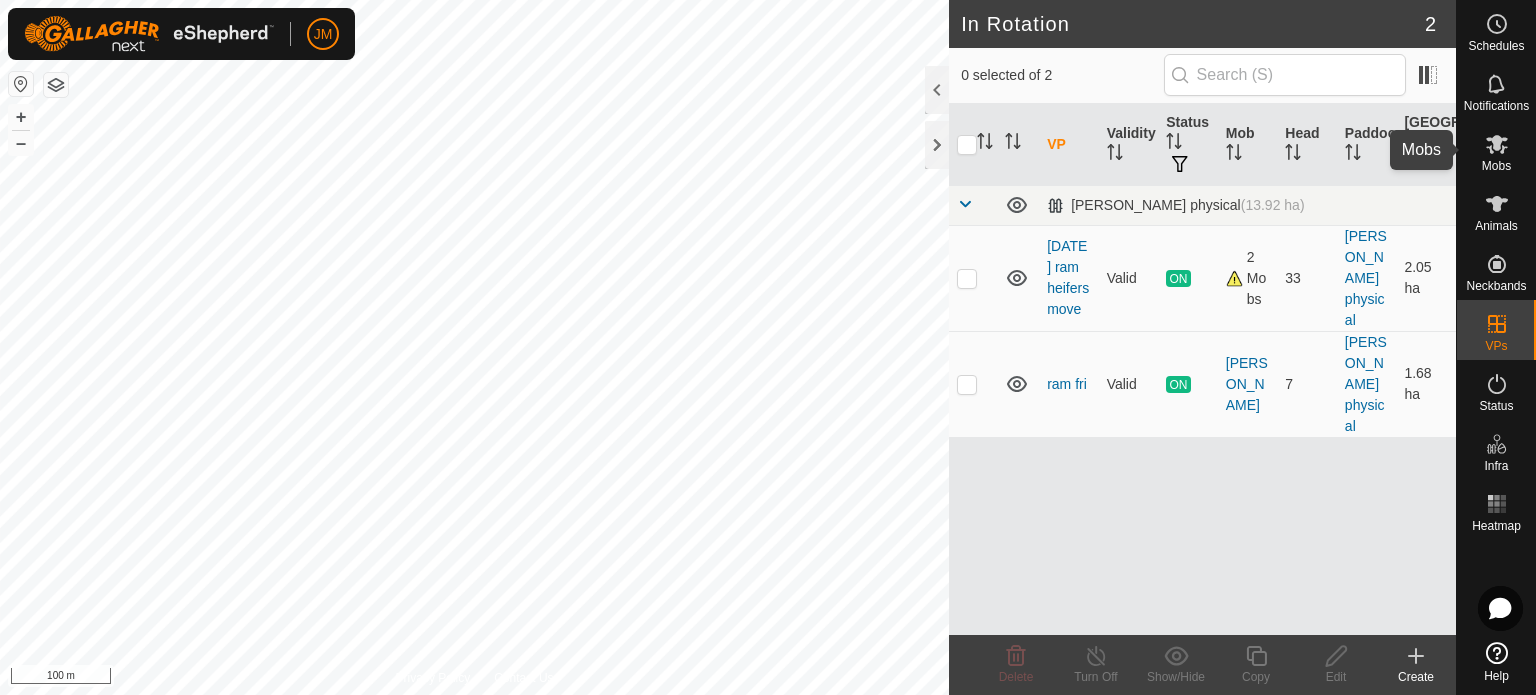 click 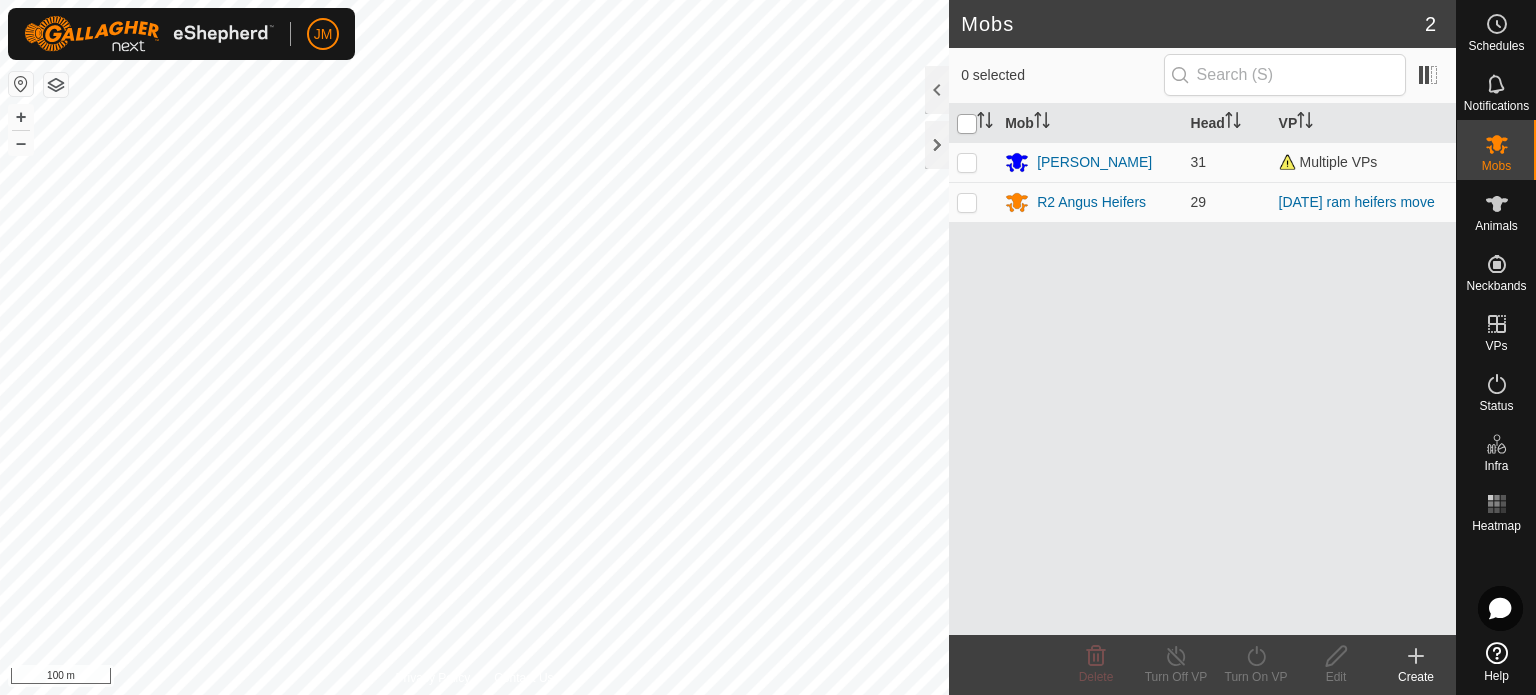 click at bounding box center [967, 124] 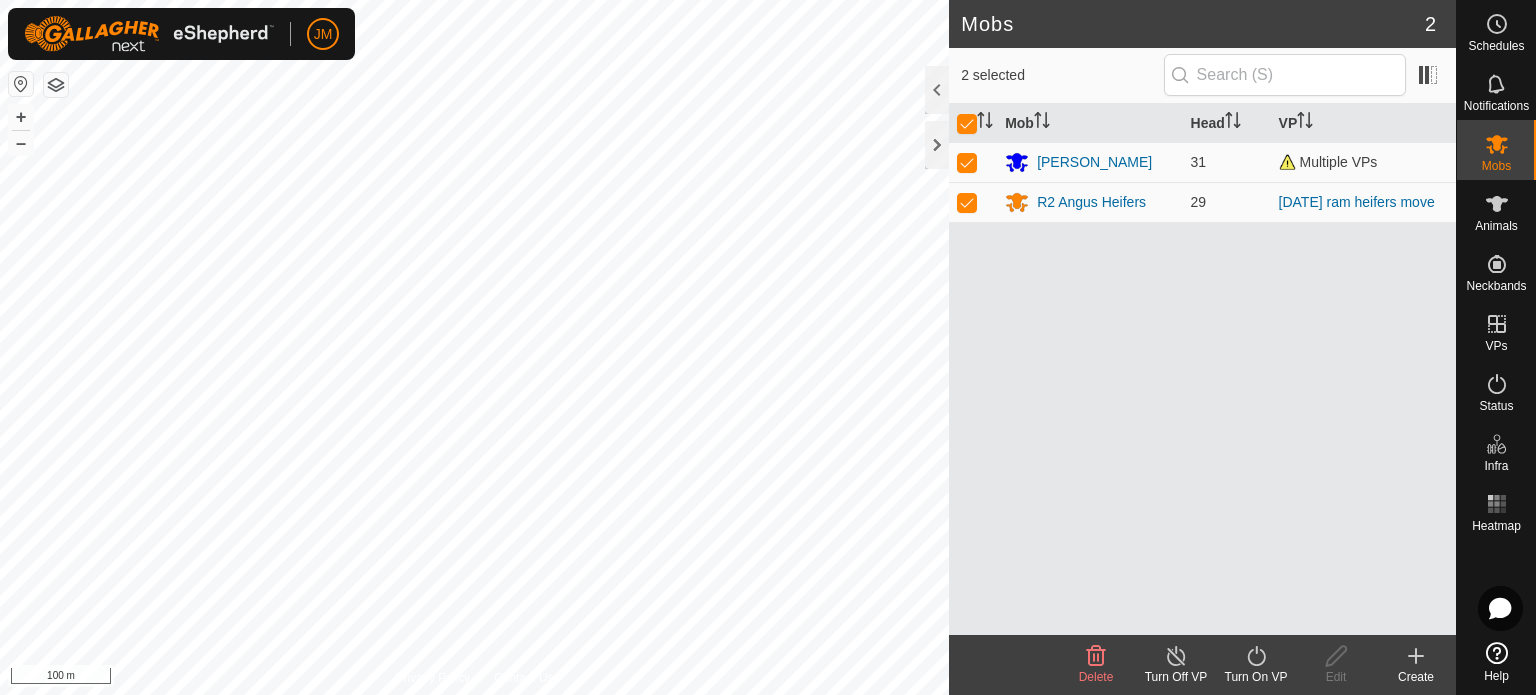 click 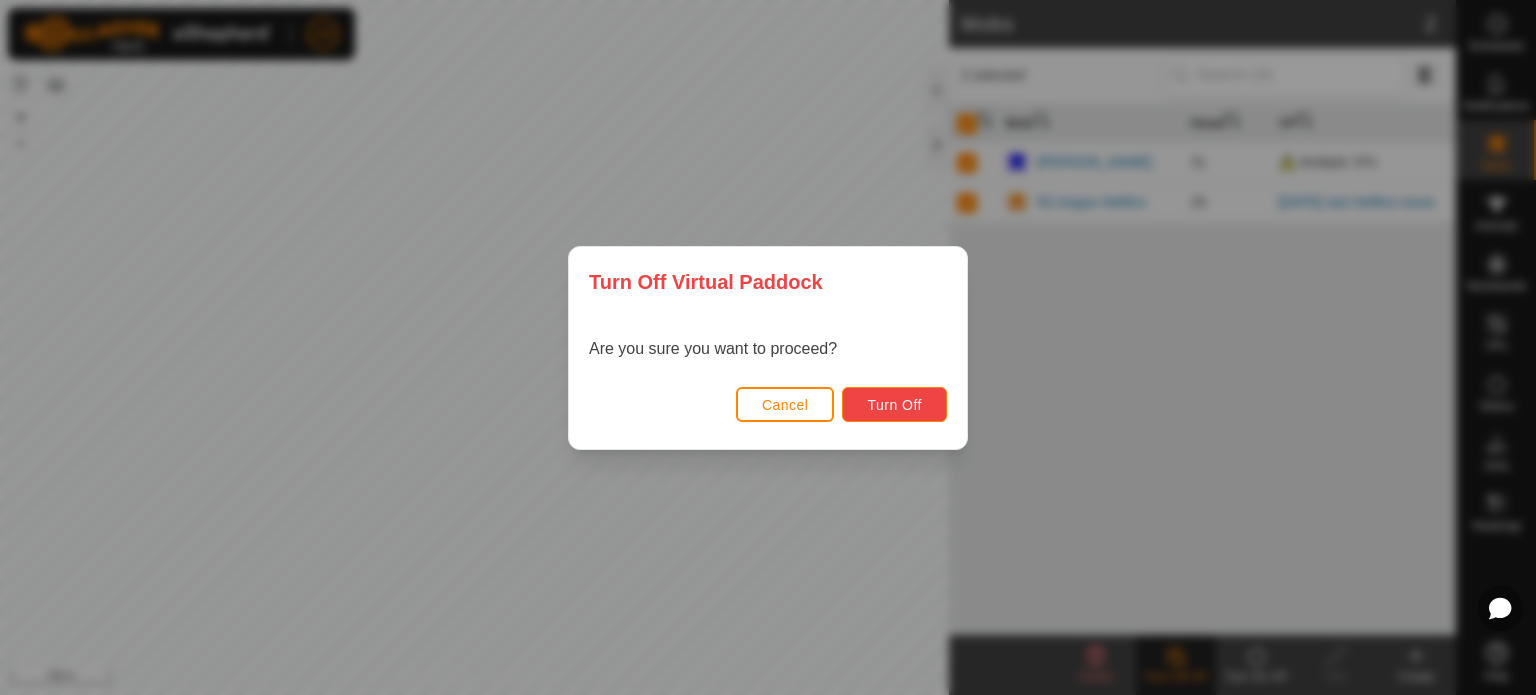 click on "Turn Off" at bounding box center [894, 404] 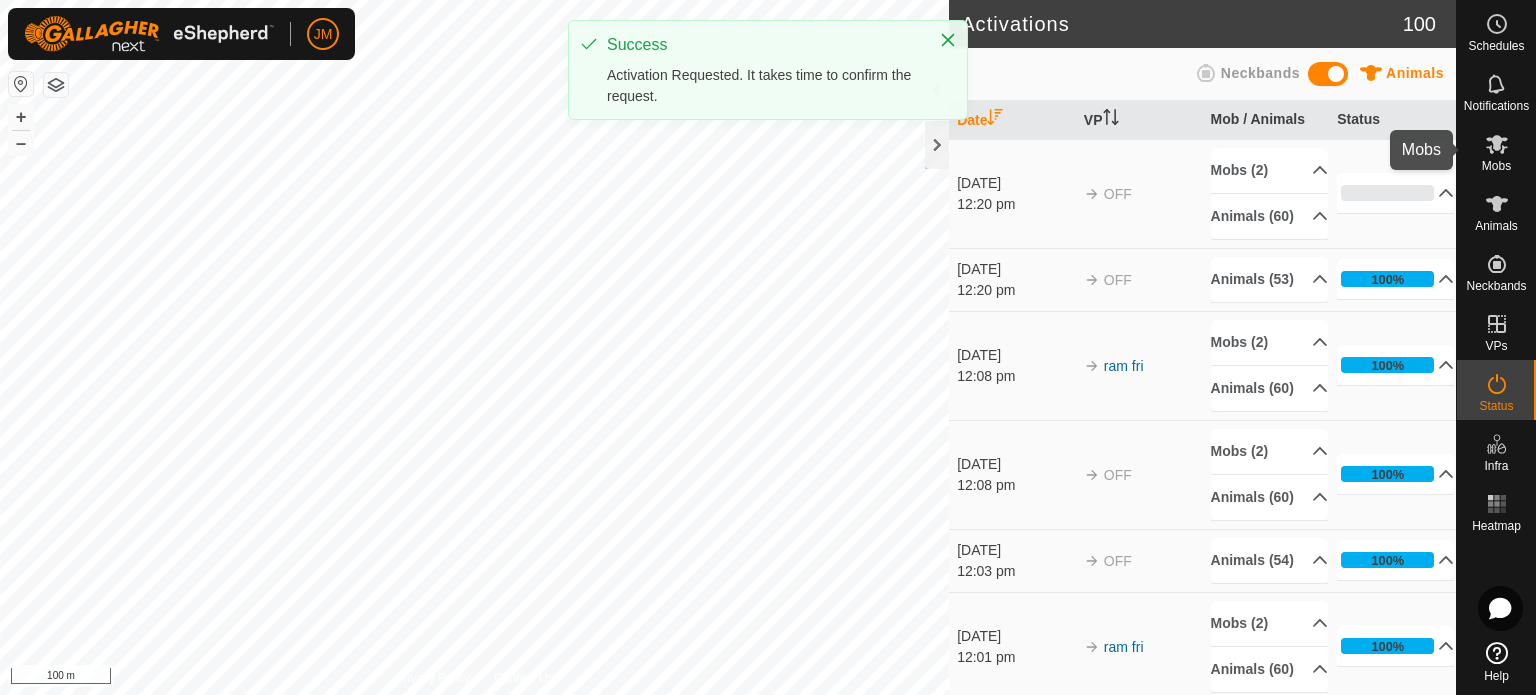 click at bounding box center (1497, 144) 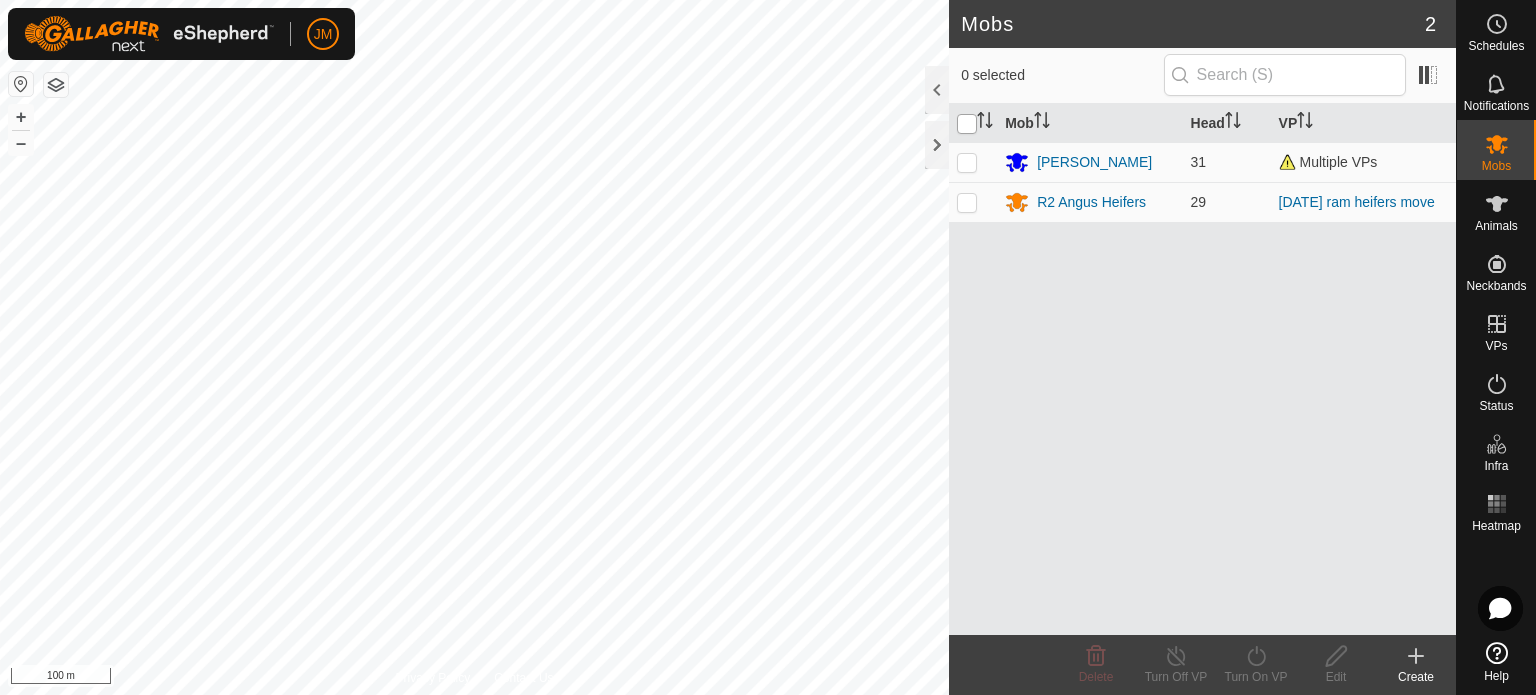 click at bounding box center [967, 124] 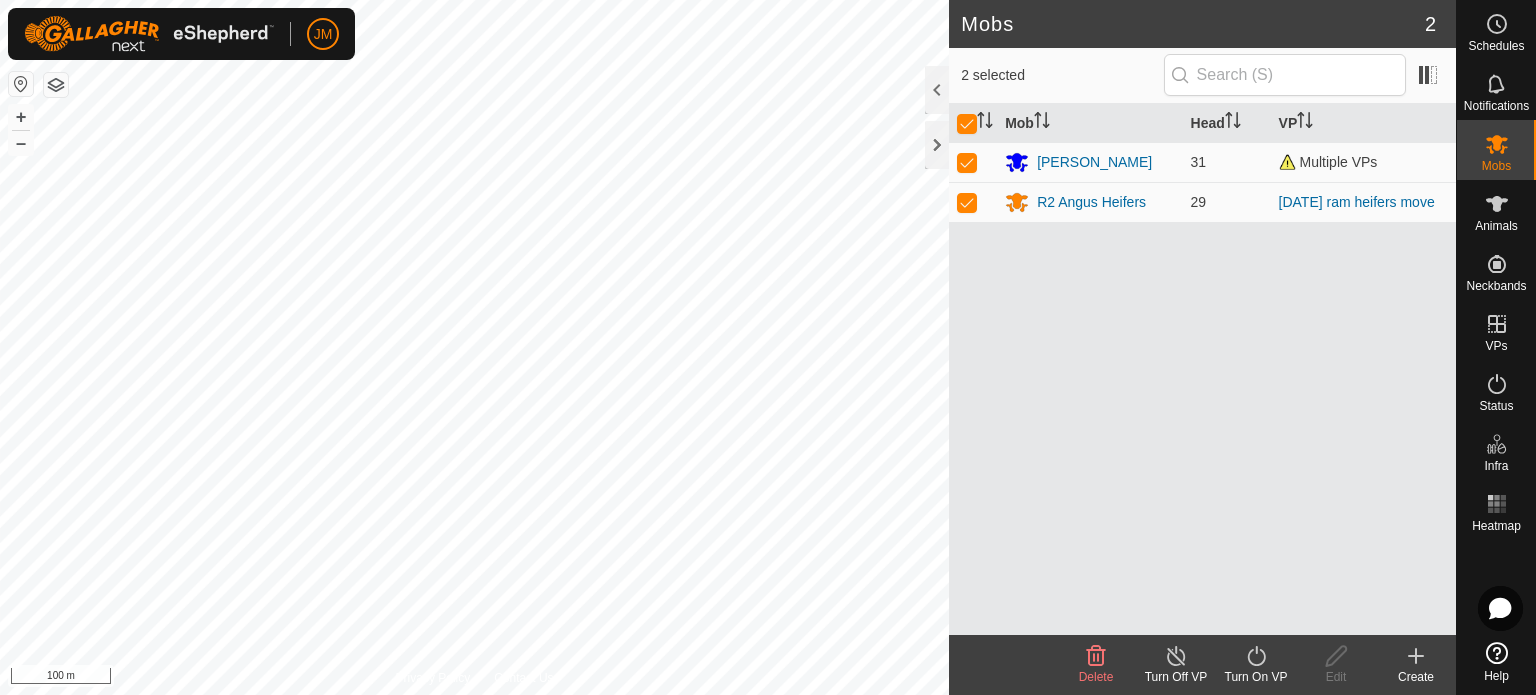 click 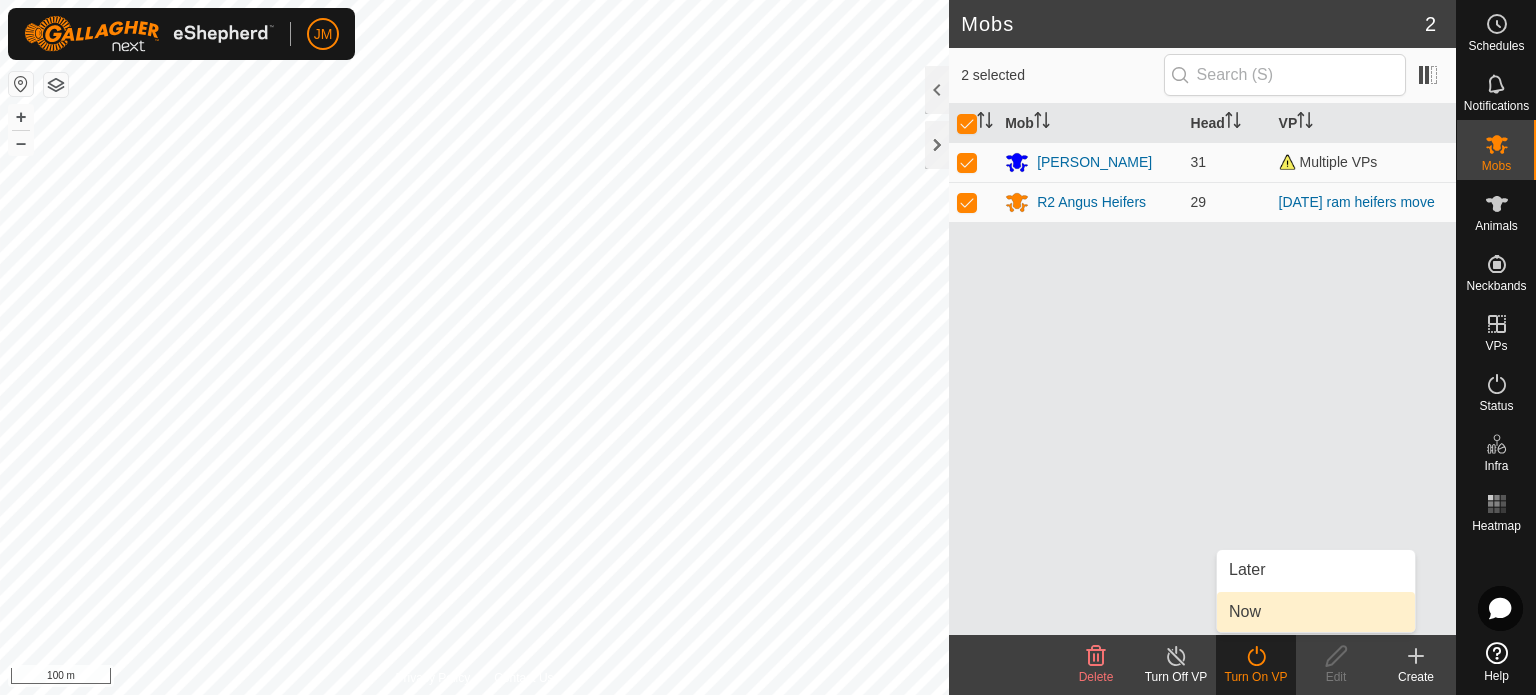click on "Now" at bounding box center (1316, 612) 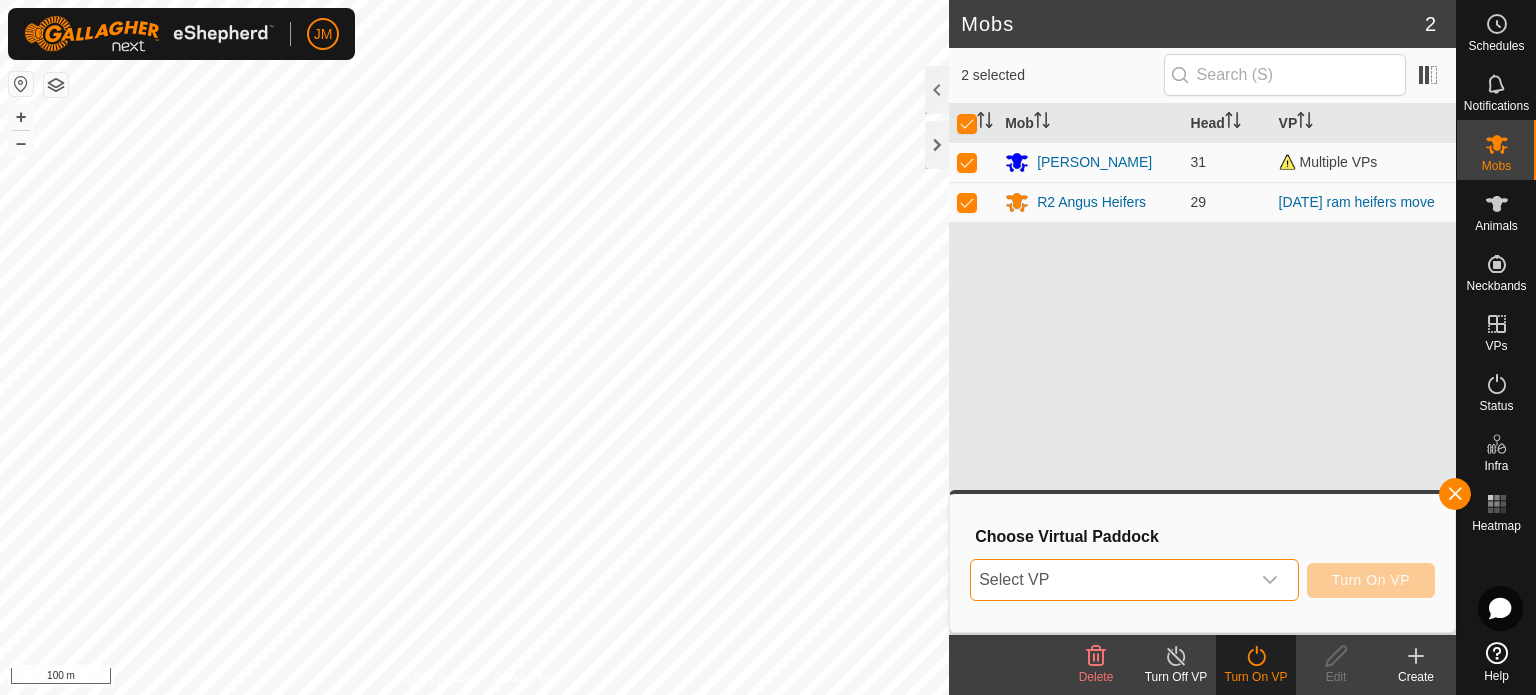 click on "Select VP" at bounding box center [1110, 580] 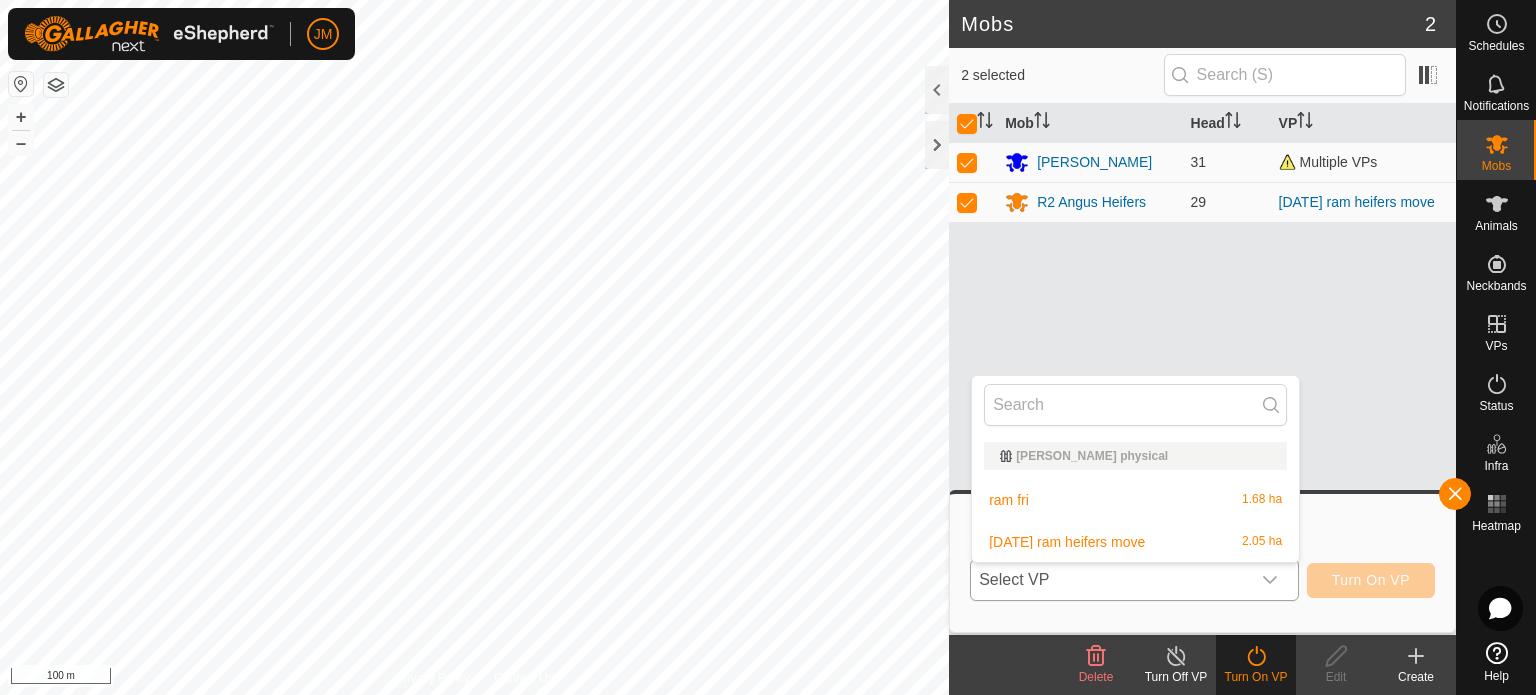 click on "ram fri  1.68 ha" at bounding box center [1135, 500] 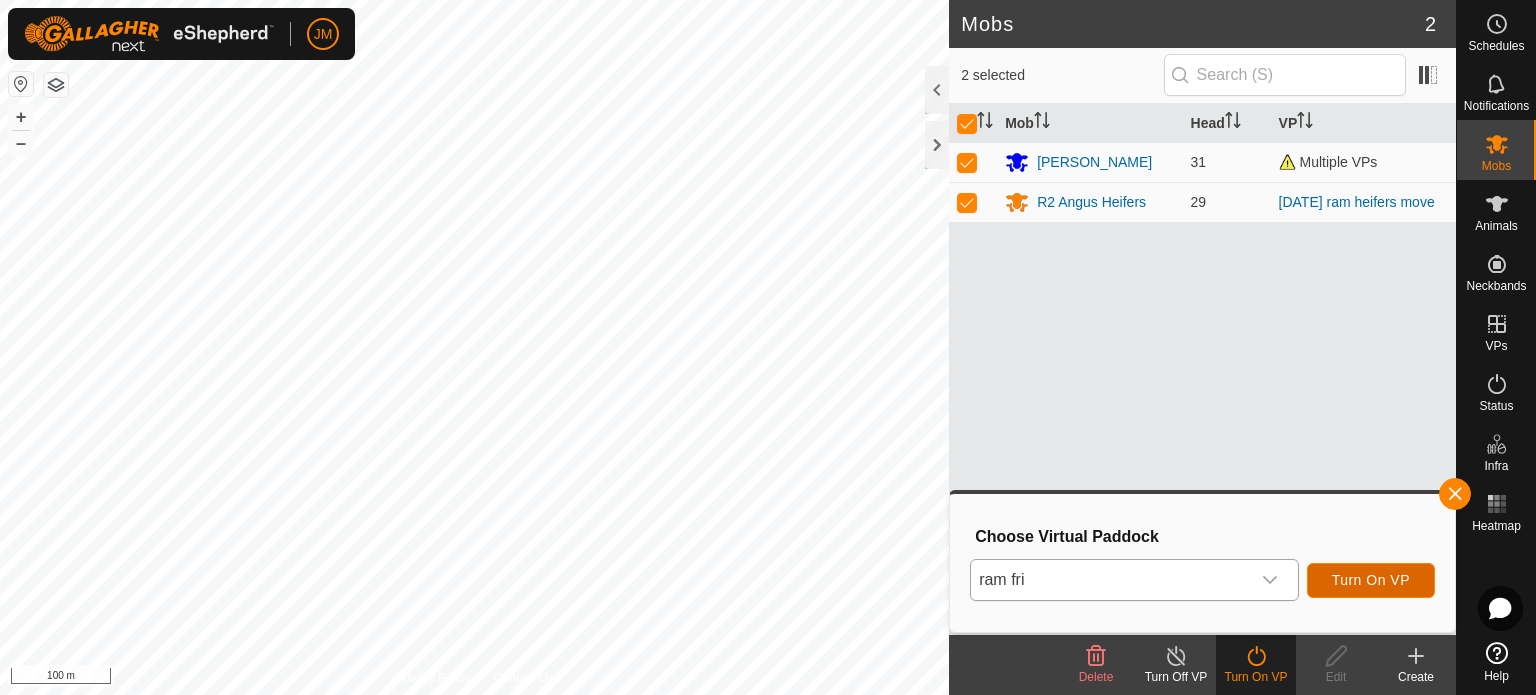click on "Turn On VP" at bounding box center [1371, 580] 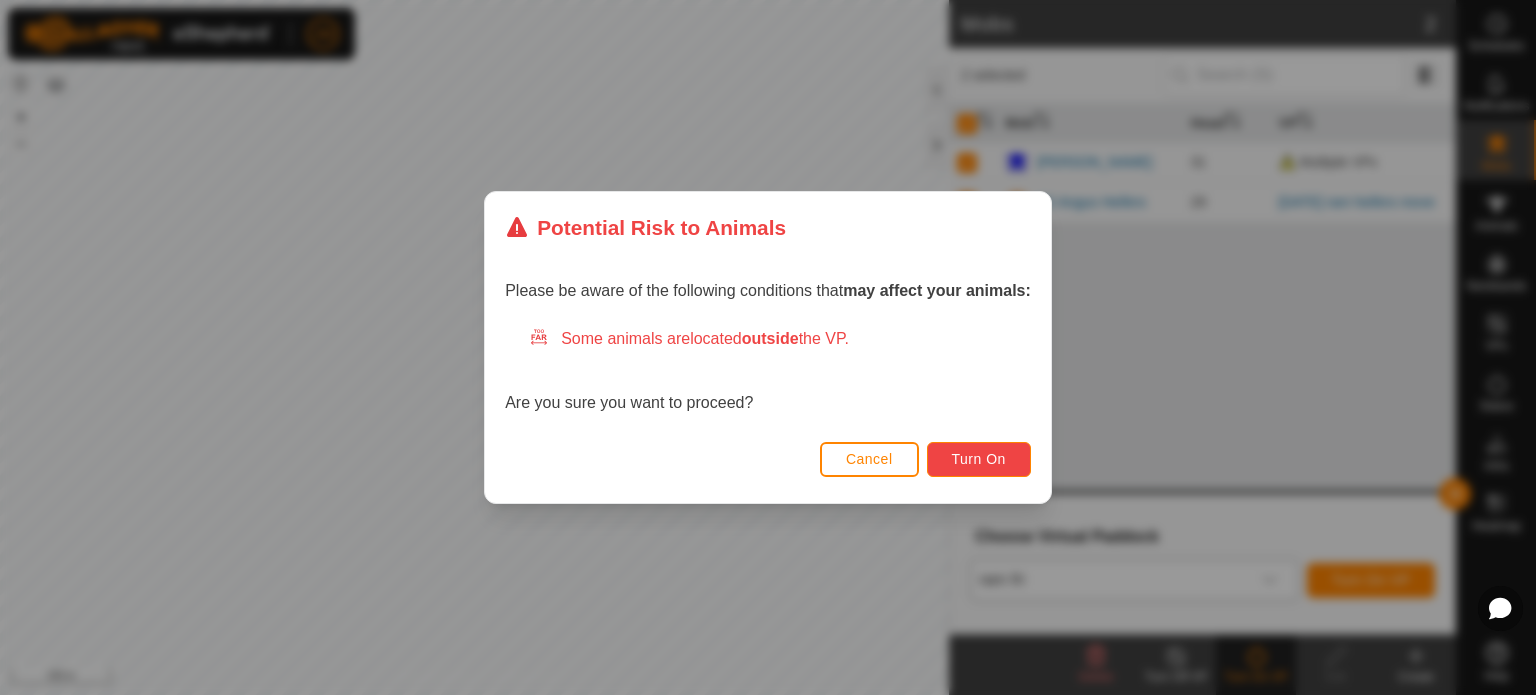 click on "Turn On" at bounding box center (979, 459) 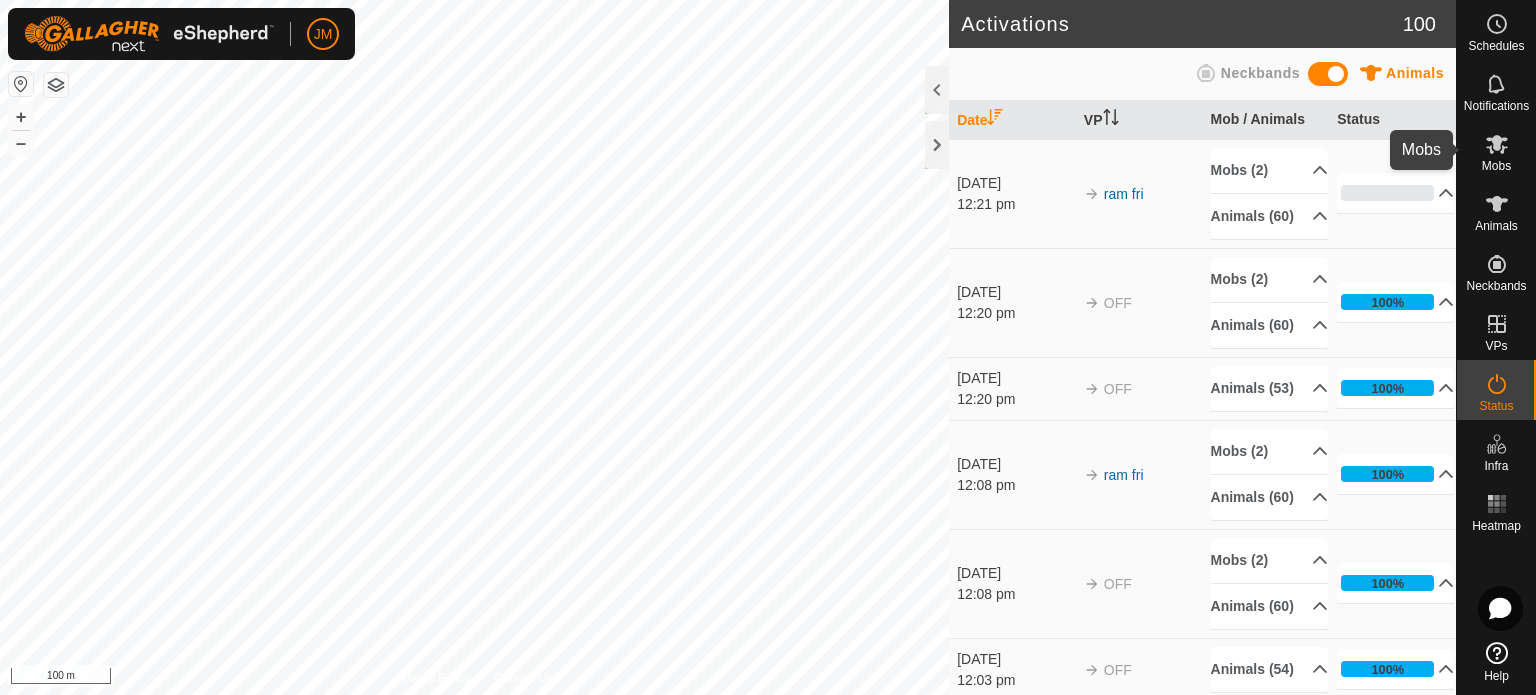 click 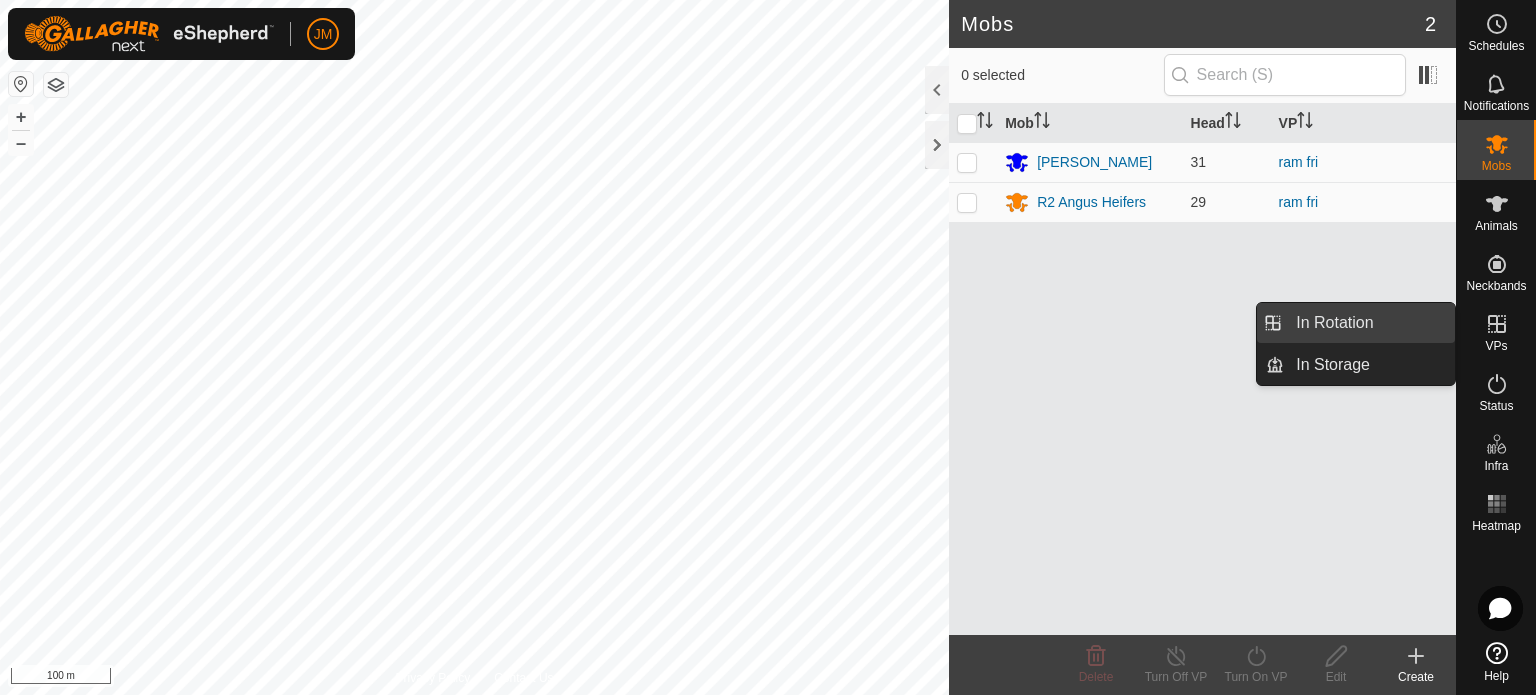 click on "In Rotation" at bounding box center [1369, 323] 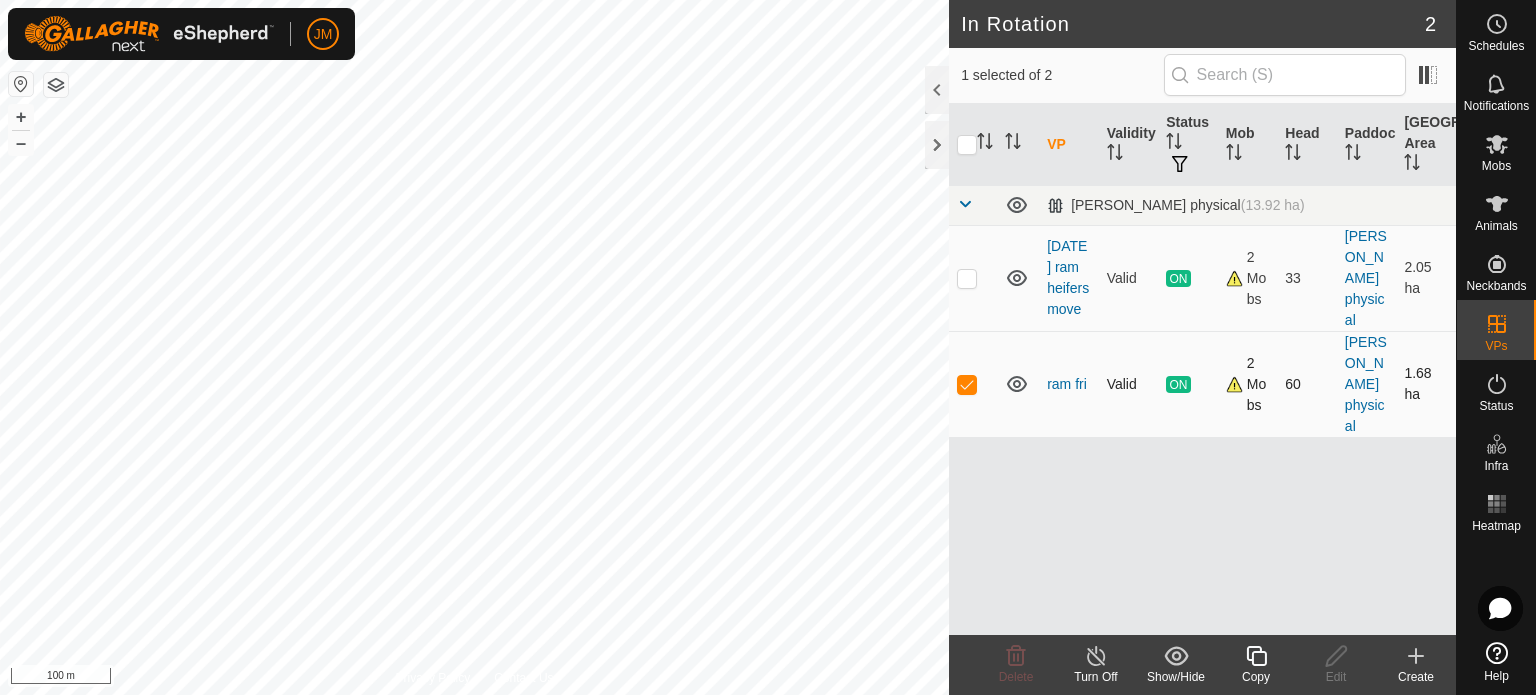 click at bounding box center [967, 384] 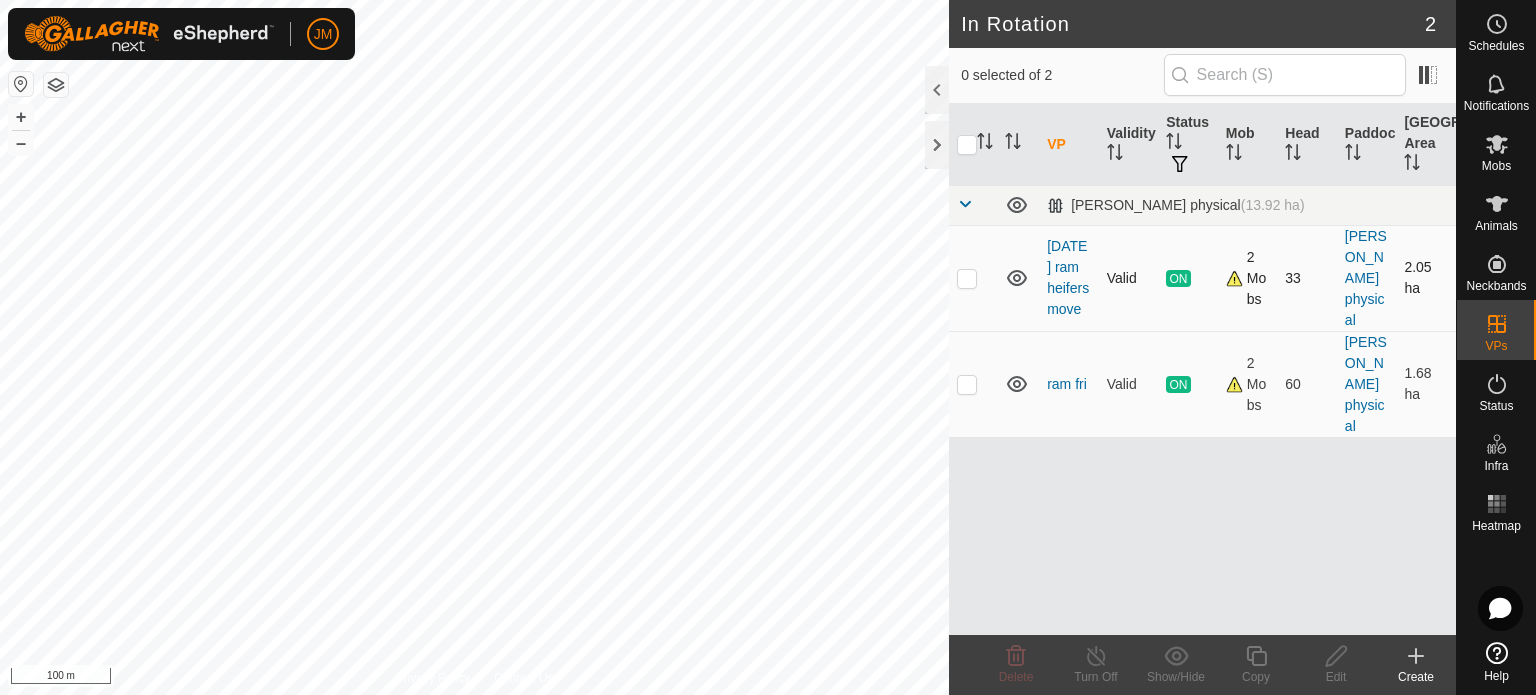 click 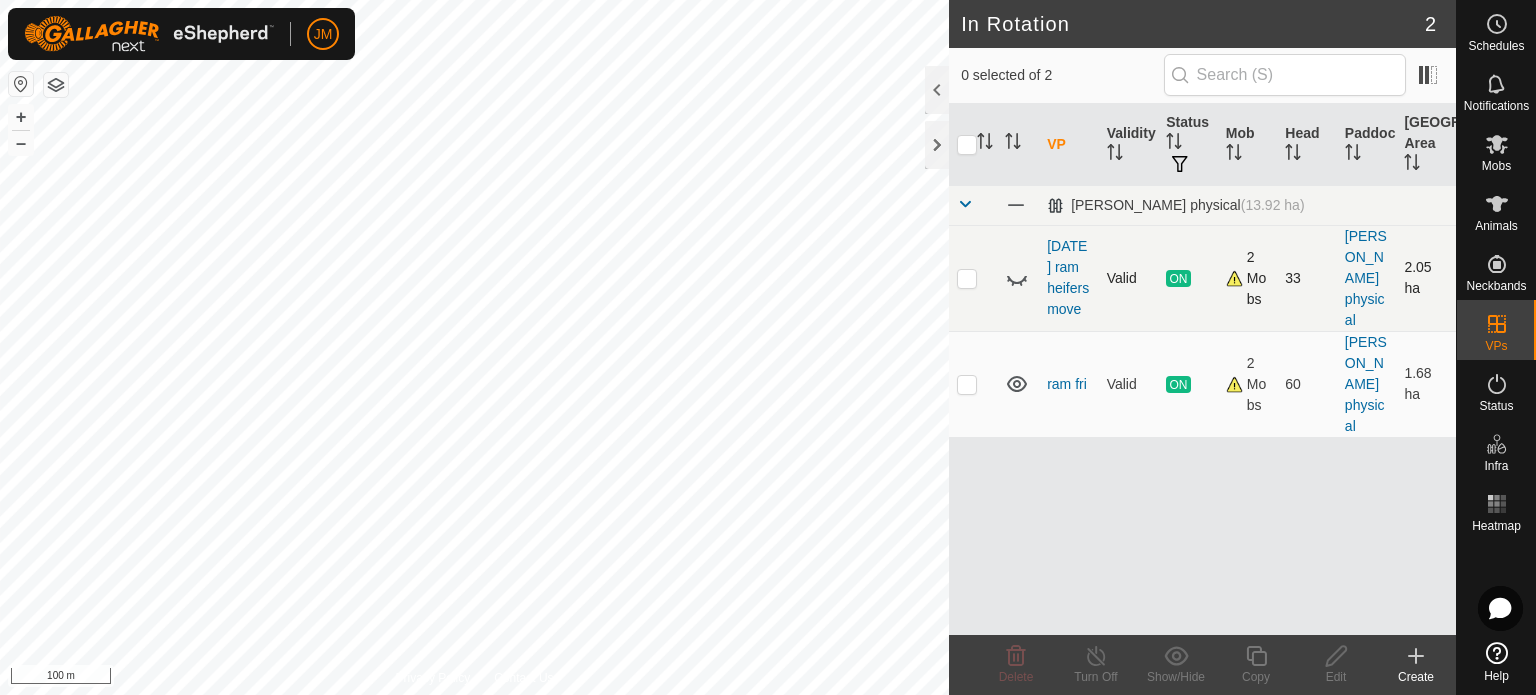 click 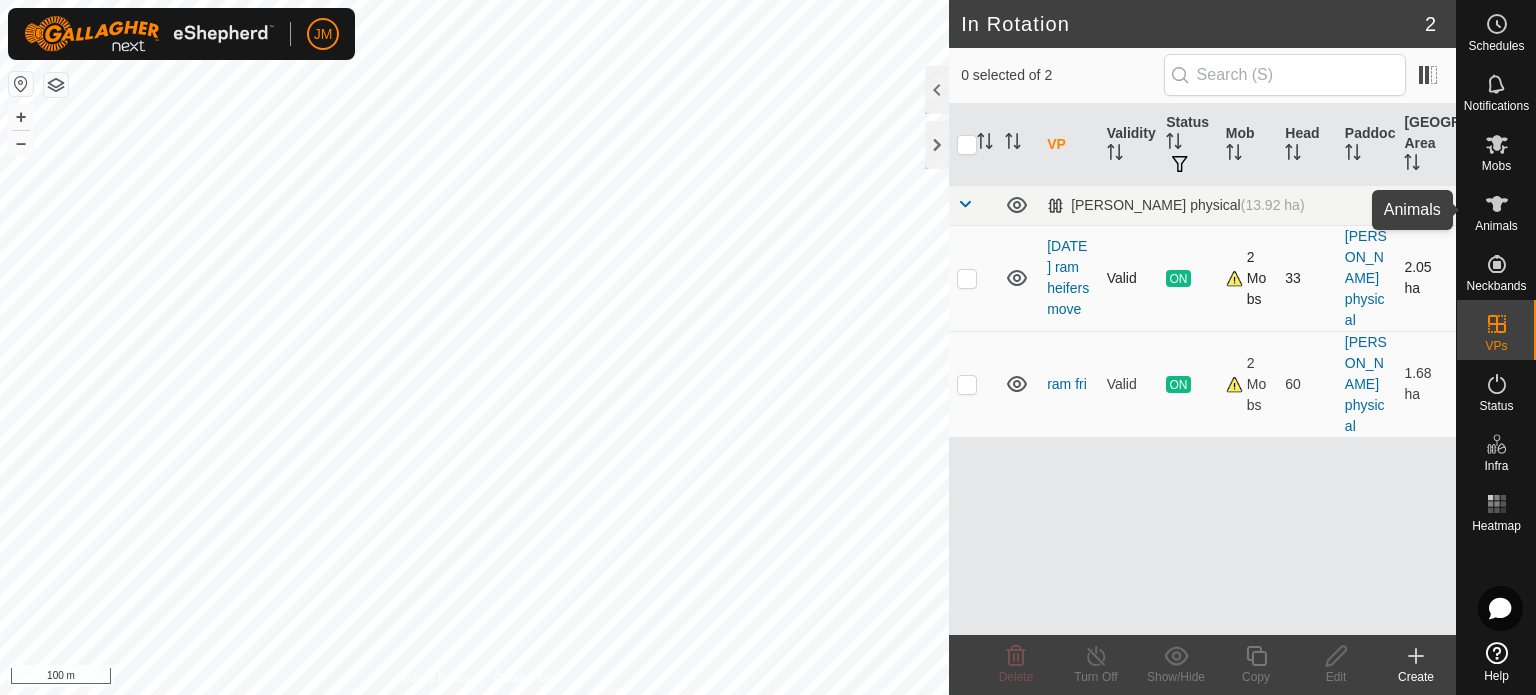 click 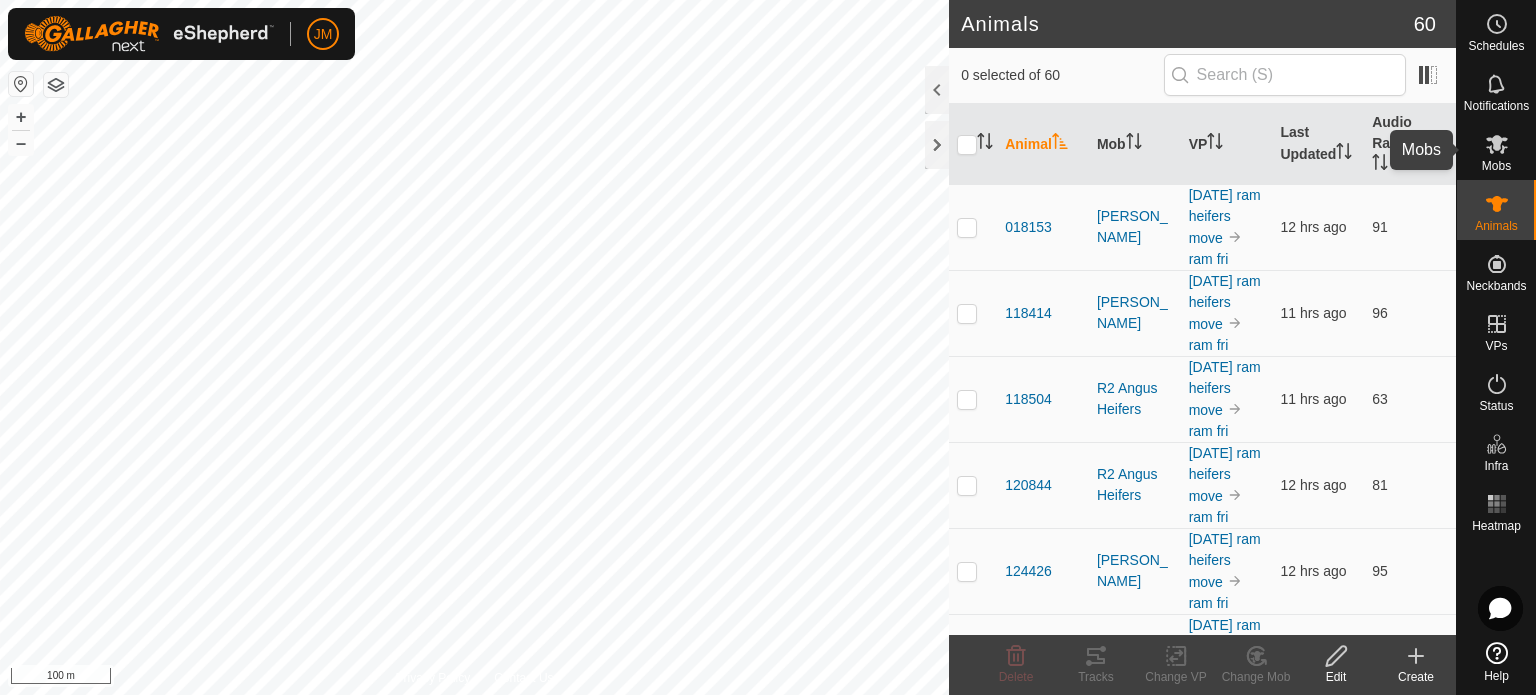 click 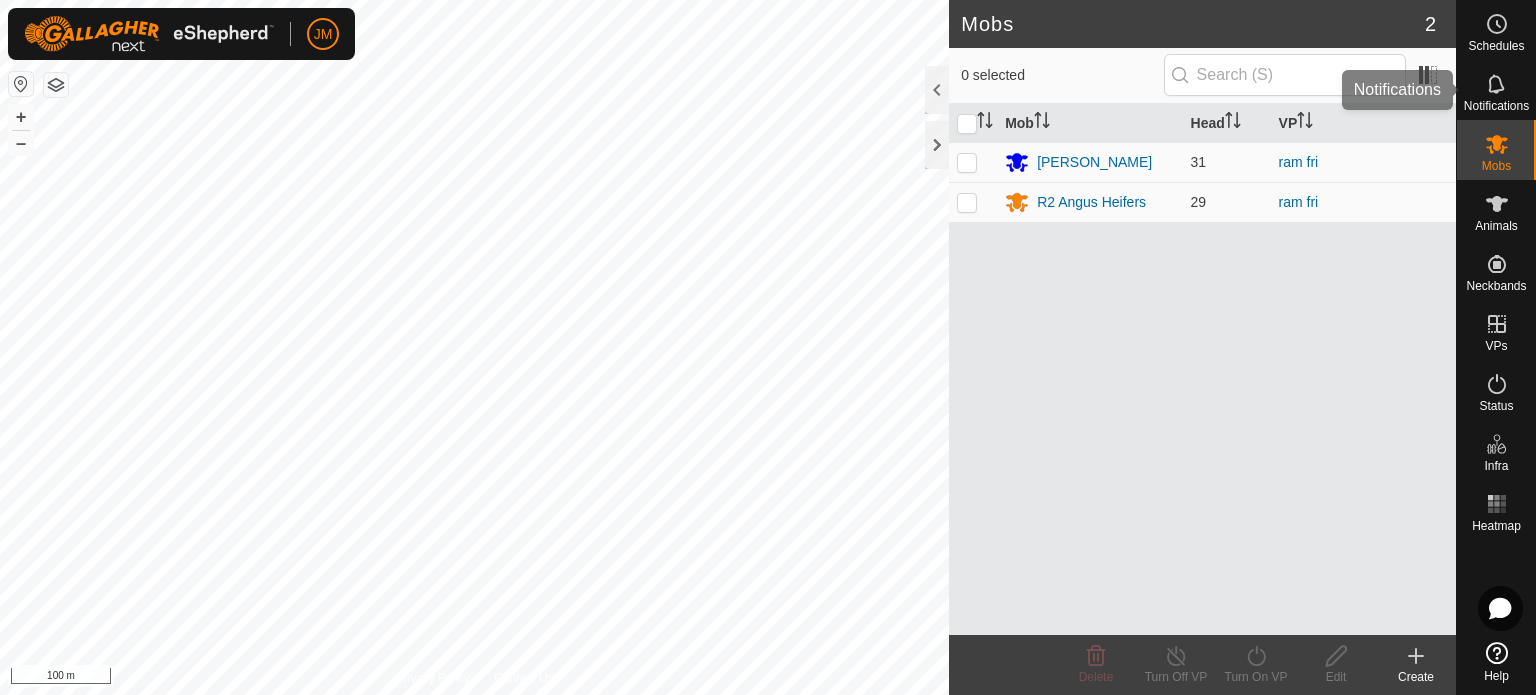 click 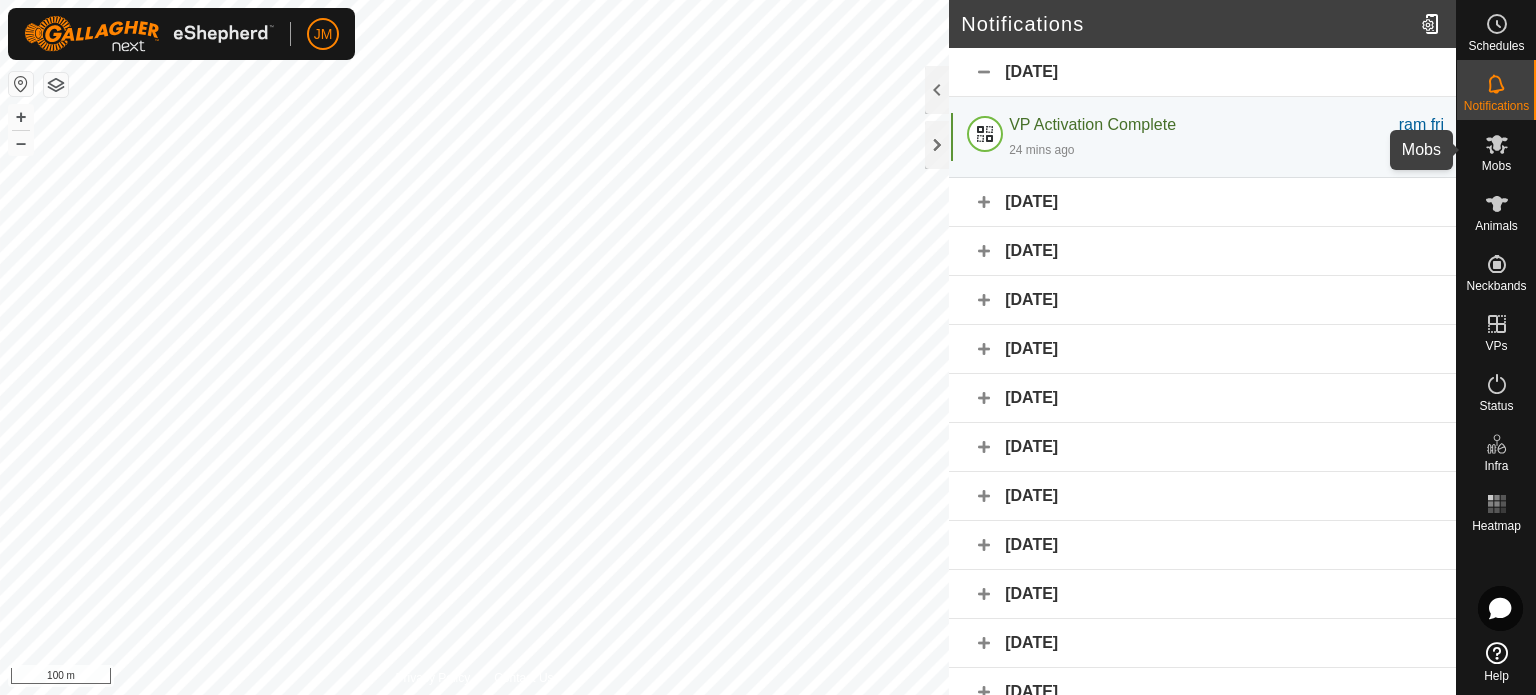 click 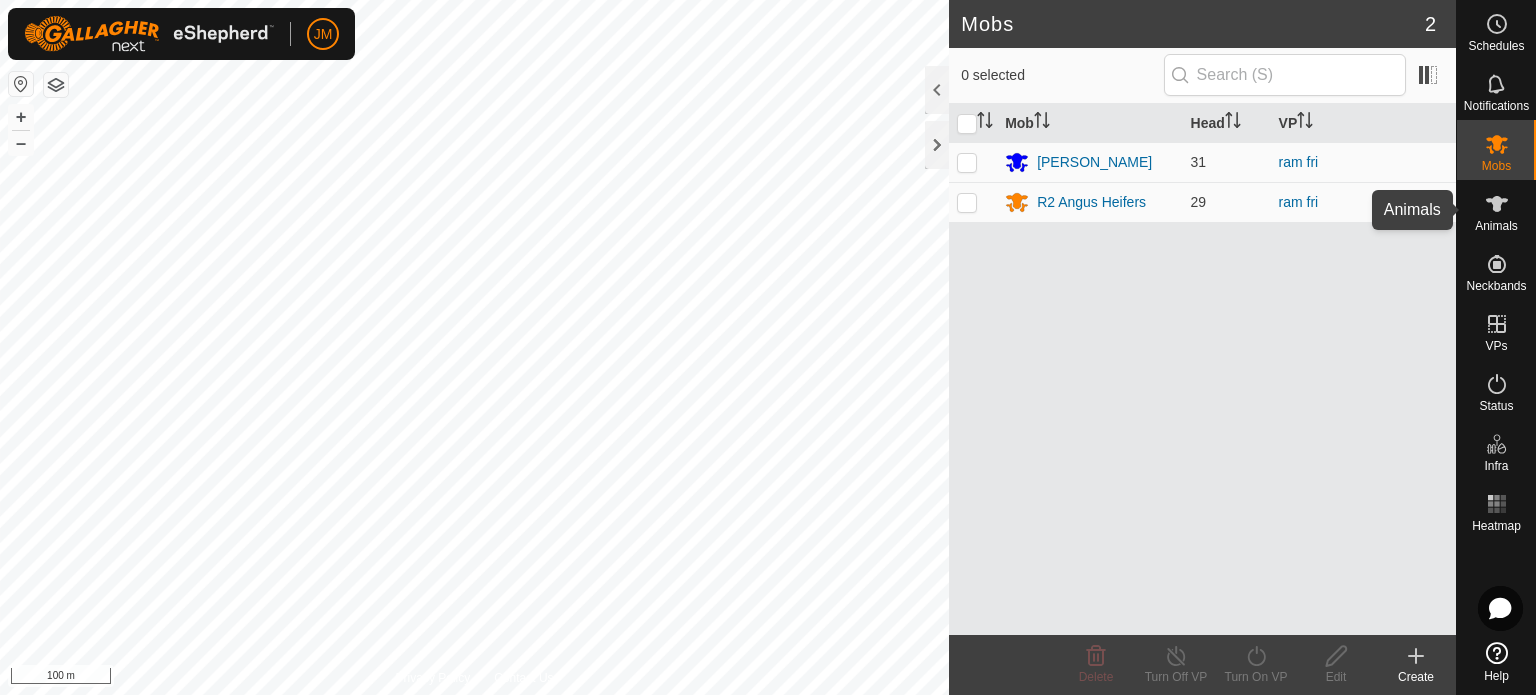 click 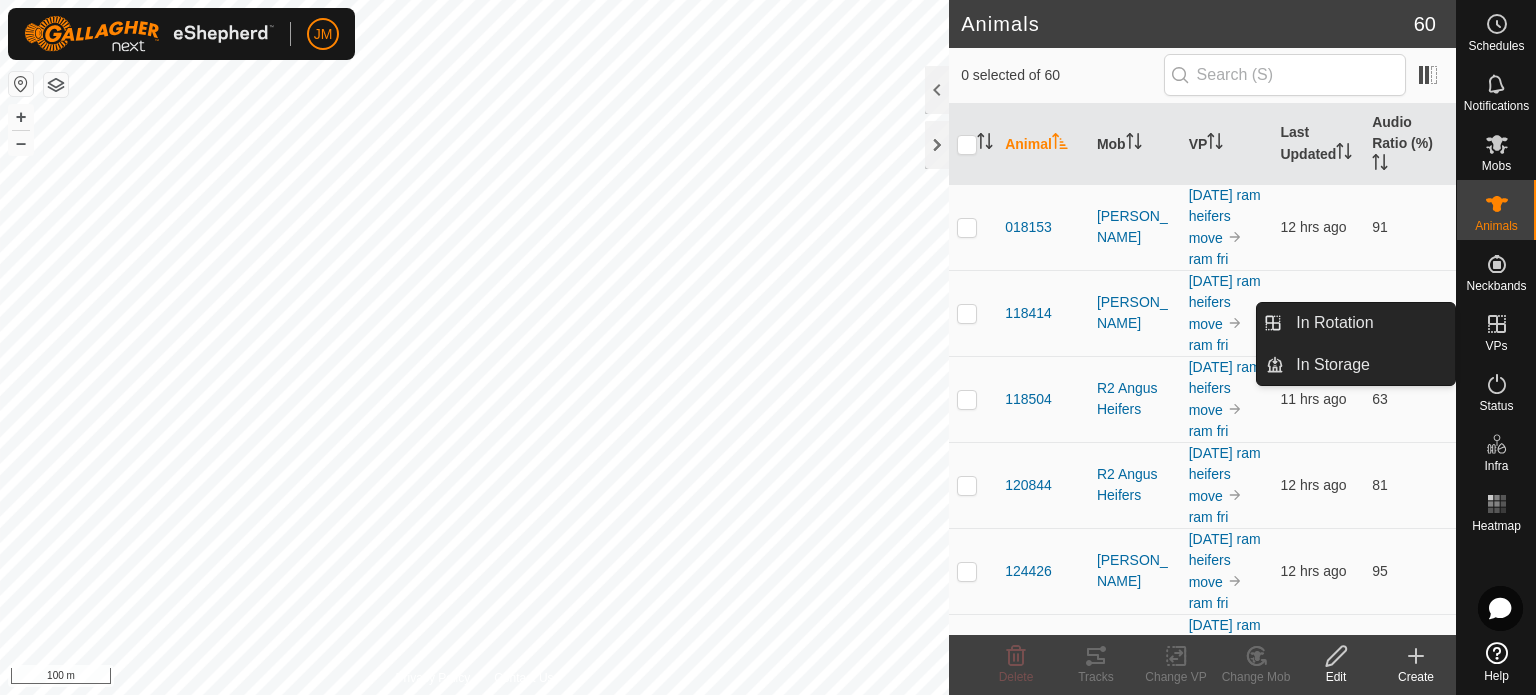 click 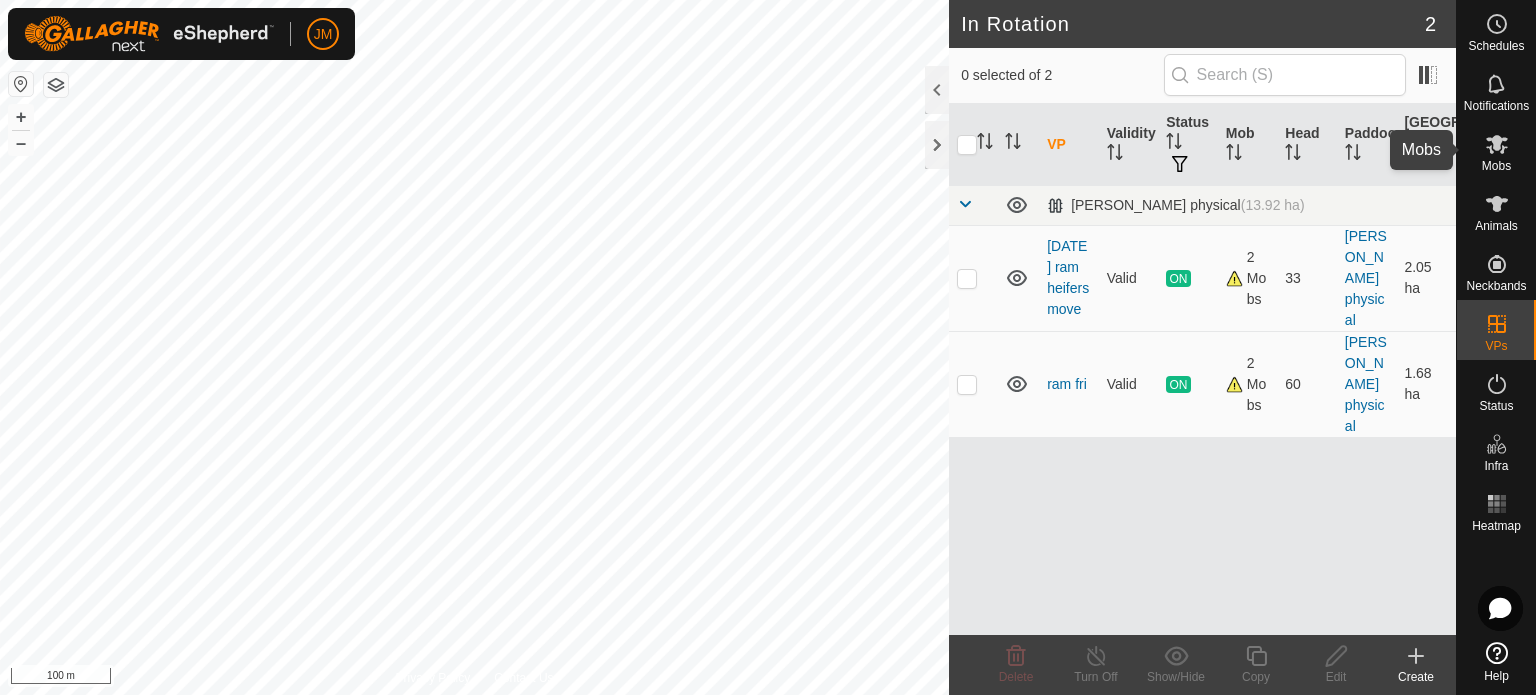 click 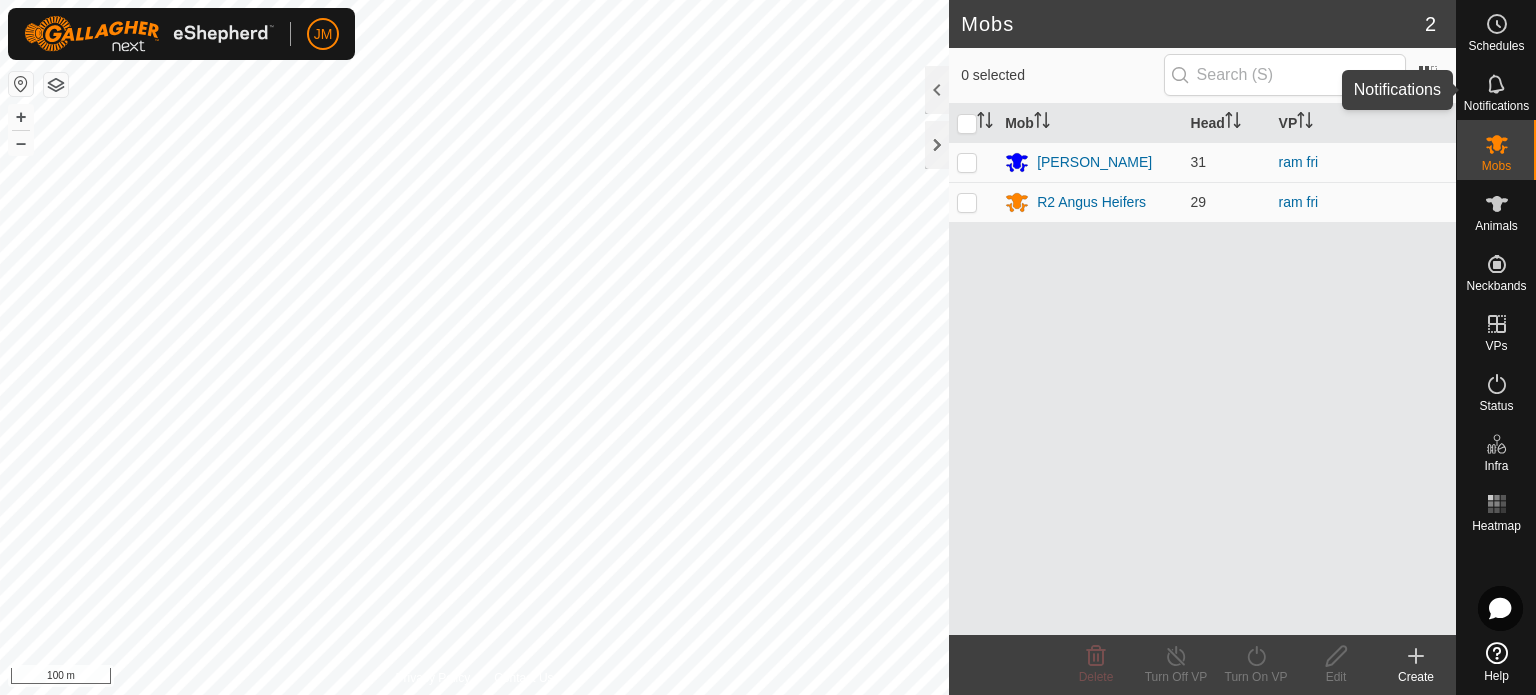 click 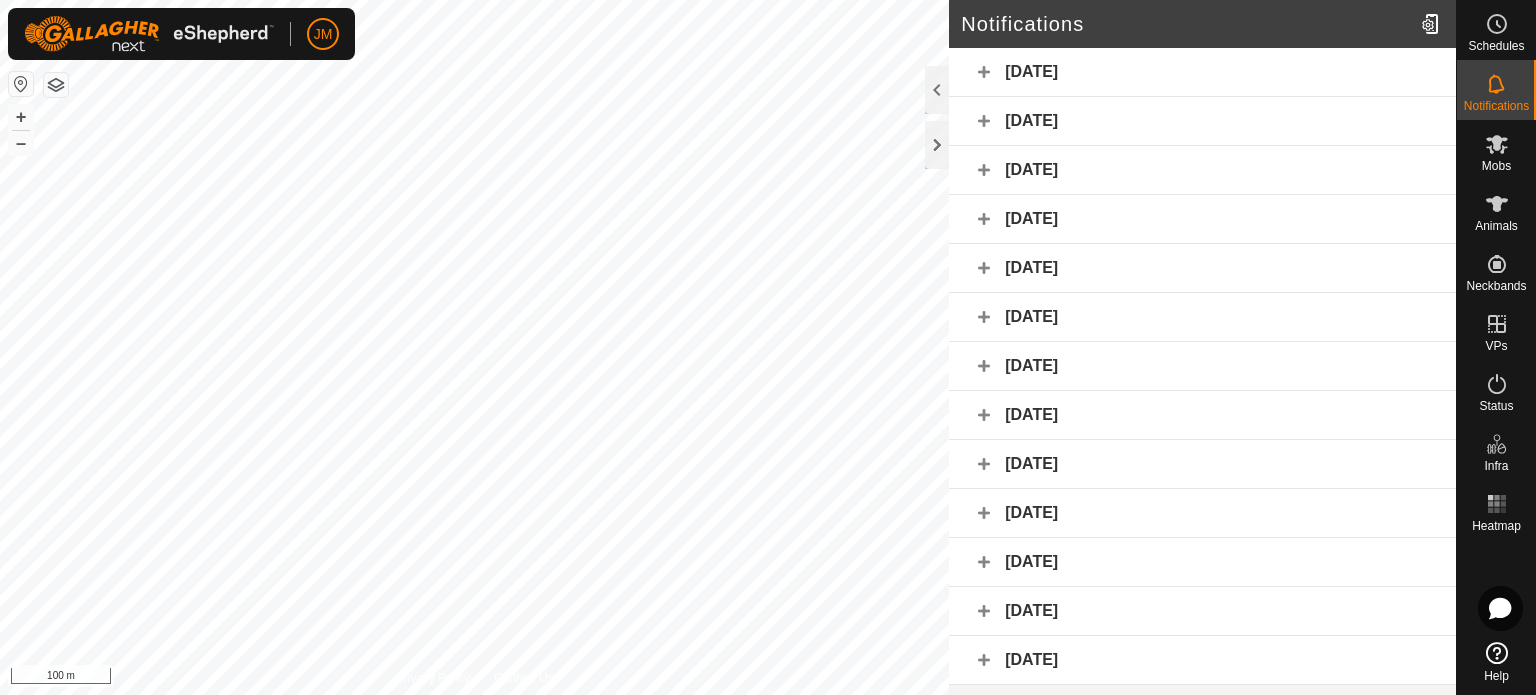 click on "[DATE]" 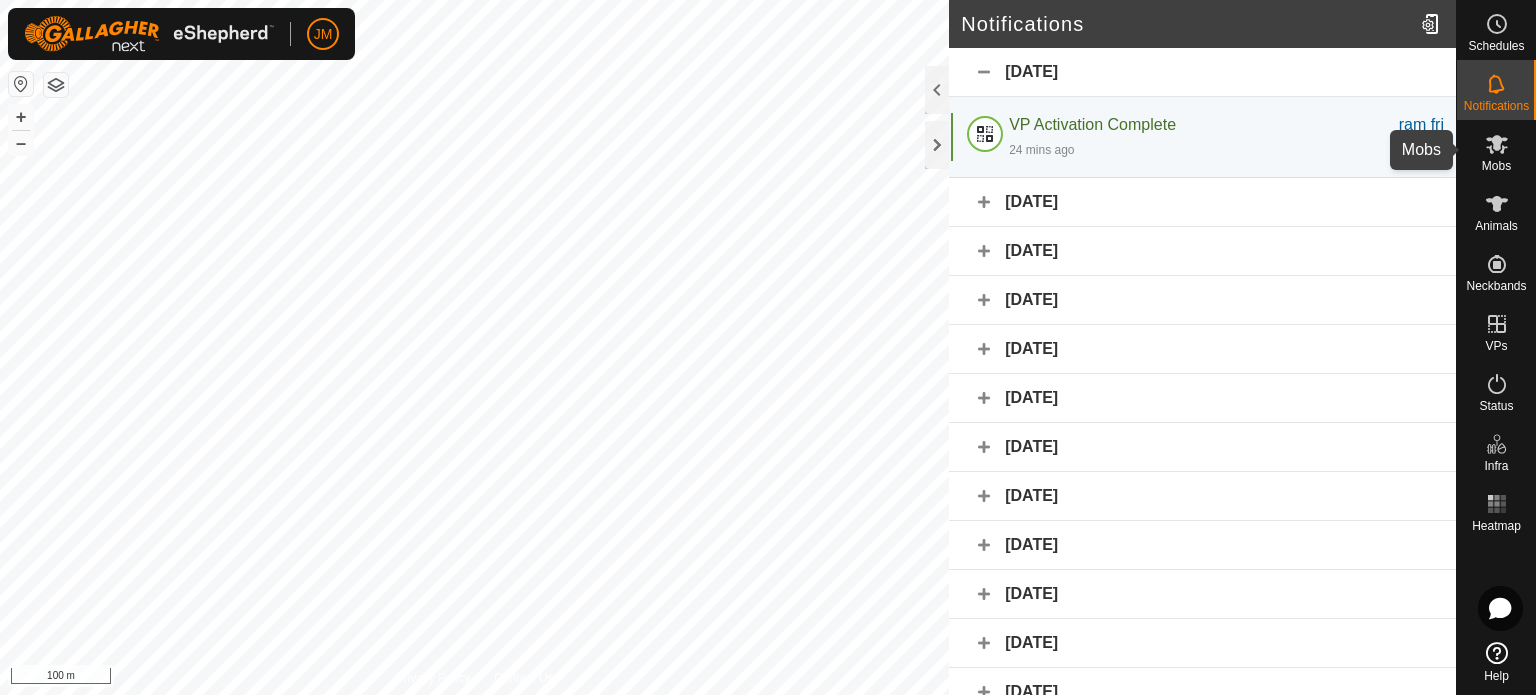 click 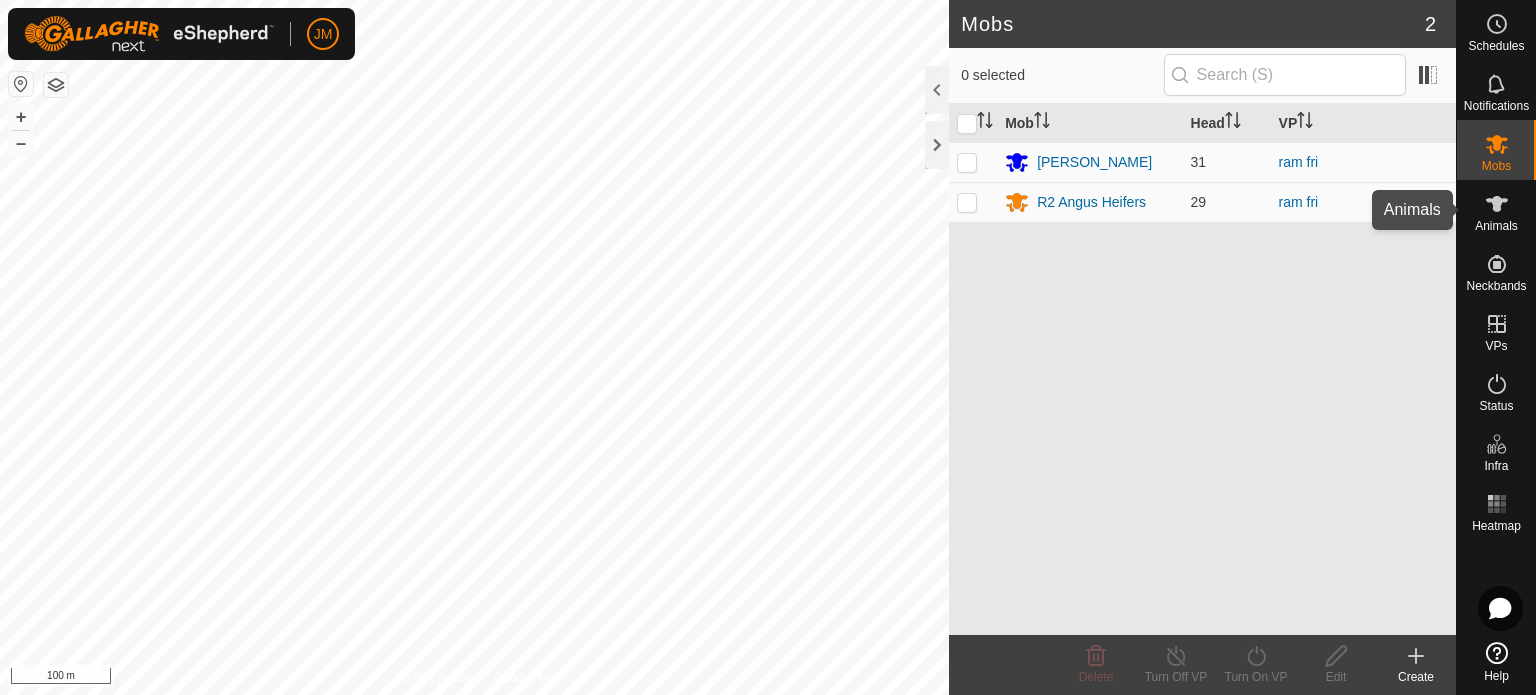 click on "Animals" at bounding box center (1496, 226) 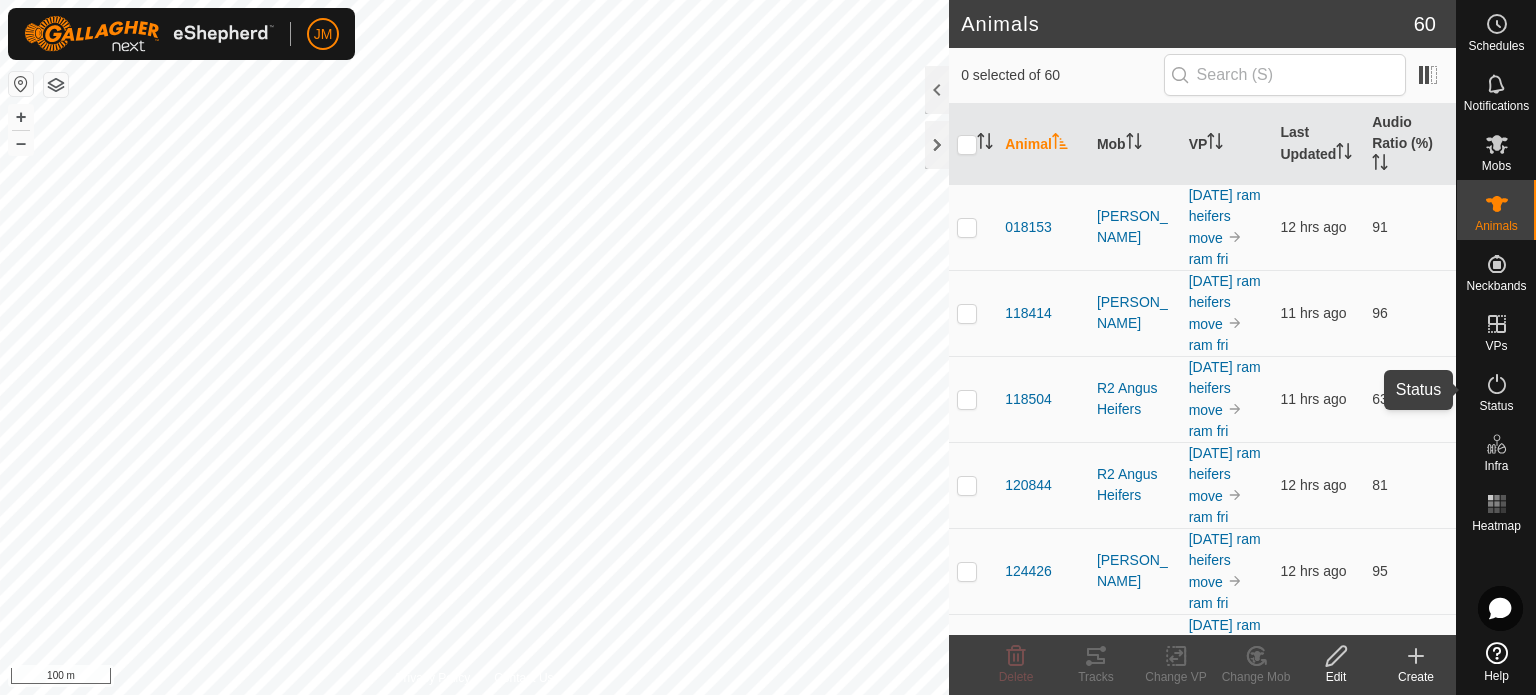 click 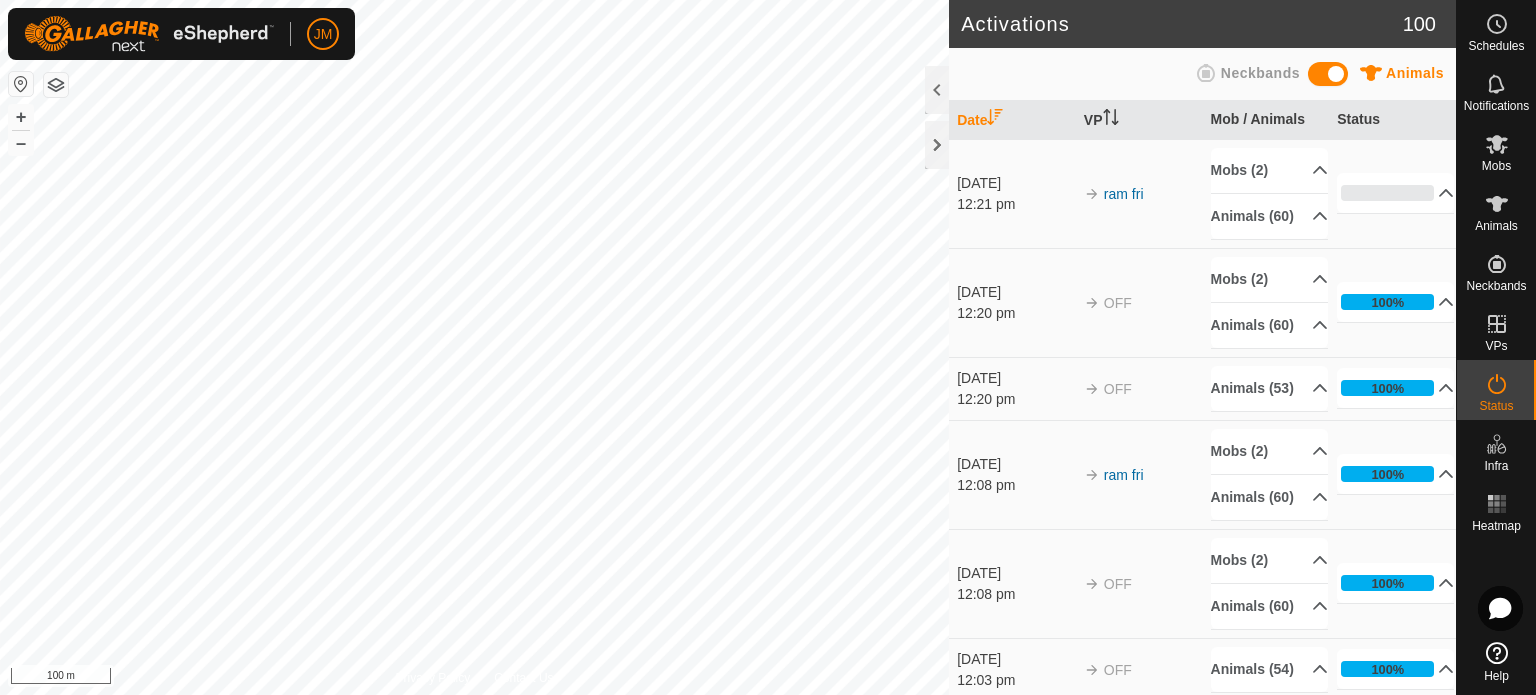scroll, scrollTop: 520, scrollLeft: 0, axis: vertical 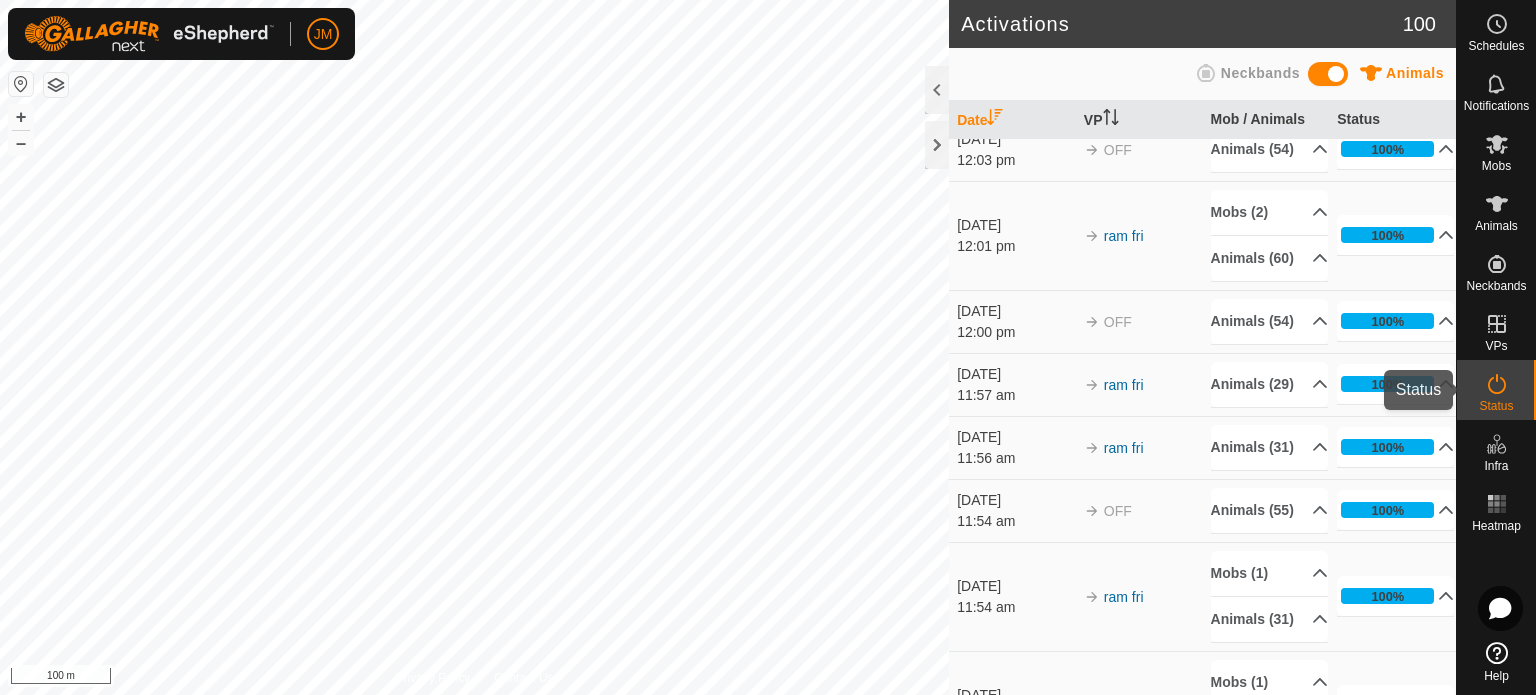 click 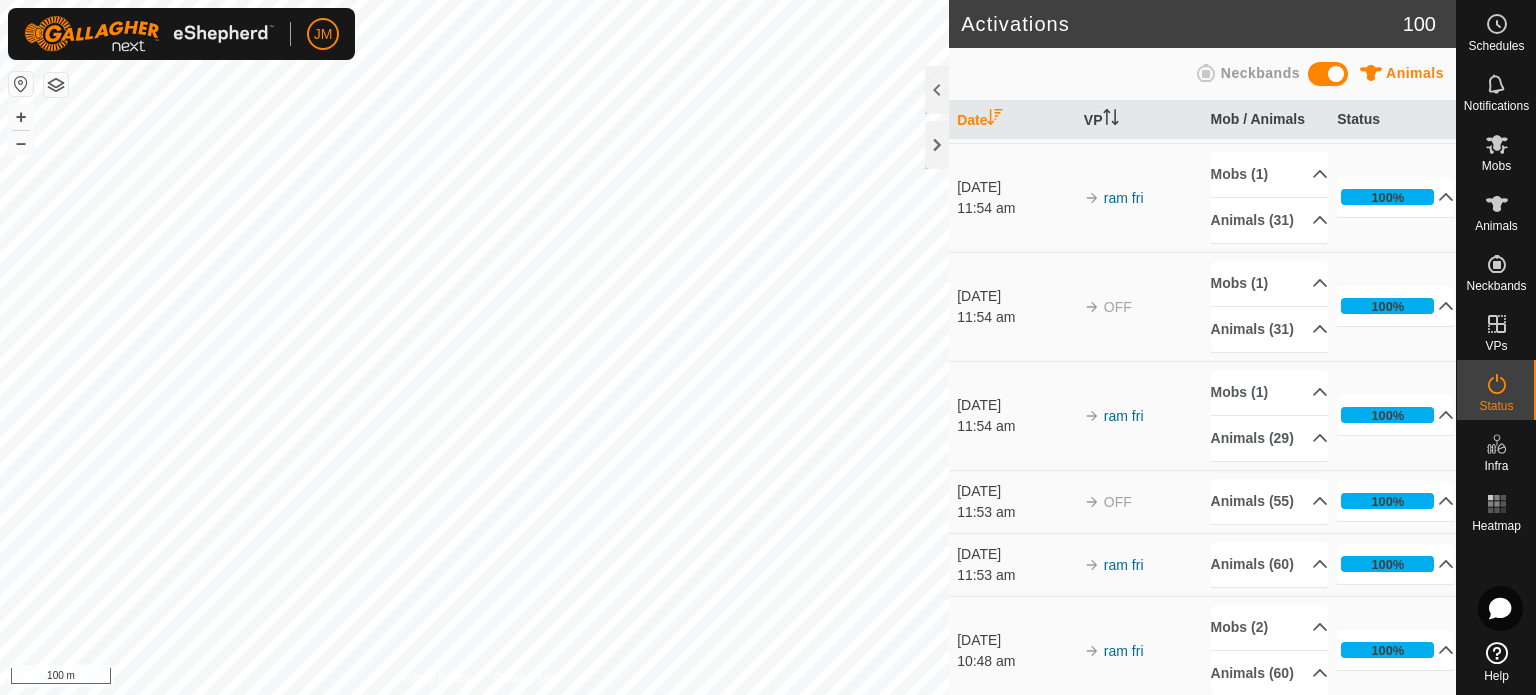 scroll, scrollTop: 920, scrollLeft: 0, axis: vertical 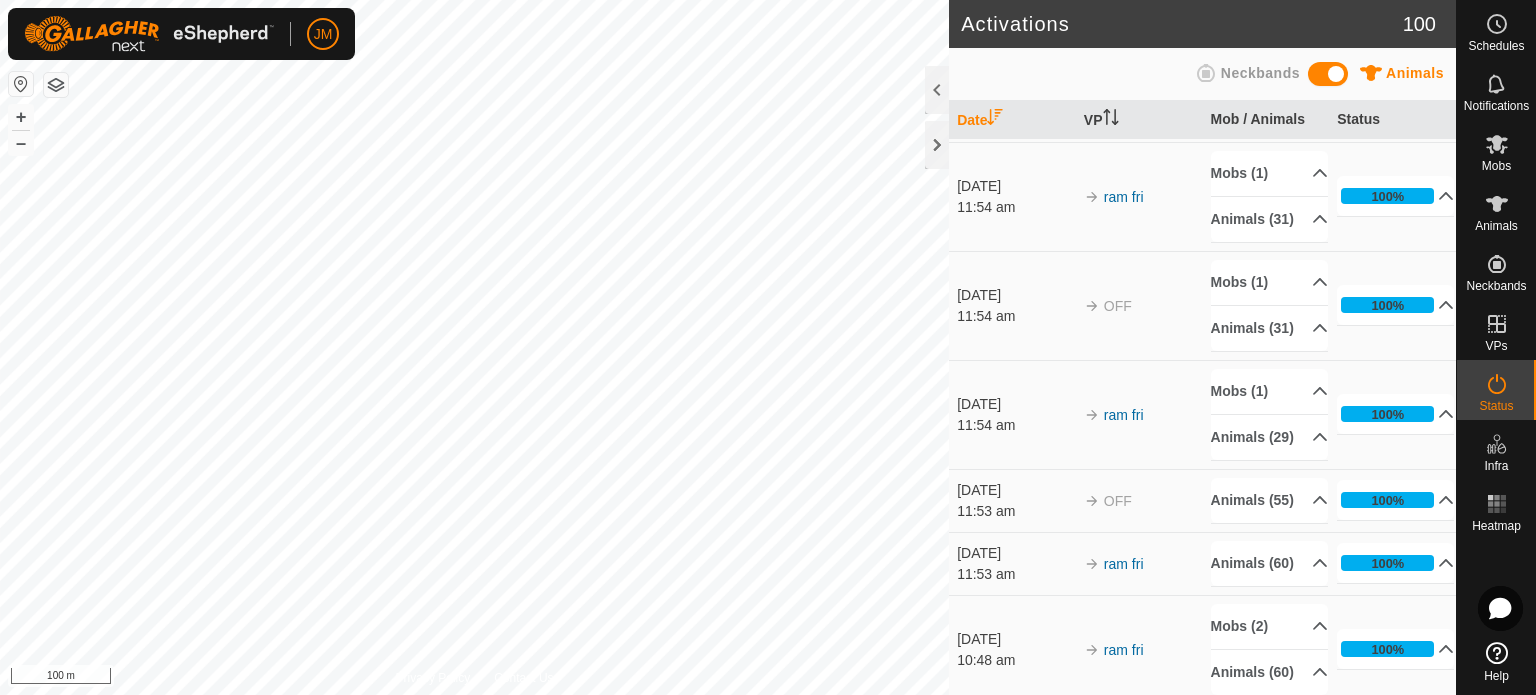 click on "OFF" at bounding box center (1118, 111) 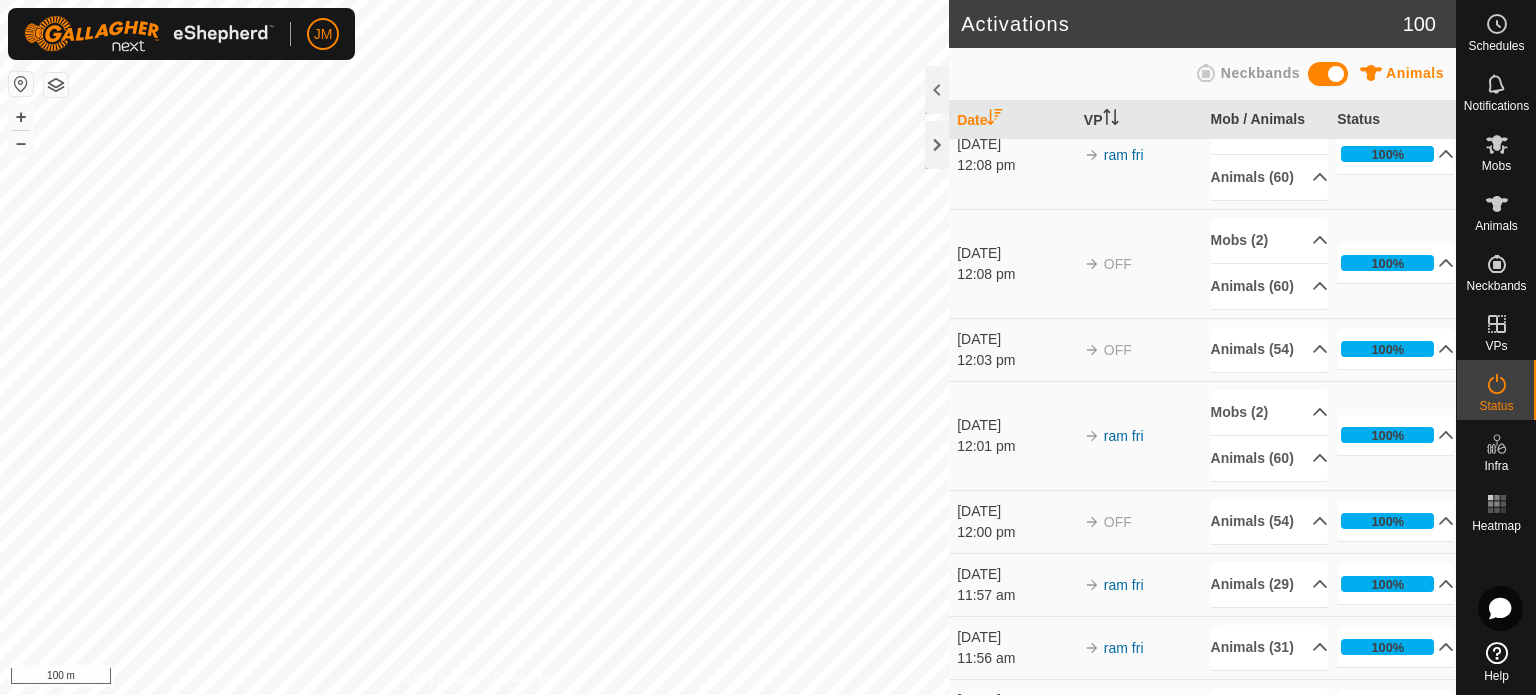 scroll, scrollTop: 0, scrollLeft: 0, axis: both 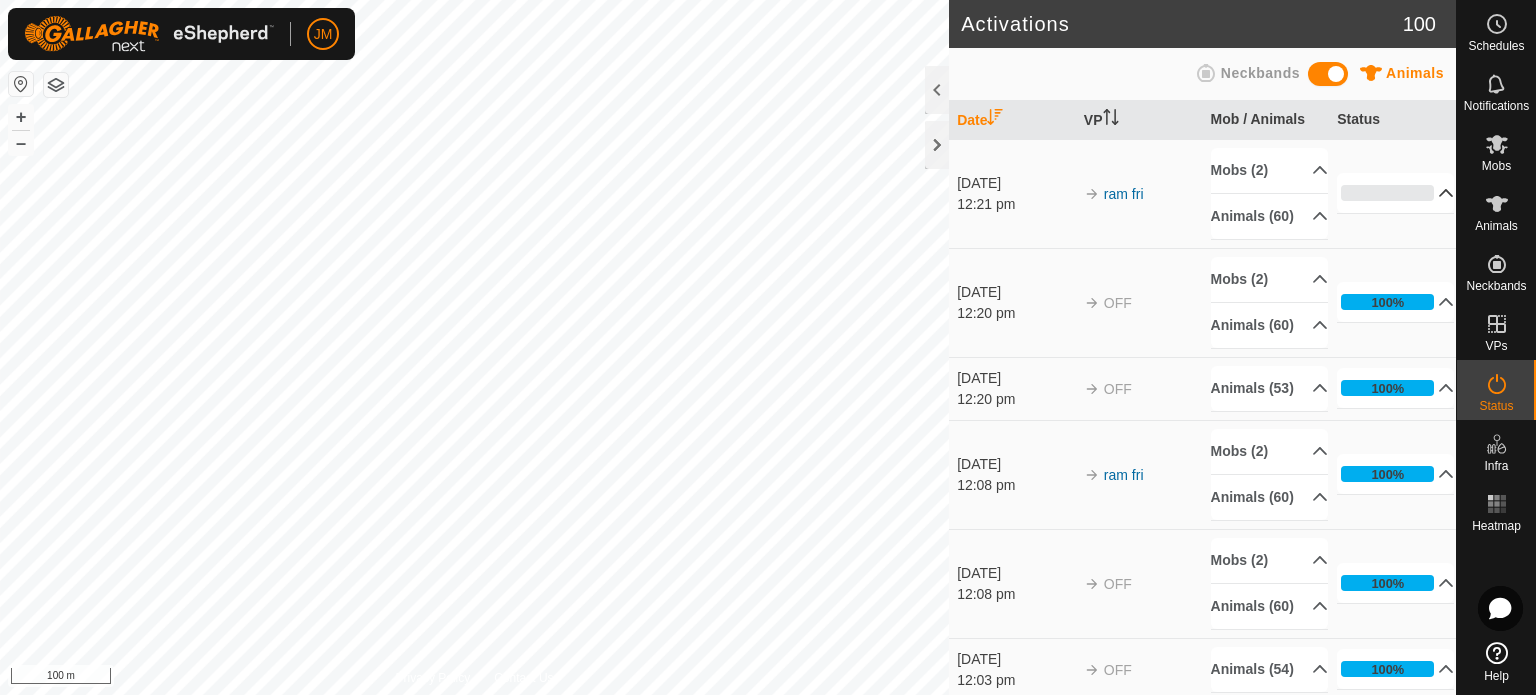 click on "0%" at bounding box center [1395, 193] 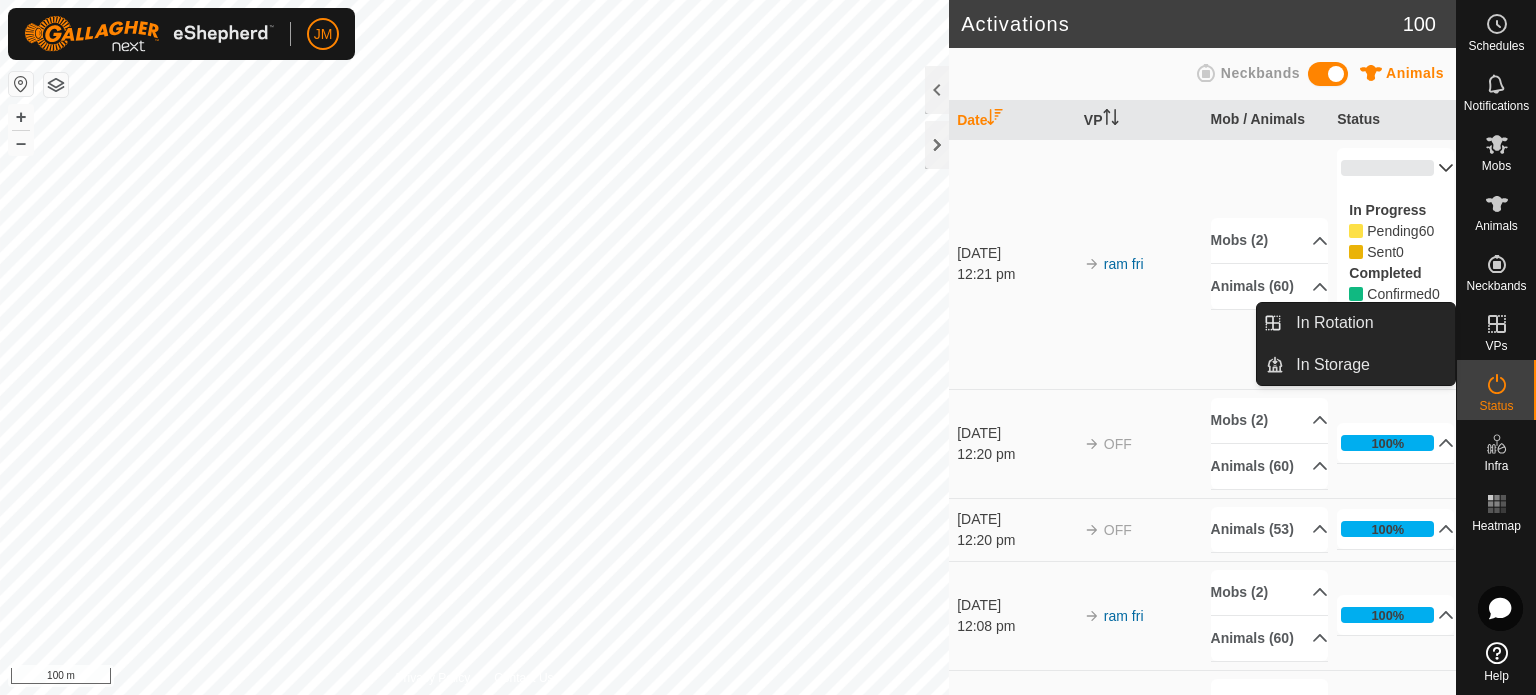 click 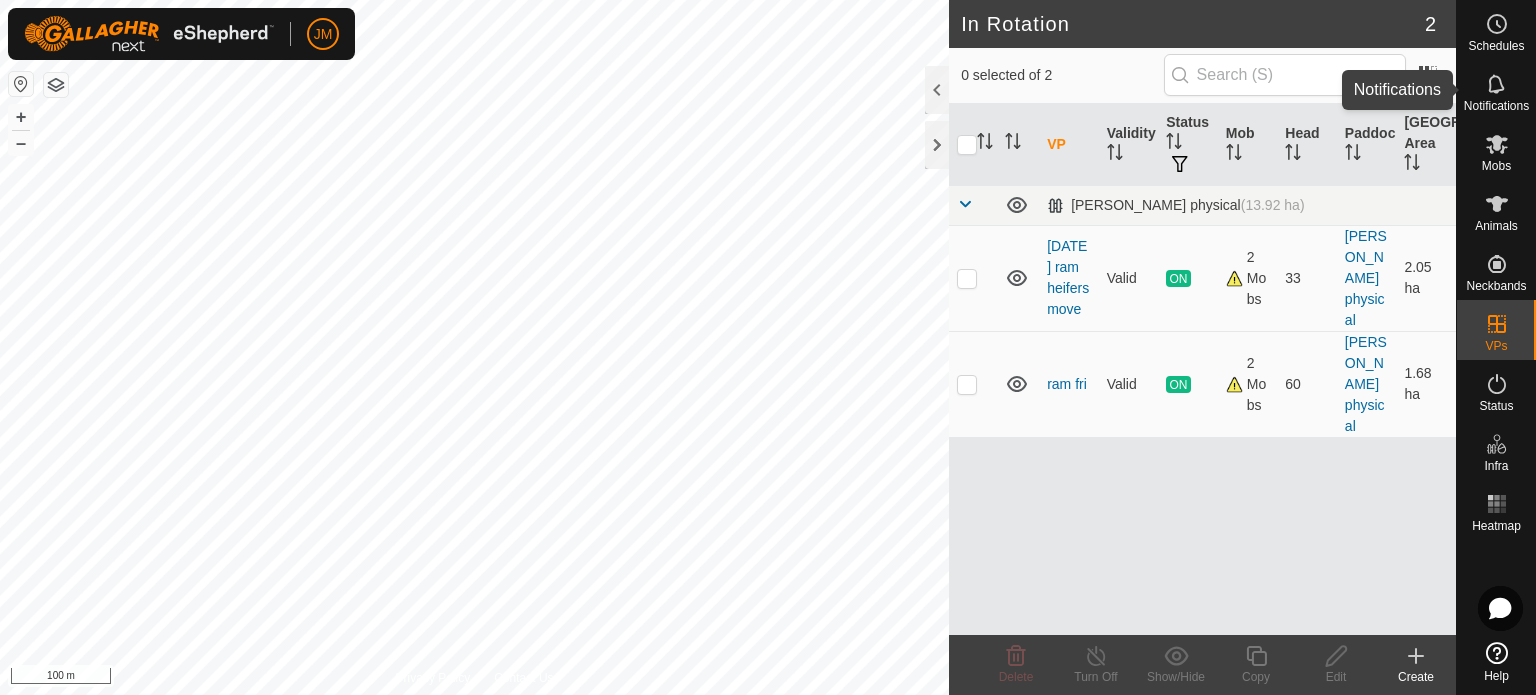 click 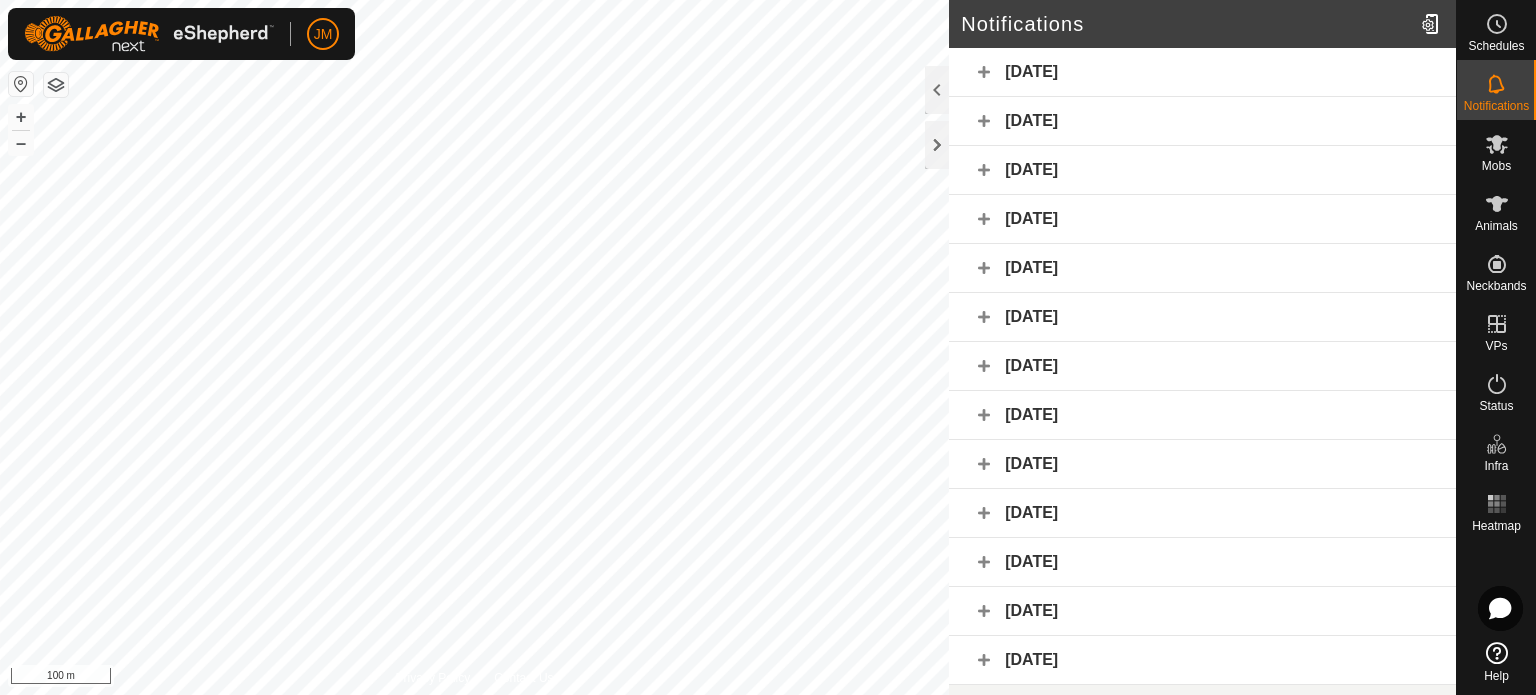 click on "[DATE]" 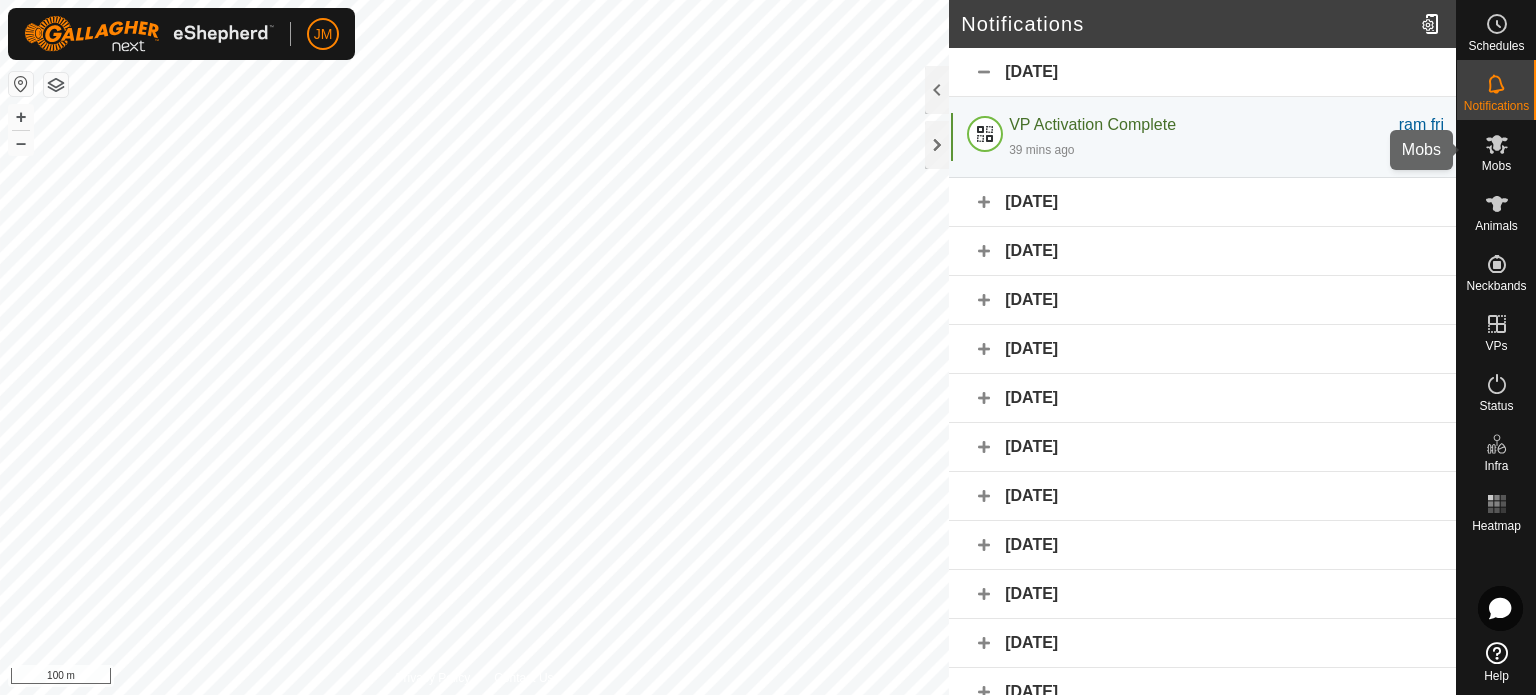click at bounding box center (1497, 144) 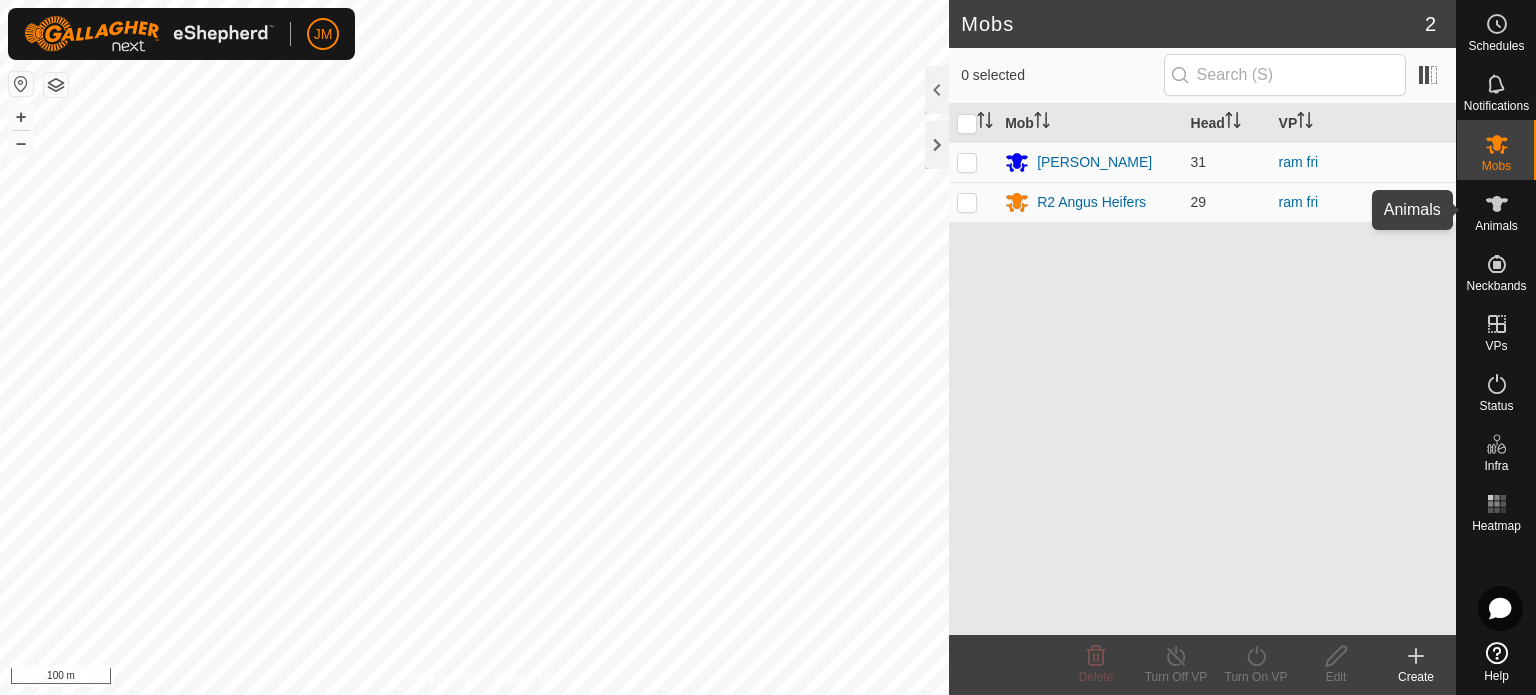 click on "Animals" at bounding box center [1496, 226] 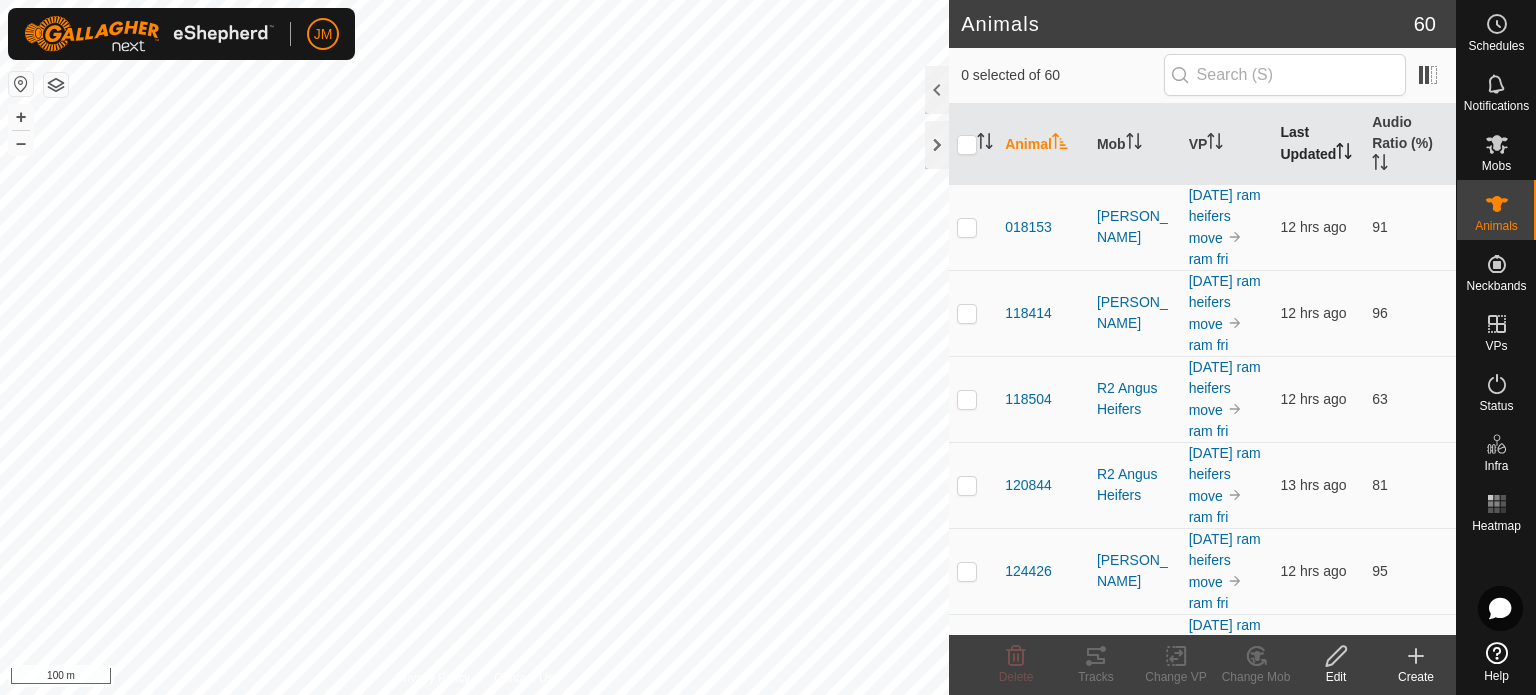 click on "Last Updated" at bounding box center (1318, 144) 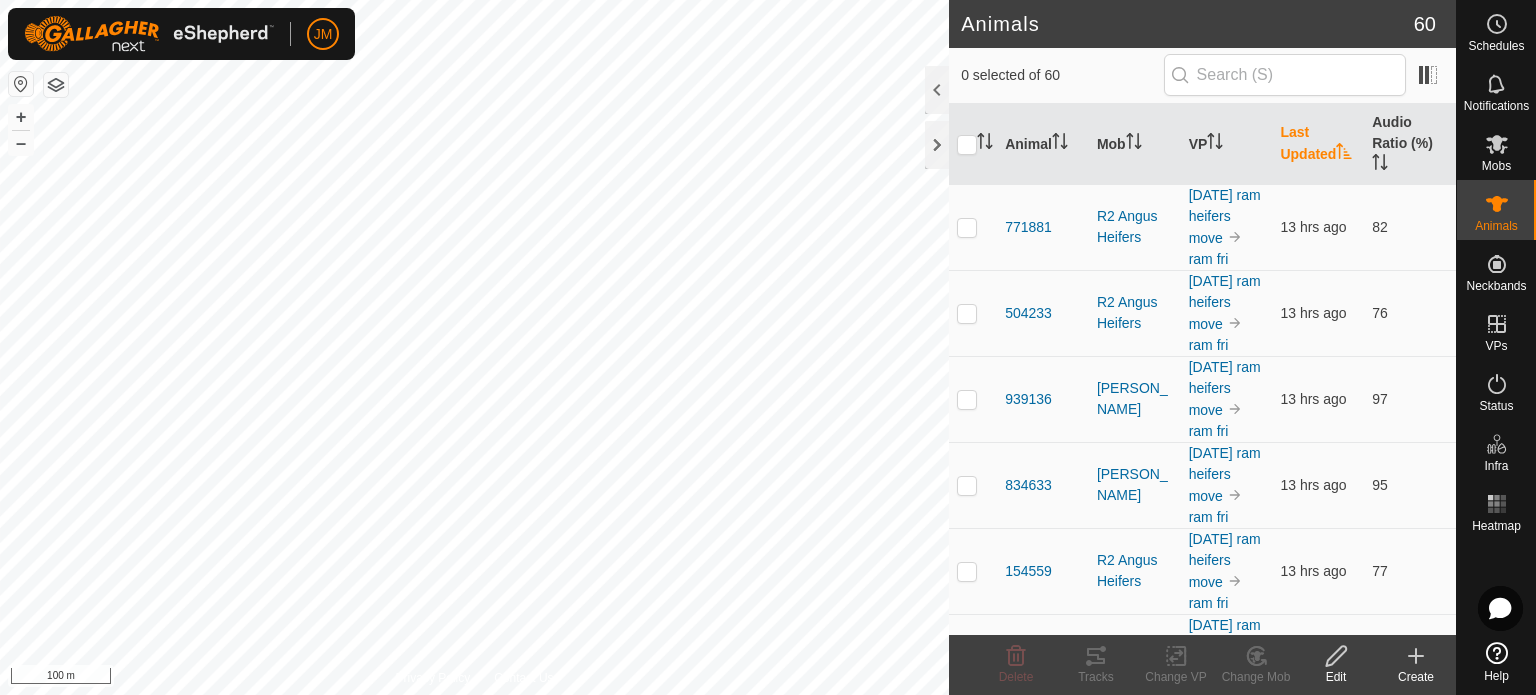 click on "Last Updated" at bounding box center (1318, 144) 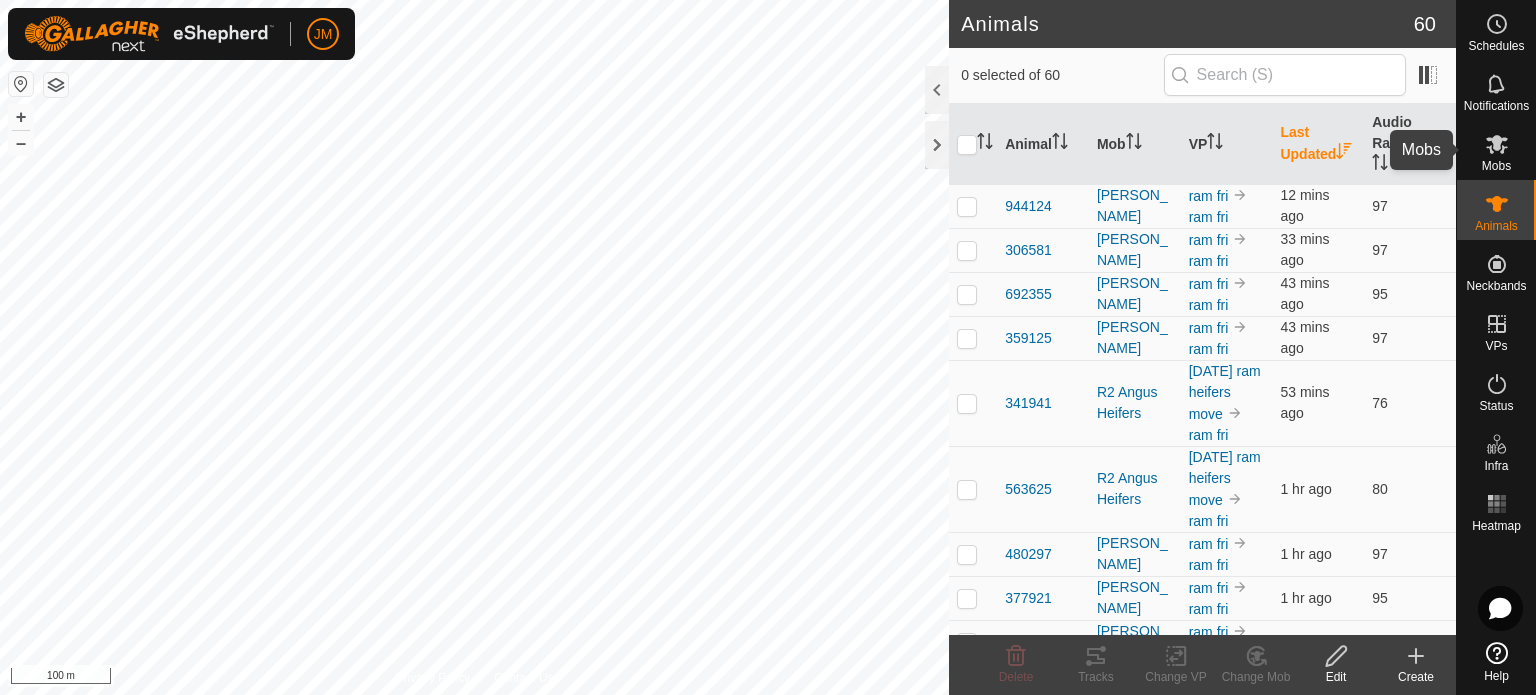 click 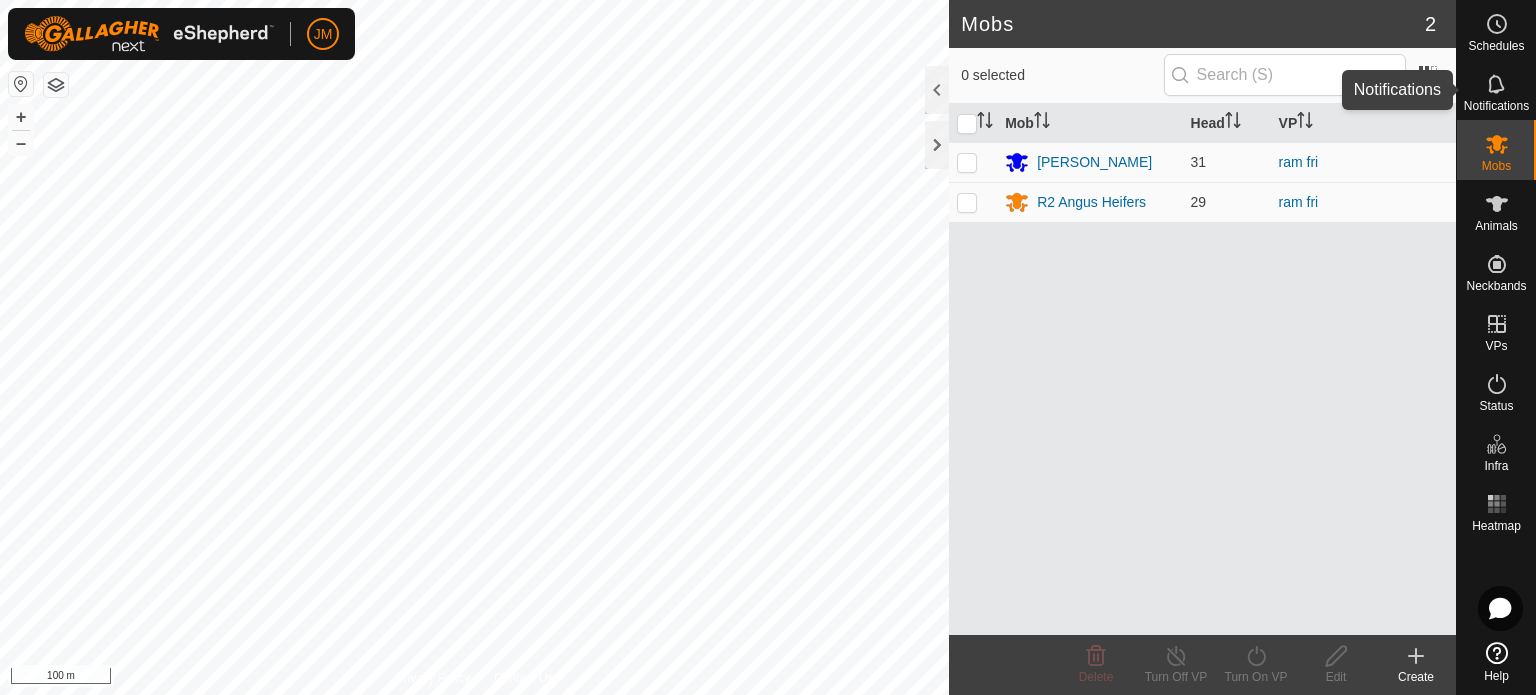 click 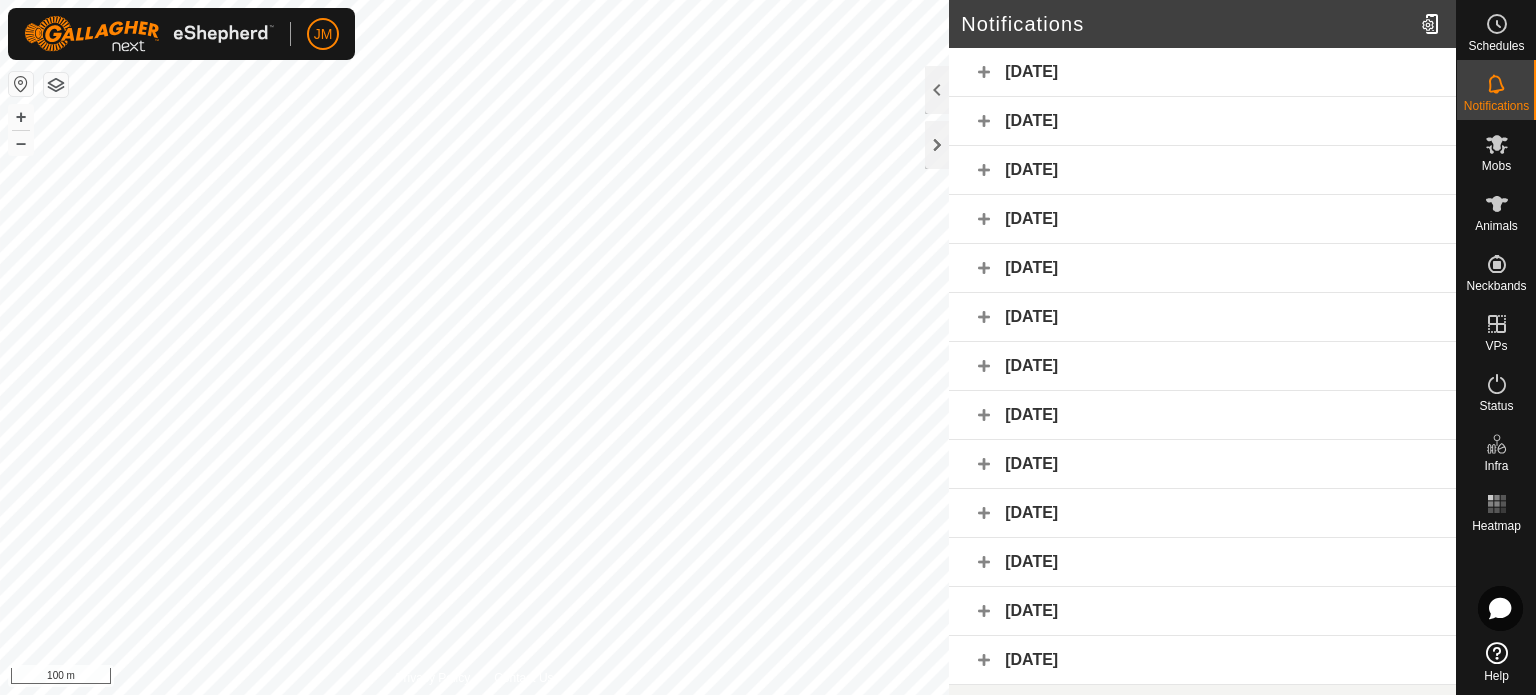 click on "[DATE]" 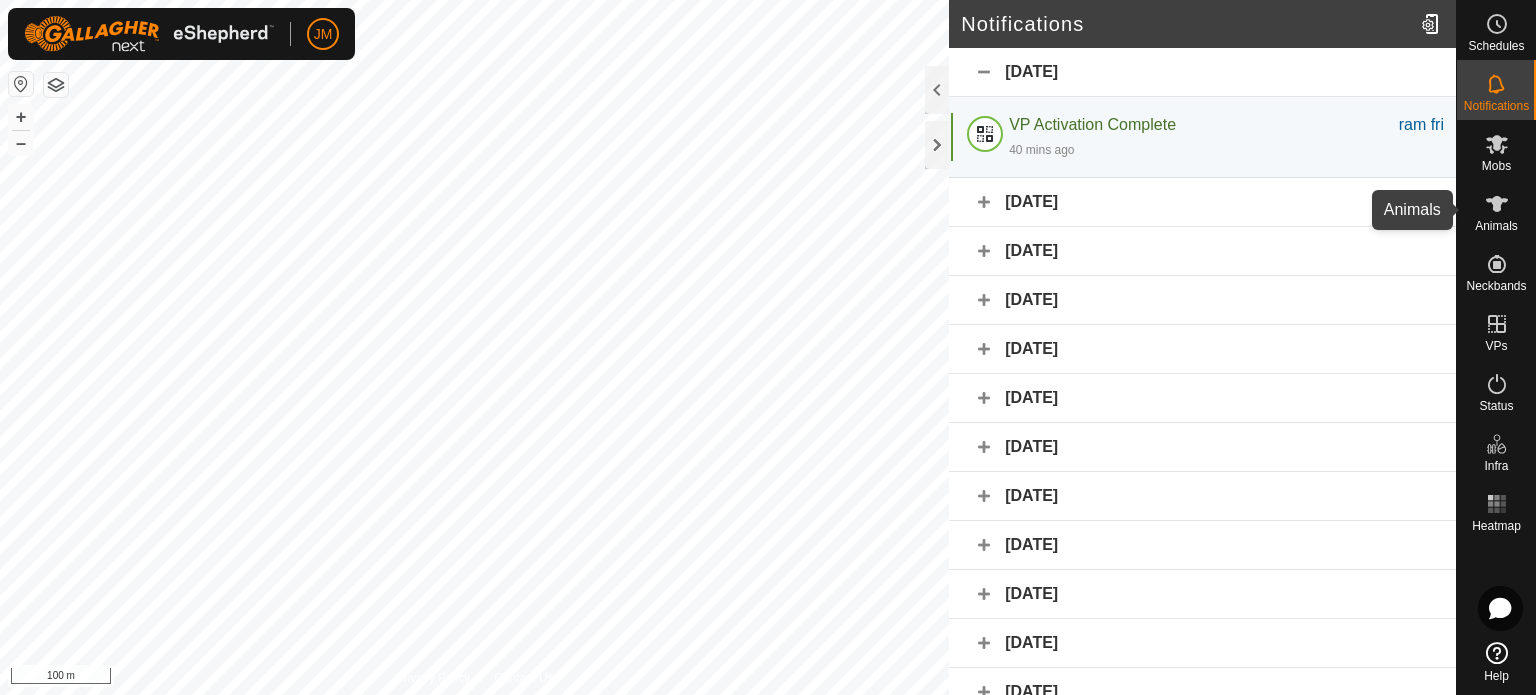 click on "Animals" at bounding box center (1496, 226) 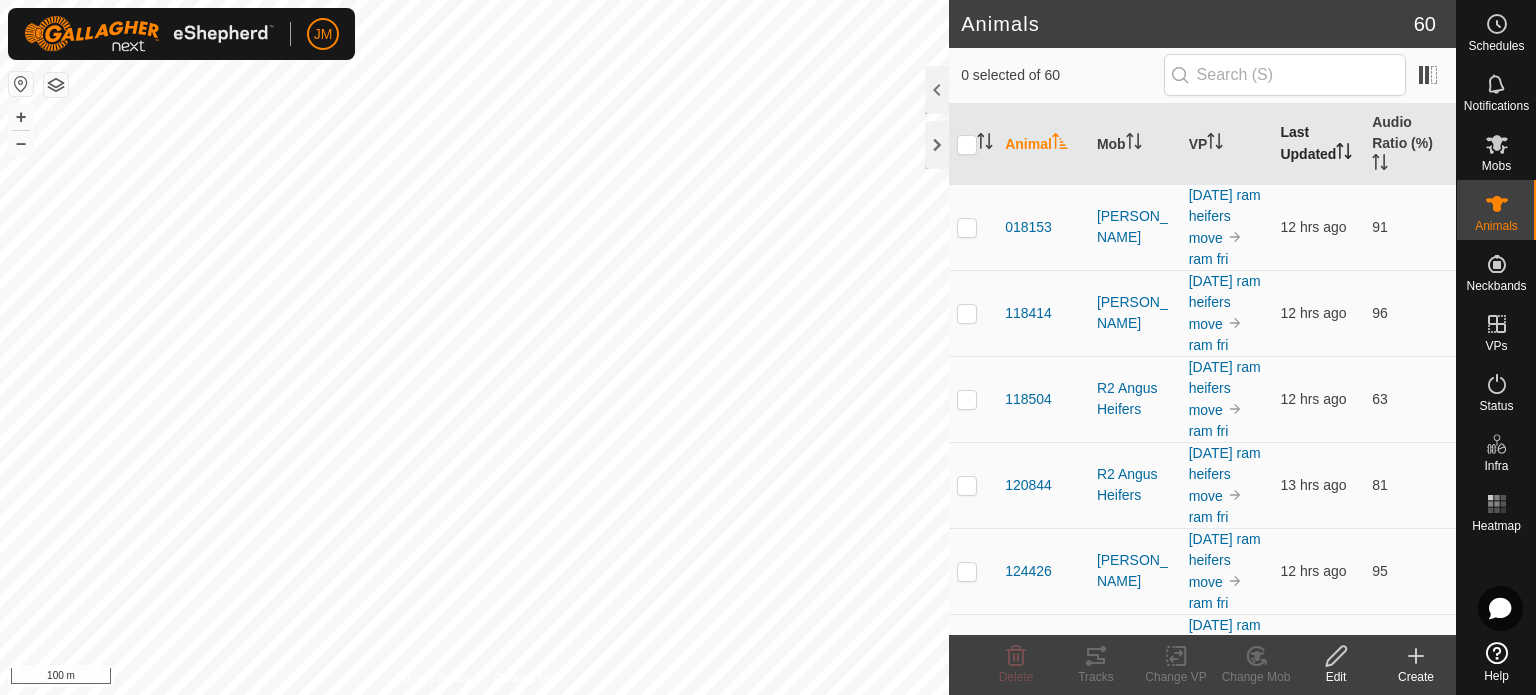 click on "Last Updated" at bounding box center [1318, 144] 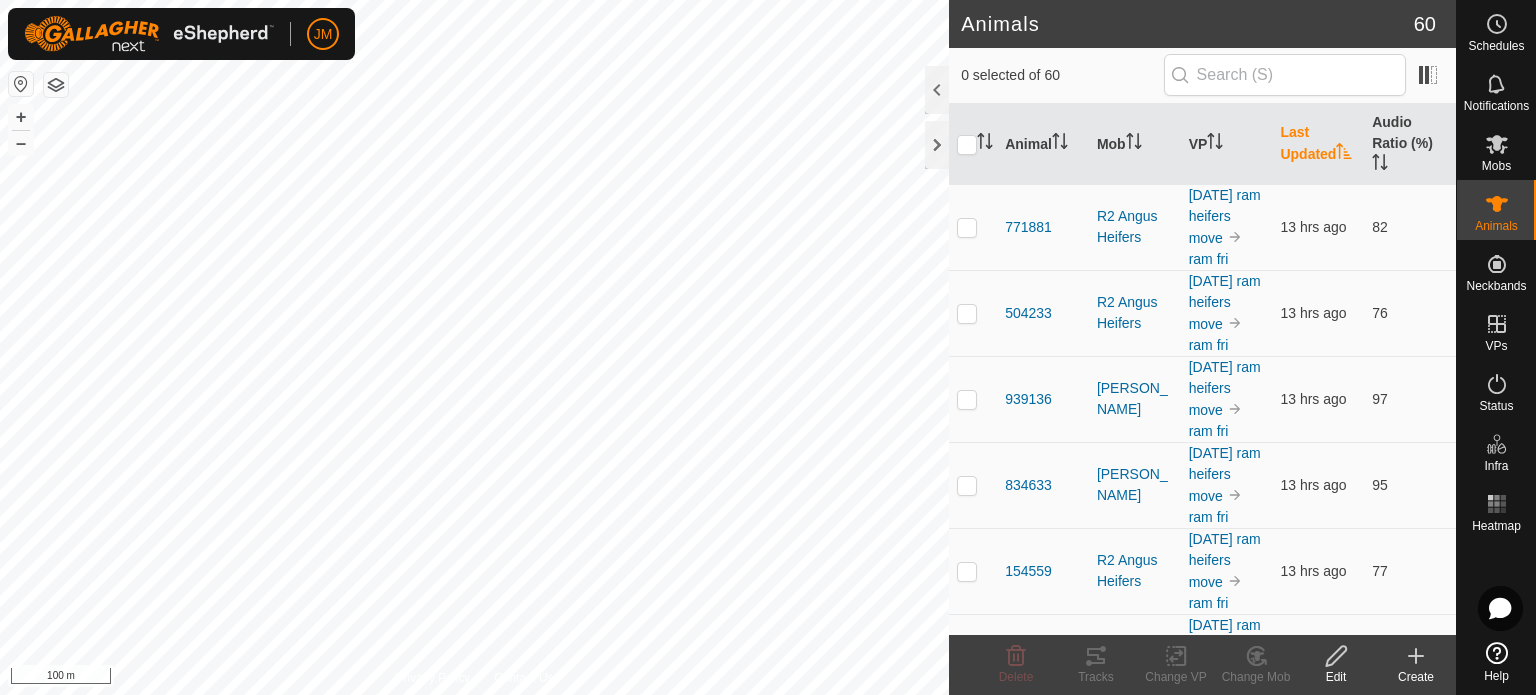 click on "Last Updated" at bounding box center [1318, 144] 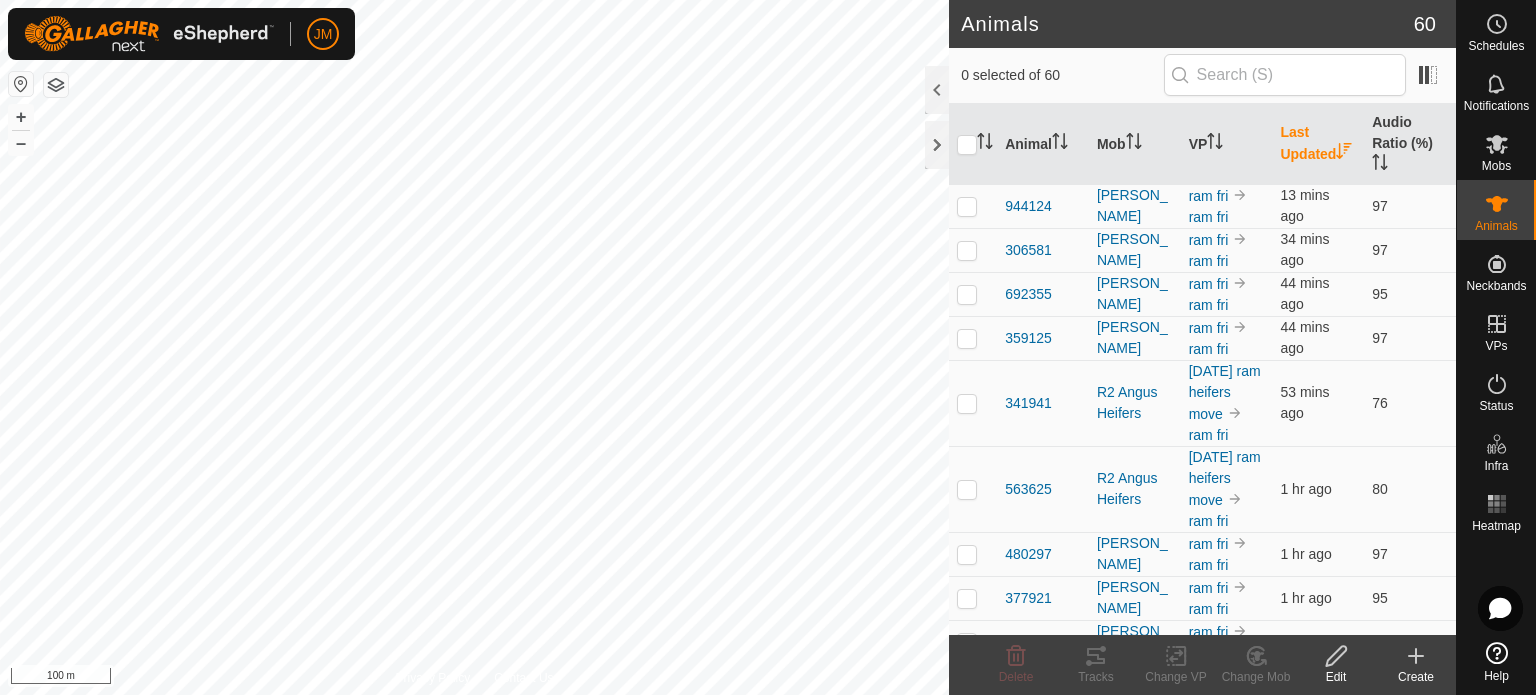 click on "Last Updated" at bounding box center [1318, 144] 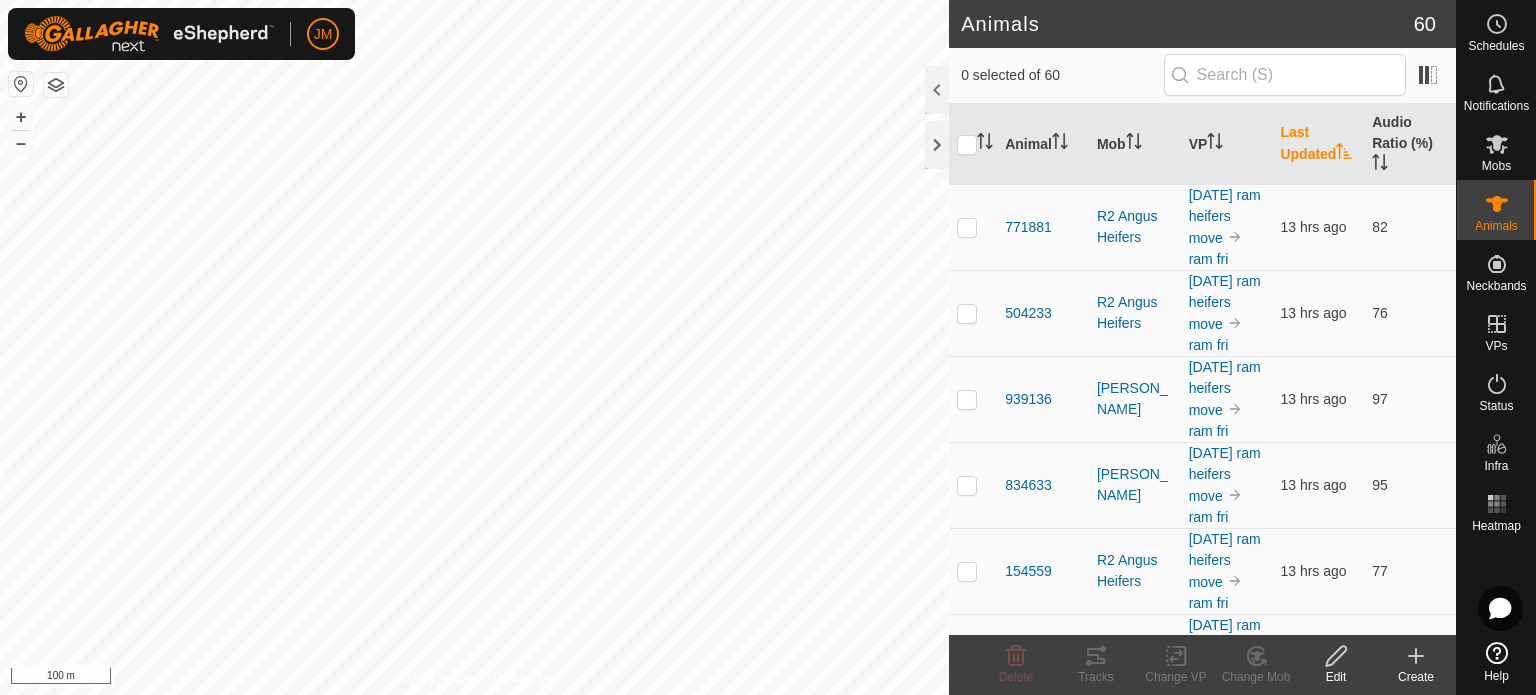 click on "Last Updated" at bounding box center (1318, 144) 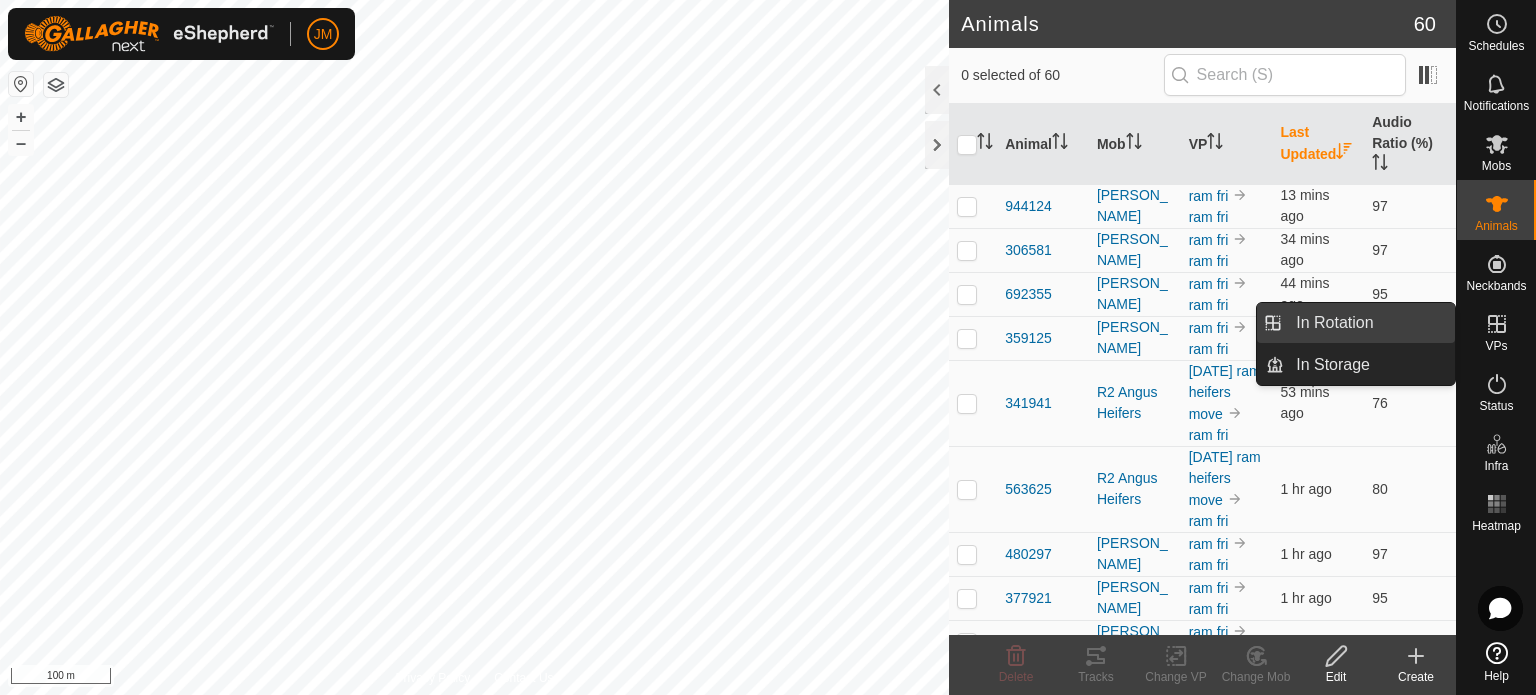 click on "In Rotation" at bounding box center (1369, 323) 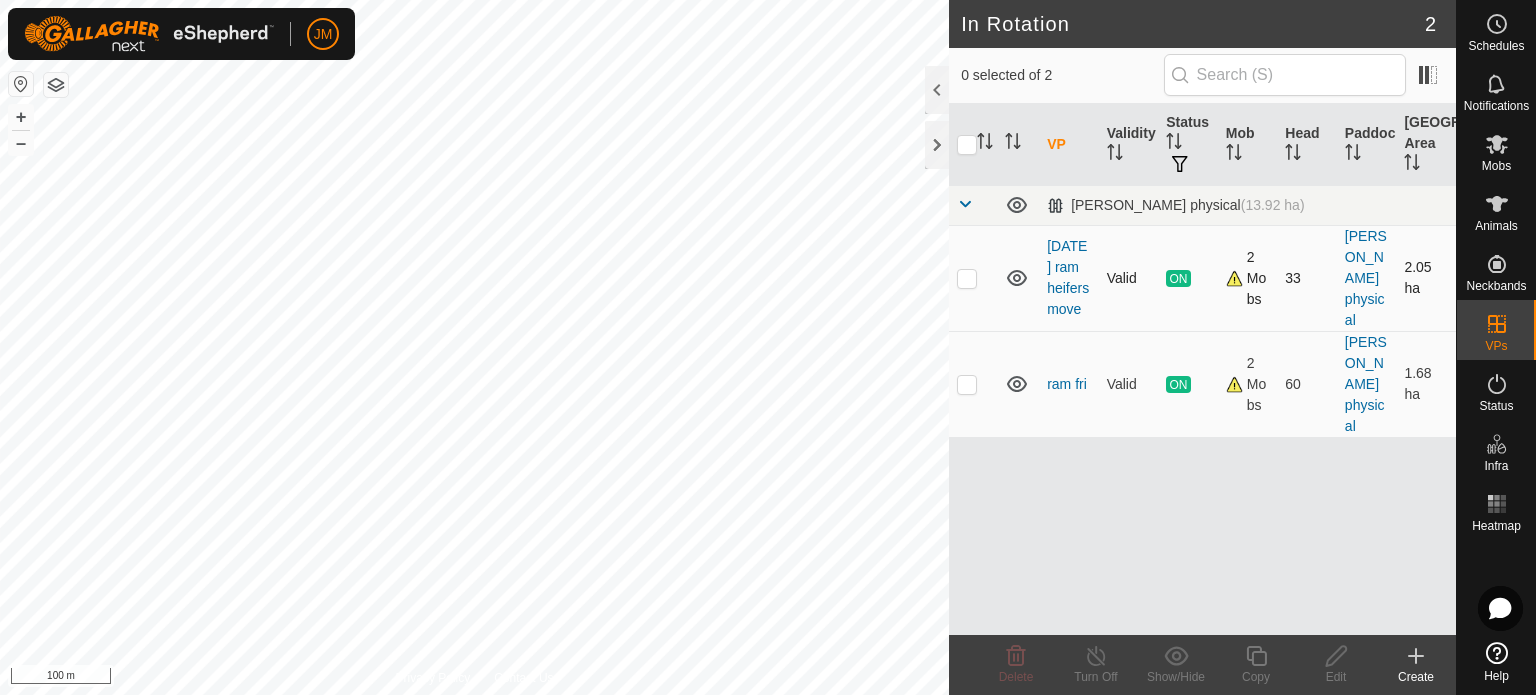 click at bounding box center (967, 278) 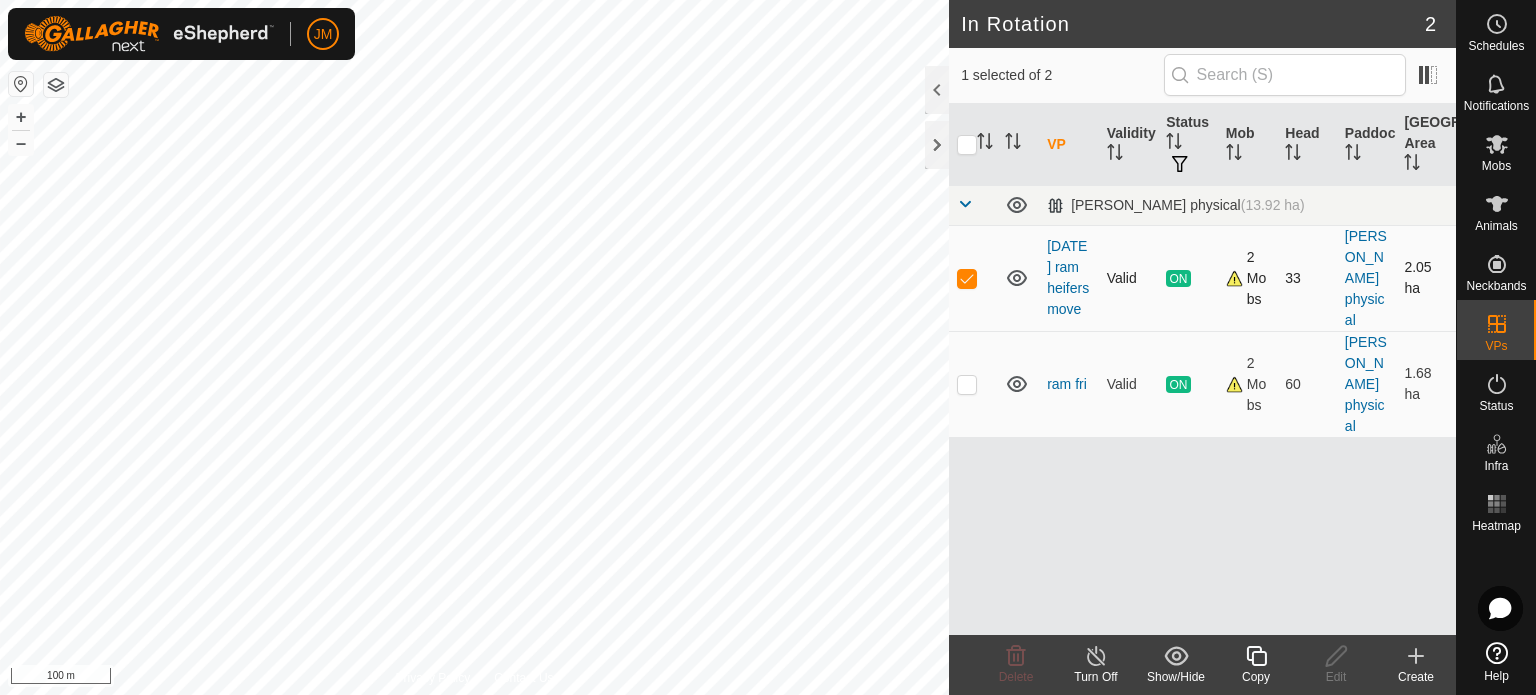 click at bounding box center (967, 278) 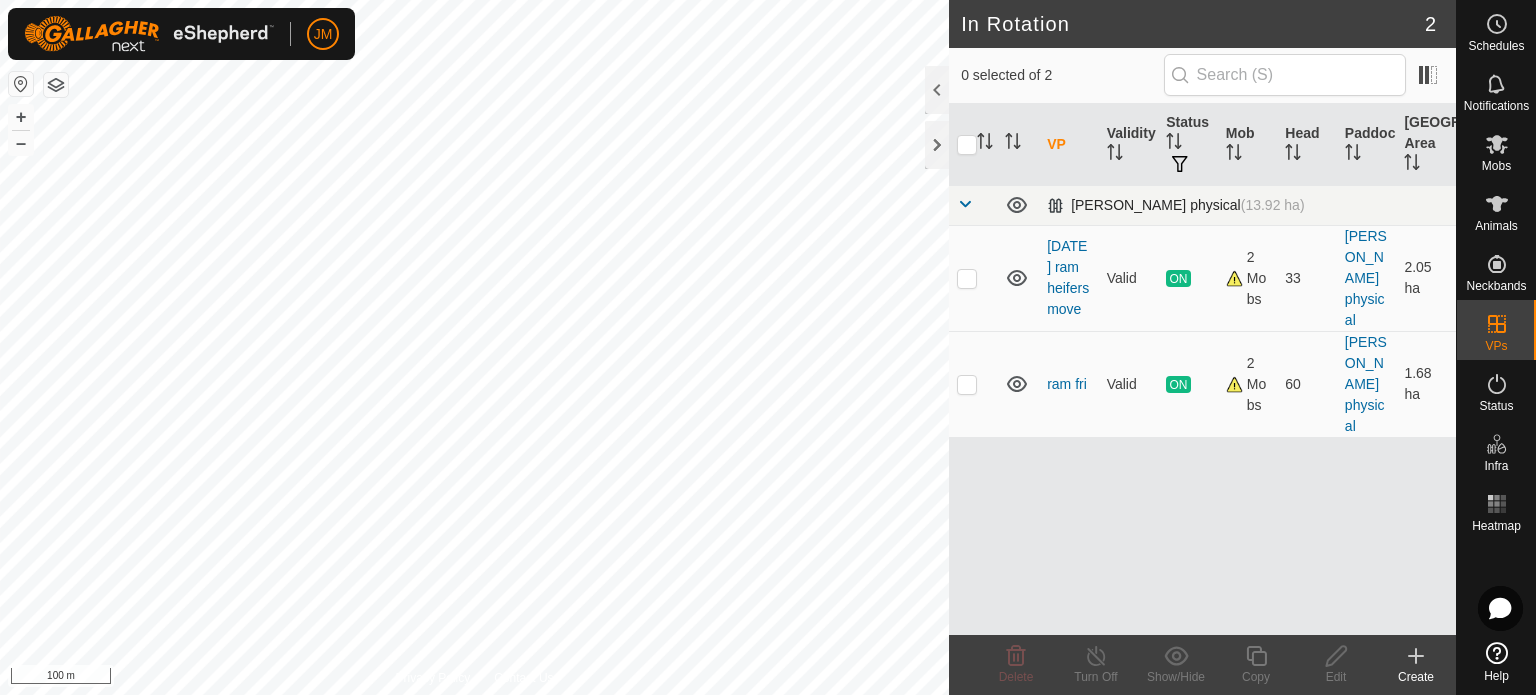 click at bounding box center [965, 204] 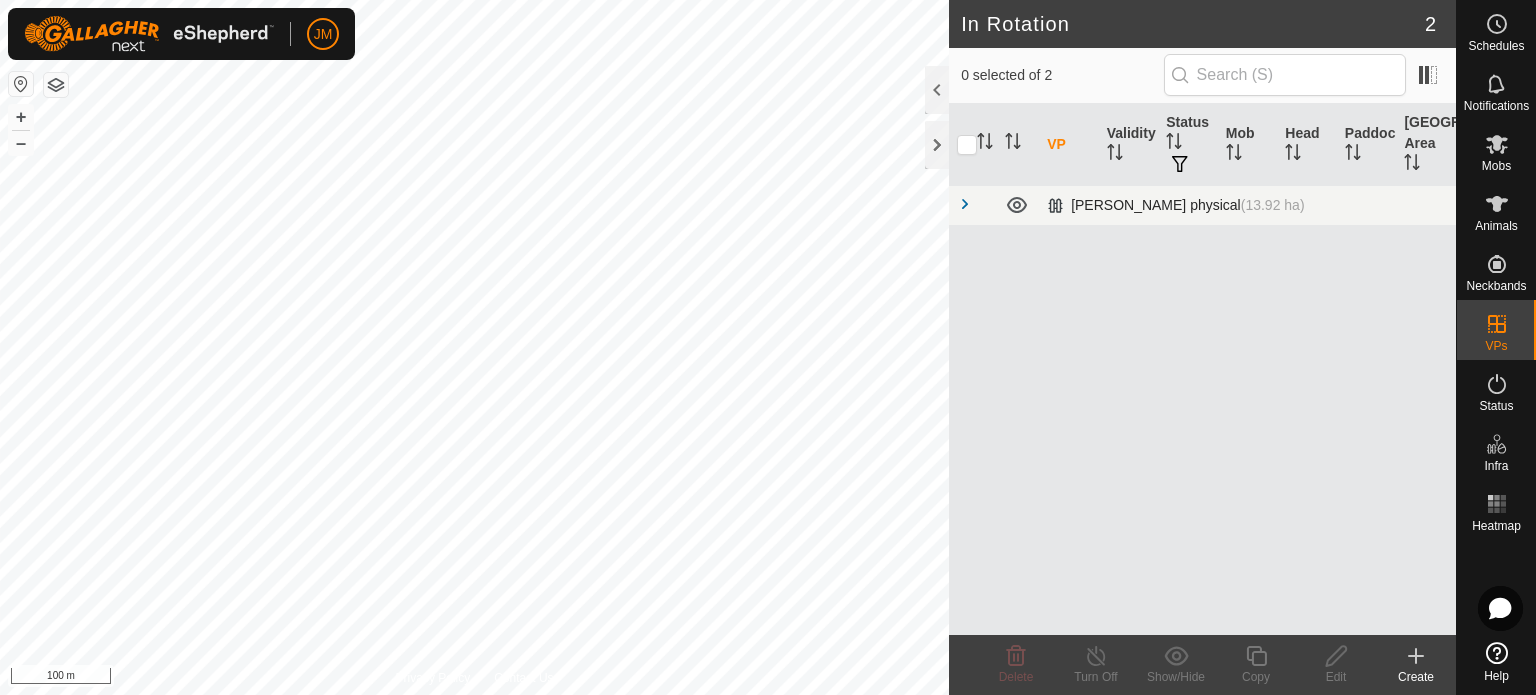 click at bounding box center (965, 204) 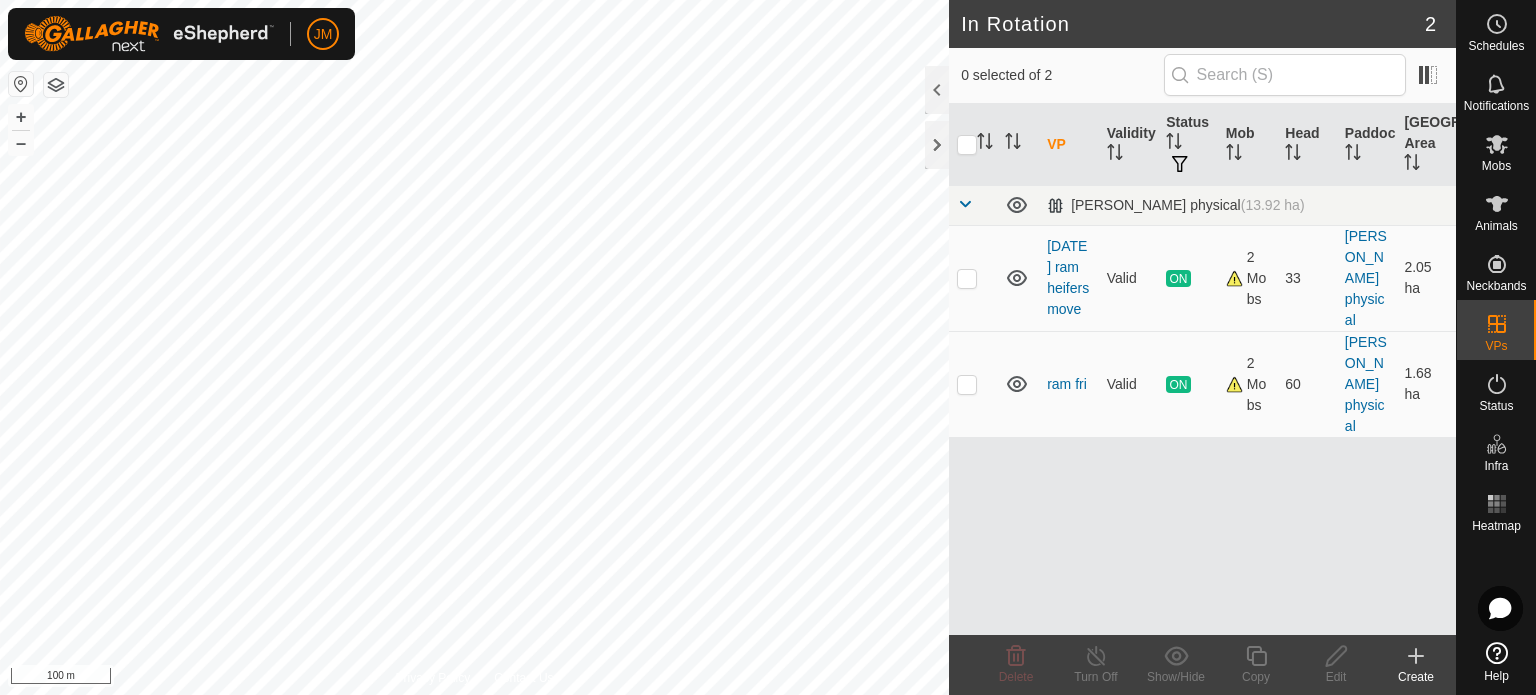 click on "VP   Validity   Status   Mob   Head   Paddock   Grazing Area   Ram Paddock physical    (13.92 ha) thursday ram heifers move  Valid  ON  2 Mobs   33   Ram Paddock physical    2.05 ha  ram fri  Valid  ON  2 Mobs   60   Ram Paddock physical    1.68 ha" at bounding box center [1202, 369] 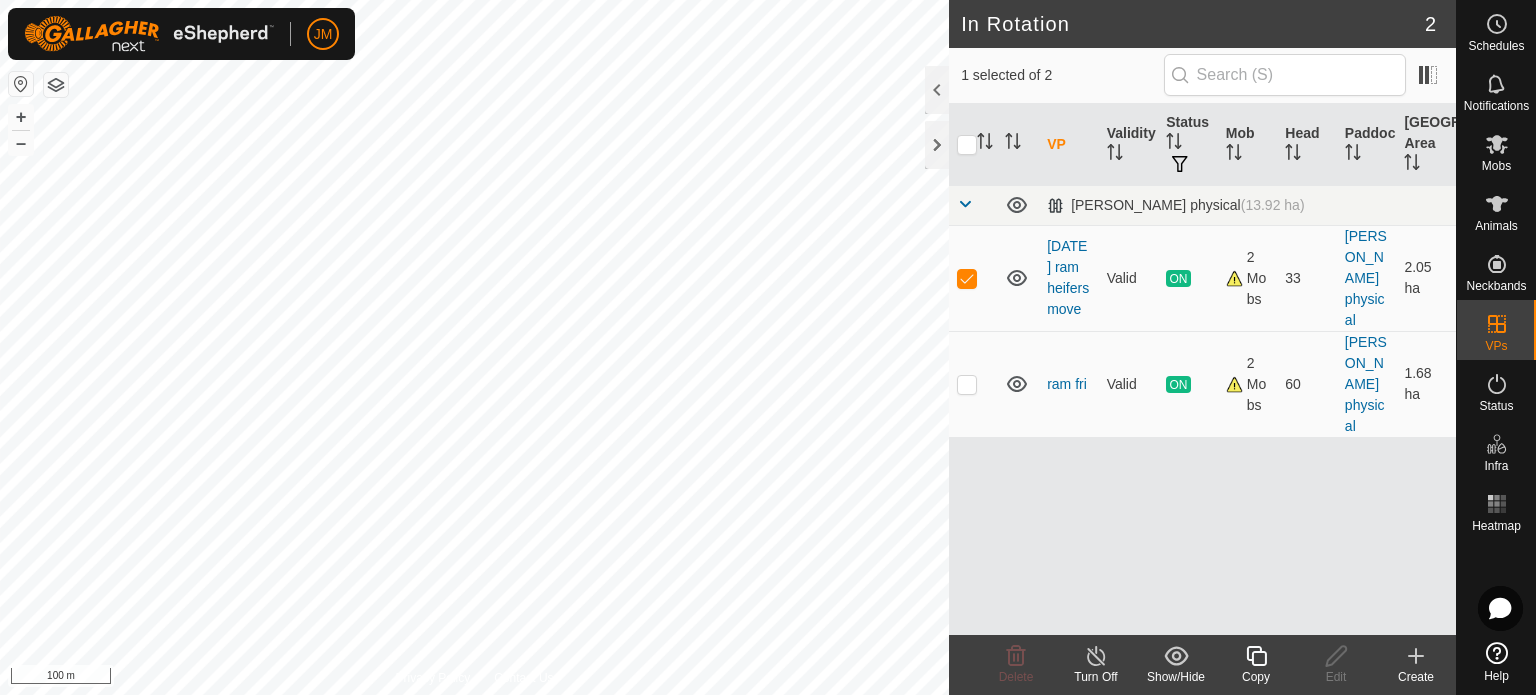 click 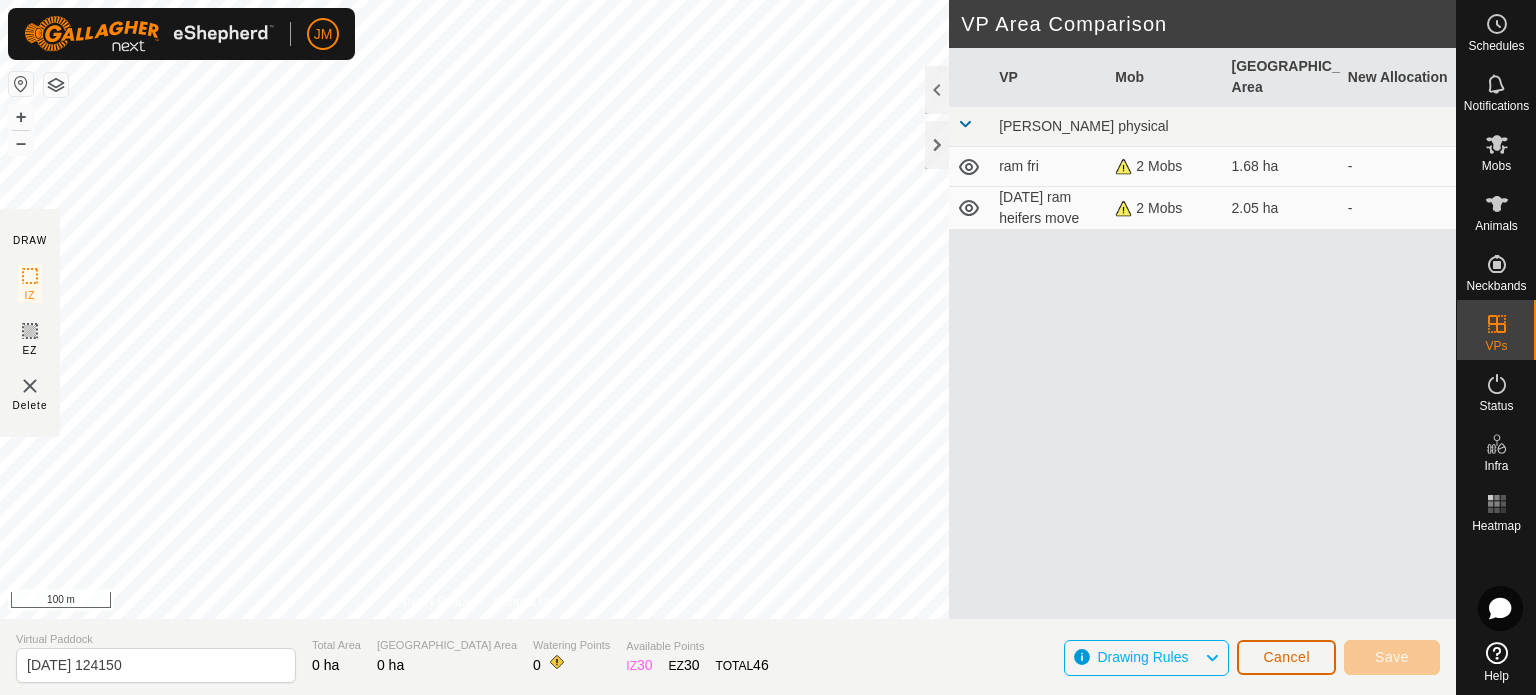click on "Cancel" 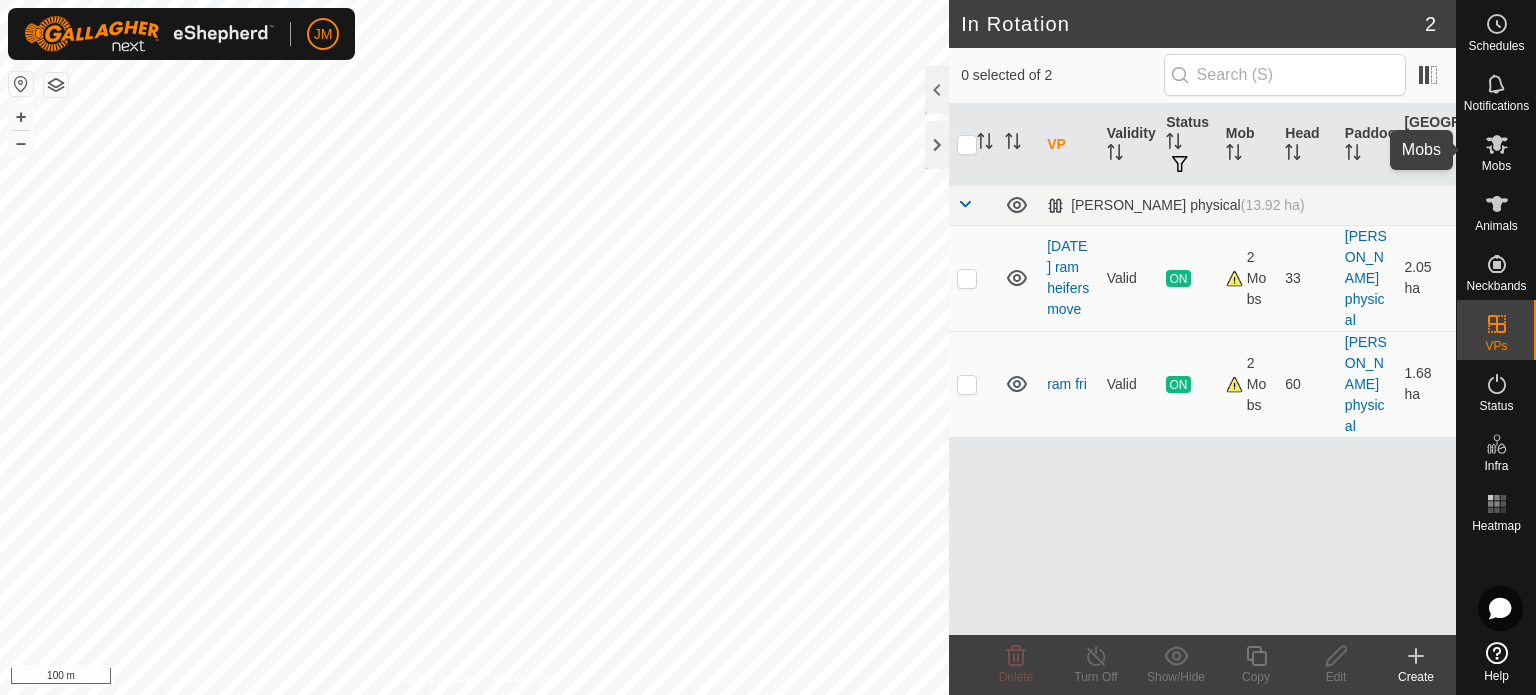 click on "Mobs" at bounding box center (1496, 166) 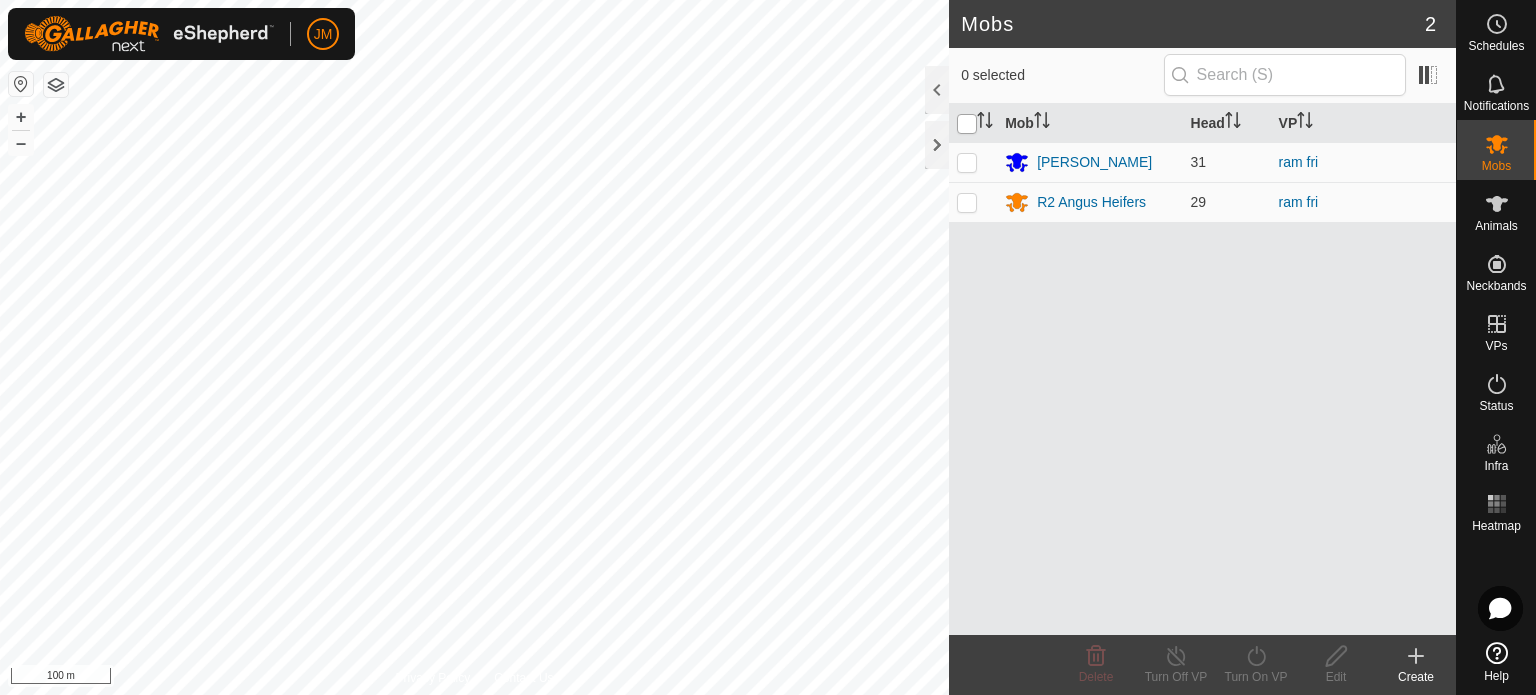 click at bounding box center (967, 124) 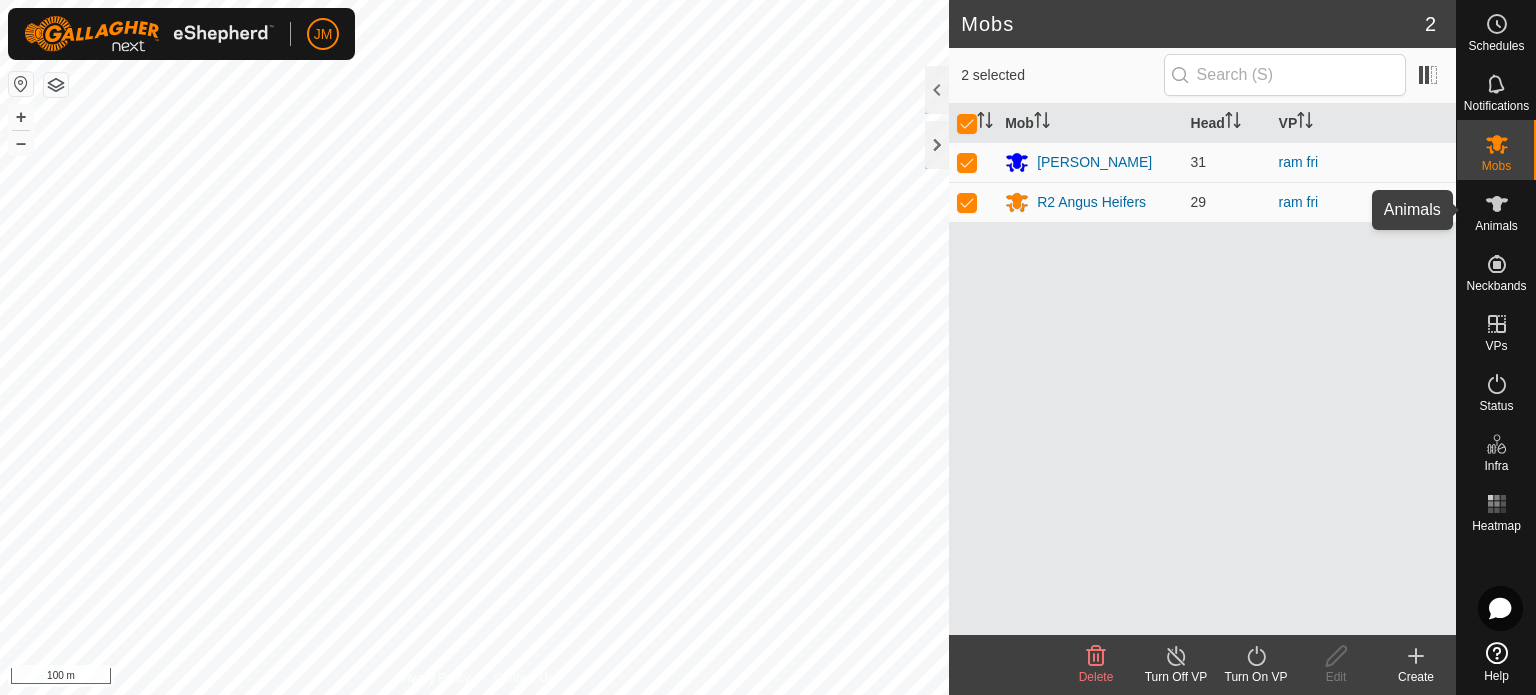 click 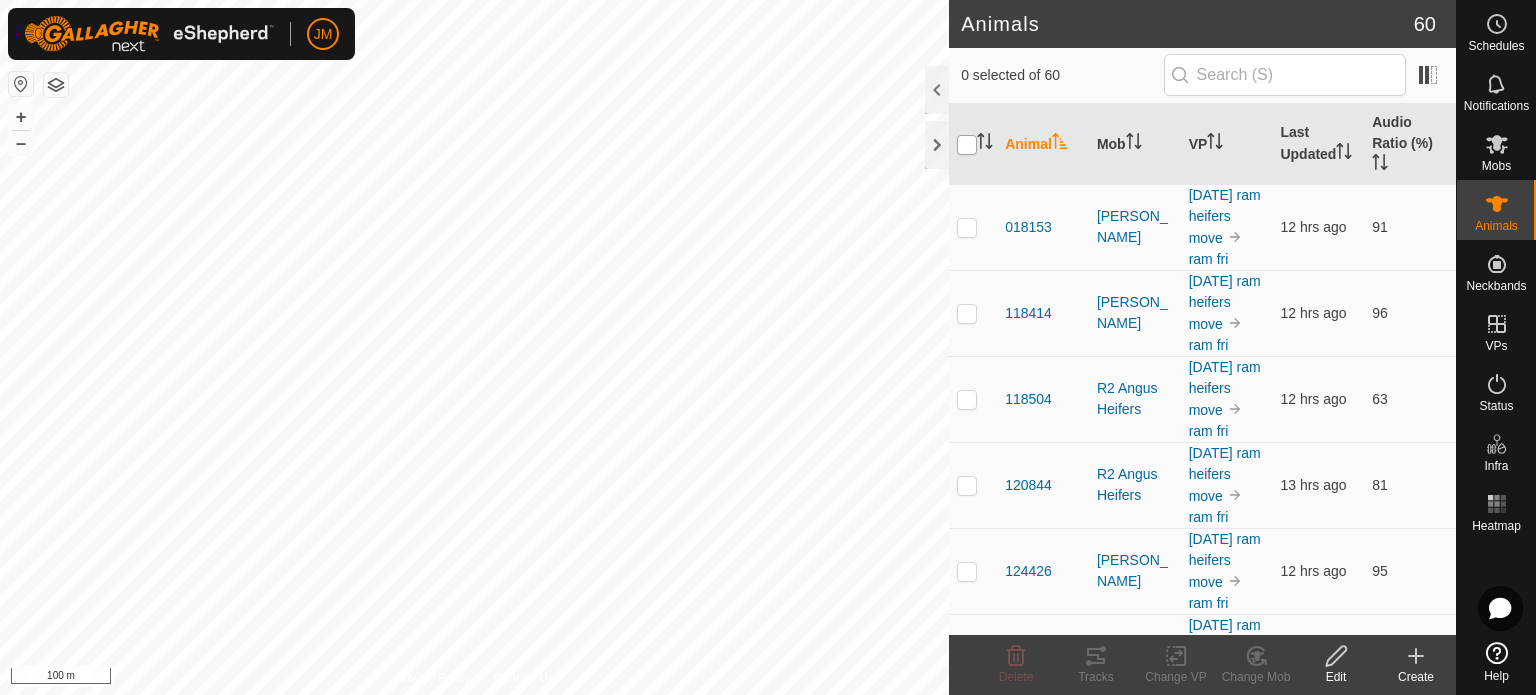 click at bounding box center (967, 145) 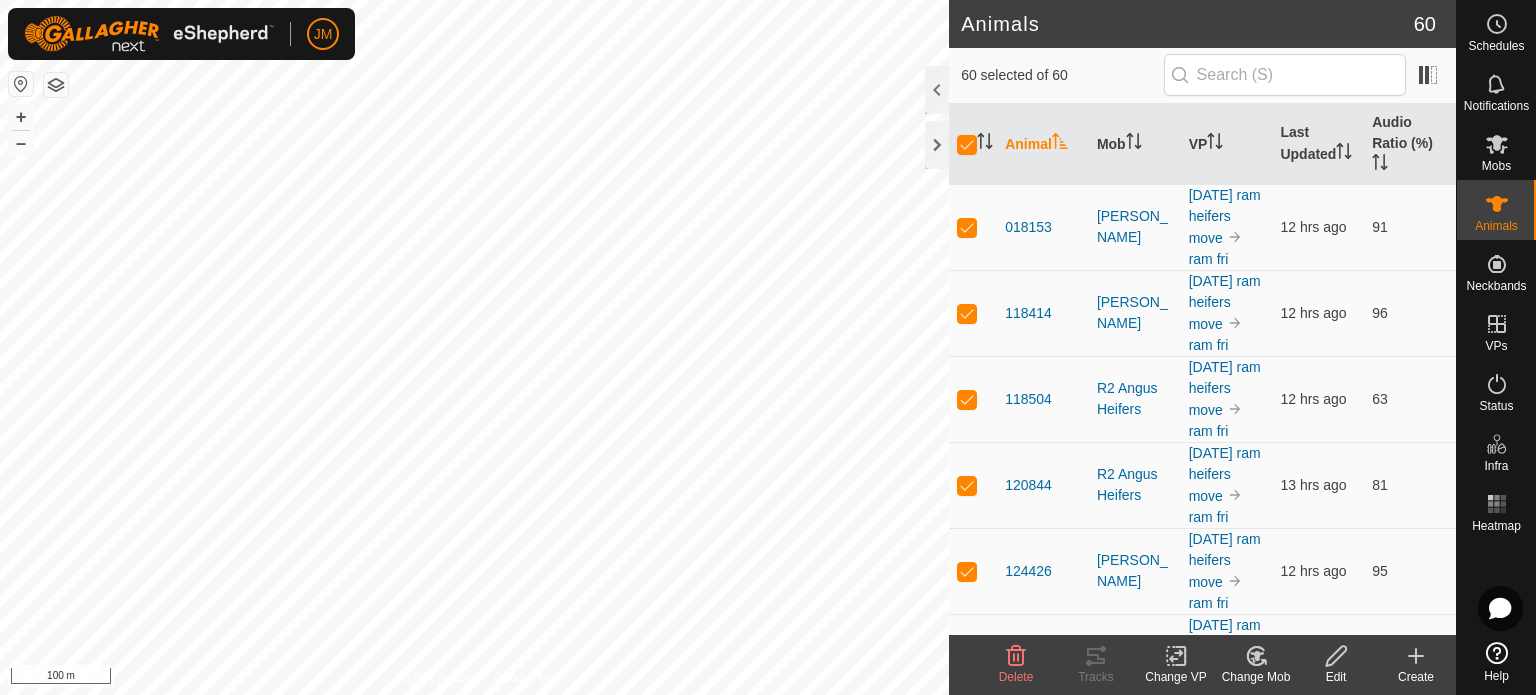 click 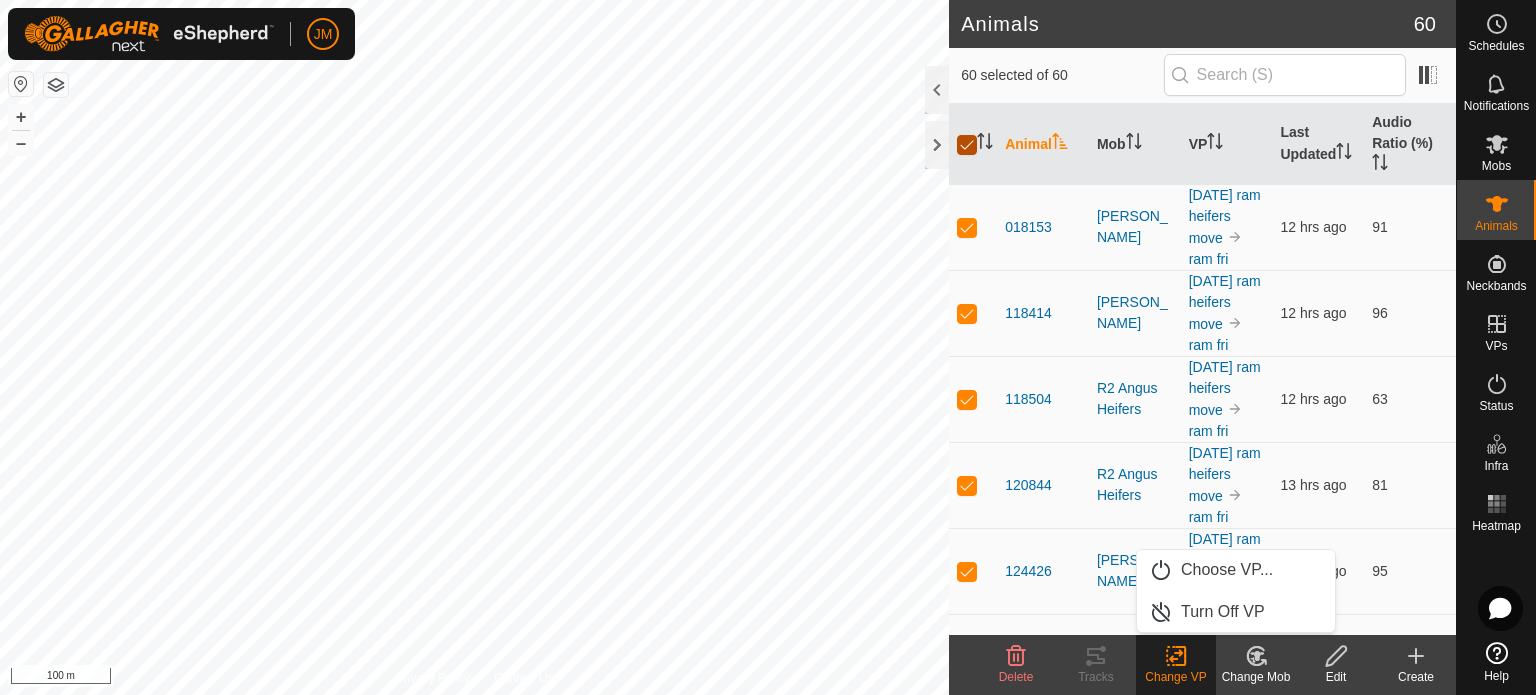click at bounding box center (967, 145) 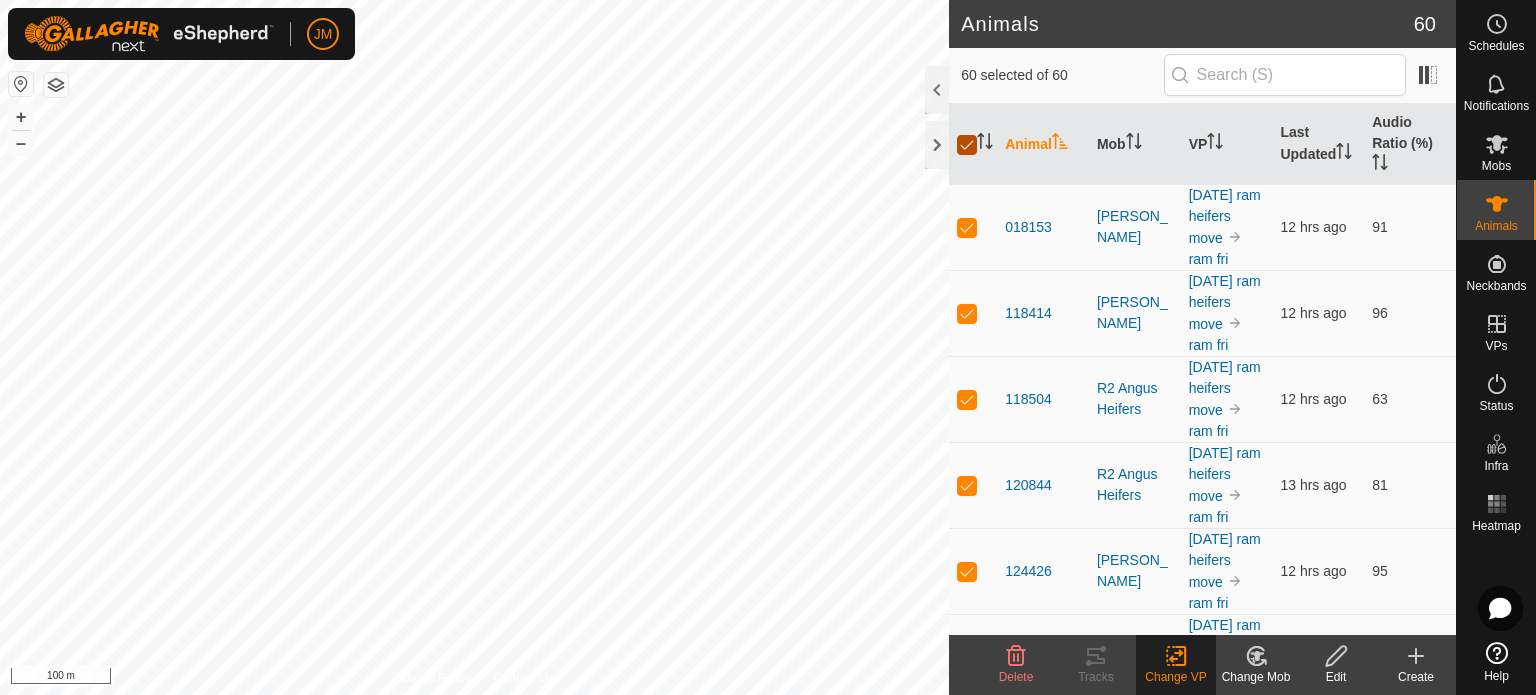 checkbox on "false" 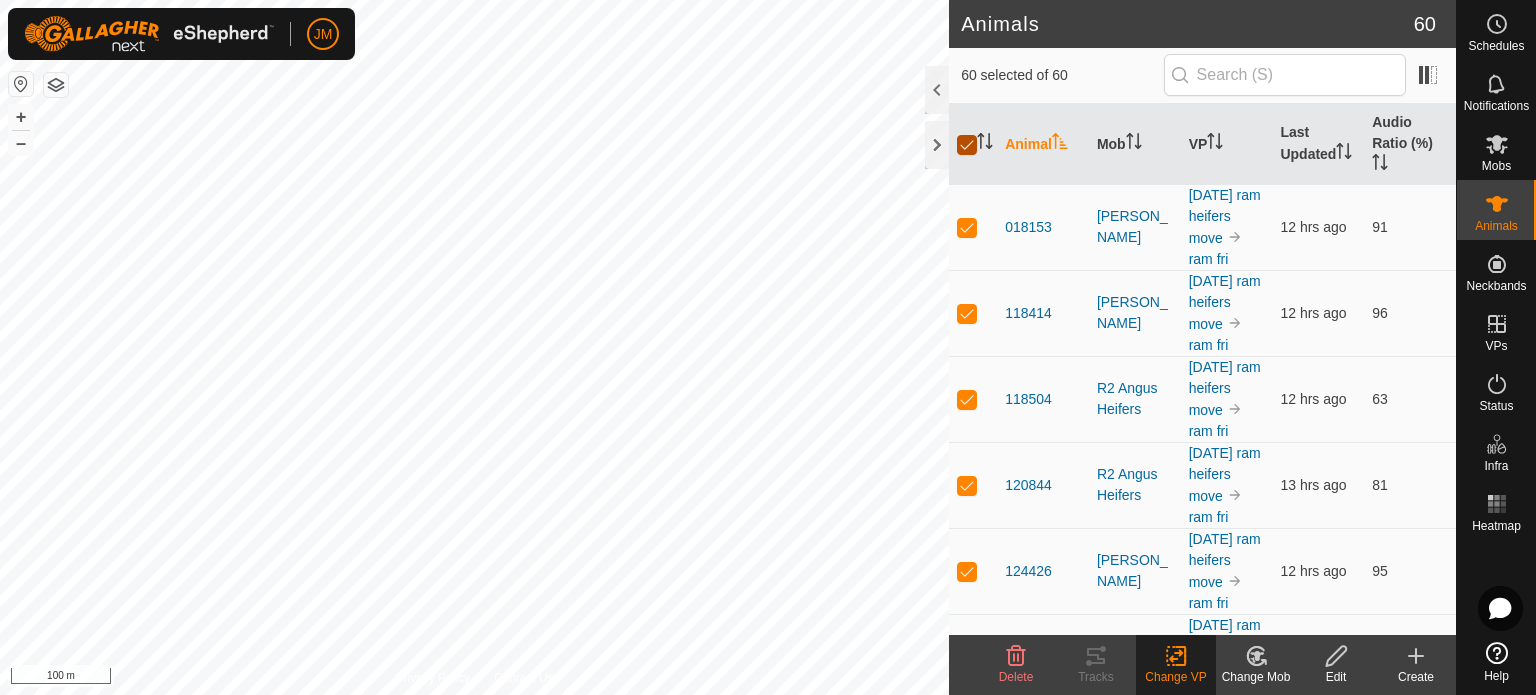 checkbox on "false" 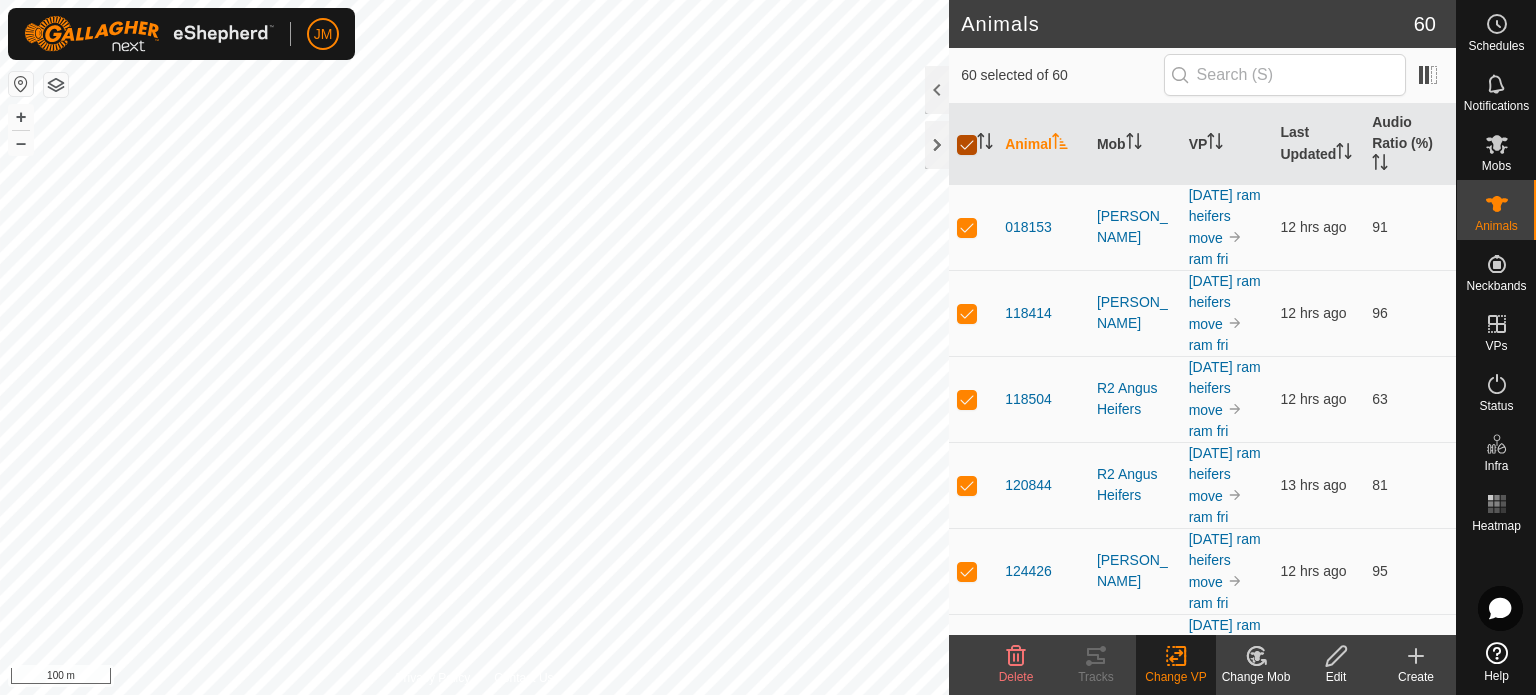 checkbox on "false" 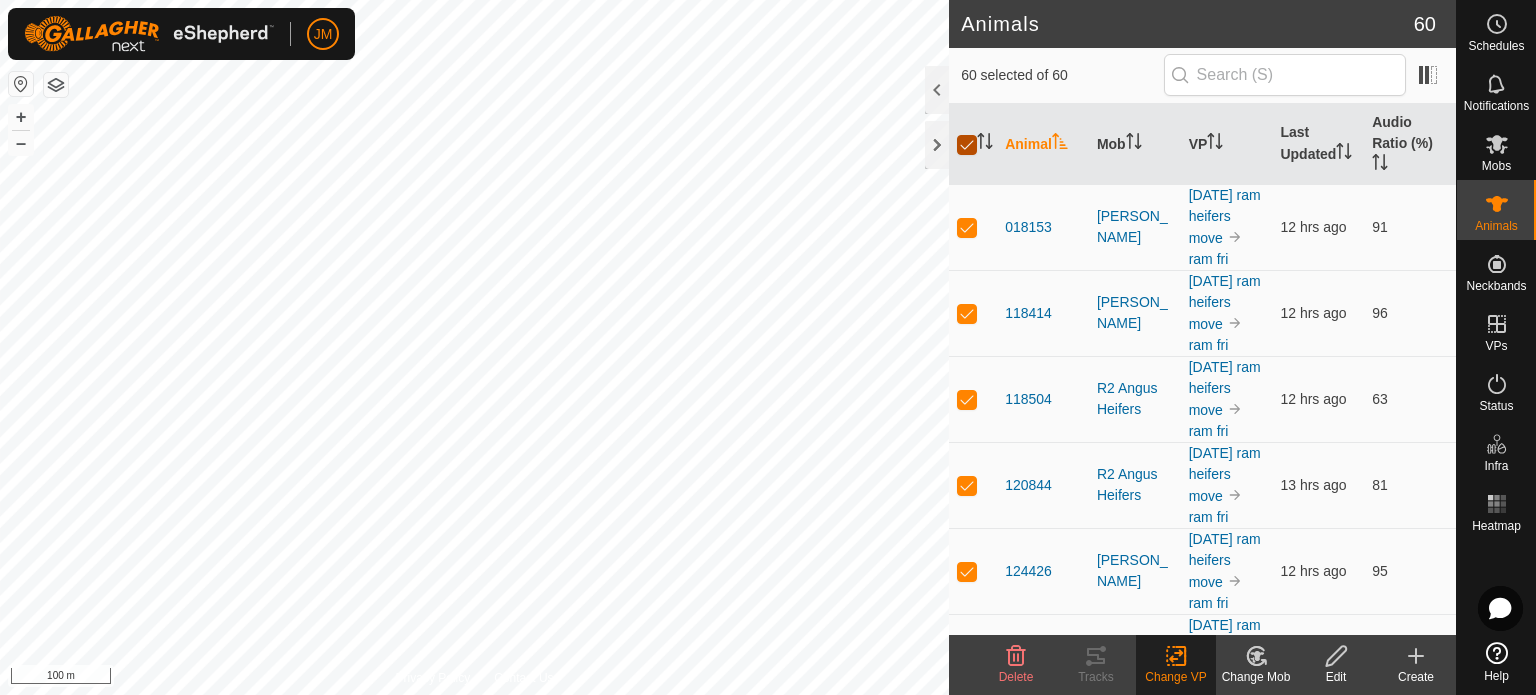 checkbox on "false" 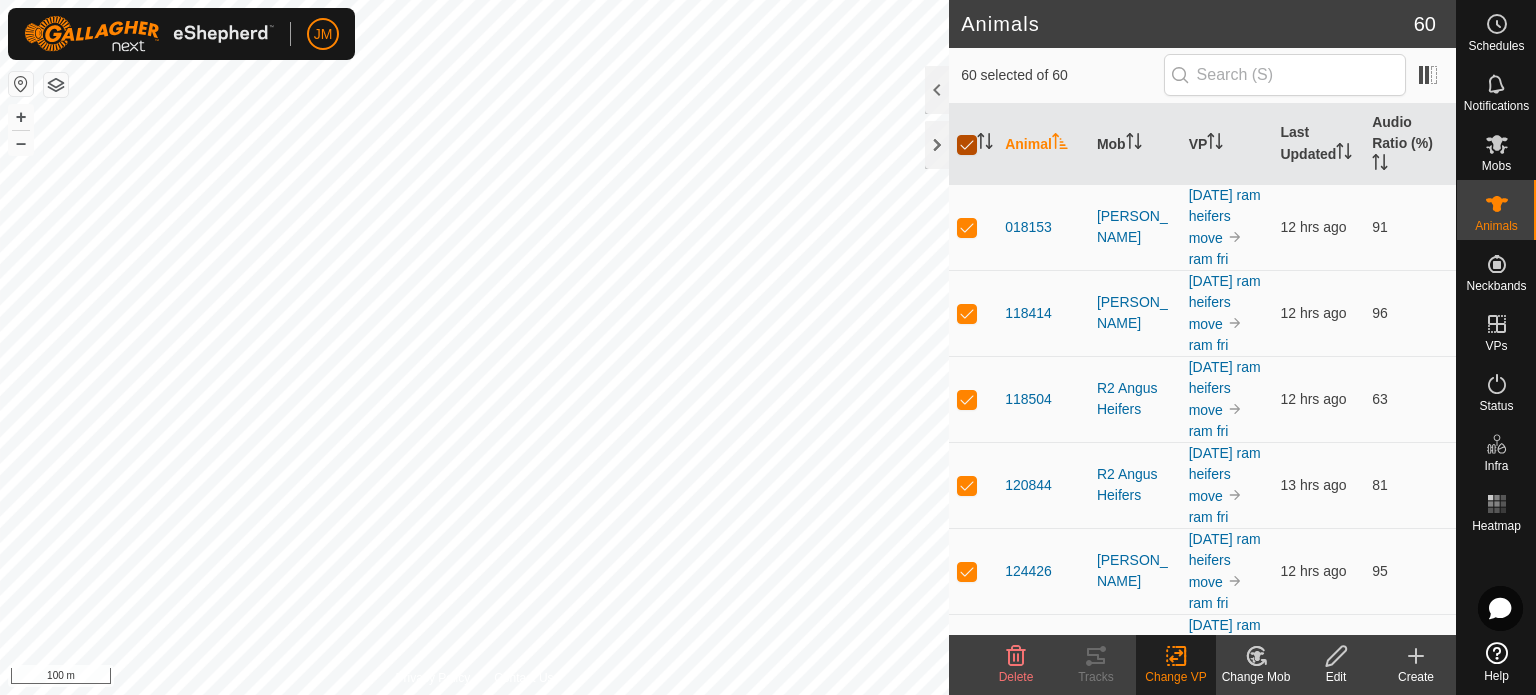 checkbox on "false" 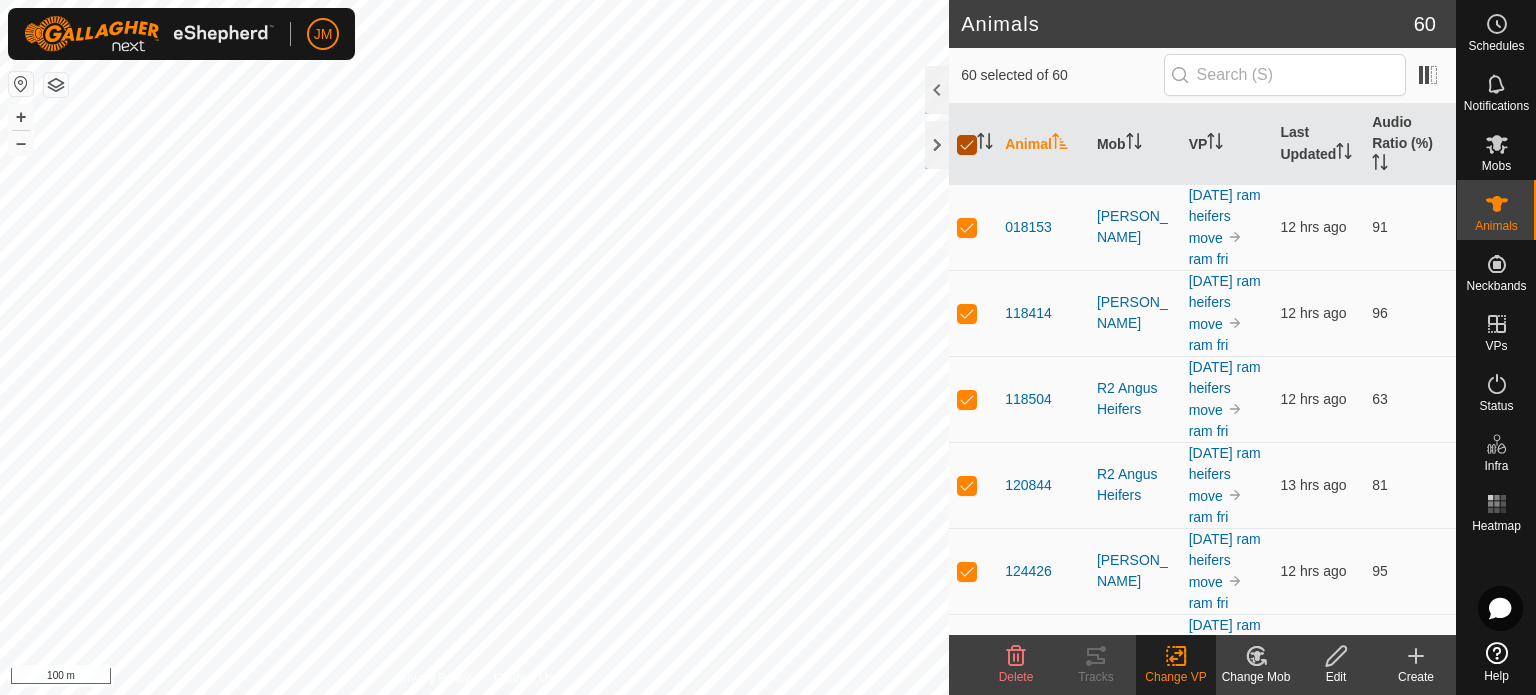 checkbox on "false" 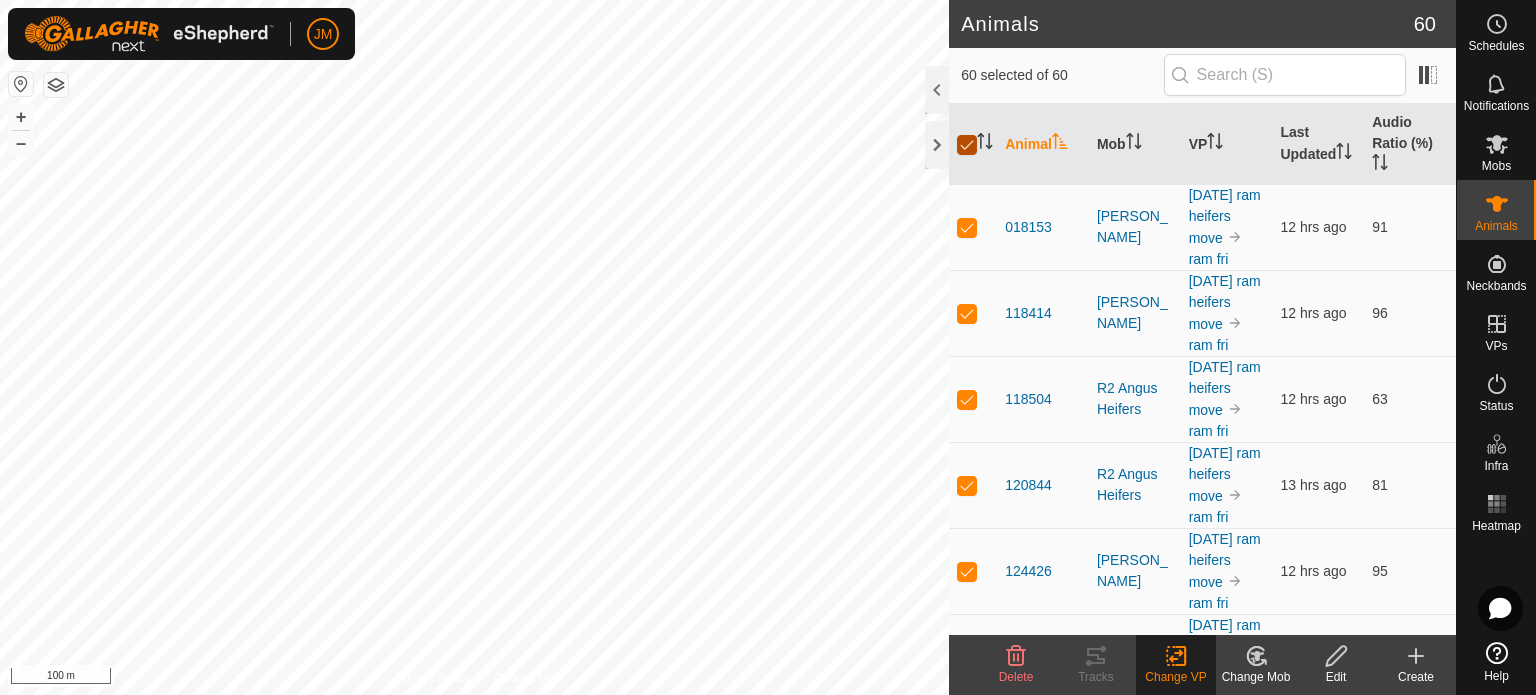 checkbox on "false" 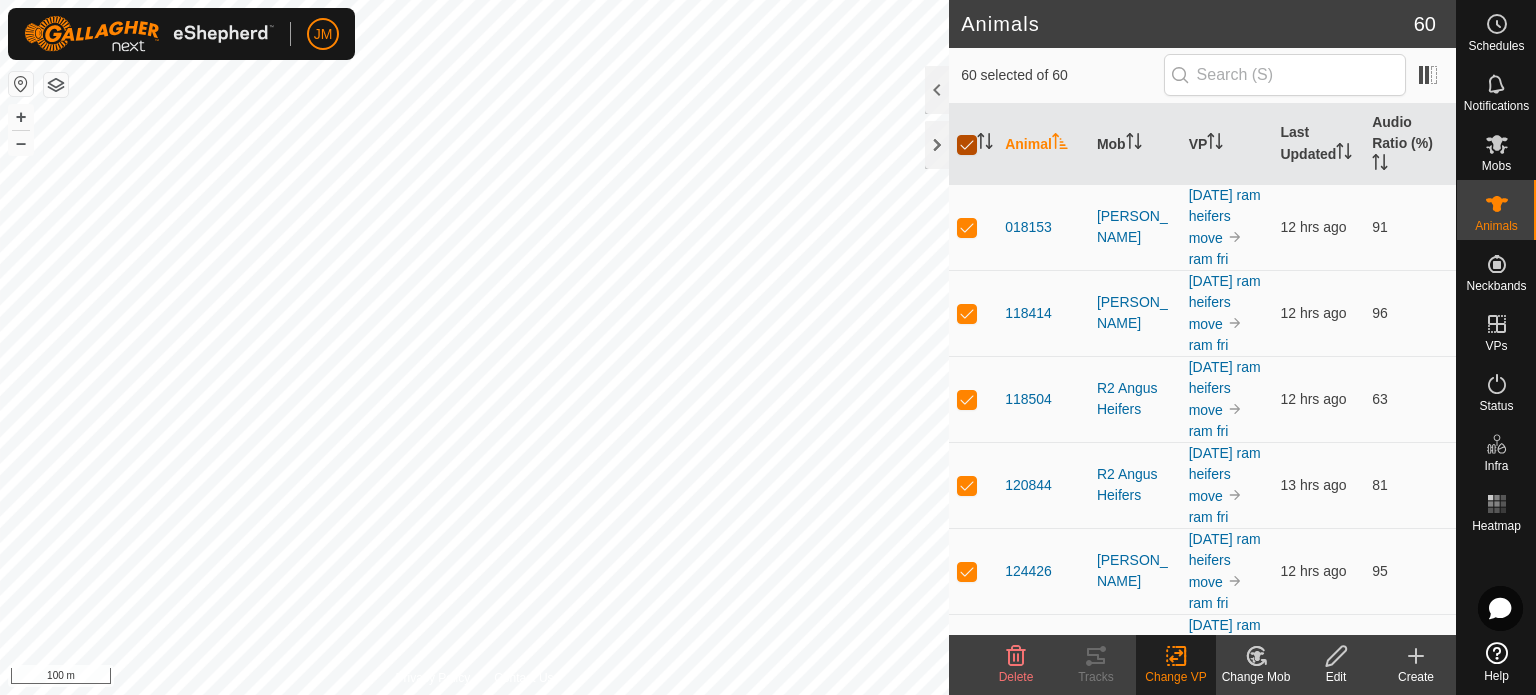 checkbox on "false" 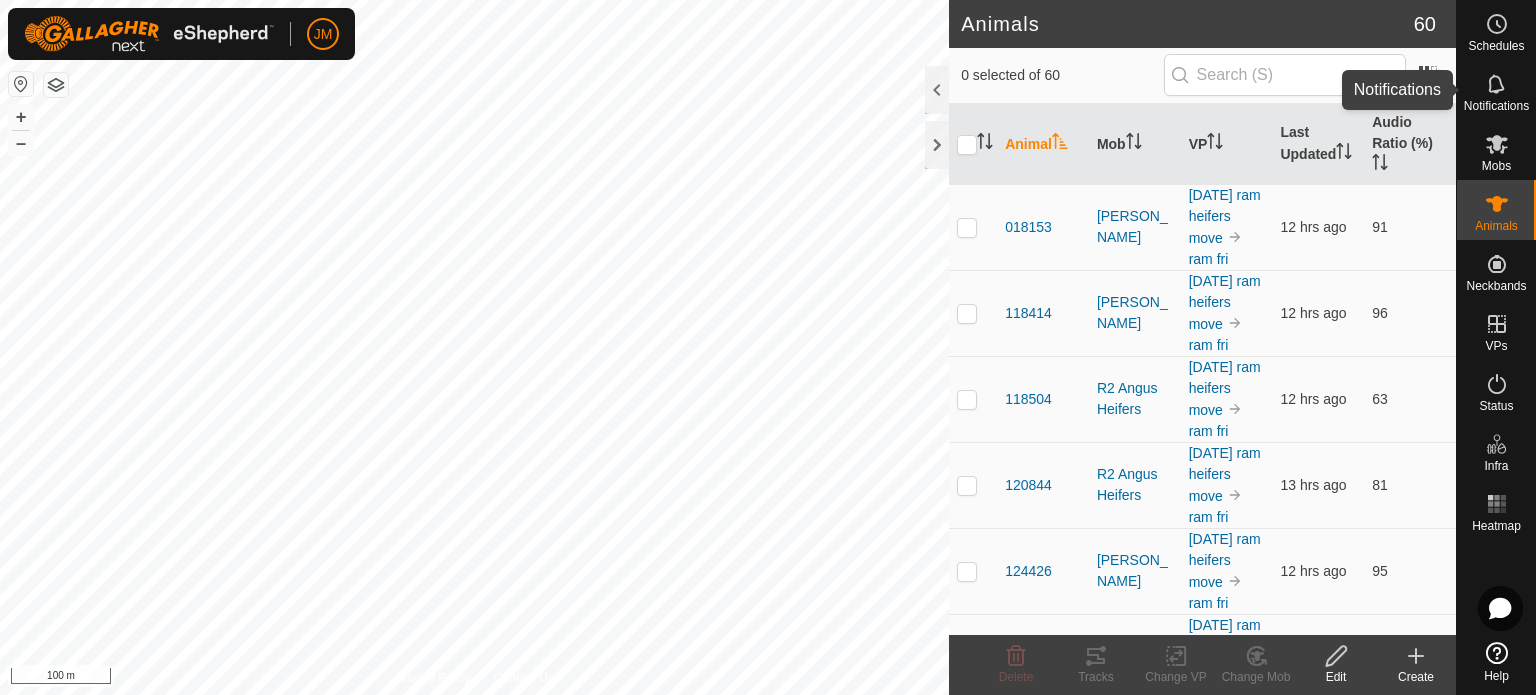click 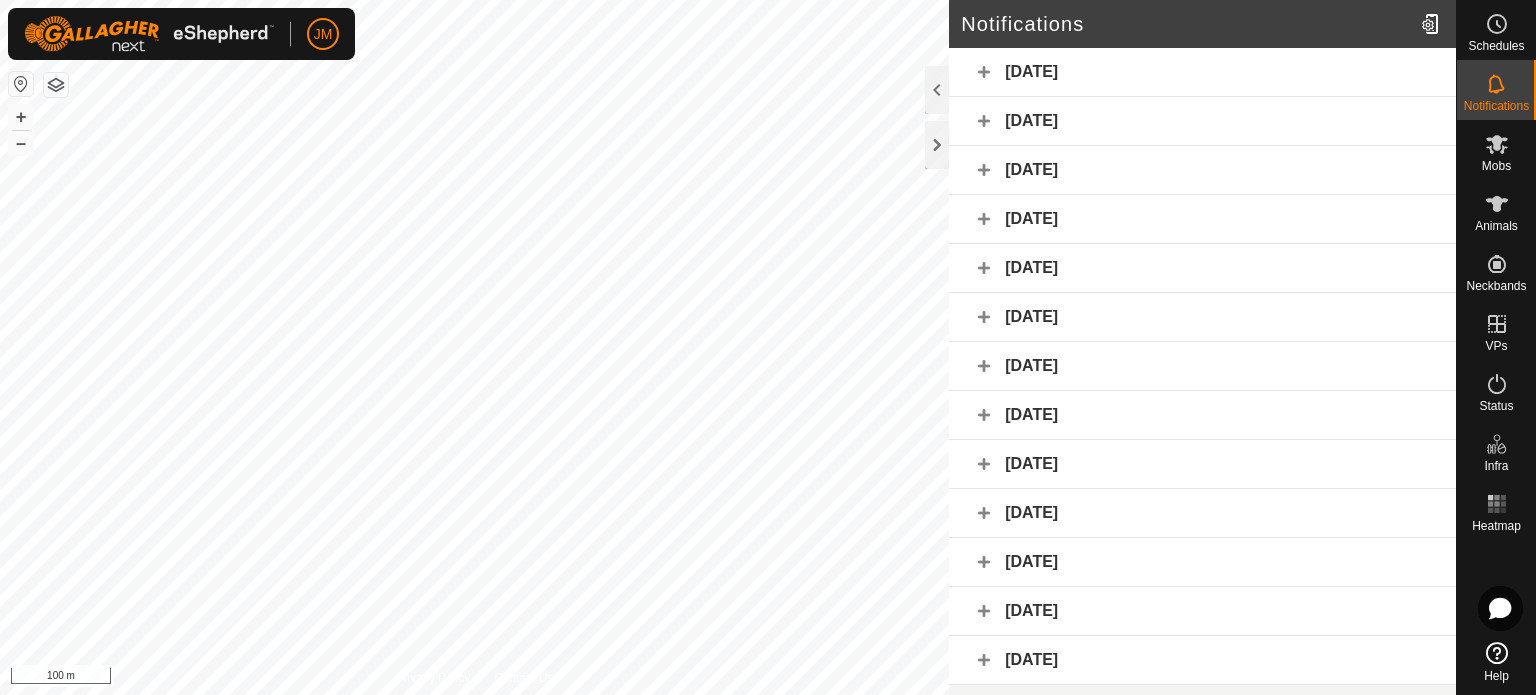 click on "[DATE]" 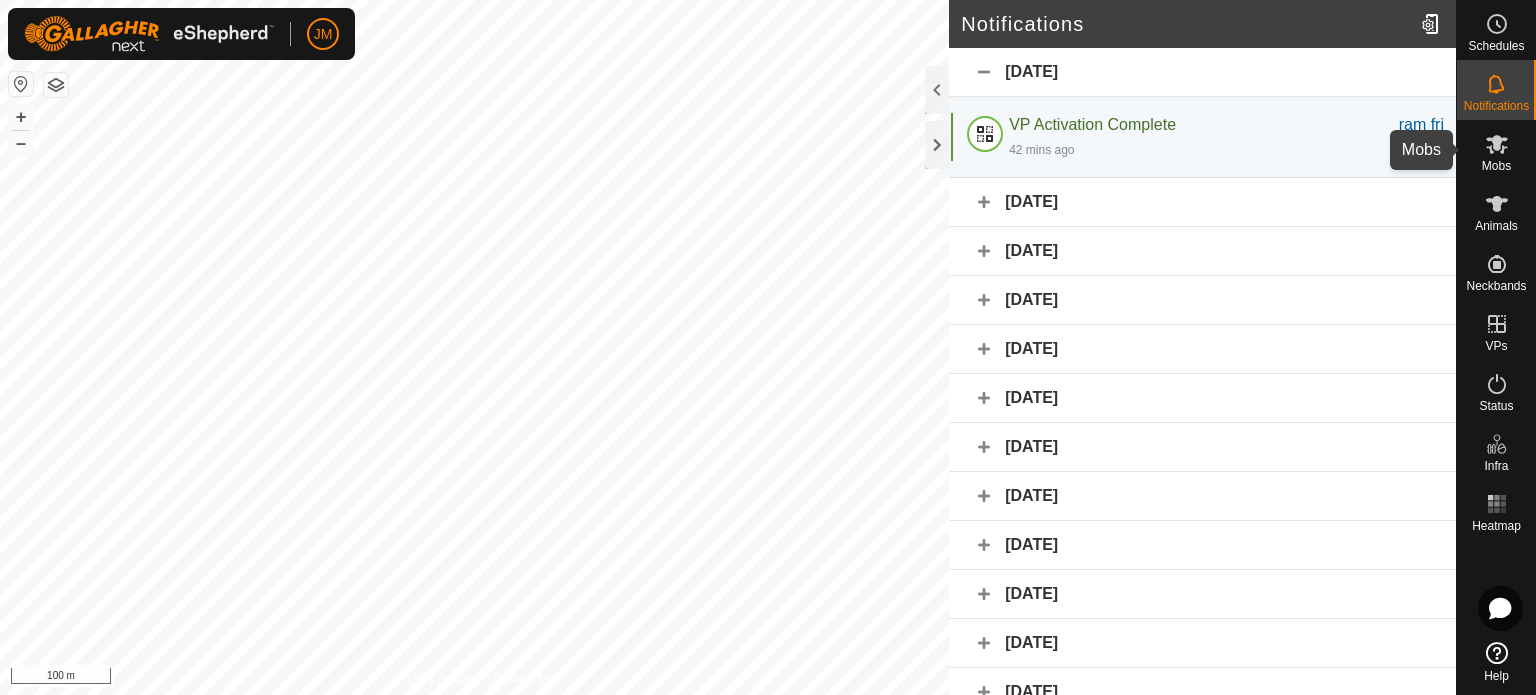 click on "Mobs" at bounding box center [1496, 166] 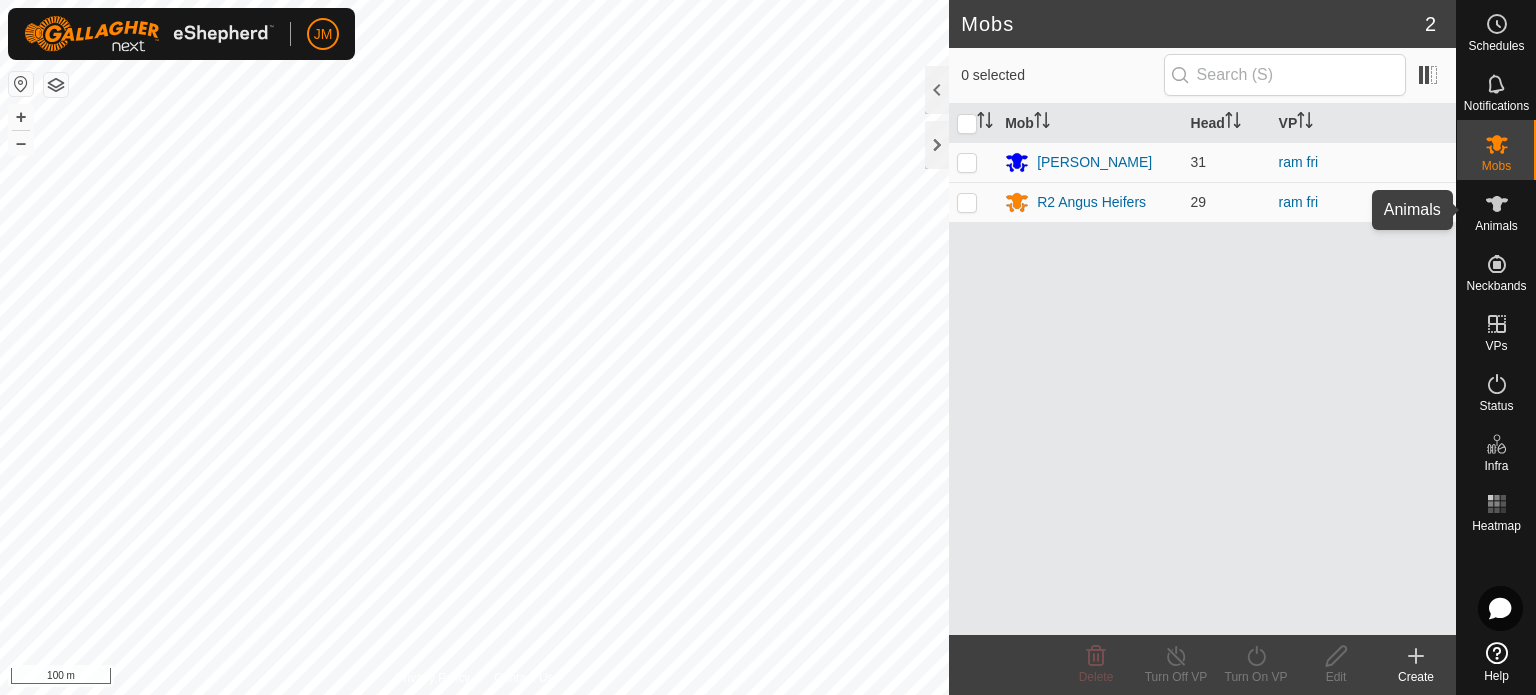 click 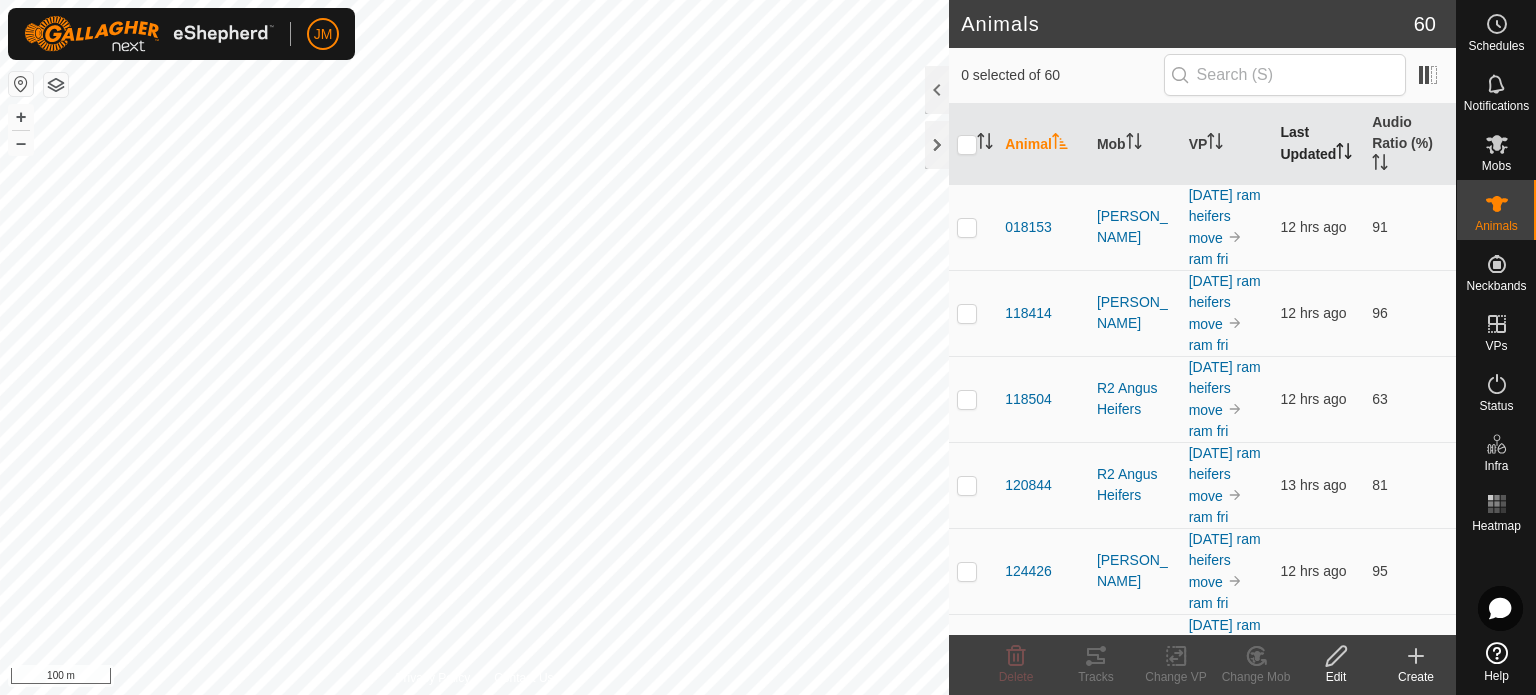 click on "Last Updated" at bounding box center (1318, 144) 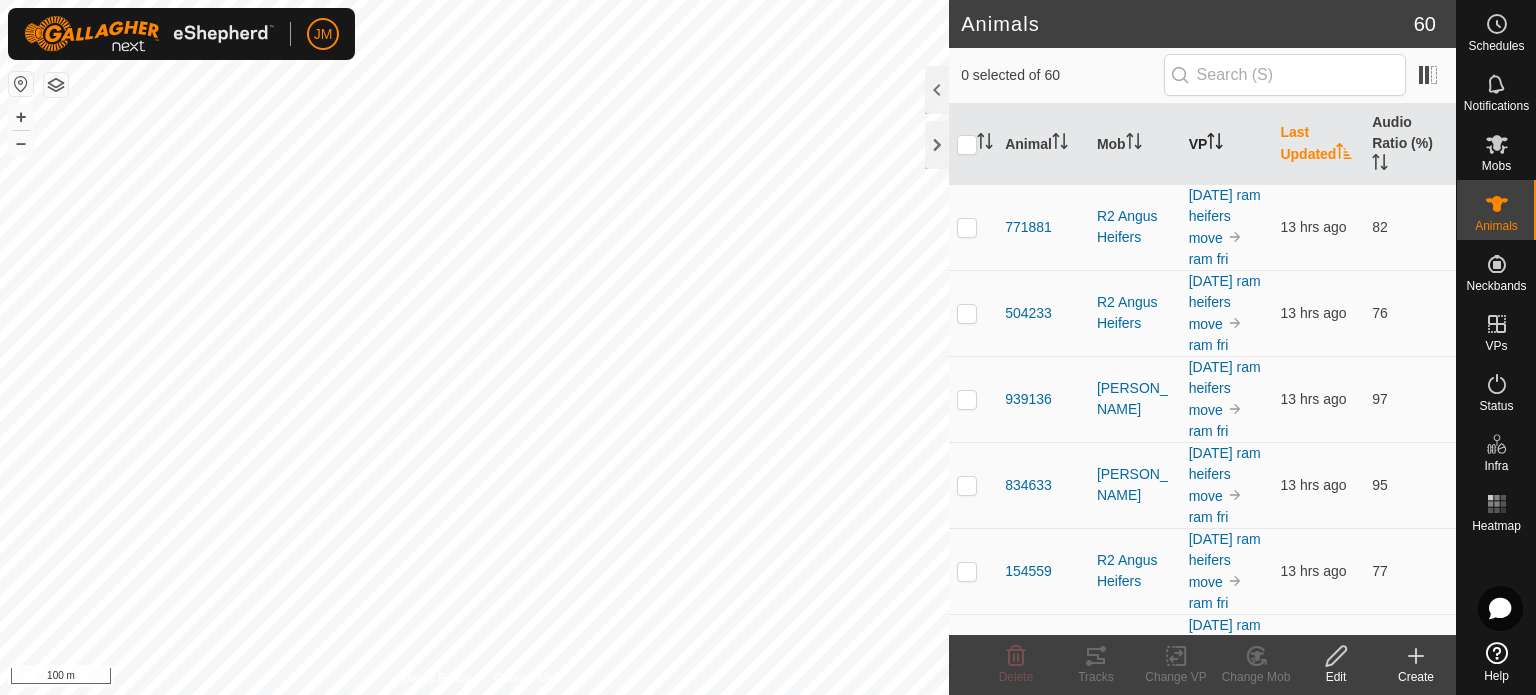 click on "VP" at bounding box center (1227, 144) 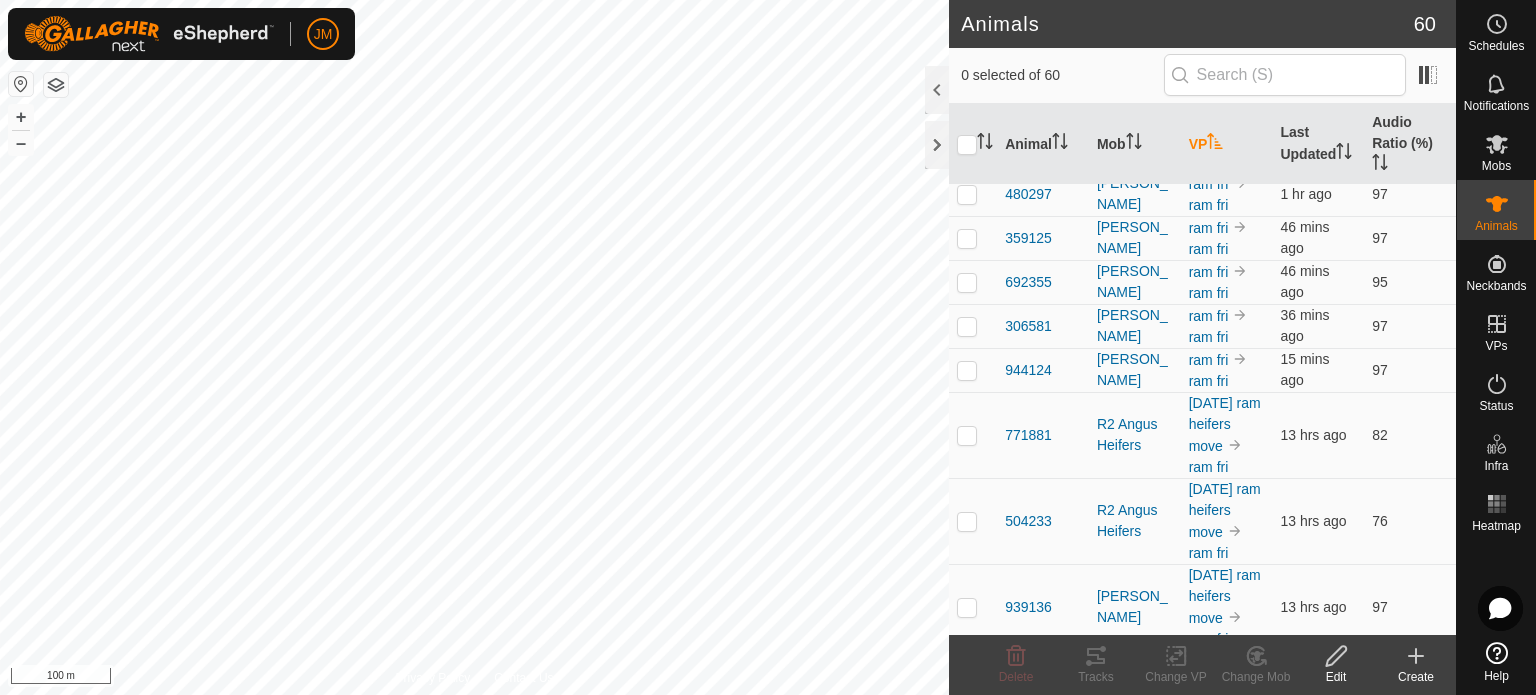 scroll, scrollTop: 0, scrollLeft: 0, axis: both 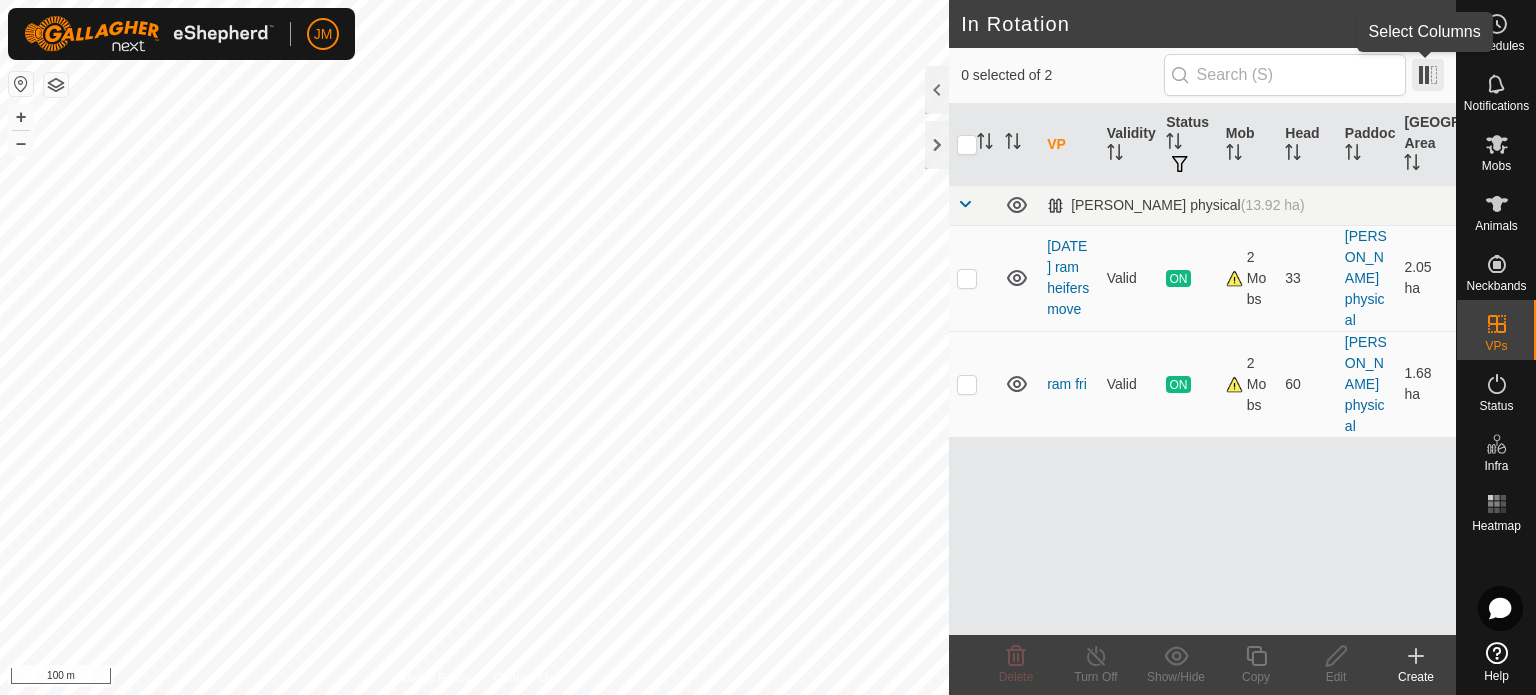 click at bounding box center [1428, 75] 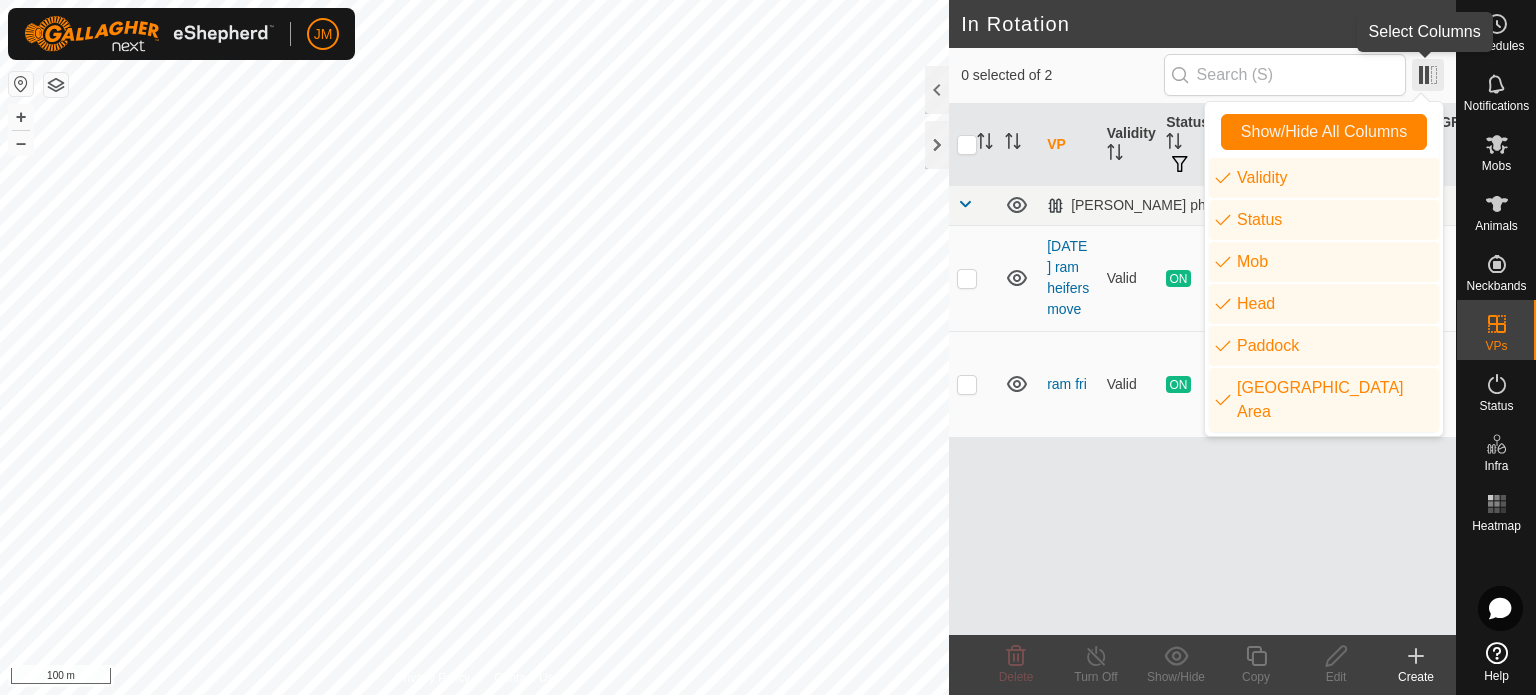click at bounding box center [1428, 75] 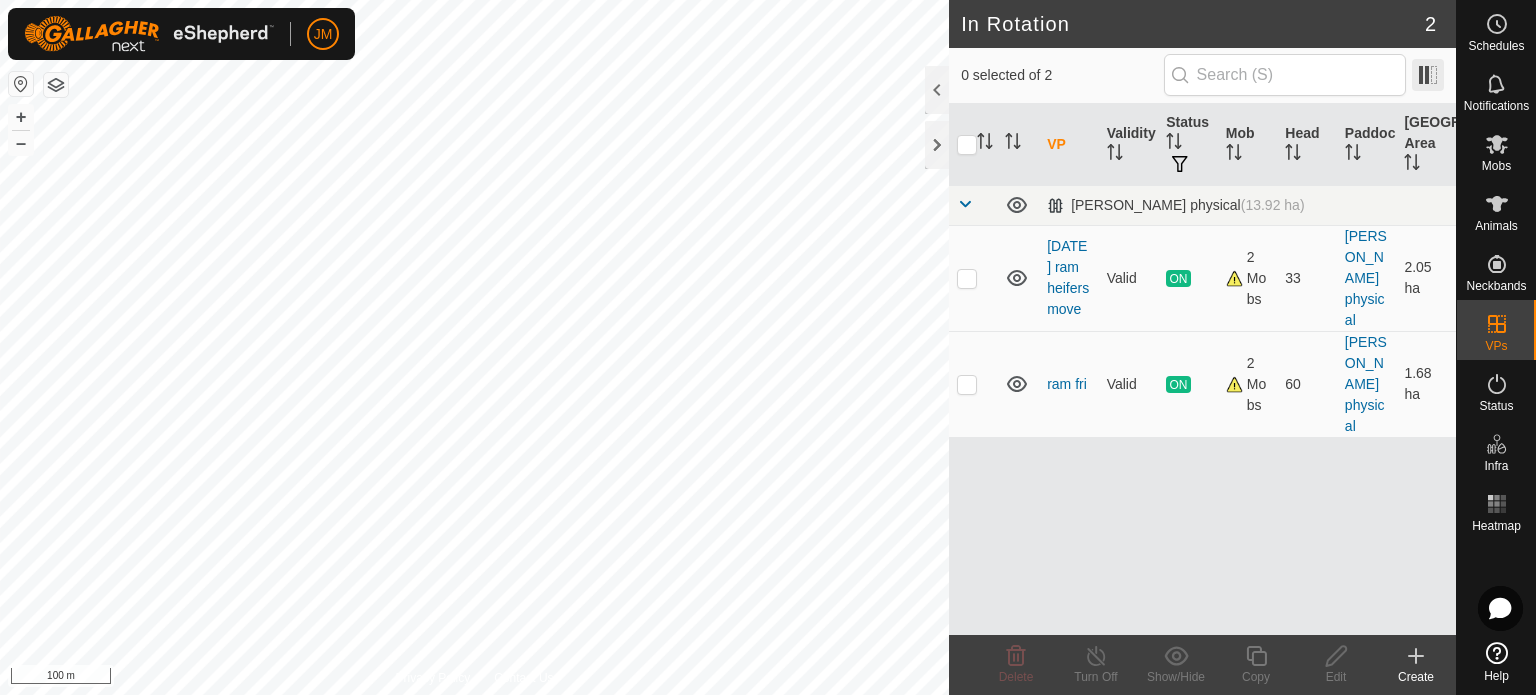click at bounding box center [1428, 75] 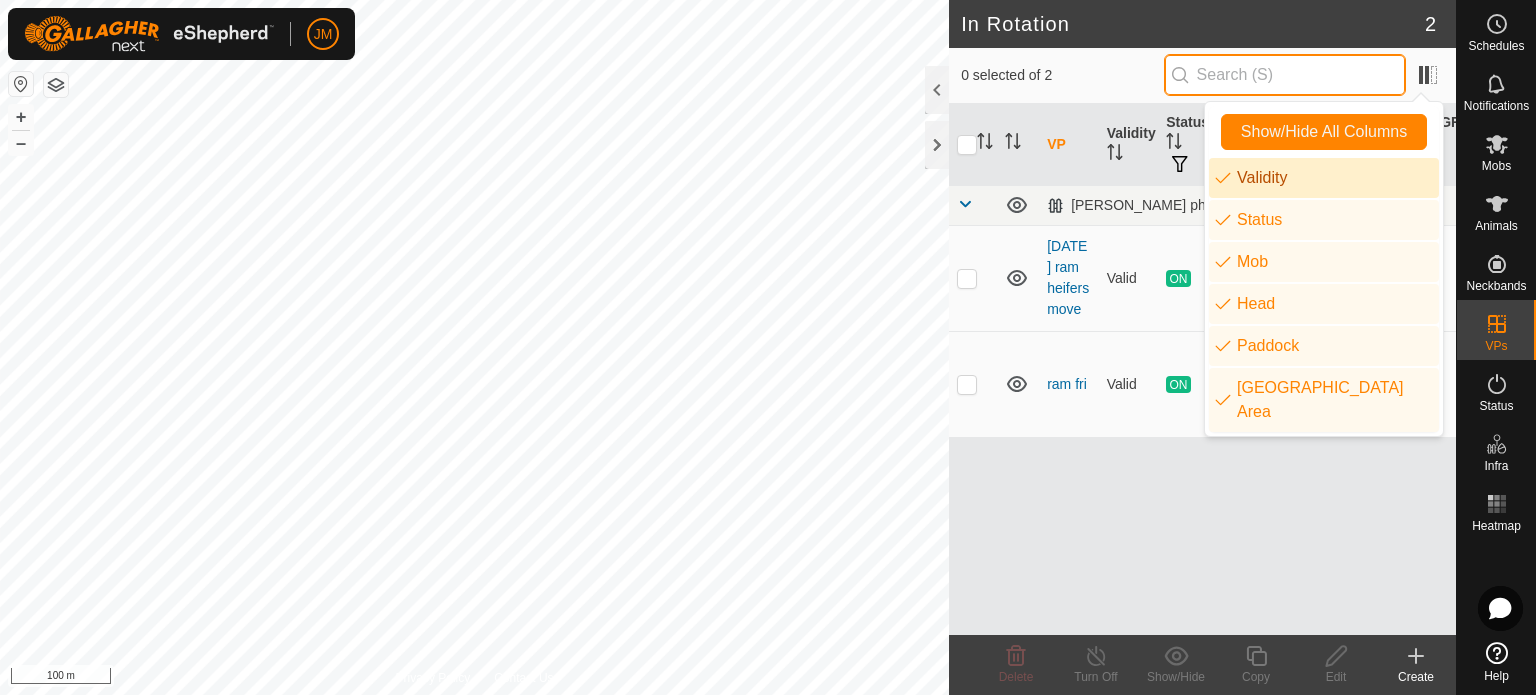click at bounding box center [1285, 75] 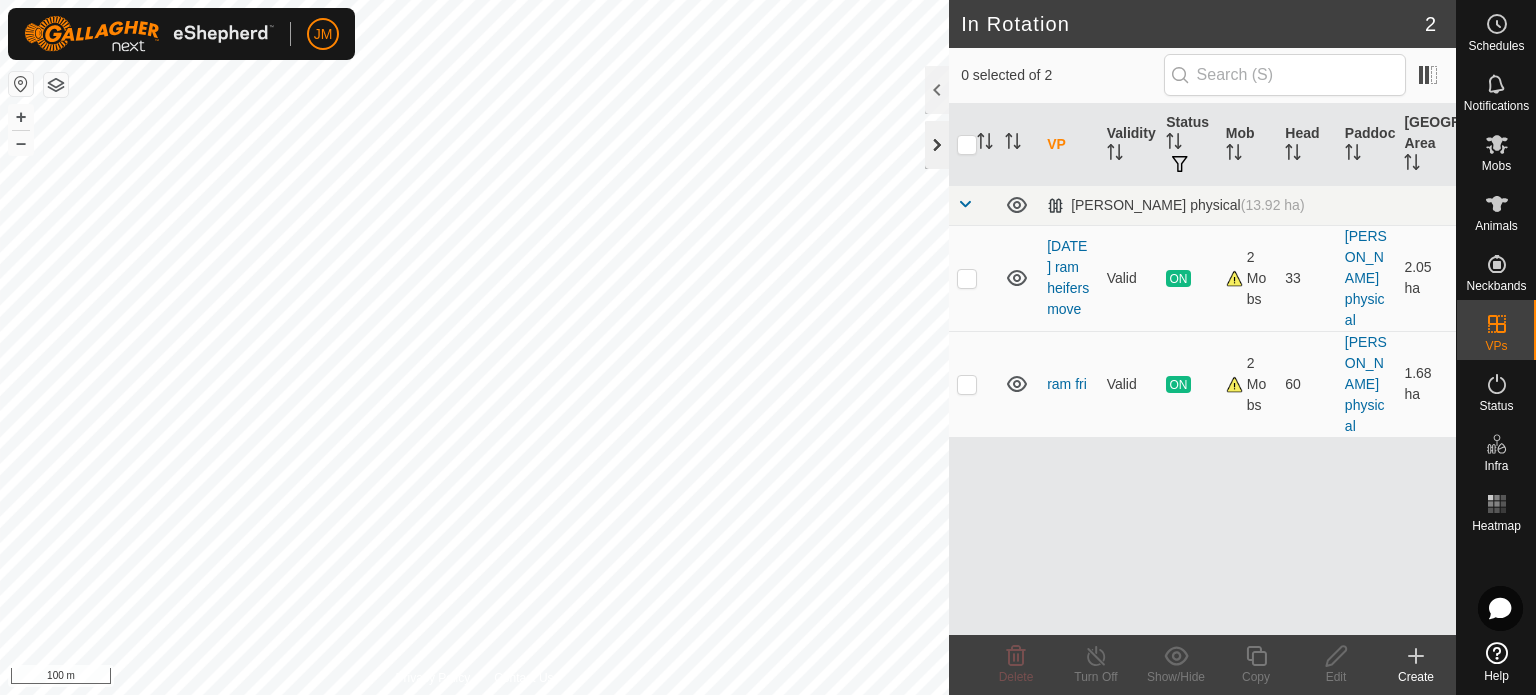 click 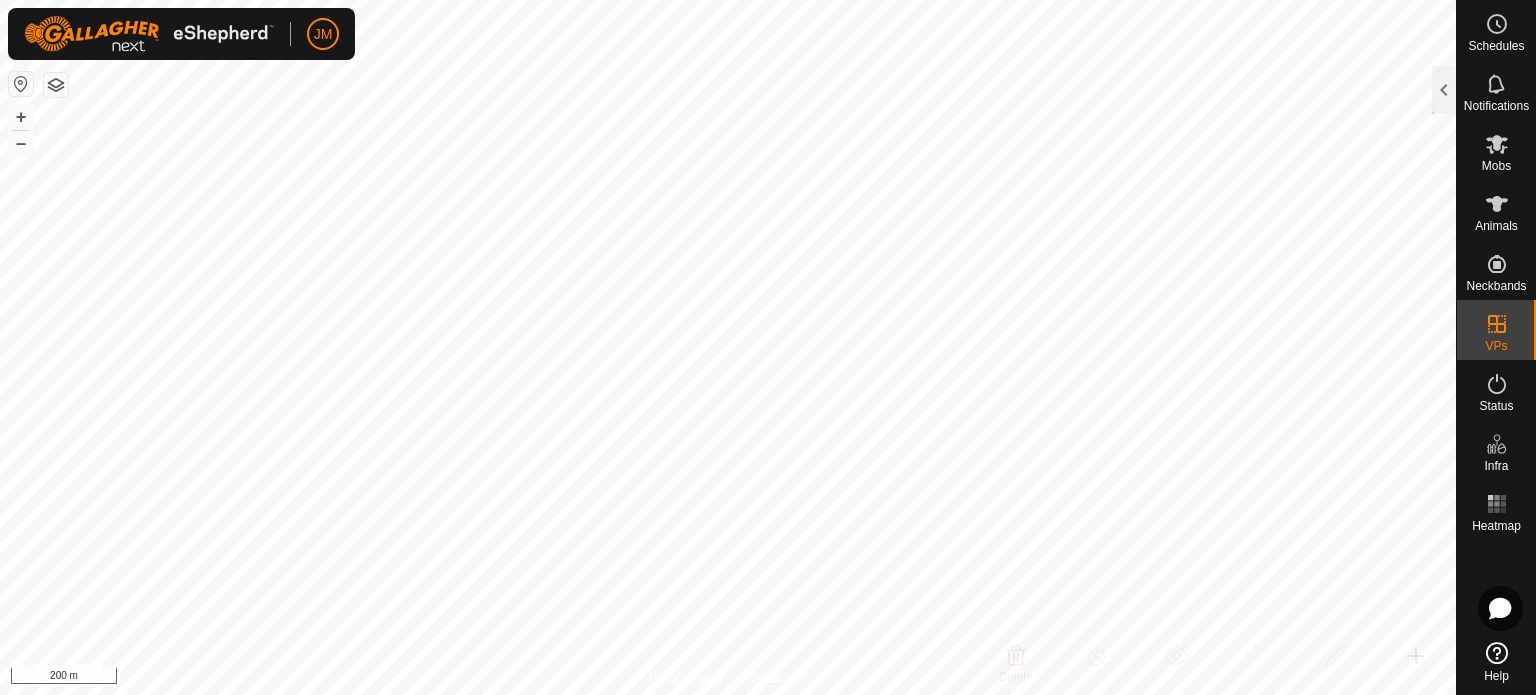 click 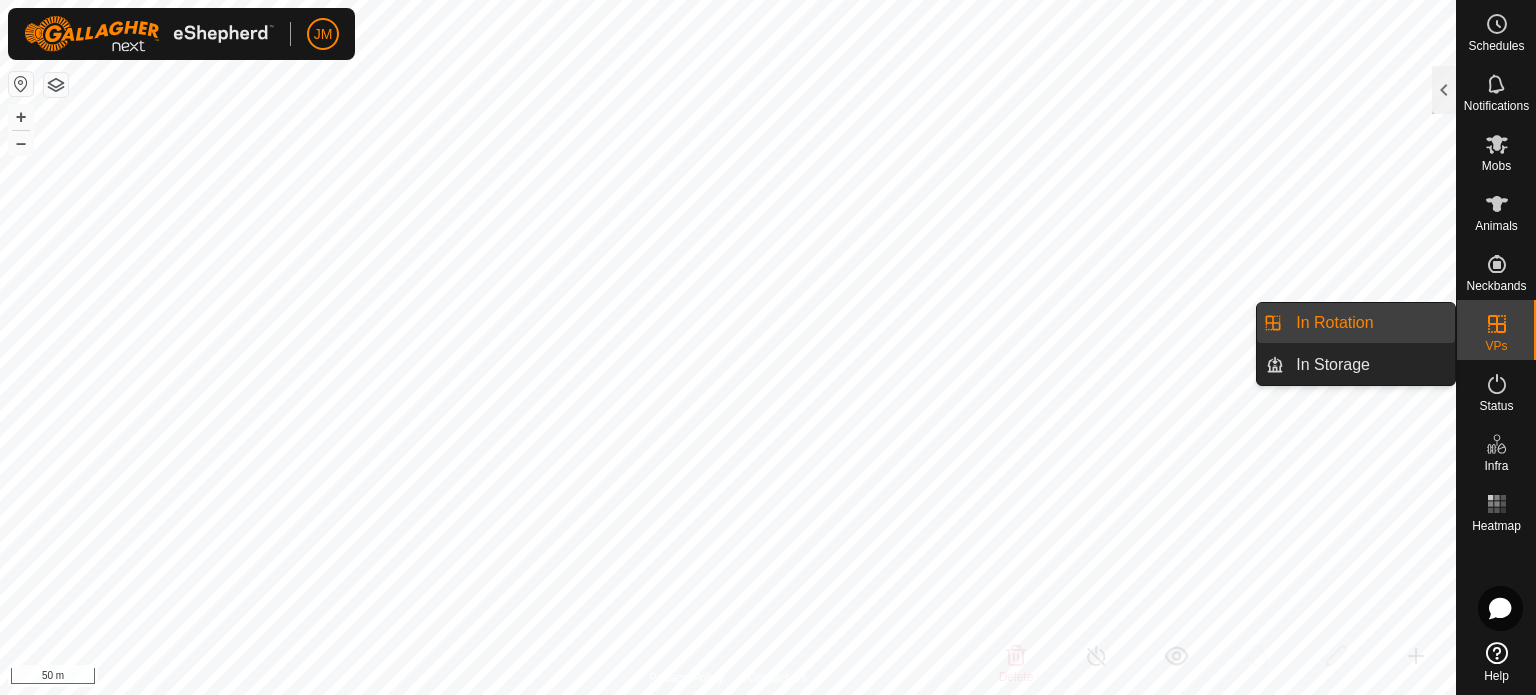 click on "In Rotation" at bounding box center (1369, 323) 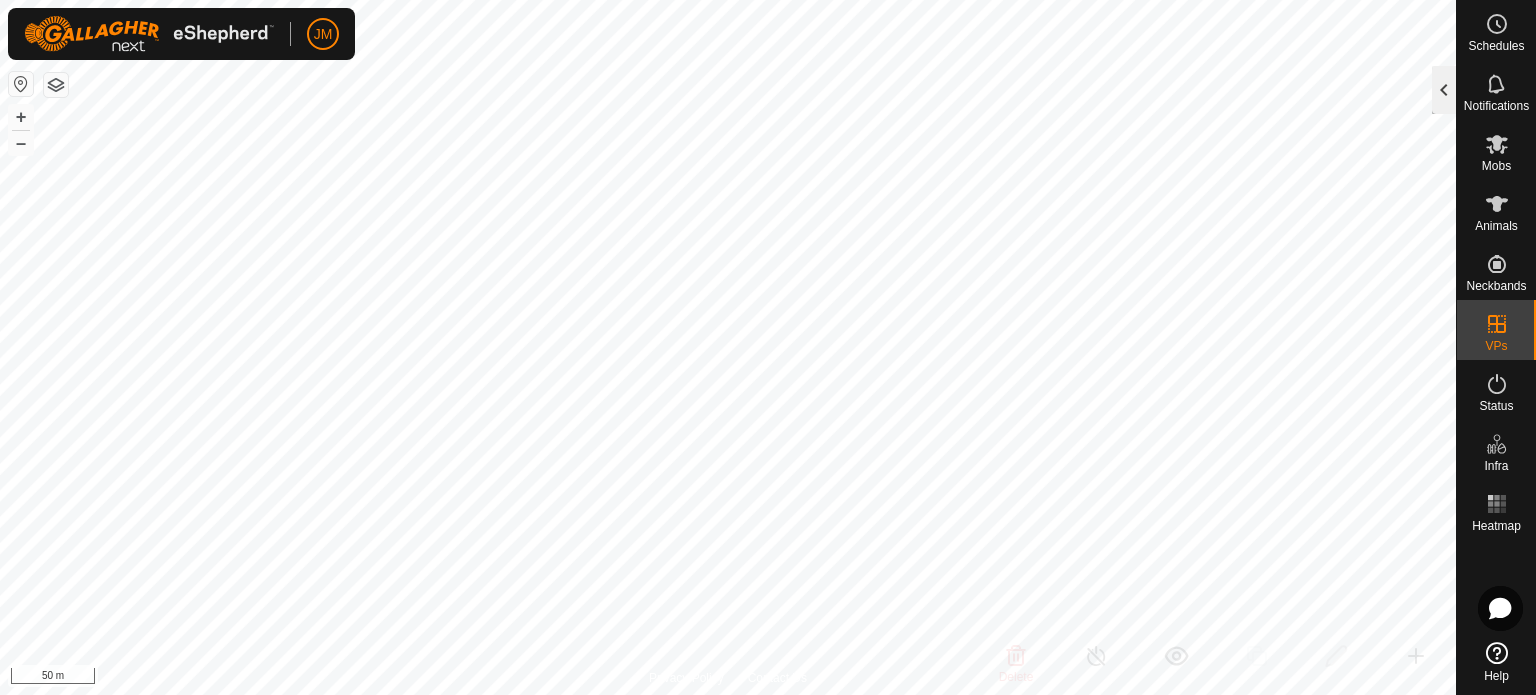 click 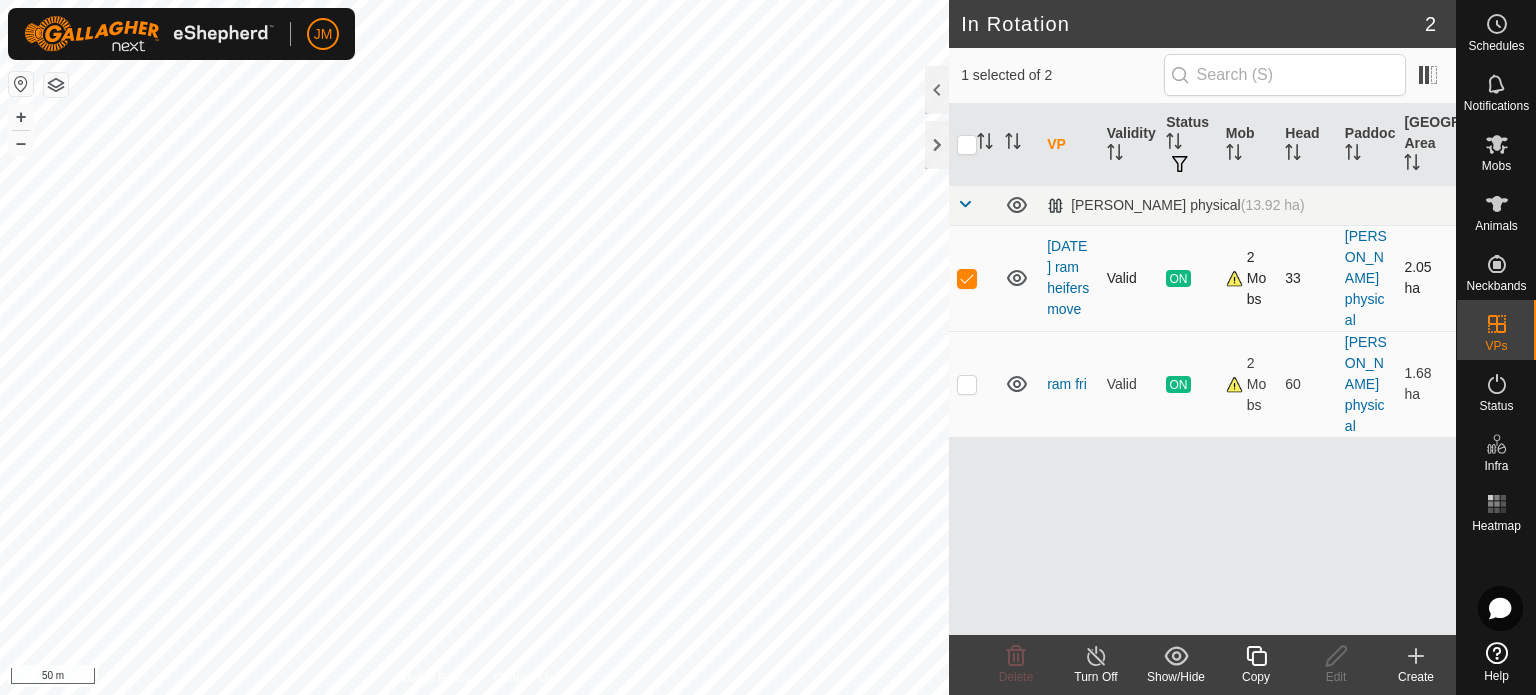 click at bounding box center [967, 278] 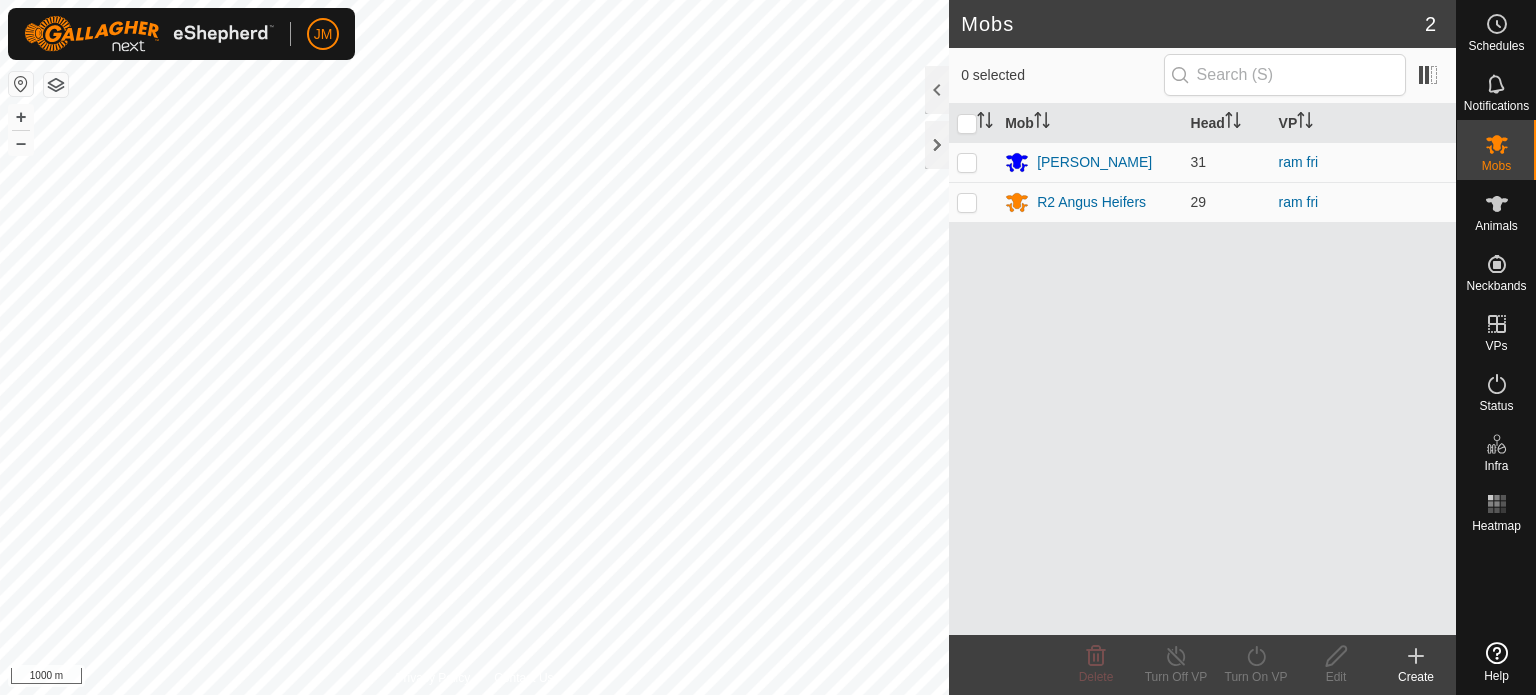 scroll, scrollTop: 0, scrollLeft: 0, axis: both 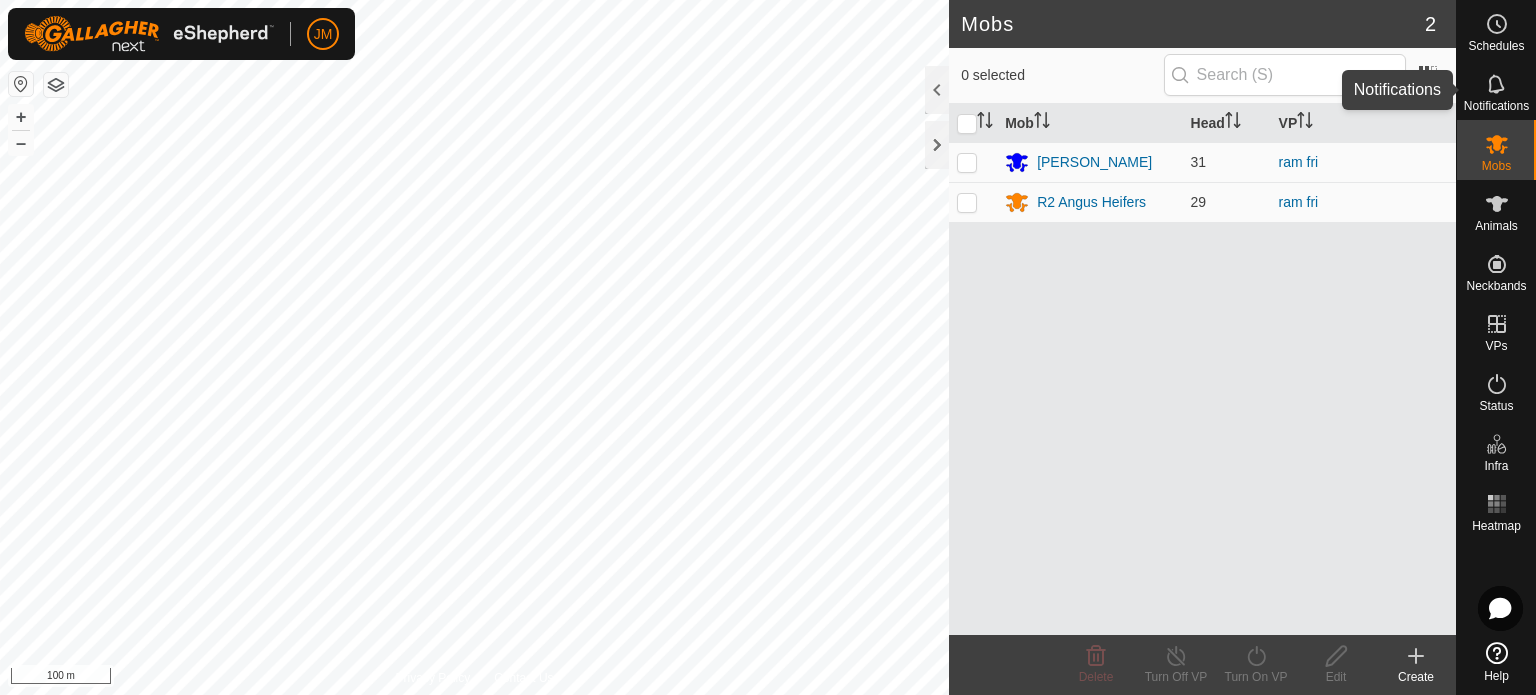 click 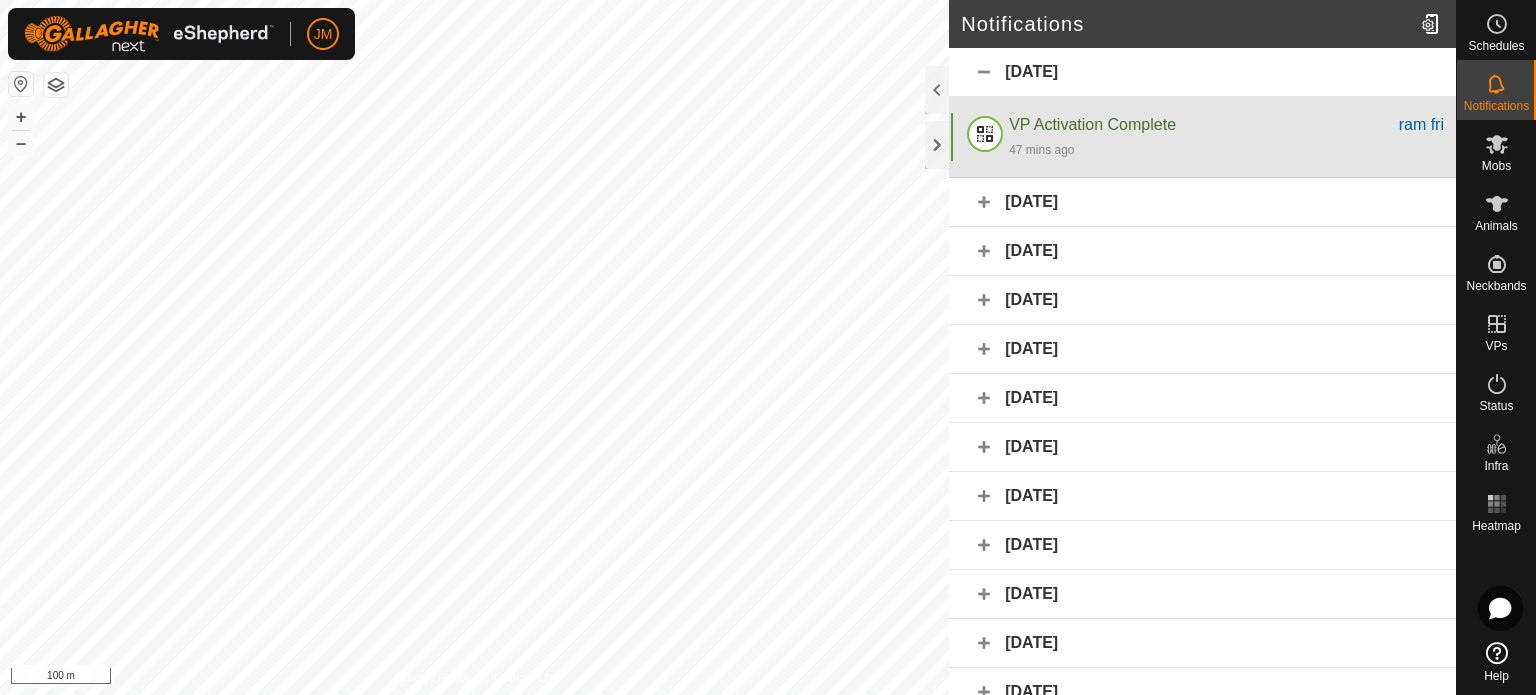 click on "VP Activation Complete" 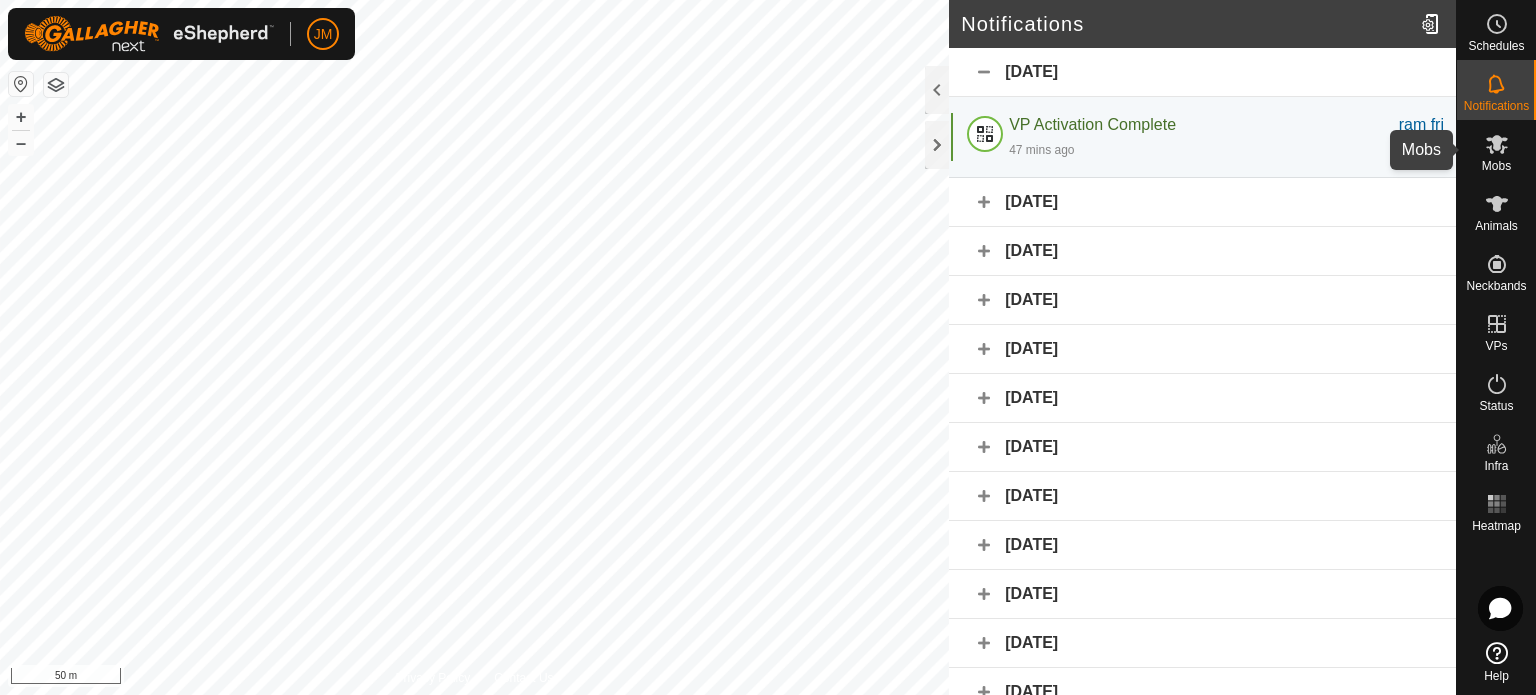 click on "Mobs" at bounding box center (1496, 166) 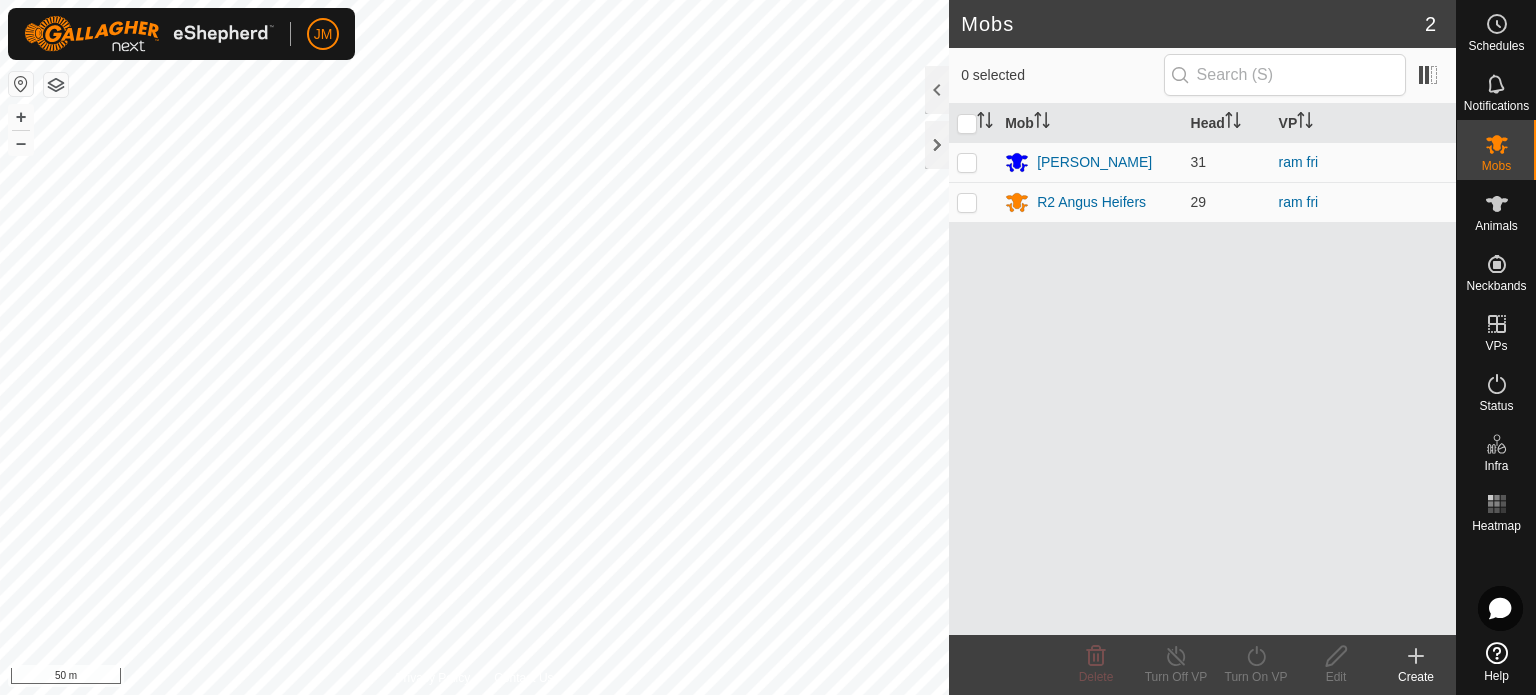 click 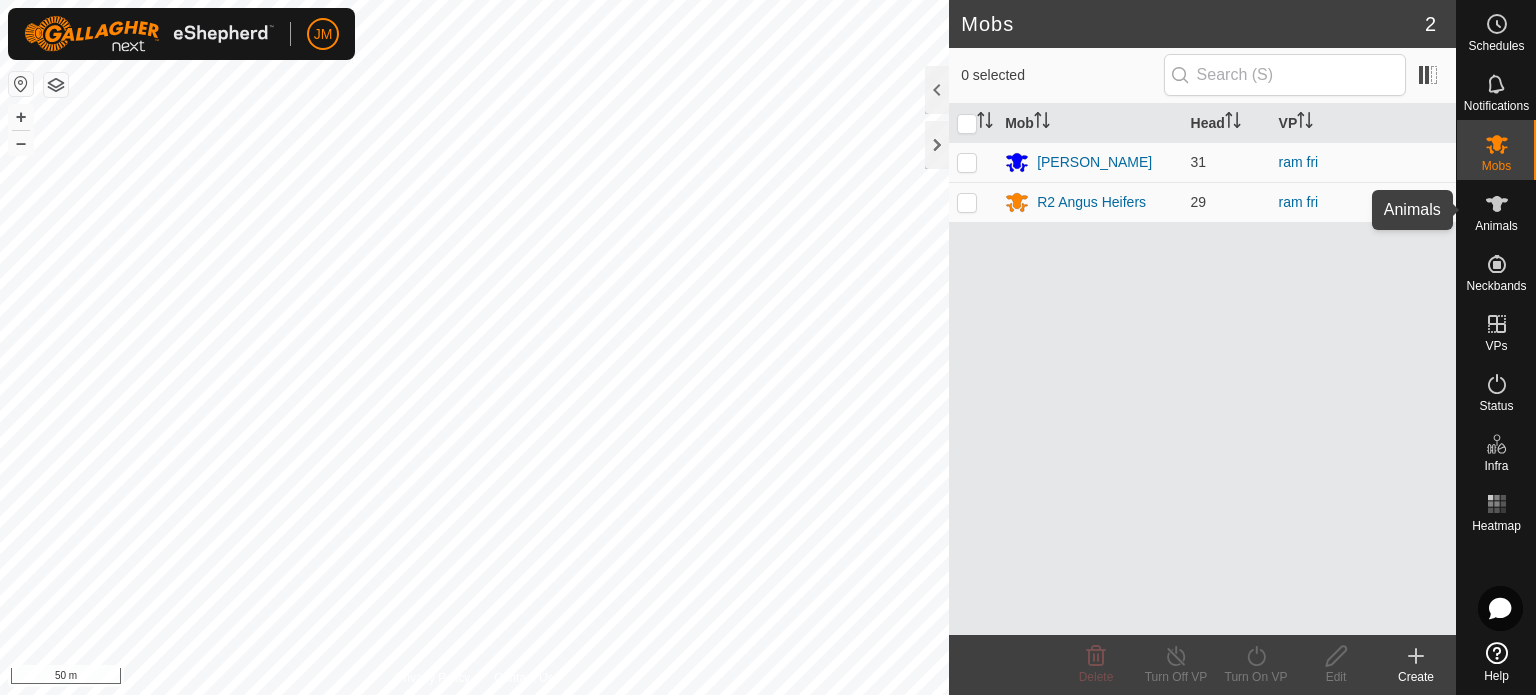 click 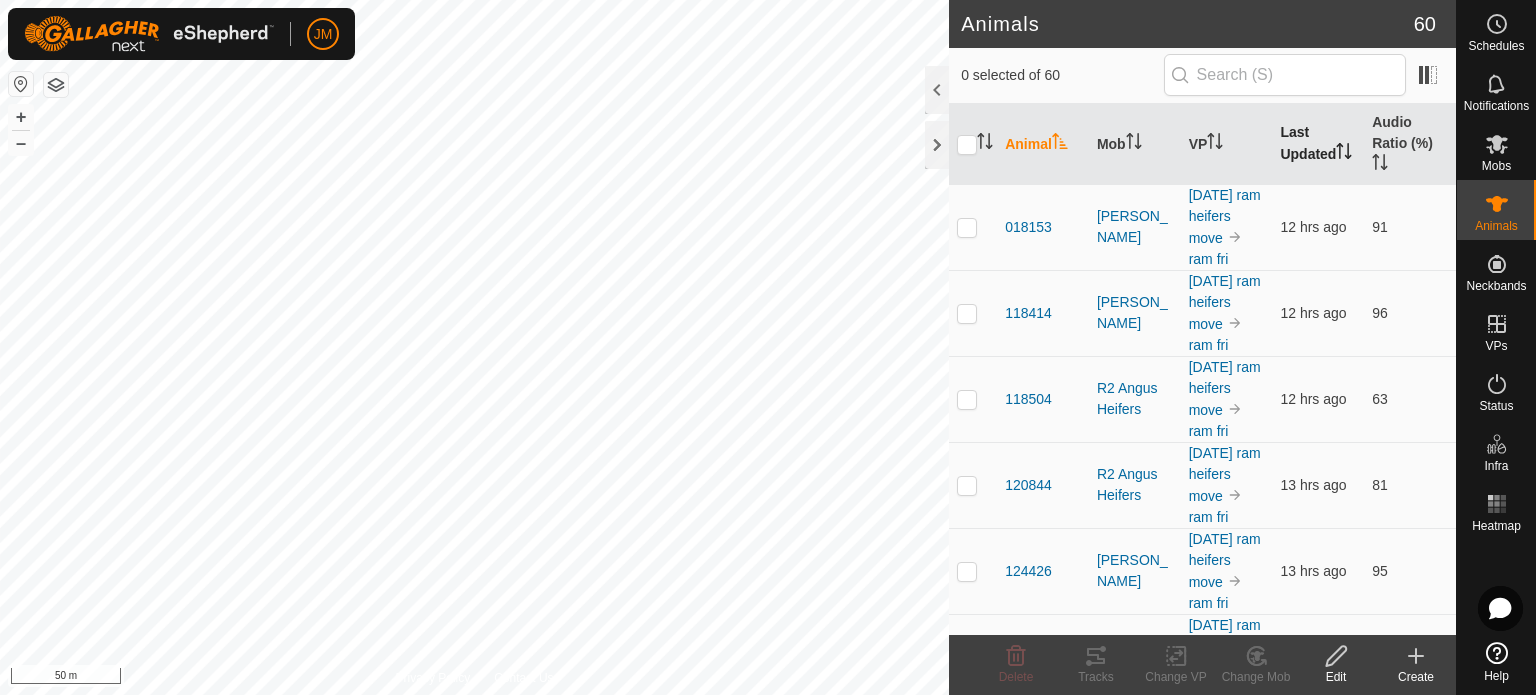 click on "Last Updated" at bounding box center (1318, 144) 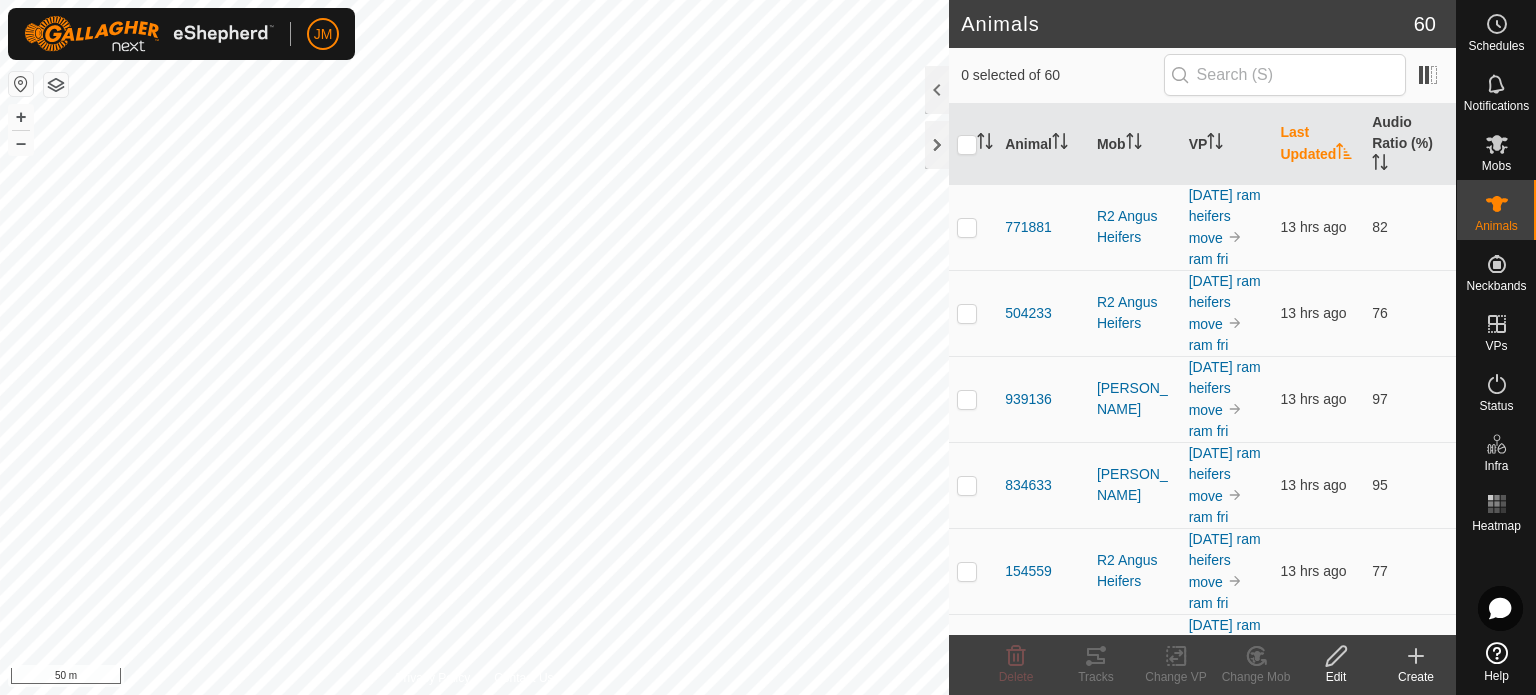 click on "Last Updated" at bounding box center [1318, 144] 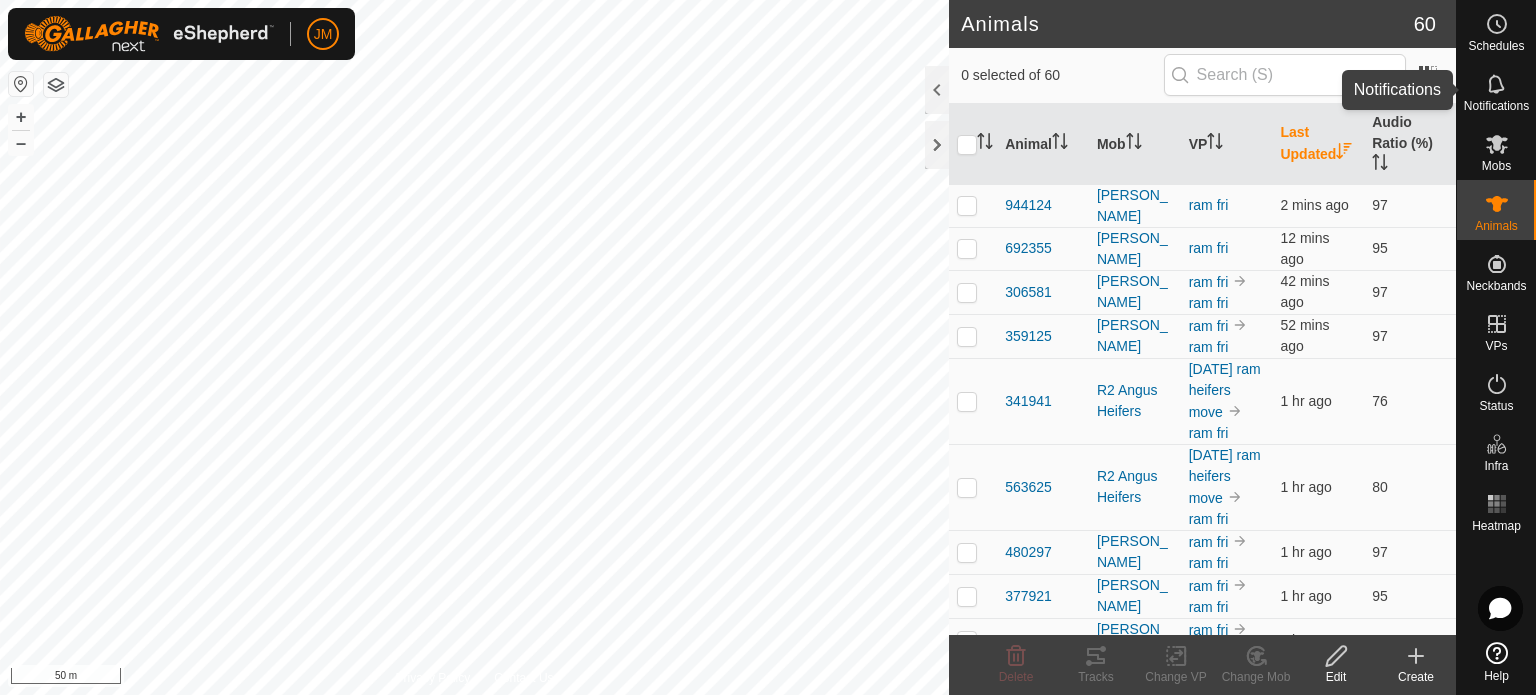 click at bounding box center (1497, 84) 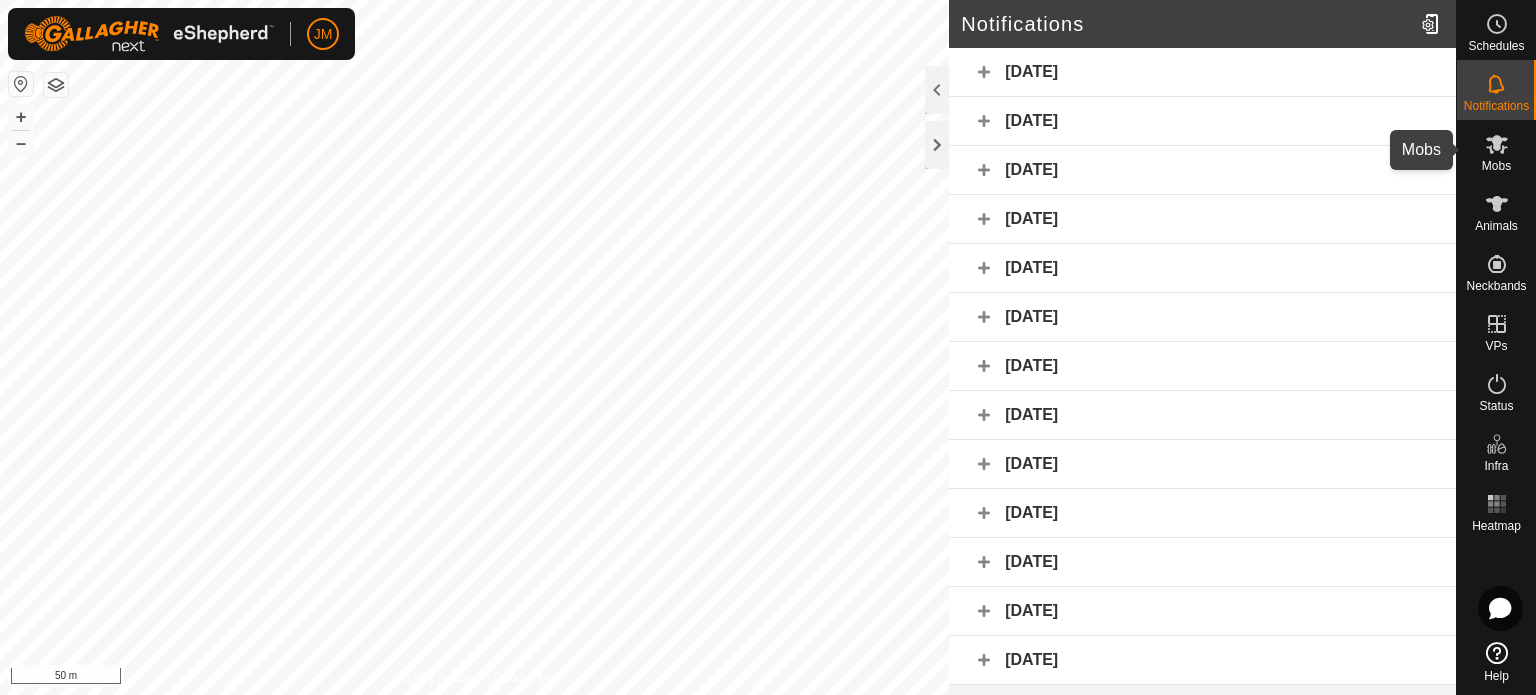 click on "Mobs" at bounding box center [1496, 150] 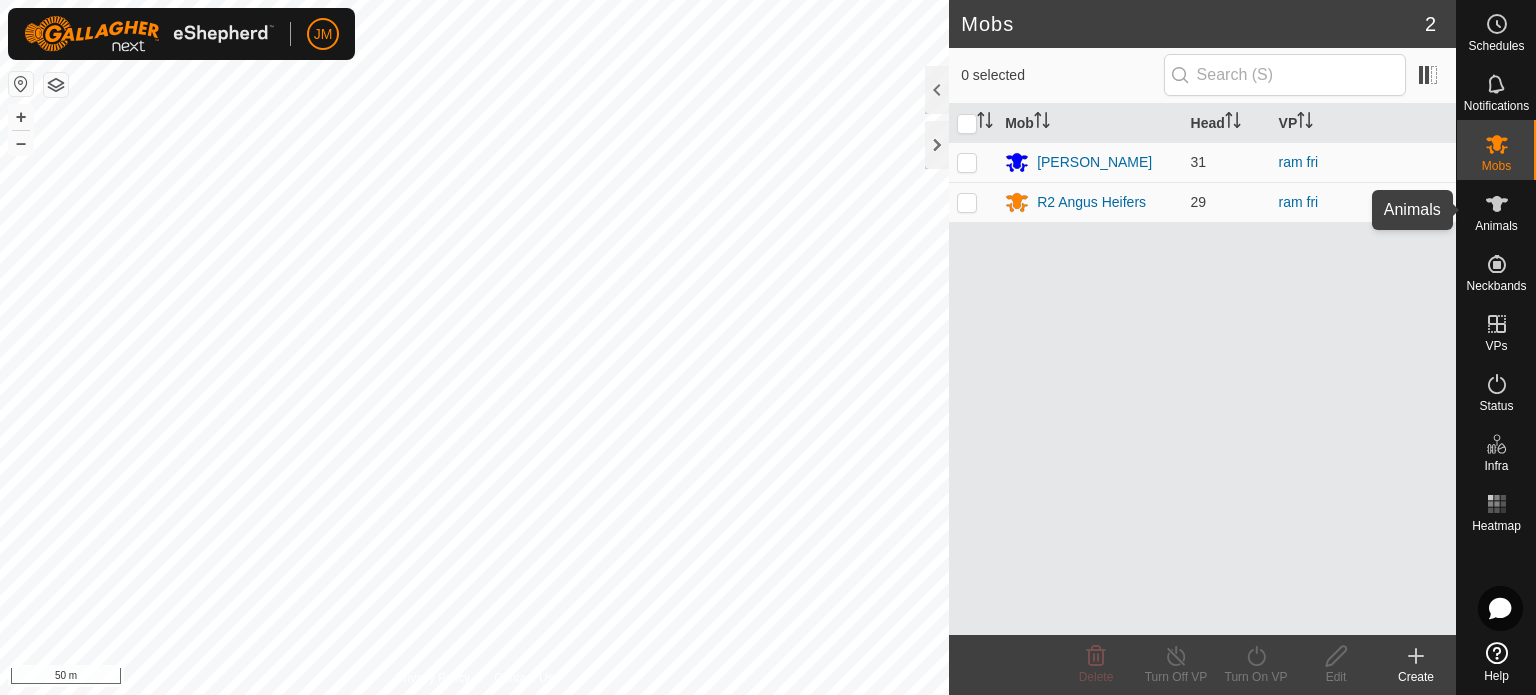 click at bounding box center (1497, 204) 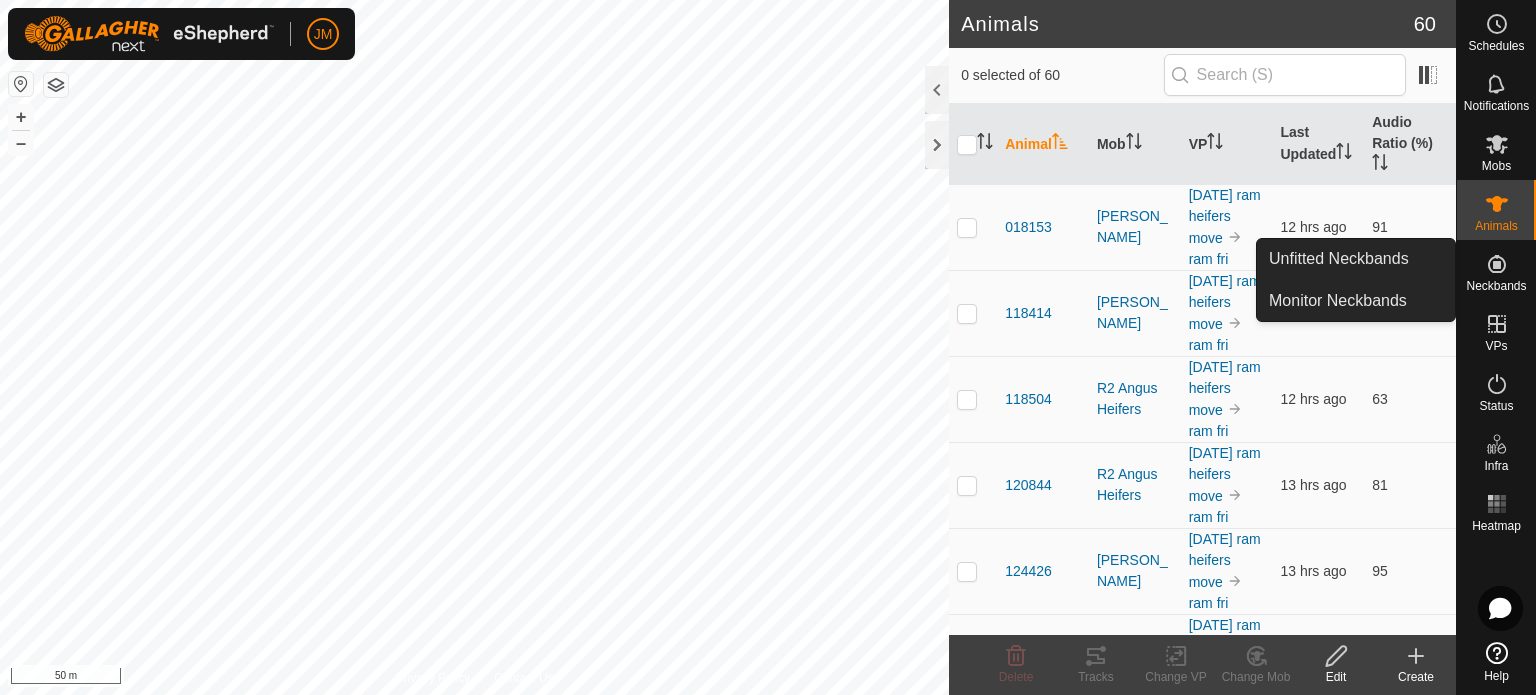 click 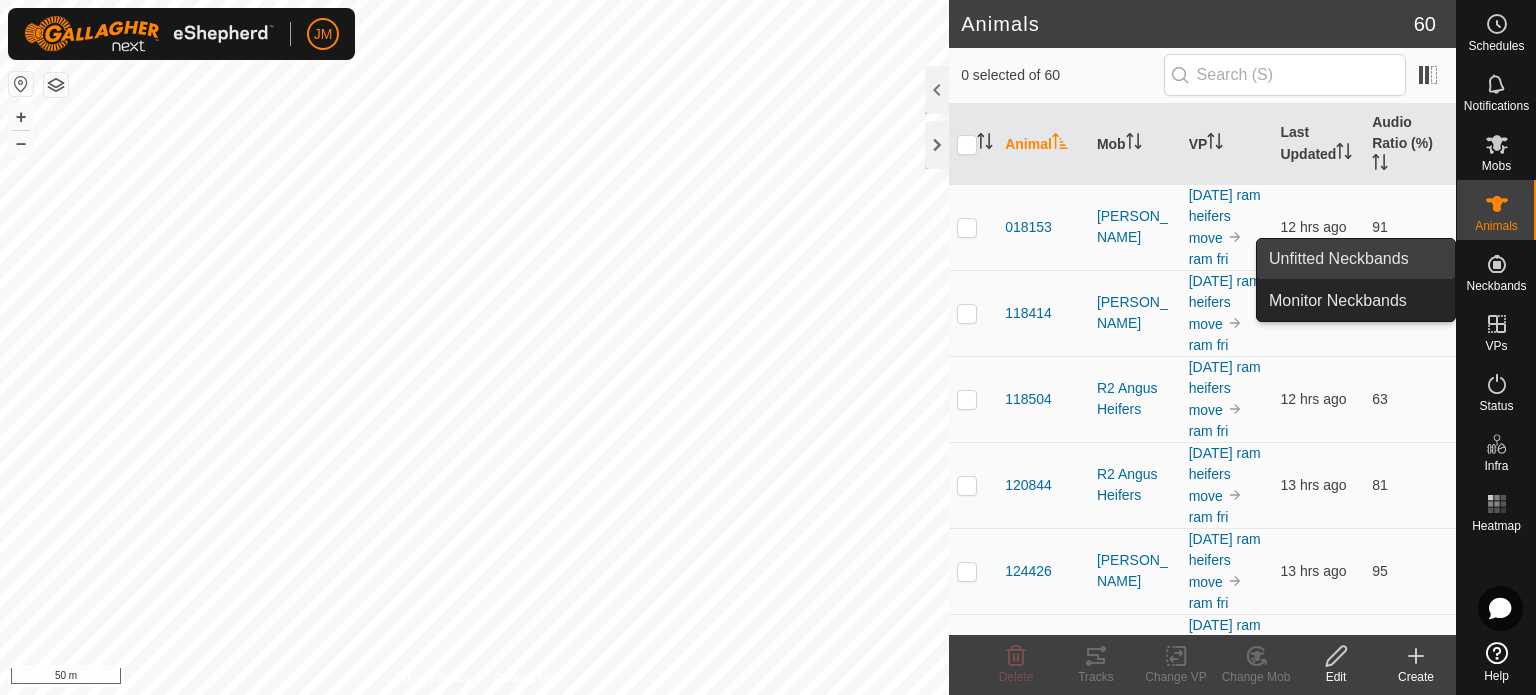 click on "Unfitted Neckbands" at bounding box center [1356, 259] 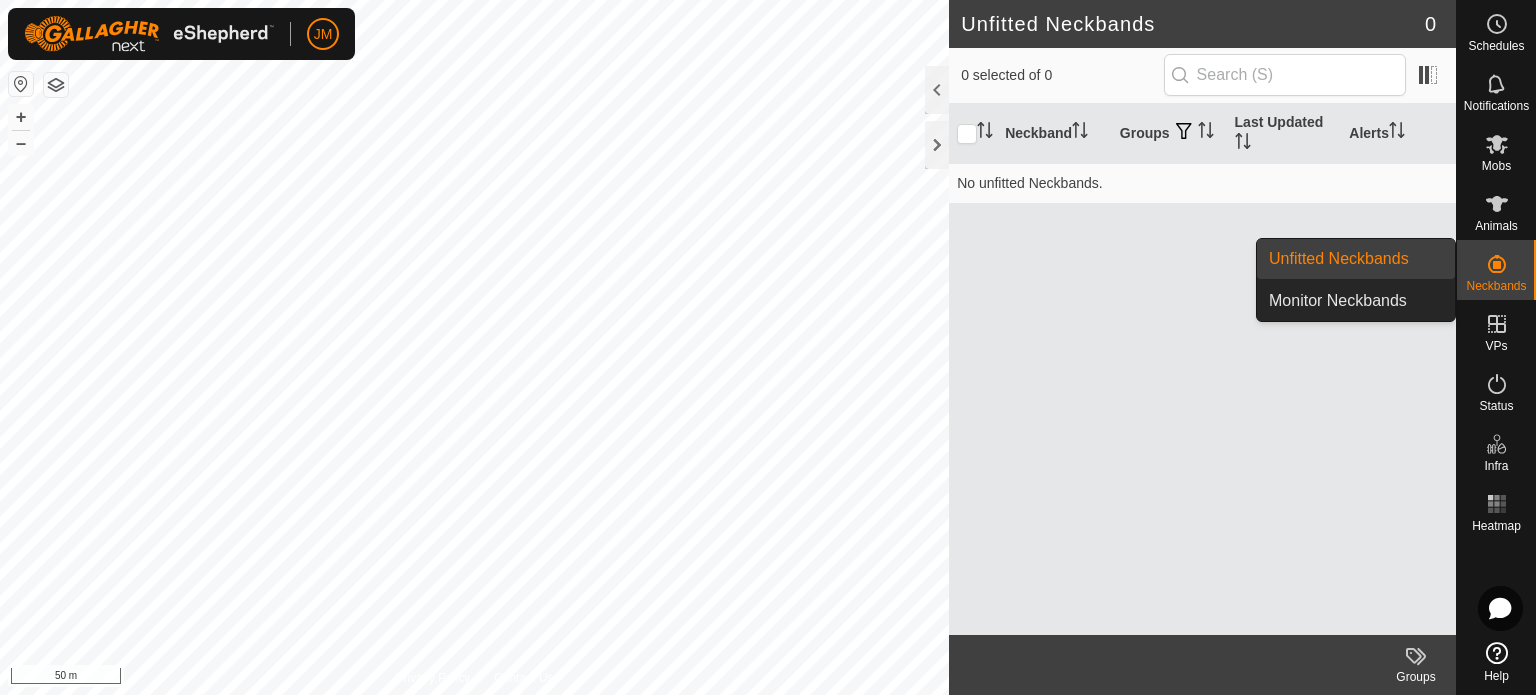 click on "Unfitted Neckbands" at bounding box center [1356, 259] 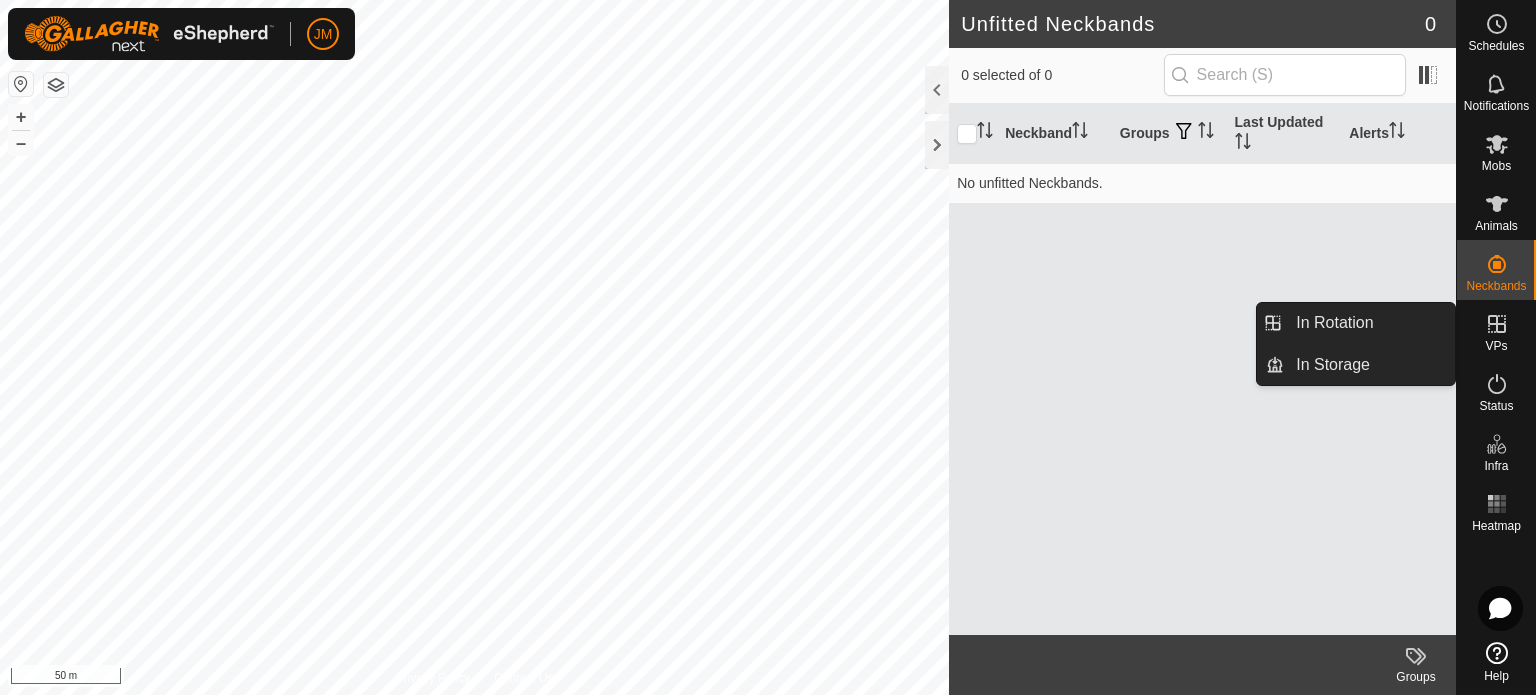 click 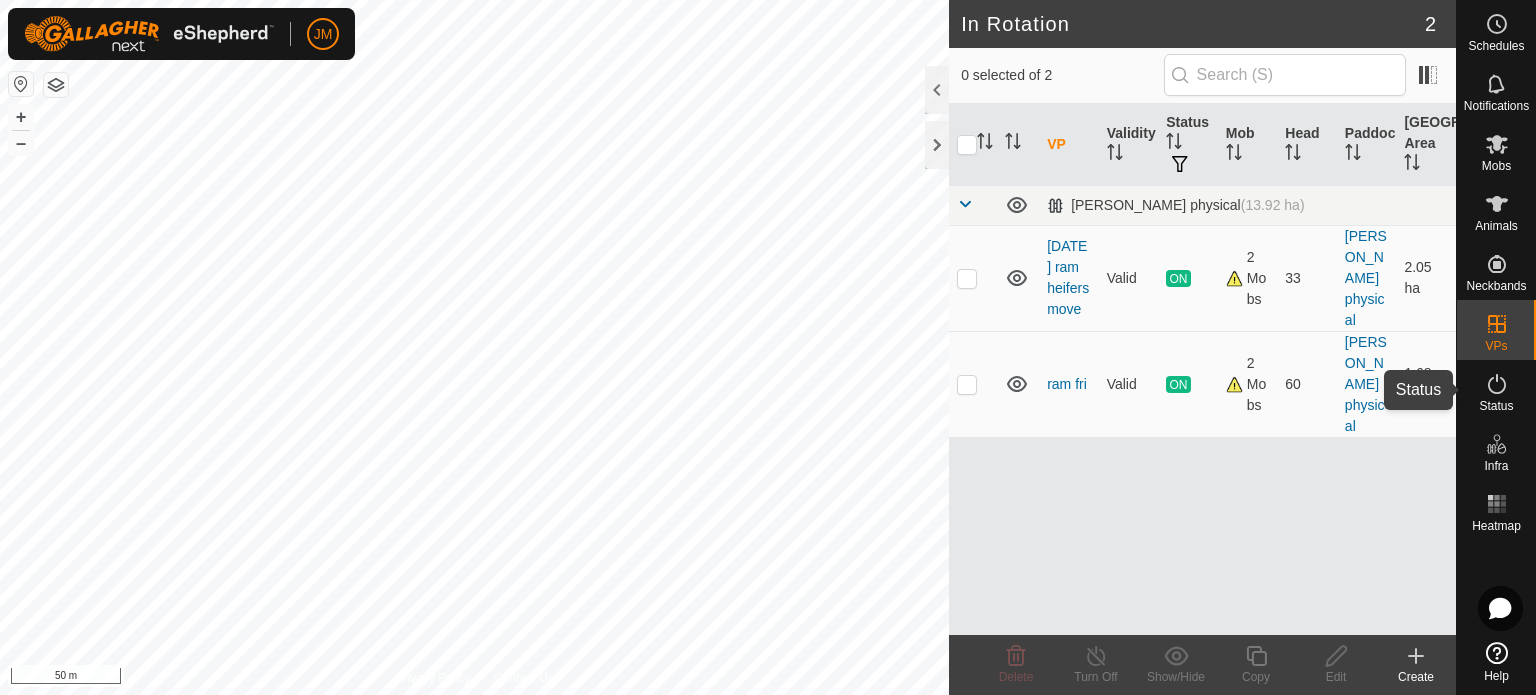 click 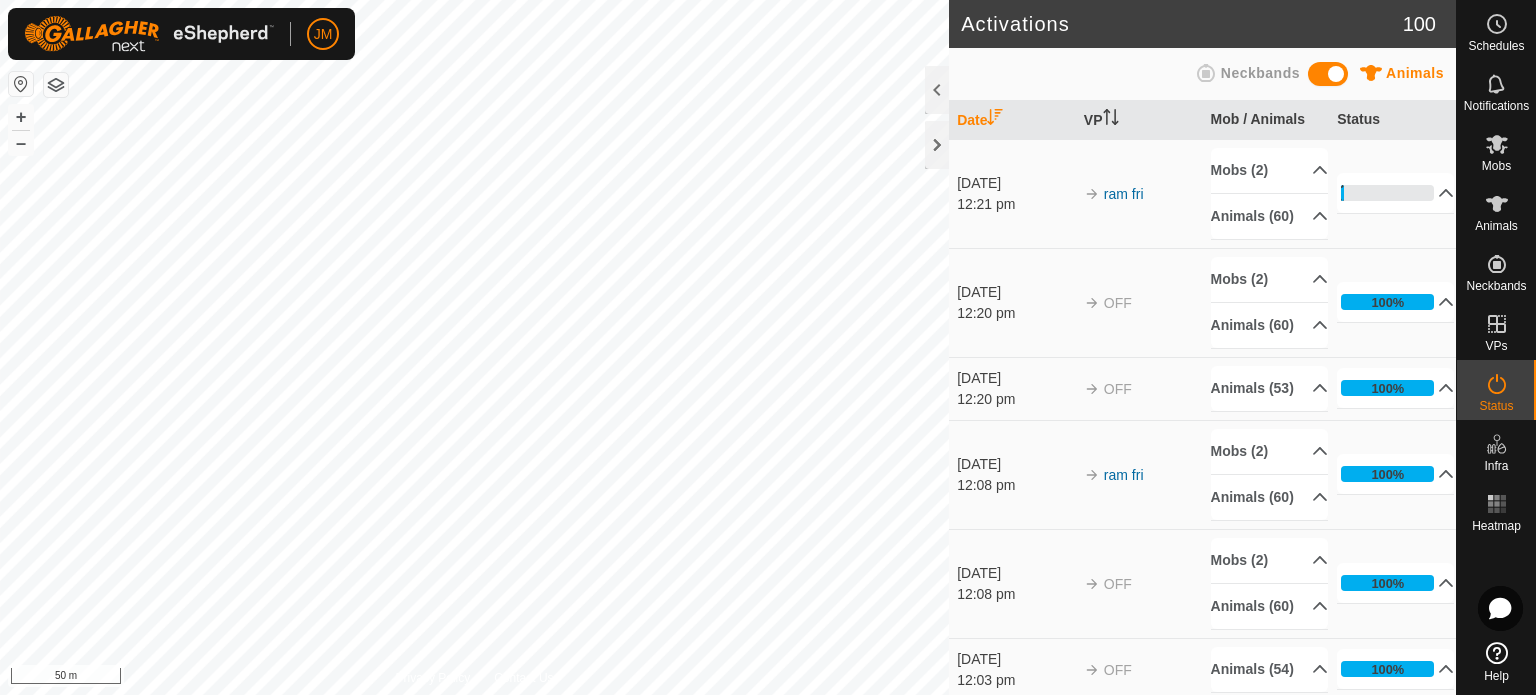 click on "Neckbands" at bounding box center (1260, 73) 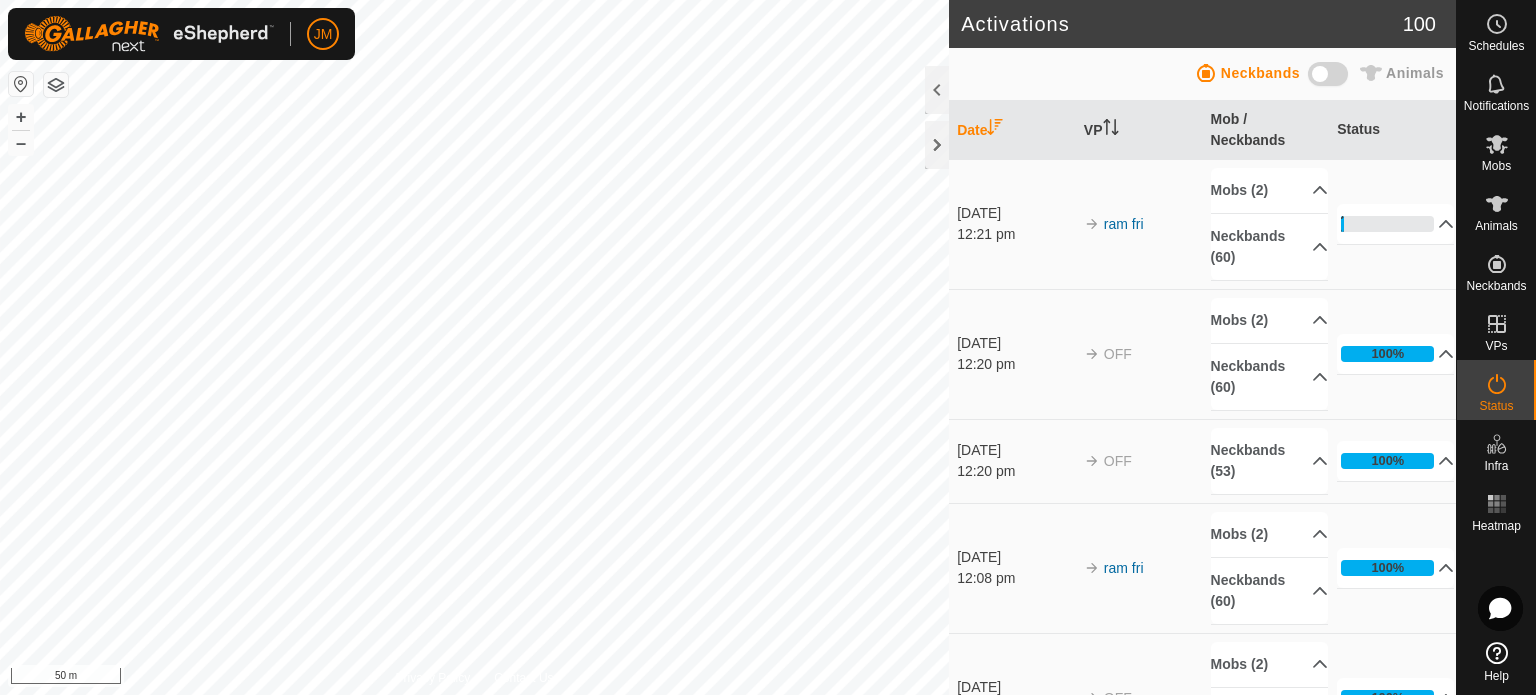 click on "Animals" at bounding box center (1415, 73) 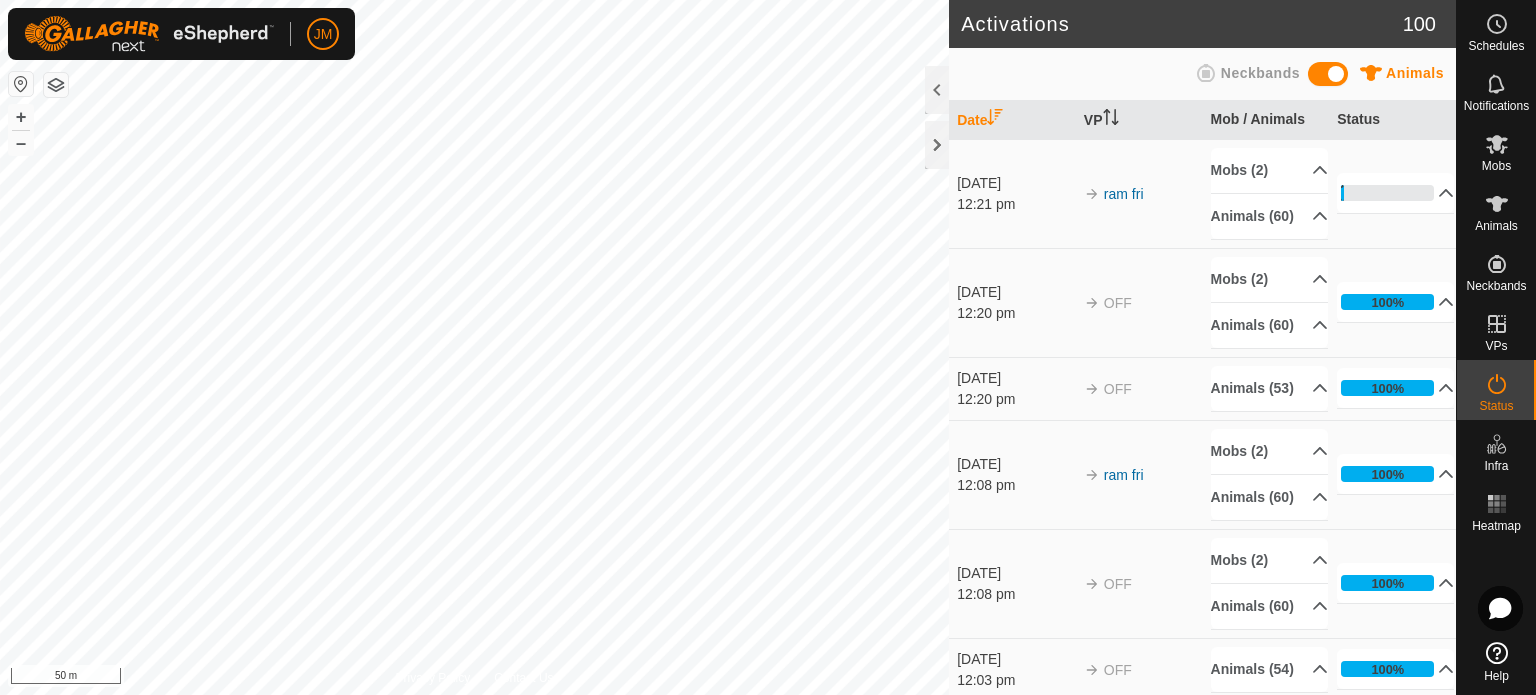 click at bounding box center [1328, 74] 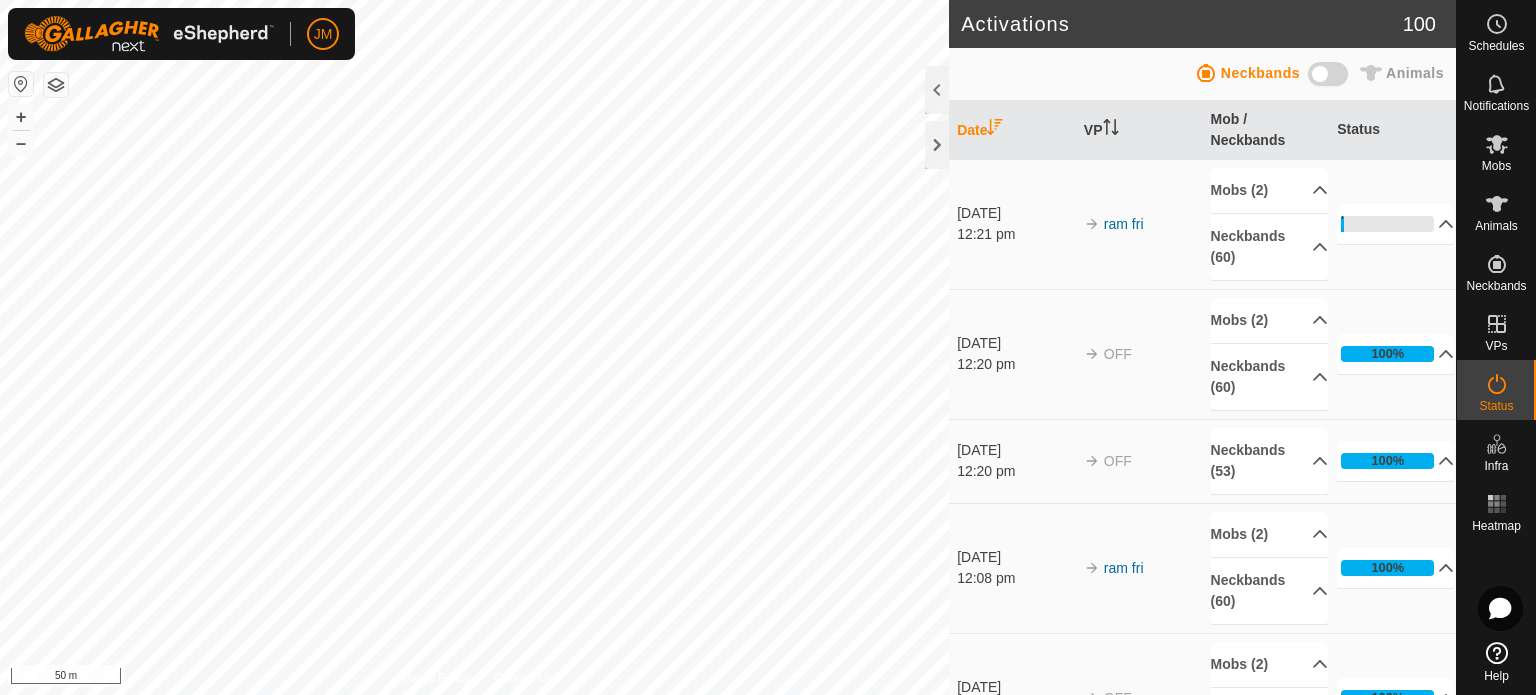 click at bounding box center (1328, 74) 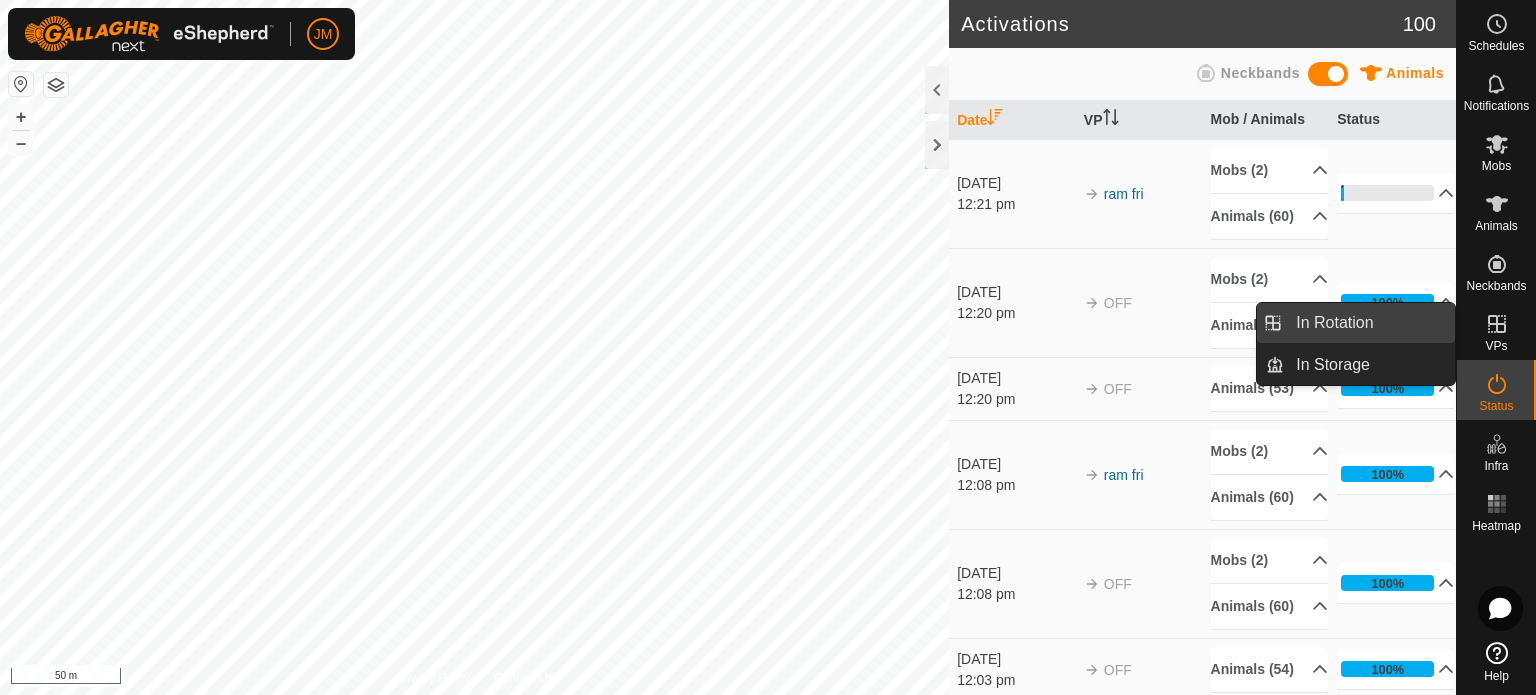 click on "In Rotation" at bounding box center (1369, 323) 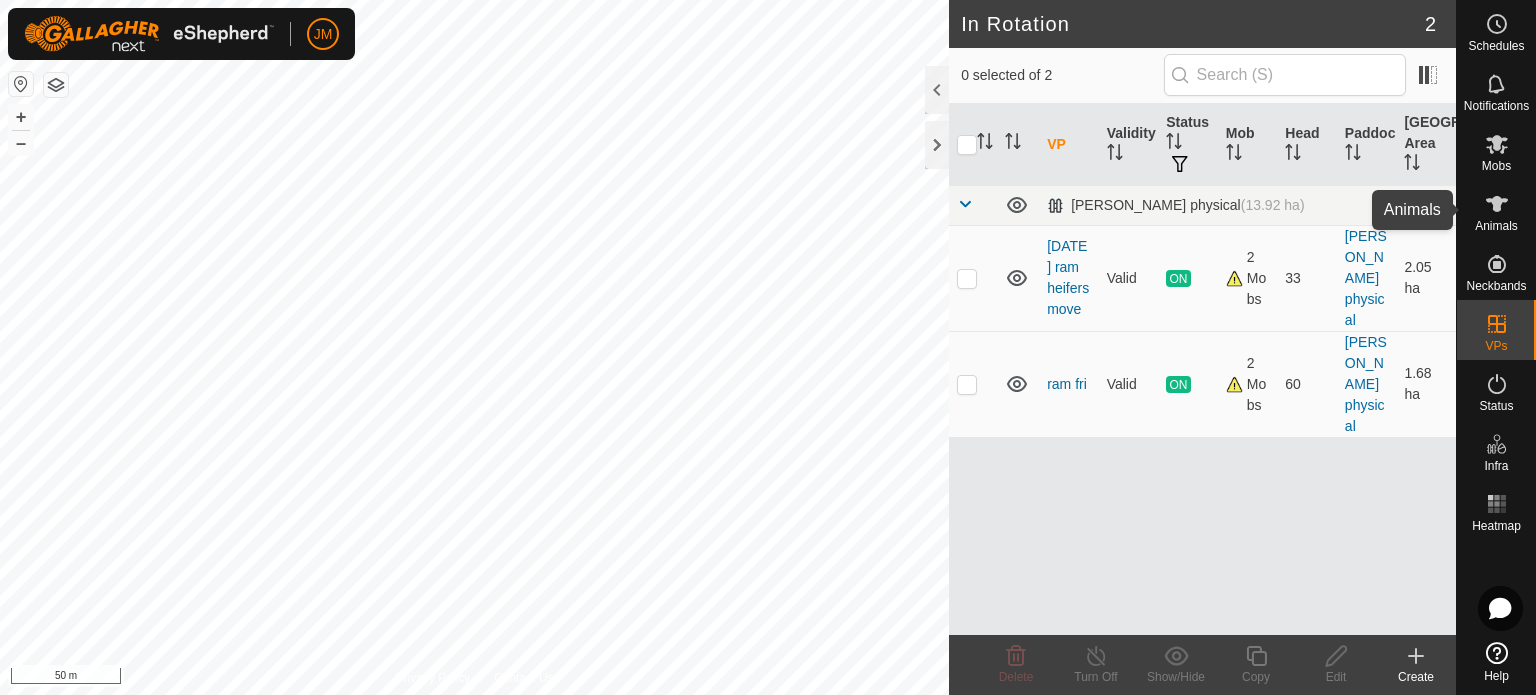 click at bounding box center (1497, 204) 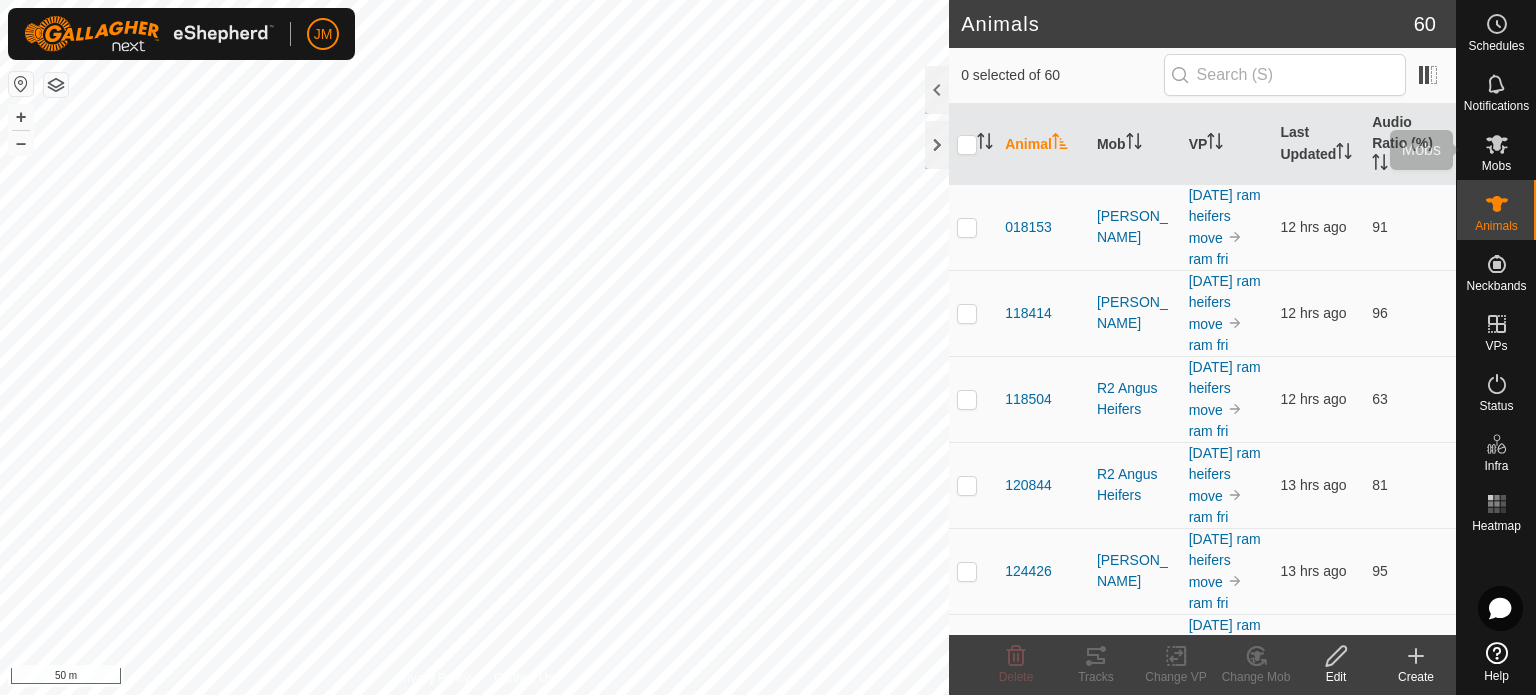 click 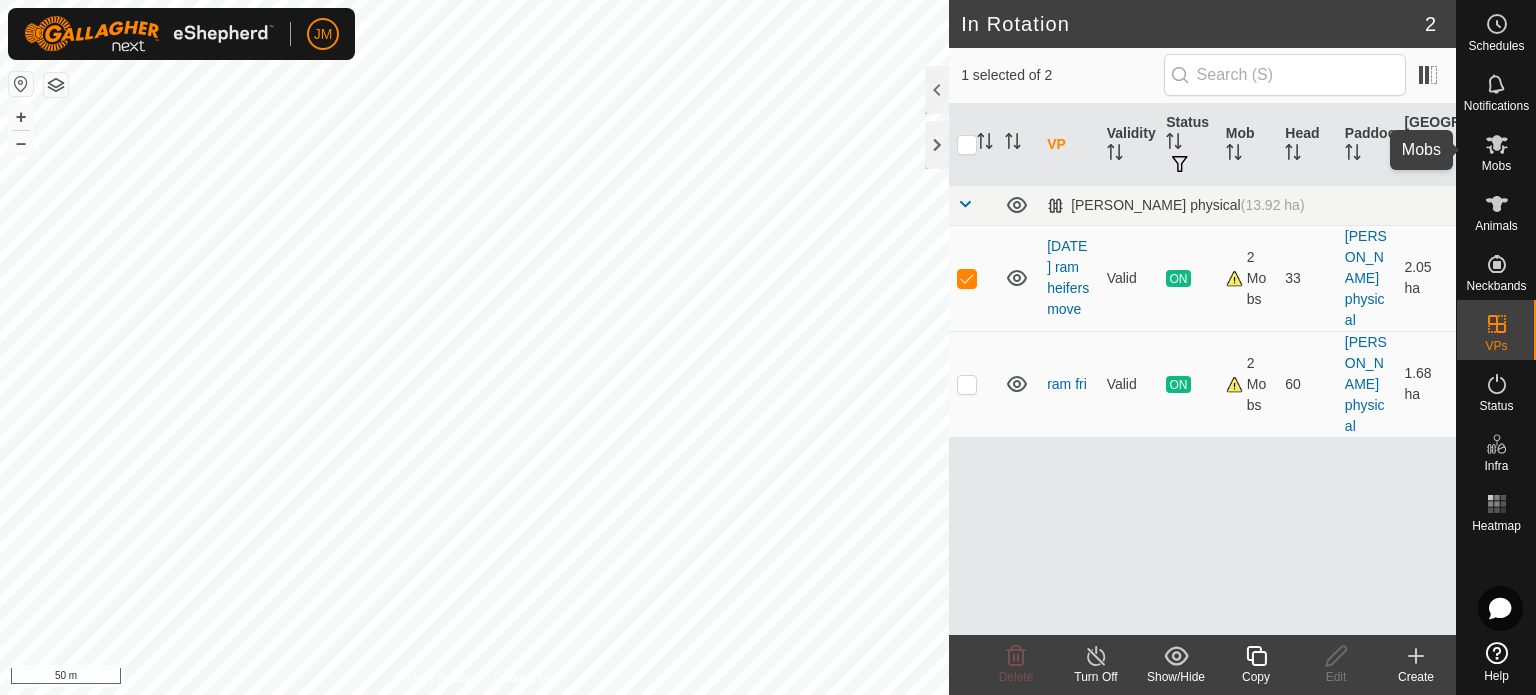 click 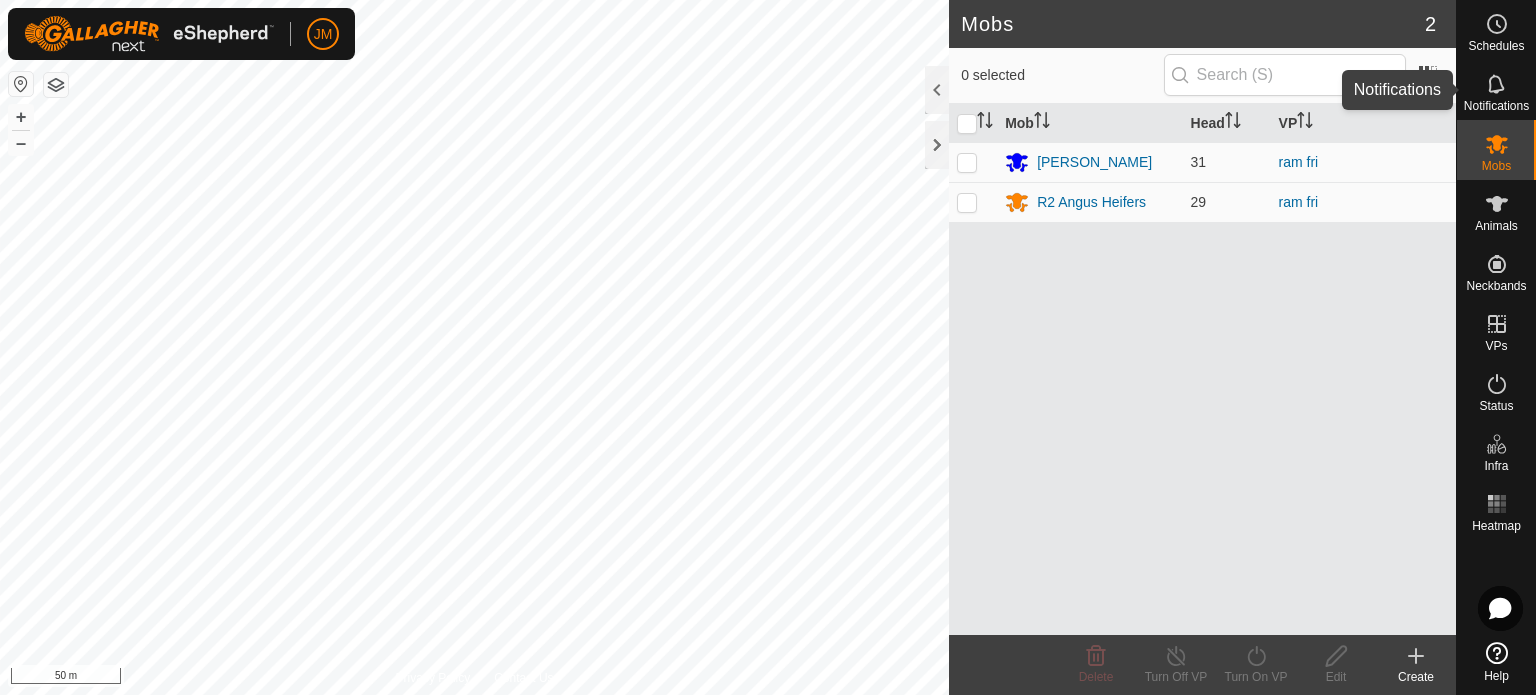 click 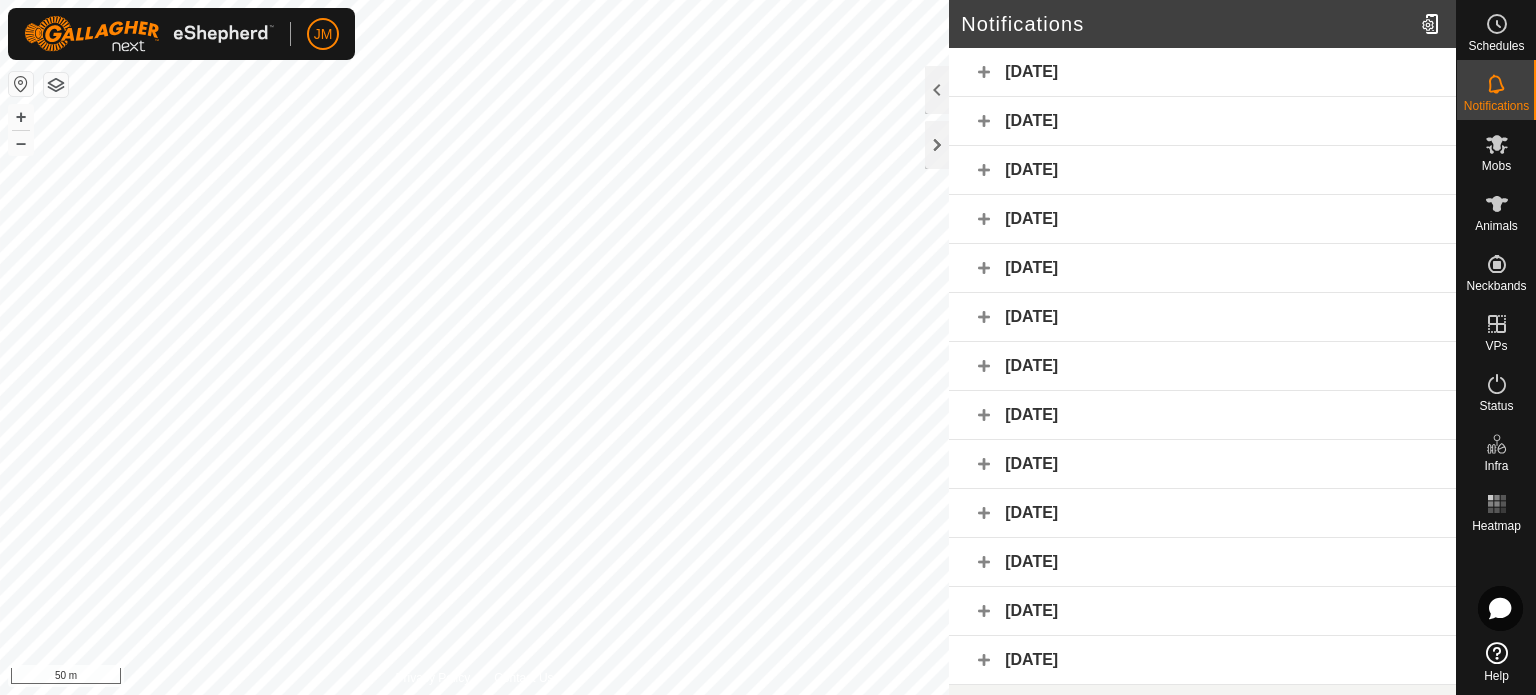 click on "[DATE]" 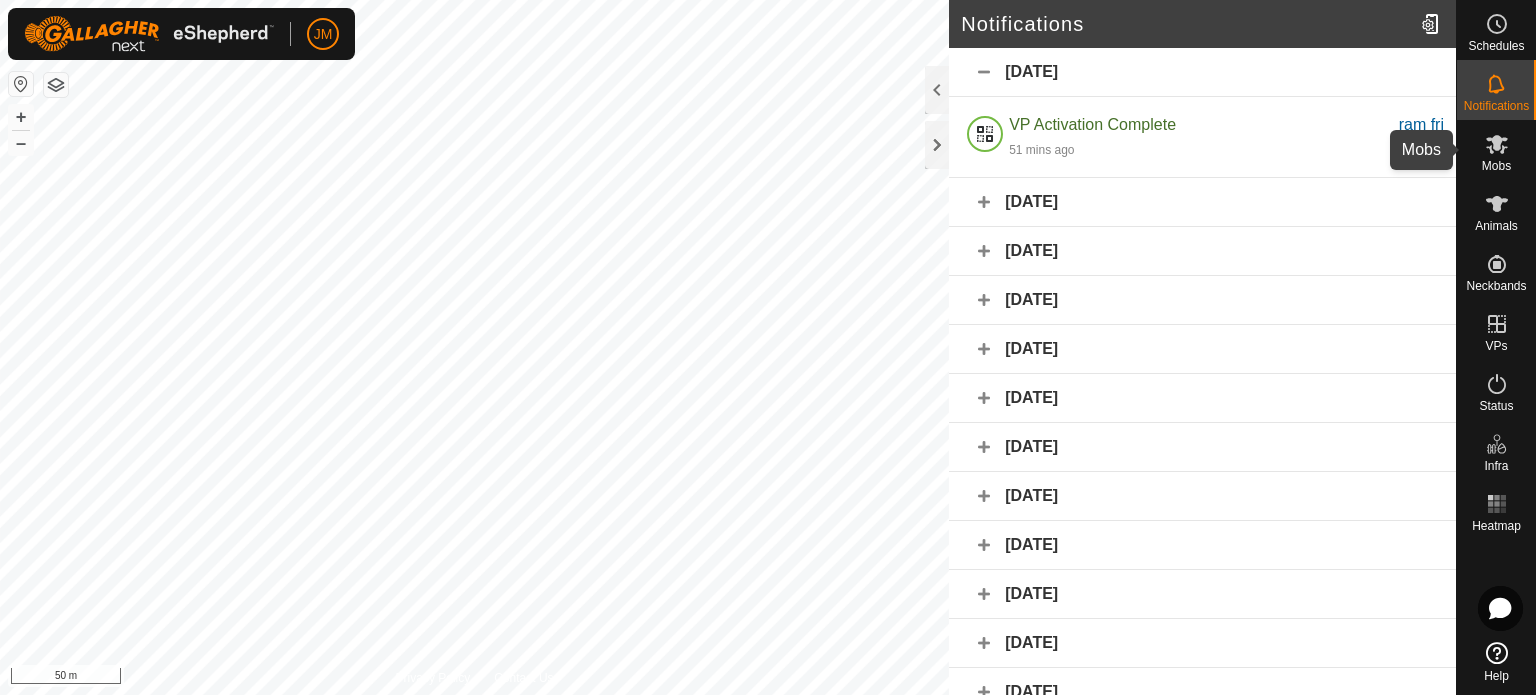 click 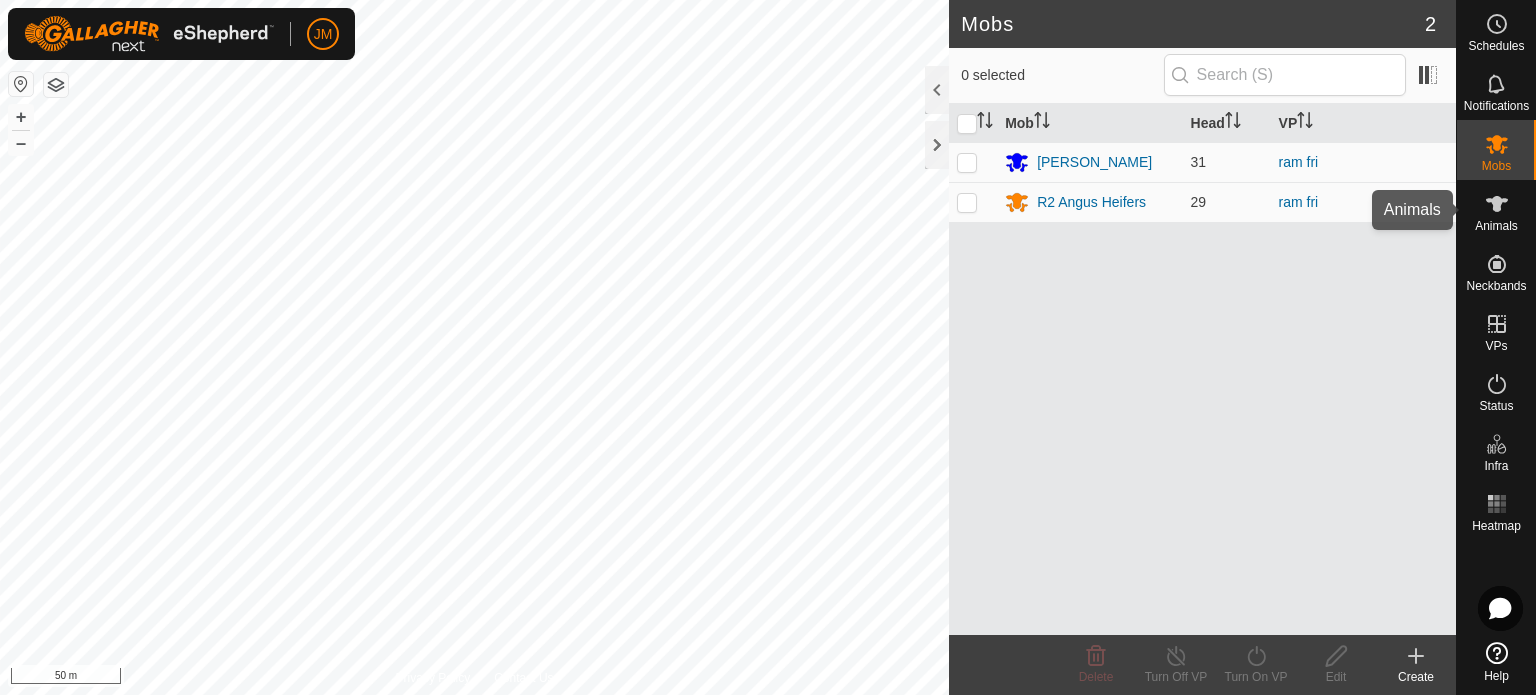 click on "Animals" at bounding box center [1496, 226] 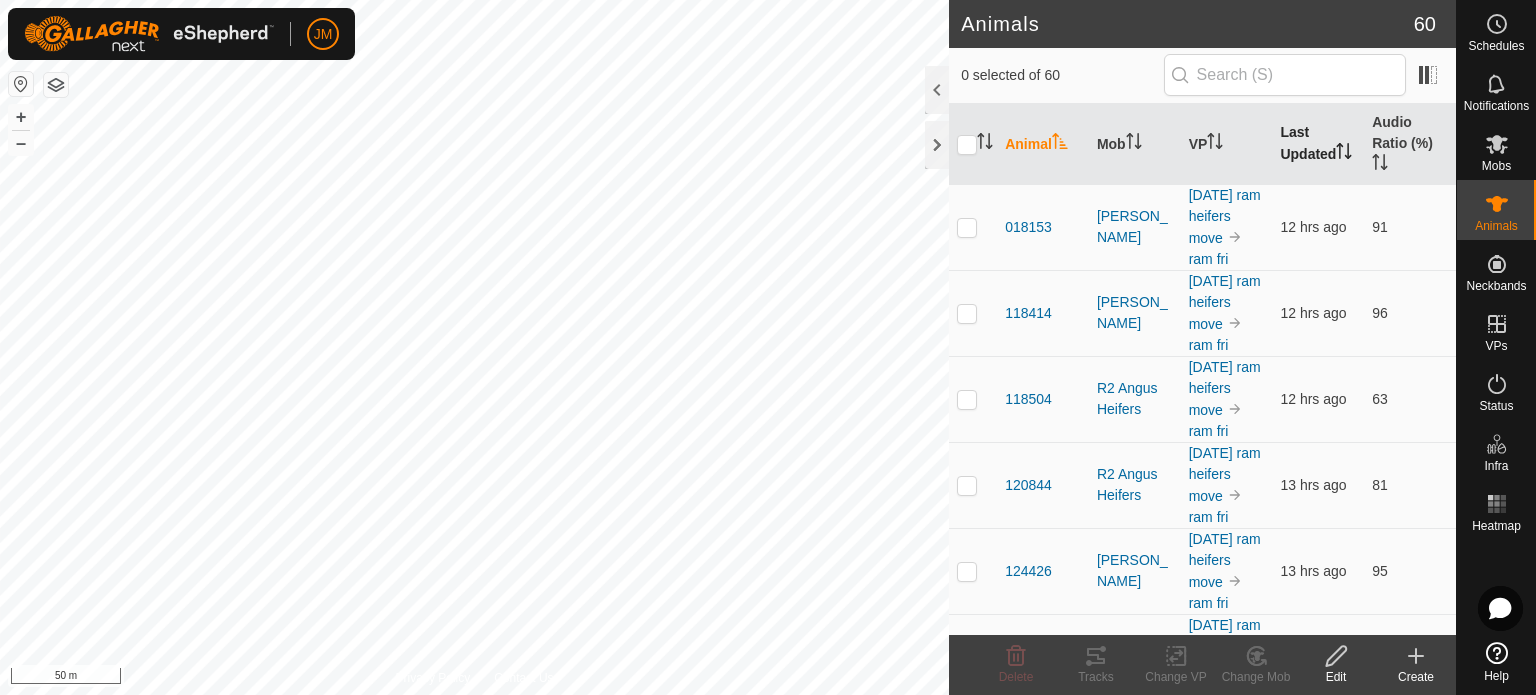 click on "Last Updated" at bounding box center [1318, 144] 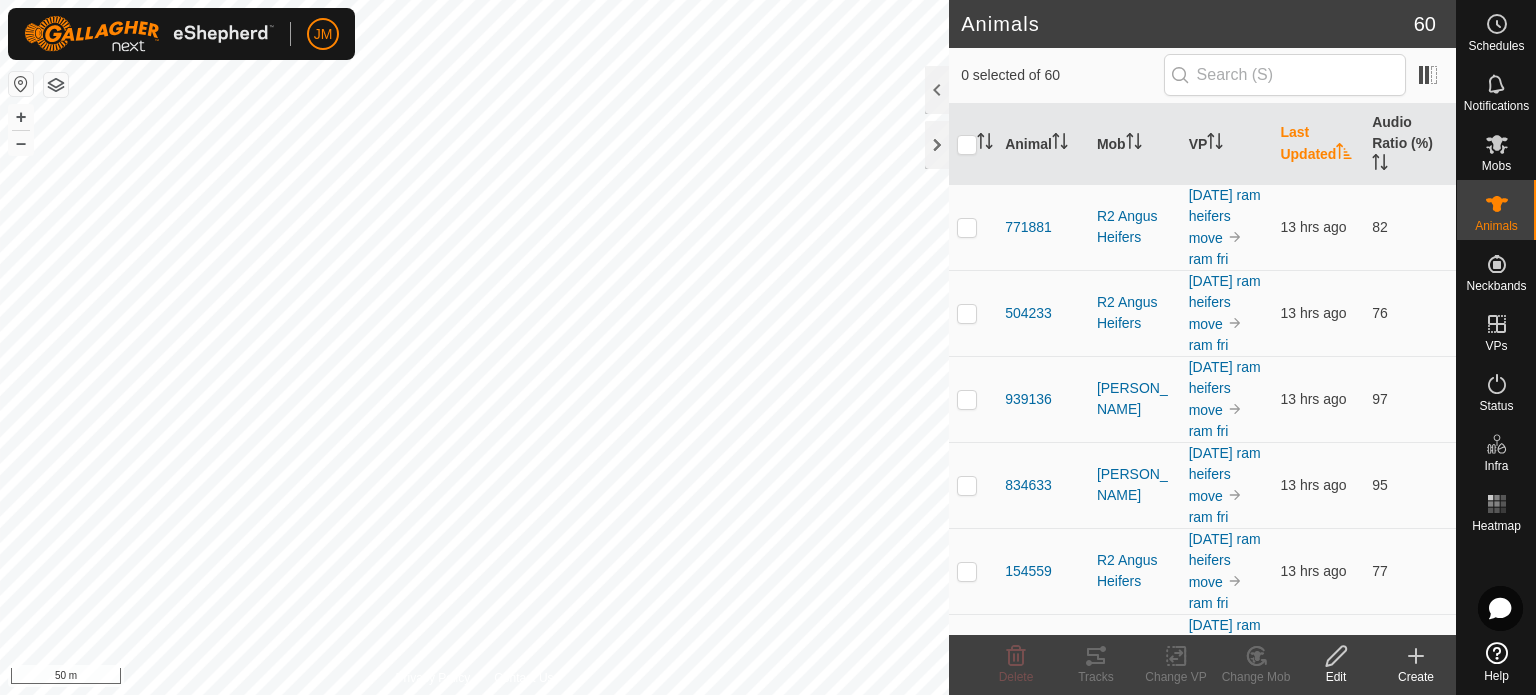 click on "Last Updated" at bounding box center [1318, 144] 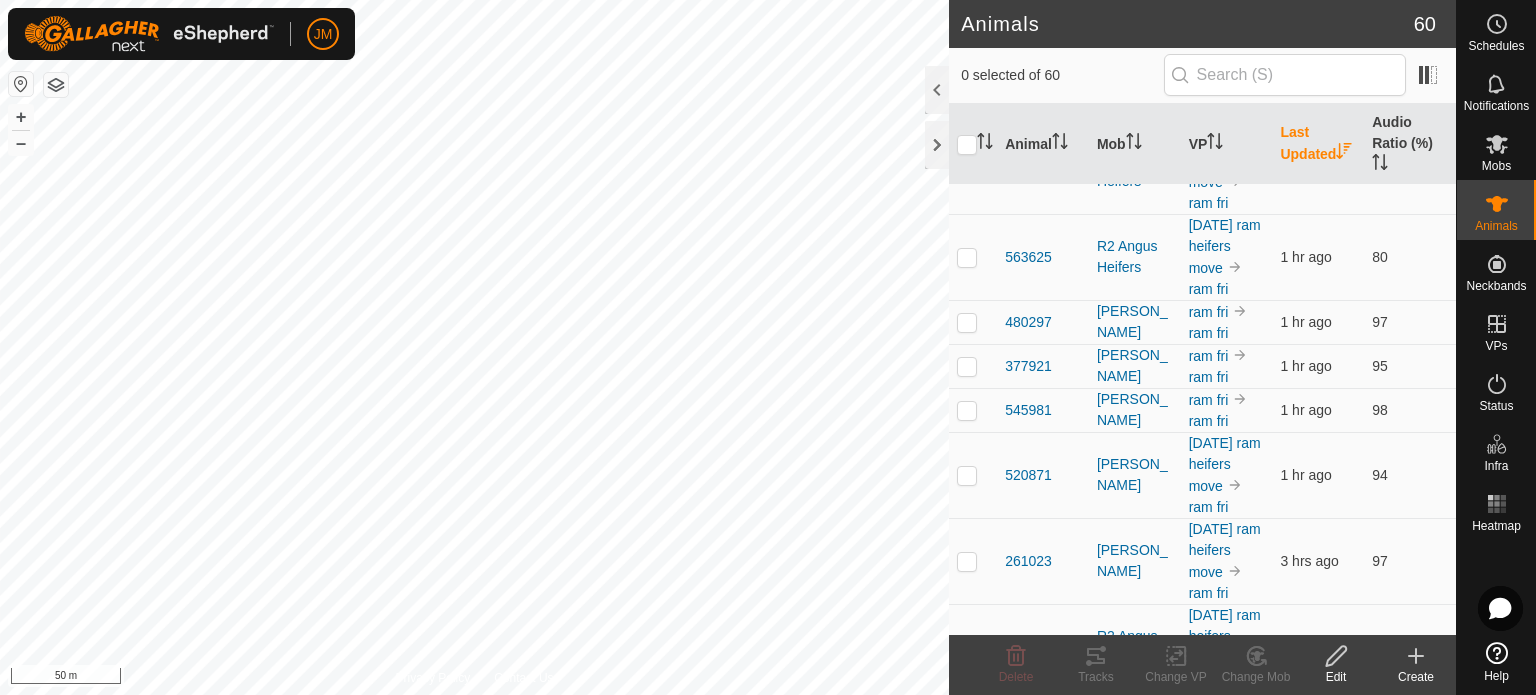 scroll, scrollTop: 200, scrollLeft: 0, axis: vertical 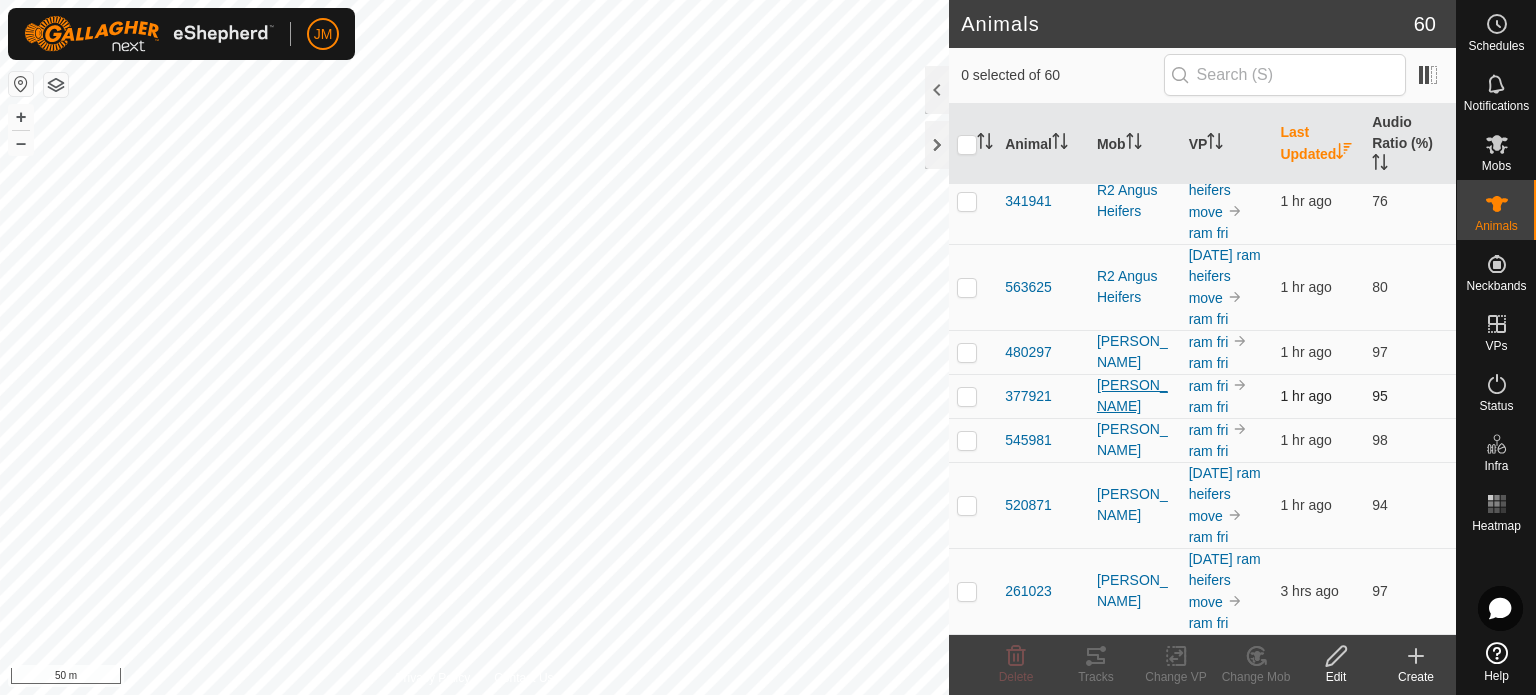 drag, startPoint x: 1170, startPoint y: 300, endPoint x: 1166, endPoint y: 395, distance: 95.084175 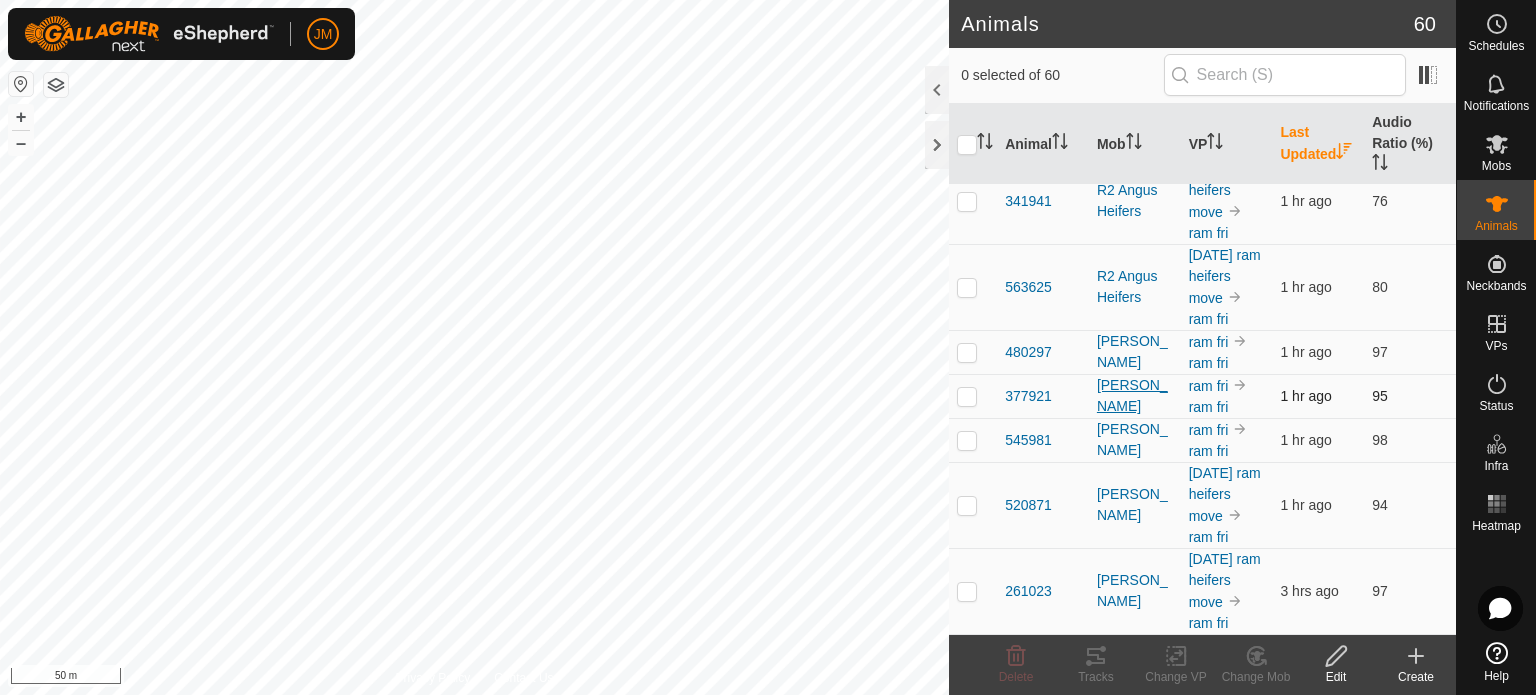 click on "944124   [PERSON_NAME]  ram fri  5 mins ago  97   692355   [PERSON_NAME]  ram fri  15 mins ago  95   306581   [PERSON_NAME]  ram fri ram fri  45 mins ago  97   359125   [PERSON_NAME]  ram fri ram fri  55 mins ago  97   341941   R2 [PERSON_NAME]  [DATE] ram heifers move ram fri  1 hr ago  76   563625   R2 Angus Heifers  [DATE] ram heifers move ram fri  1 hr ago  80   480297   [PERSON_NAME]  ram fri ram fri  1 hr ago  97   377921   [PERSON_NAME]  ram fri ram fri  1 hr ago  95   545981   [PERSON_NAME]  ram fri ram fri  1 hr ago  98   520871   [PERSON_NAME]  [DATE] ram heifers move ram fri  1 hr ago  94   261023   [PERSON_NAME]  [DATE] ram heifers move ram fri  3 hrs ago  97   469188   R2 Angus Heifers  [DATE] ram heifers move ram fri  12 hrs ago  71   362218   R2 Angus Heifers  [DATE] ram heifers move ram fri  12 hrs ago  78   118504   R2 [PERSON_NAME]  [DATE] ram heifers move ram fri  12 hrs ago  63   390878   R2 [PERSON_NAME]  [DATE] ram heifers move ram fri  12 hrs ago  85   569095  ram fri" at bounding box center (1202, 2416) 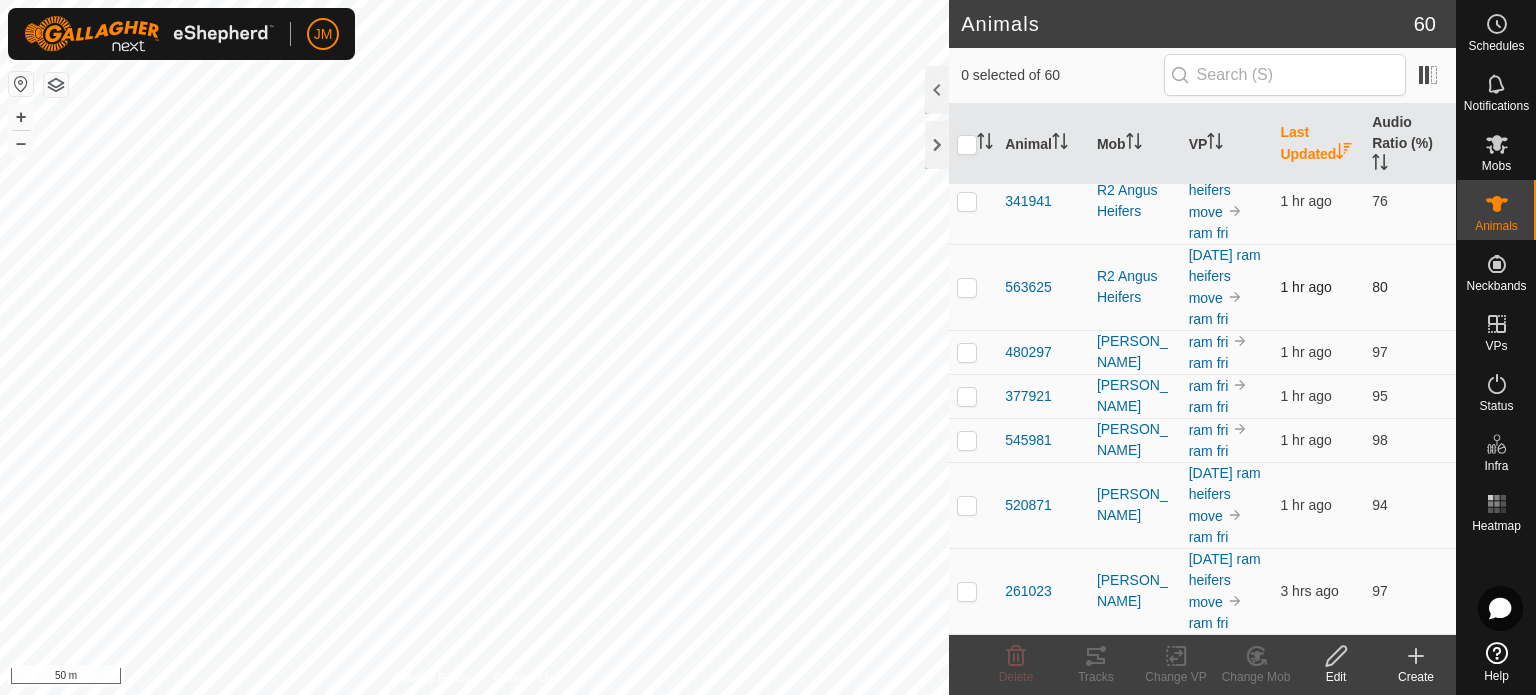 click on "R2 Angus Heifers" at bounding box center (1135, 287) 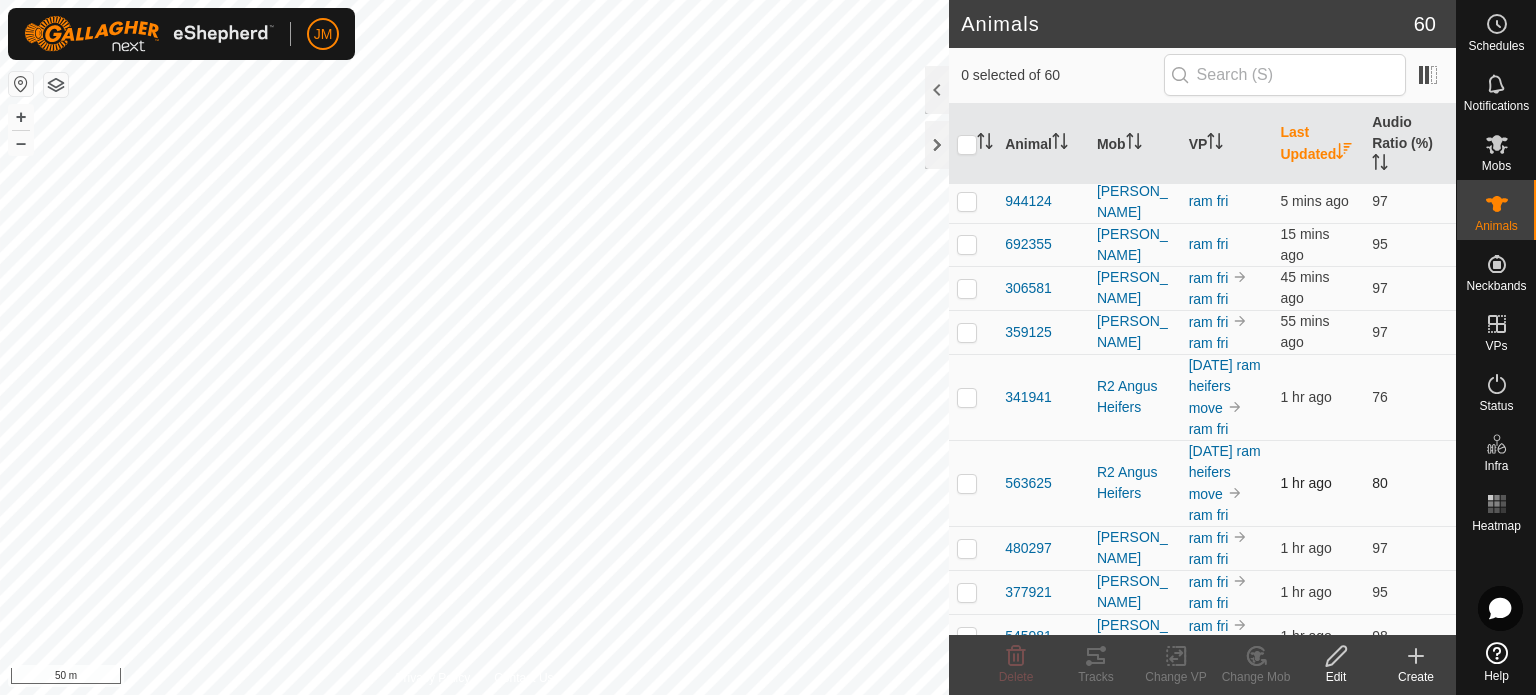 scroll, scrollTop: 0, scrollLeft: 0, axis: both 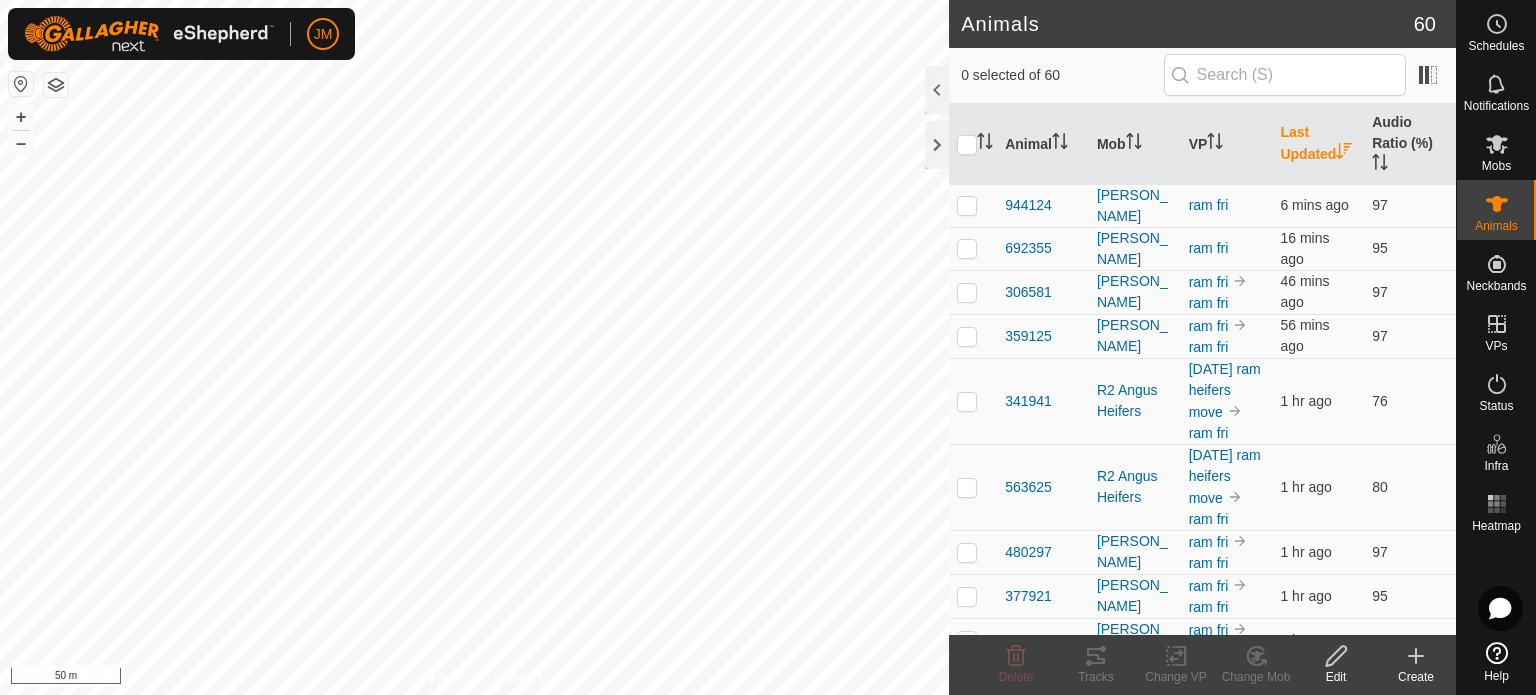 click on "Last Updated" at bounding box center (1318, 144) 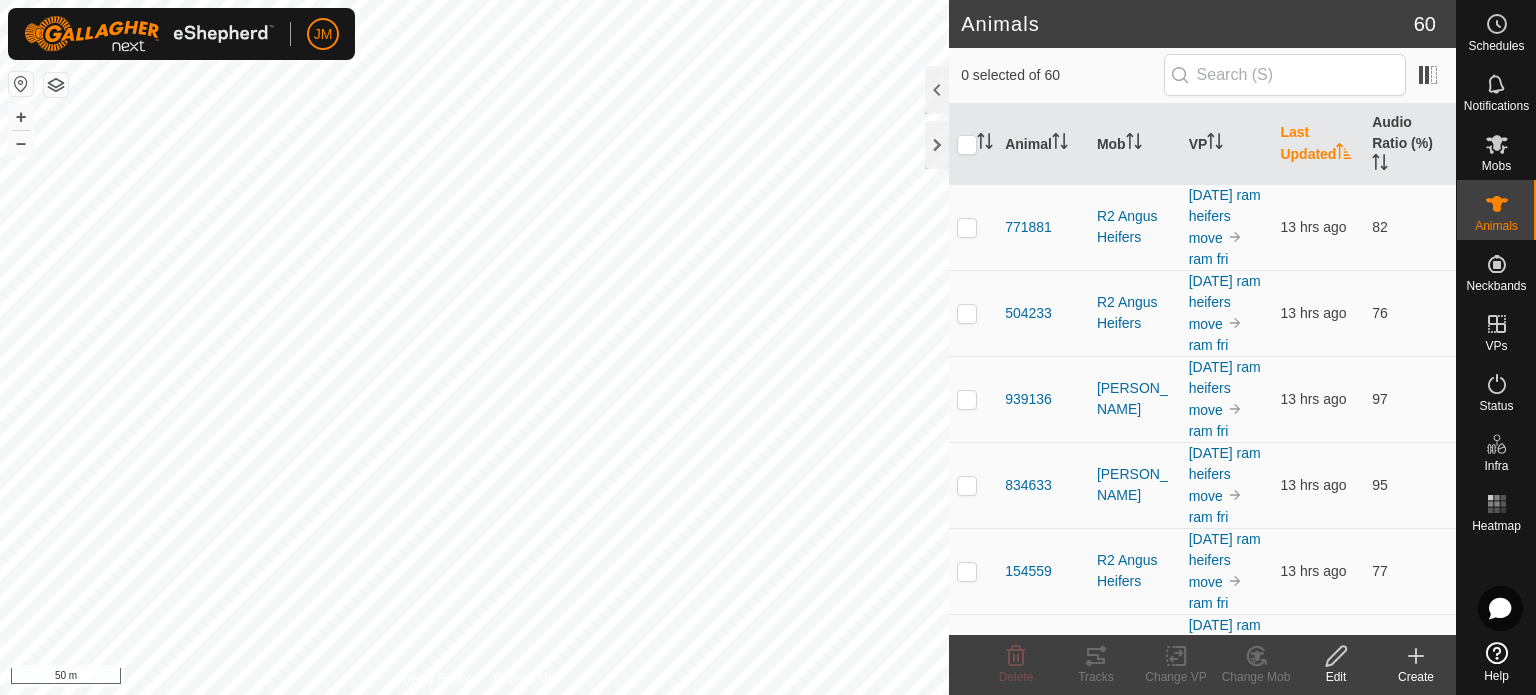 click on "Last Updated" at bounding box center (1318, 144) 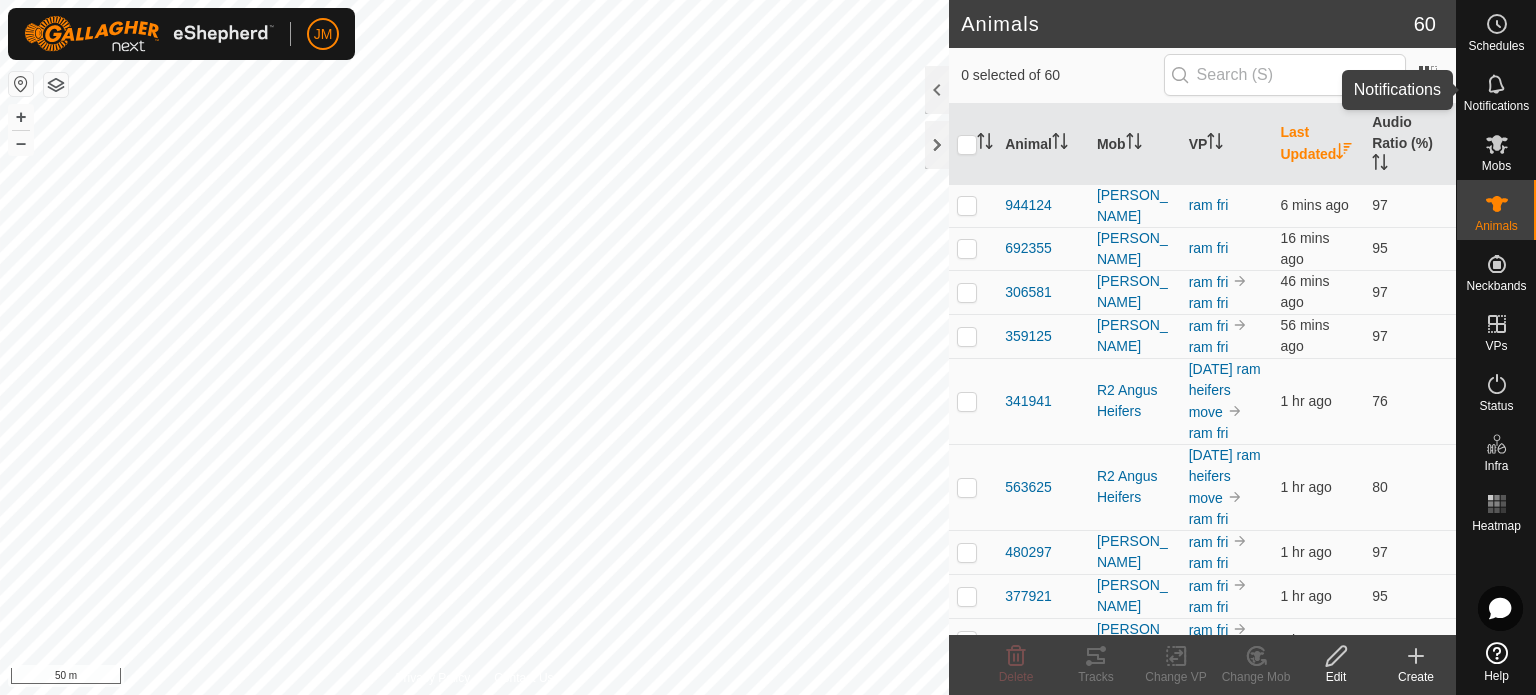 click 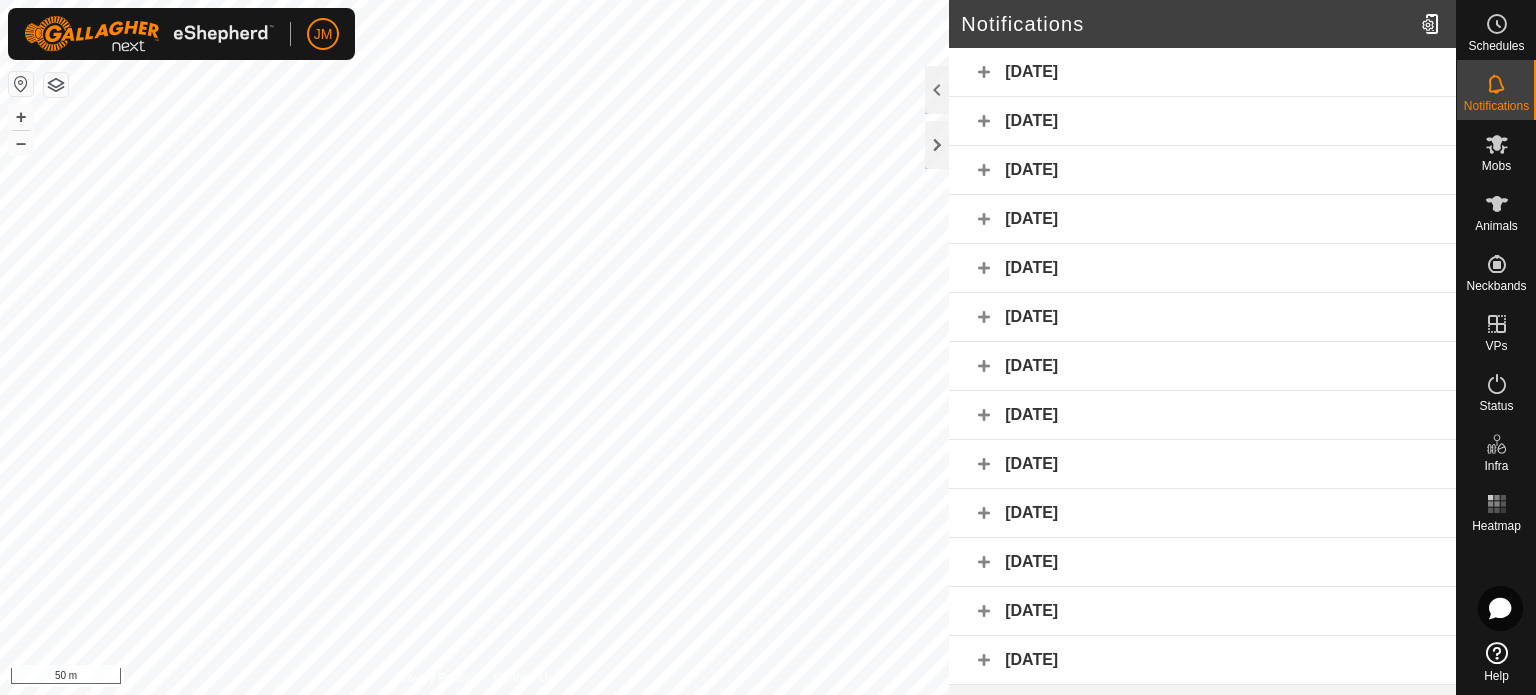 click on "[DATE]" 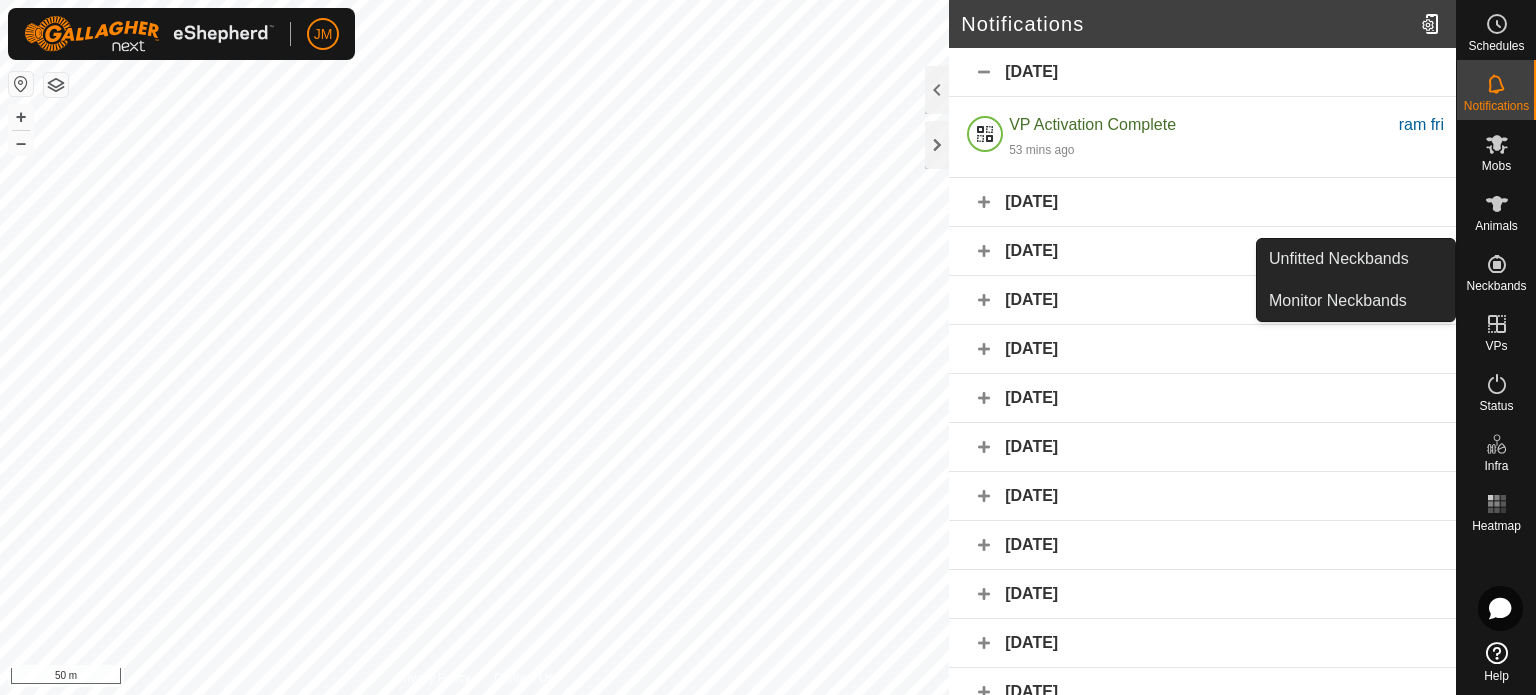 click 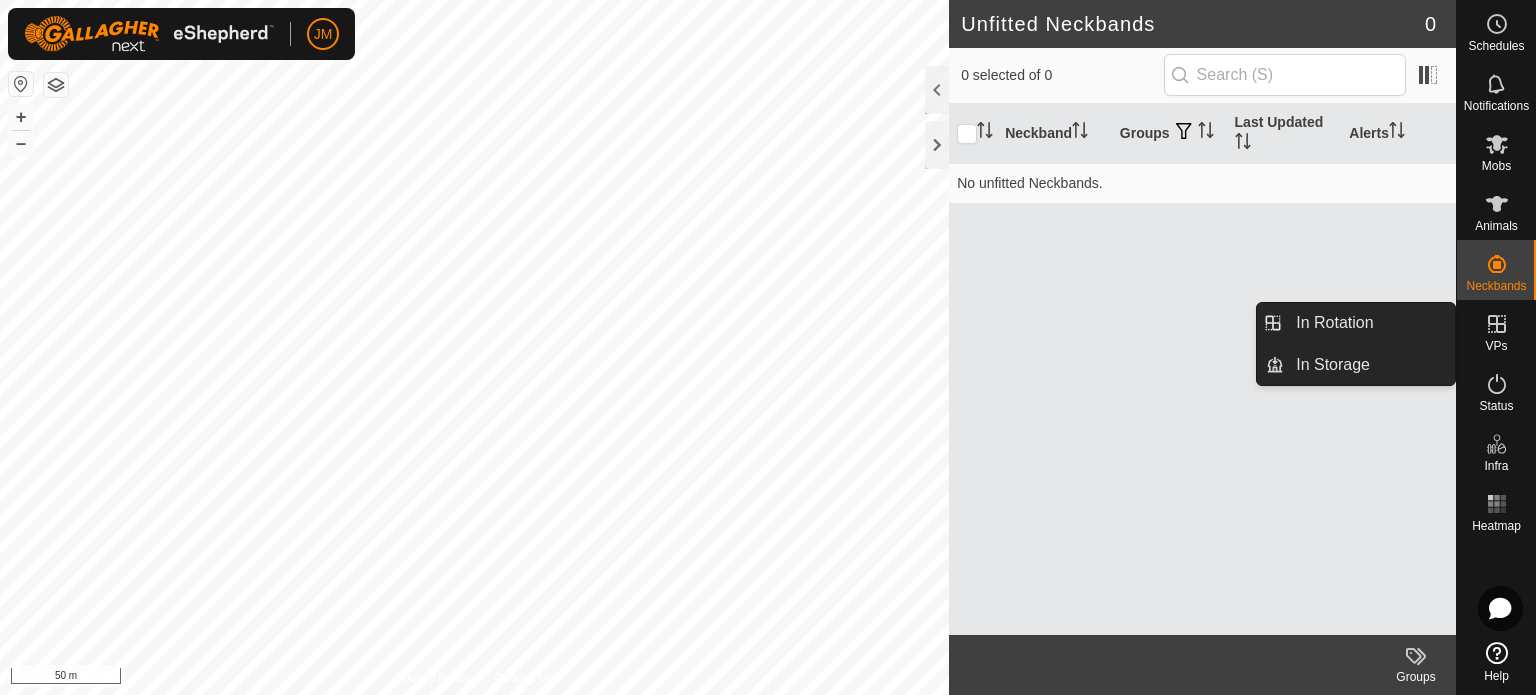 click on "In Rotation" at bounding box center (1369, 323) 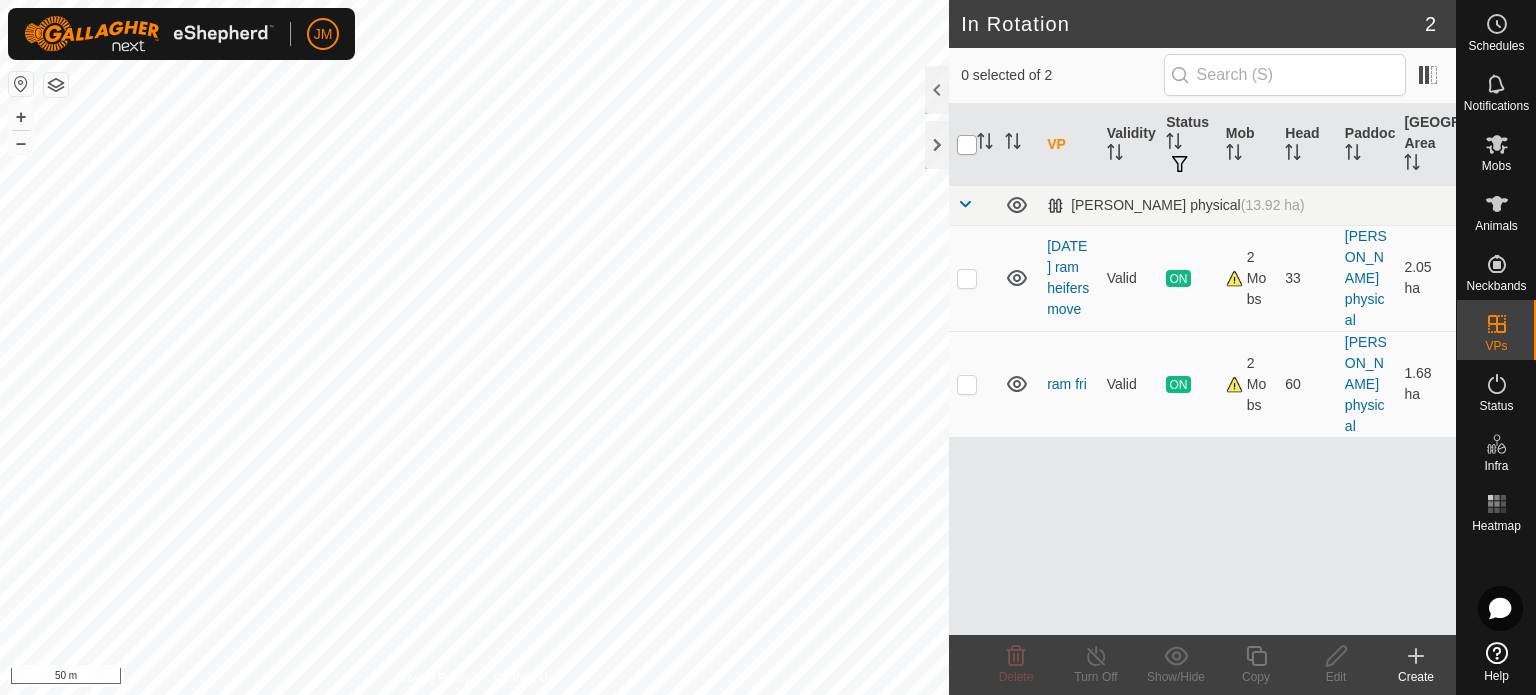 click at bounding box center [967, 145] 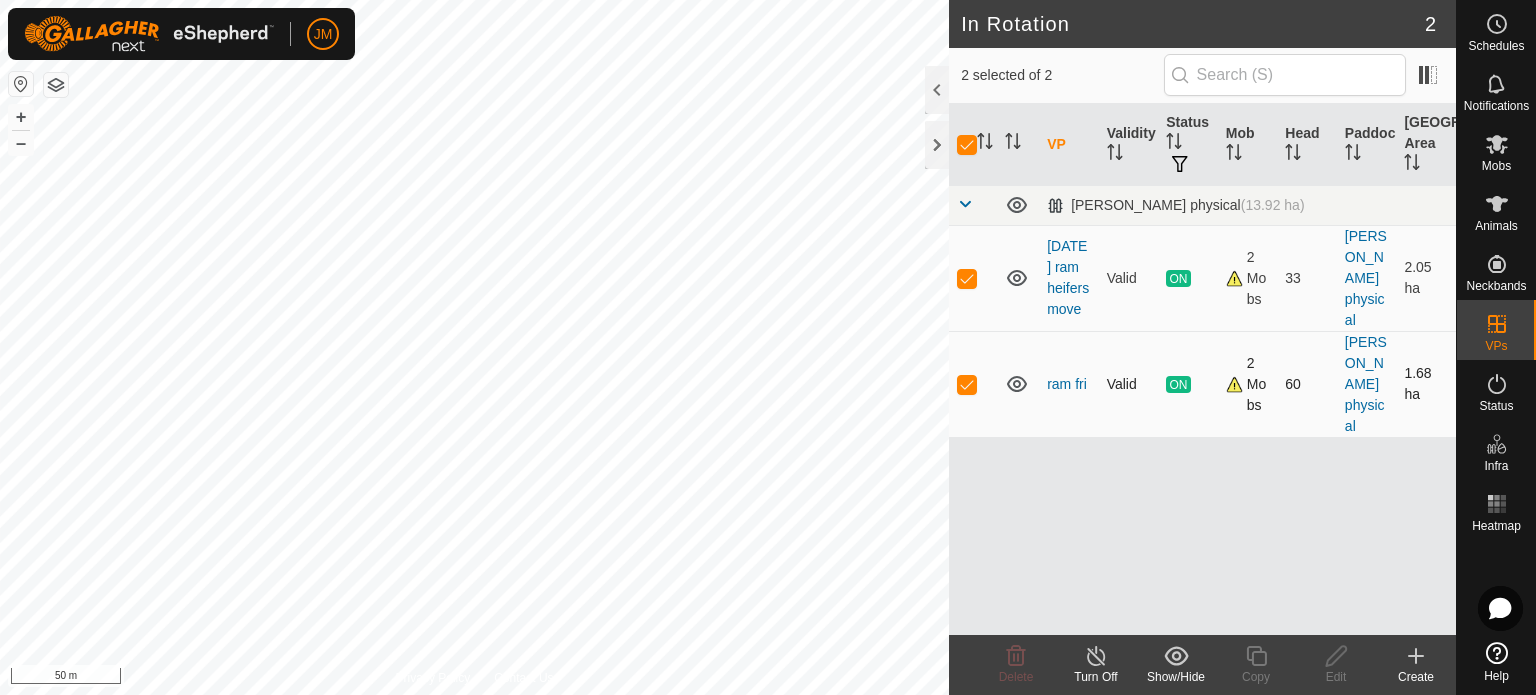 click at bounding box center [967, 384] 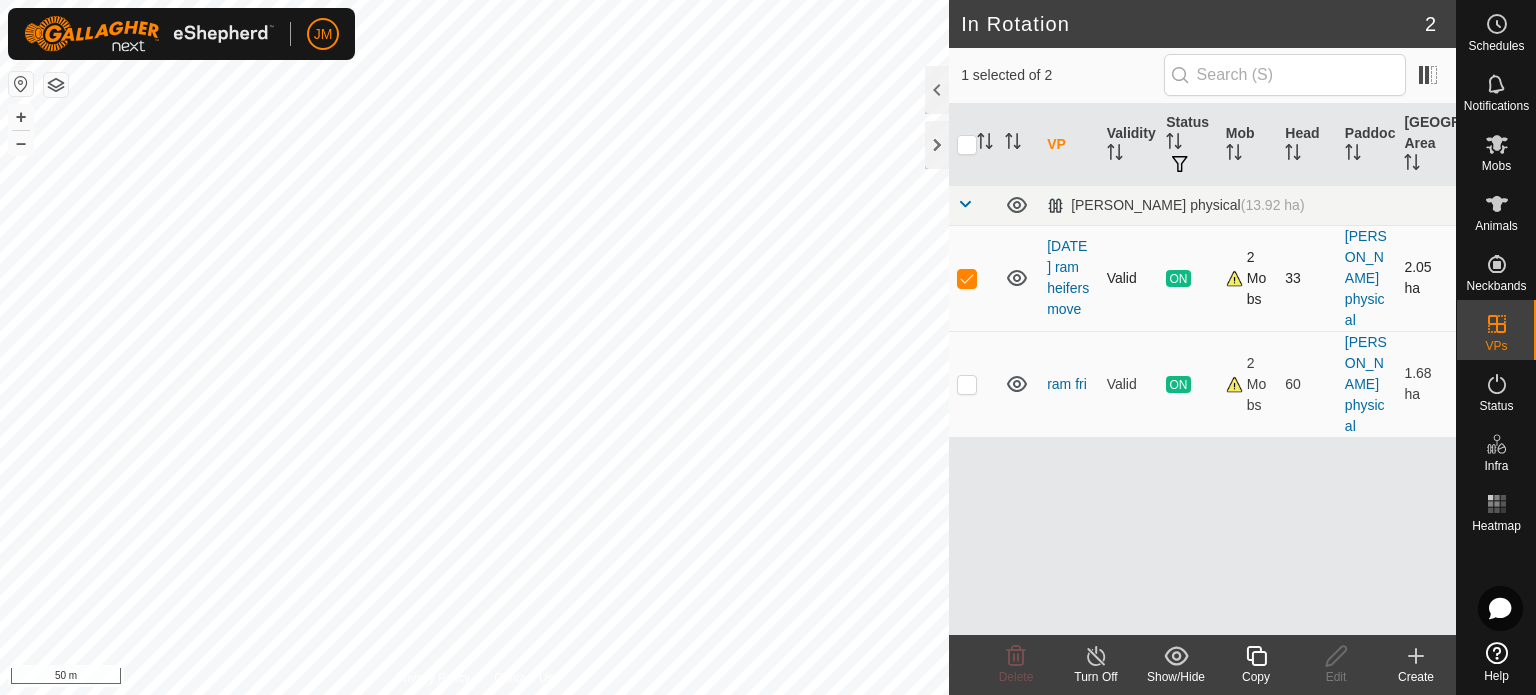 click at bounding box center [967, 278] 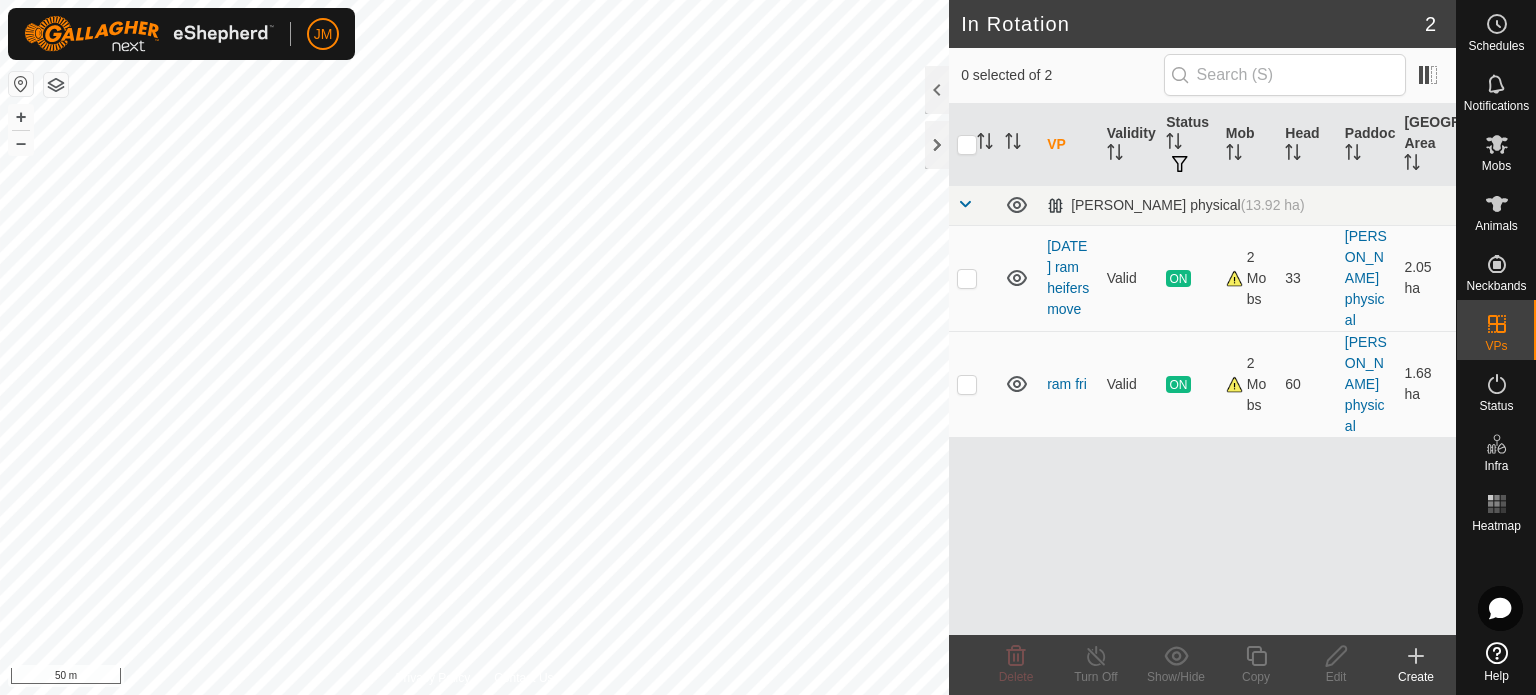 click 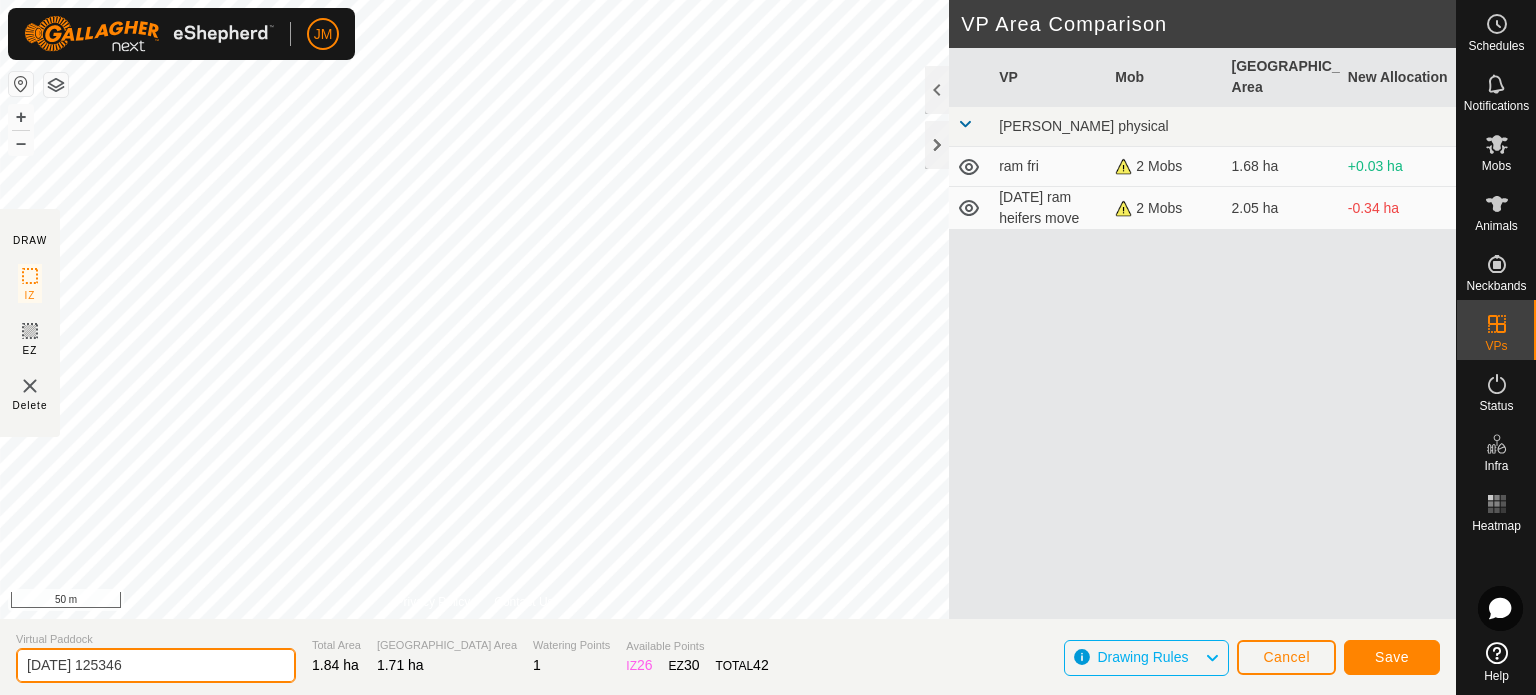 click on "[DATE] 125346" 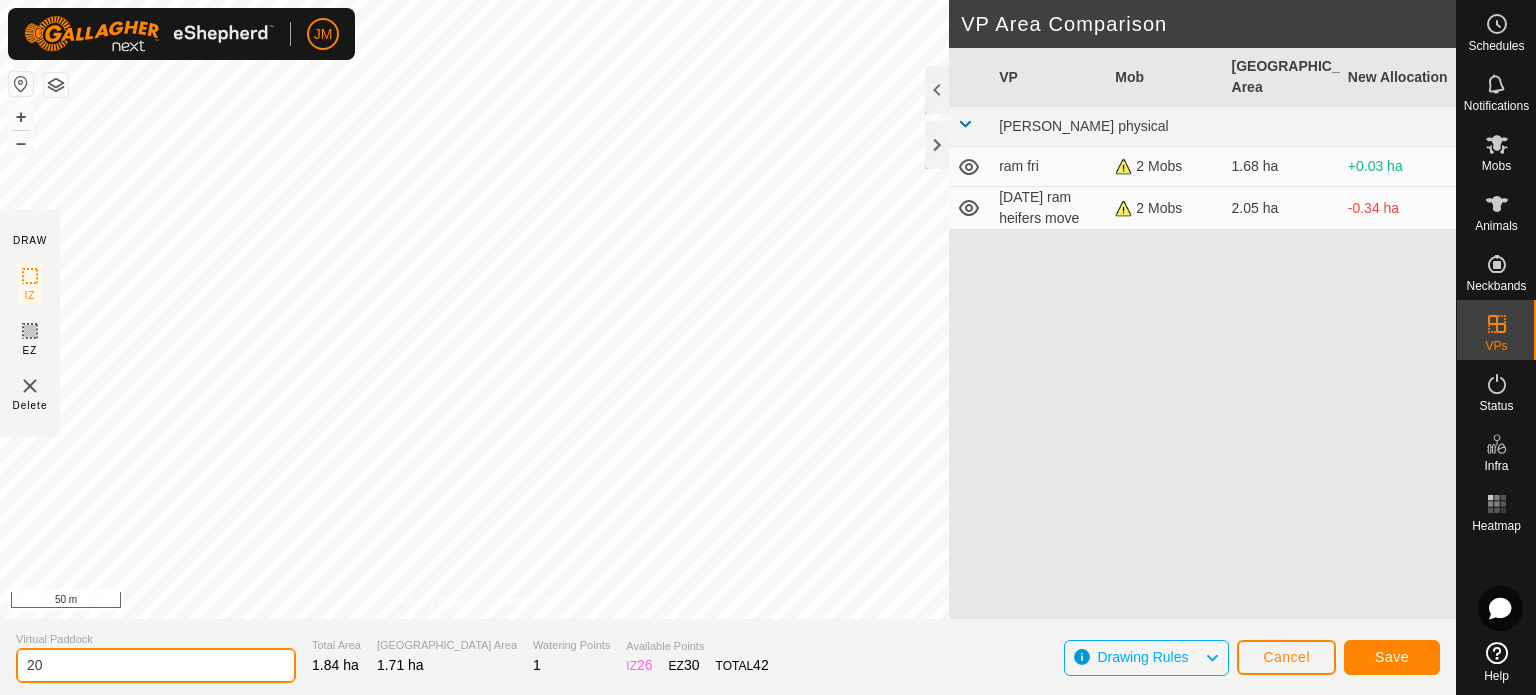 type on "2" 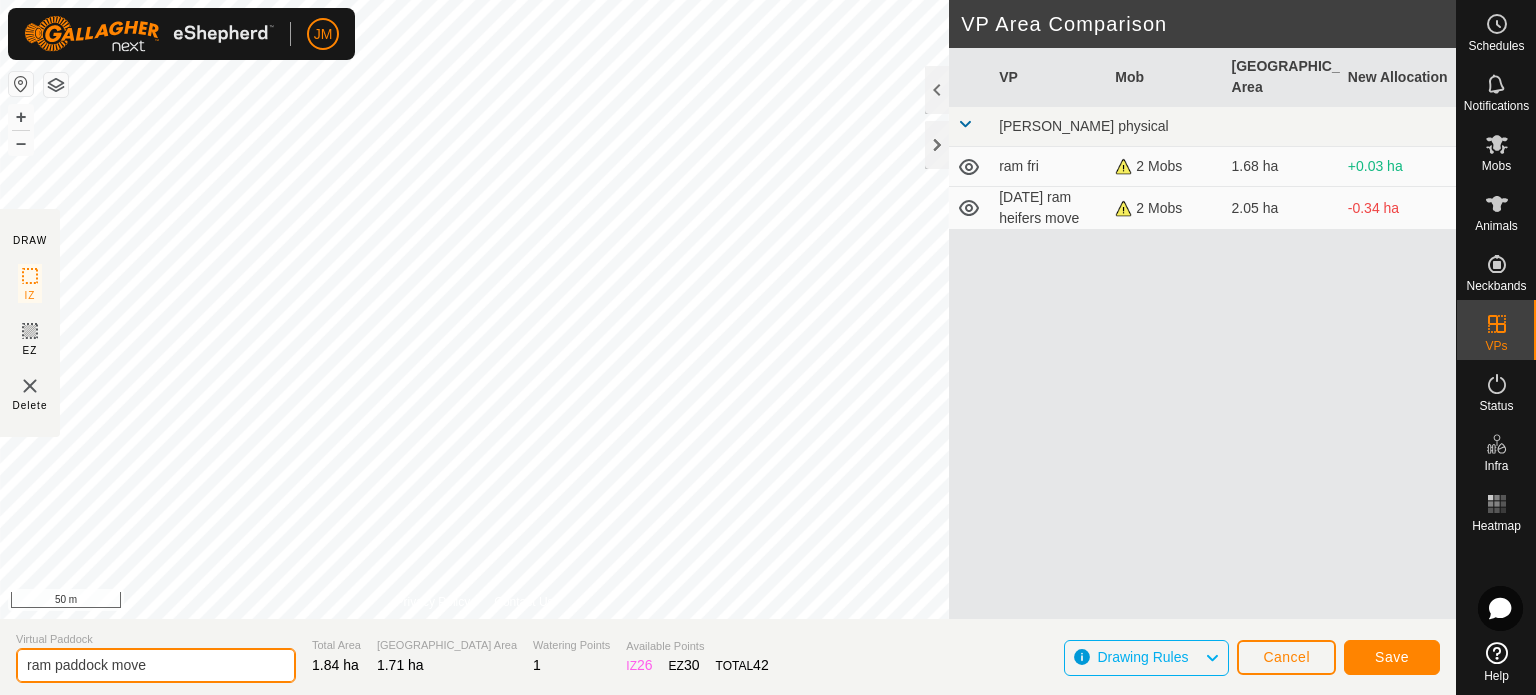 type on "ram paddock move" 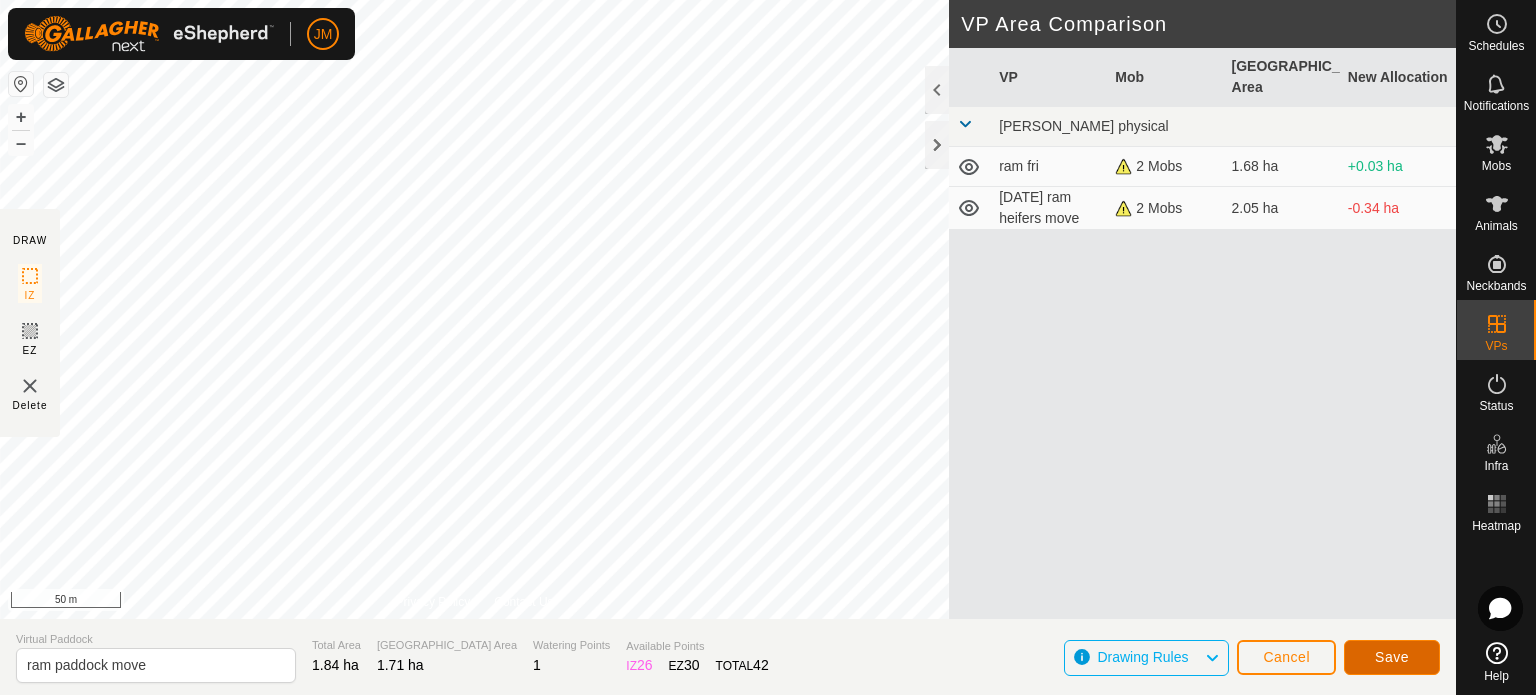 click on "Save" 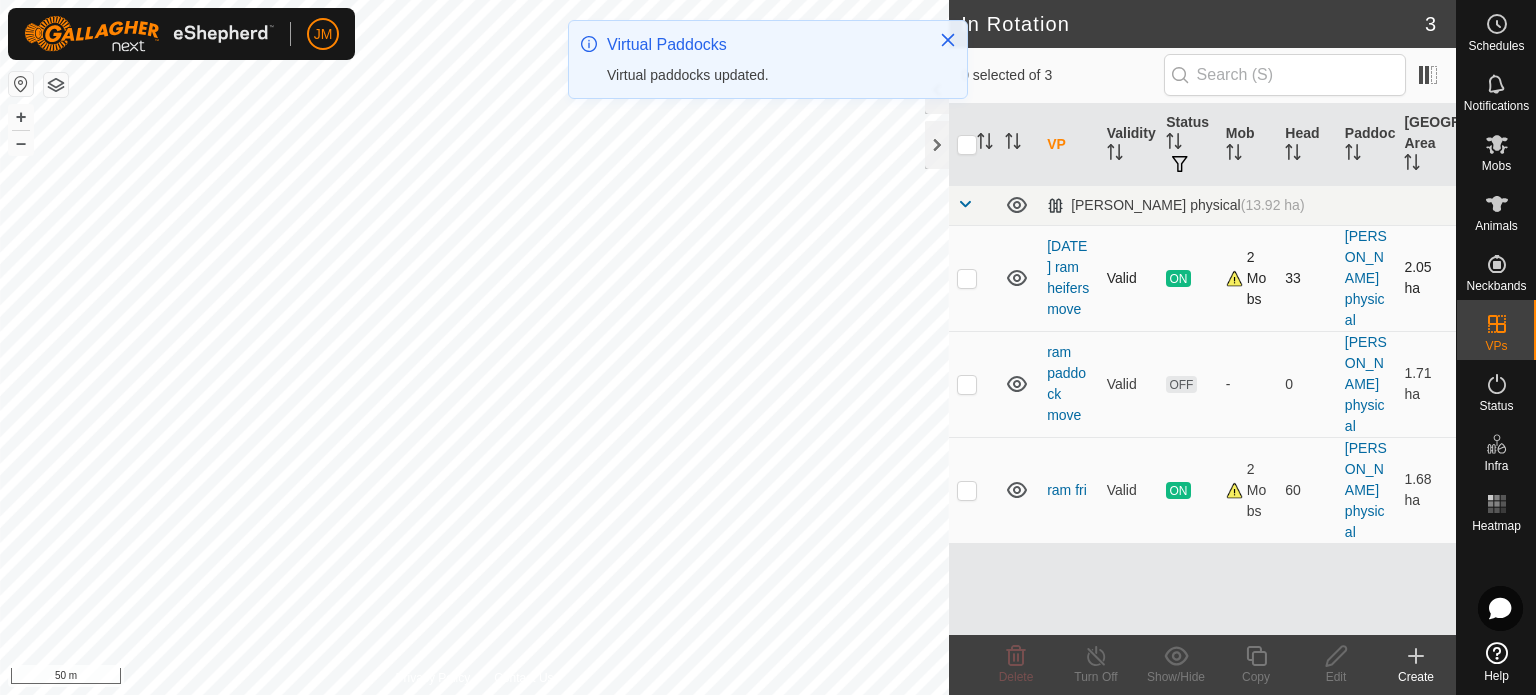 click at bounding box center [967, 278] 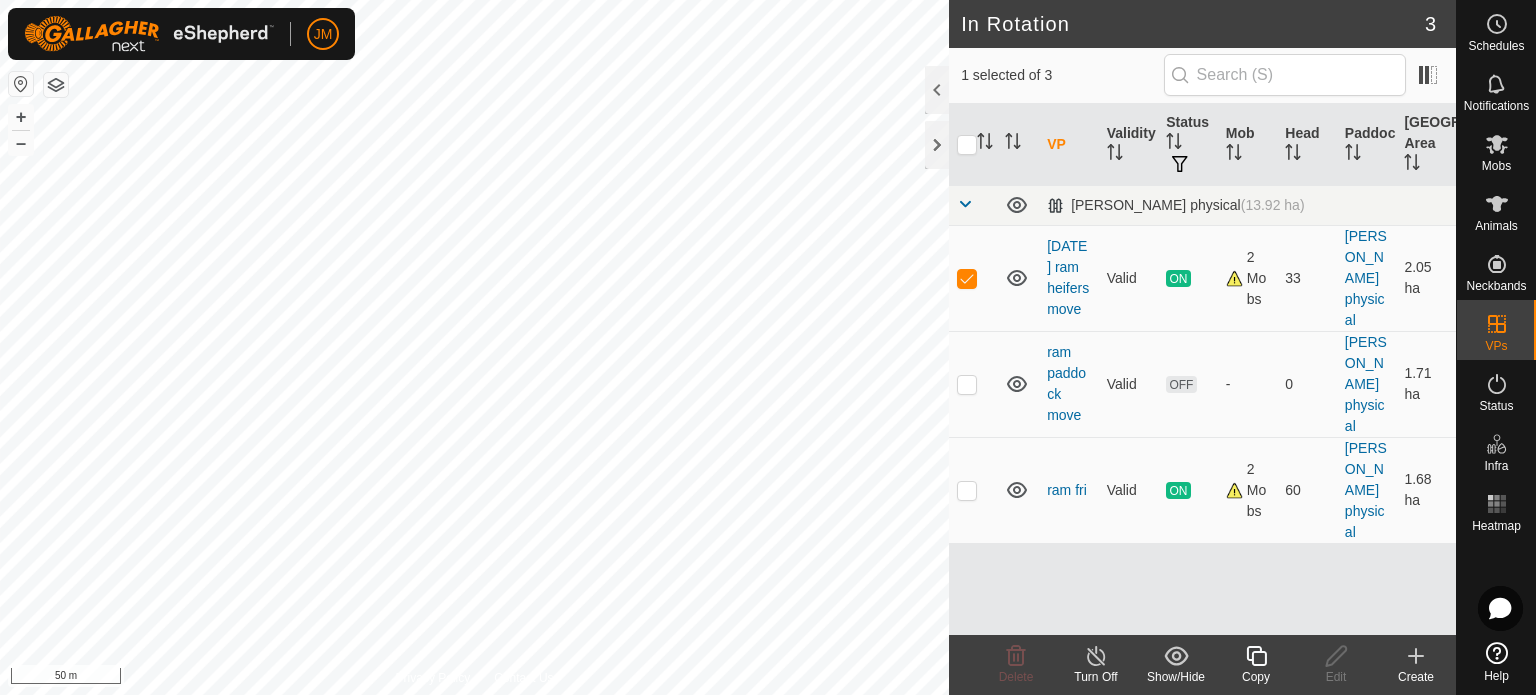 click 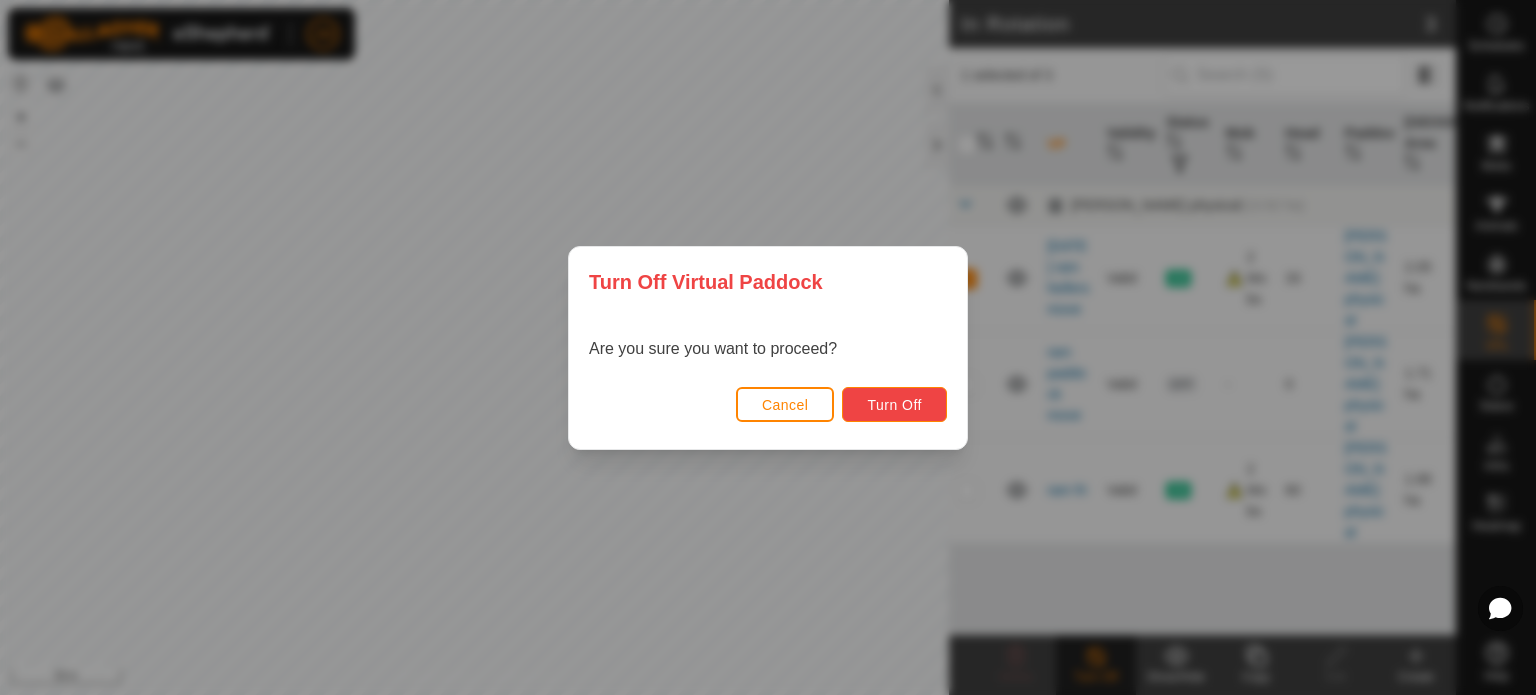 click on "Turn Off" at bounding box center [894, 405] 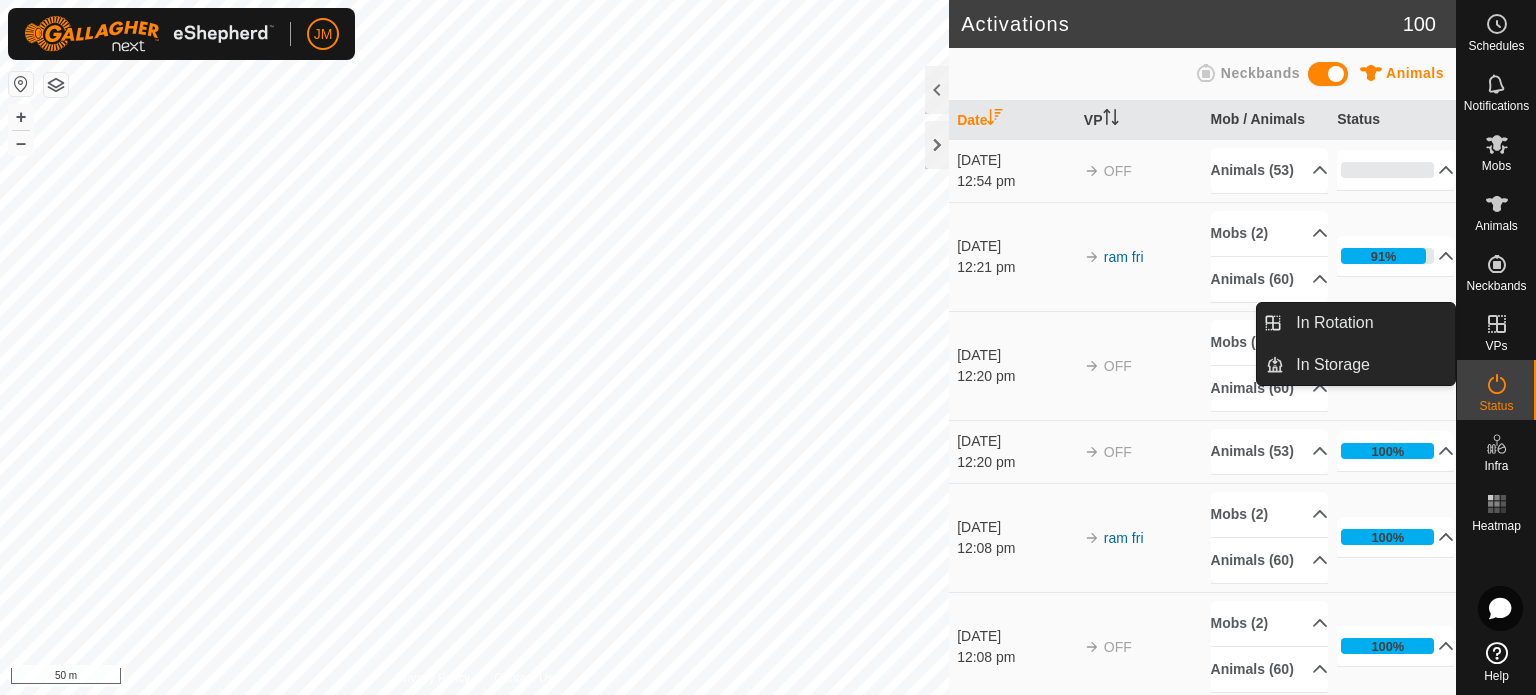 click 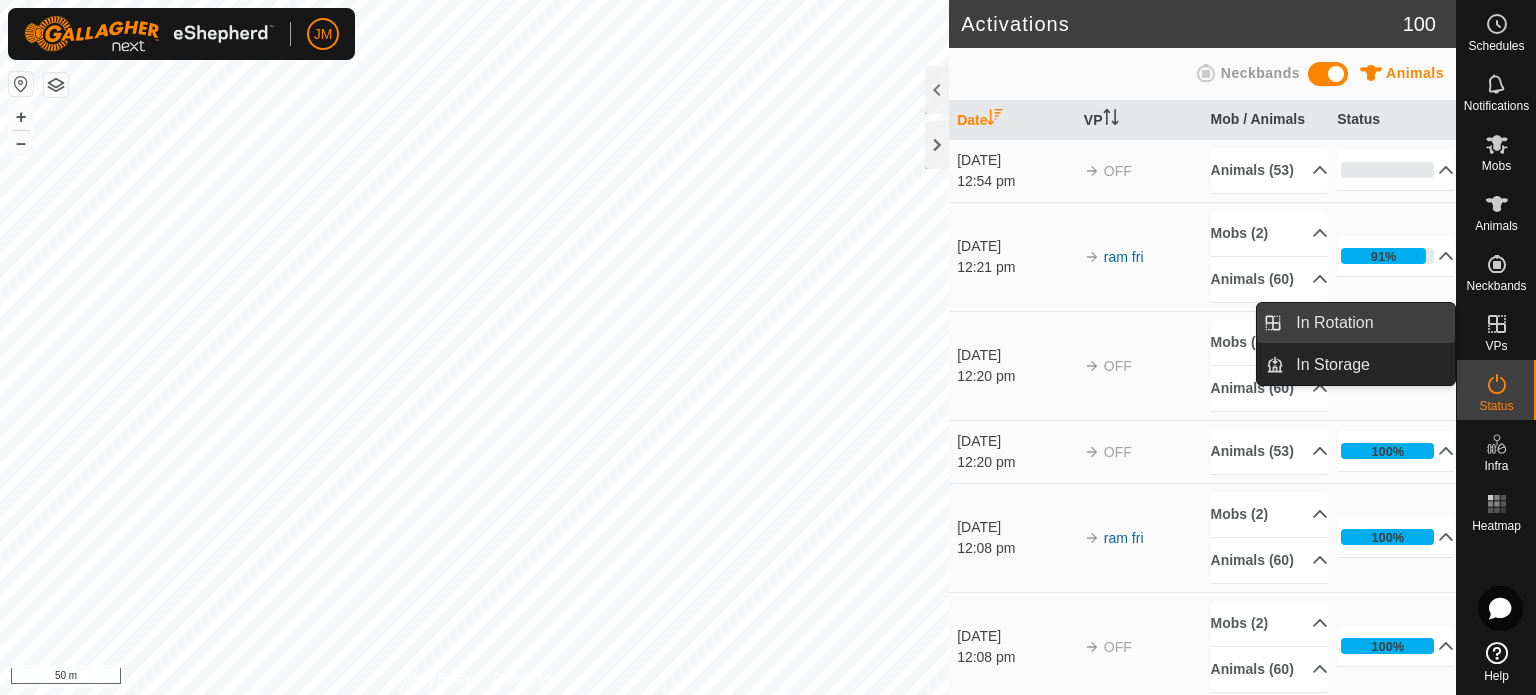 click on "In Rotation" at bounding box center (1369, 323) 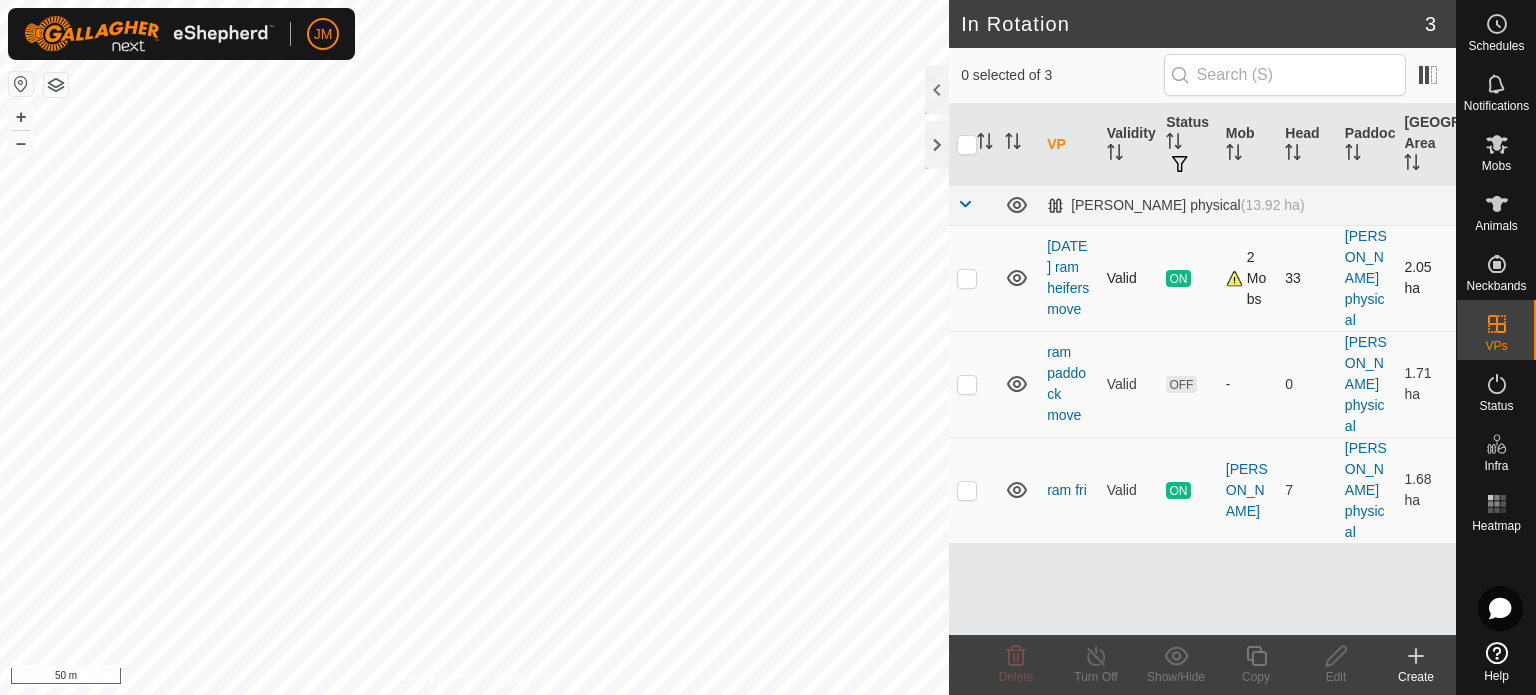 click at bounding box center [967, 278] 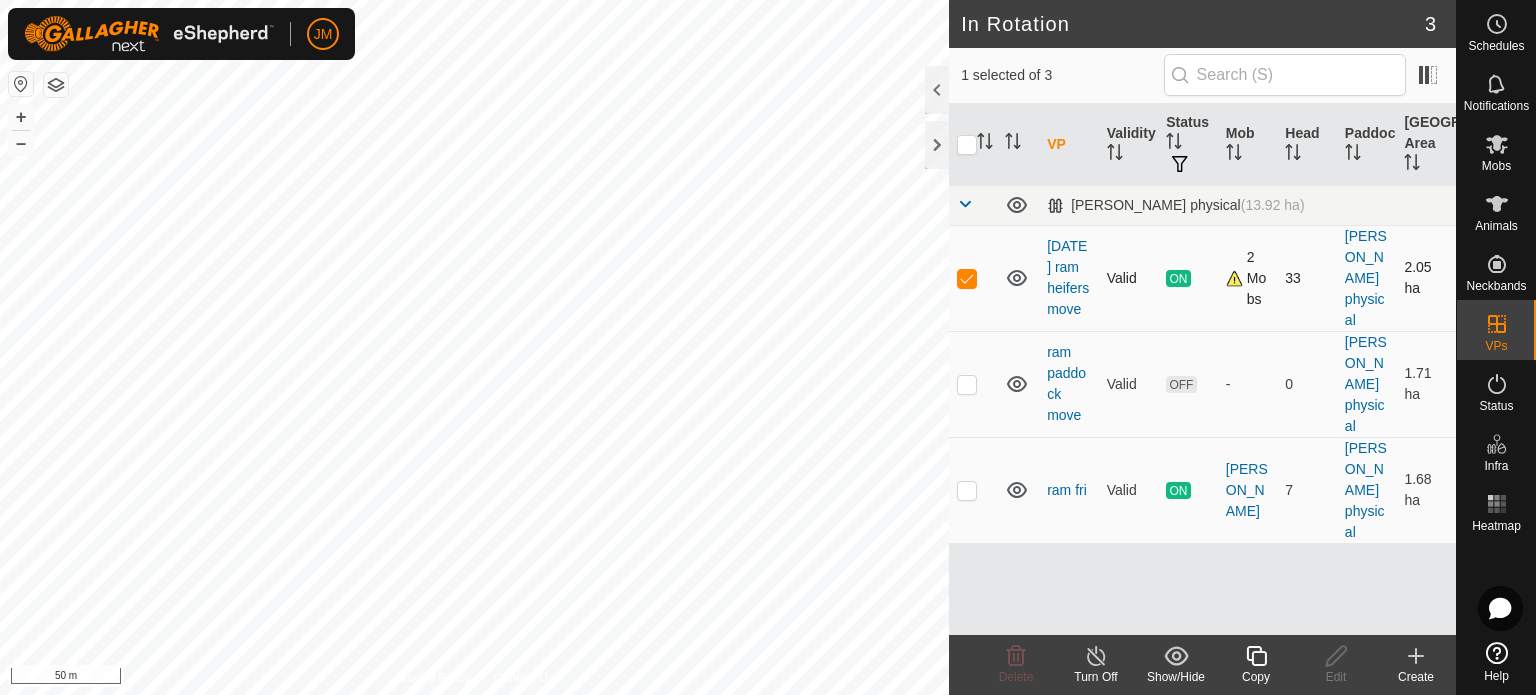 click at bounding box center (967, 278) 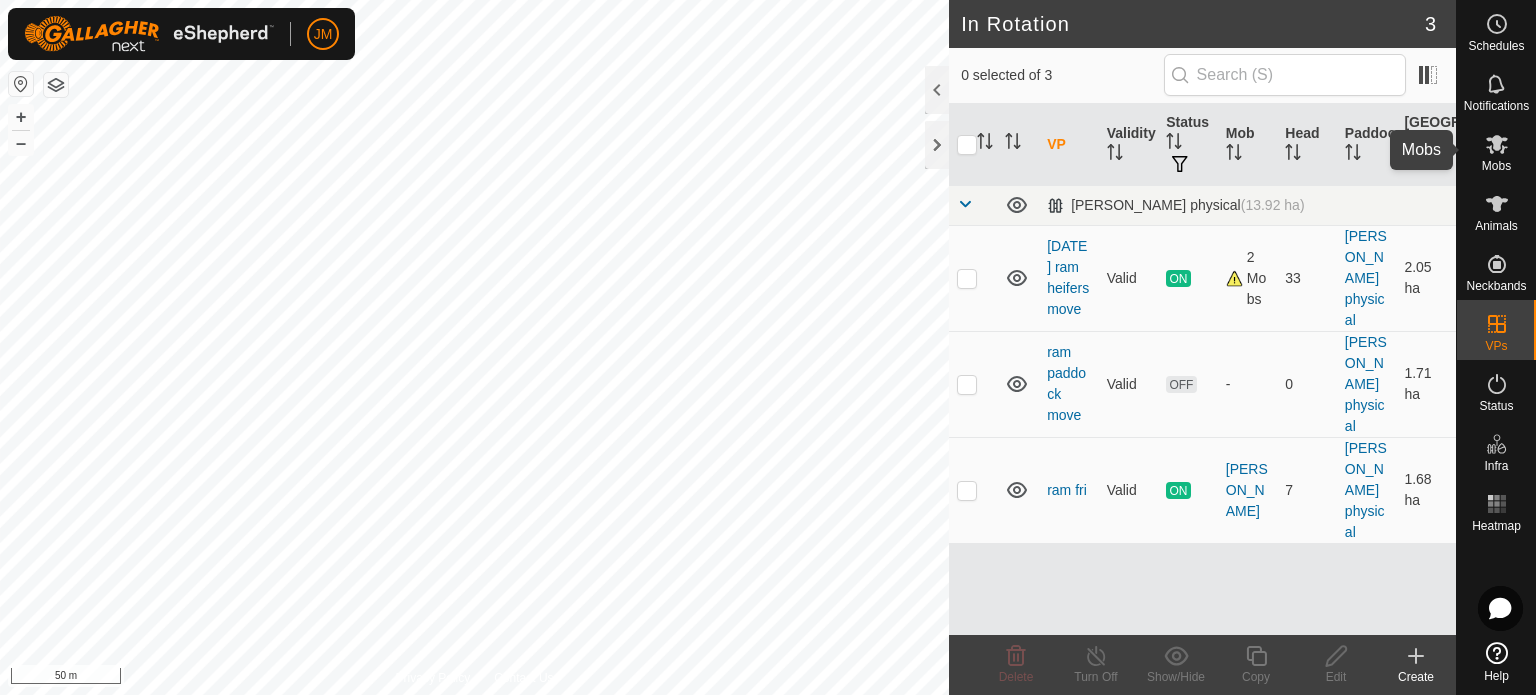 click 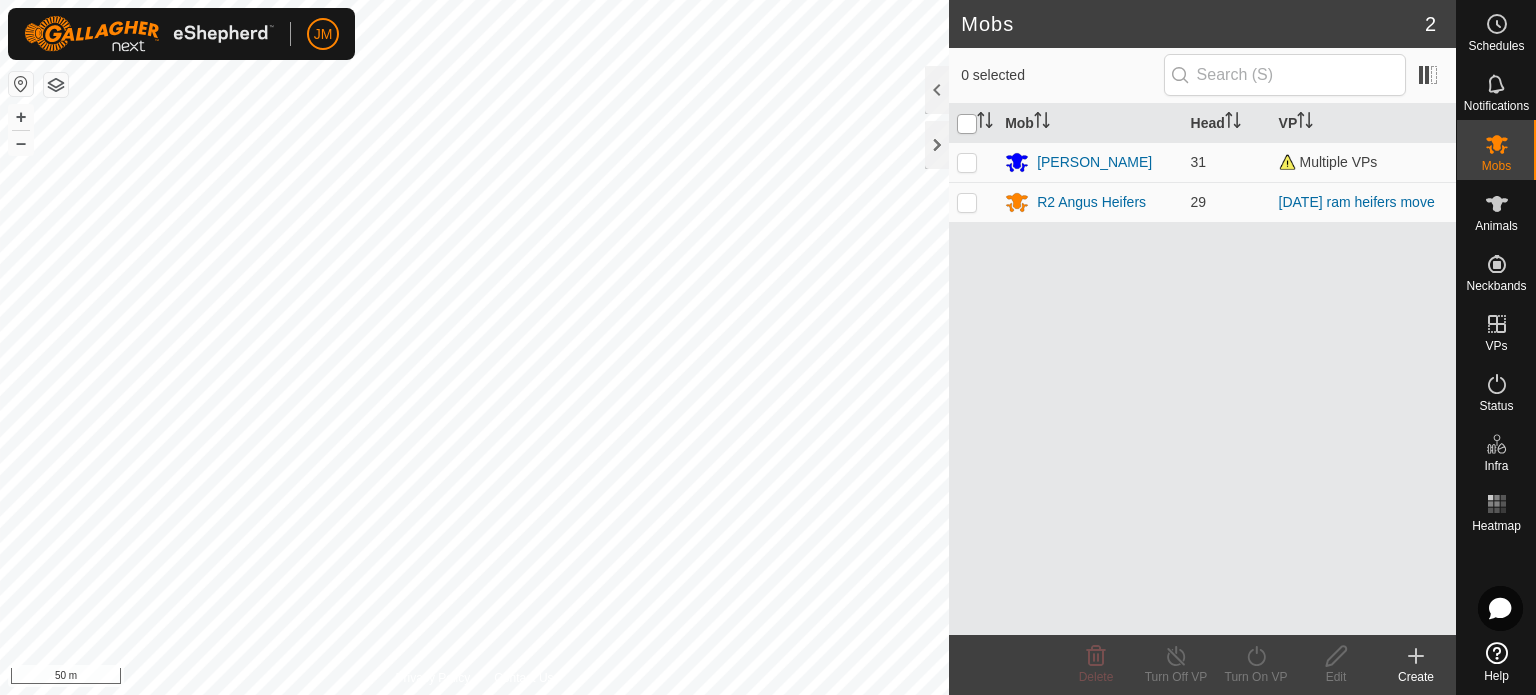click at bounding box center [967, 124] 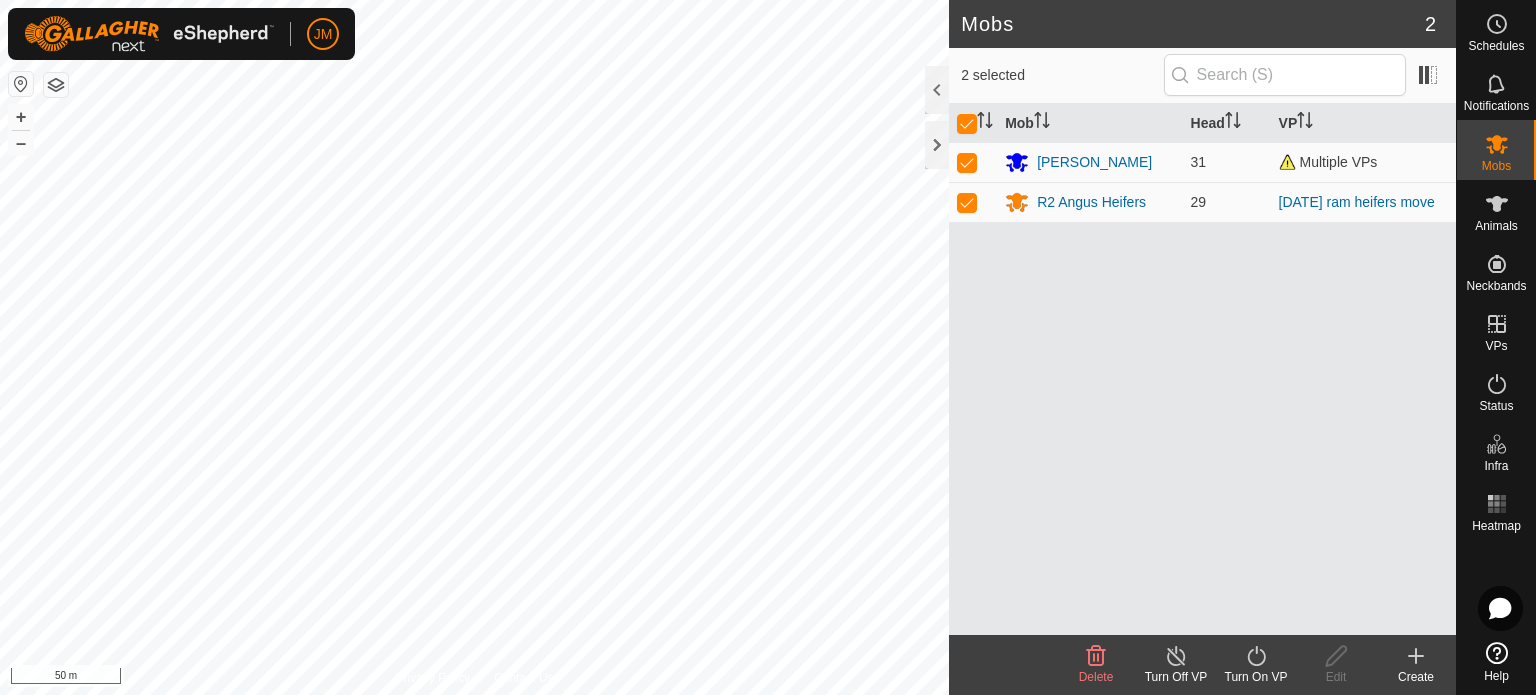 click 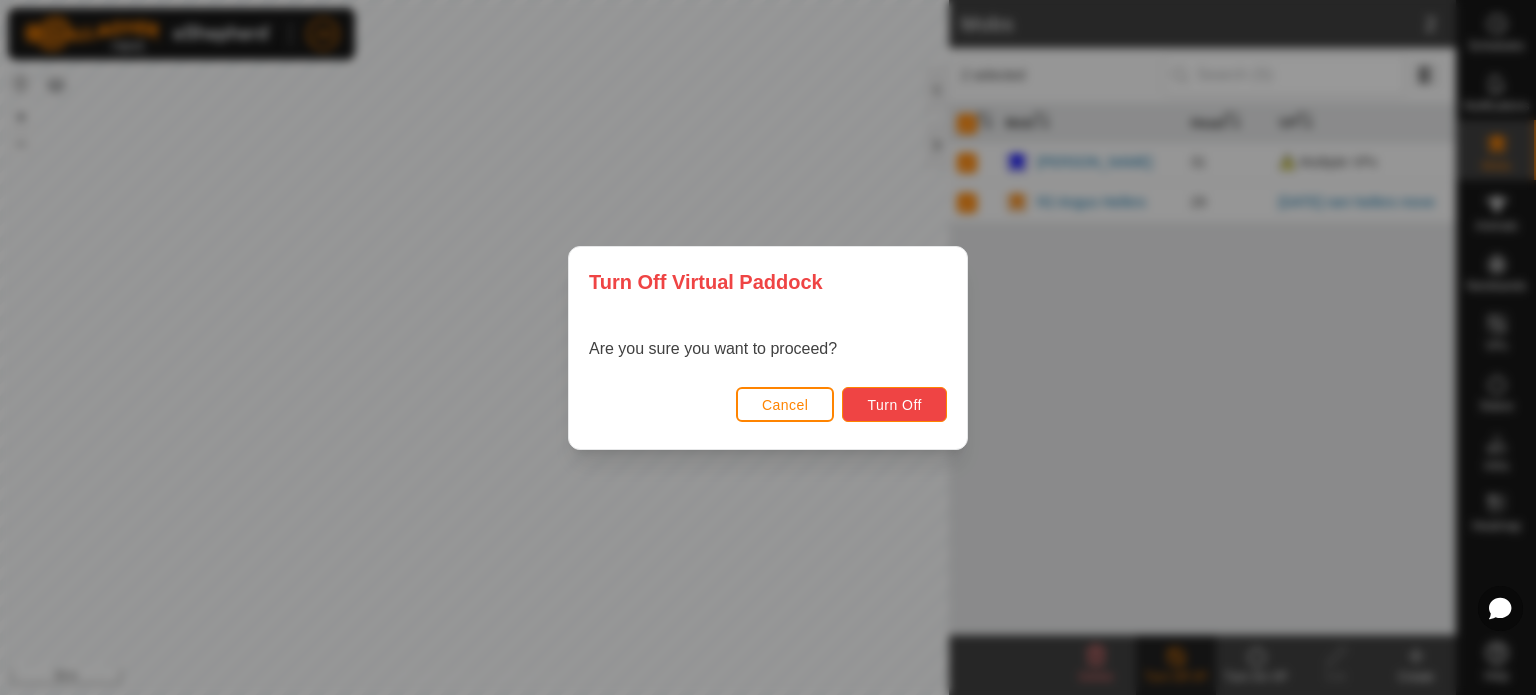 click on "Turn Off" at bounding box center [894, 405] 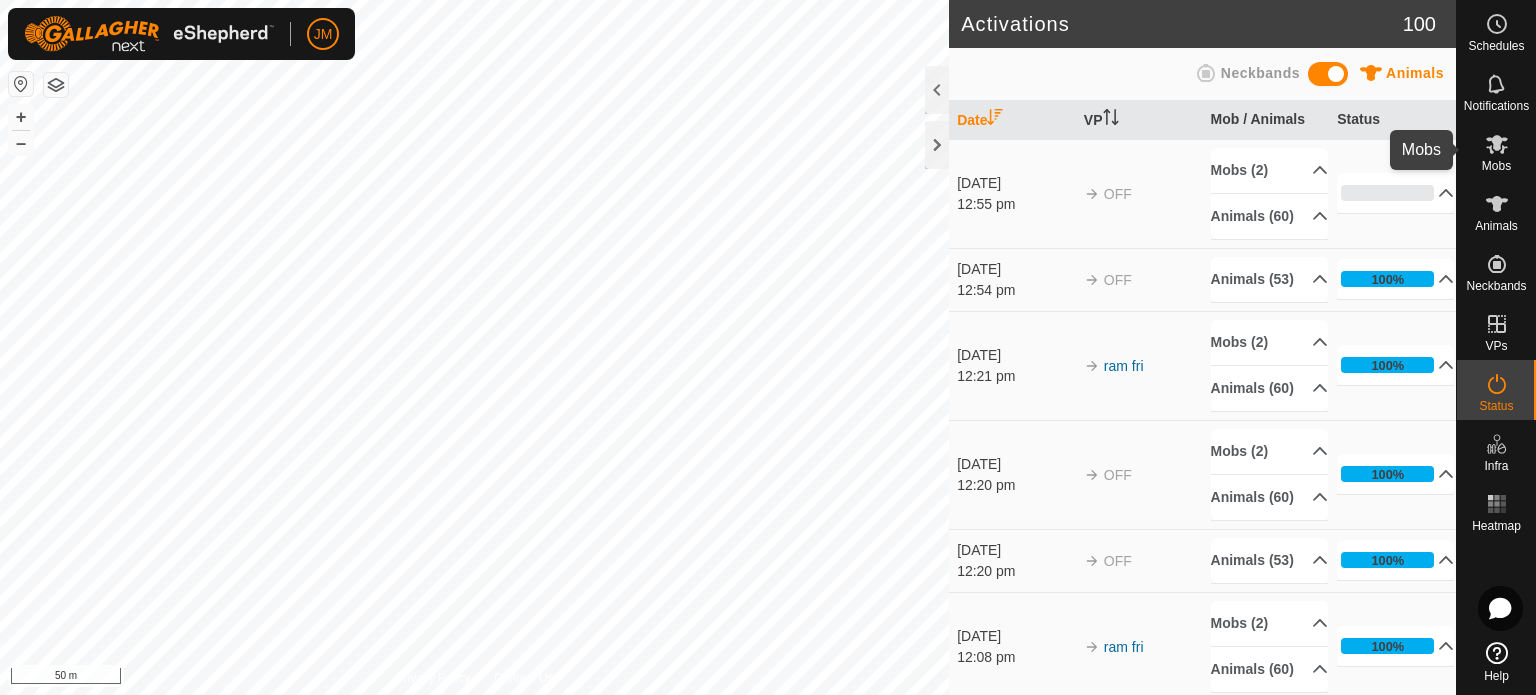 click 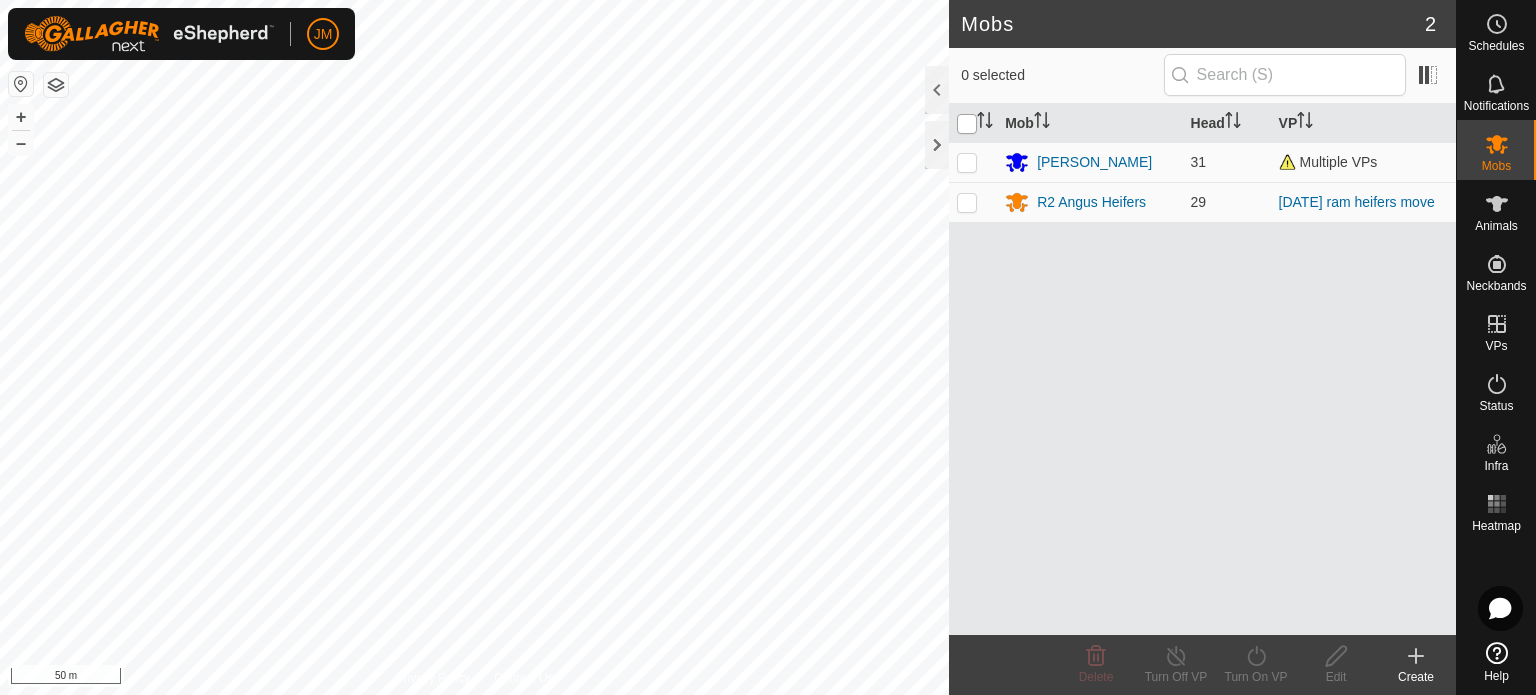 click at bounding box center [967, 124] 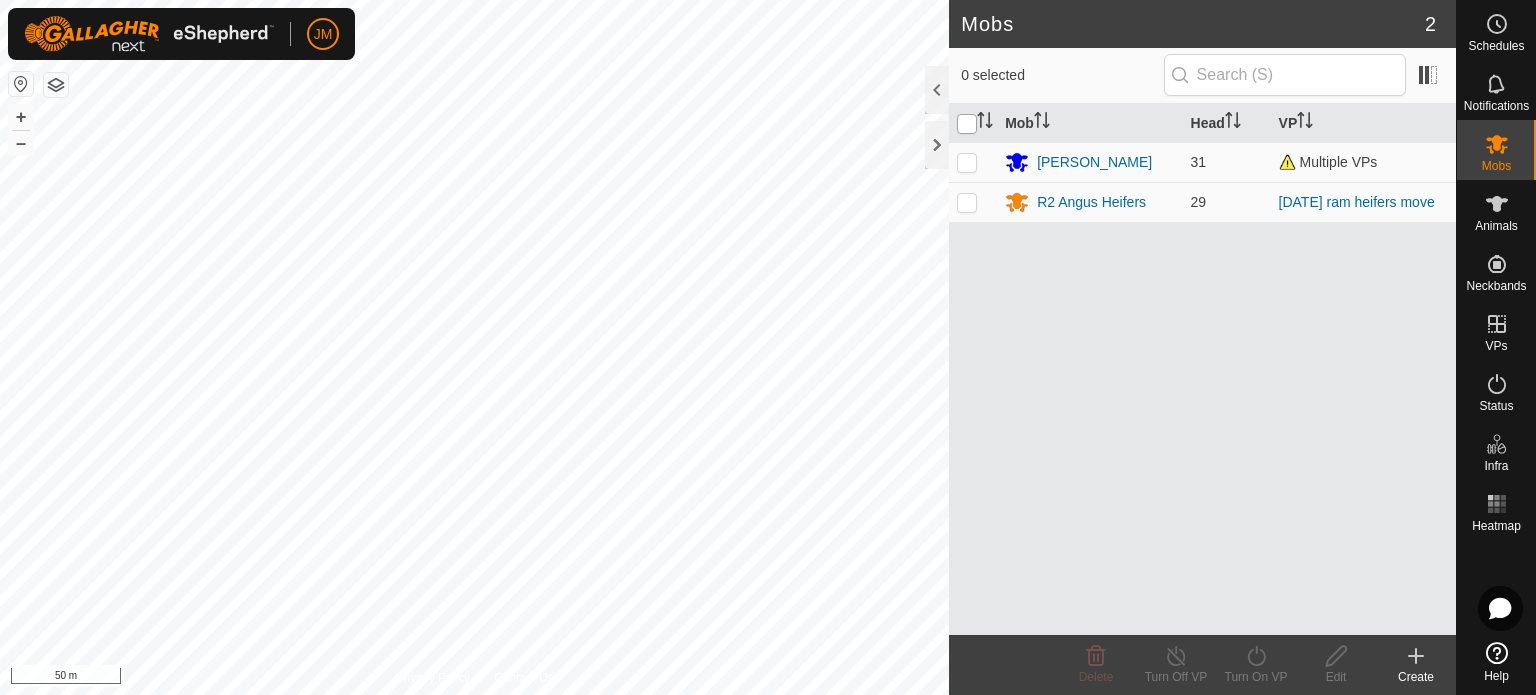checkbox on "true" 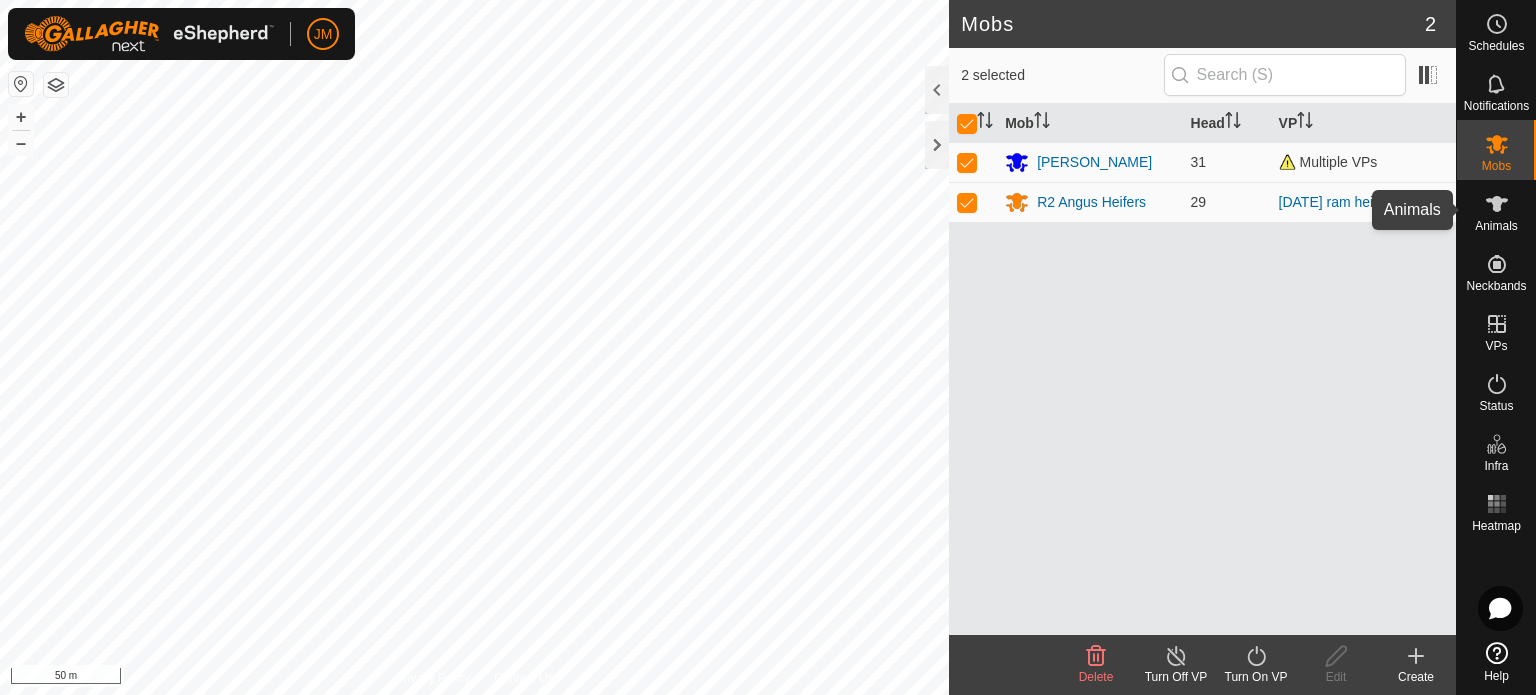 click 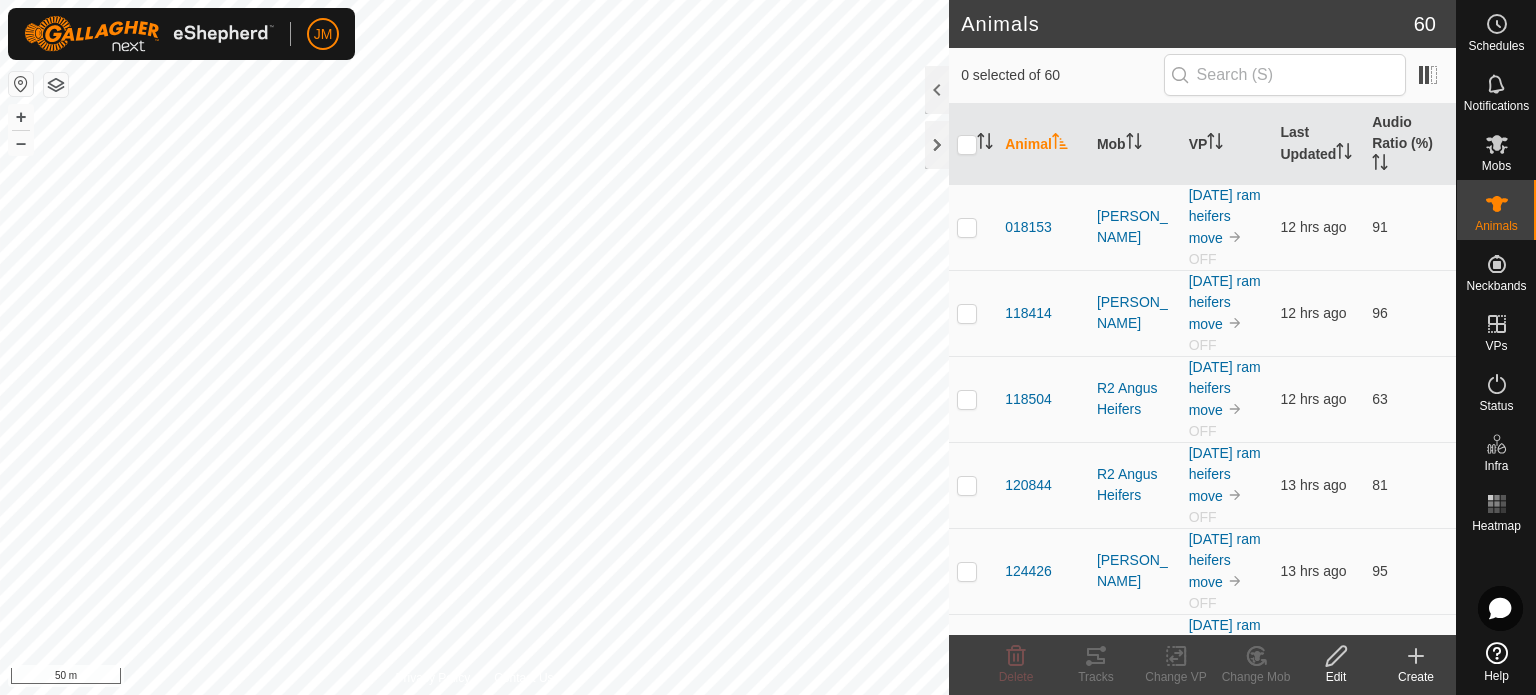 click at bounding box center (973, 144) 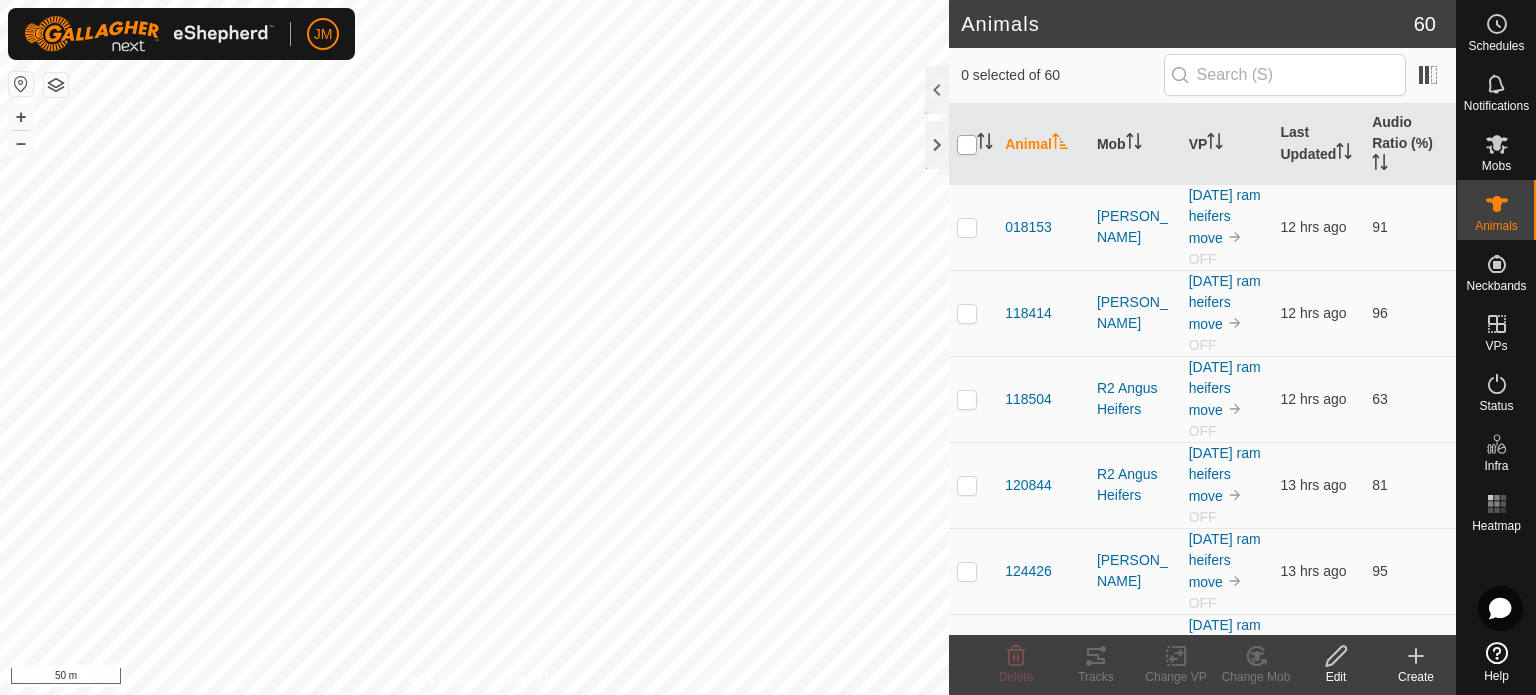 click at bounding box center [967, 145] 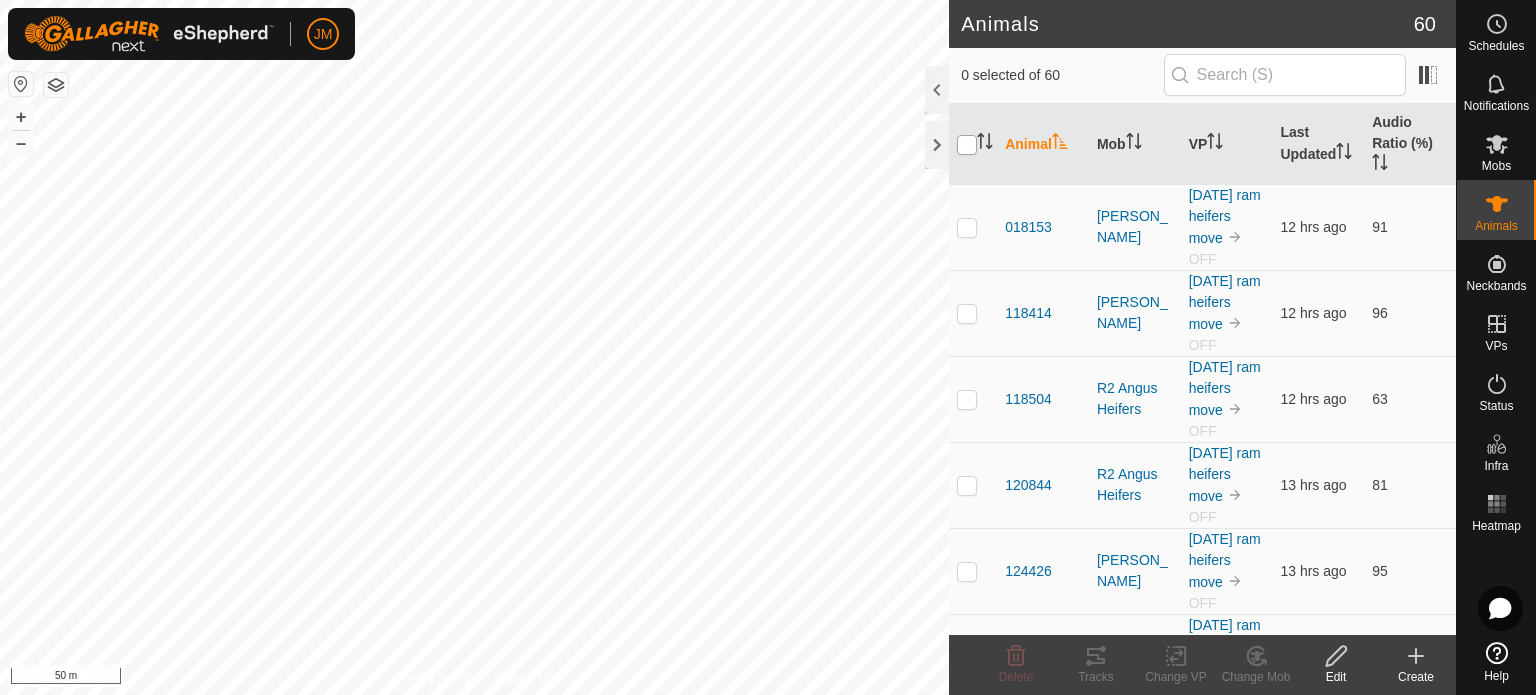 checkbox on "true" 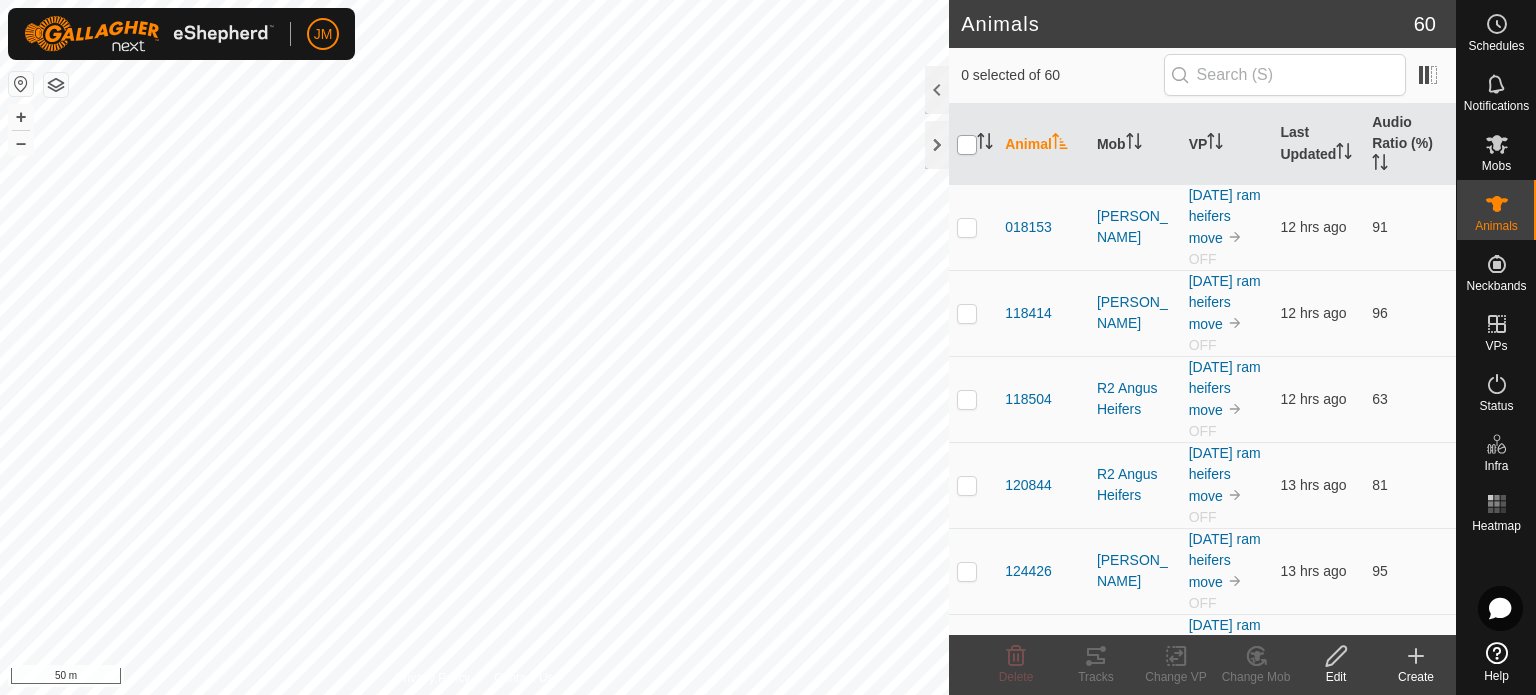 checkbox on "true" 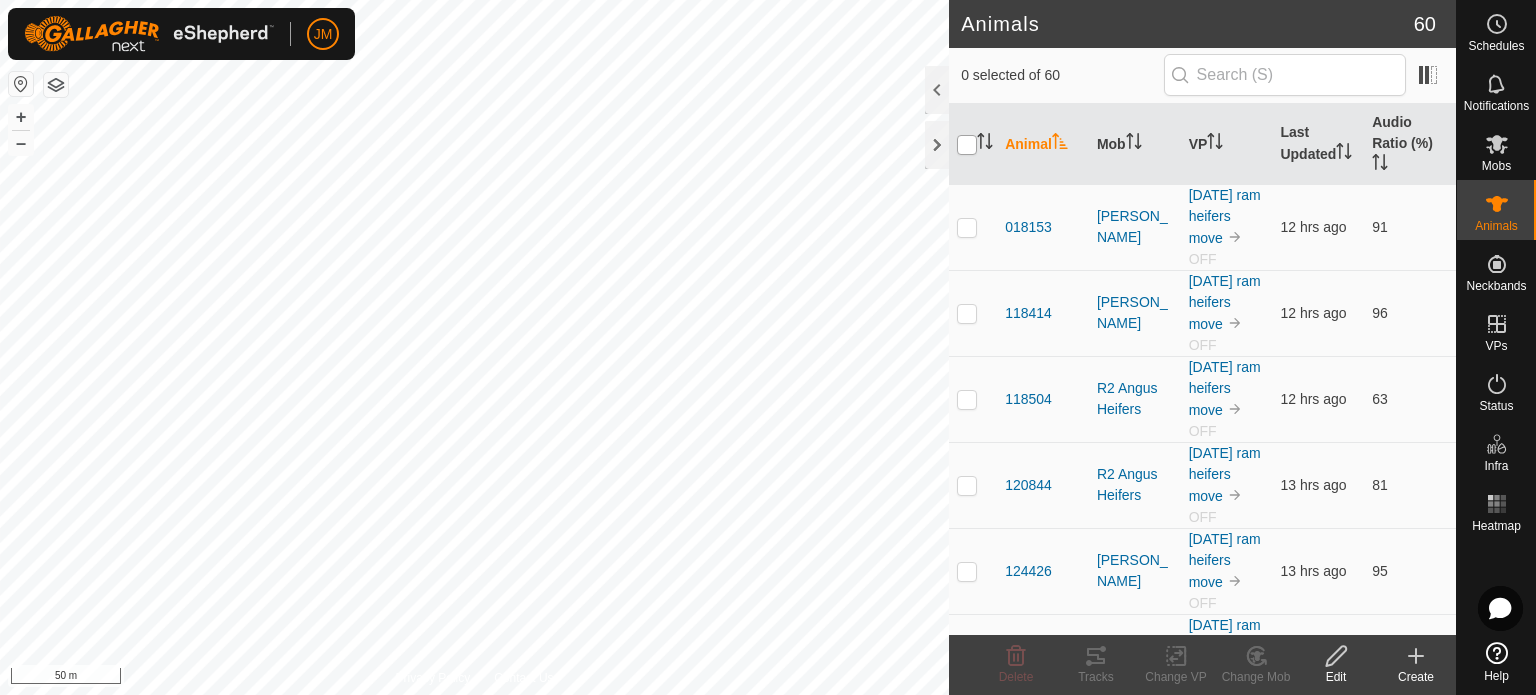 checkbox on "true" 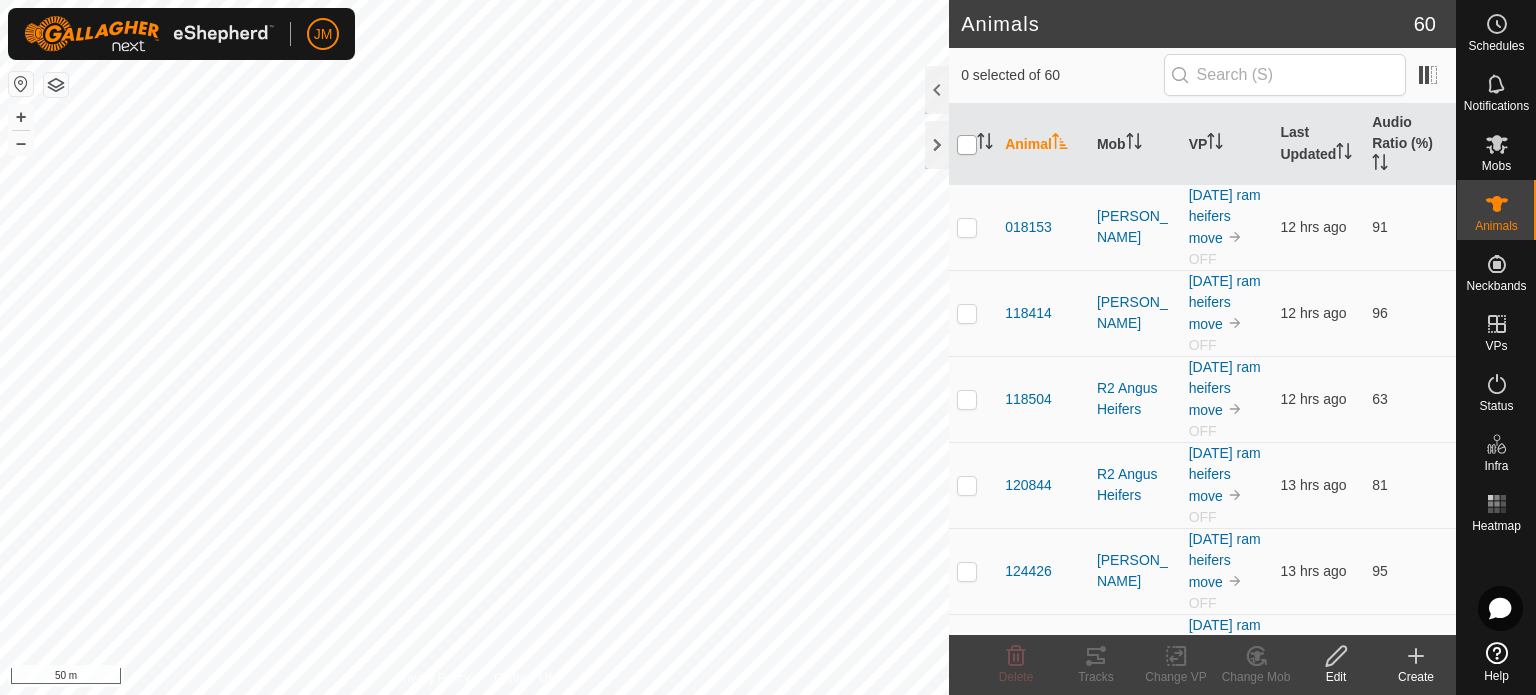 checkbox on "true" 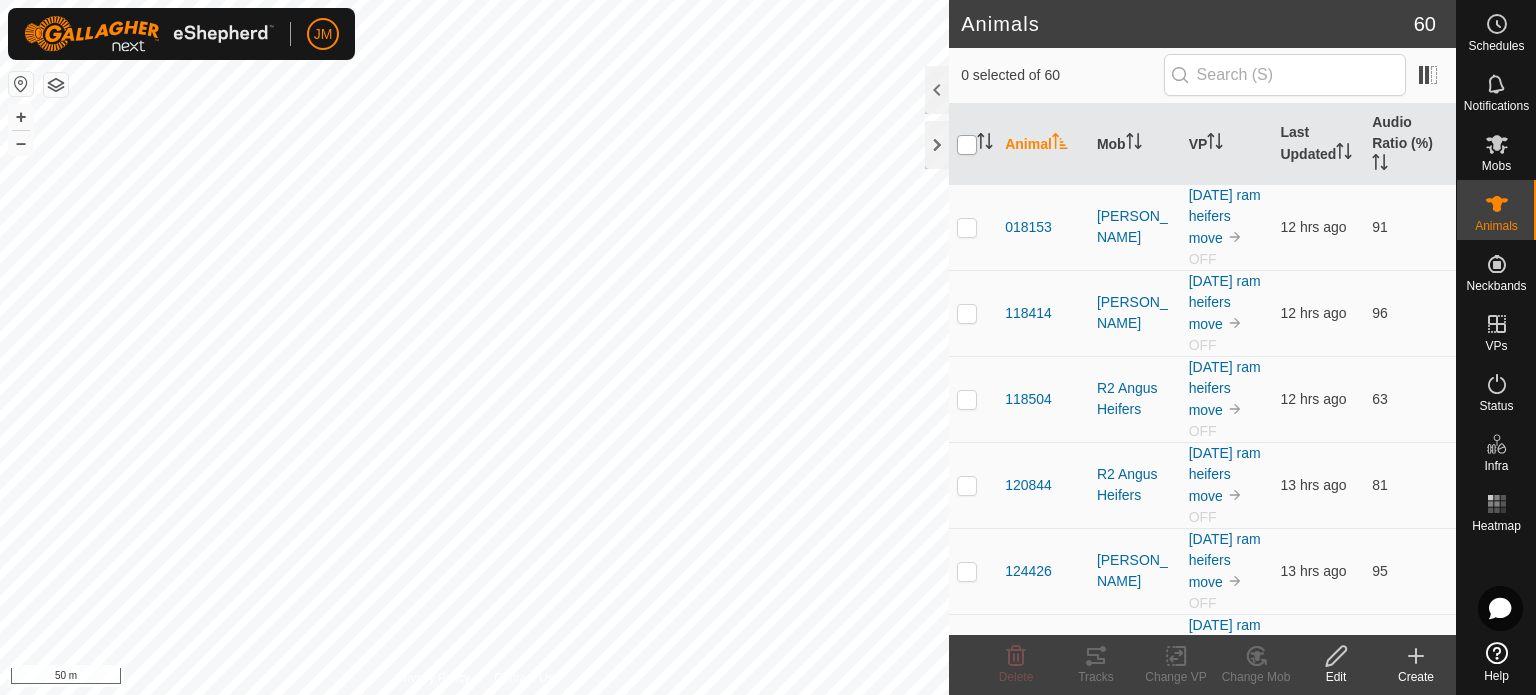 checkbox on "true" 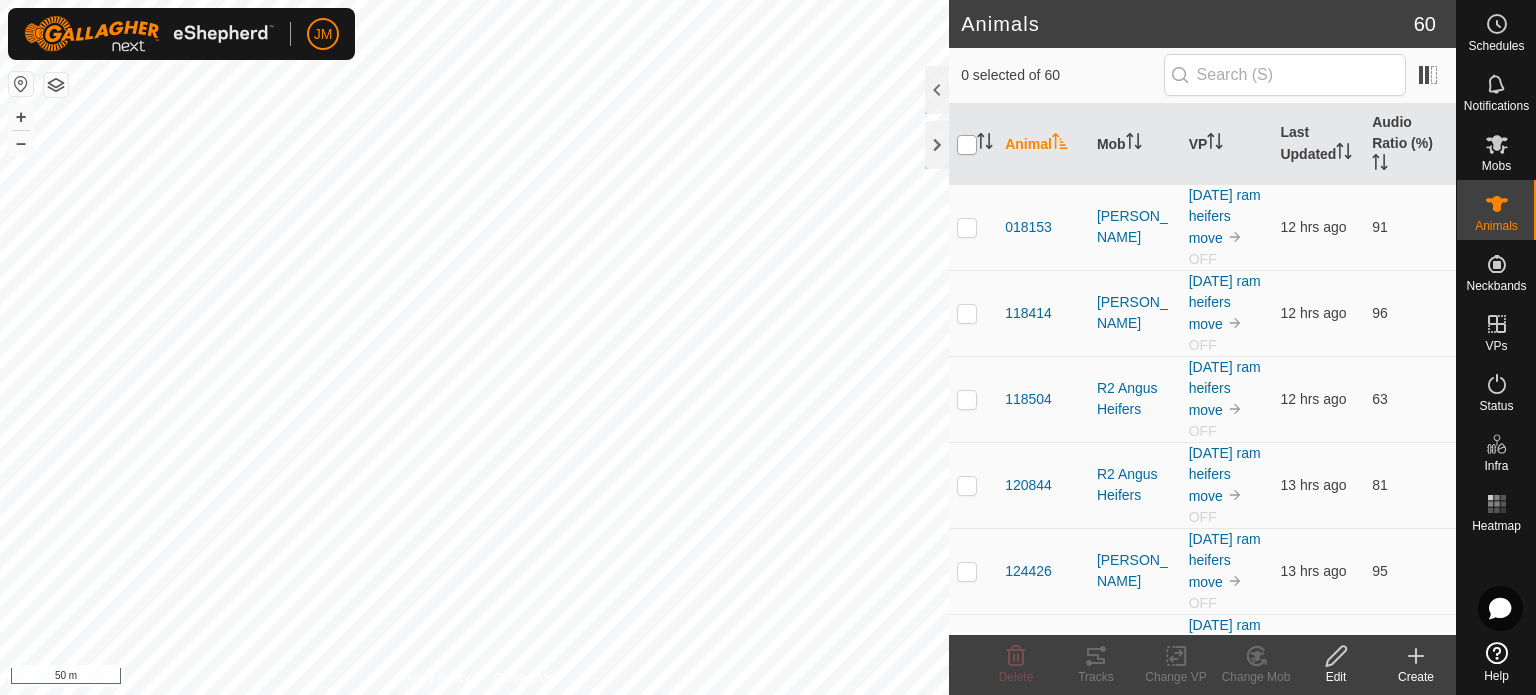 checkbox on "true" 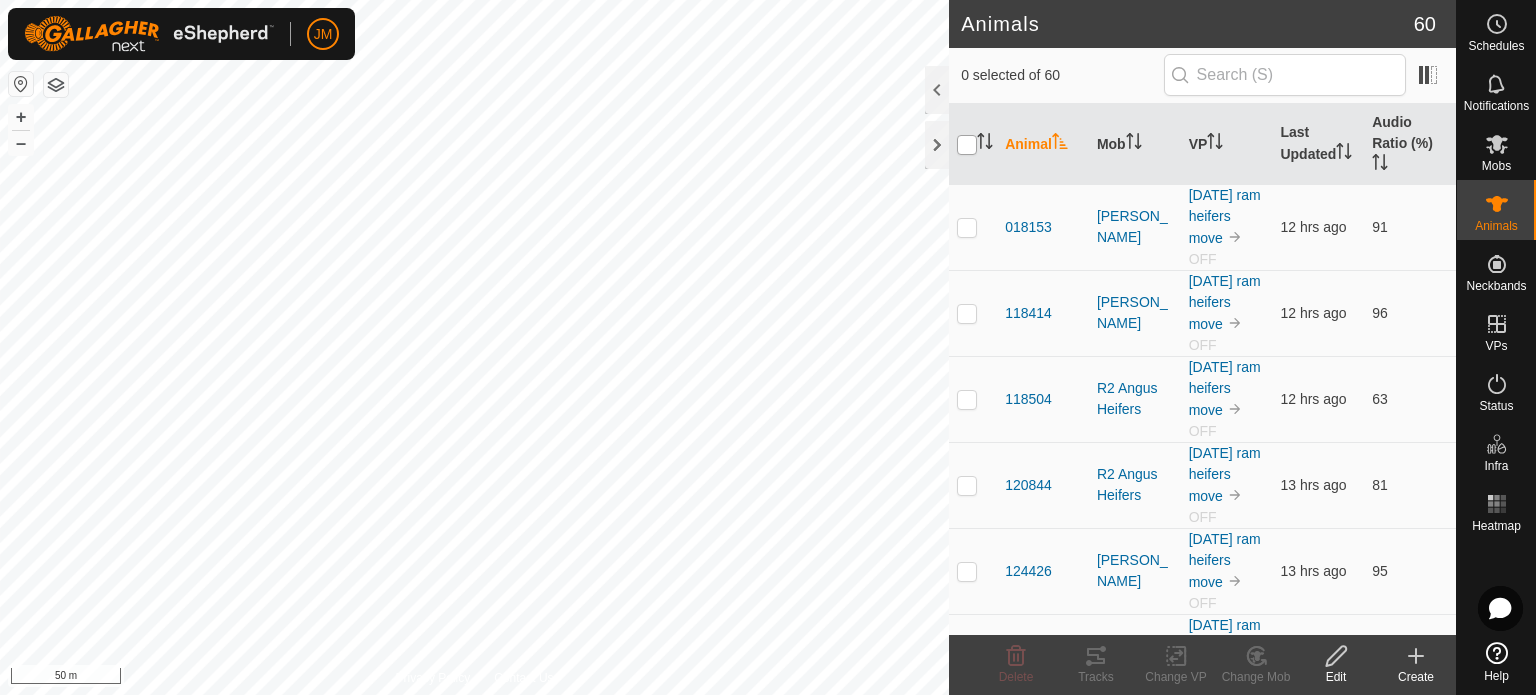 checkbox on "true" 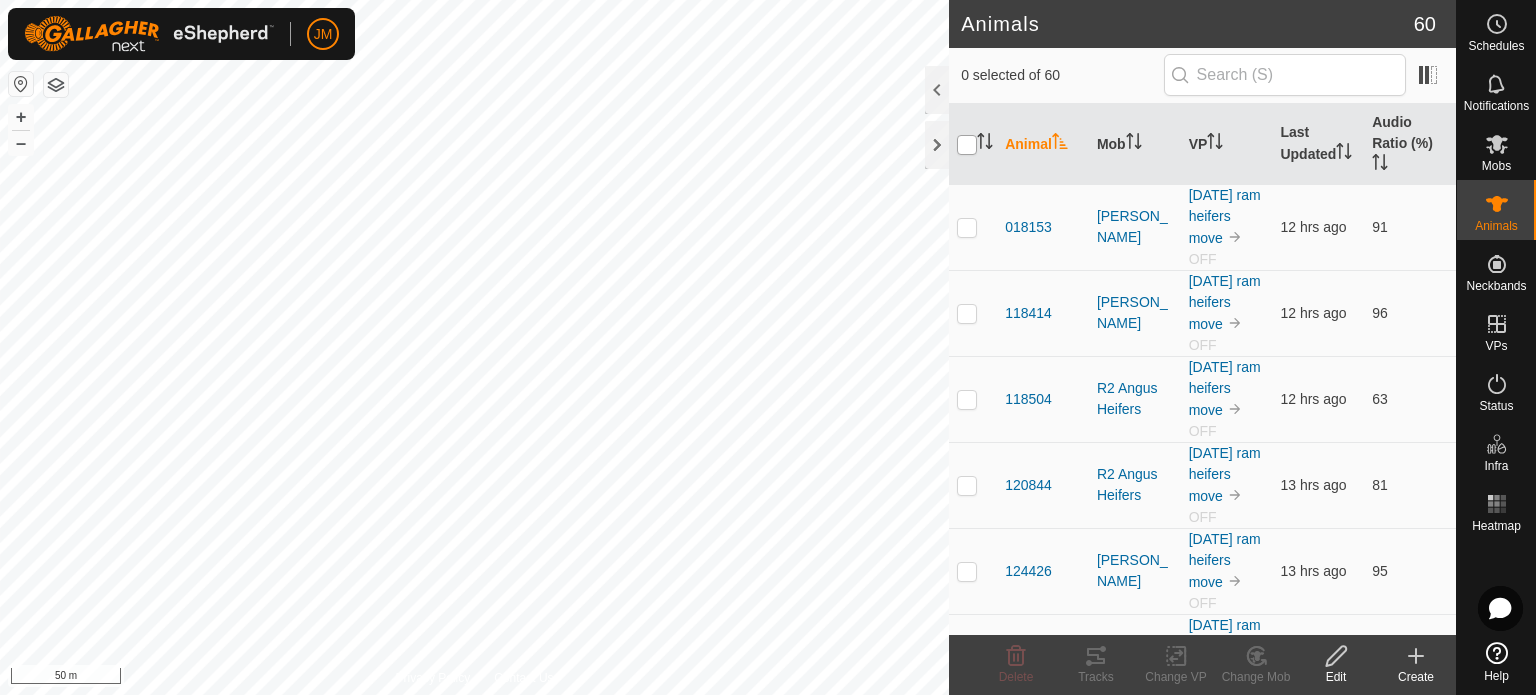 checkbox on "true" 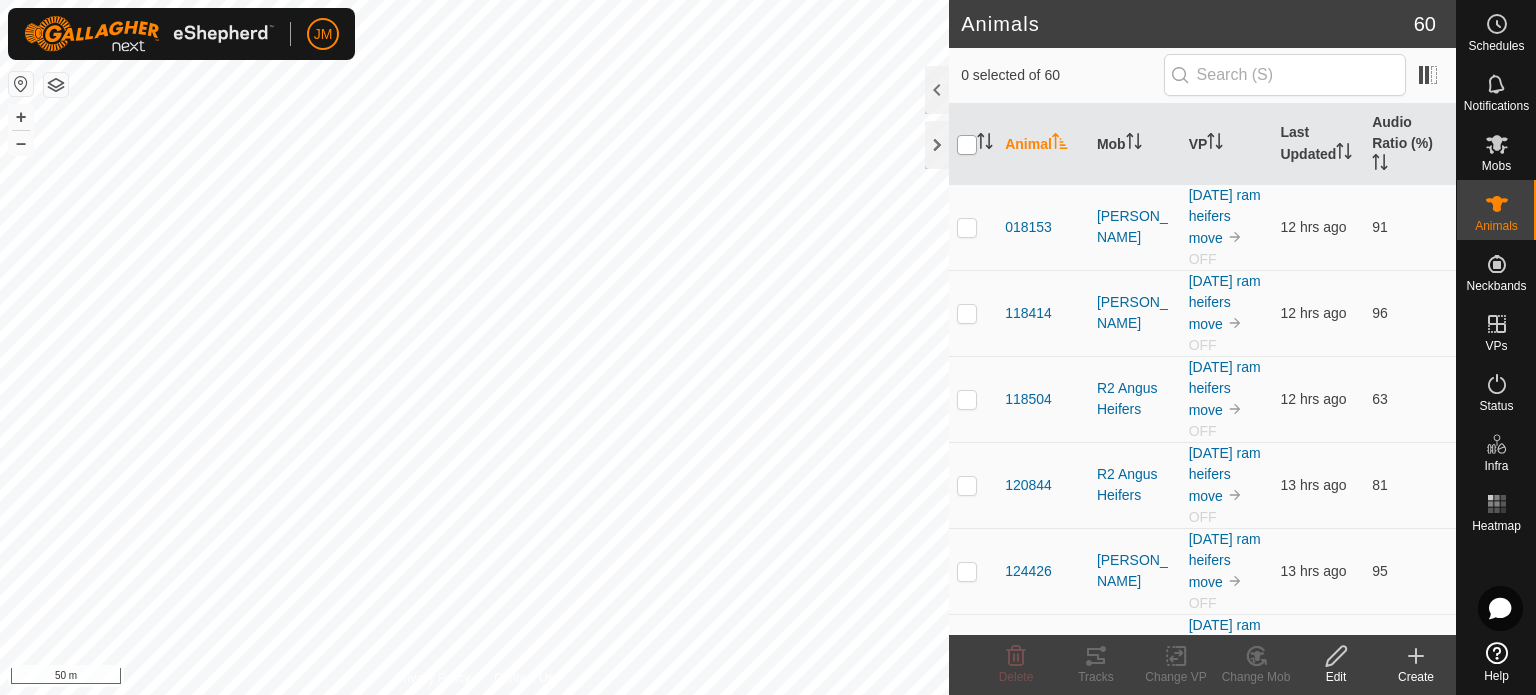 checkbox on "true" 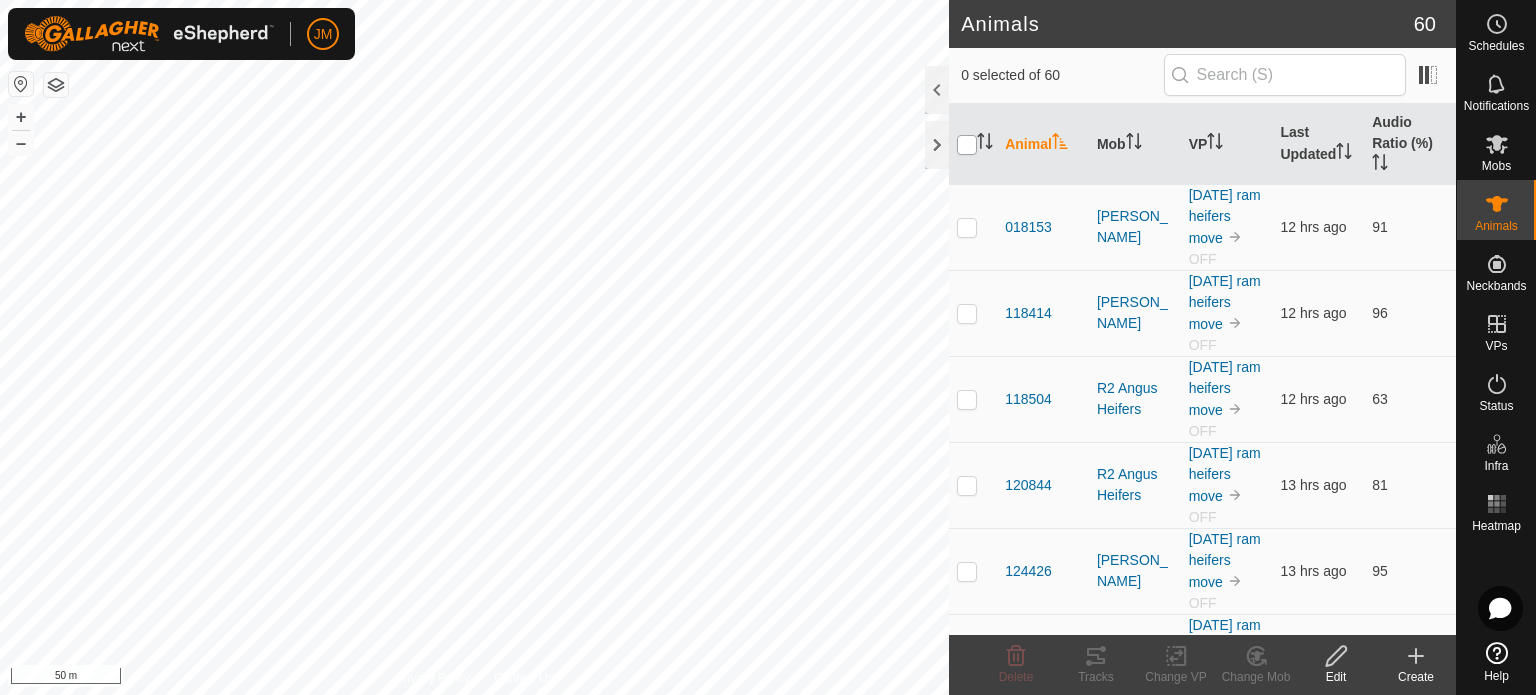 checkbox on "true" 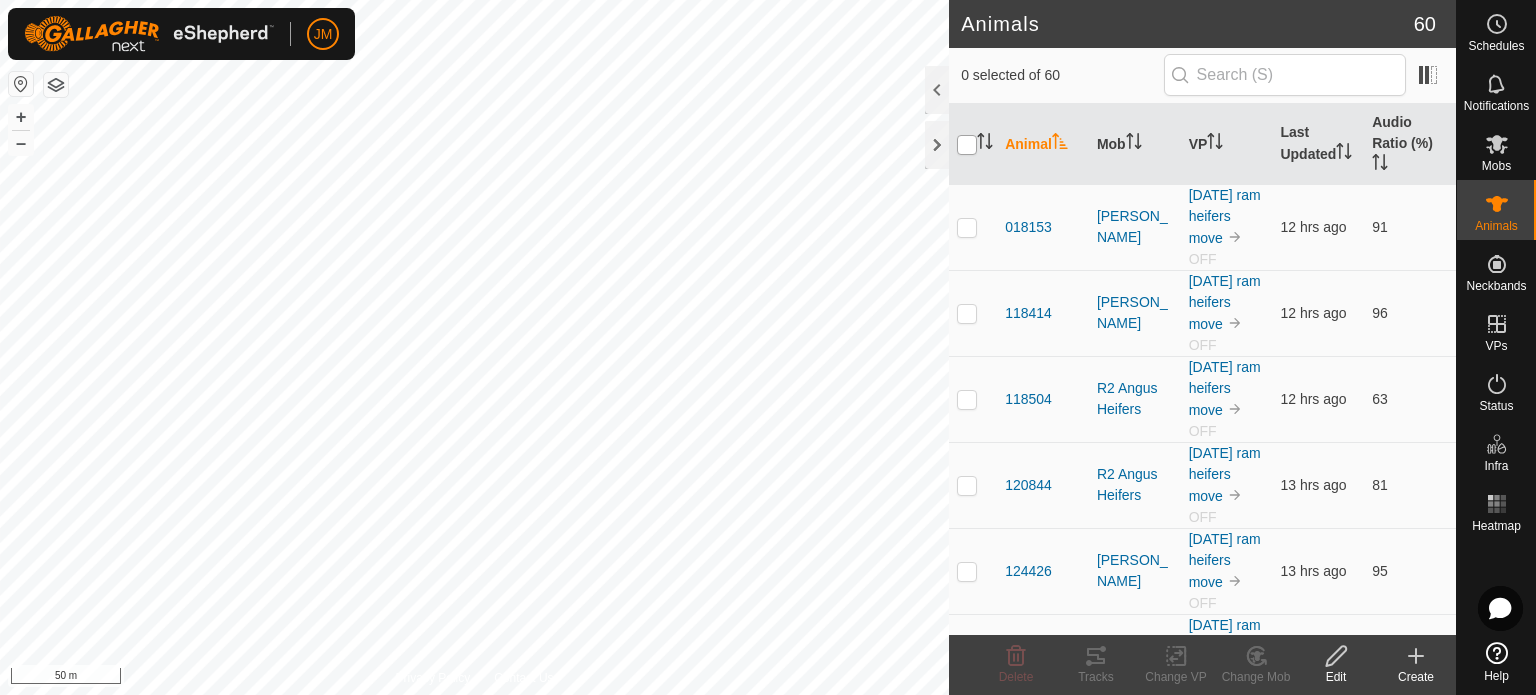 checkbox on "true" 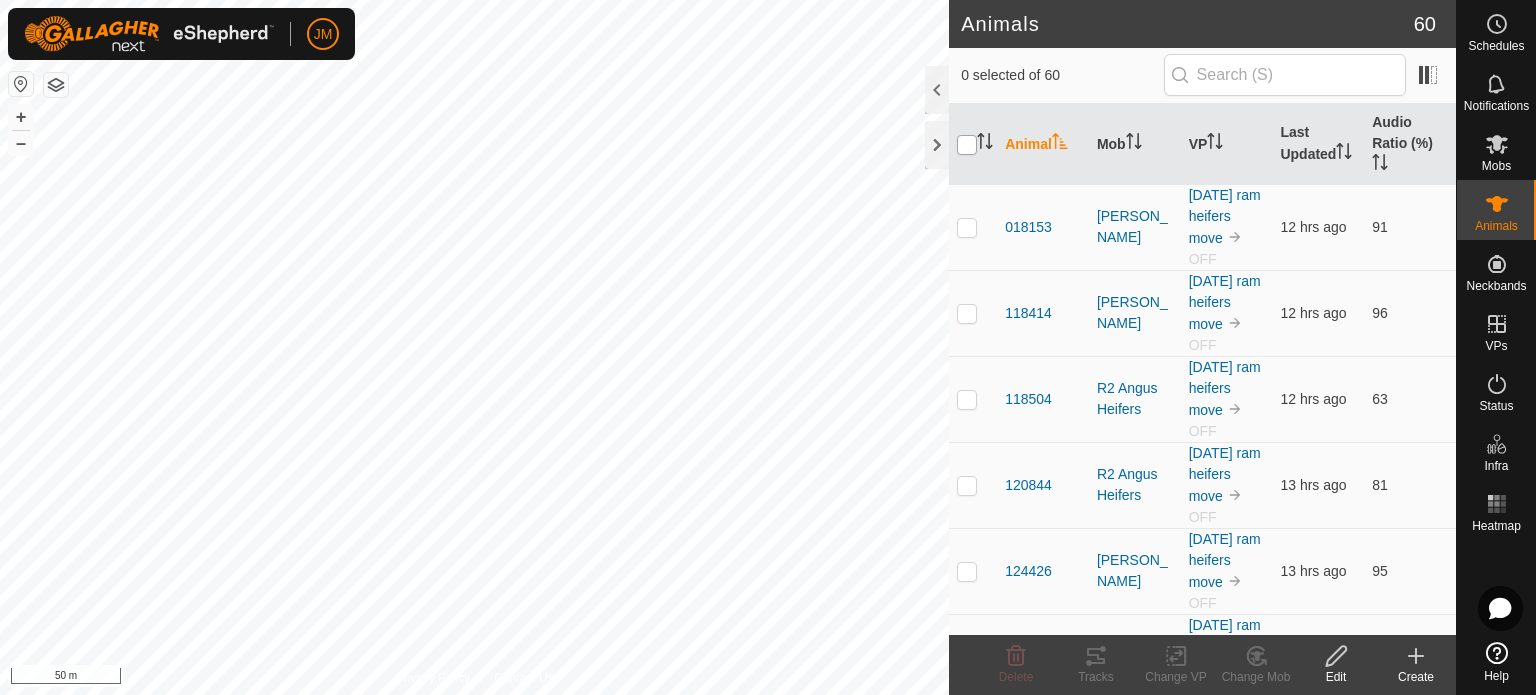 checkbox on "true" 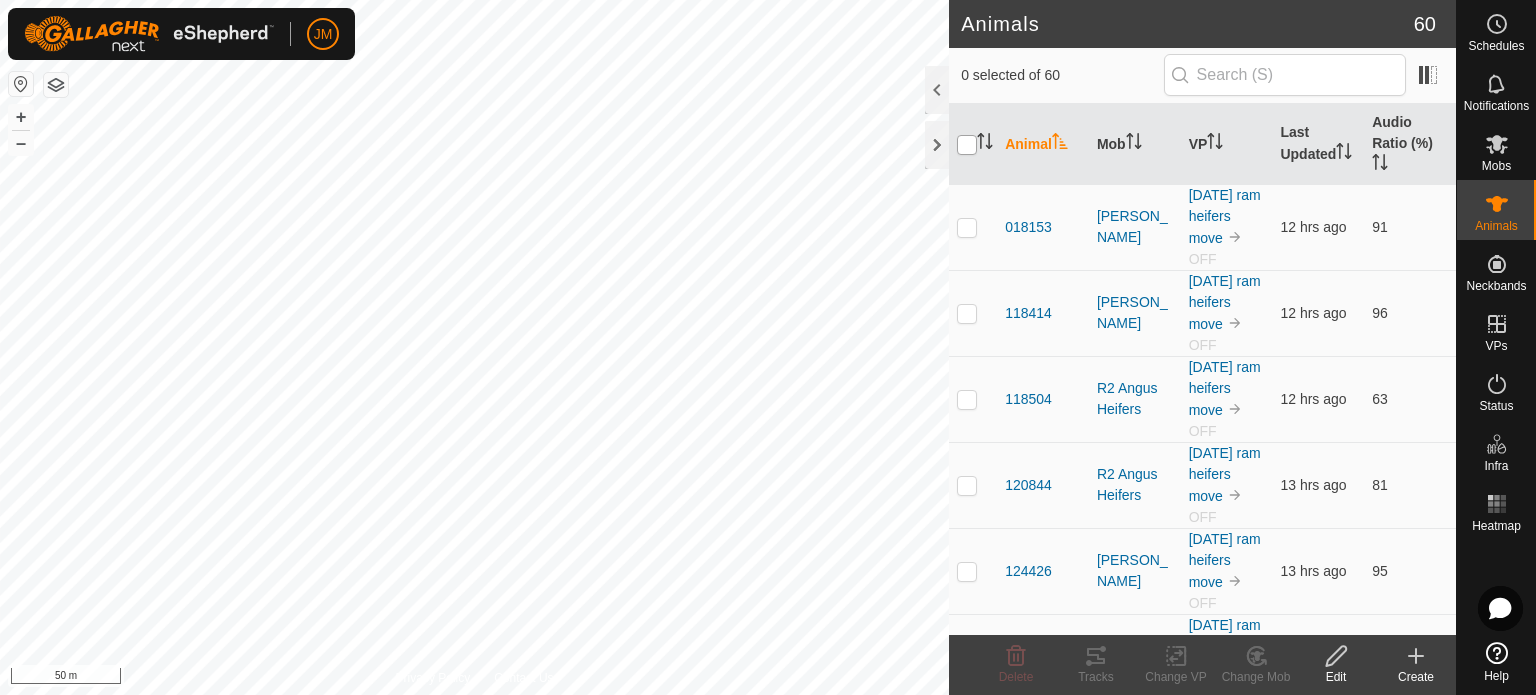 checkbox on "true" 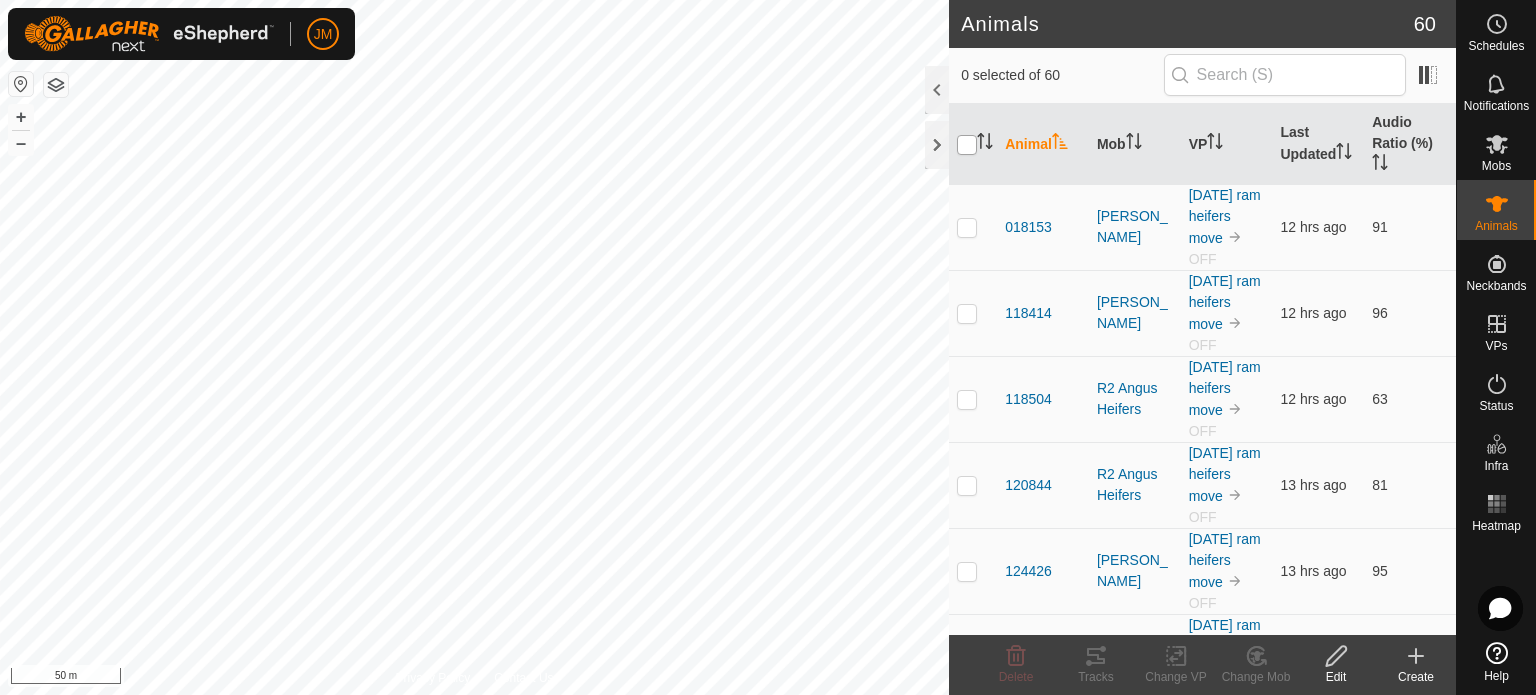 checkbox on "true" 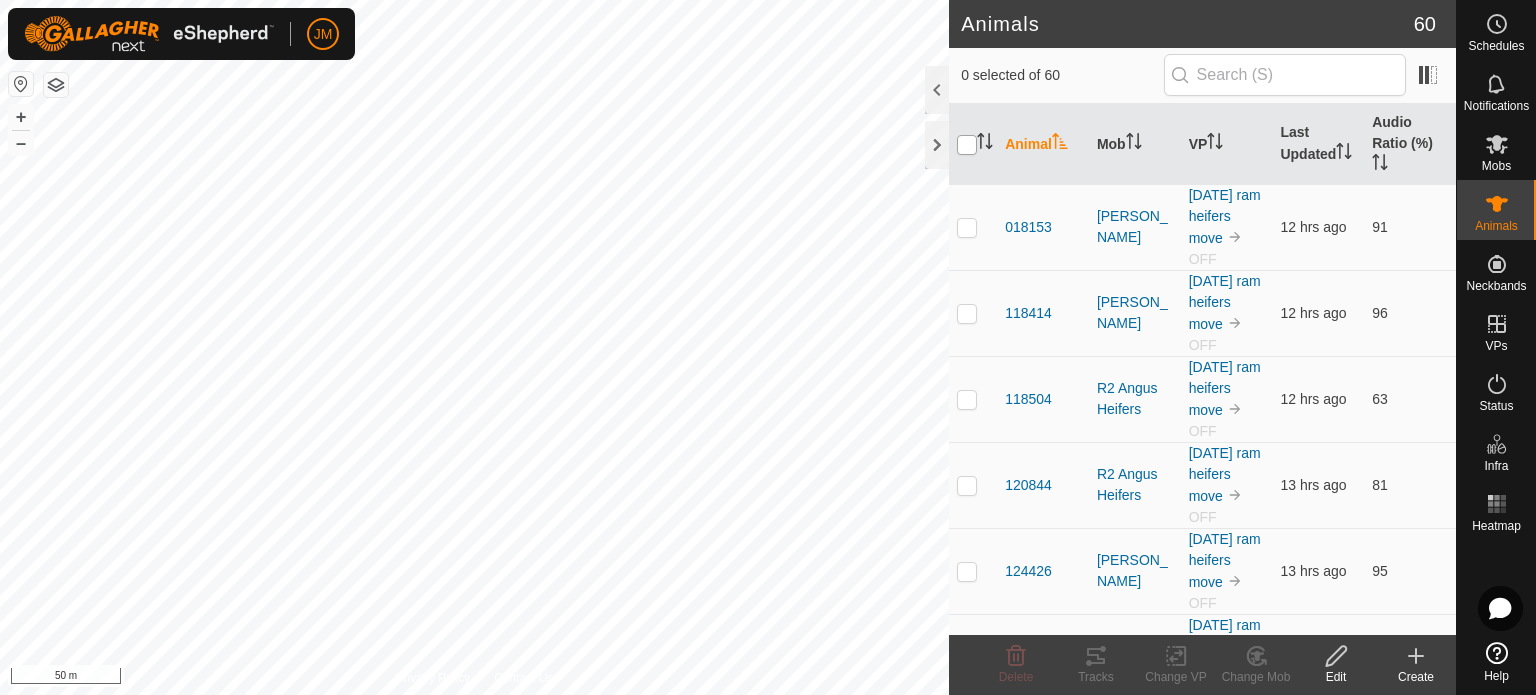 checkbox on "true" 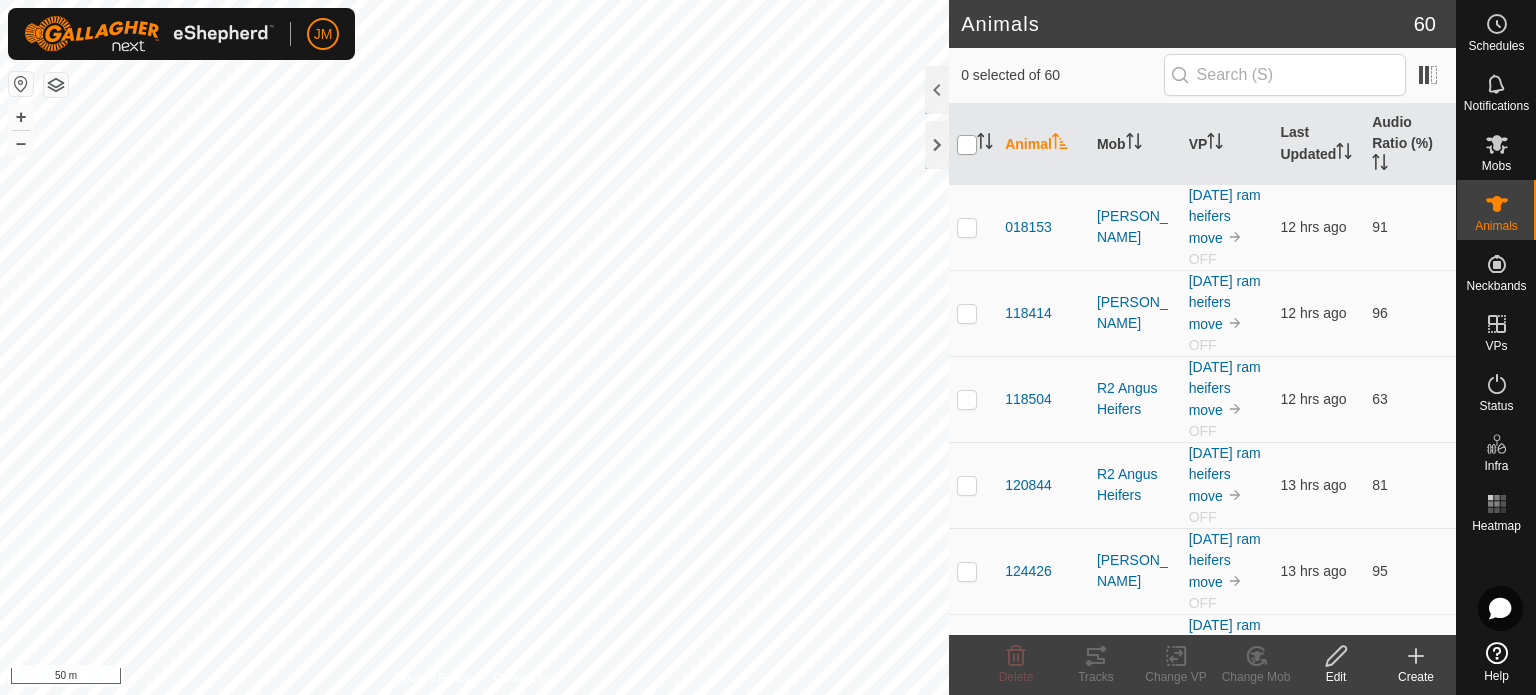 checkbox on "true" 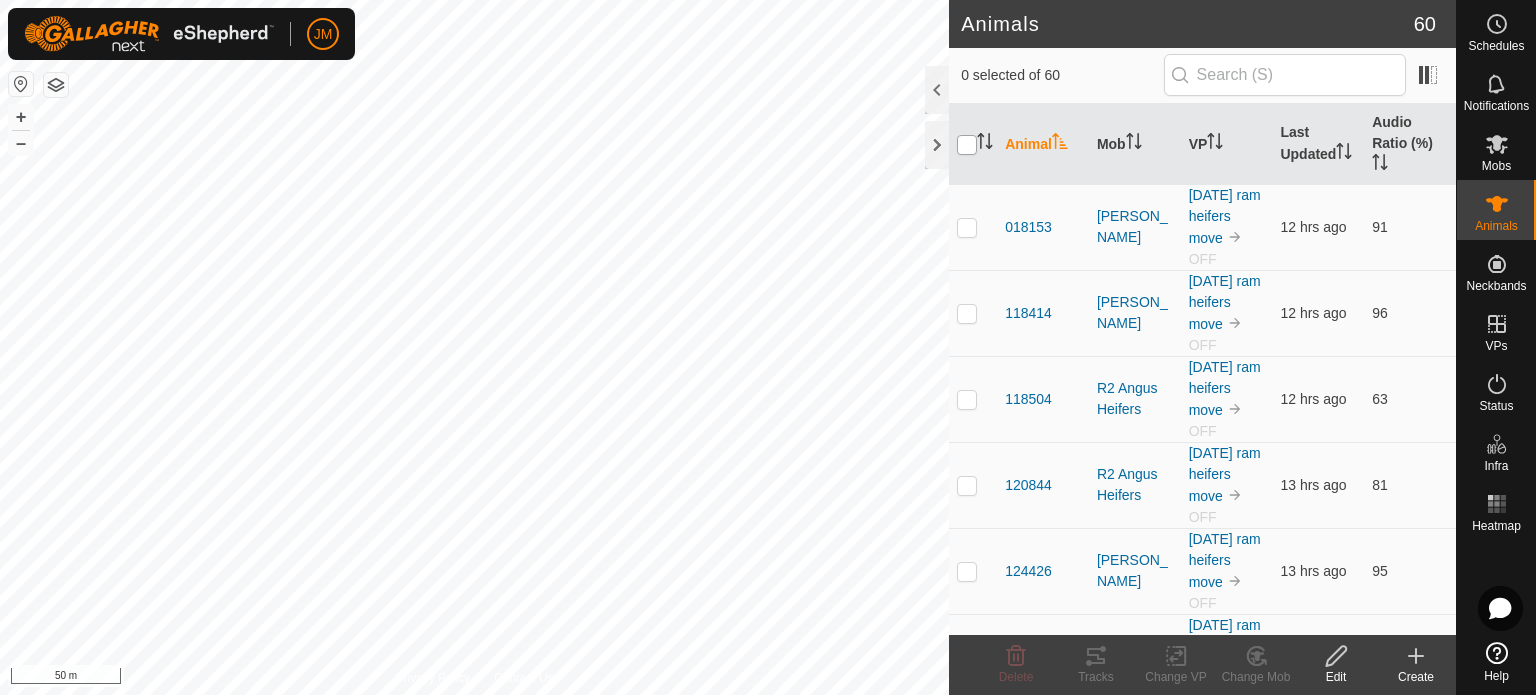 checkbox on "true" 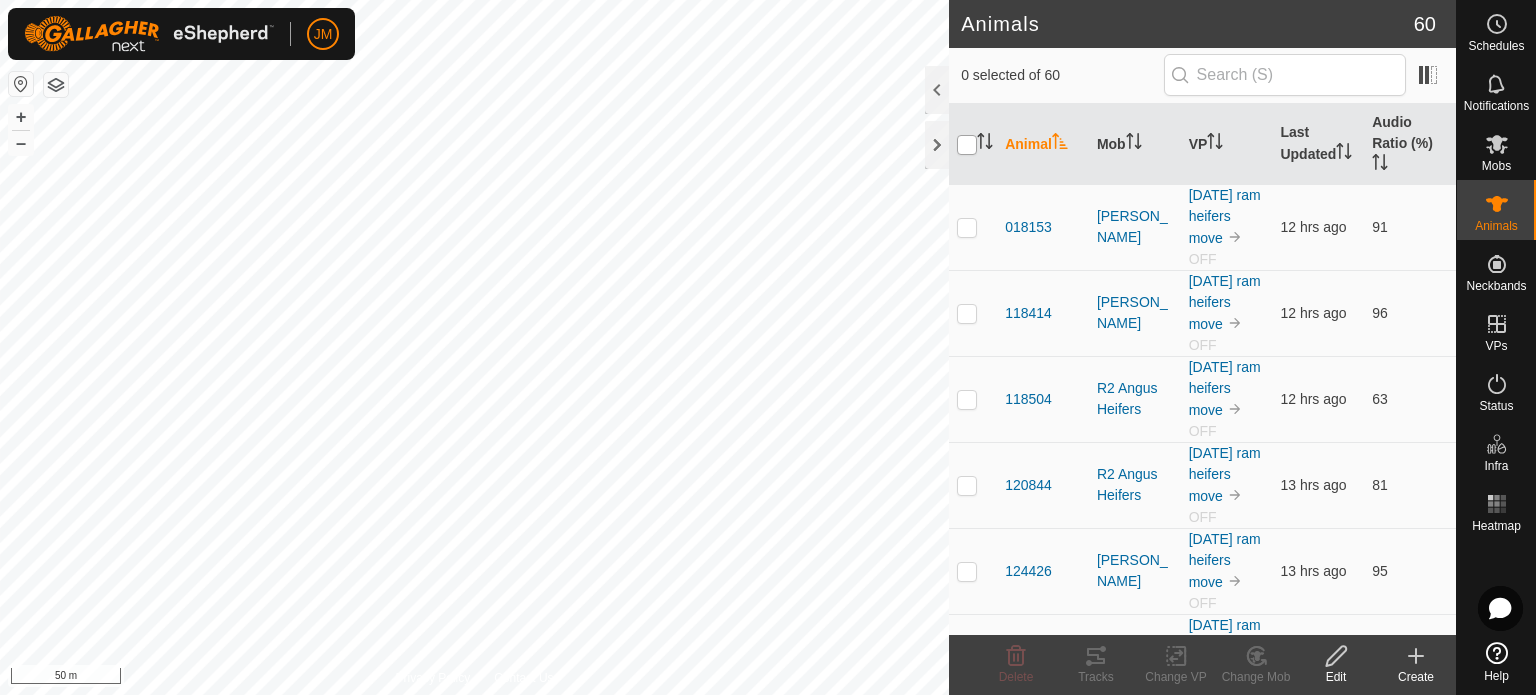 checkbox on "true" 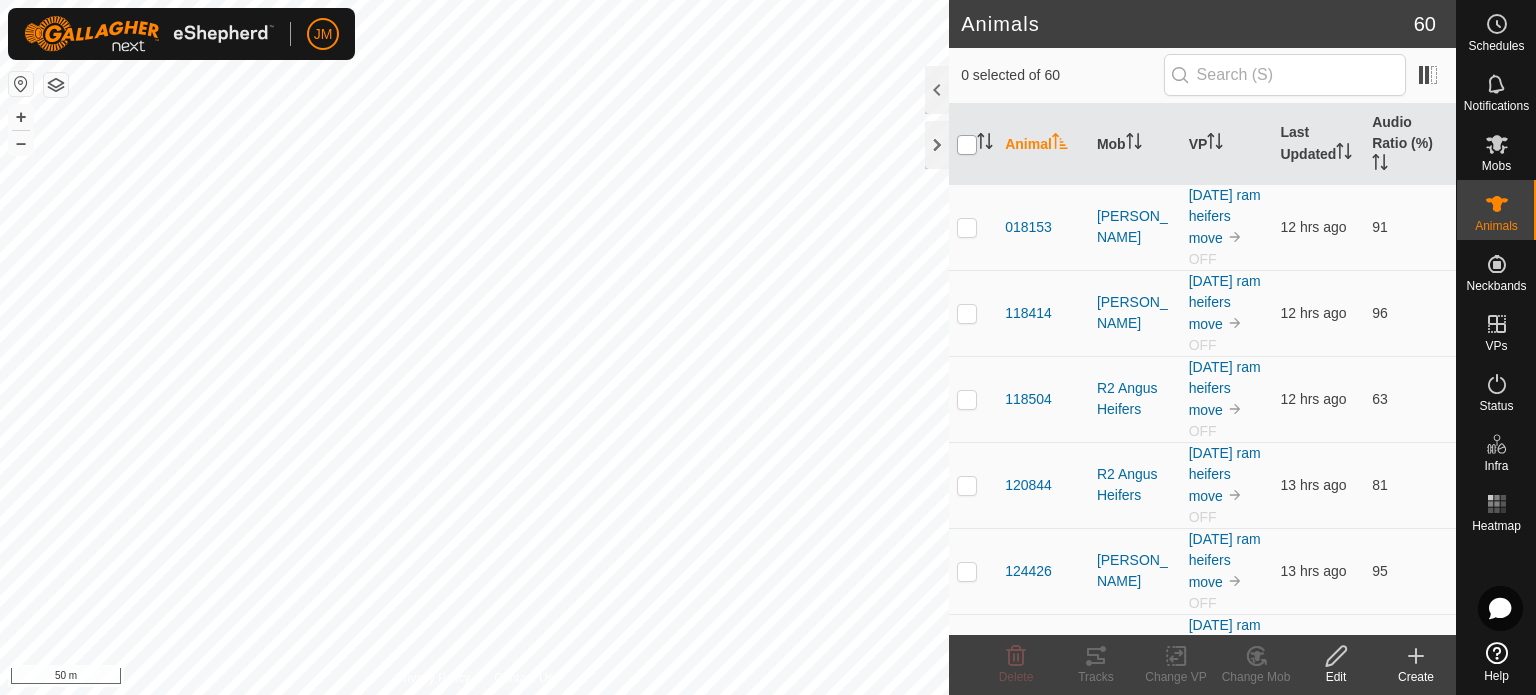 checkbox on "true" 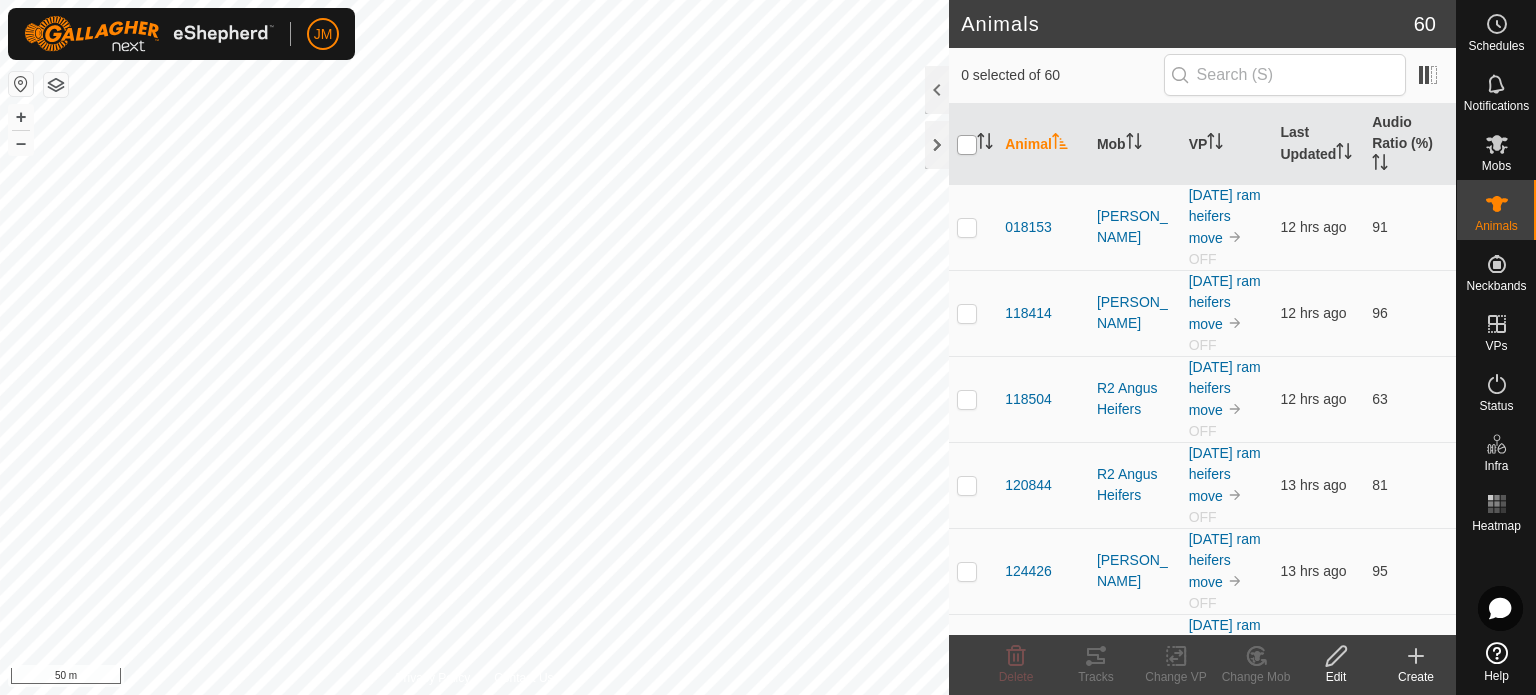 checkbox on "true" 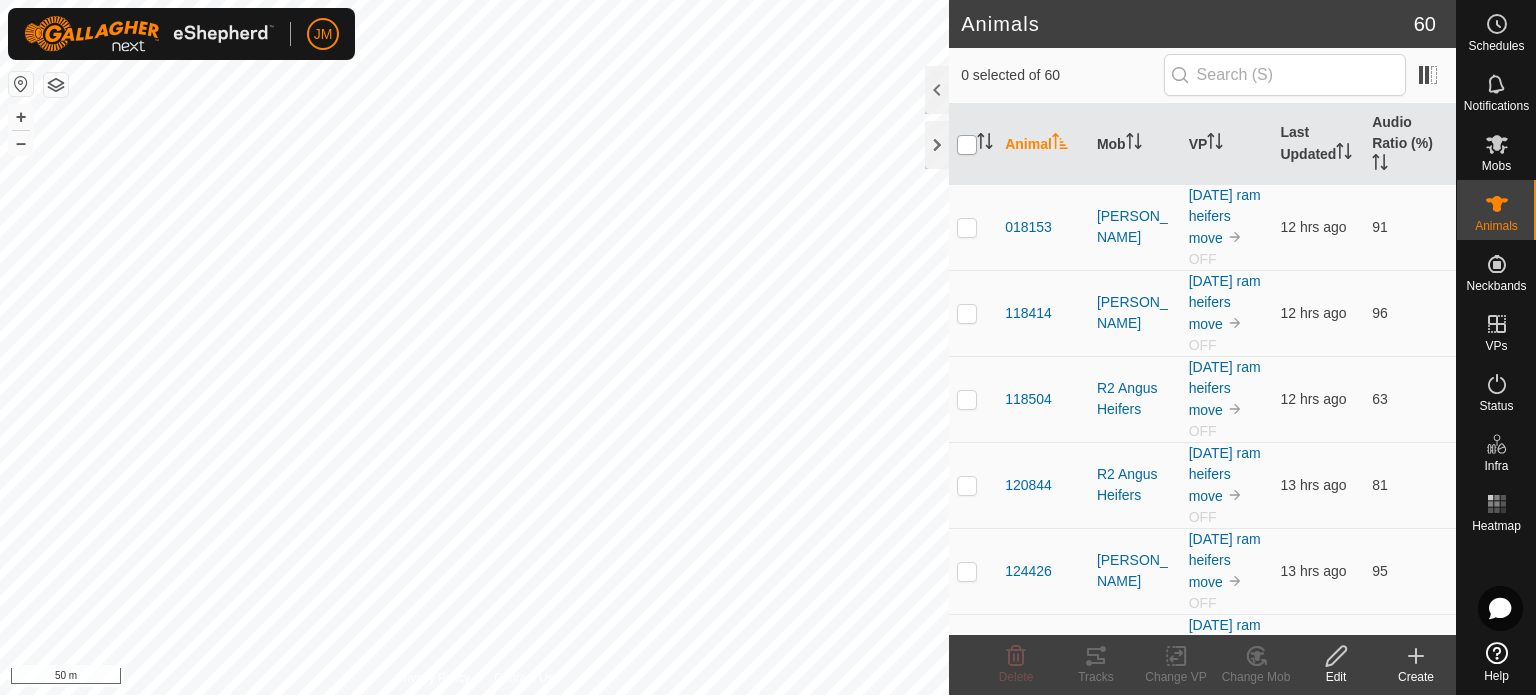 checkbox on "true" 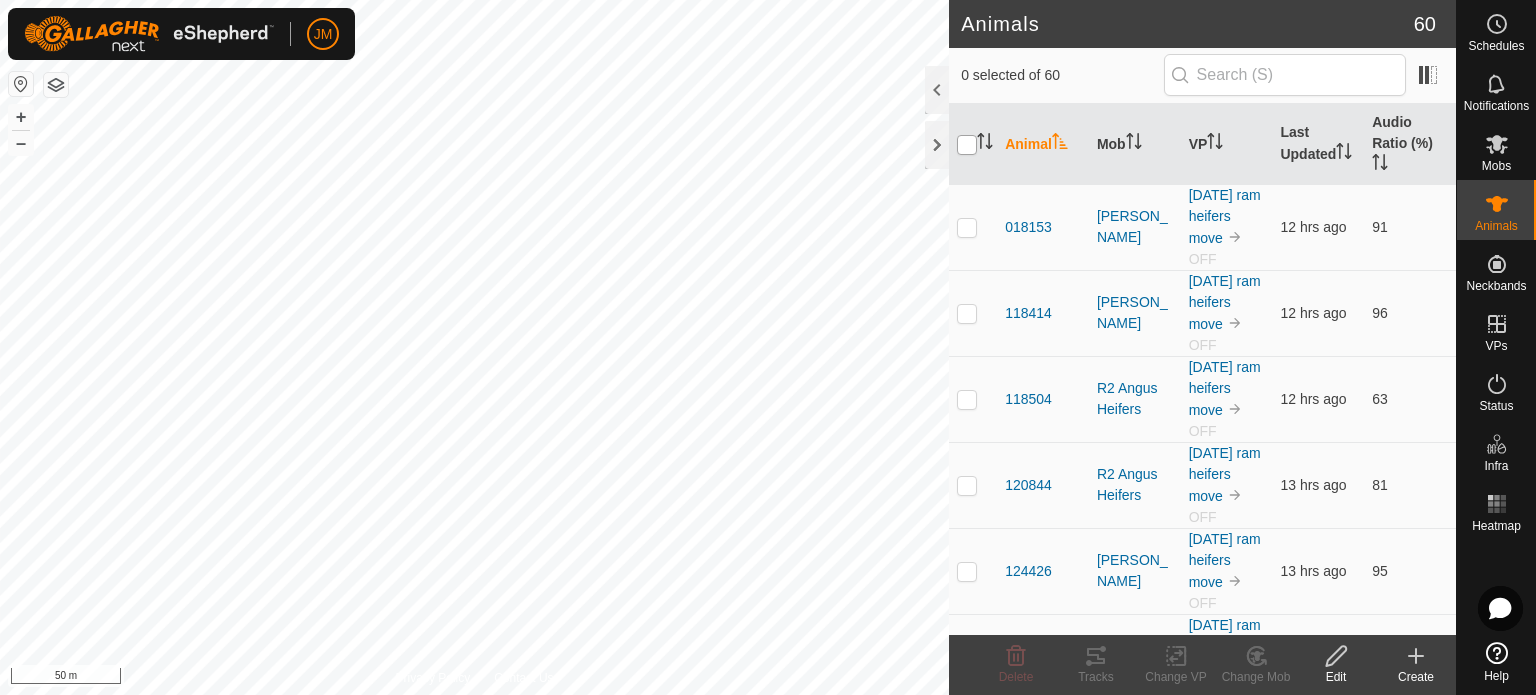 checkbox on "true" 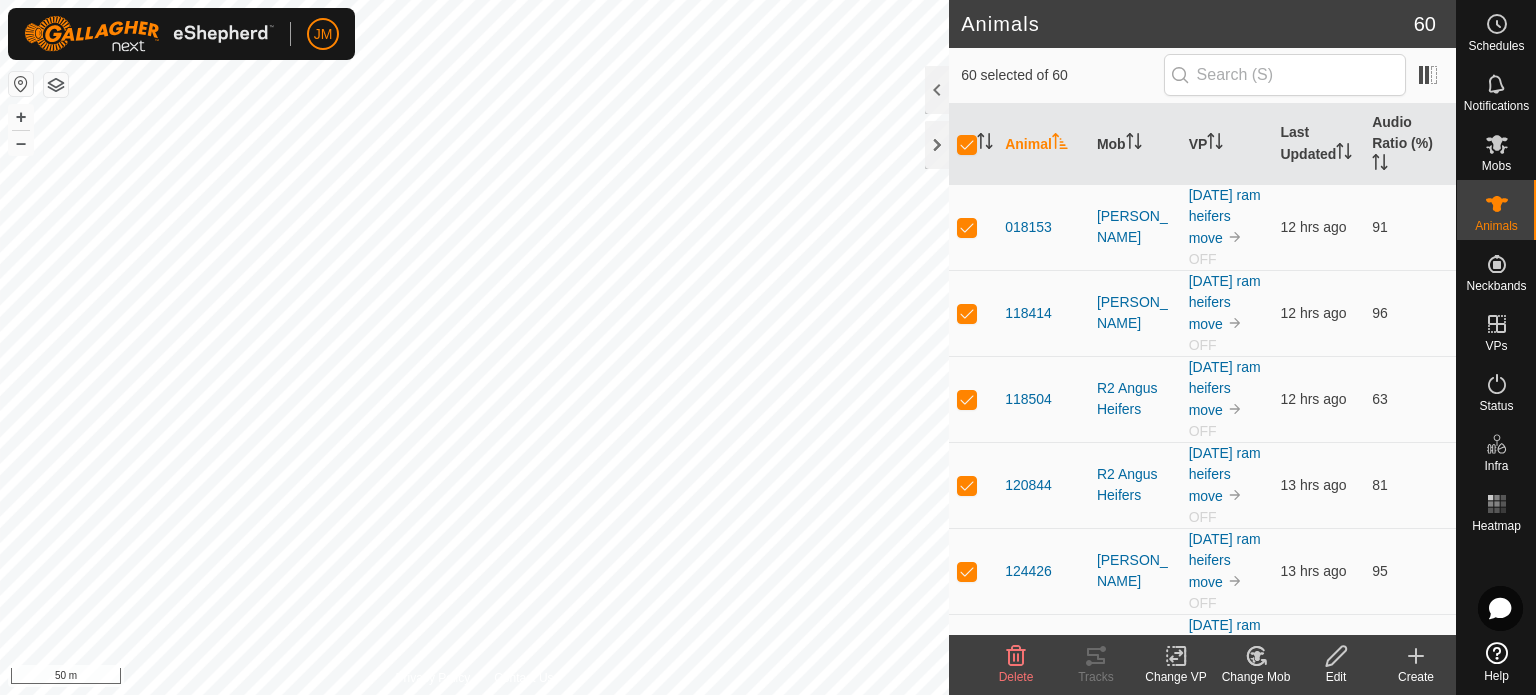 click 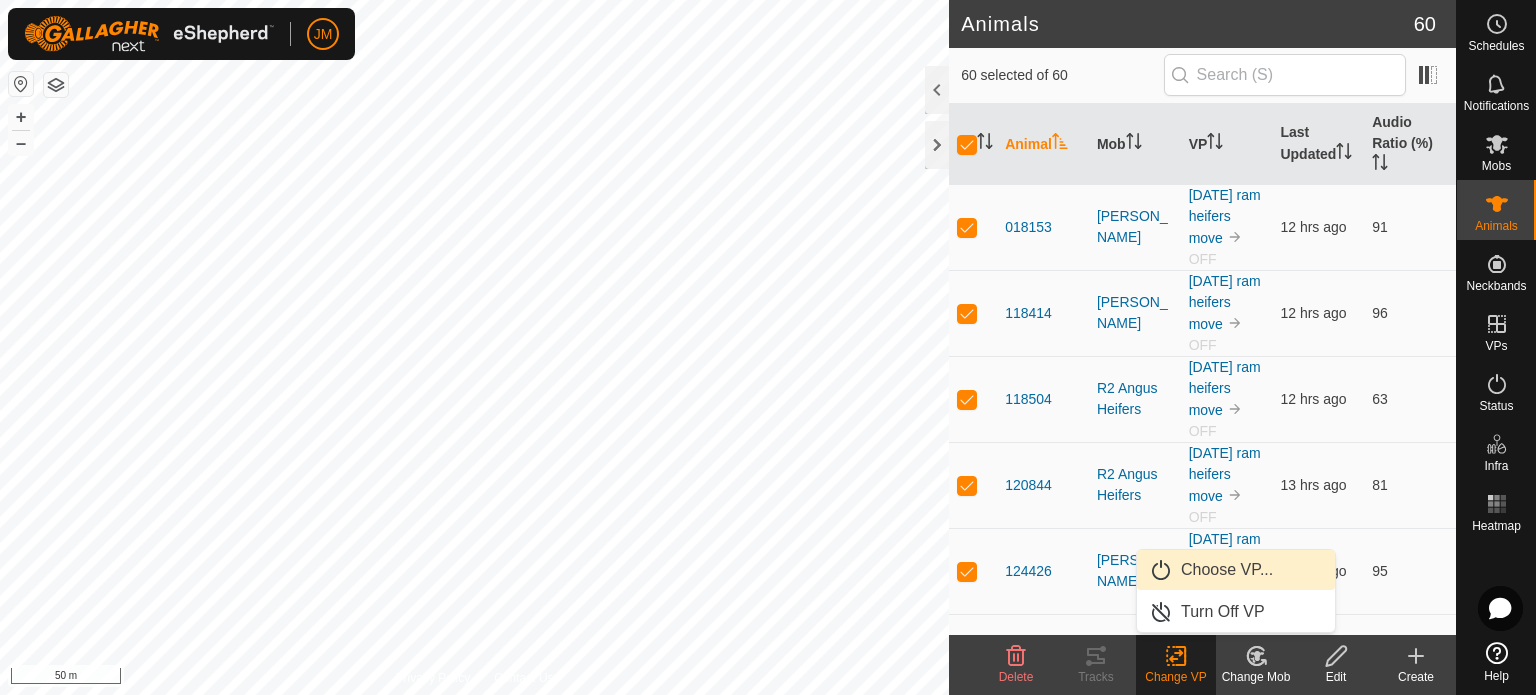 click on "Choose VP..." at bounding box center (1236, 570) 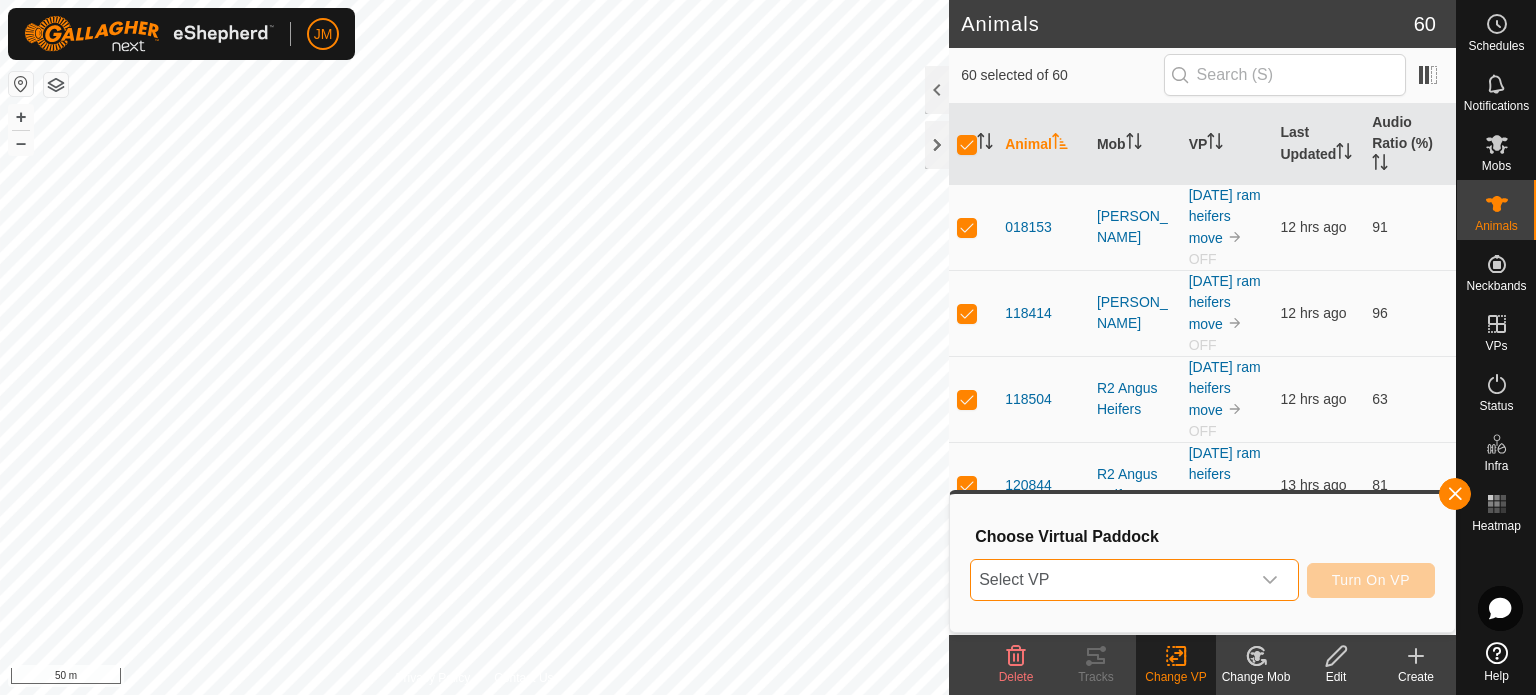 click on "Select VP" at bounding box center (1110, 580) 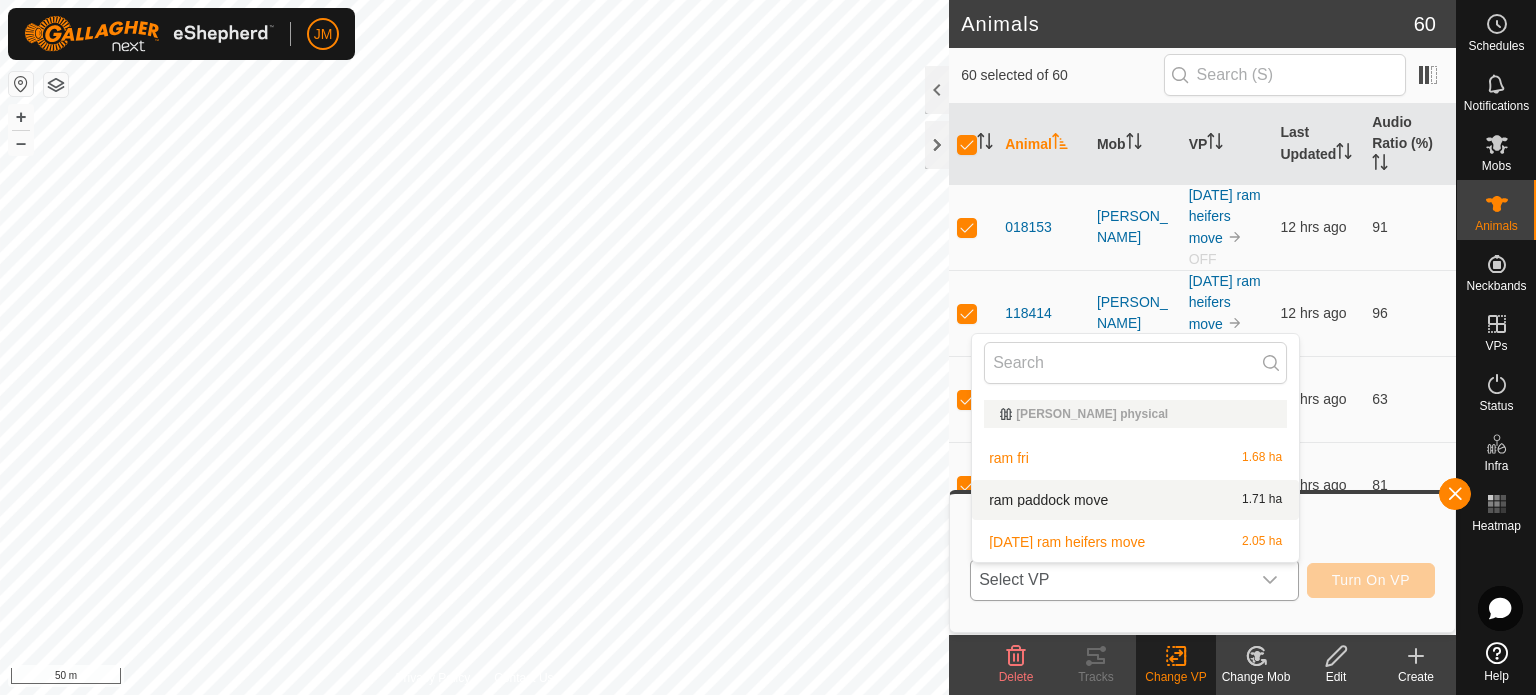 click on "ram paddock move  1.71 ha" at bounding box center (1135, 500) 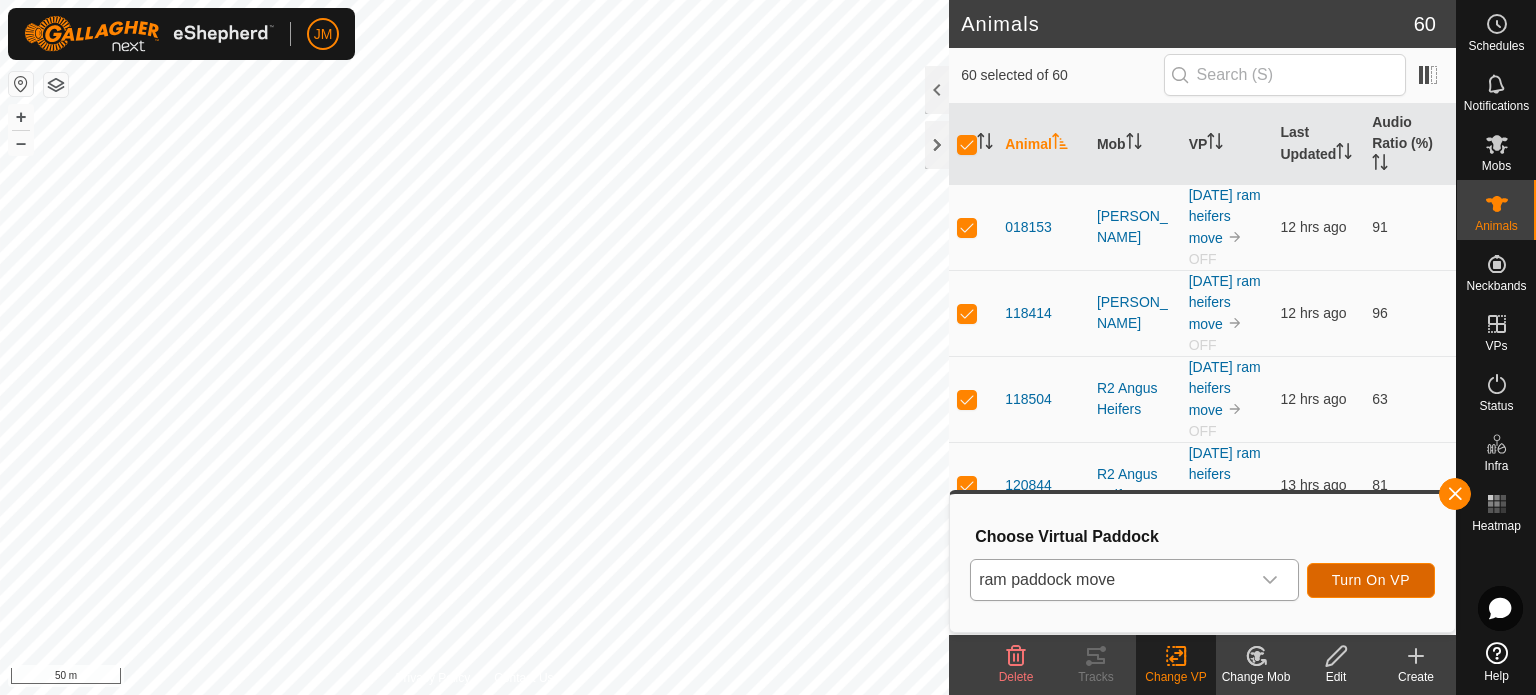 click on "Turn On VP" at bounding box center (1371, 580) 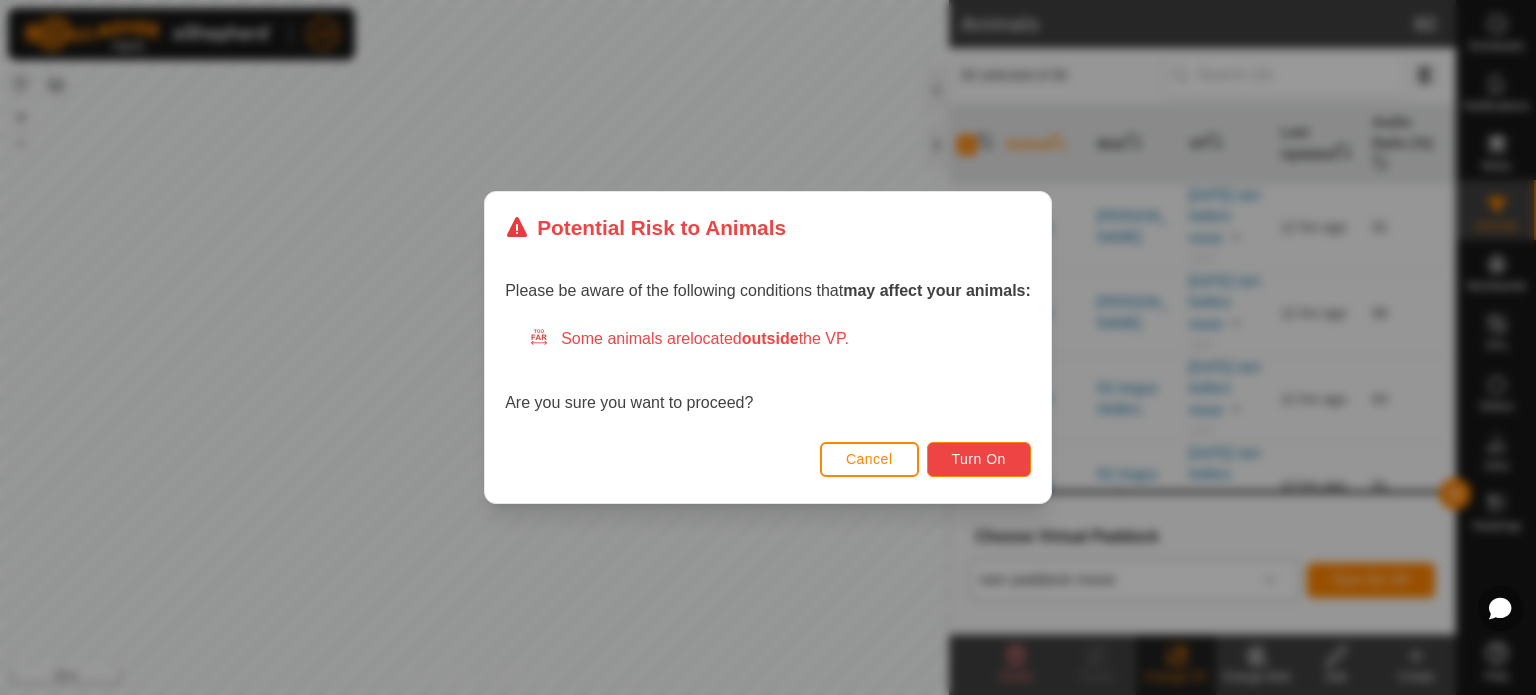 click on "Turn On" at bounding box center [979, 459] 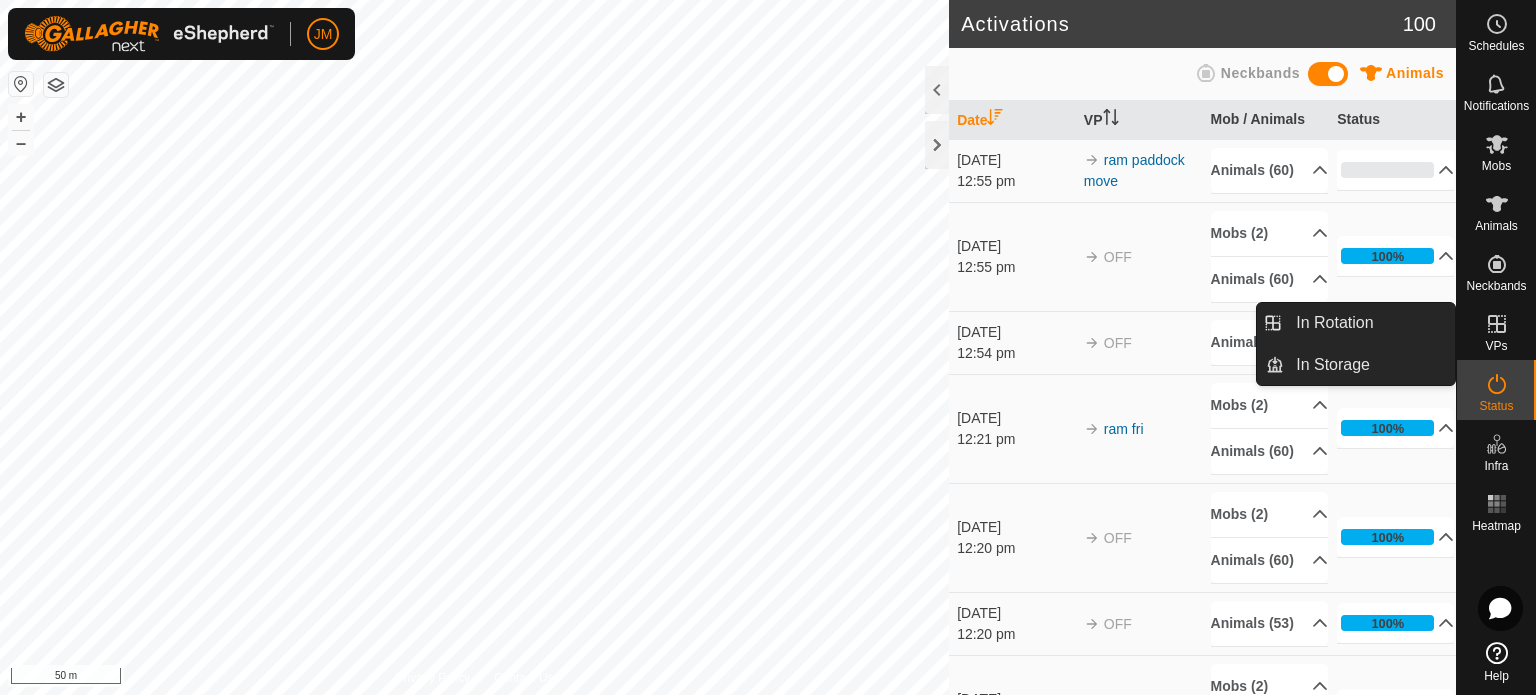 click 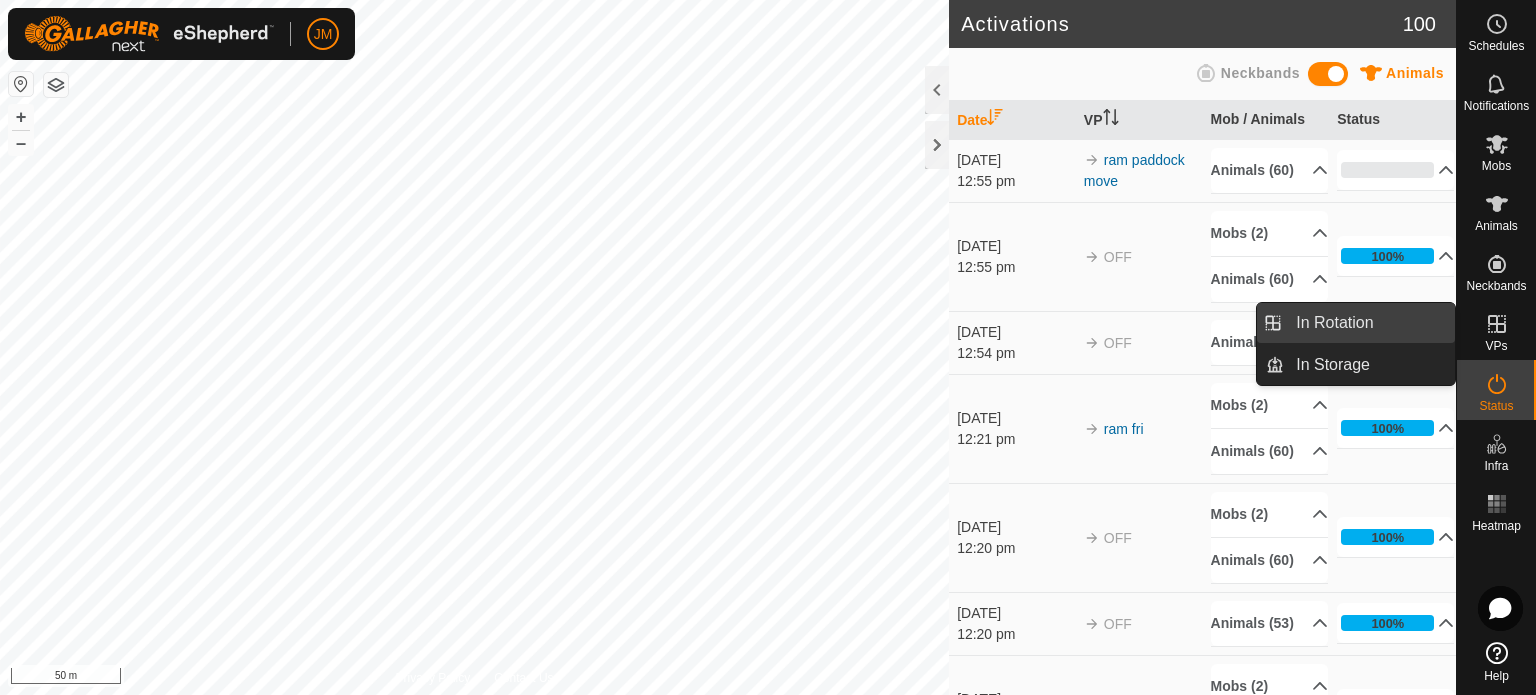click on "In Rotation" at bounding box center [1369, 323] 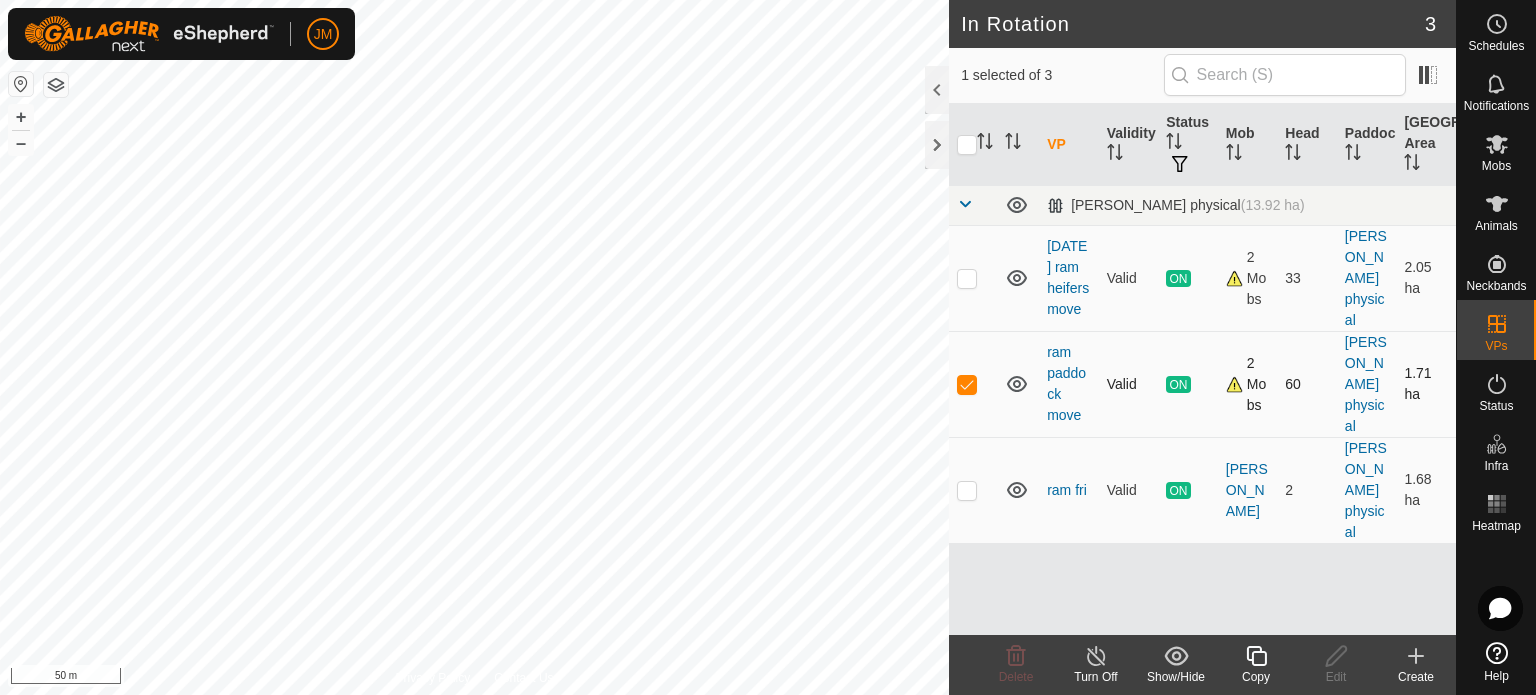 drag, startPoint x: 960, startPoint y: 384, endPoint x: 970, endPoint y: 336, distance: 49.0306 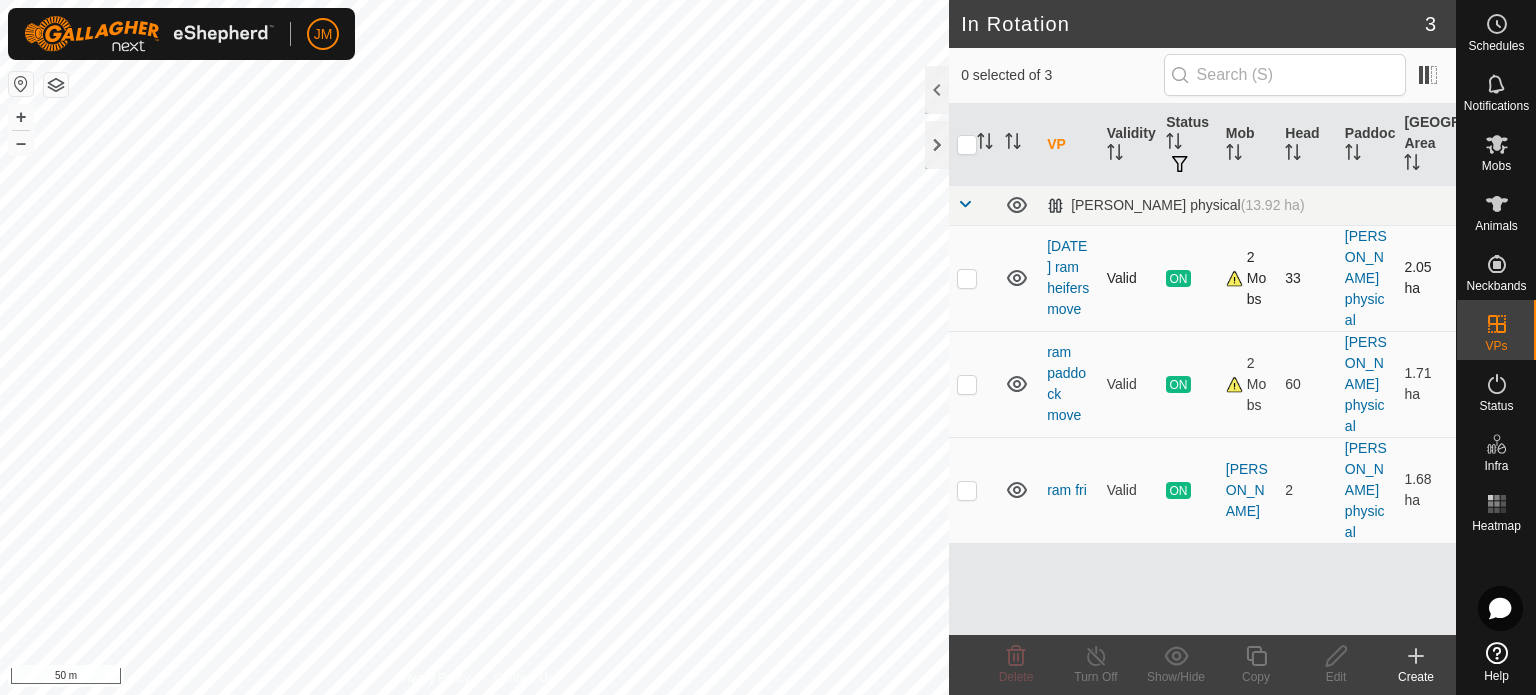 click at bounding box center [967, 278] 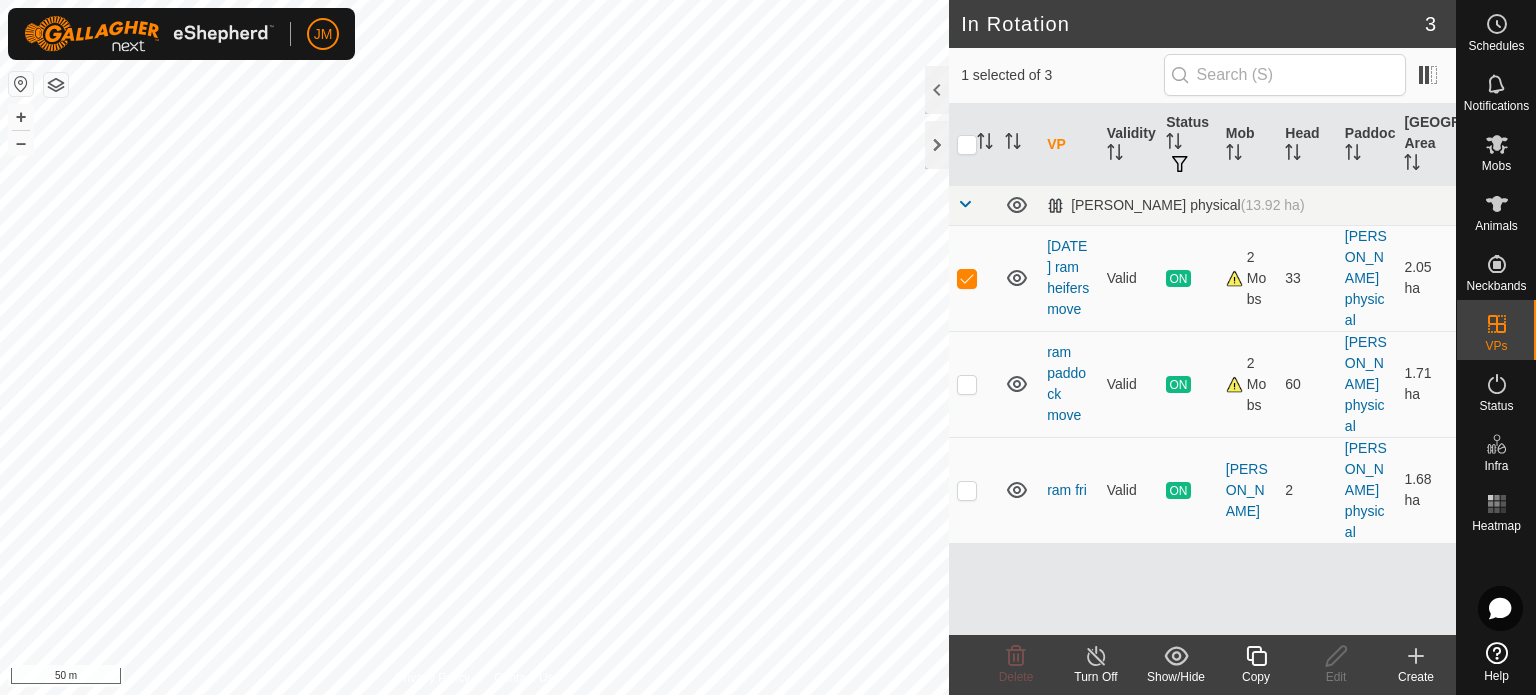 click 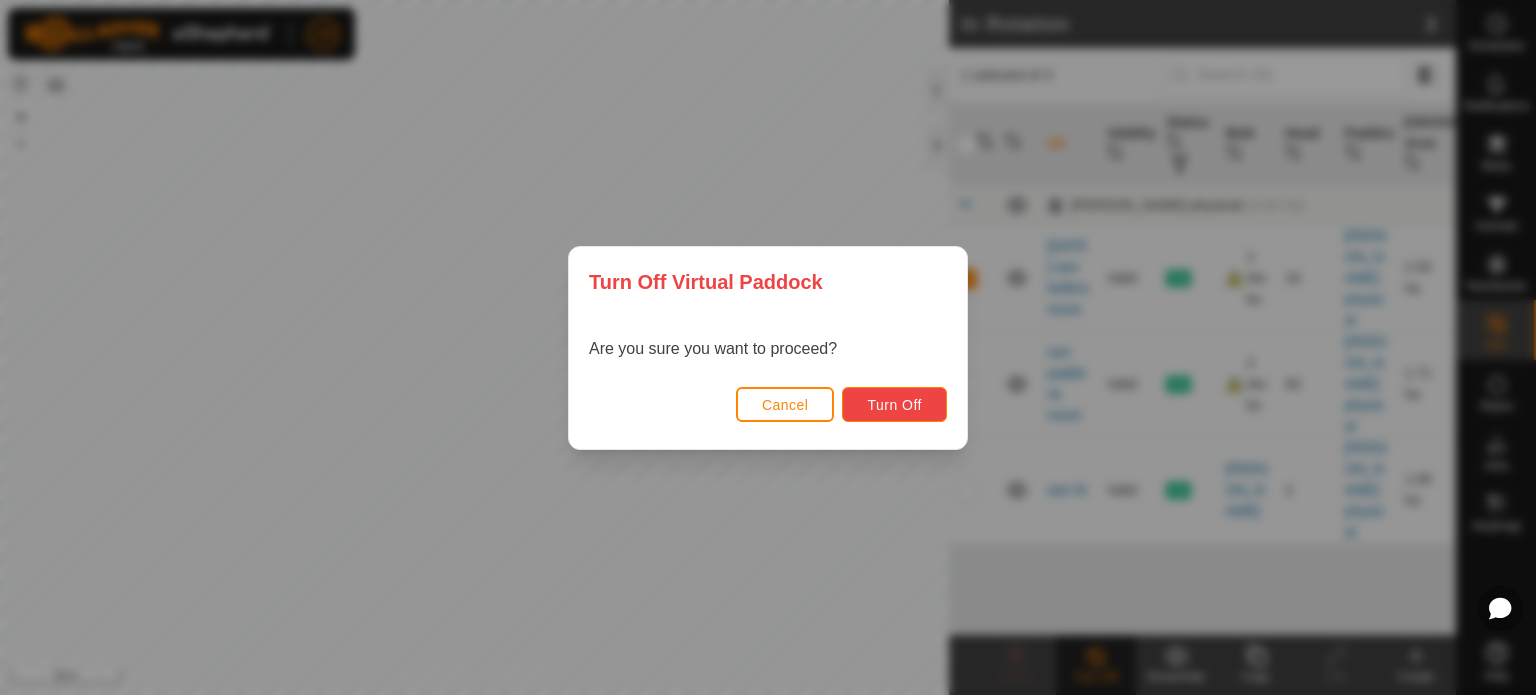 click on "Turn Off" at bounding box center (894, 405) 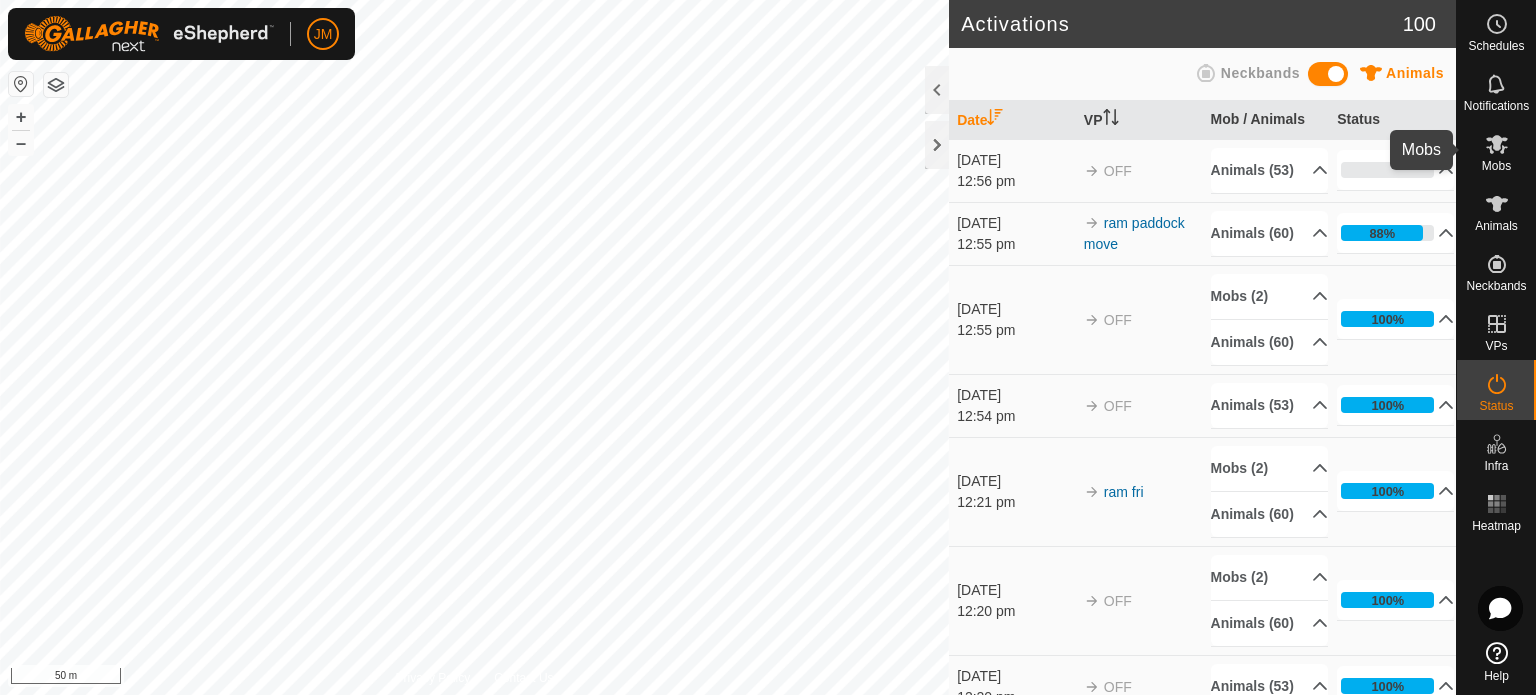 click 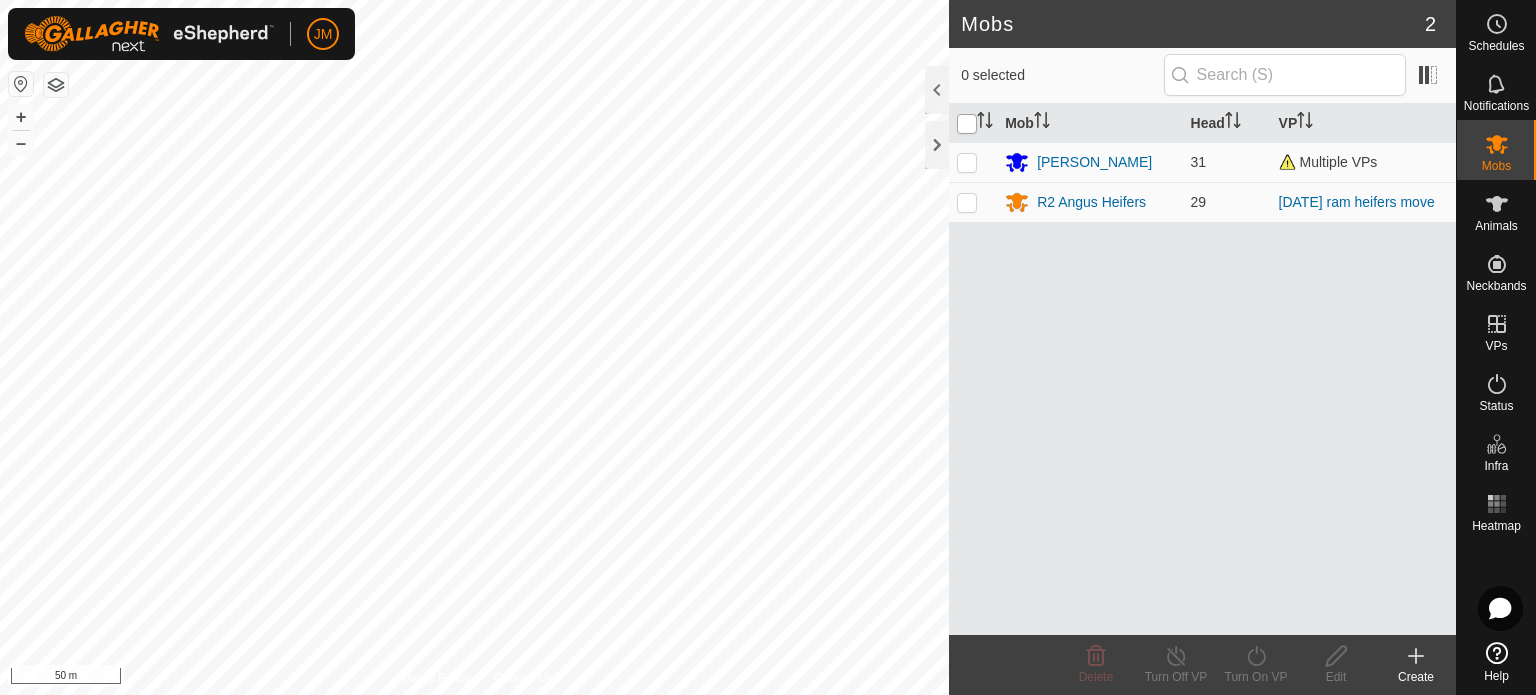click at bounding box center (967, 124) 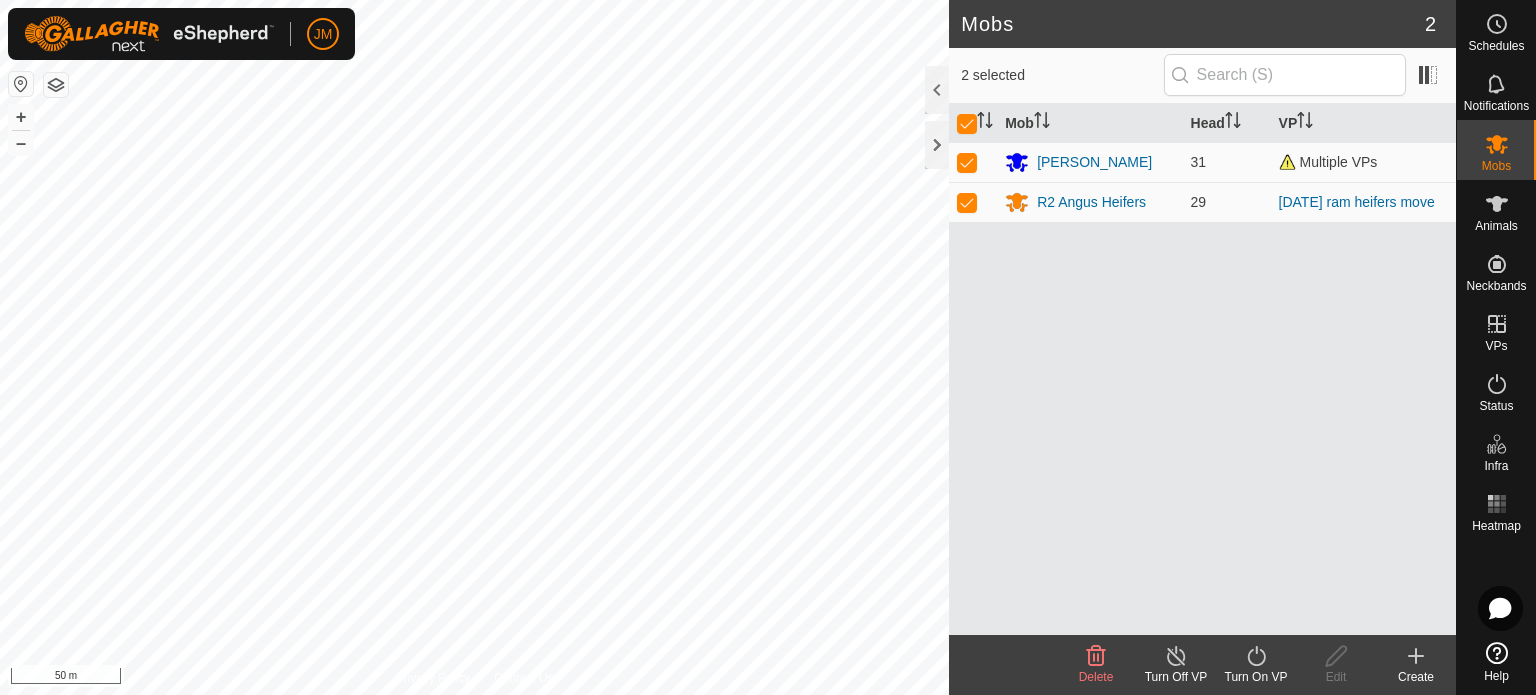 click 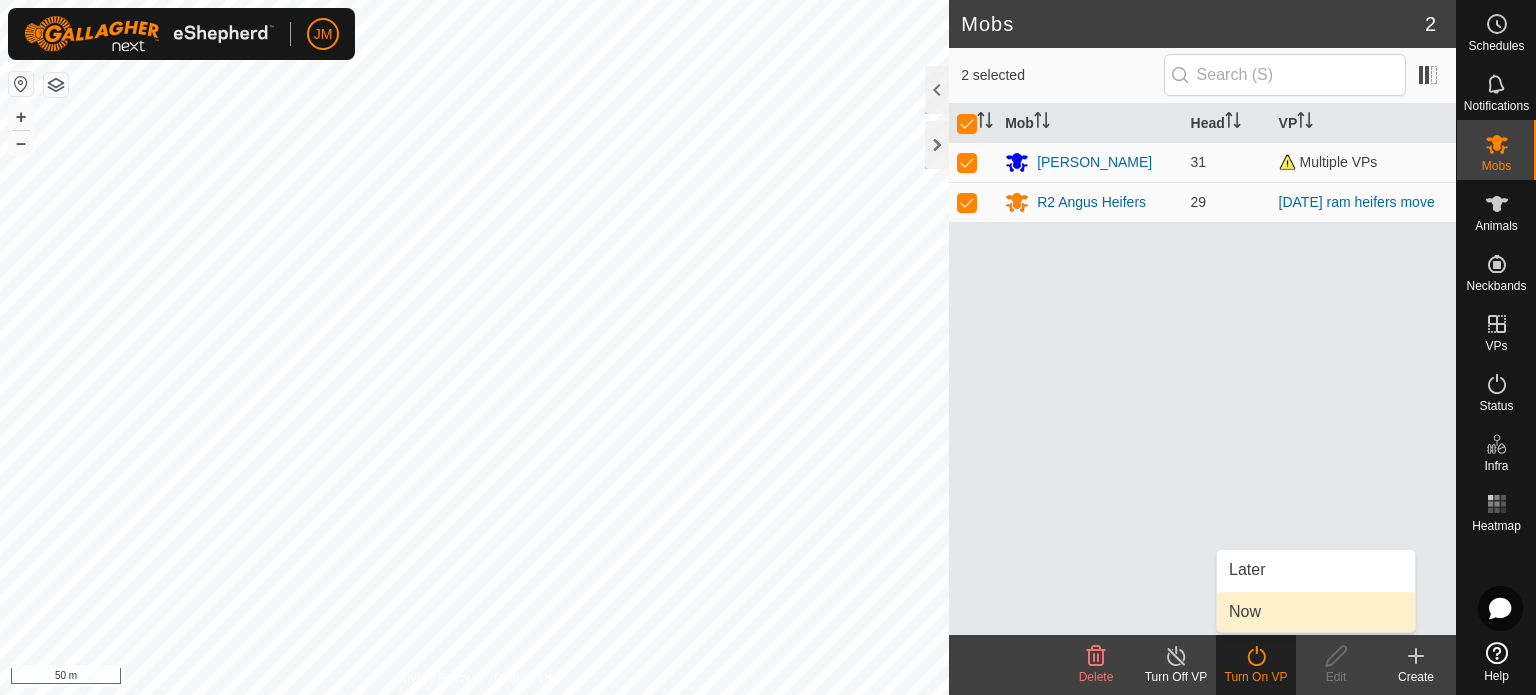 click on "Now" at bounding box center [1316, 612] 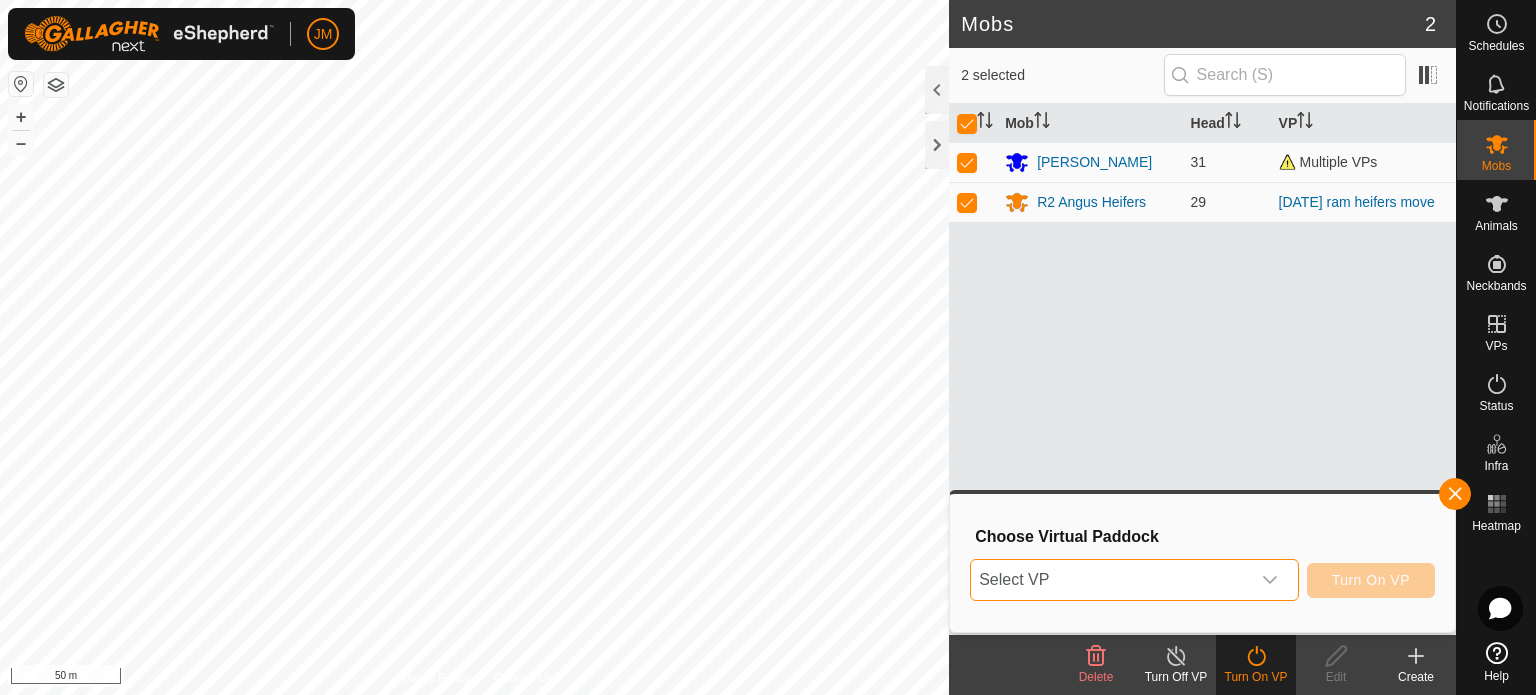 click on "Select VP" at bounding box center [1110, 580] 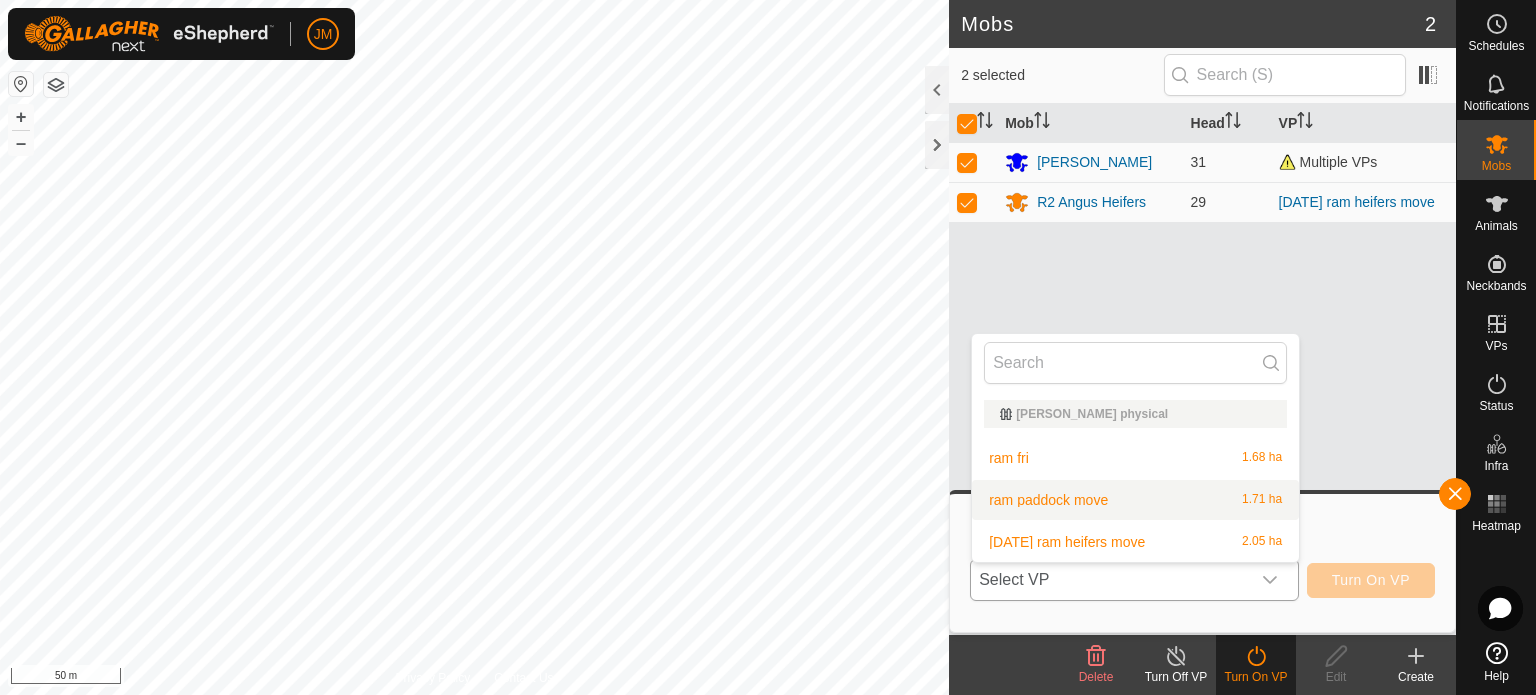 click on "ram paddock move  1.71 ha" at bounding box center [1135, 500] 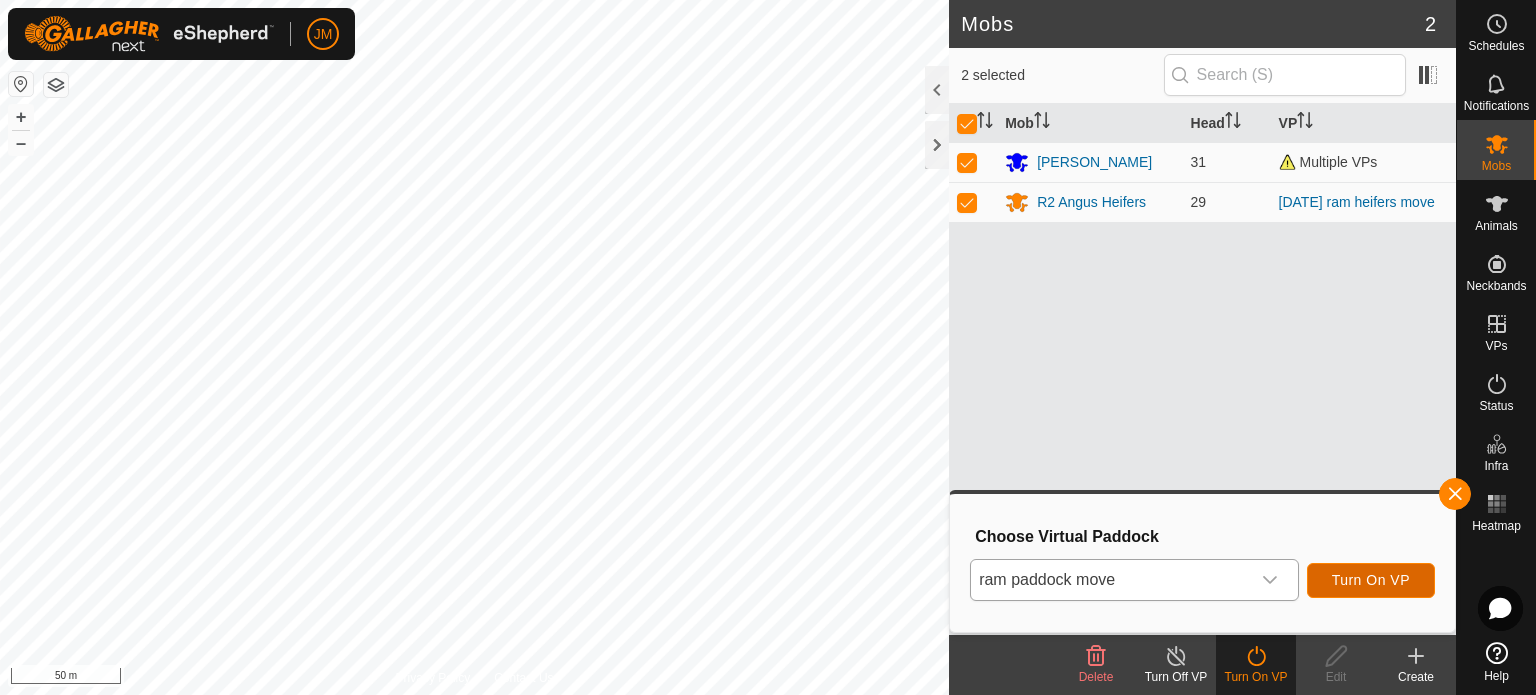 click on "Turn On VP" at bounding box center (1371, 580) 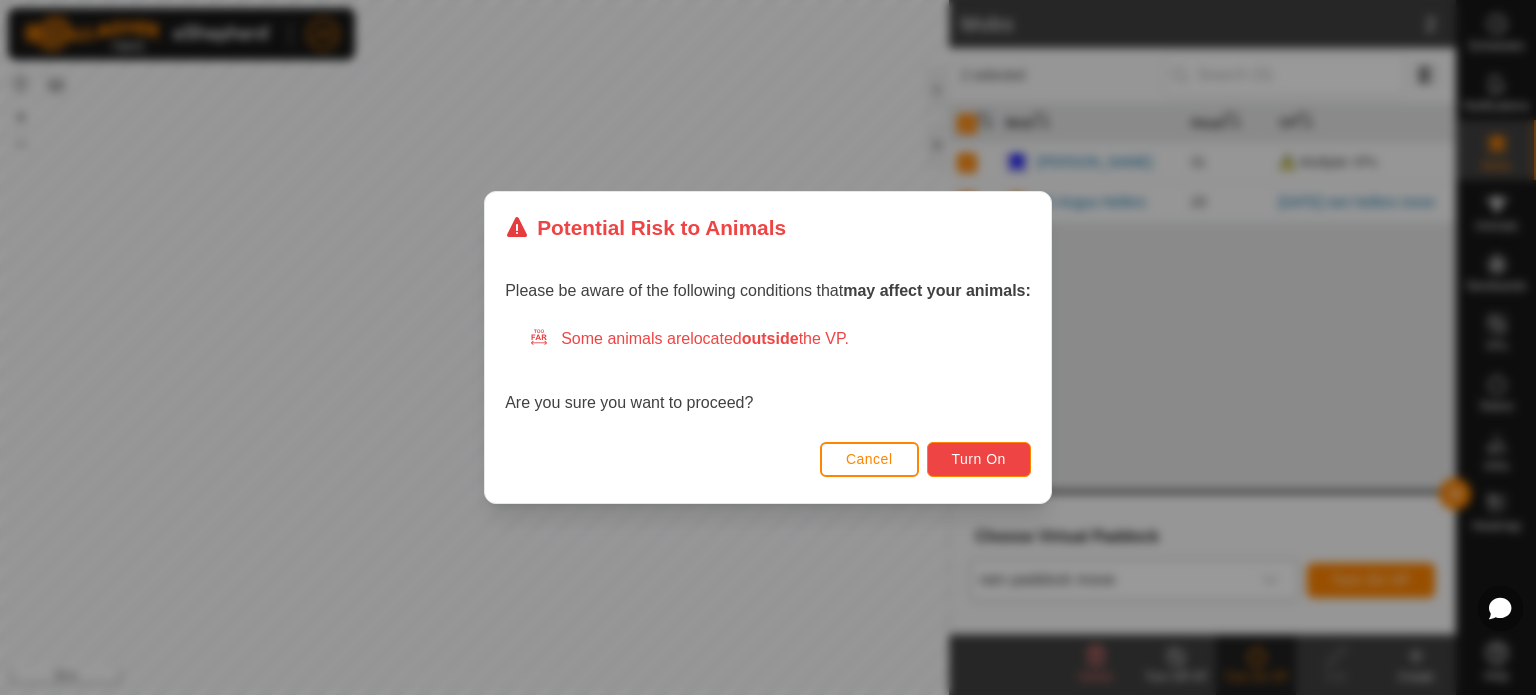 click on "Turn On" at bounding box center [979, 459] 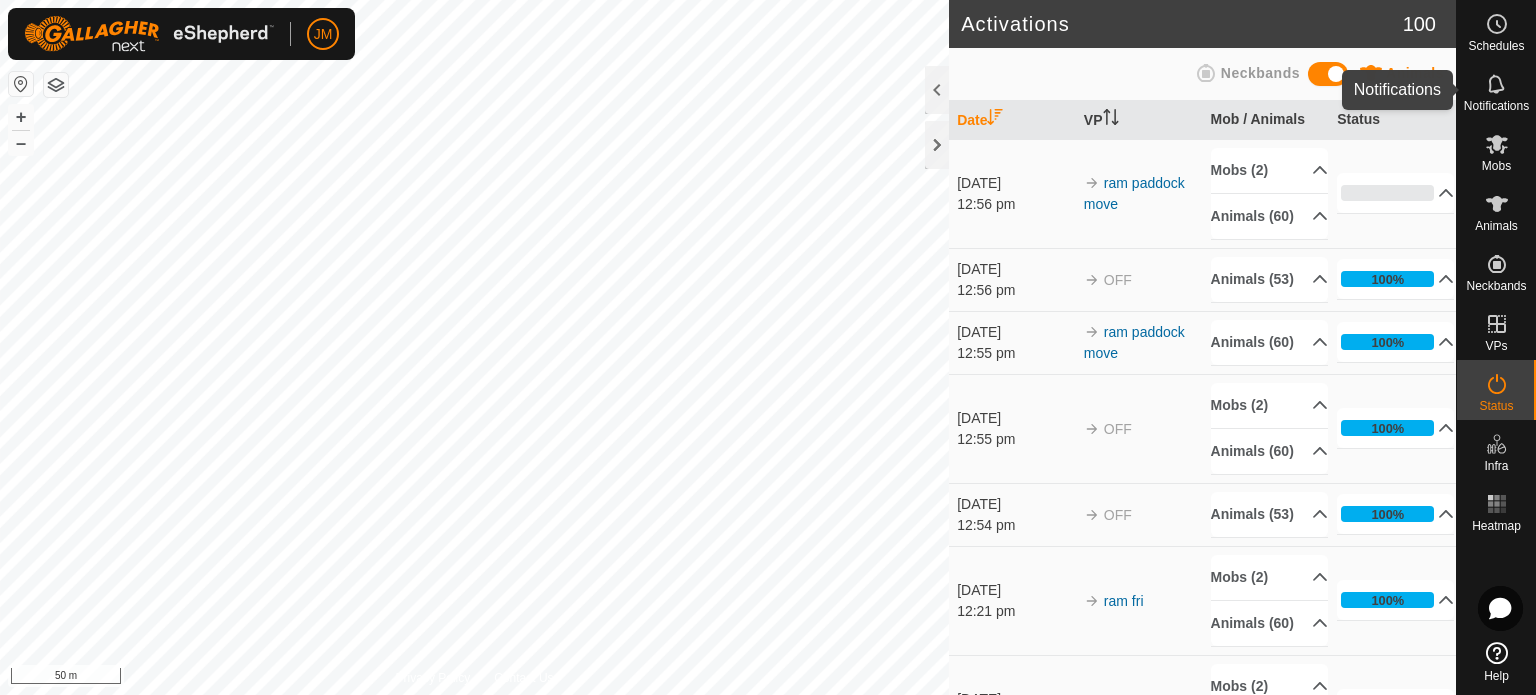 click on "Notifications" at bounding box center [1496, 106] 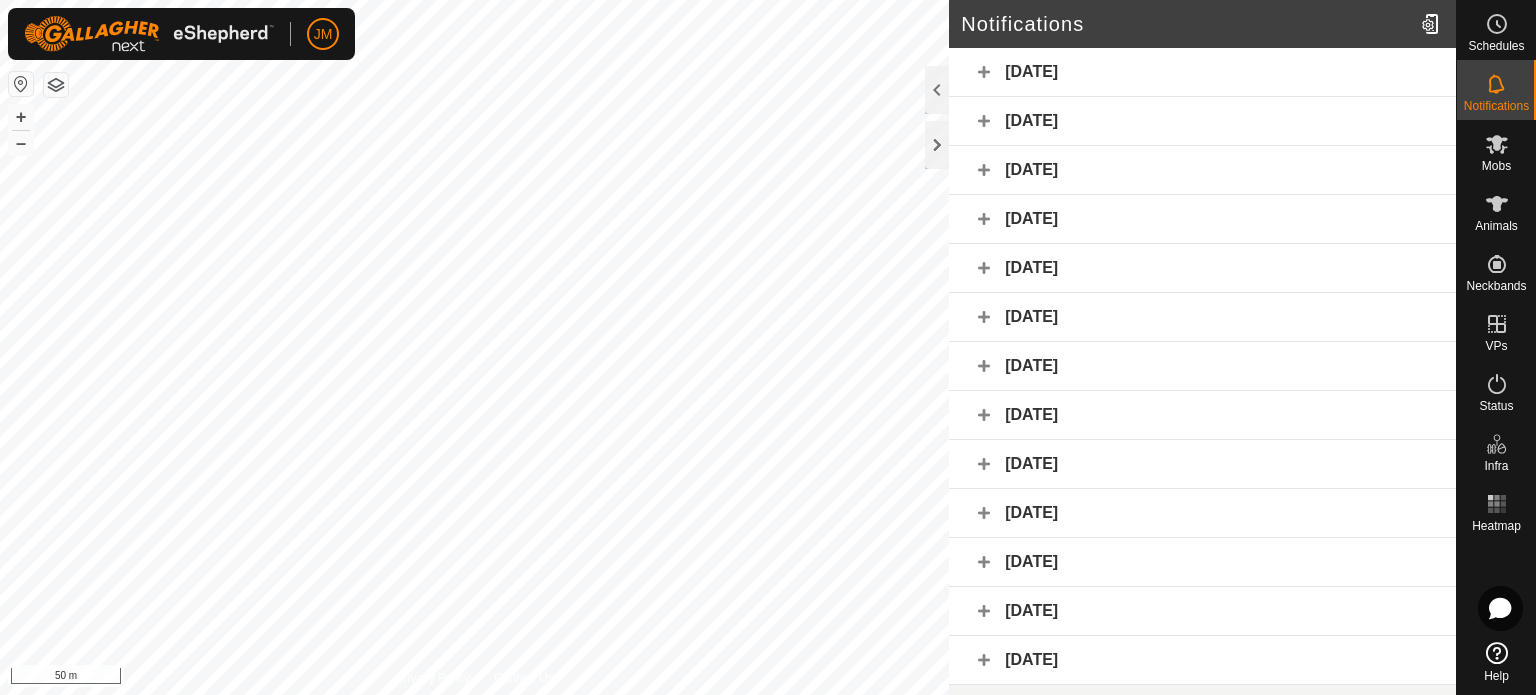 click on "[DATE]" 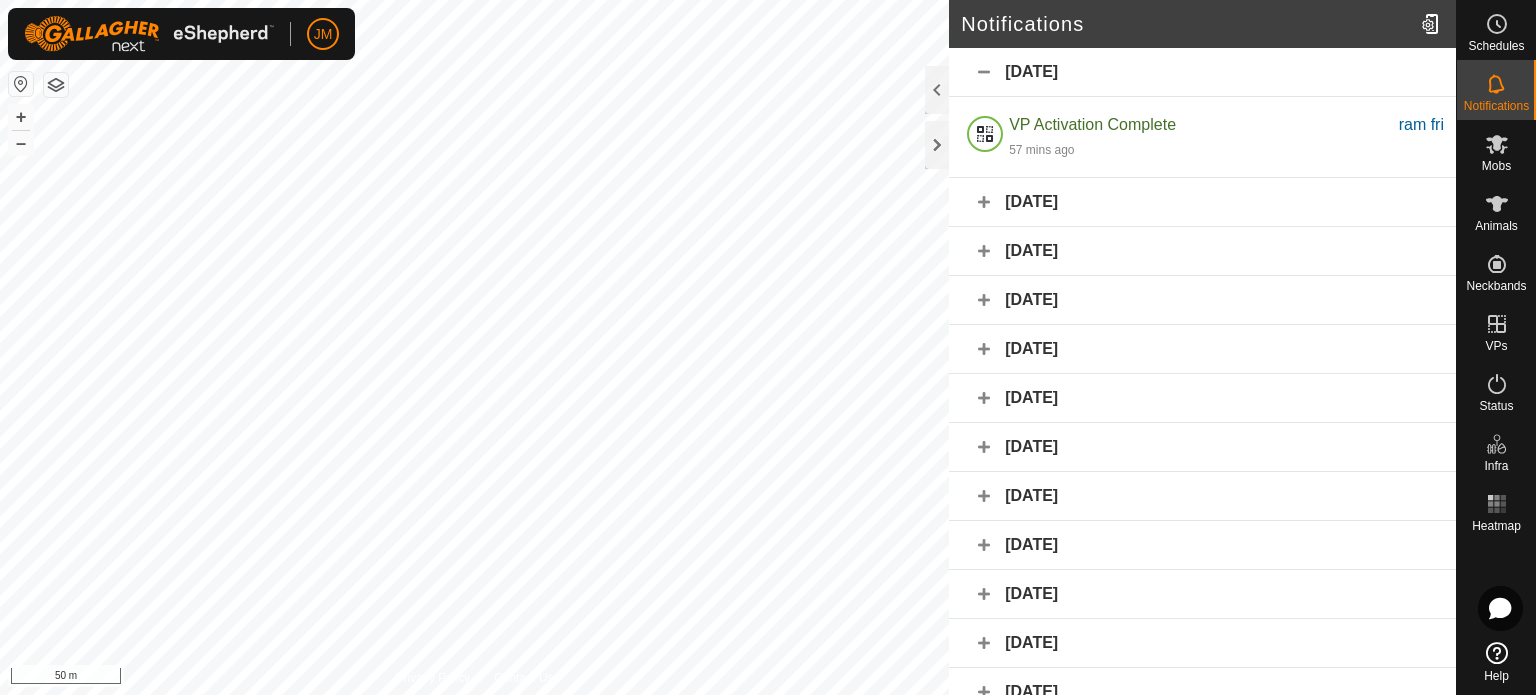 drag, startPoint x: 1222, startPoint y: 211, endPoint x: 1224, endPoint y: 456, distance: 245.00816 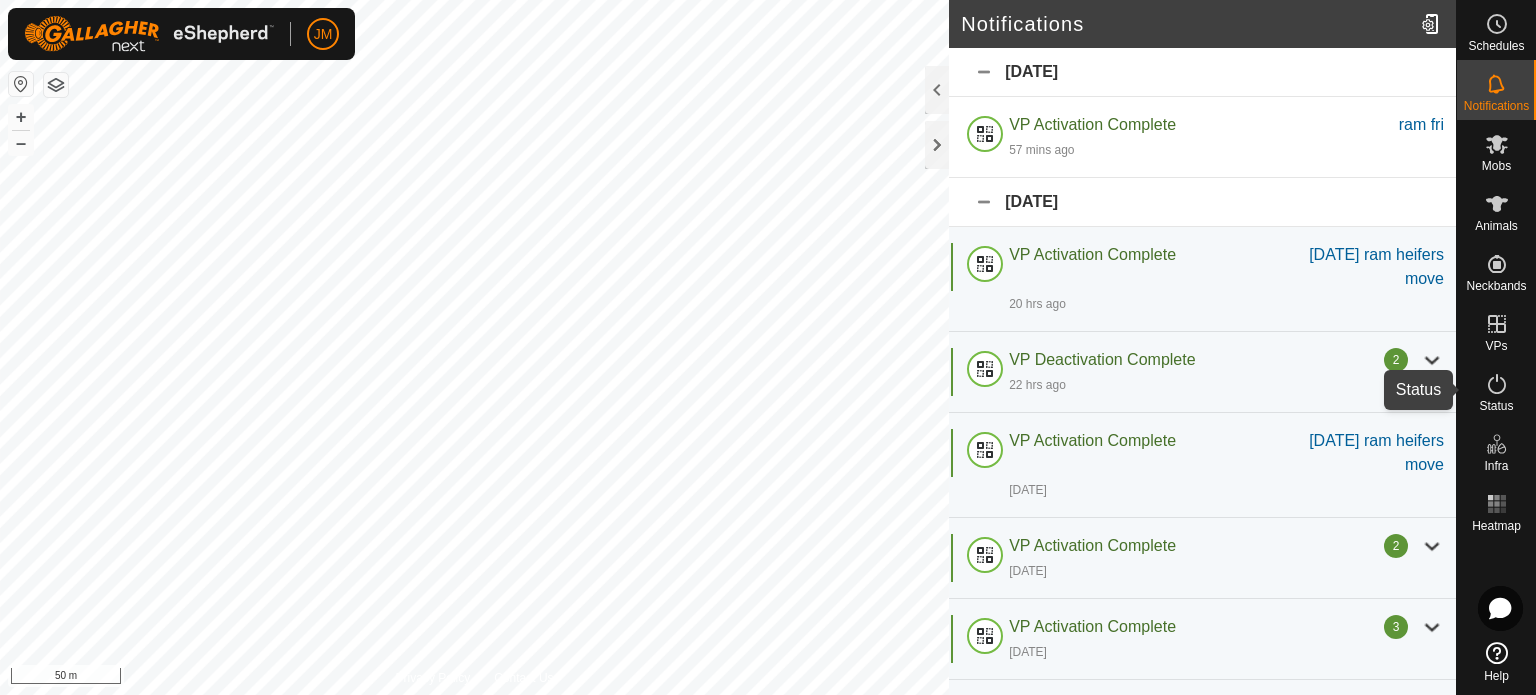 click 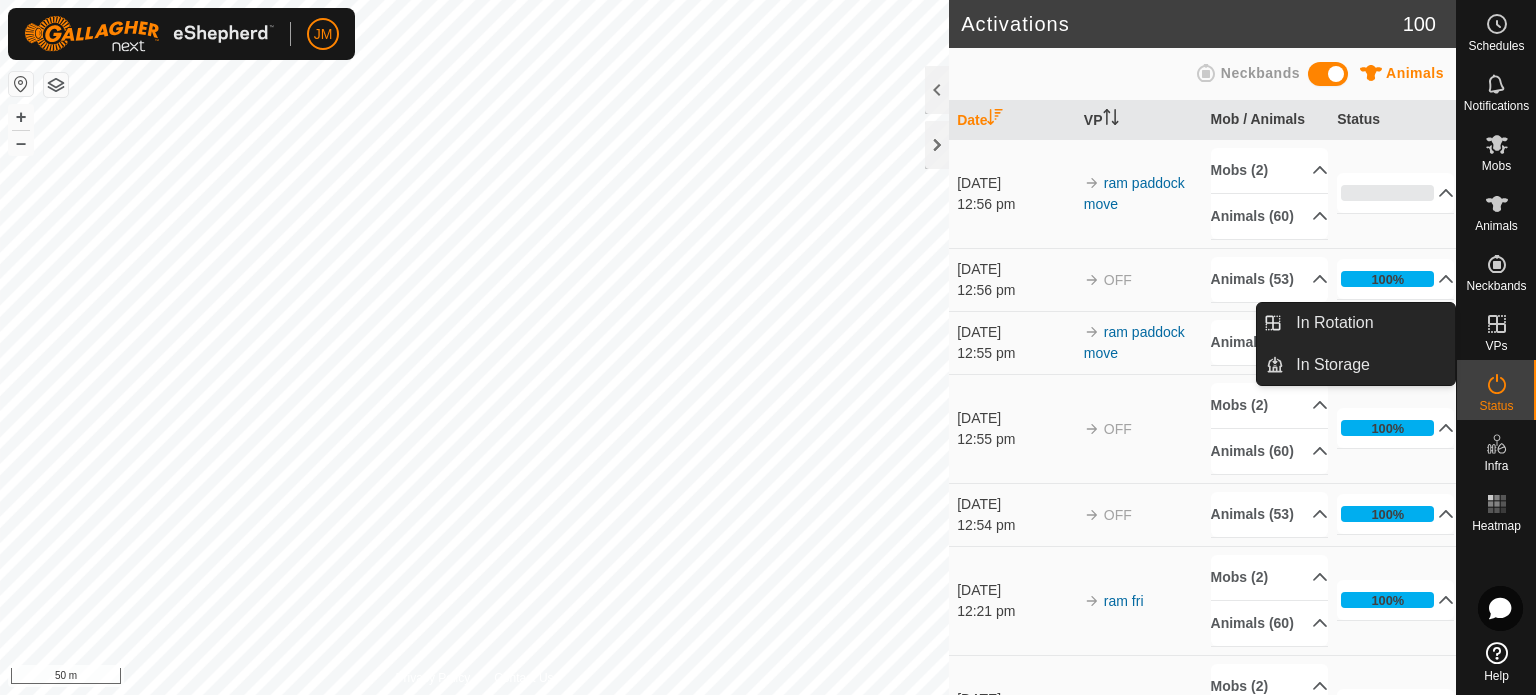 click 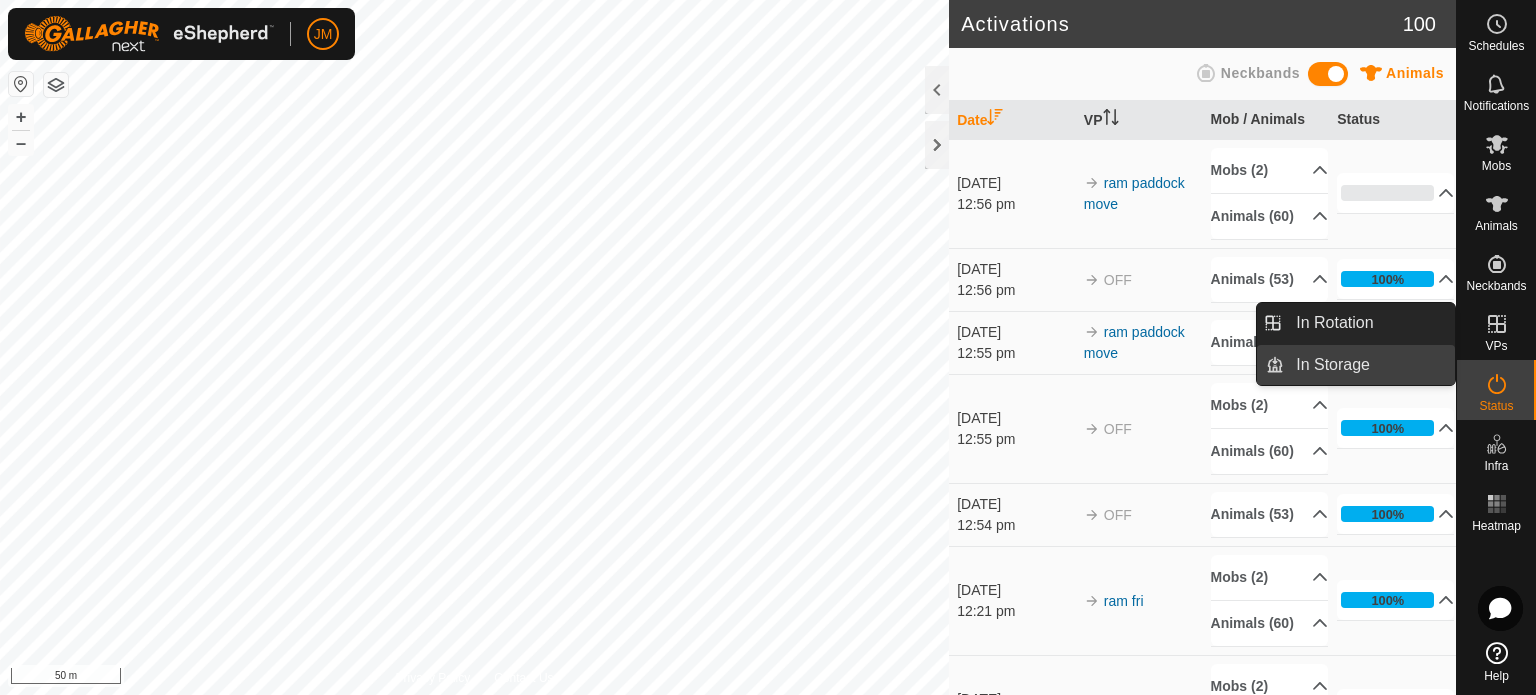 click on "In Storage" at bounding box center [1369, 365] 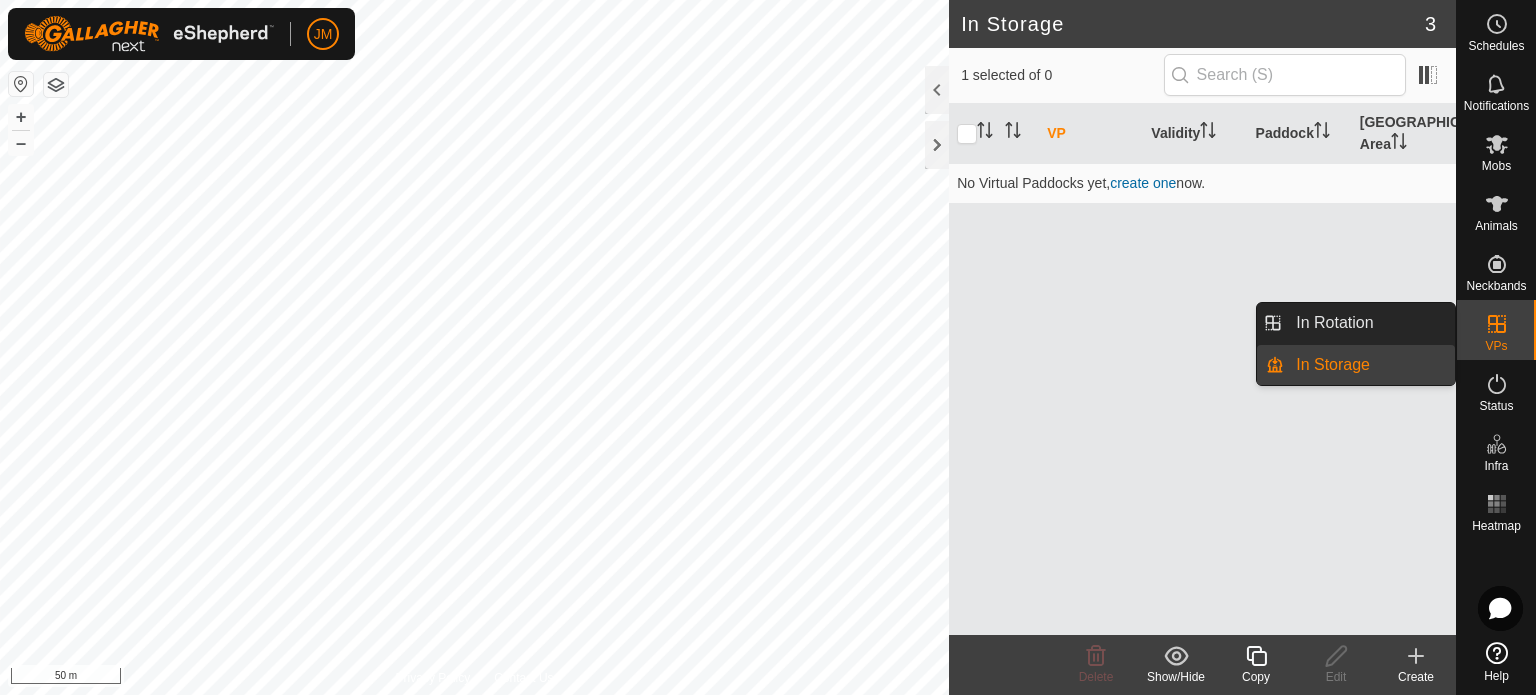 click 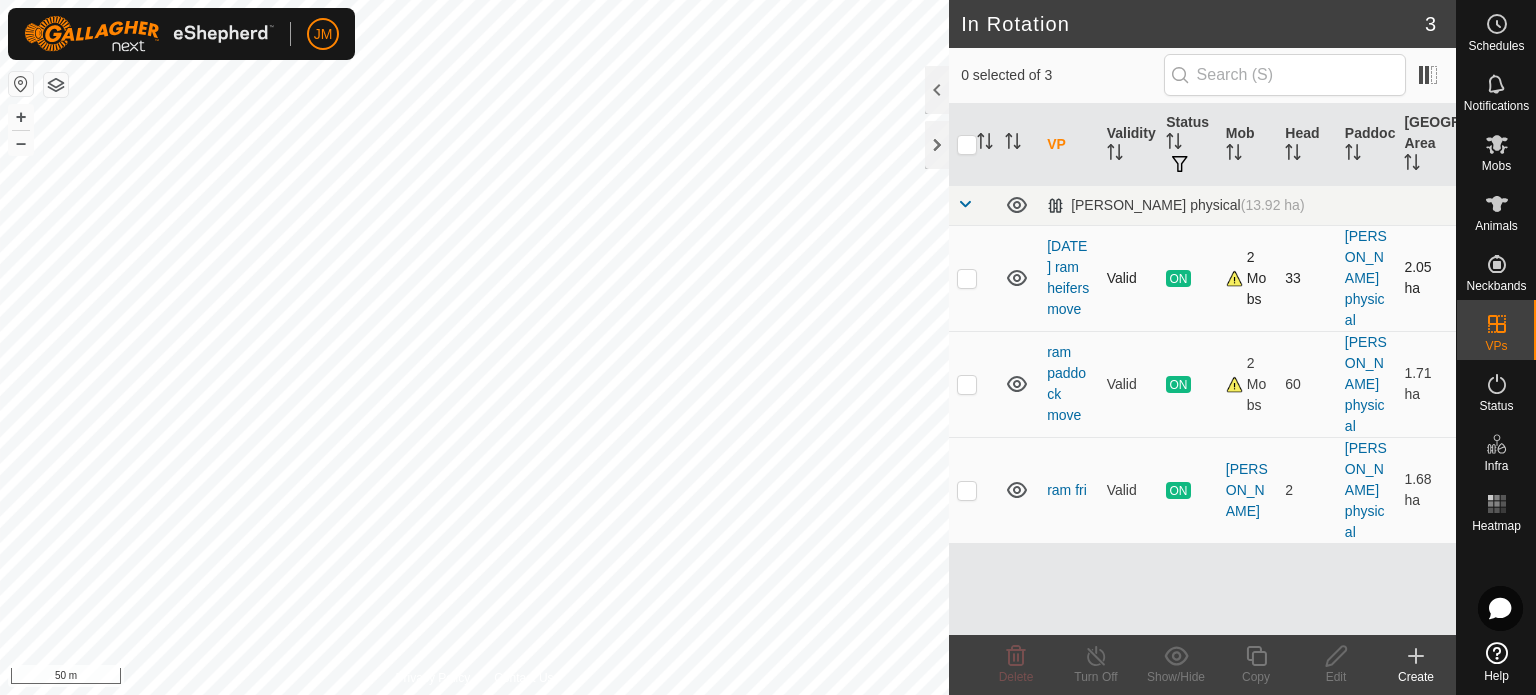 click at bounding box center [967, 278] 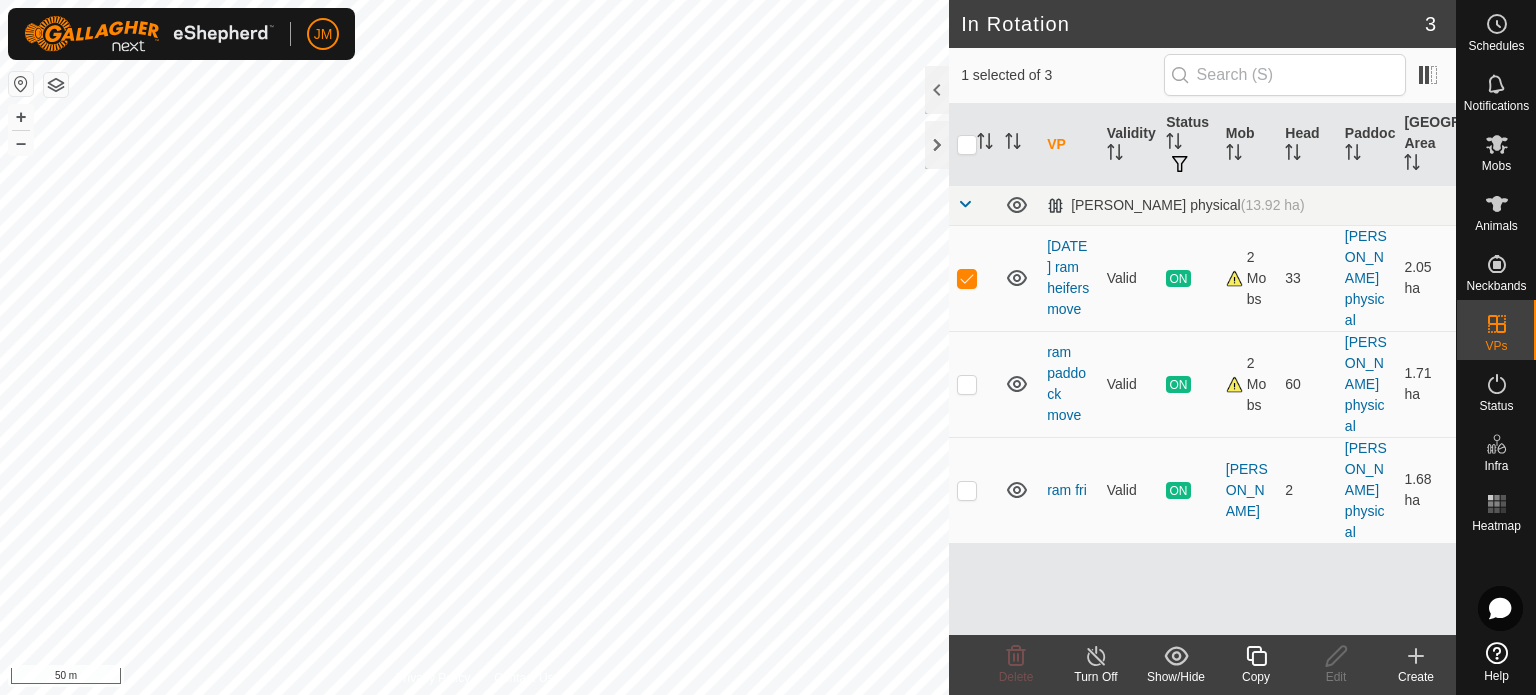 click 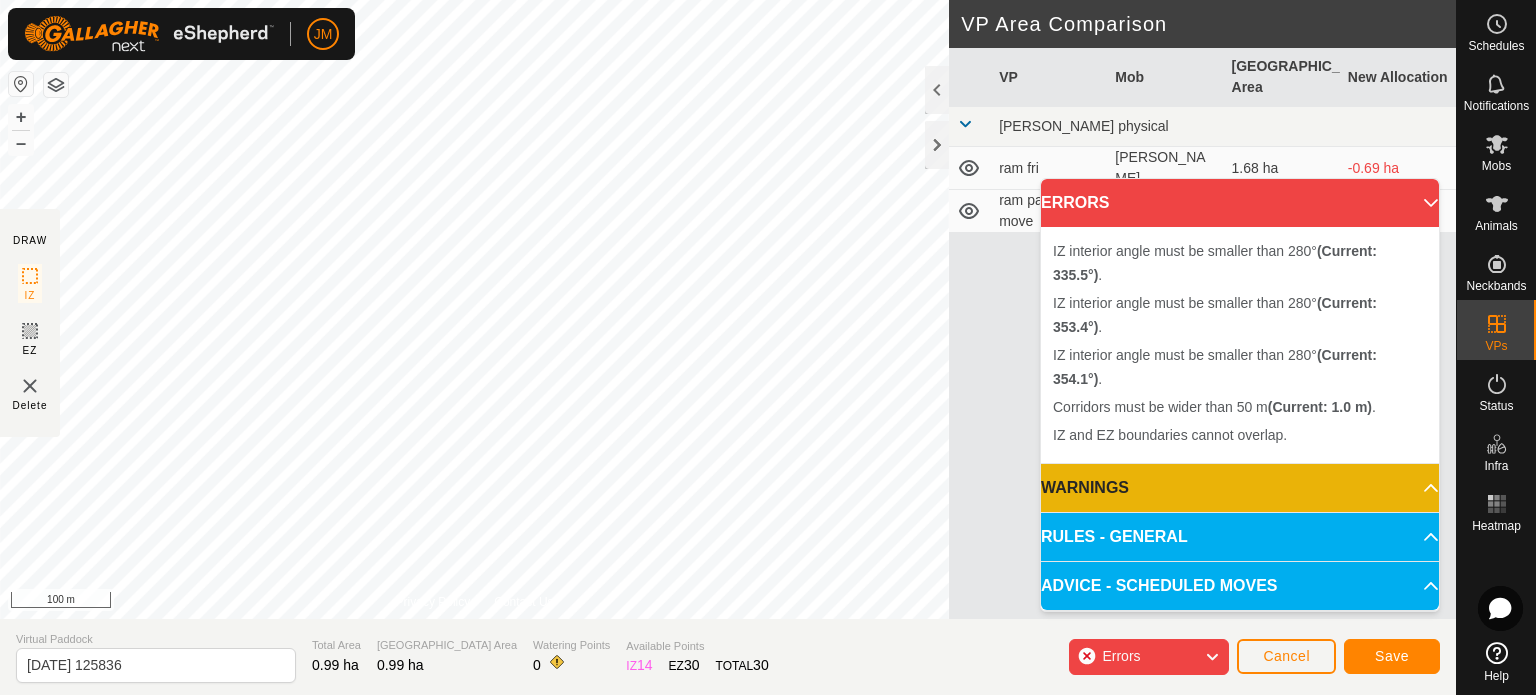 click on "IZ interior angle must be smaller than 280°  (Current: 354.1°) . + – ⇧ i 100 m" at bounding box center [474, 309] 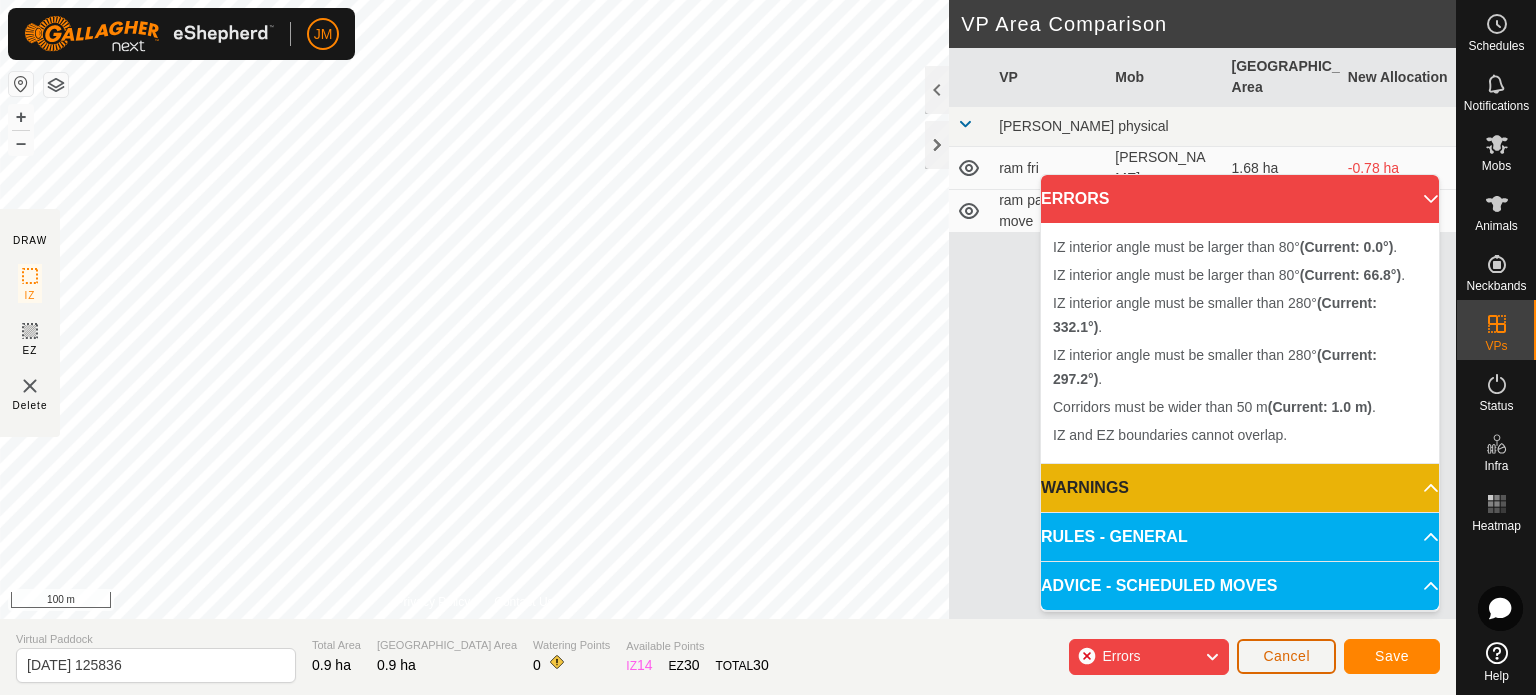 click on "Cancel" 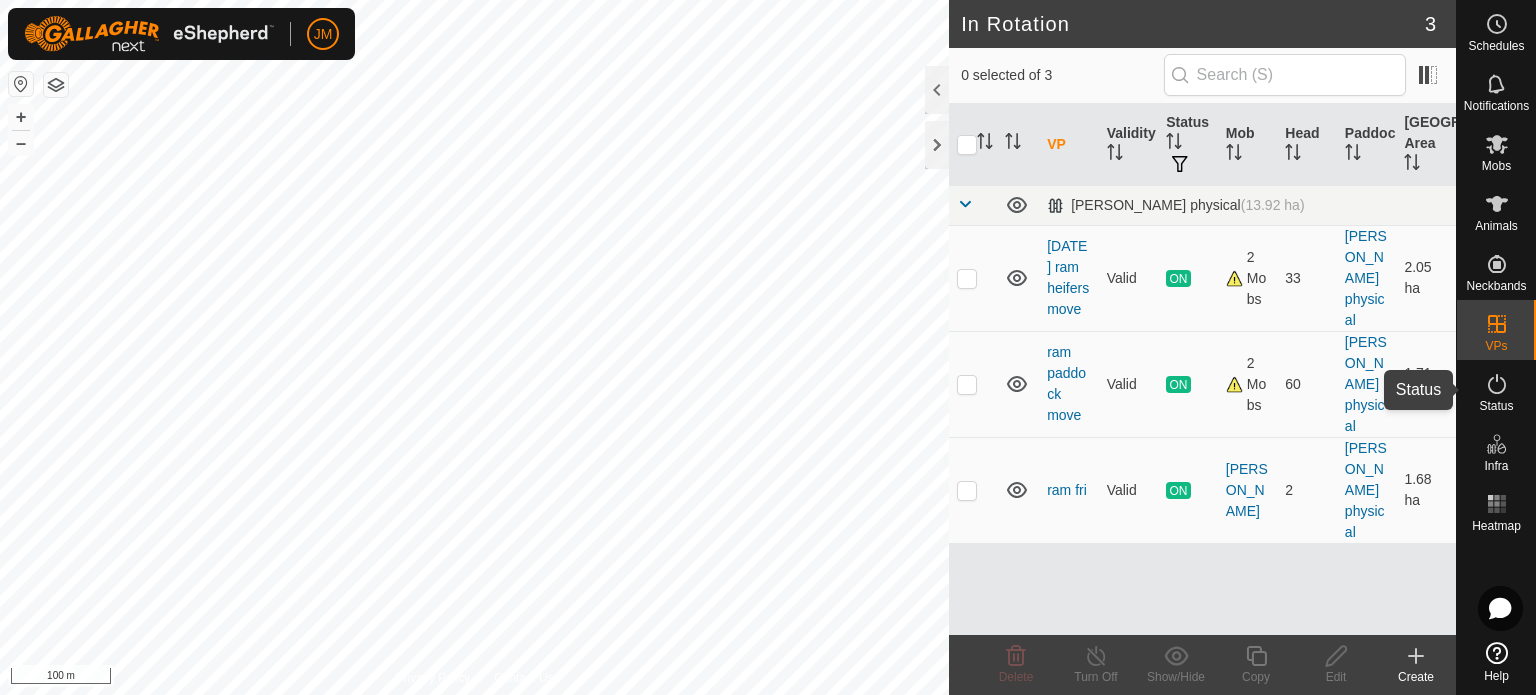 click 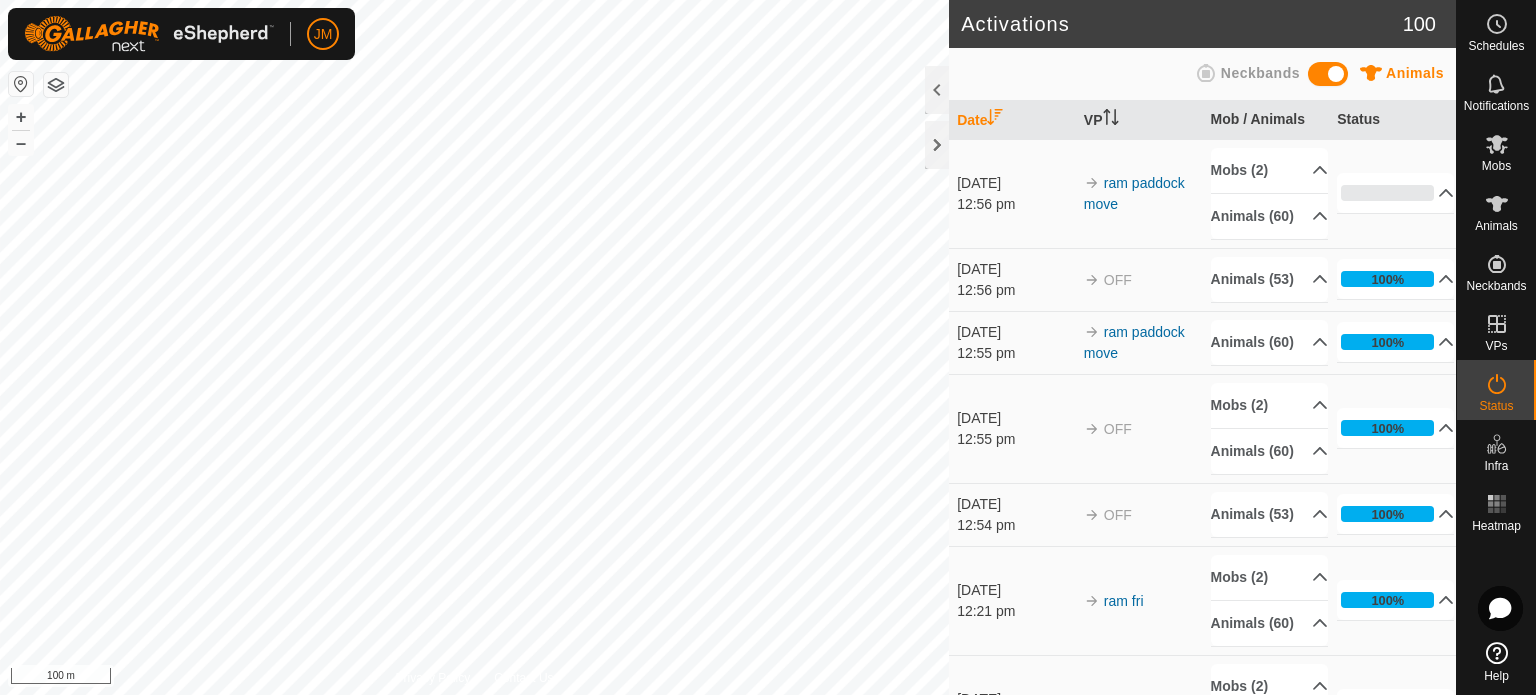 click 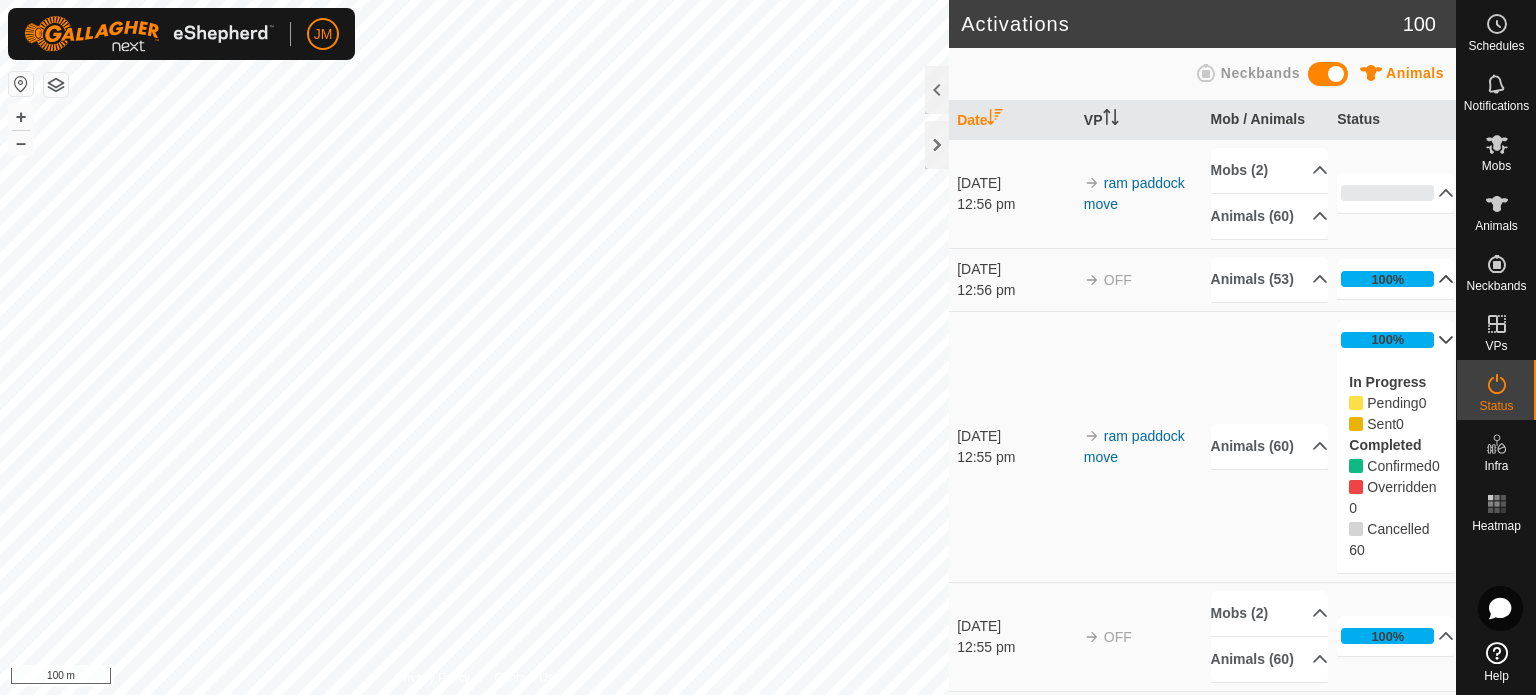 click on "100%" at bounding box center (1395, 279) 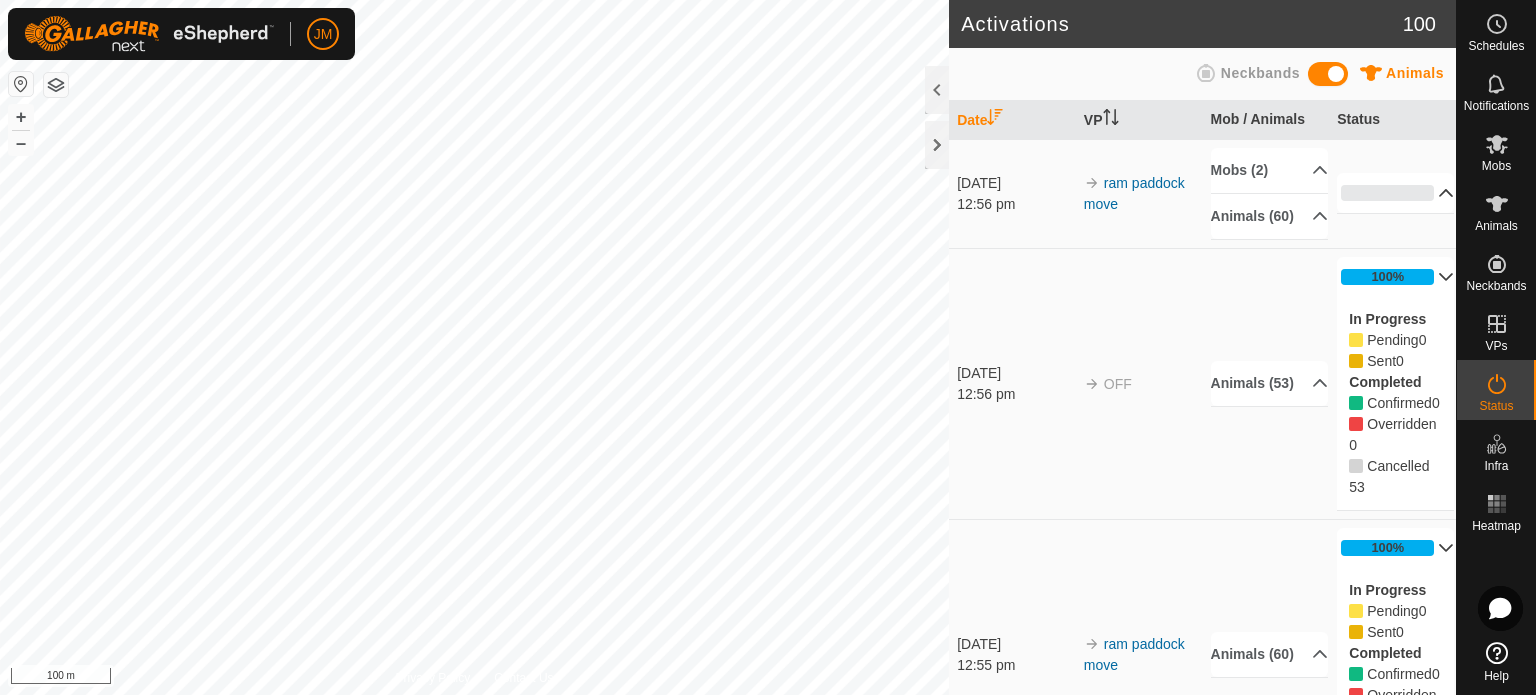 click on "0%" at bounding box center (1395, 193) 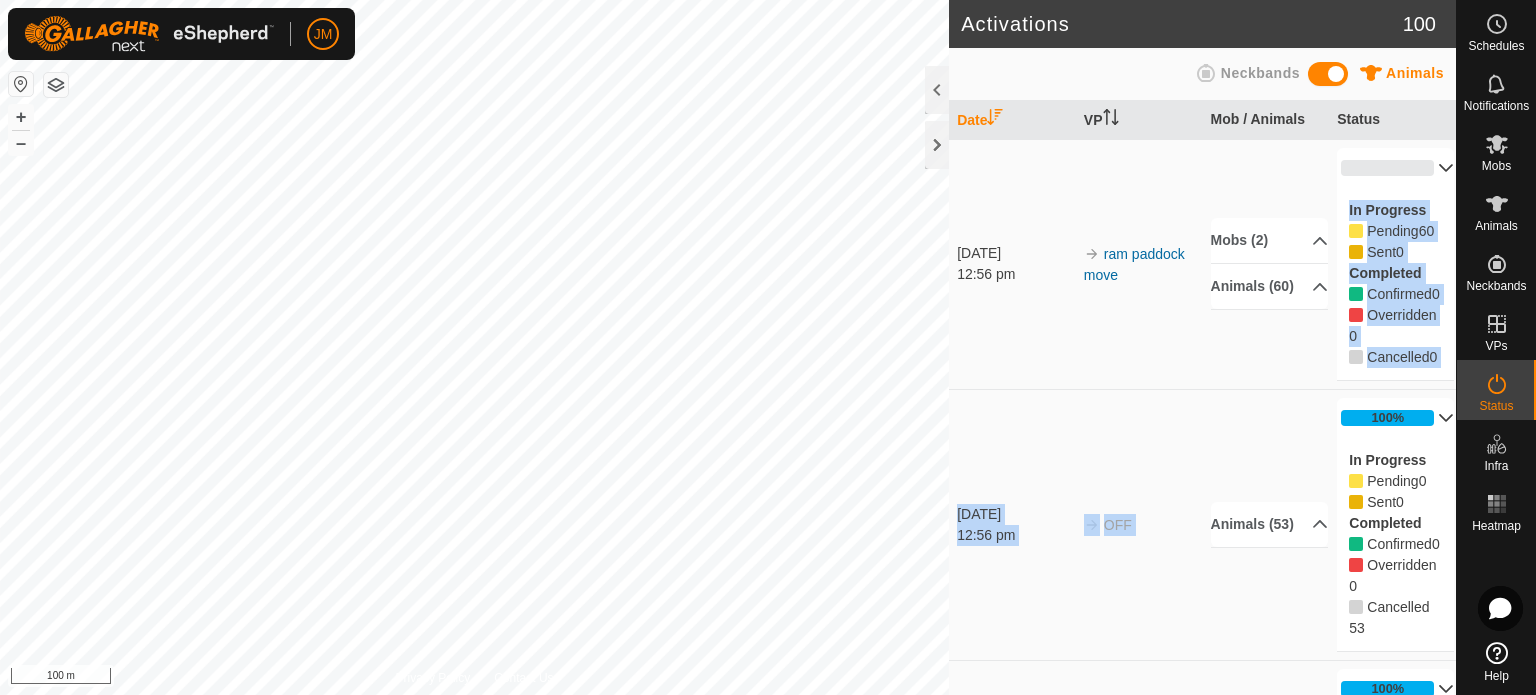 drag, startPoint x: 1228, startPoint y: 390, endPoint x: 1226, endPoint y: 484, distance: 94.02127 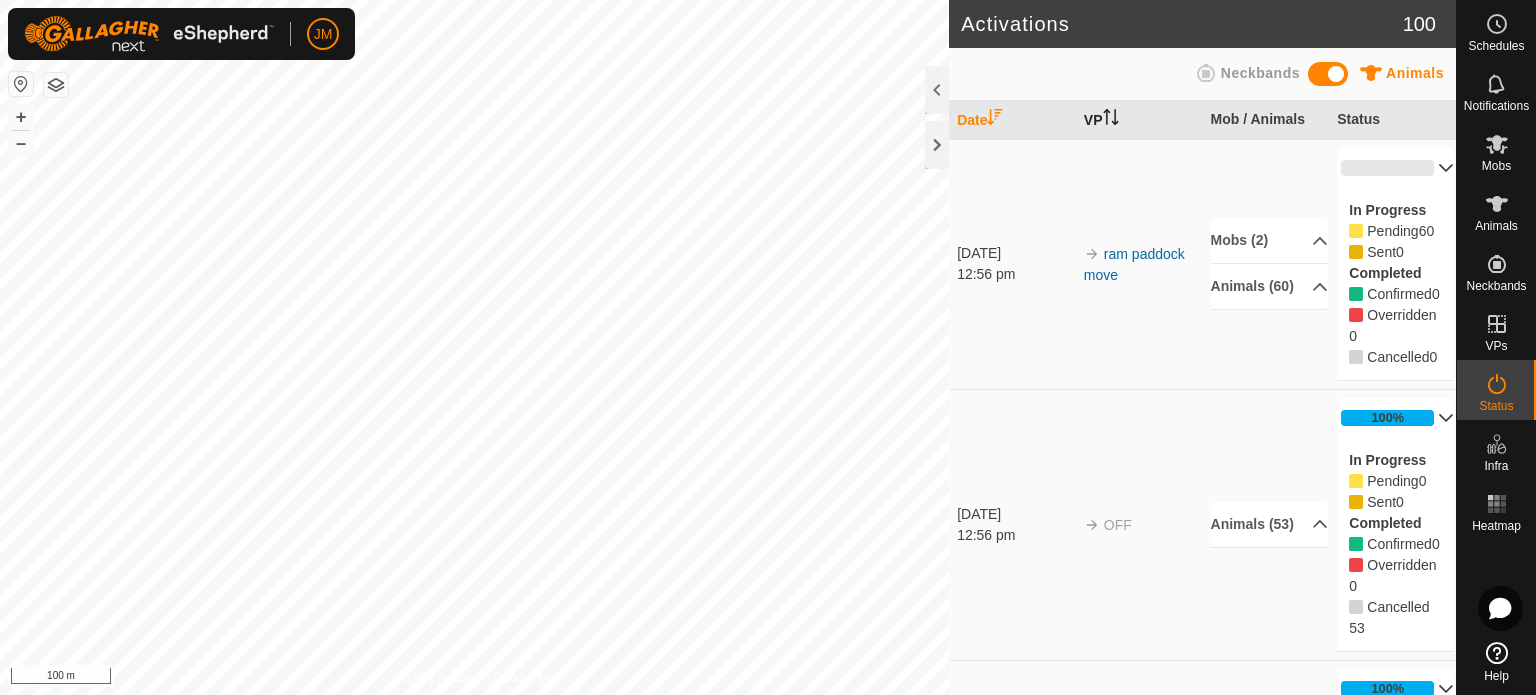 click on "VP" at bounding box center (1139, 120) 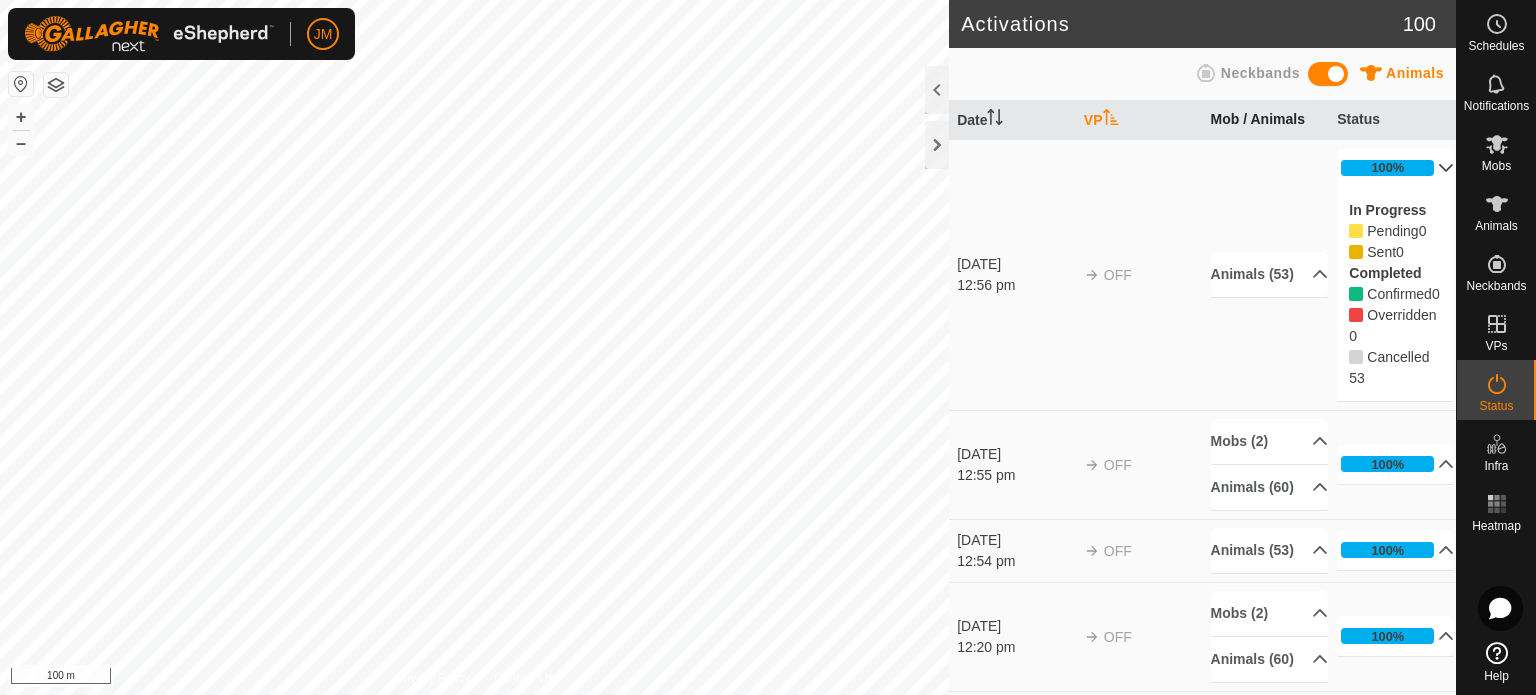 click on "Mob / Animals" at bounding box center [1266, 120] 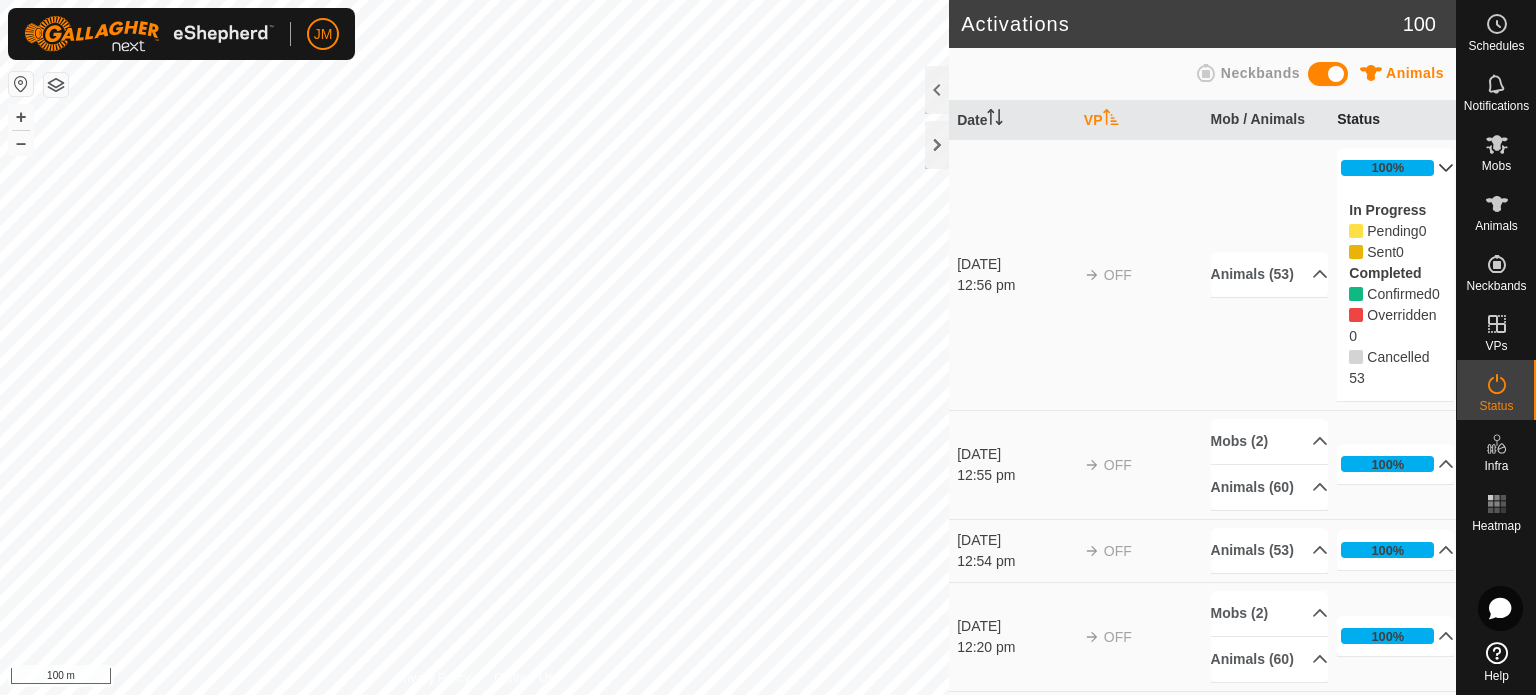 click on "Status" at bounding box center [1392, 120] 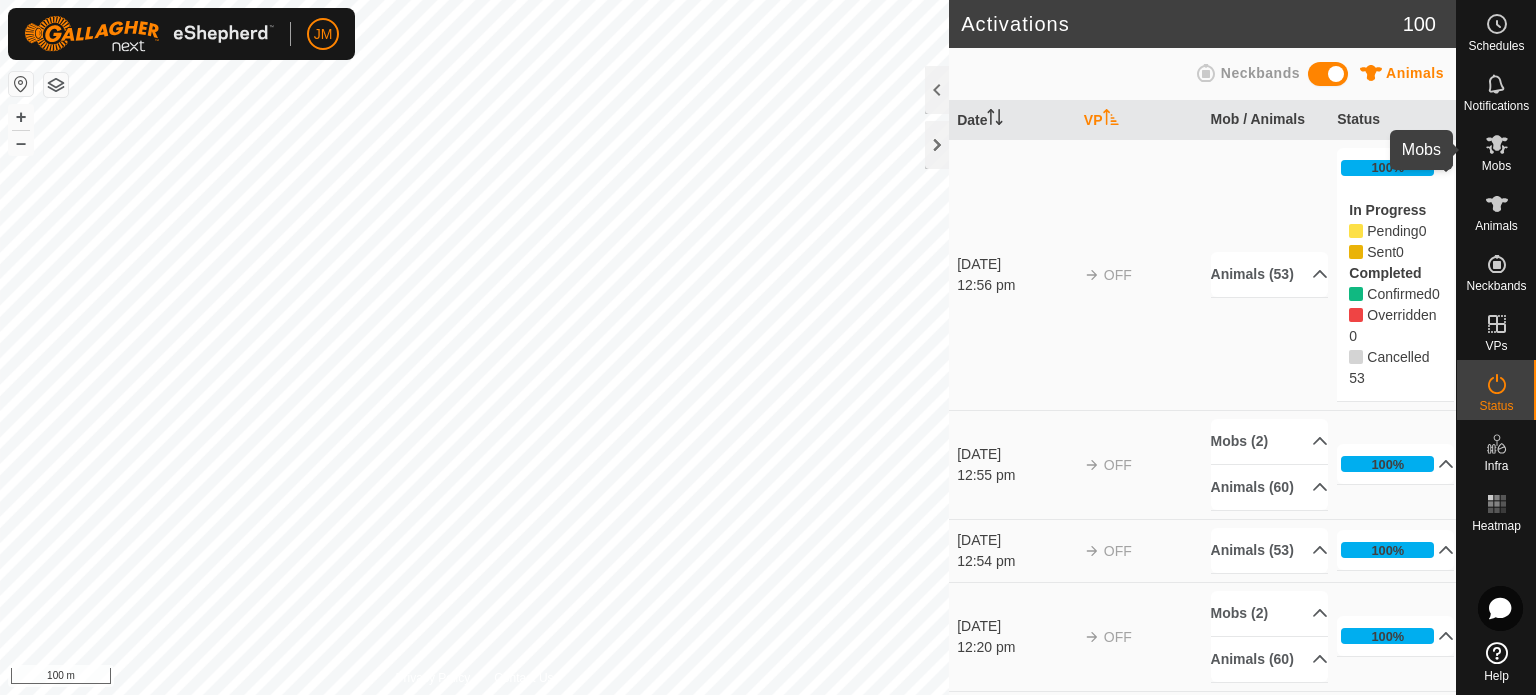 click 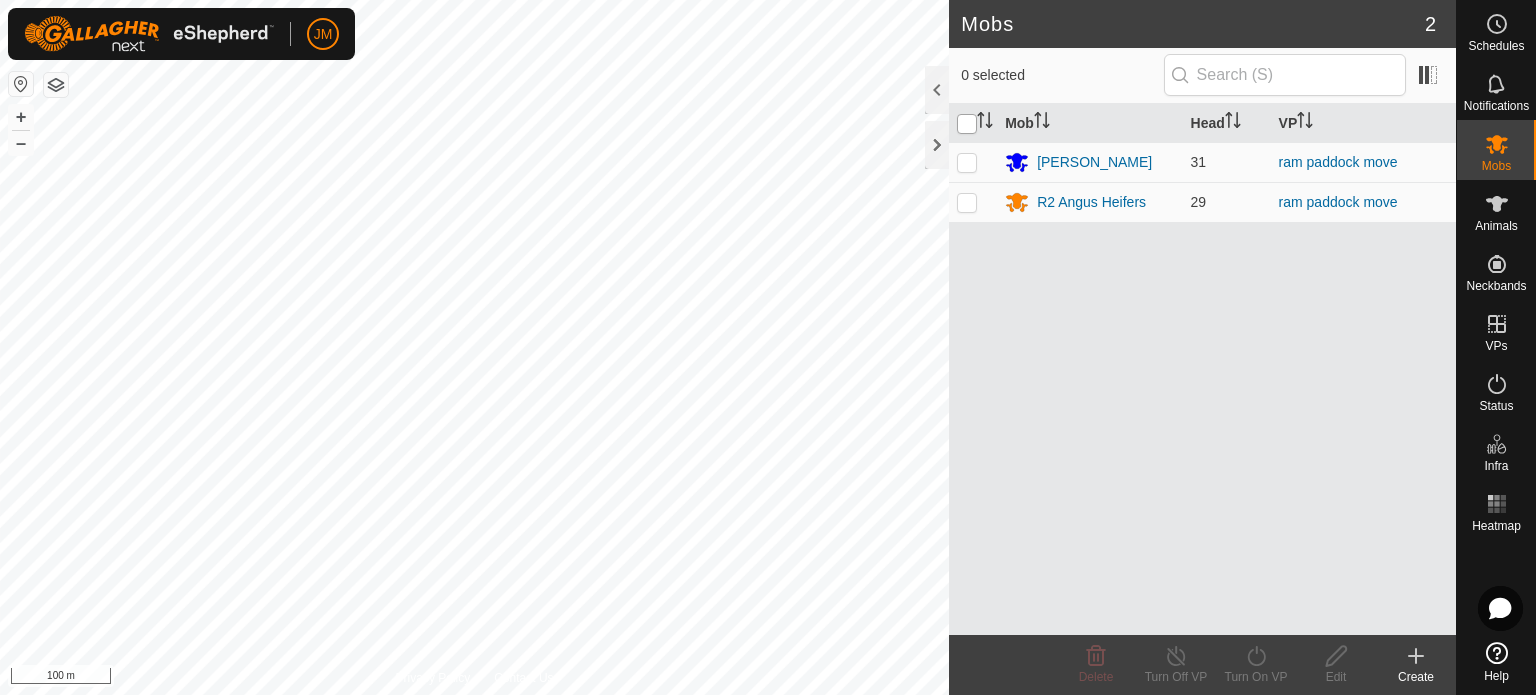 click at bounding box center (967, 124) 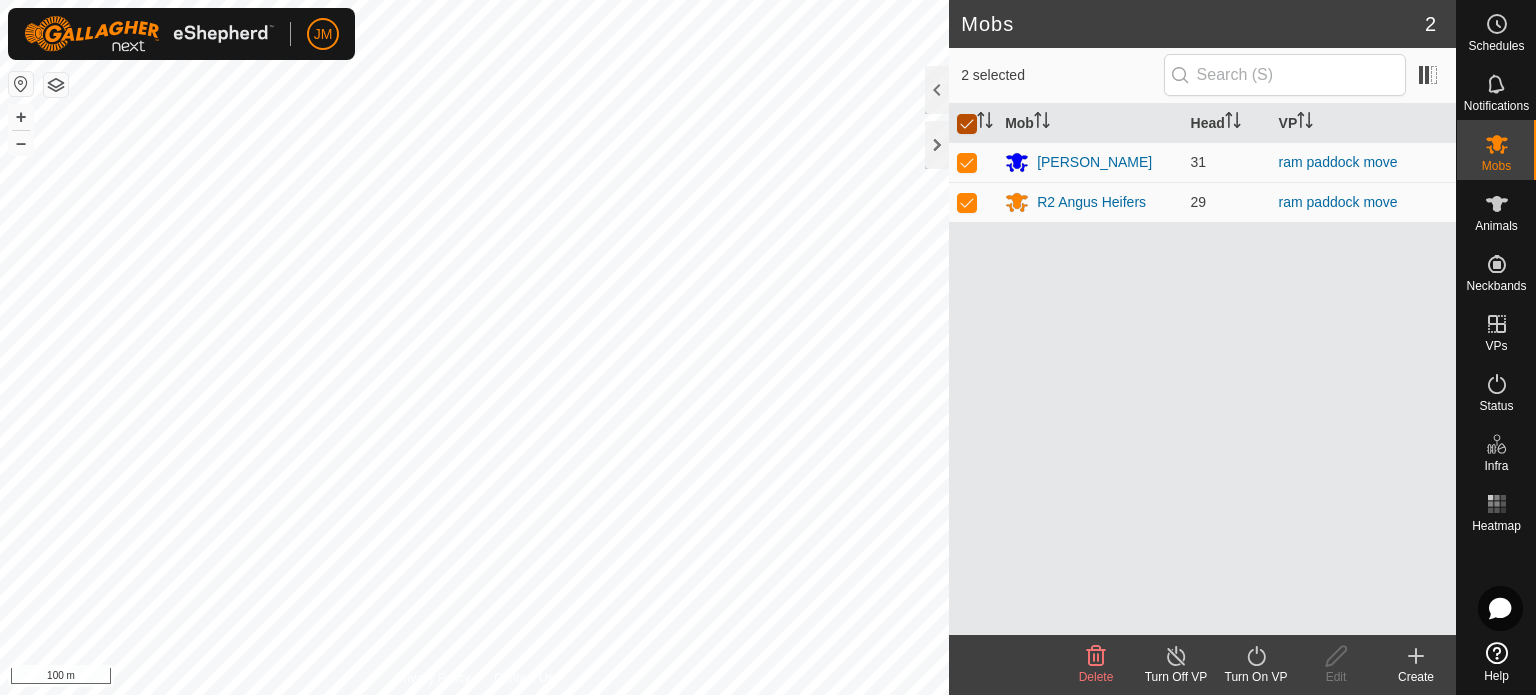 click at bounding box center (967, 124) 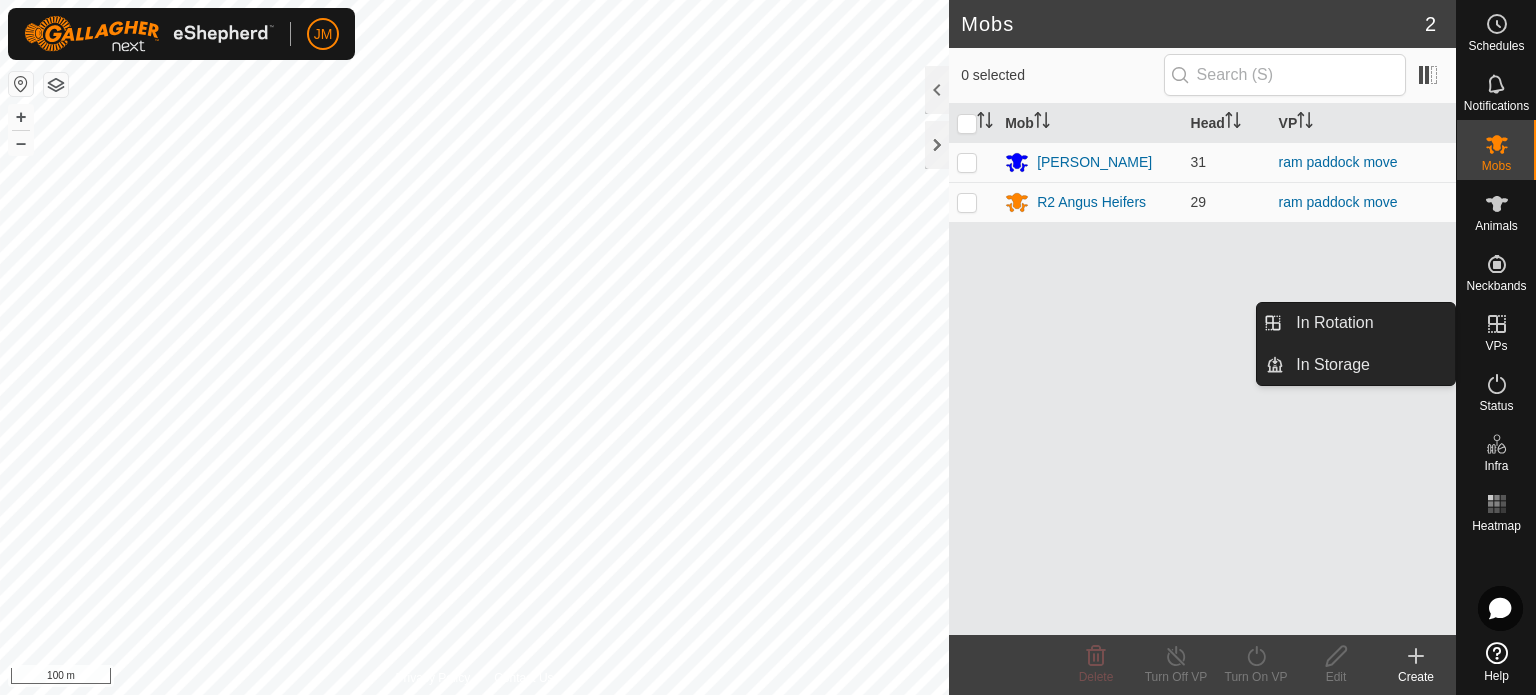 click on "In Rotation" at bounding box center (1369, 323) 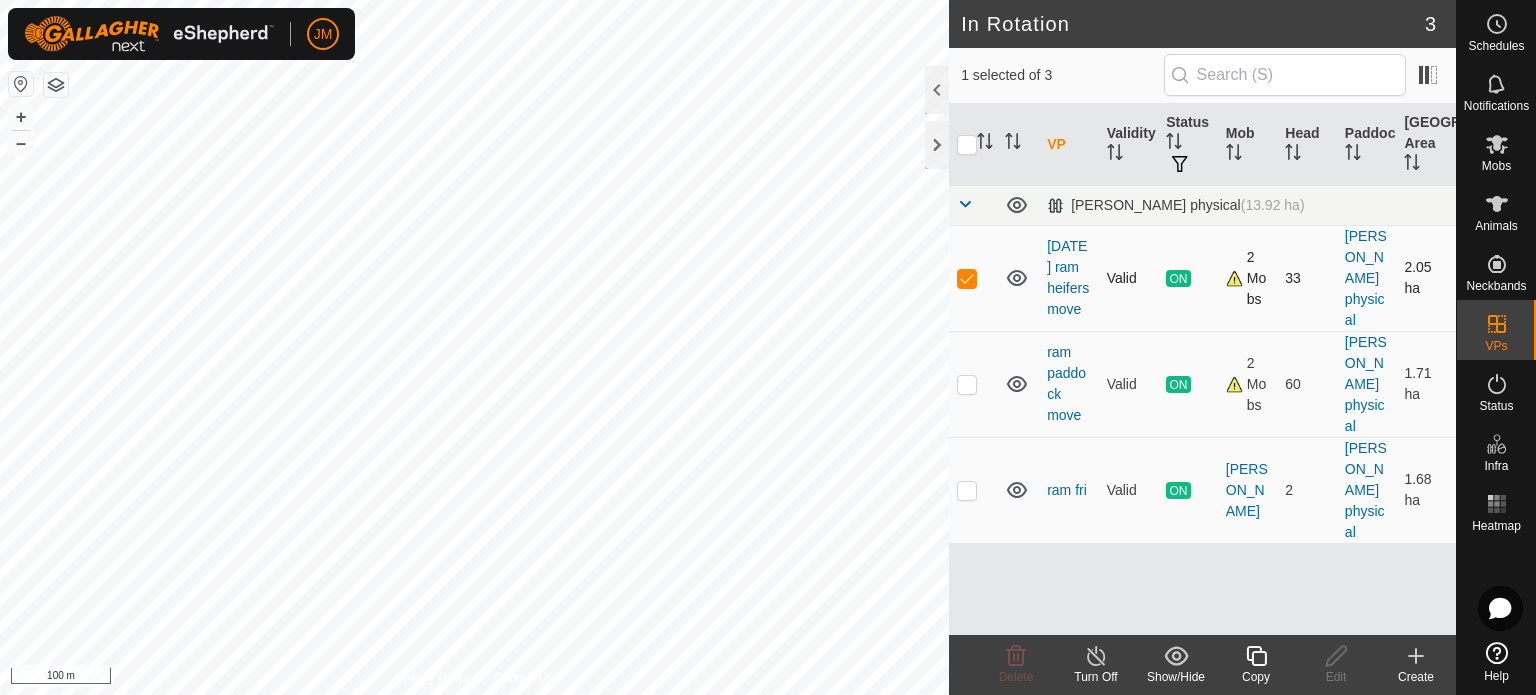 click 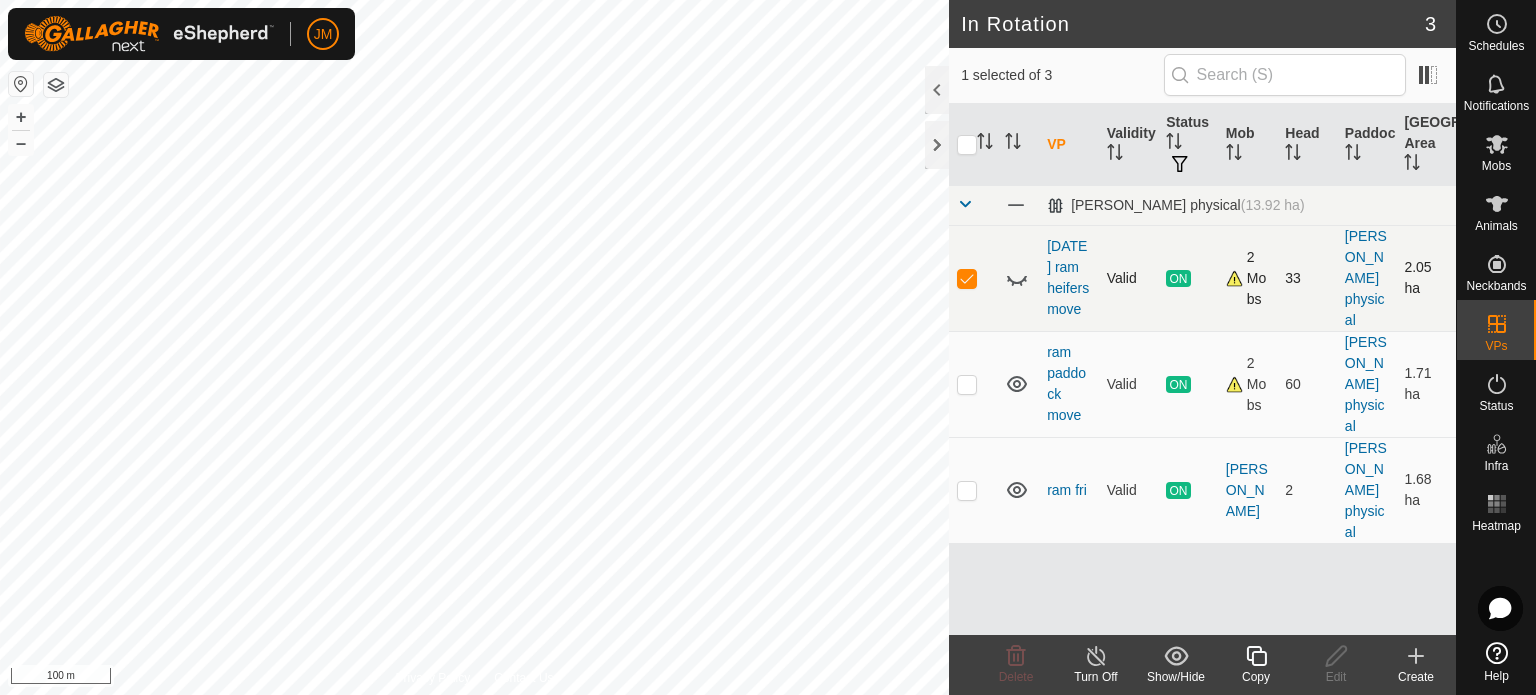 click 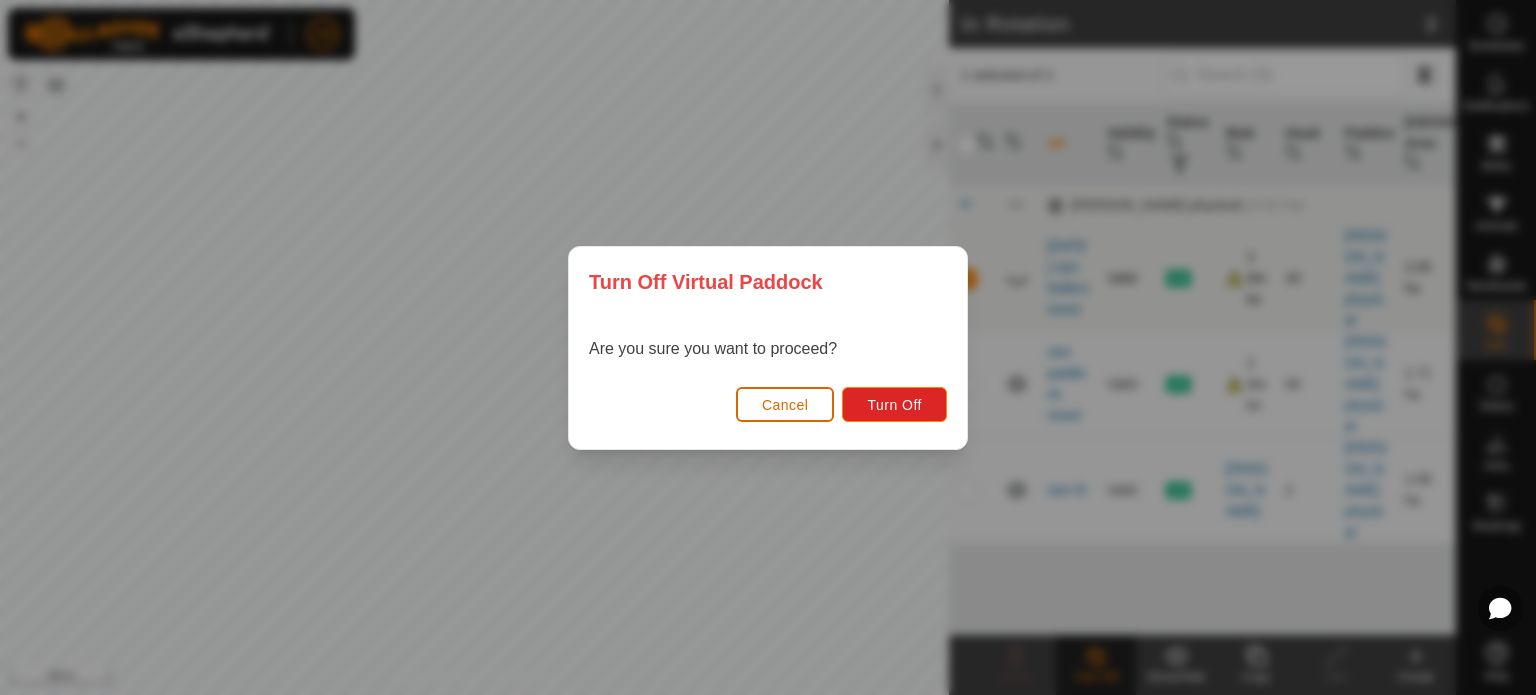 click on "Cancel" at bounding box center (785, 405) 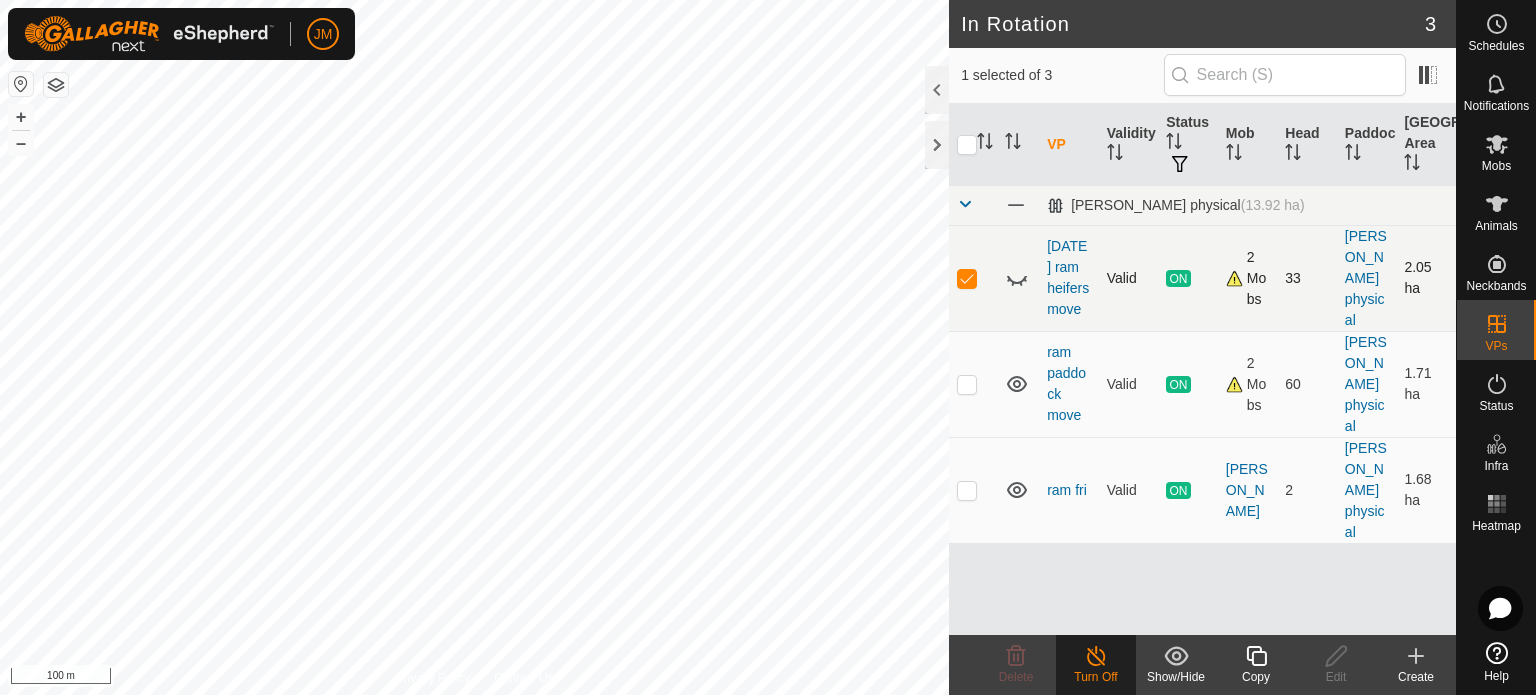 click at bounding box center (967, 278) 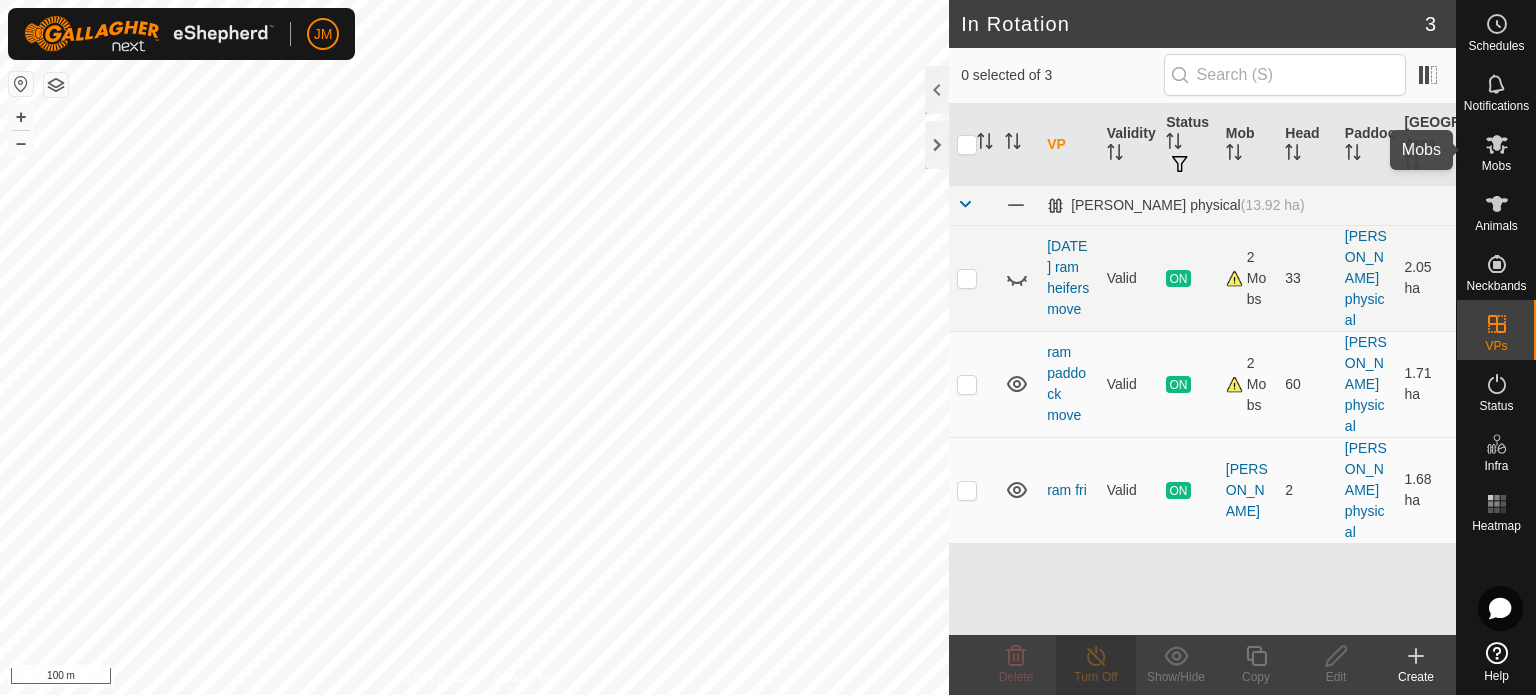 click 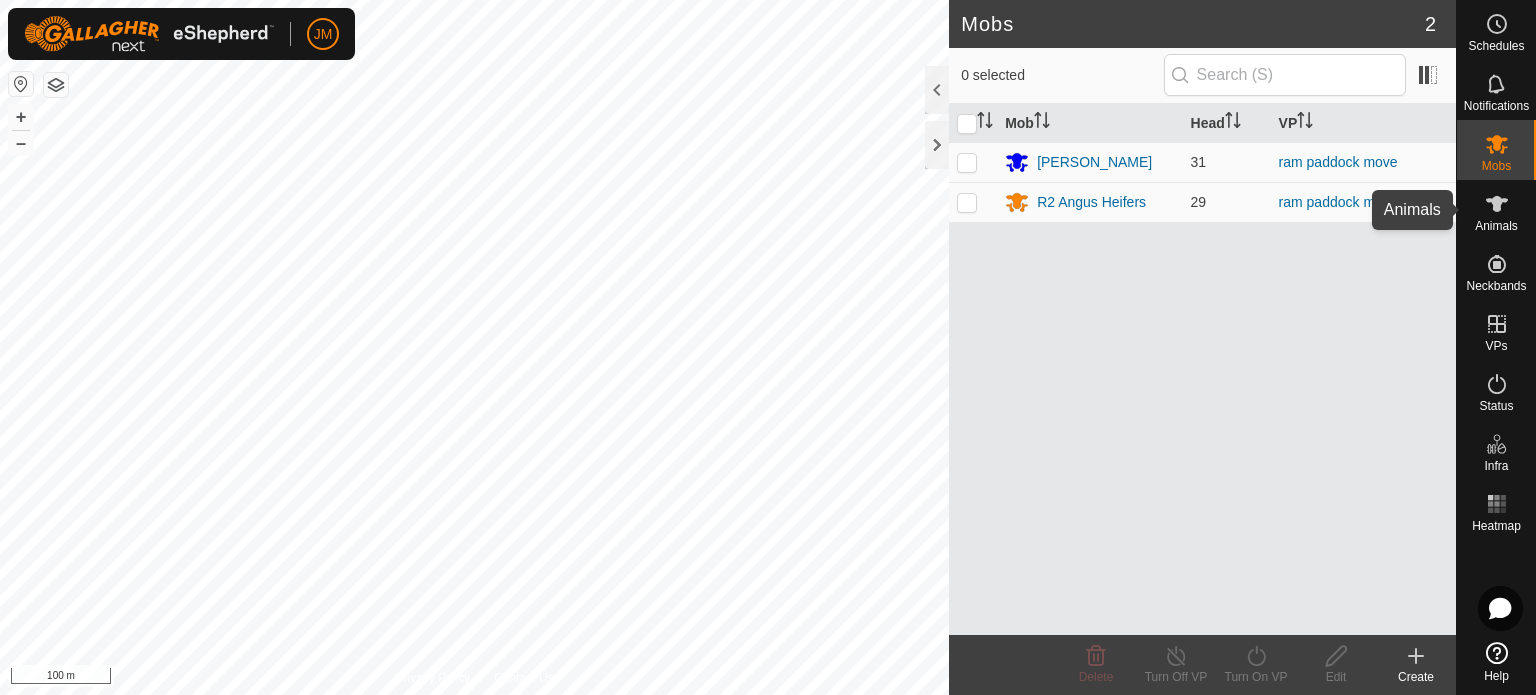 click on "Animals" at bounding box center [1496, 226] 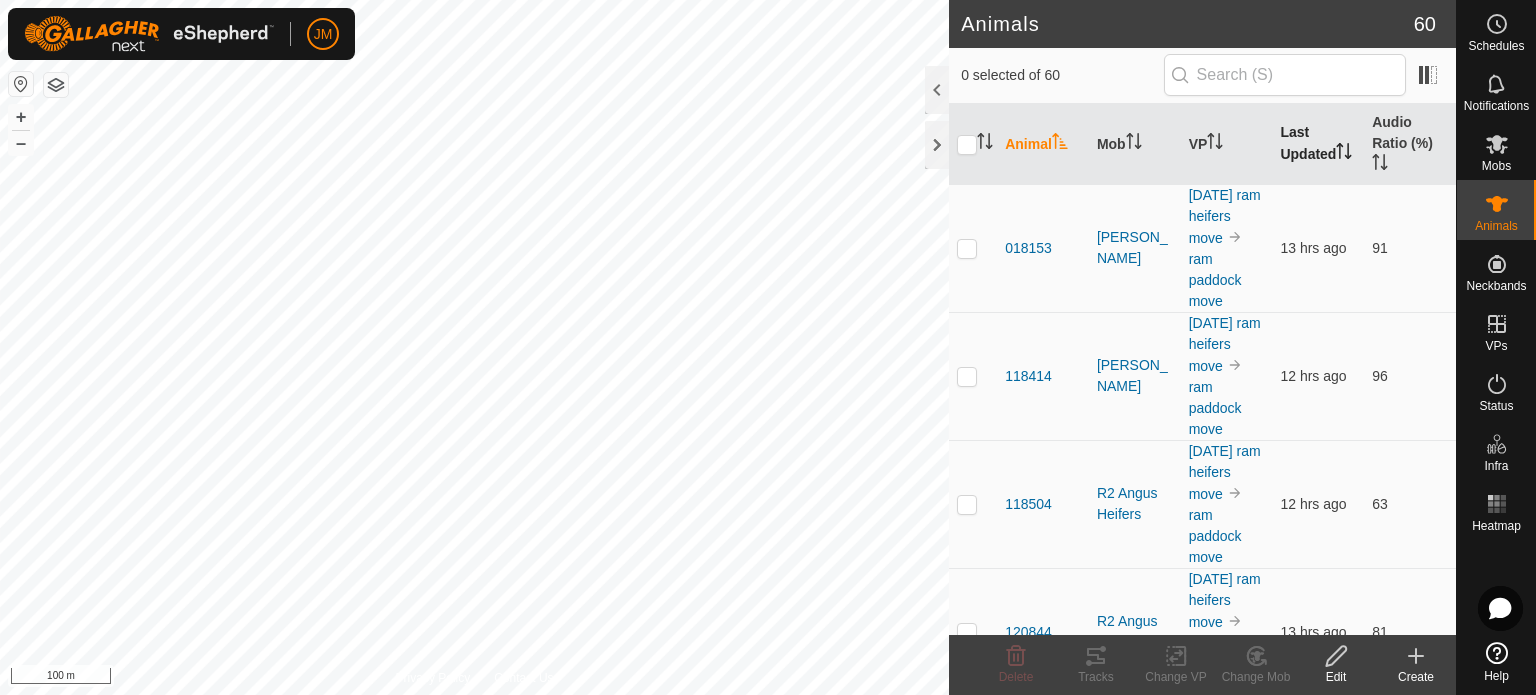 click on "Last Updated" at bounding box center (1318, 144) 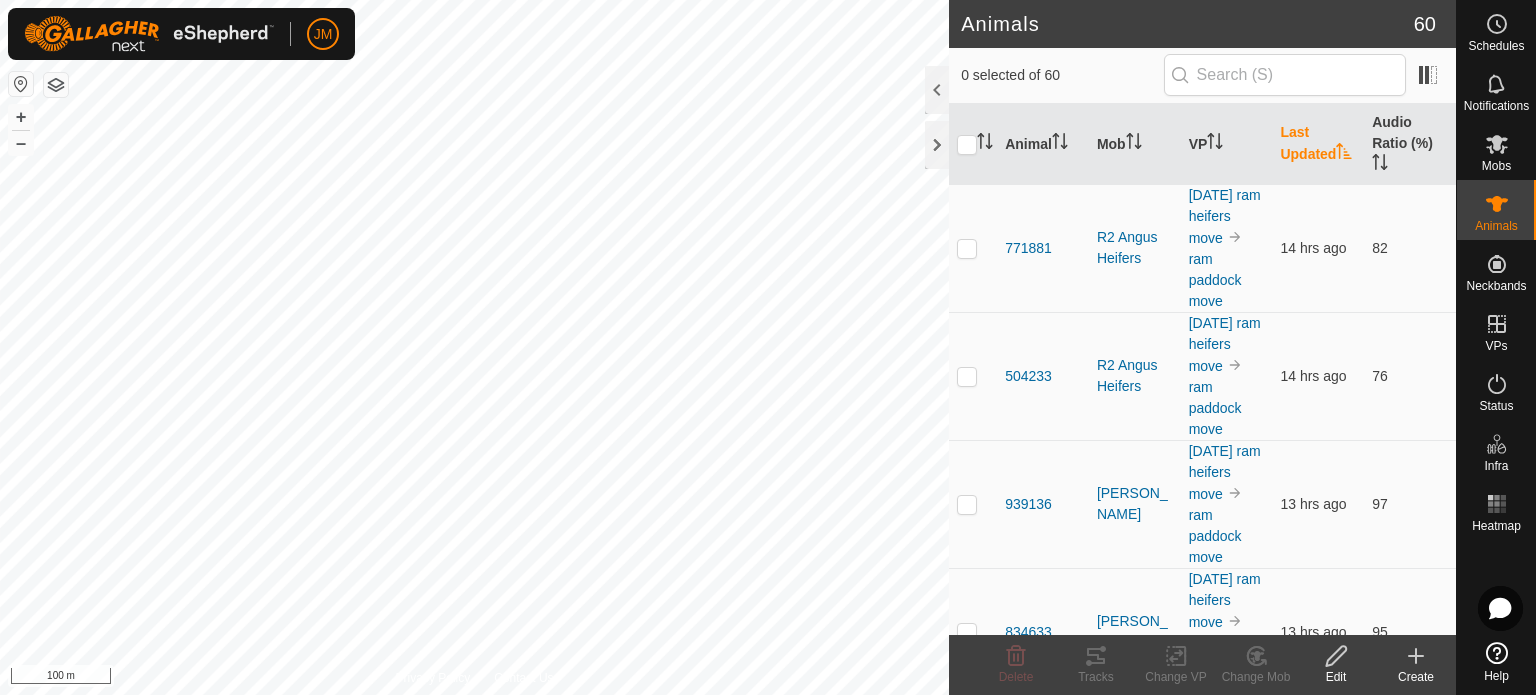 click on "Last Updated" at bounding box center (1318, 144) 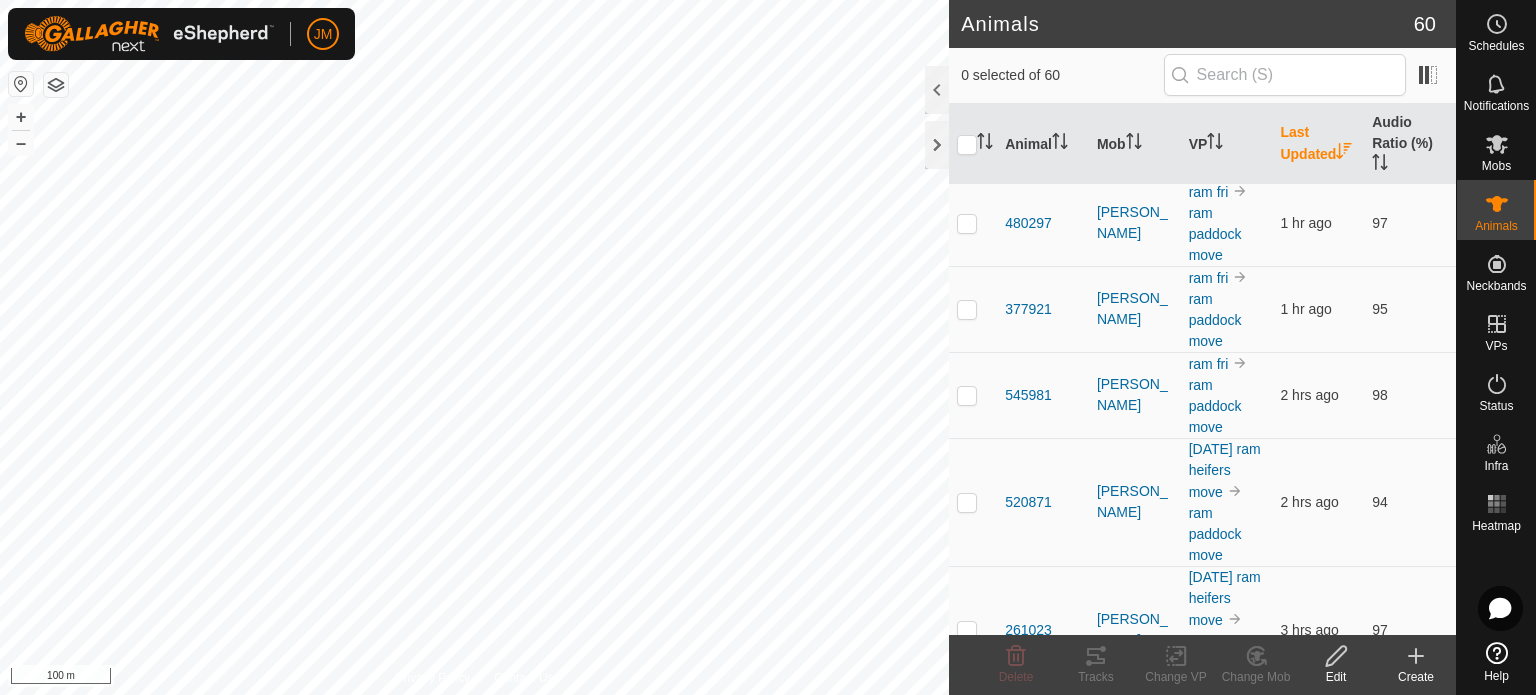scroll, scrollTop: 0, scrollLeft: 0, axis: both 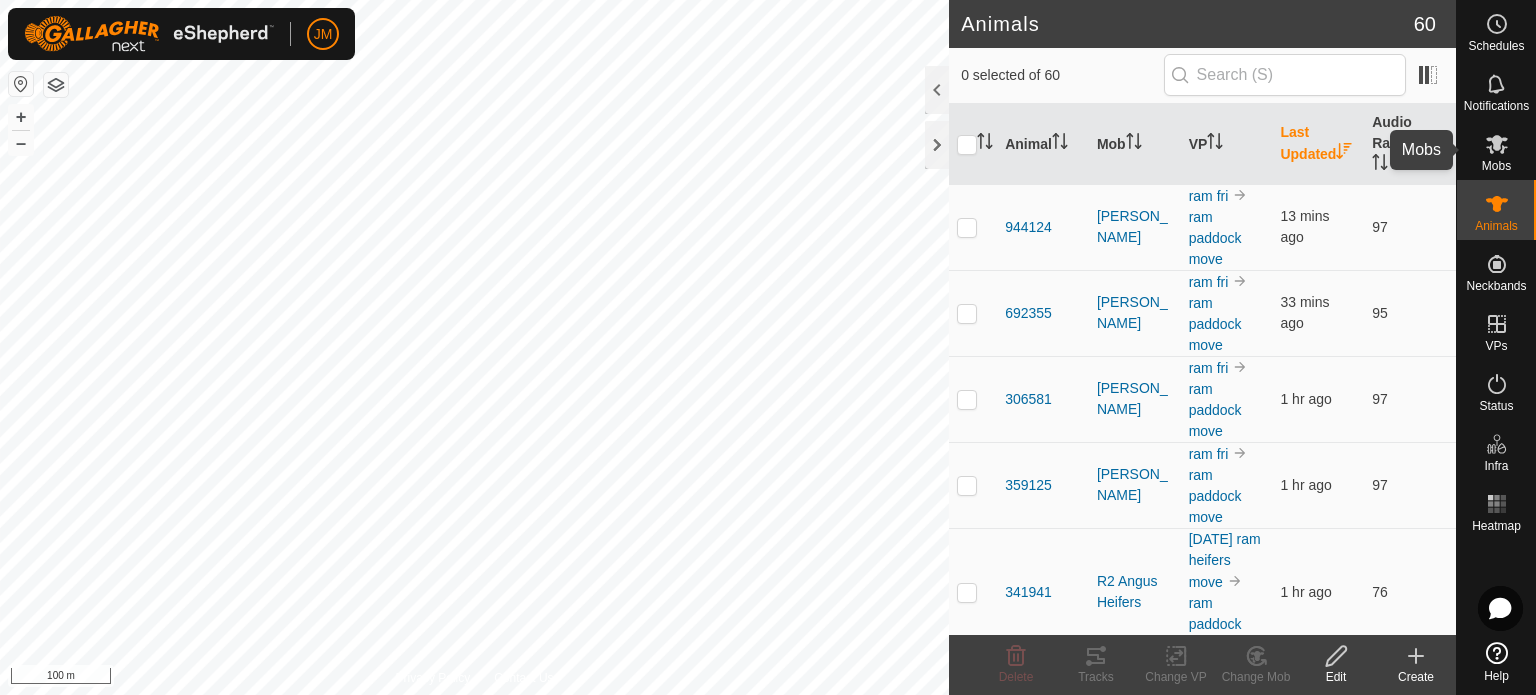 click 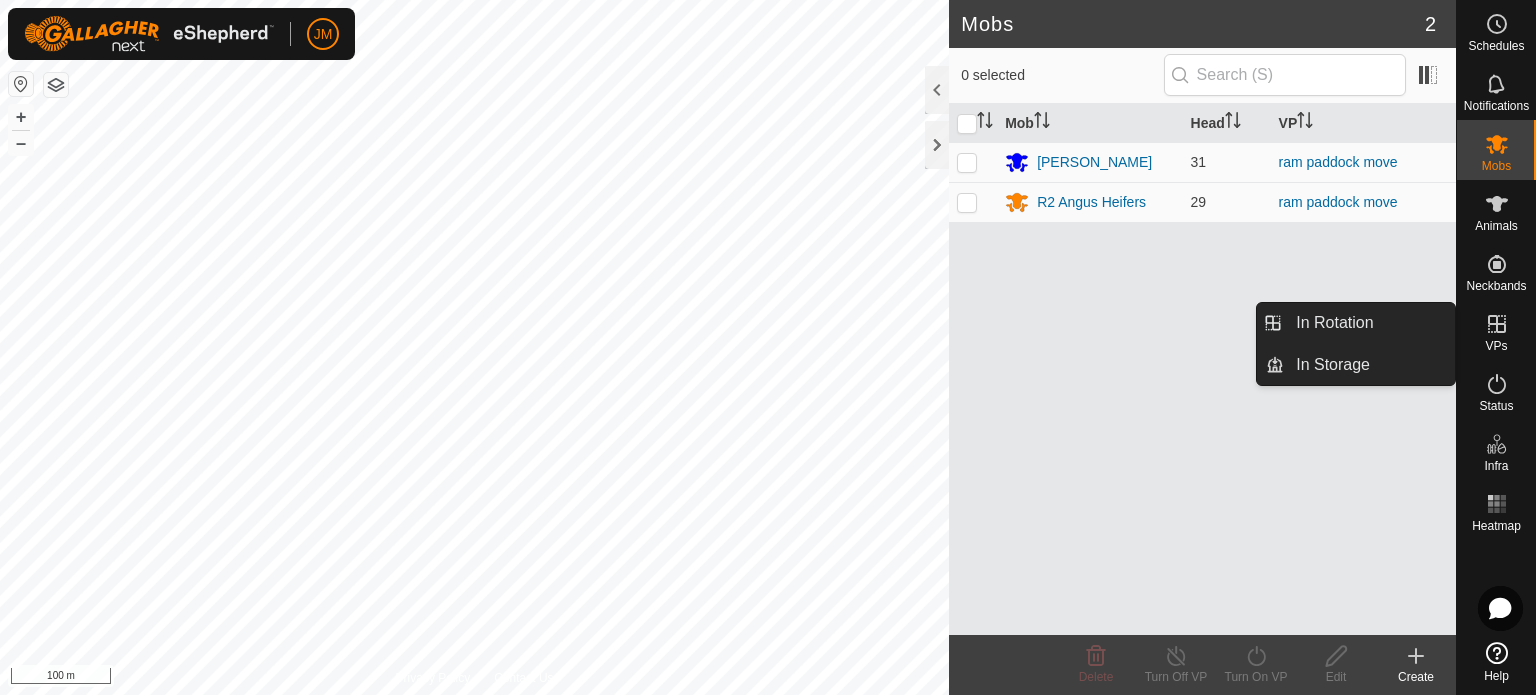 click 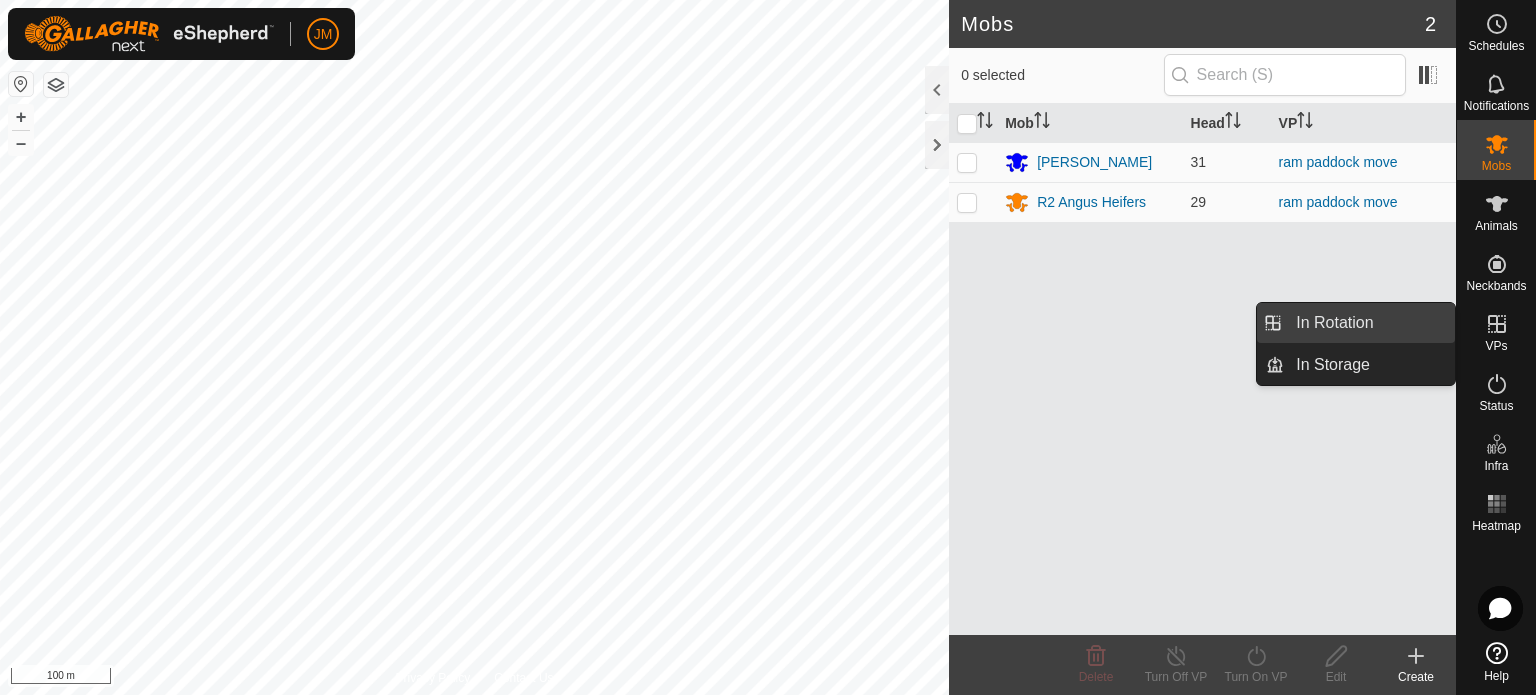 click on "In Rotation" at bounding box center [1369, 323] 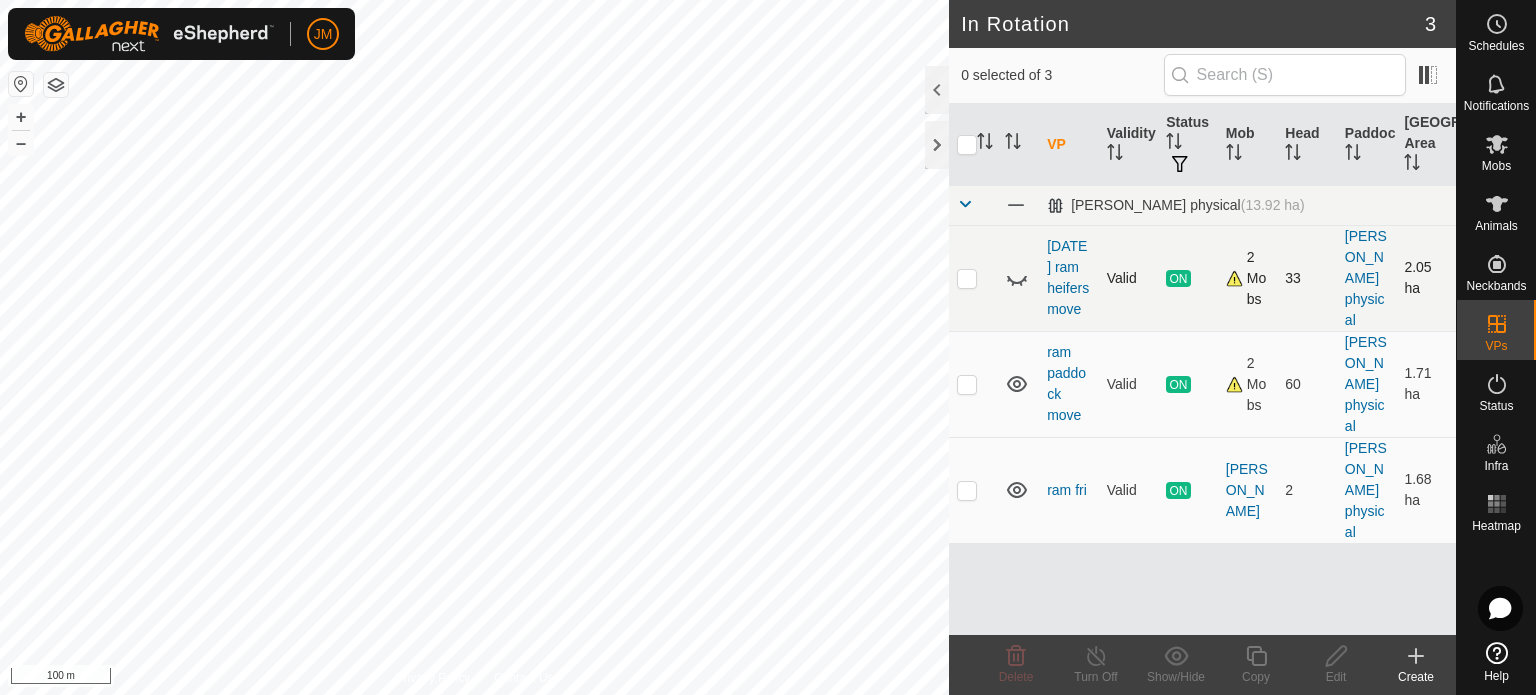 click 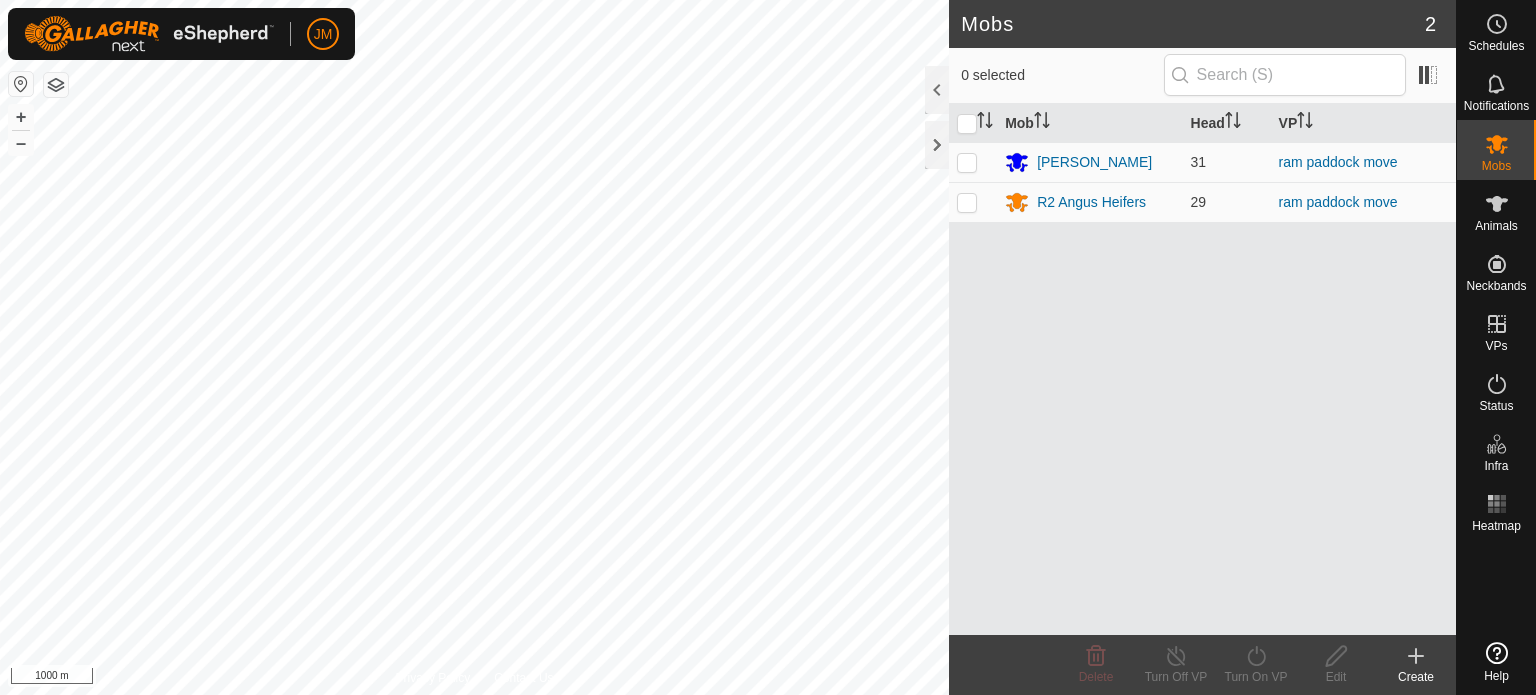 scroll, scrollTop: 0, scrollLeft: 0, axis: both 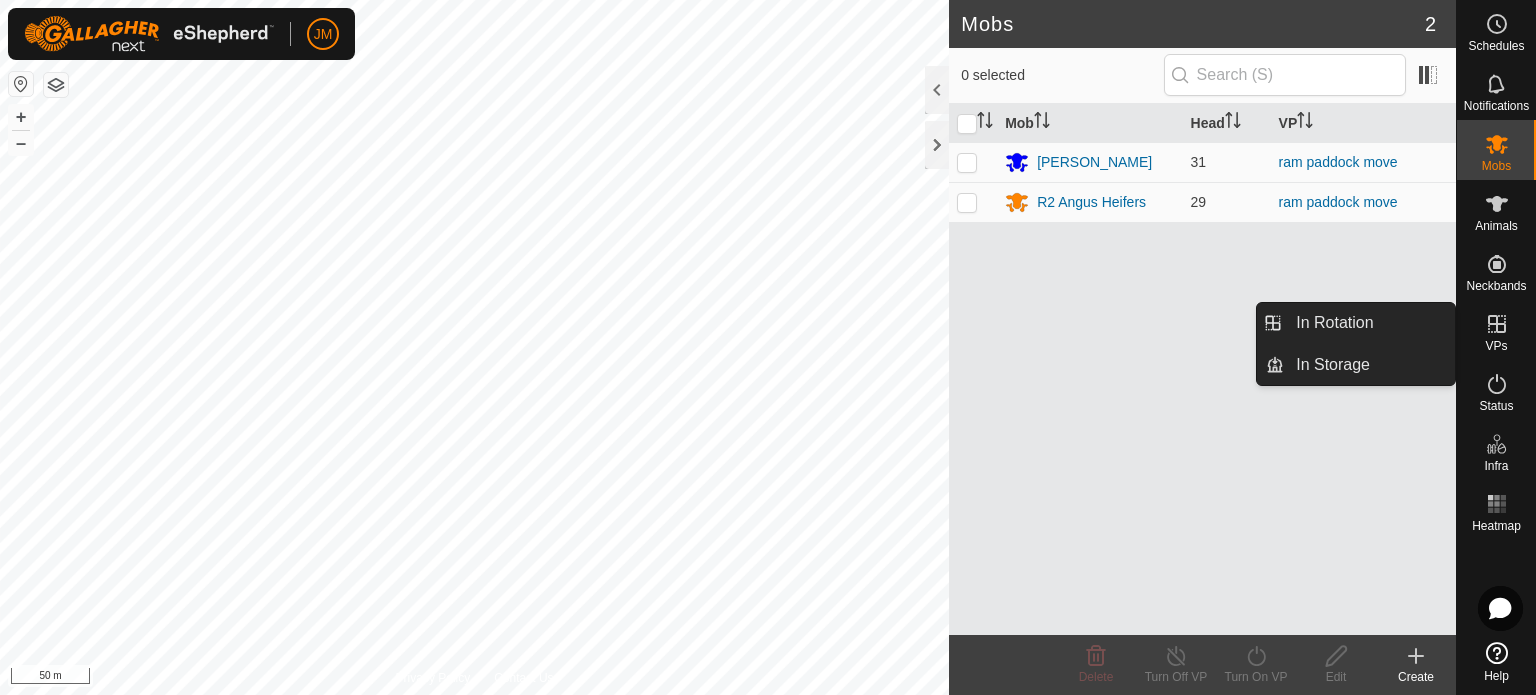click on "In Rotation" at bounding box center [1369, 323] 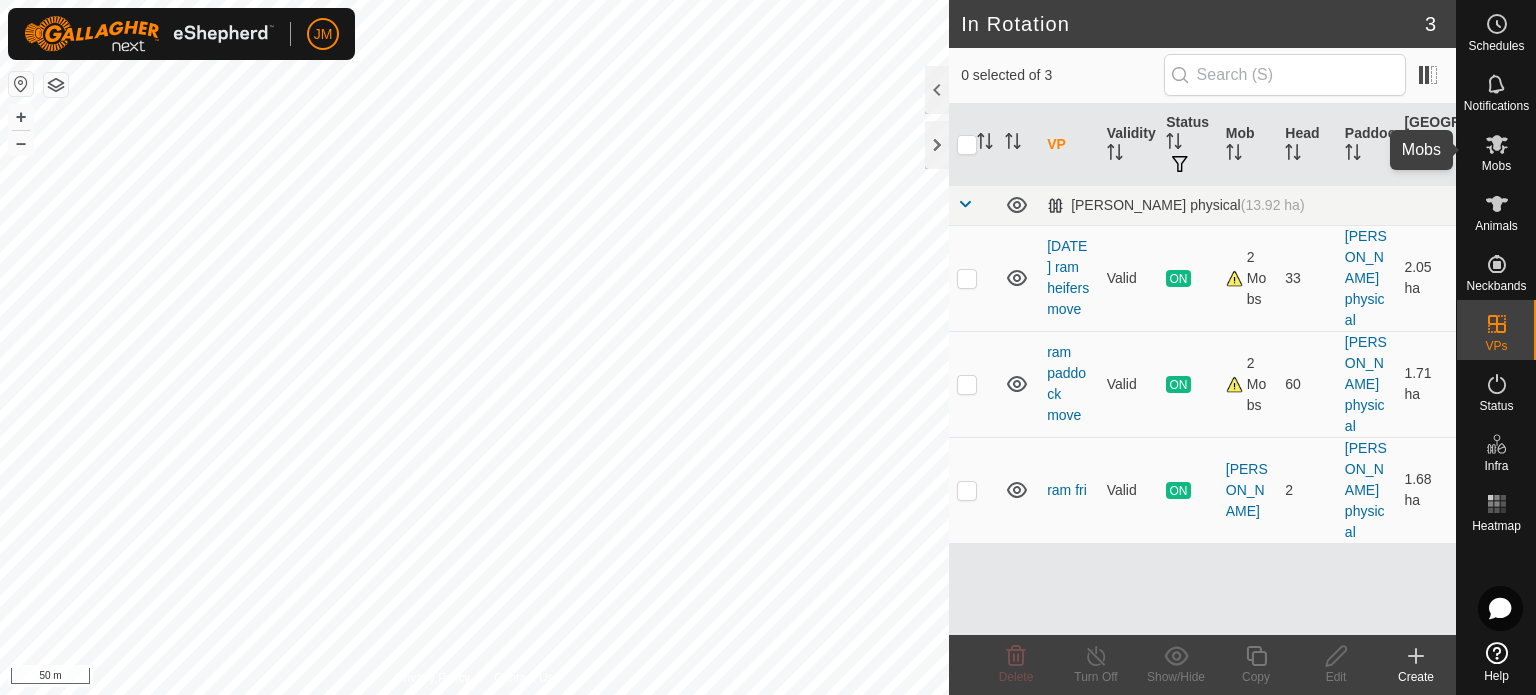 click 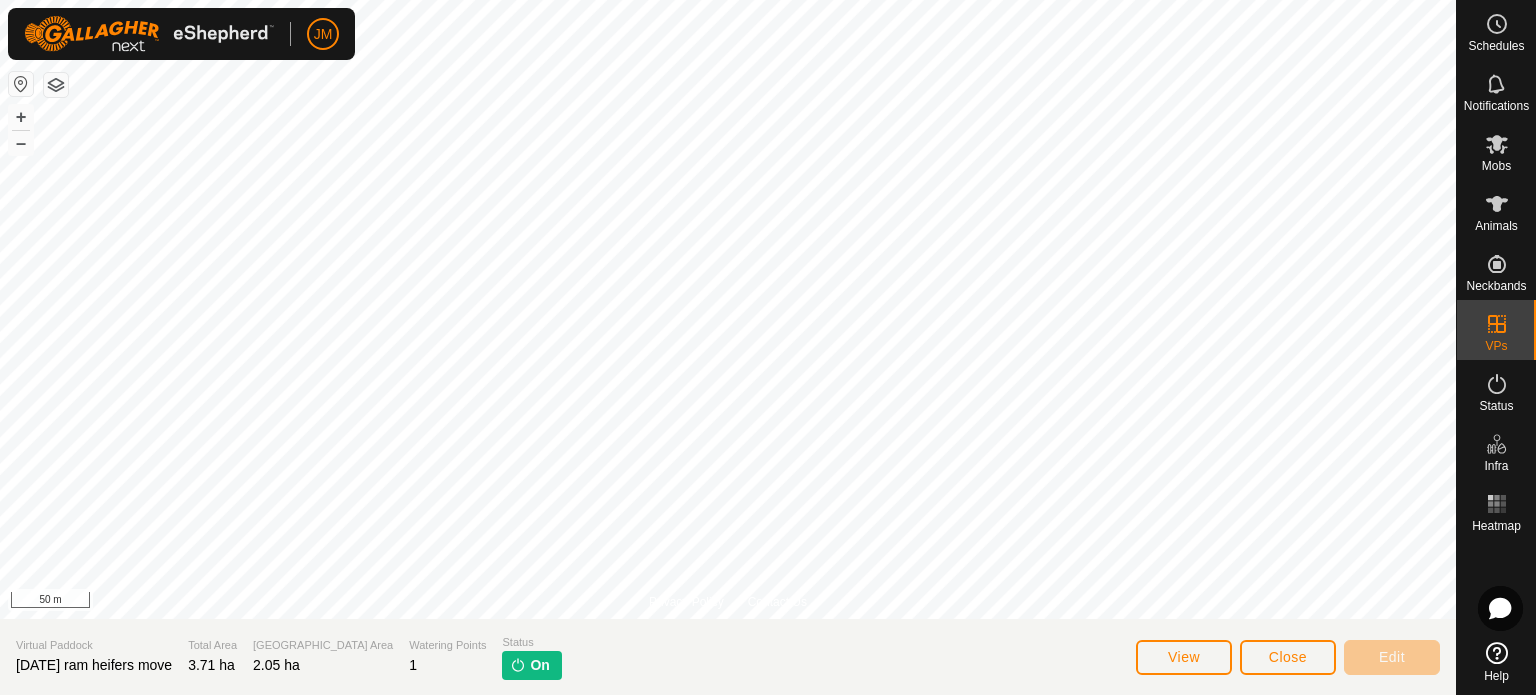 click on "On" 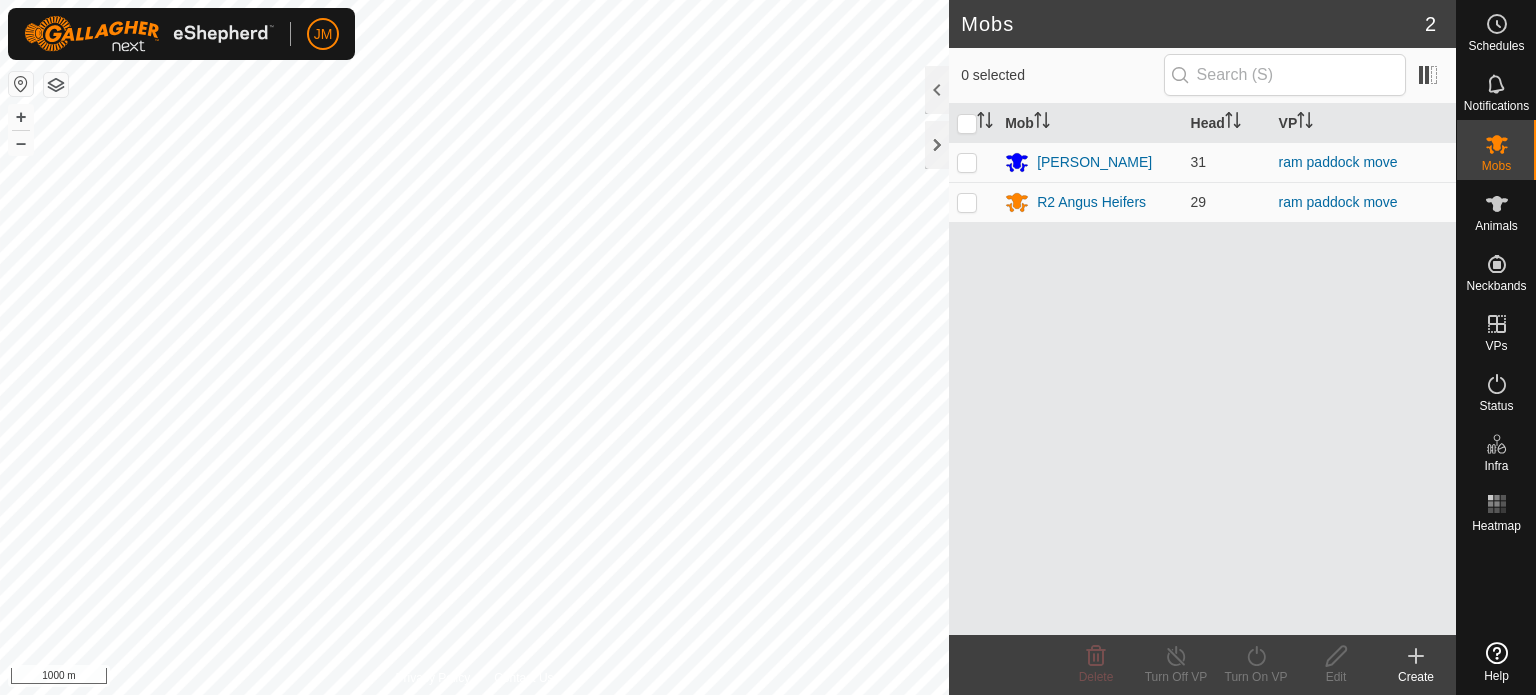 scroll, scrollTop: 0, scrollLeft: 0, axis: both 